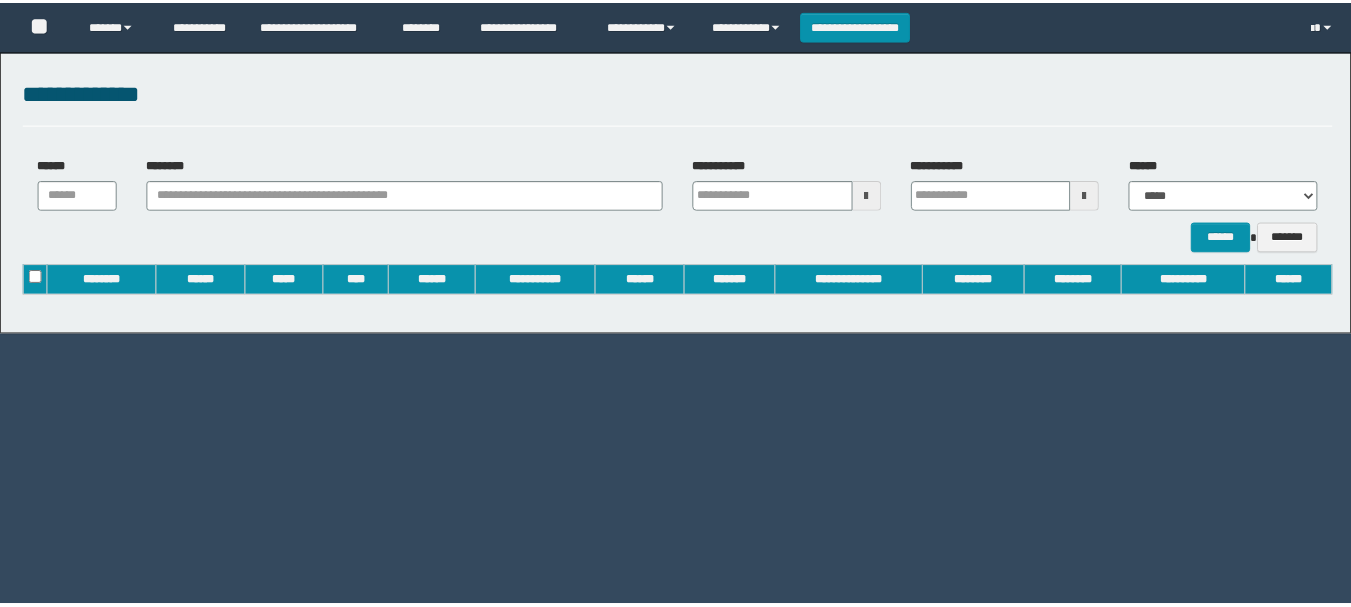 scroll, scrollTop: 0, scrollLeft: 0, axis: both 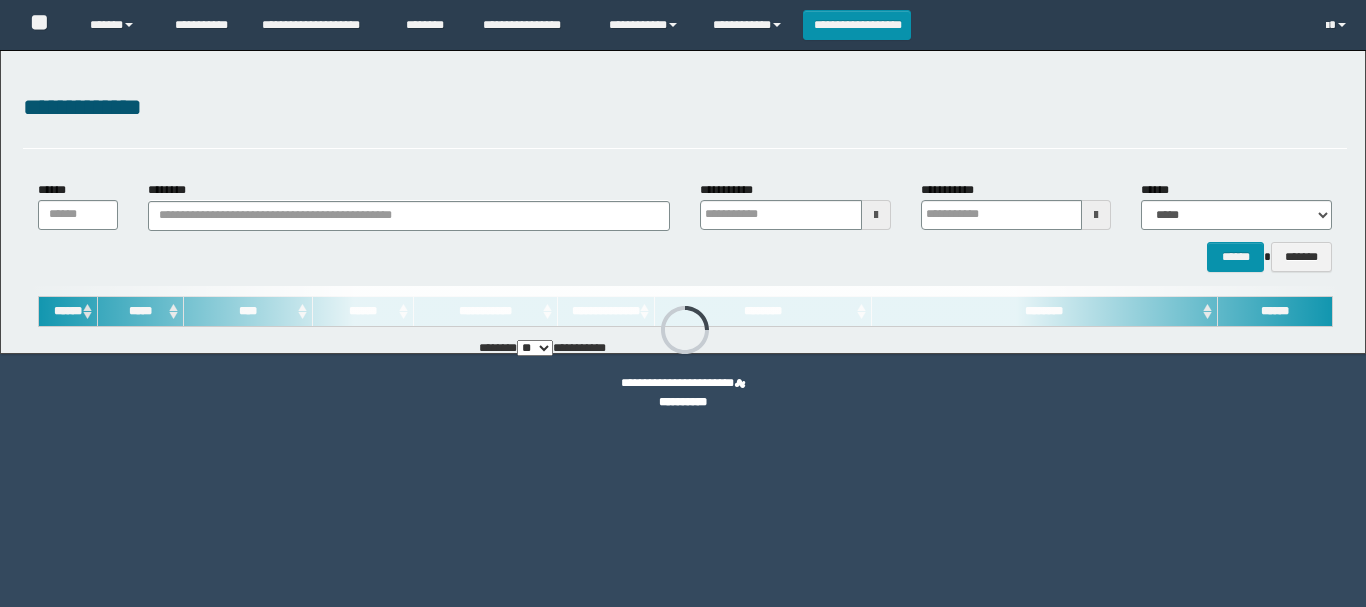 type on "**********" 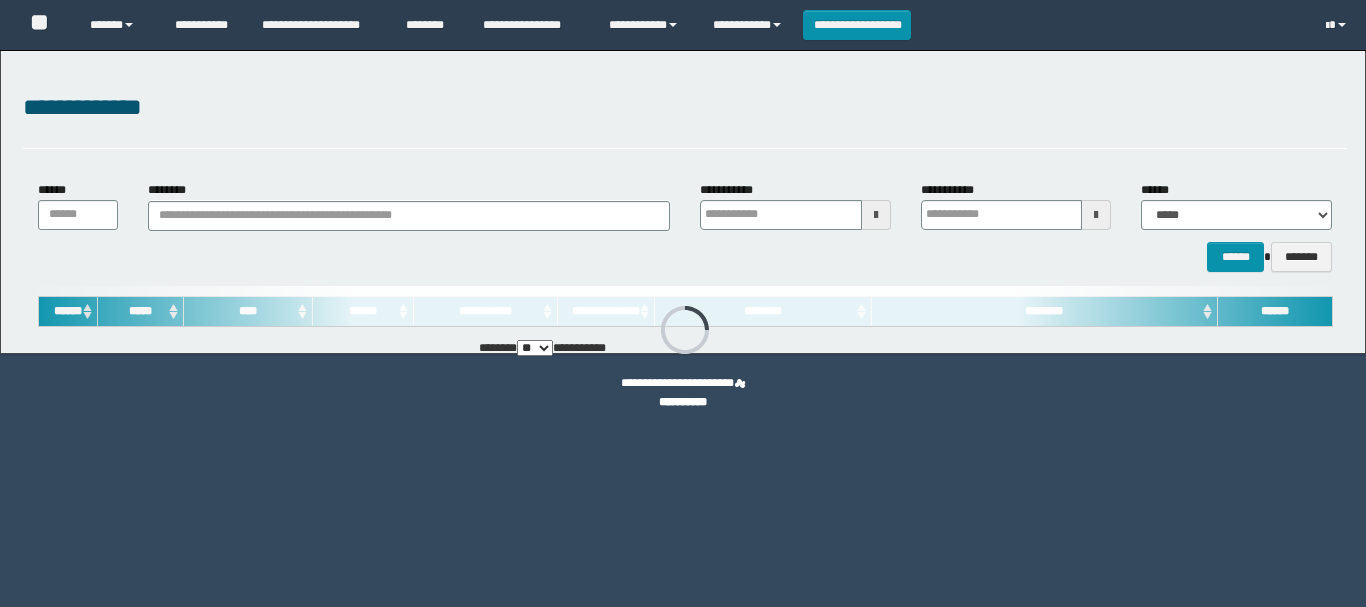 type on "**********" 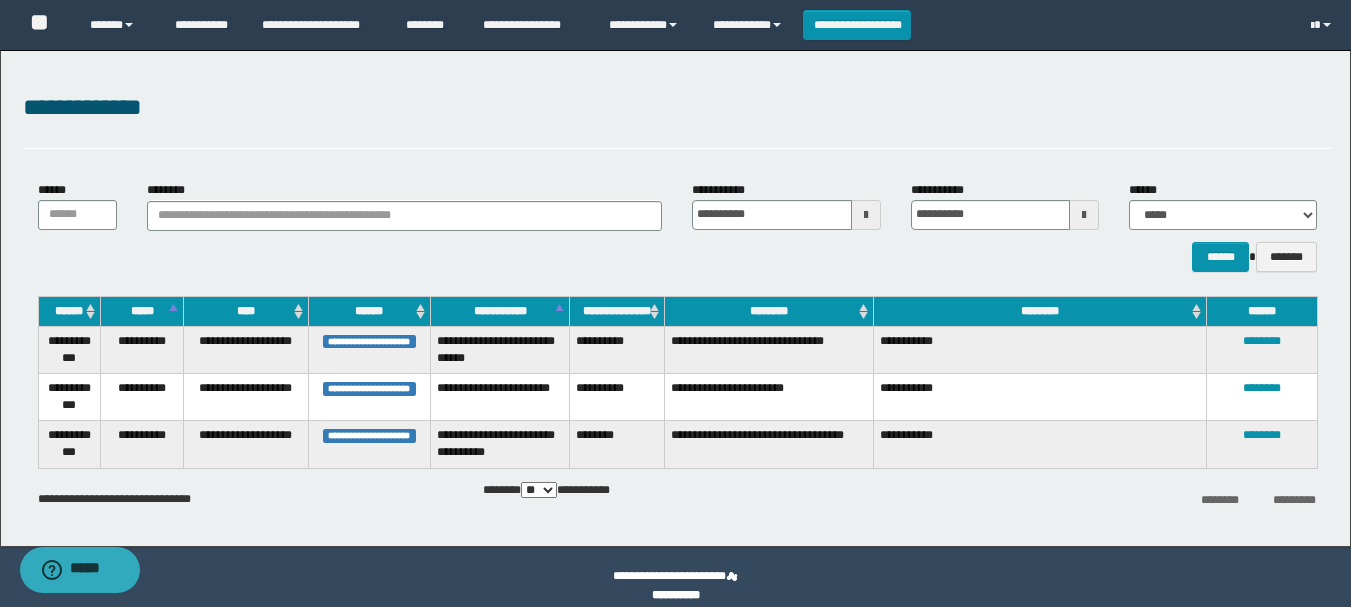 scroll, scrollTop: 0, scrollLeft: 0, axis: both 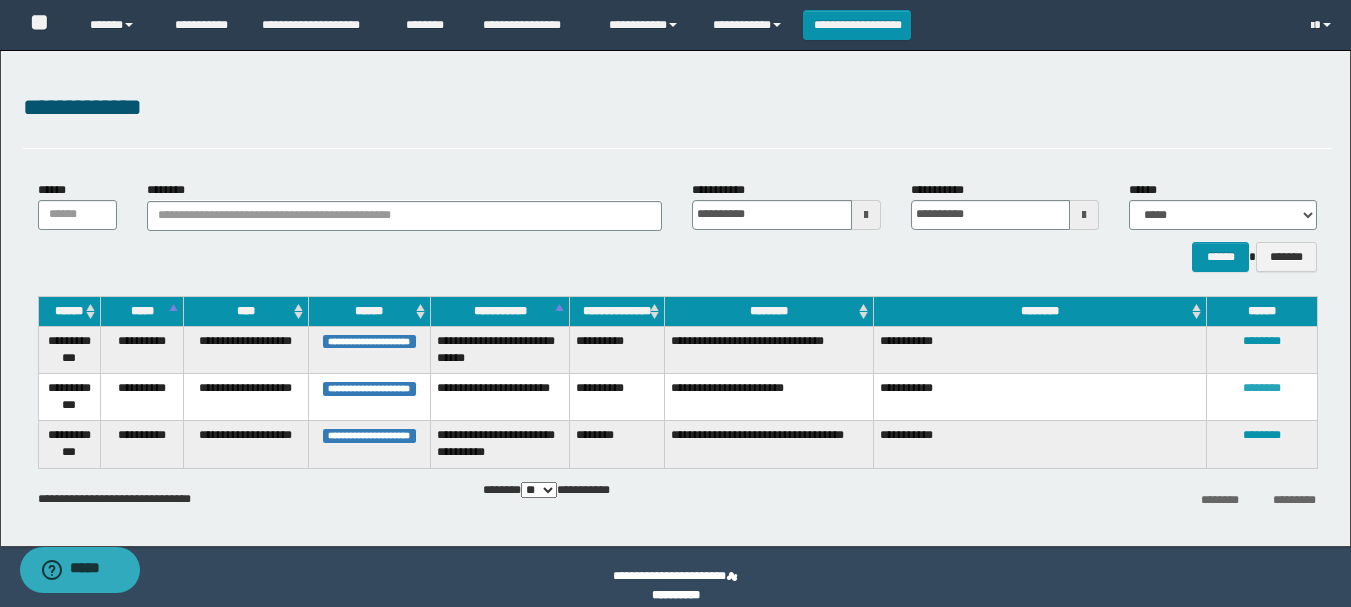 click on "********" at bounding box center (1262, 388) 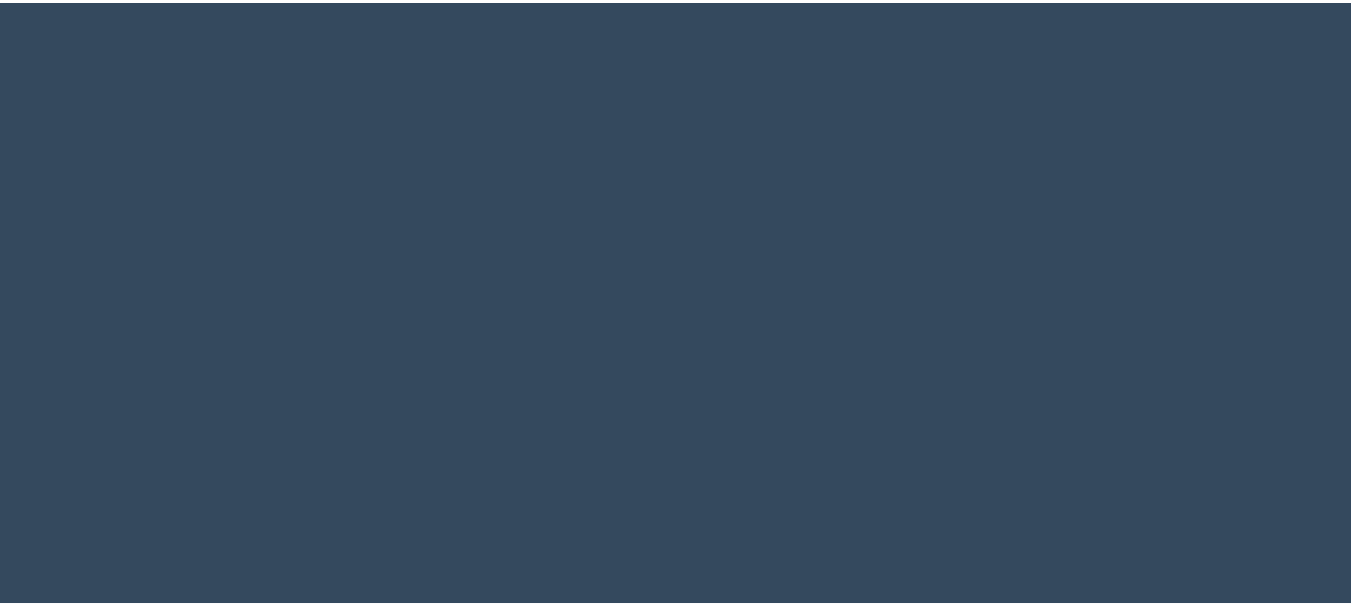 scroll, scrollTop: 0, scrollLeft: 0, axis: both 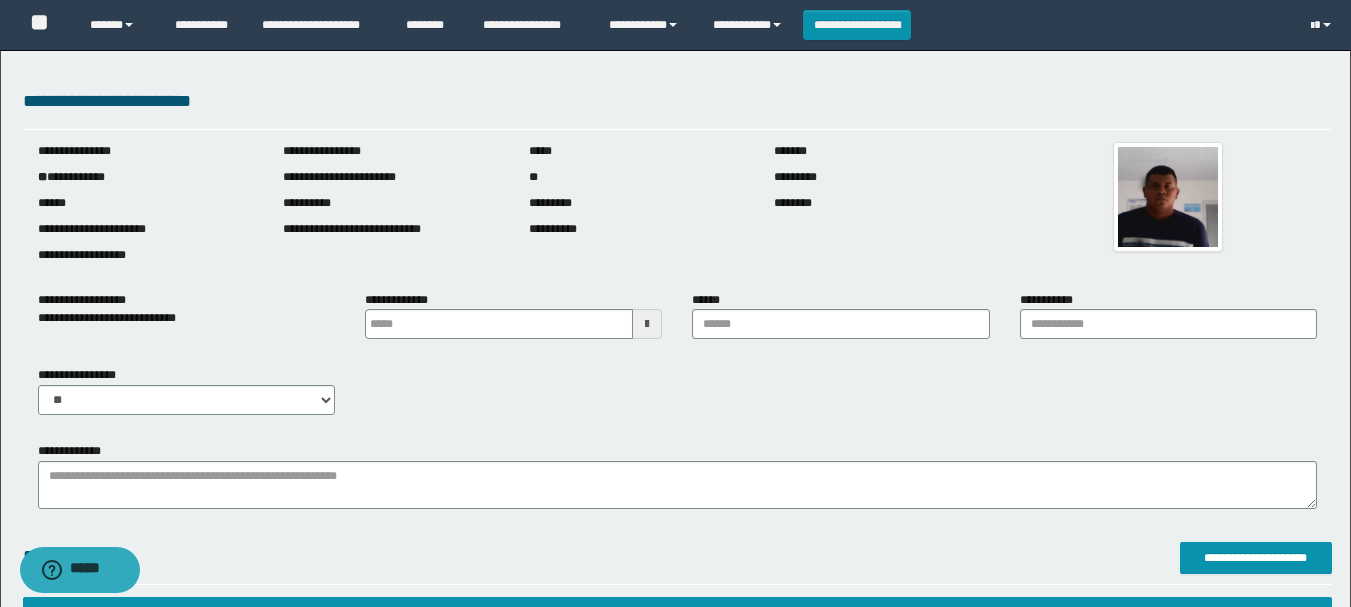 type 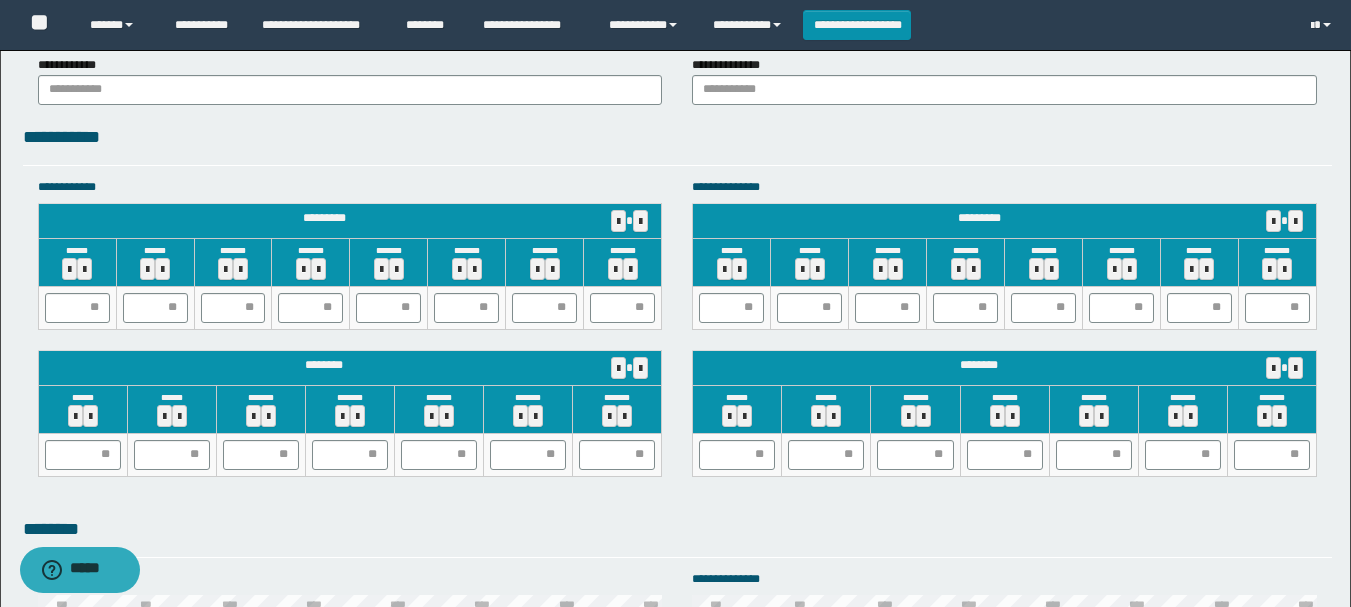 scroll, scrollTop: 1800, scrollLeft: 0, axis: vertical 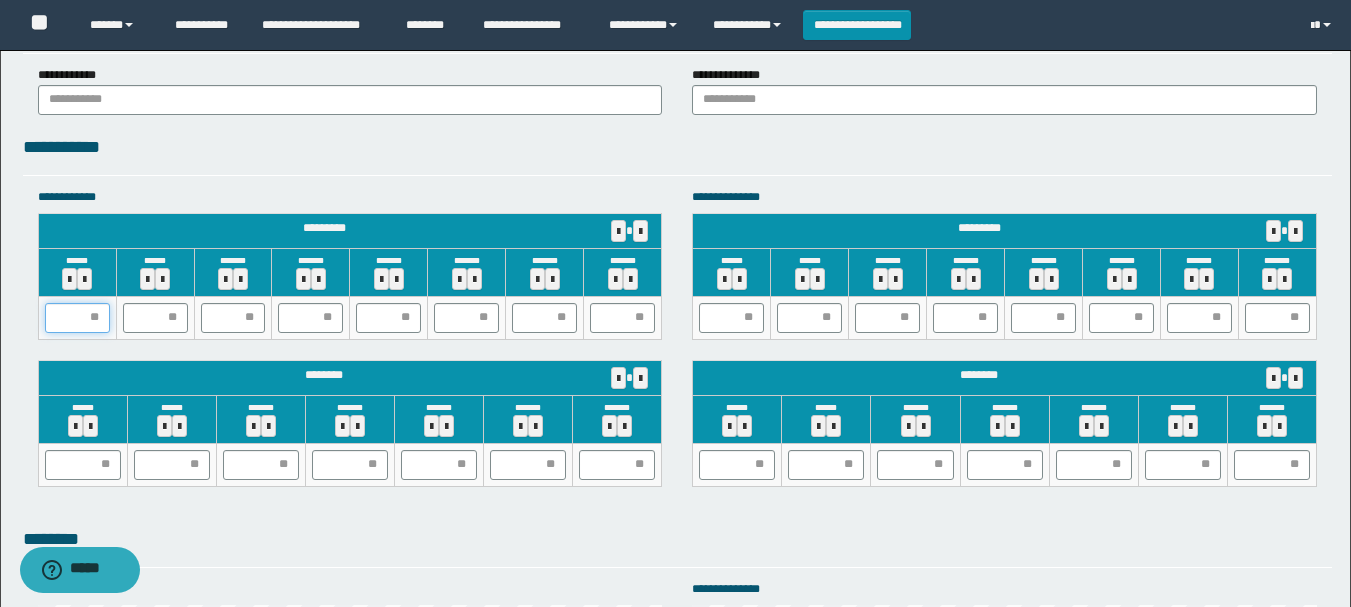 click at bounding box center (77, 318) 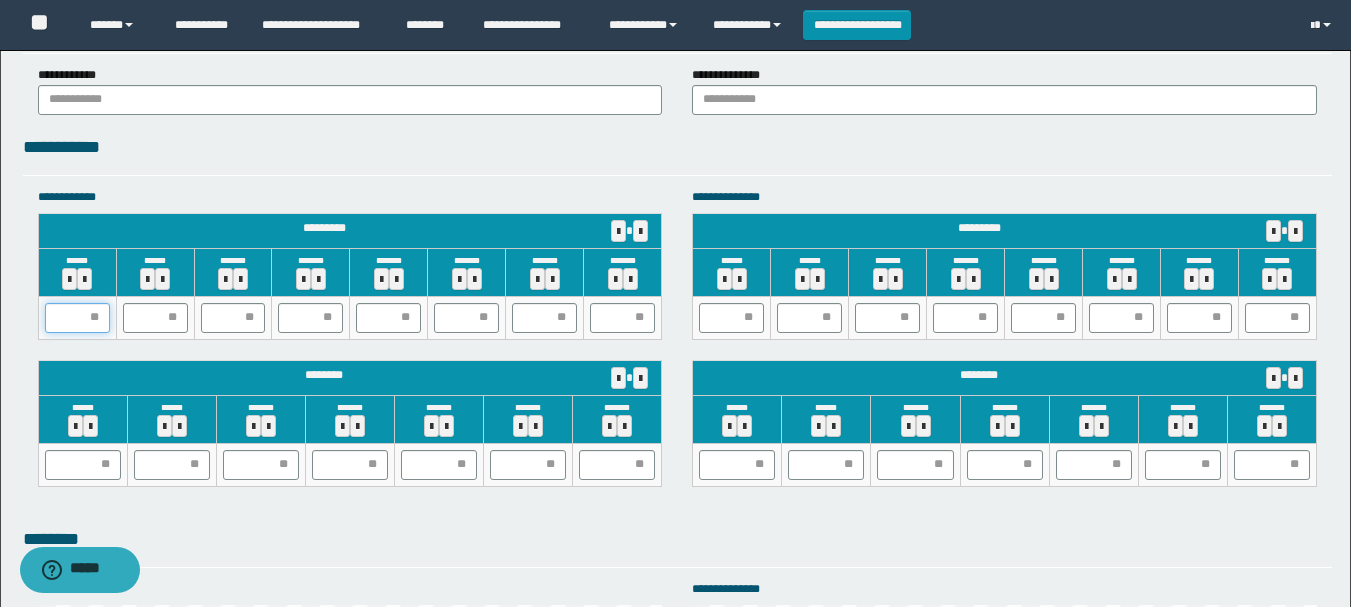 type on "*" 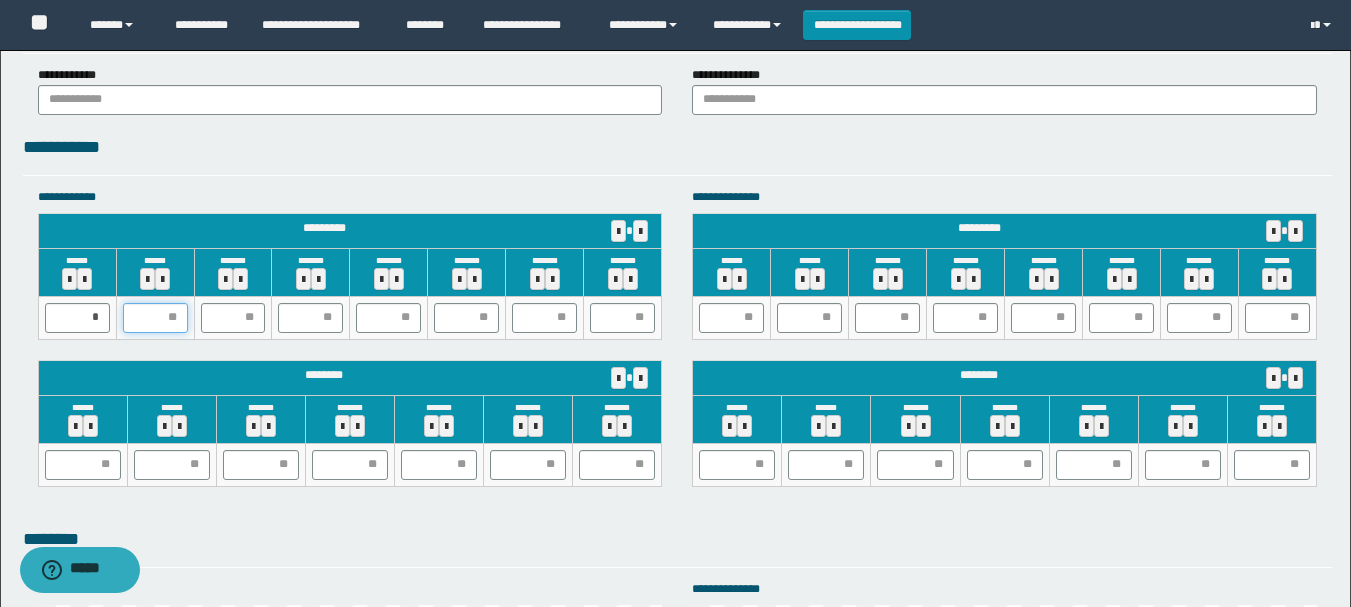 type on "*" 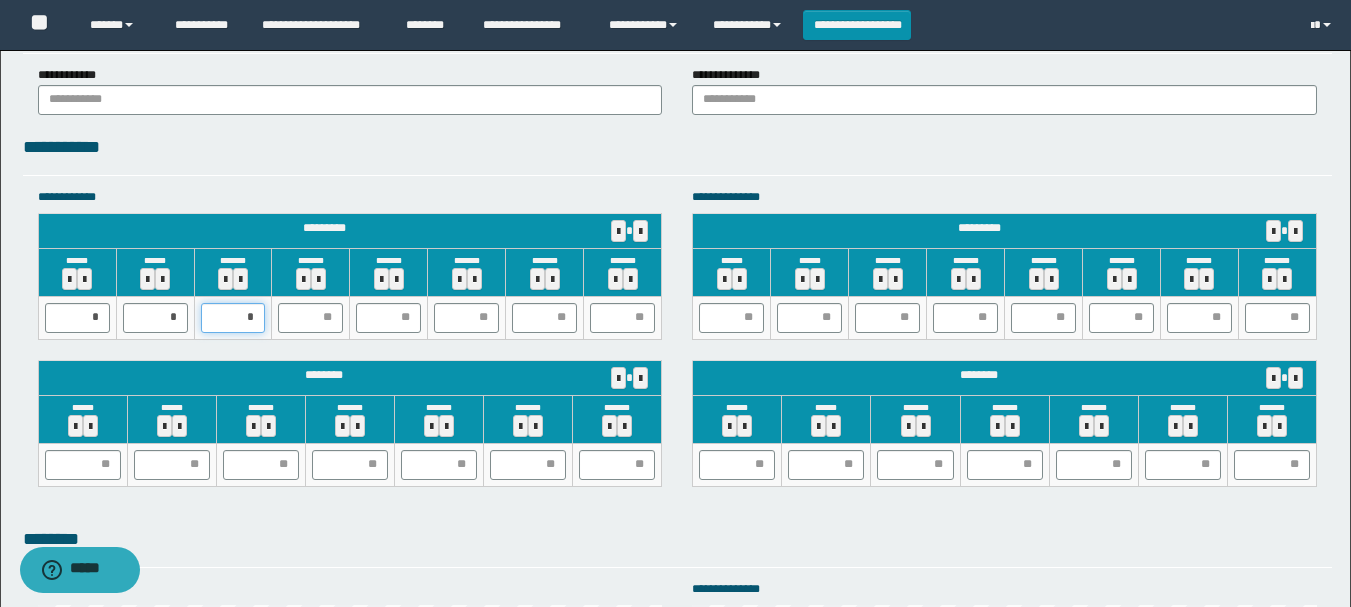 type on "**" 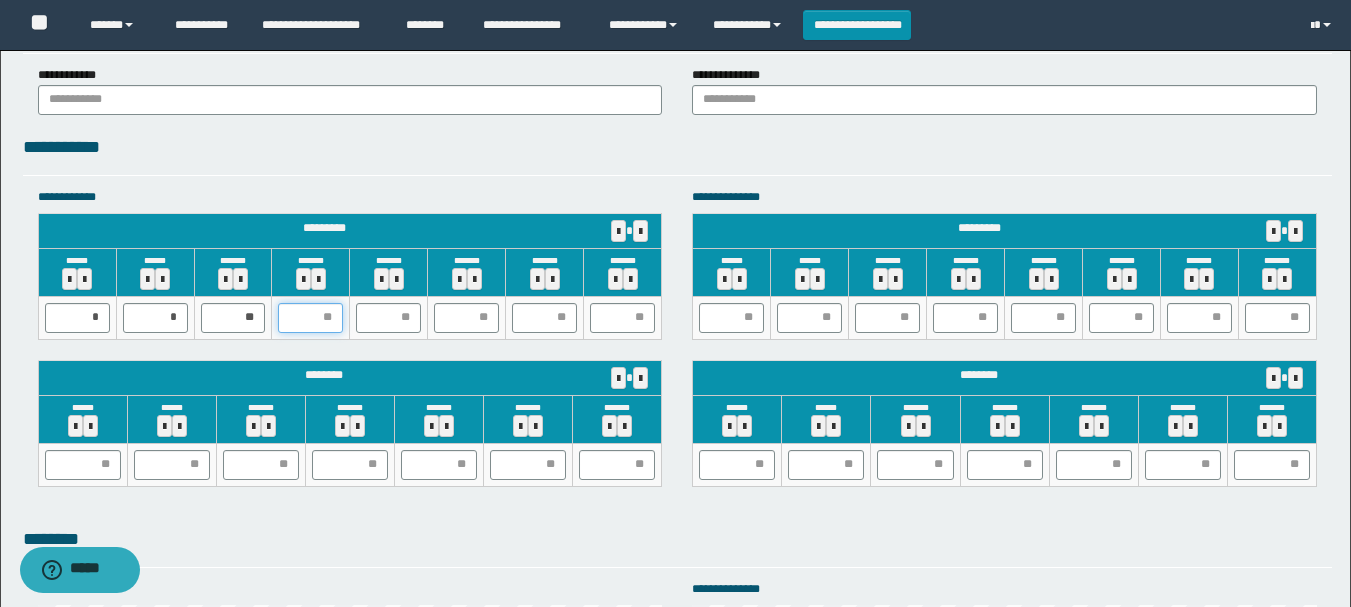type on "*" 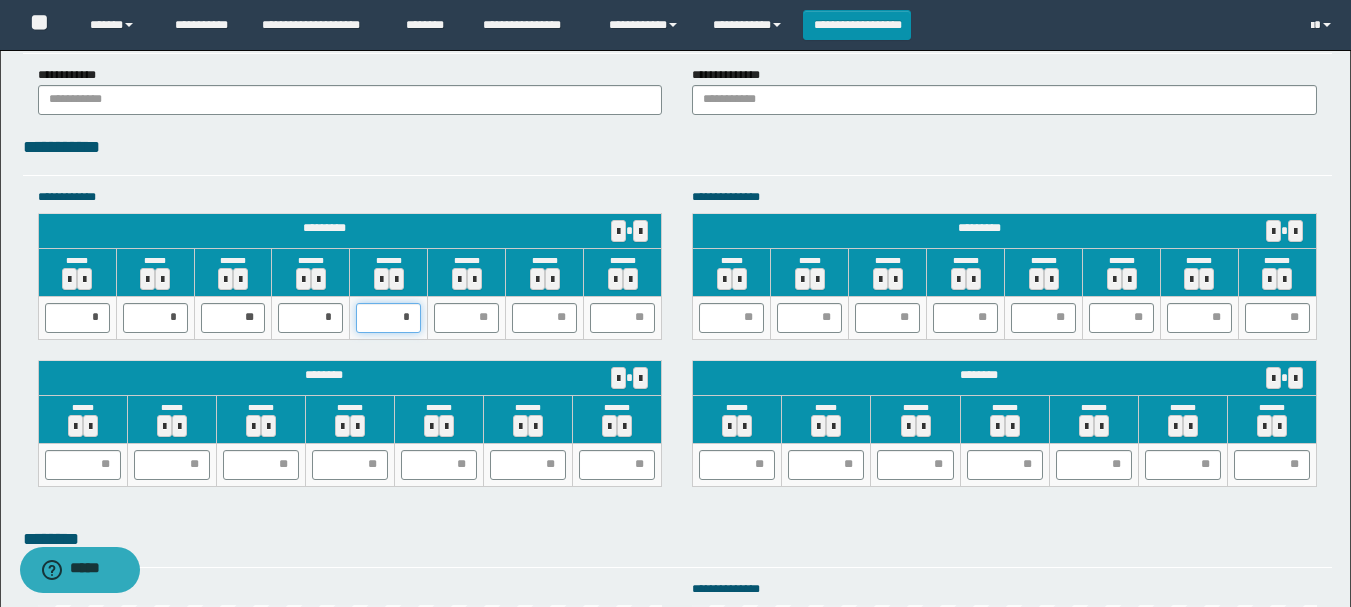 type on "**" 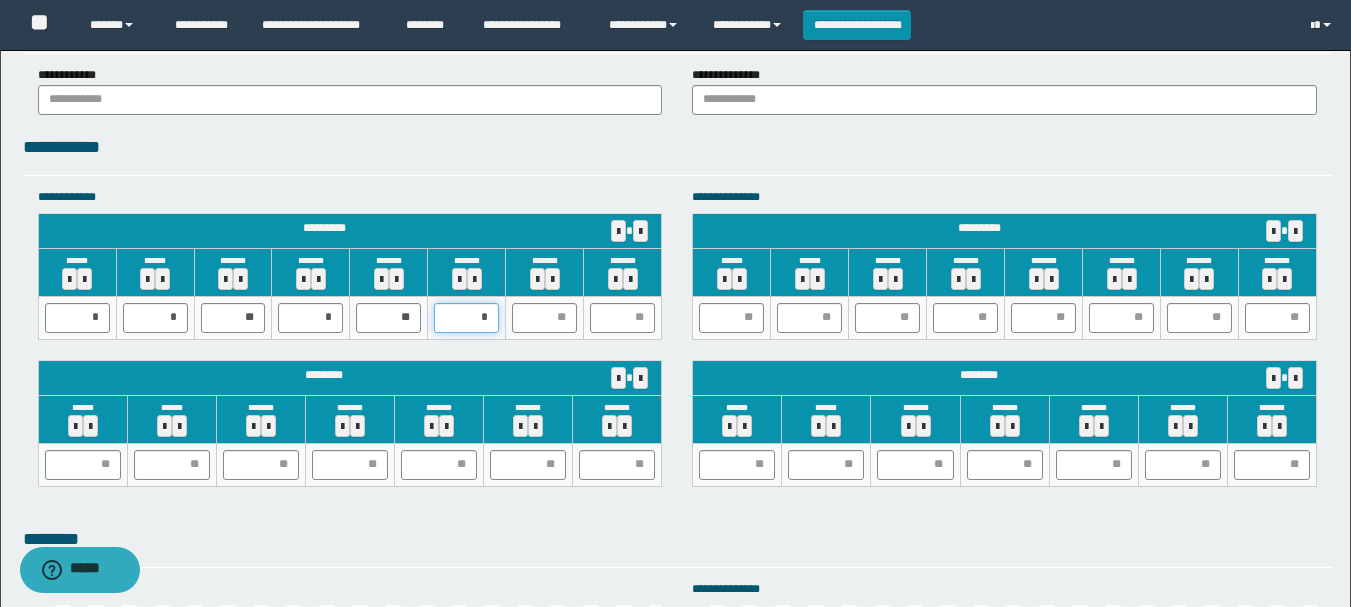 type on "**" 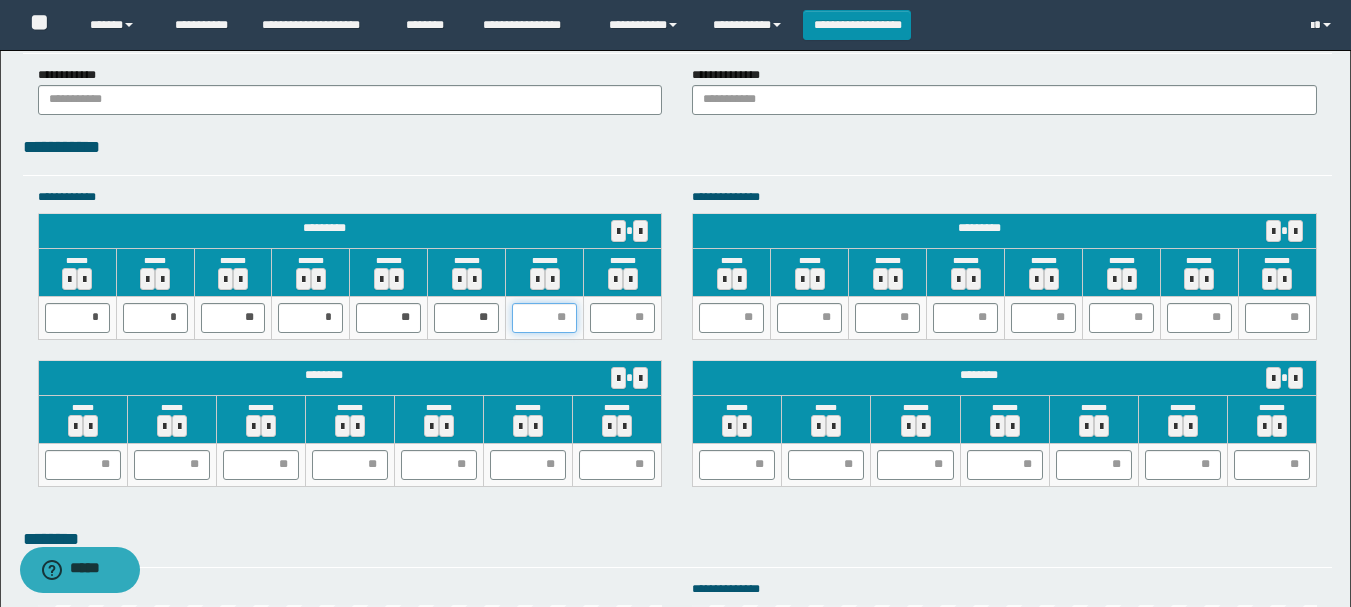 type on "*" 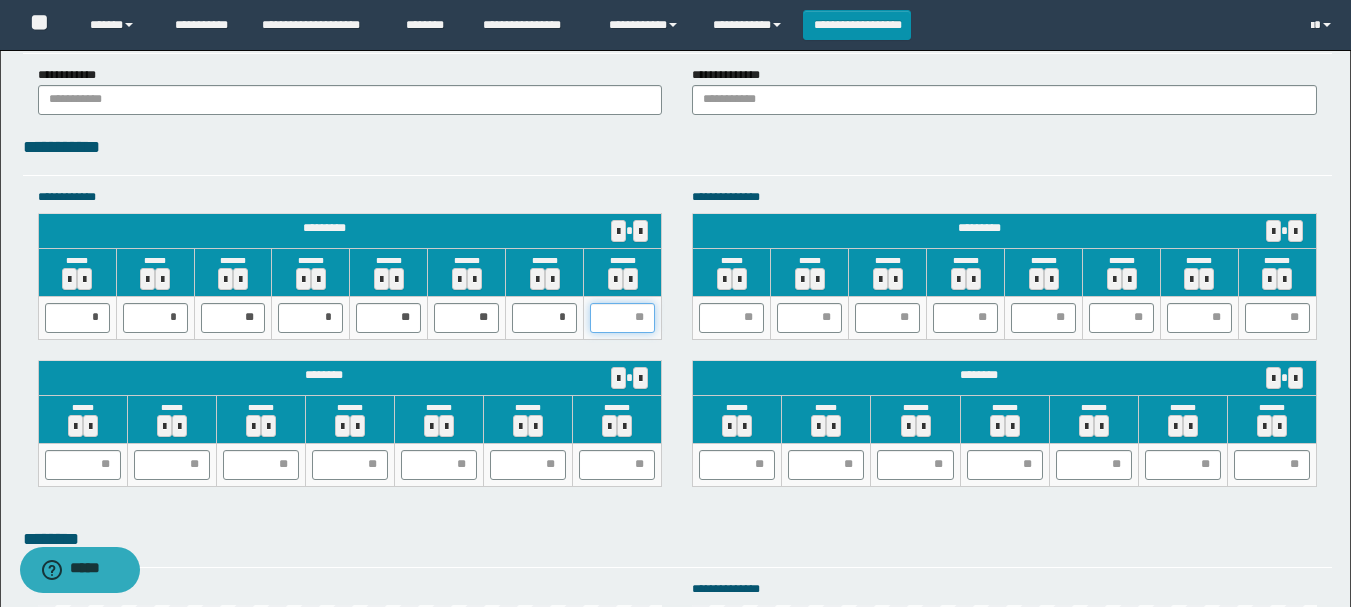 type on "*" 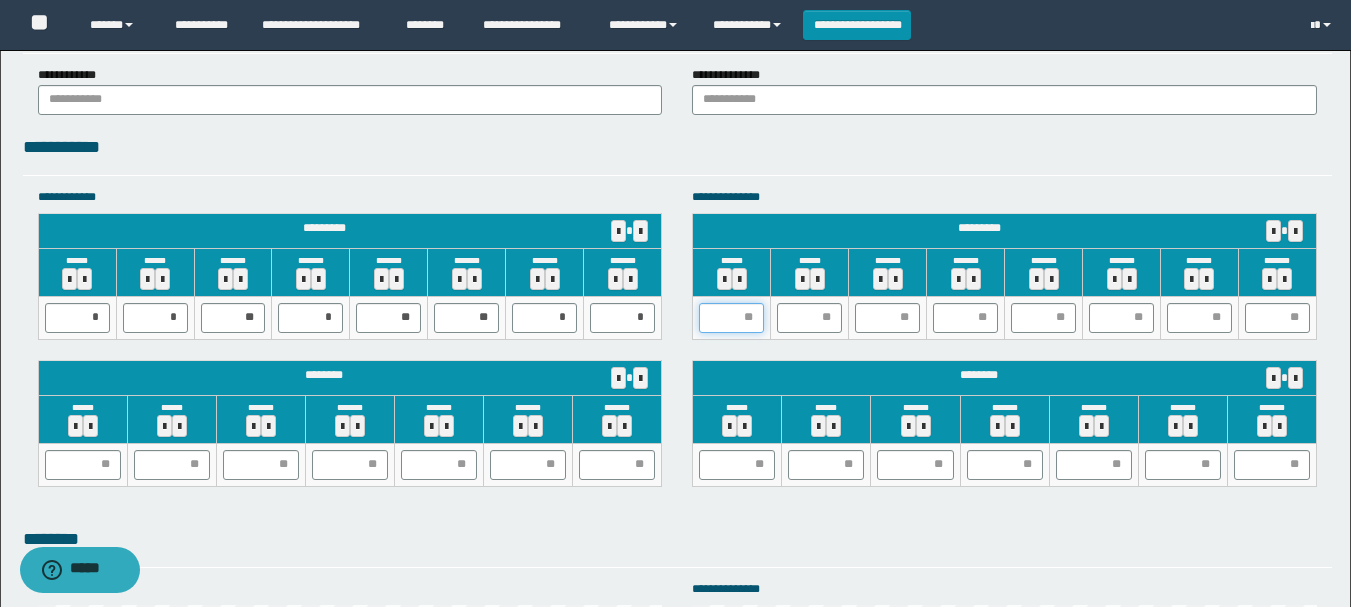 click at bounding box center [731, 318] 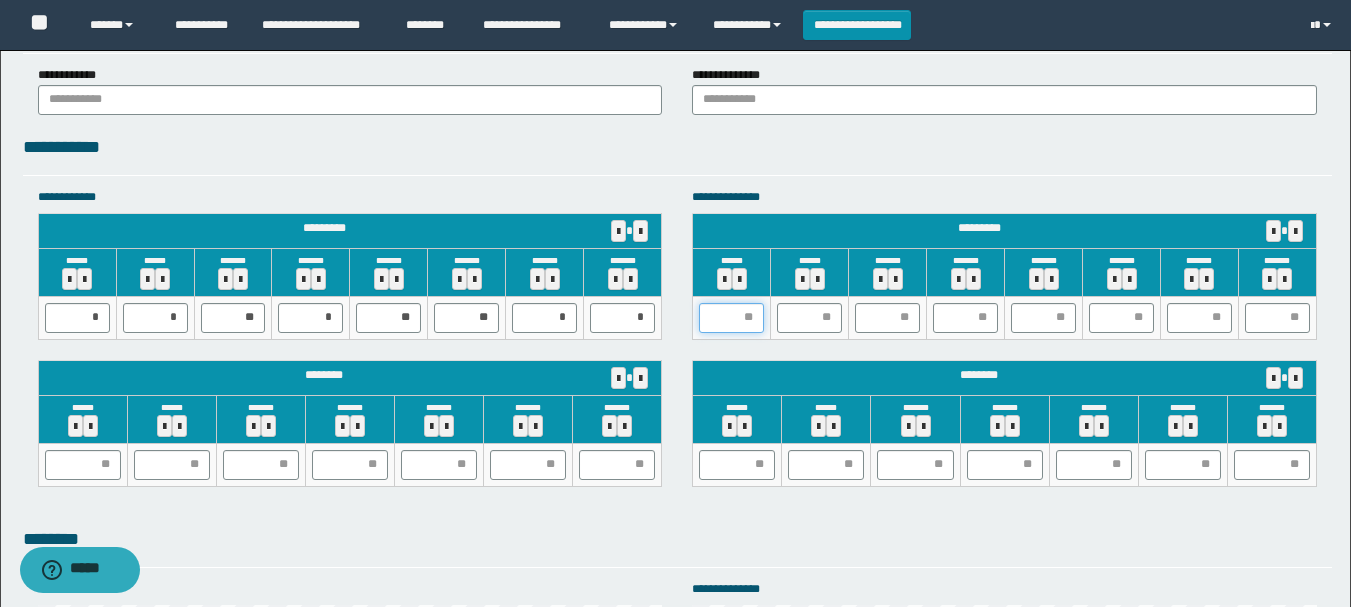 type on "*" 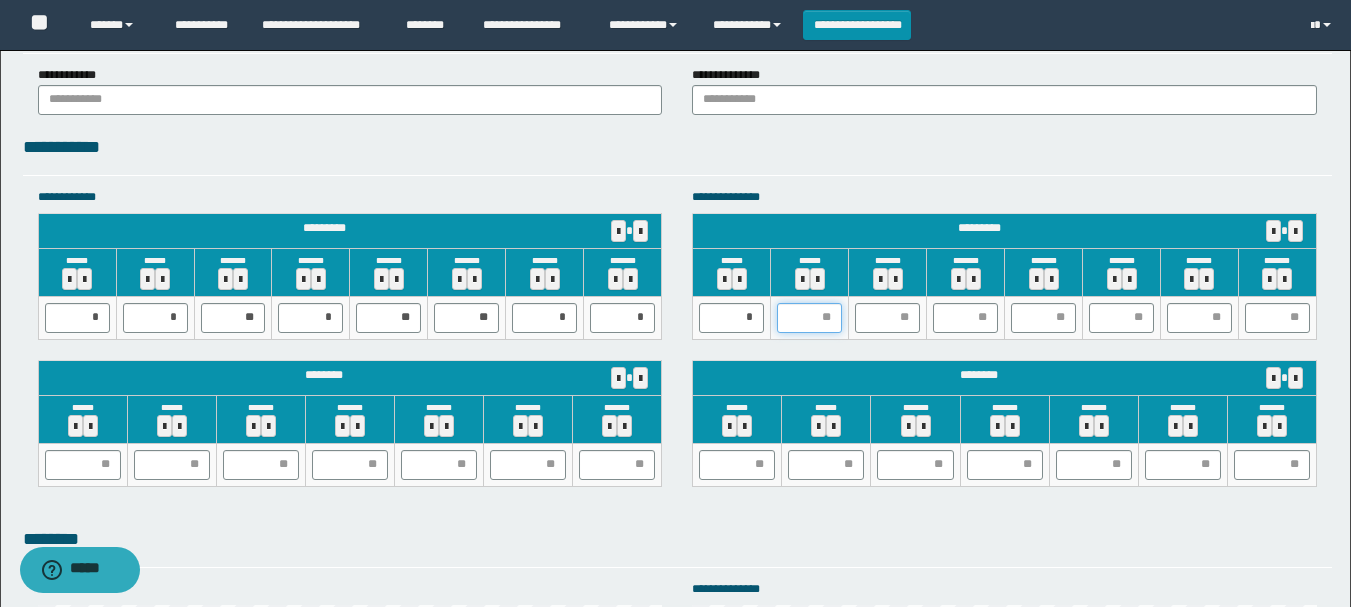 type on "*" 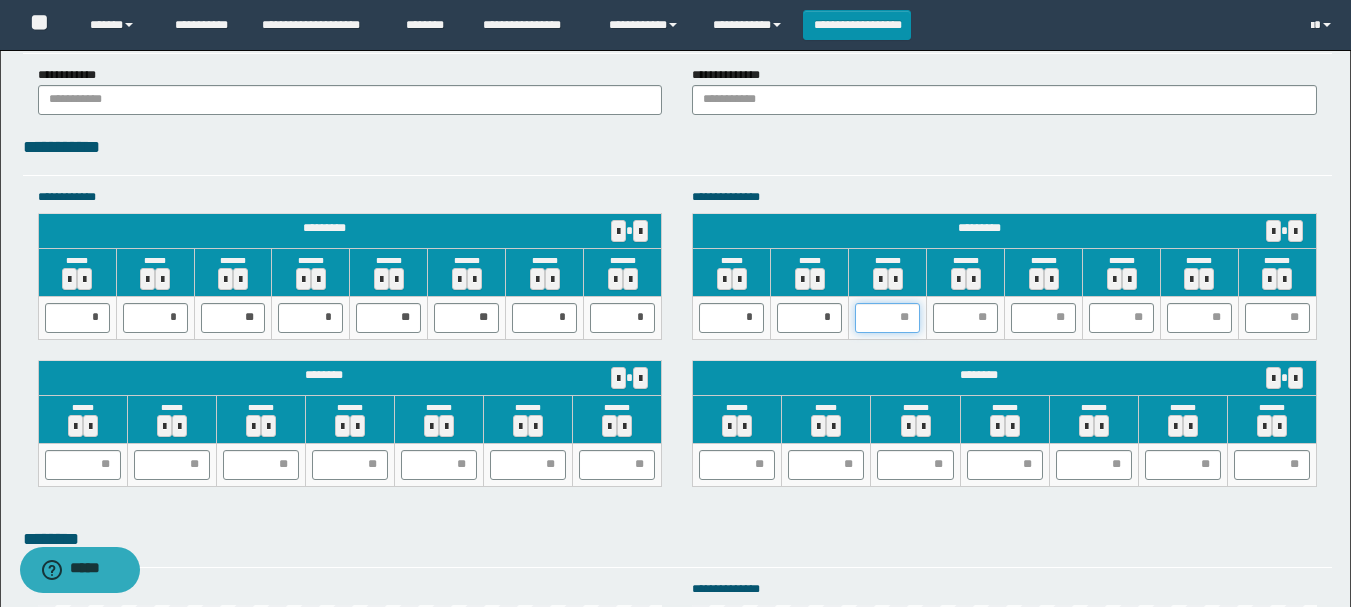 type on "*" 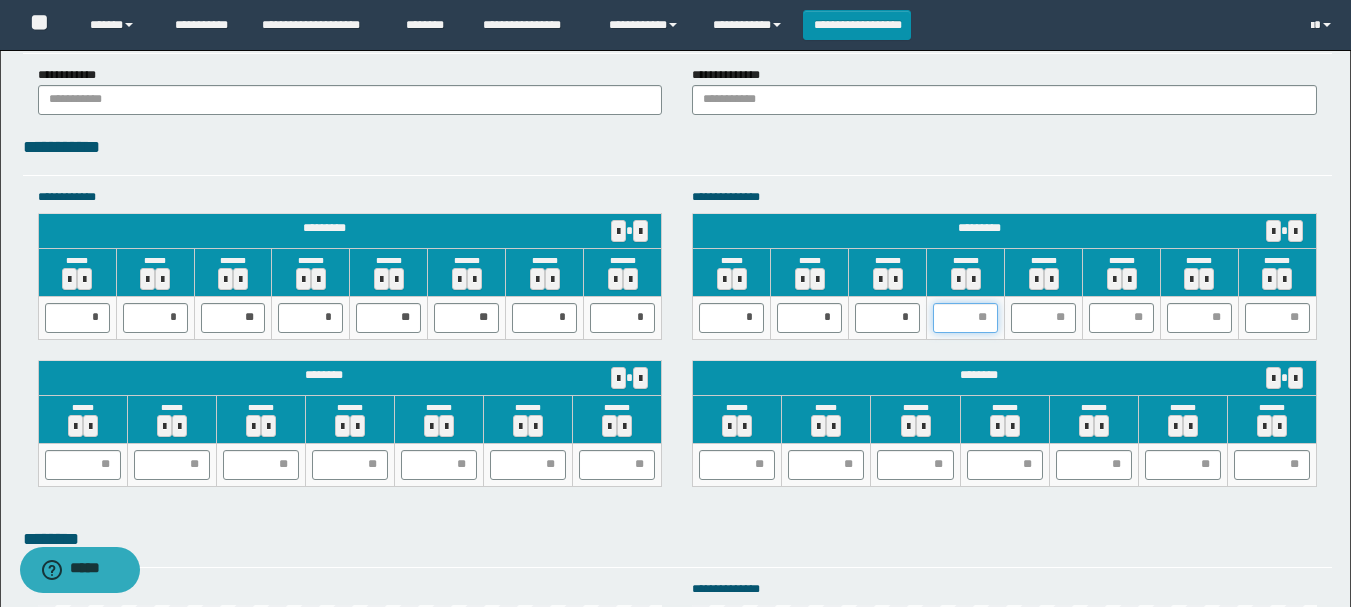 type on "*" 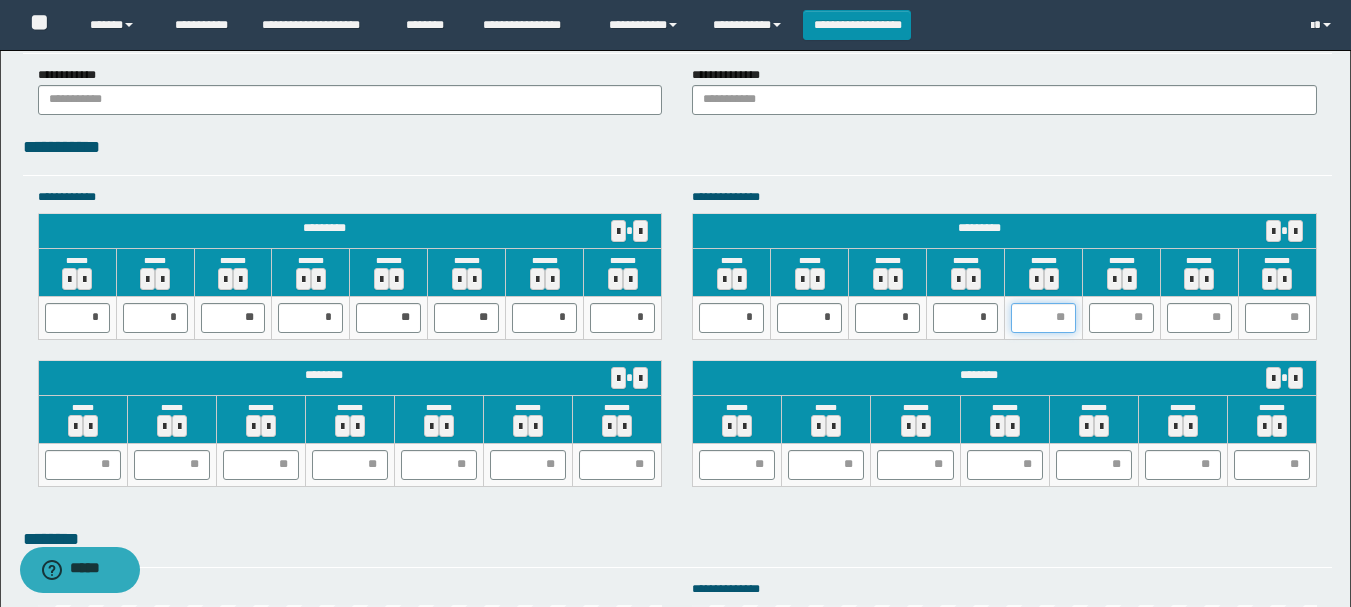 type on "*" 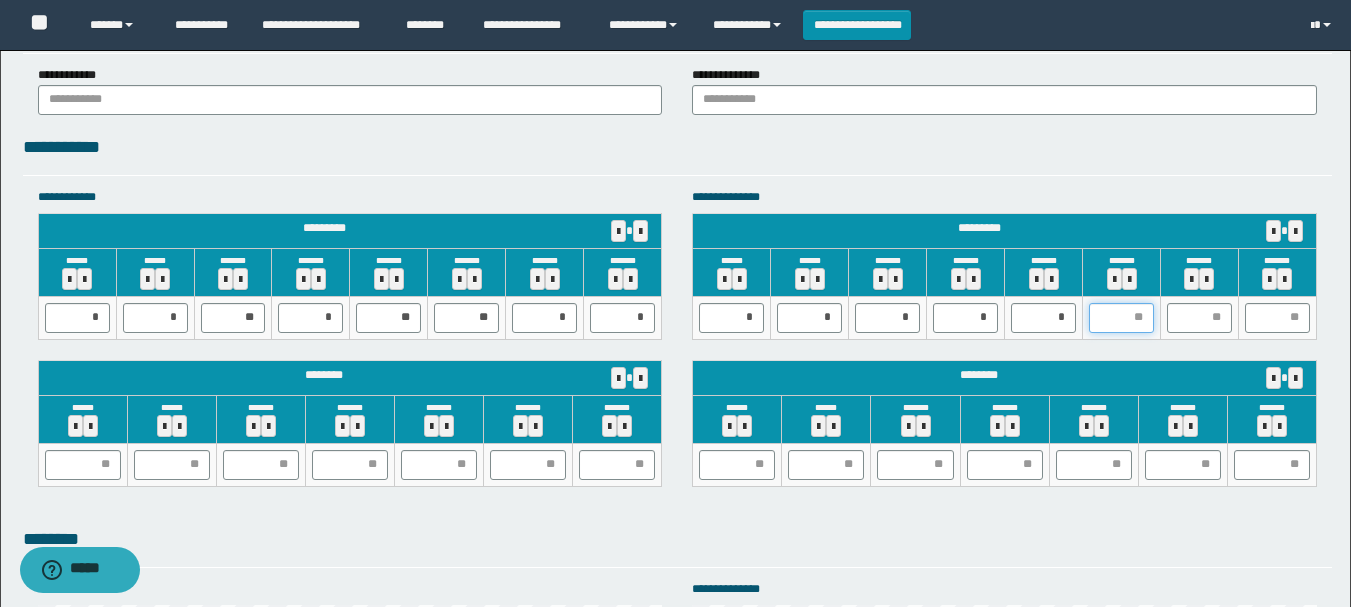 type on "*" 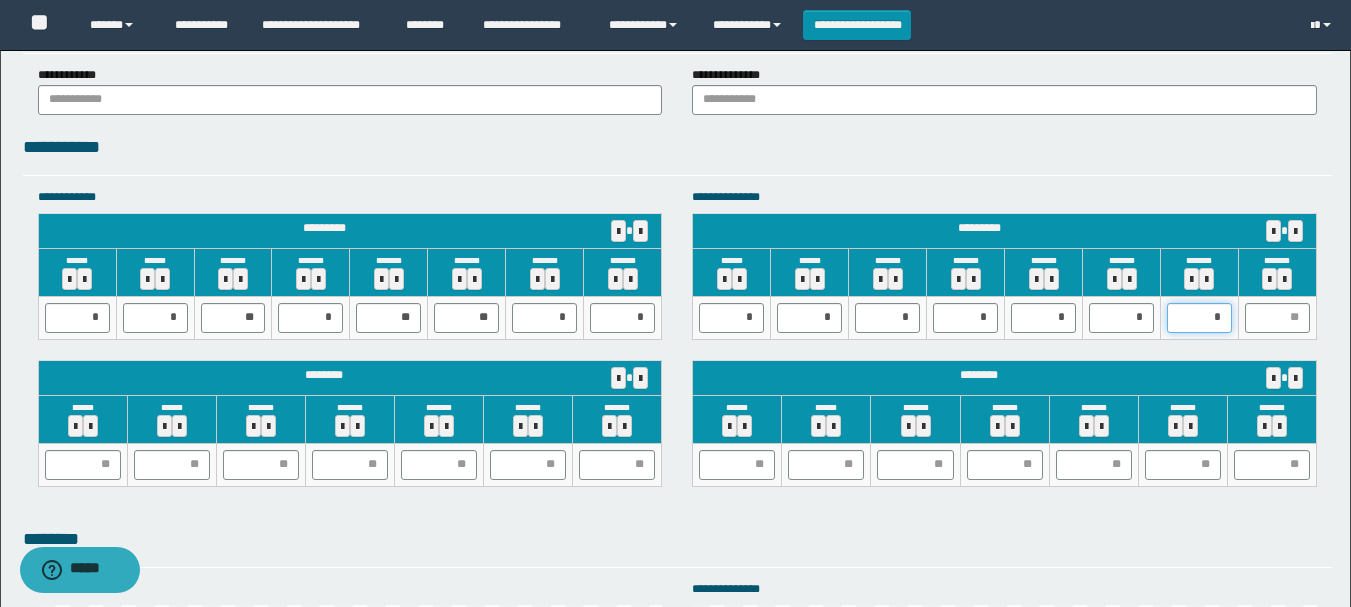 type on "**" 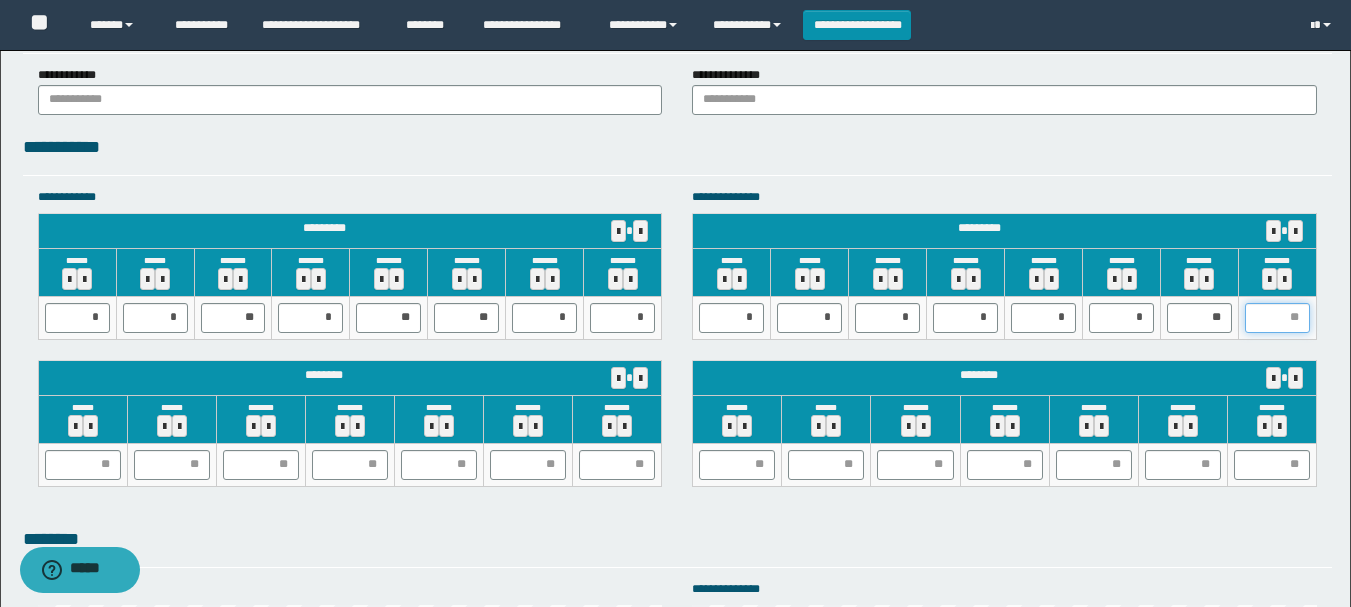 type on "*" 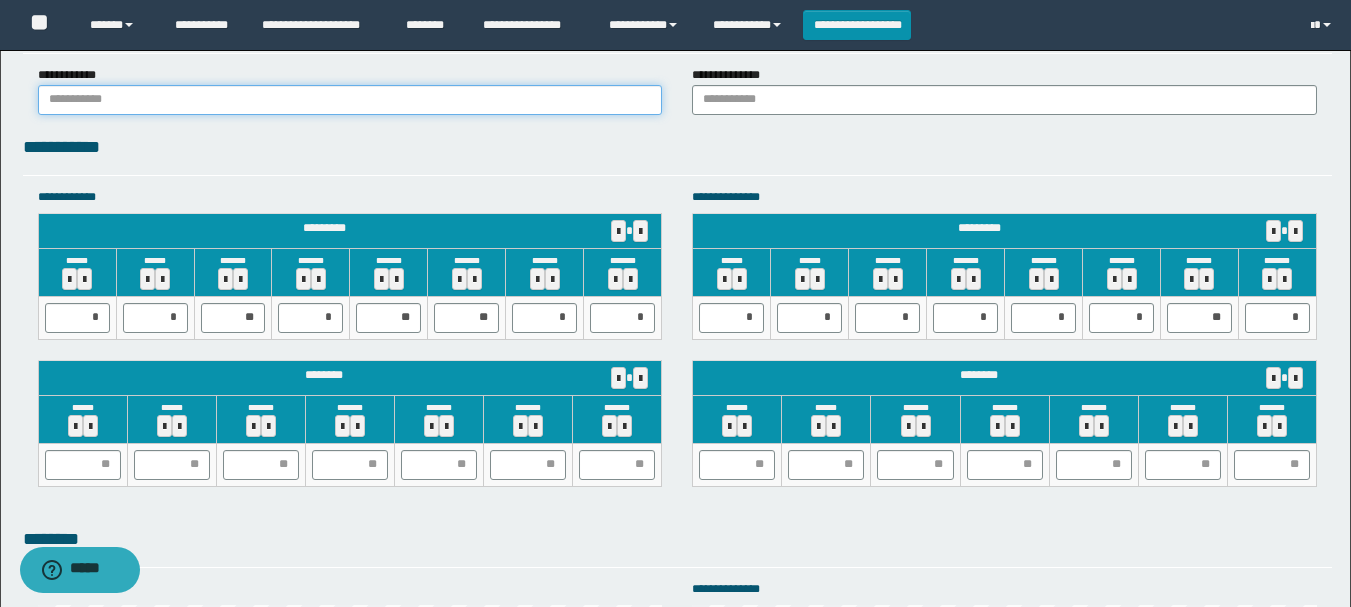 click at bounding box center [350, 100] 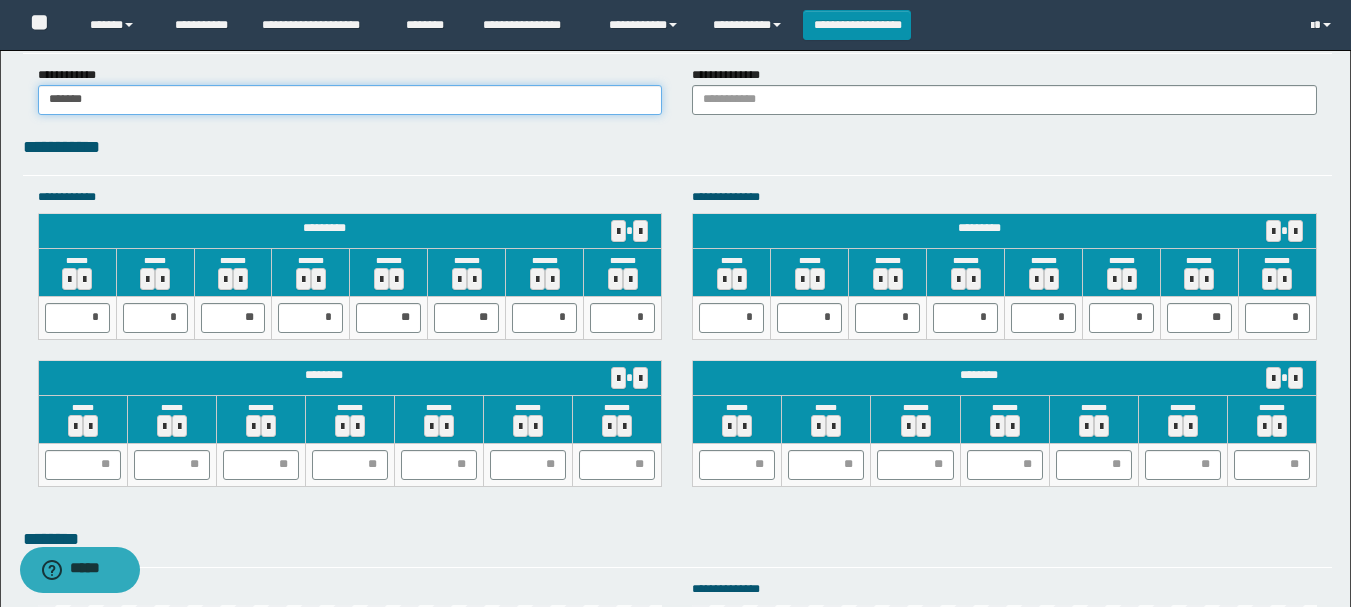 type on "******" 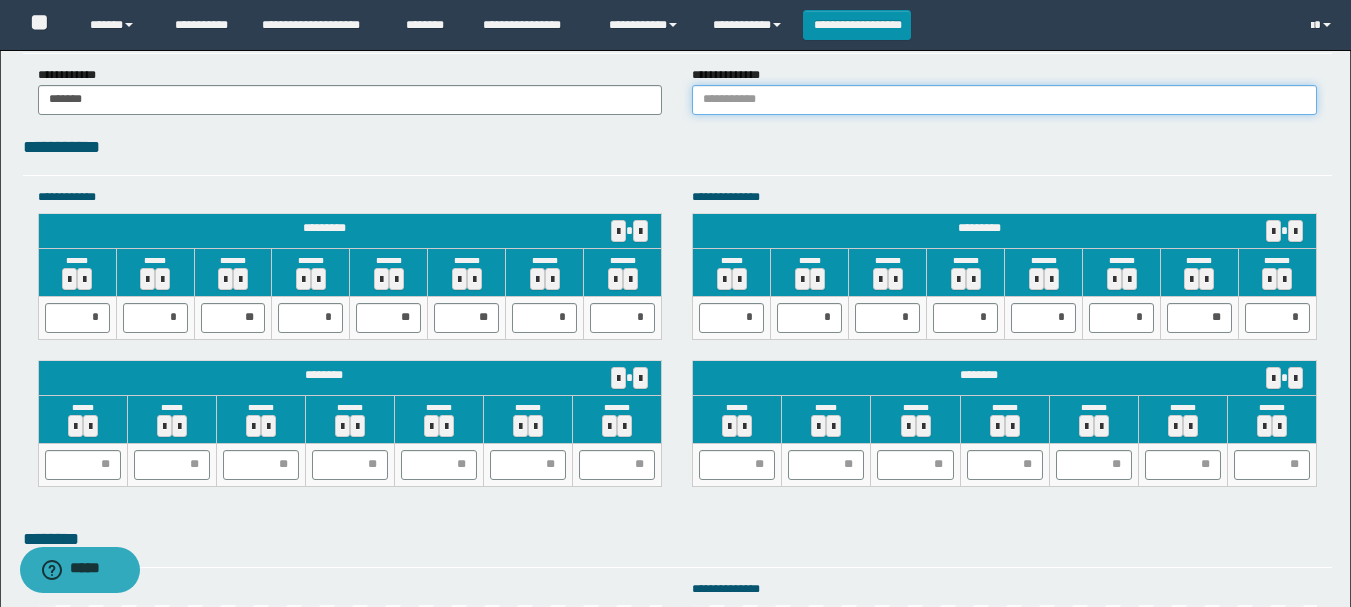 click at bounding box center (1004, 100) 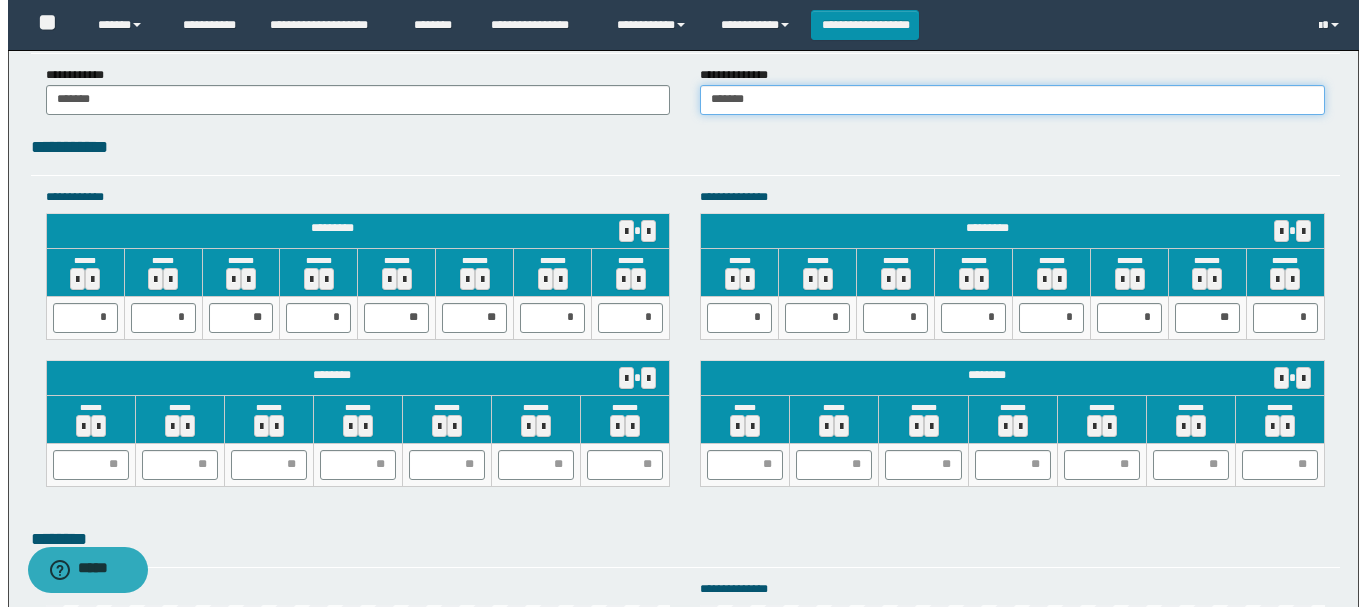 scroll, scrollTop: 0, scrollLeft: 0, axis: both 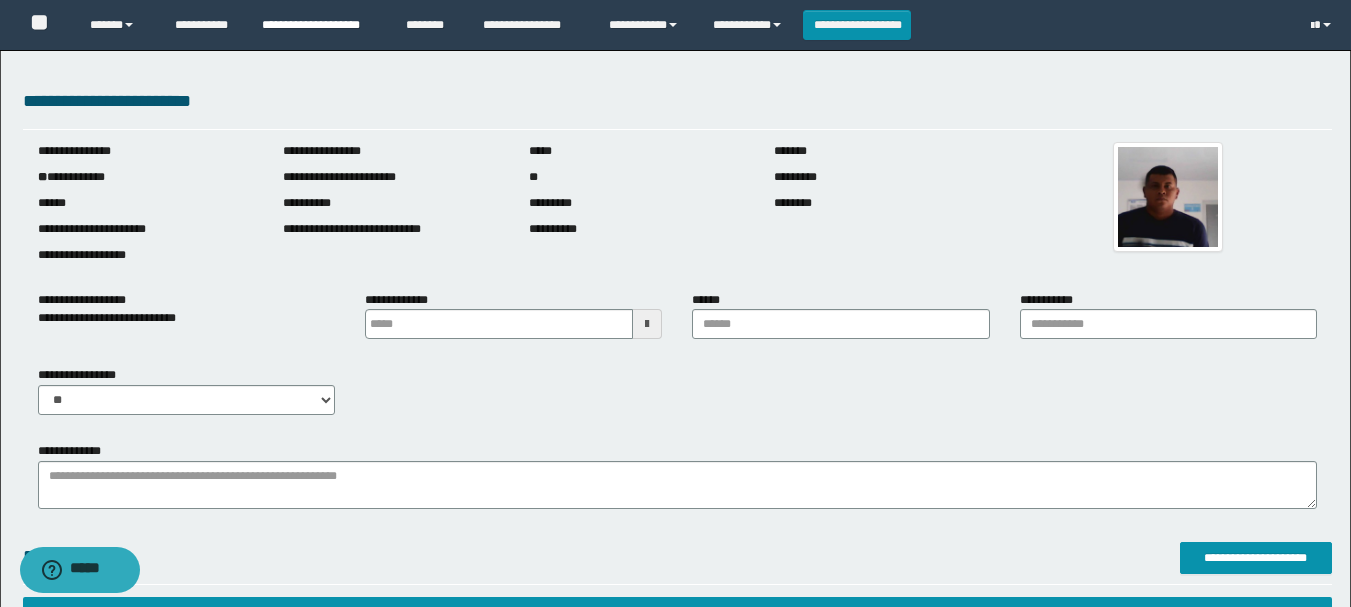 type on "******" 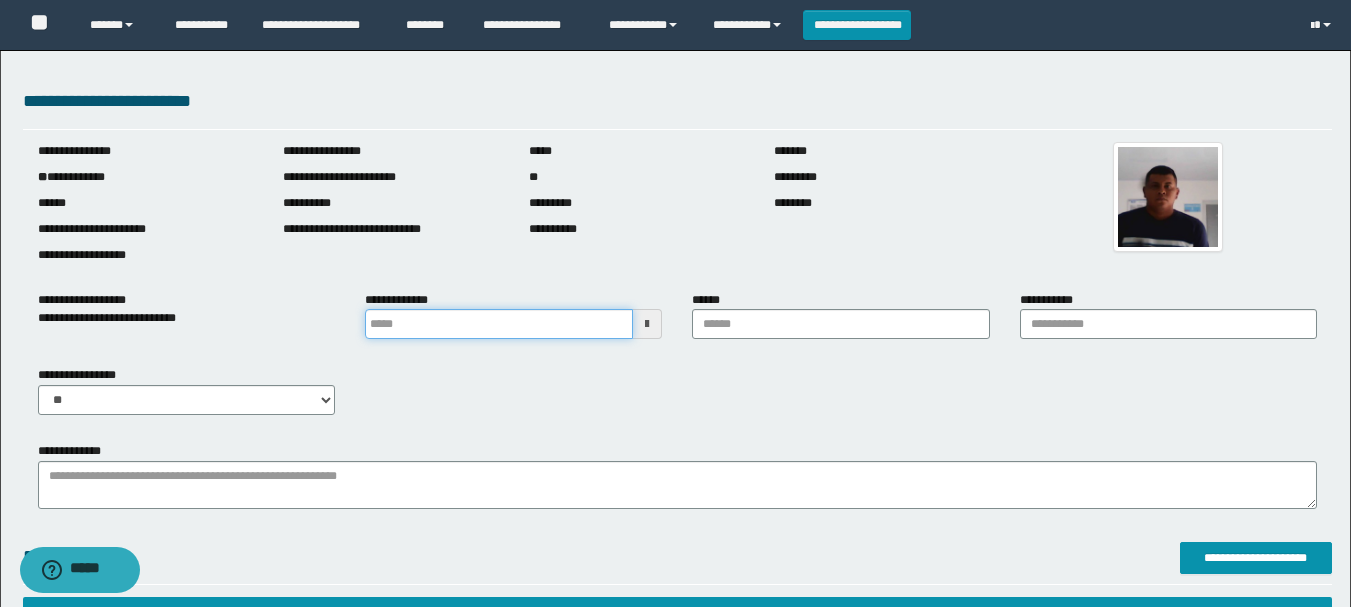 click at bounding box center [499, 324] 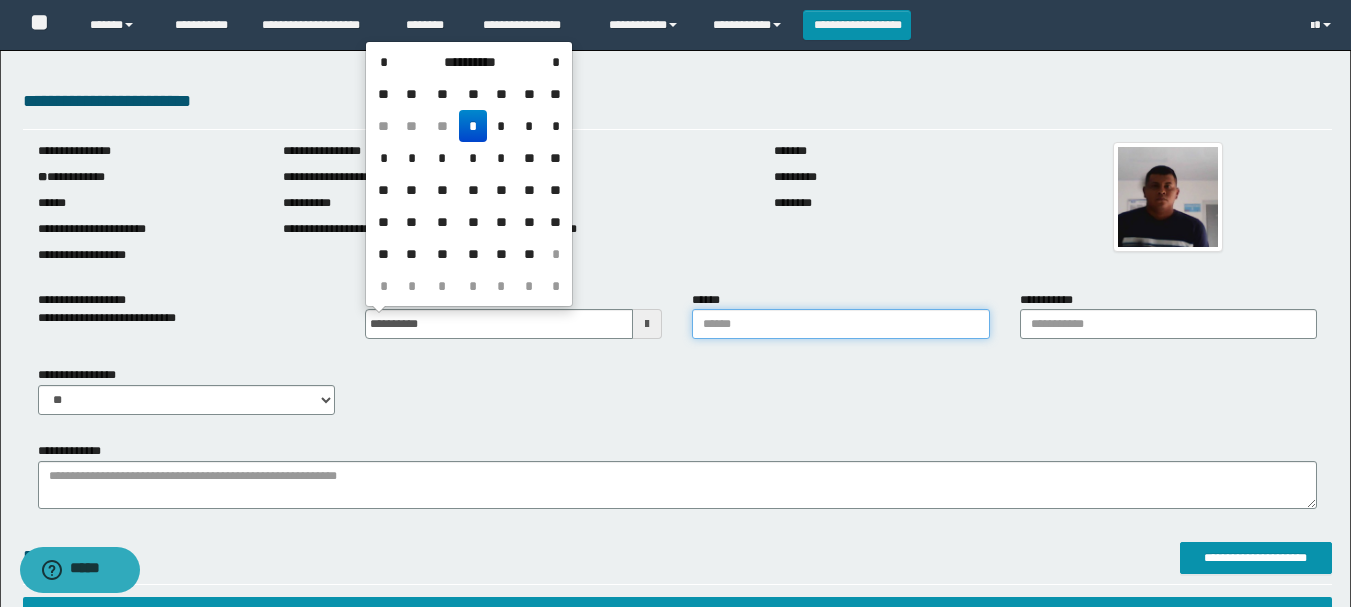 type on "**********" 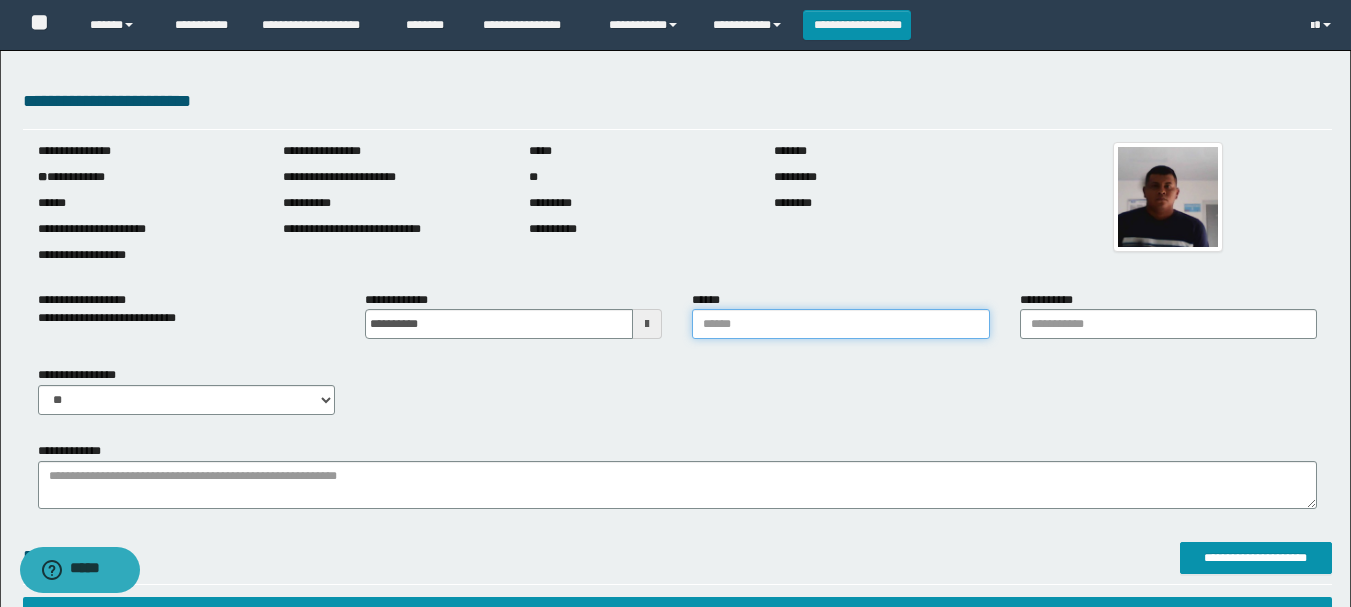 drag, startPoint x: 711, startPoint y: 323, endPoint x: 775, endPoint y: 352, distance: 70.26379 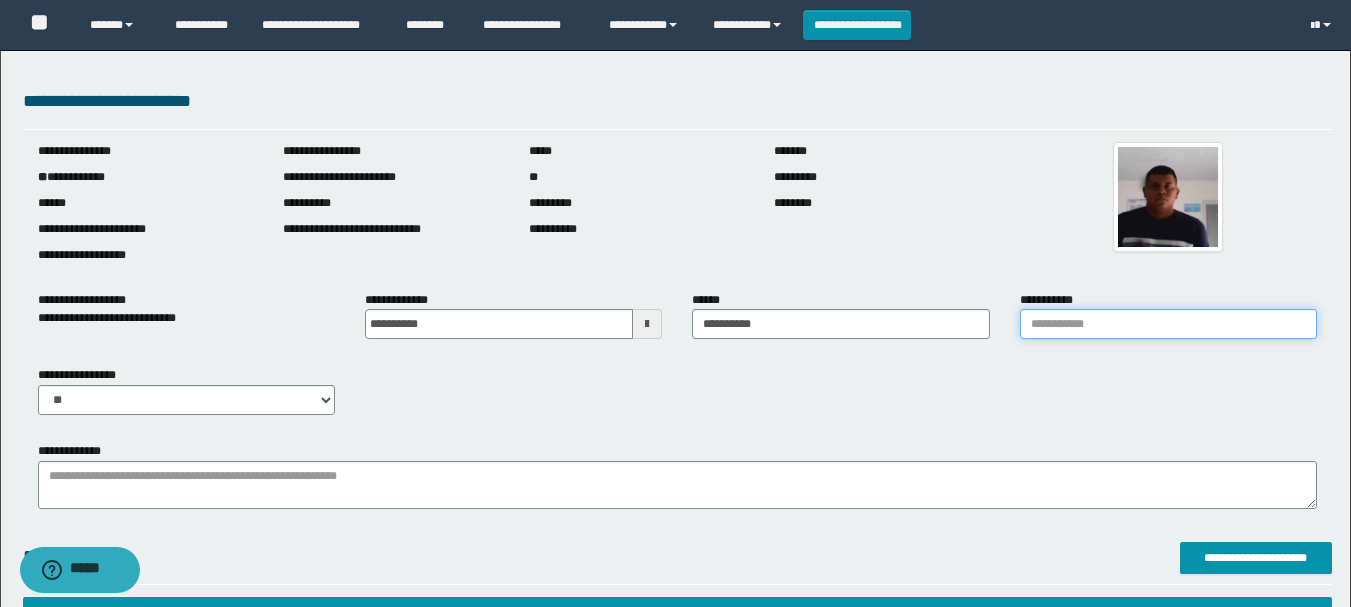 click on "**********" at bounding box center (1168, 324) 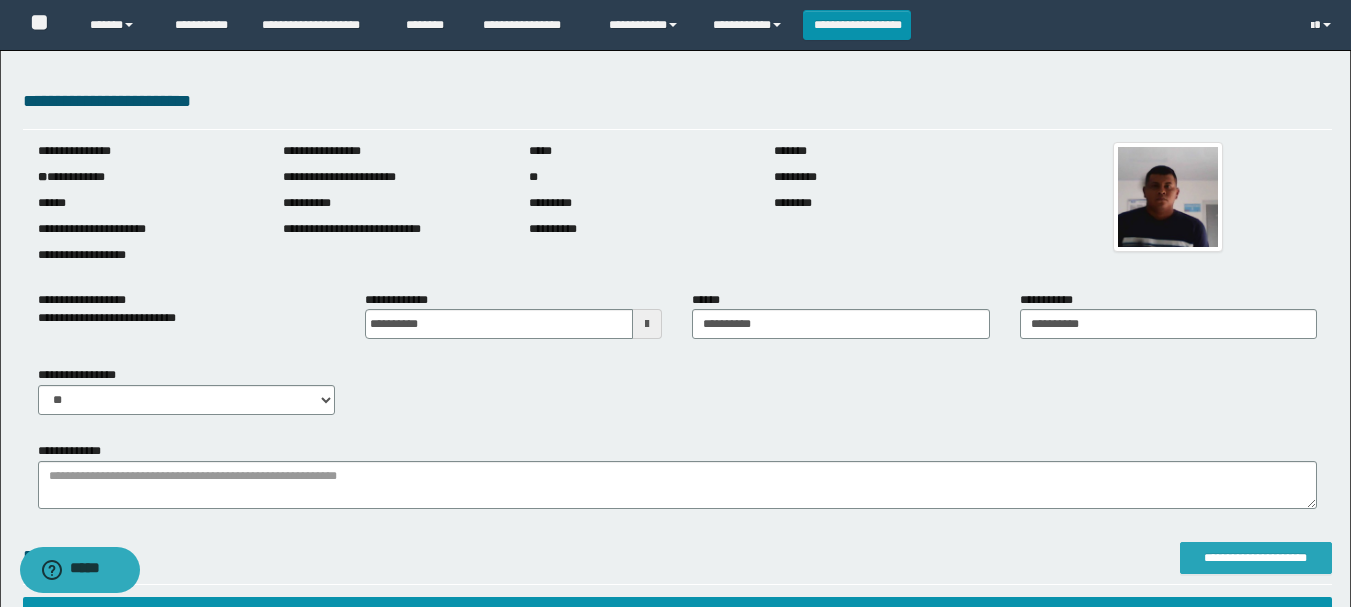 click on "**********" at bounding box center [1256, 558] 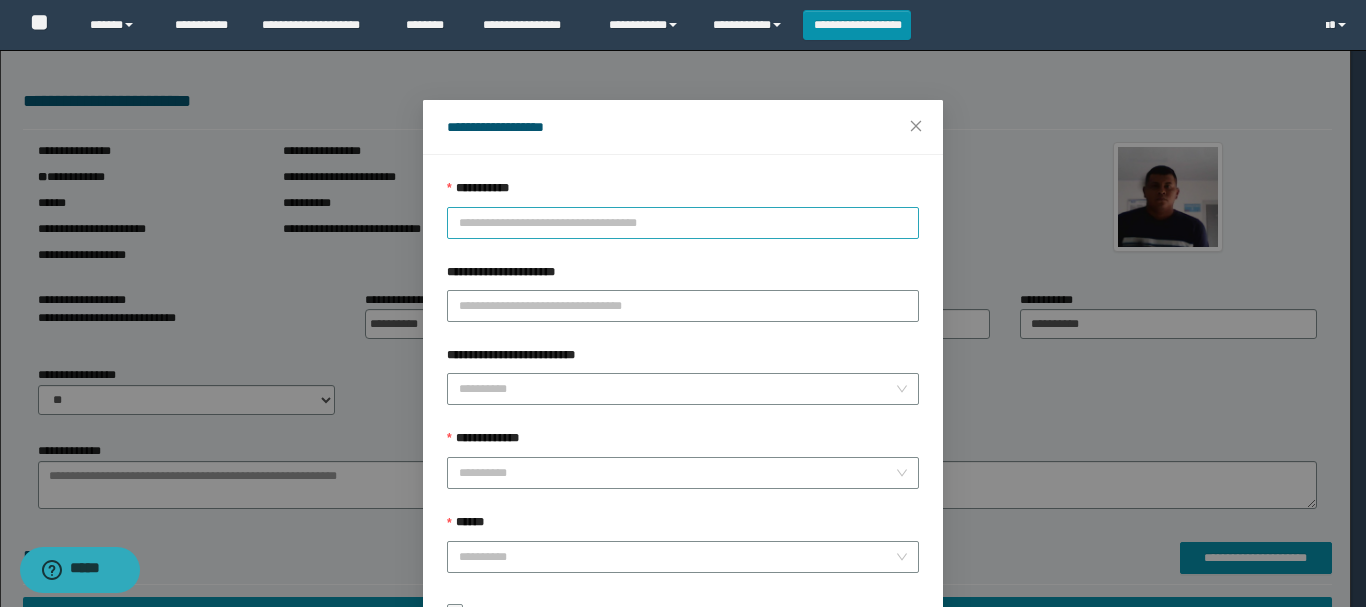 click on "**********" at bounding box center [683, 223] 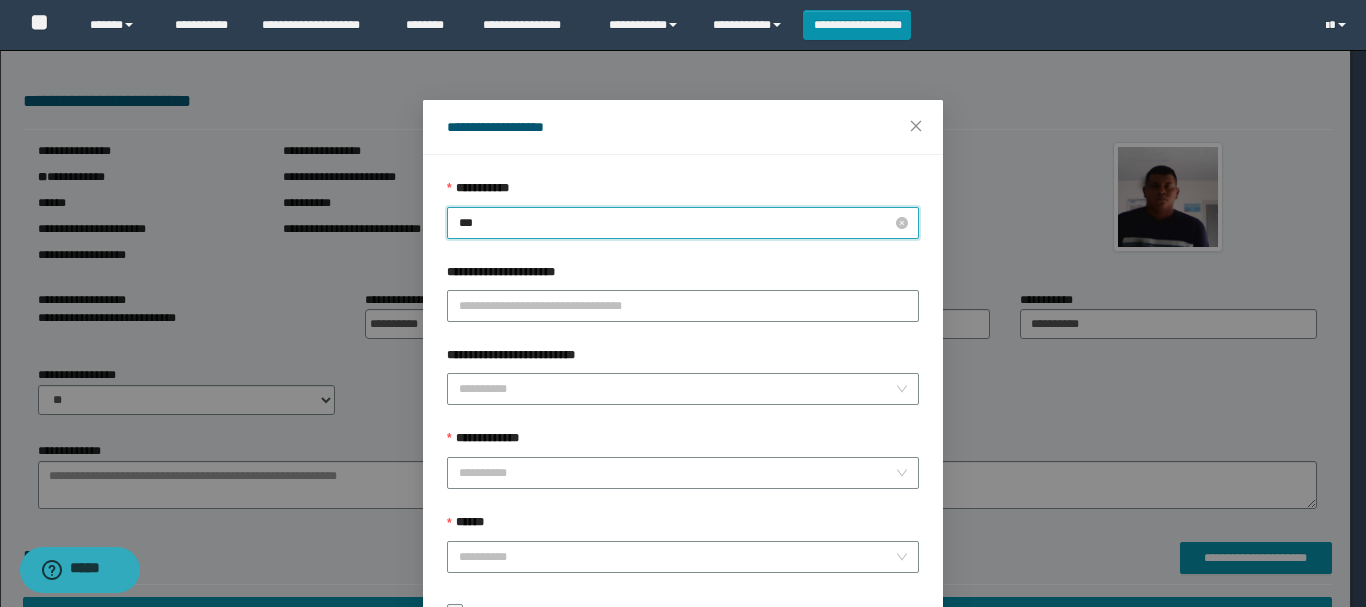 type on "****" 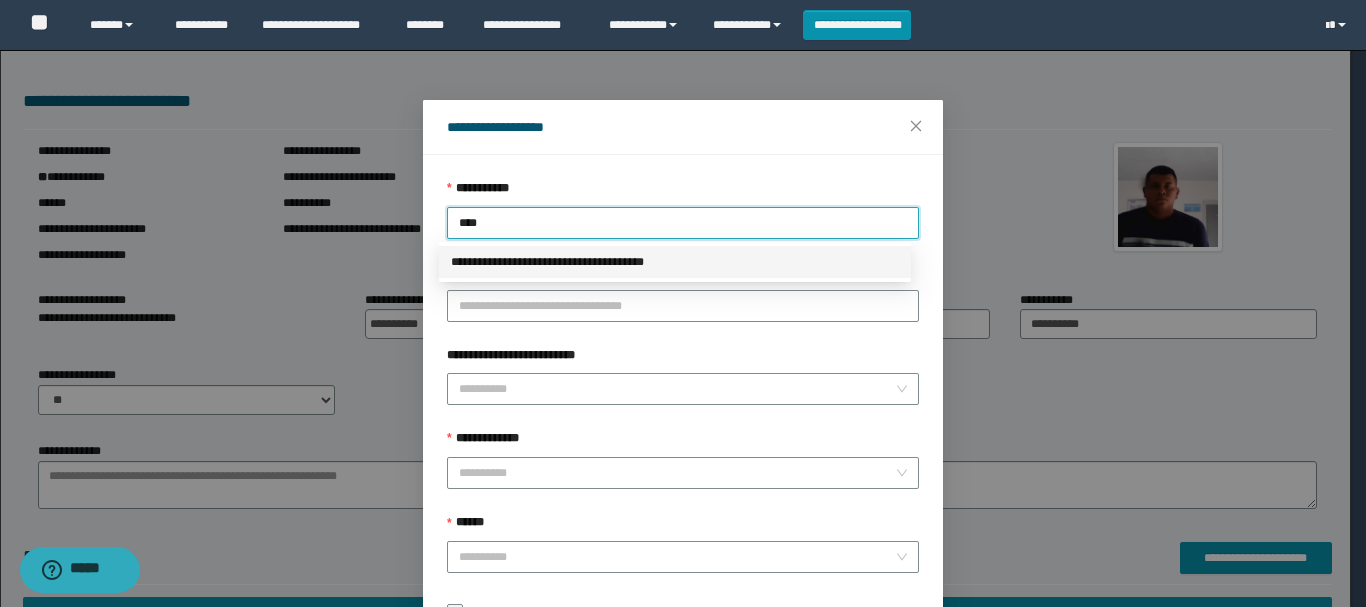 click on "**********" at bounding box center (675, 262) 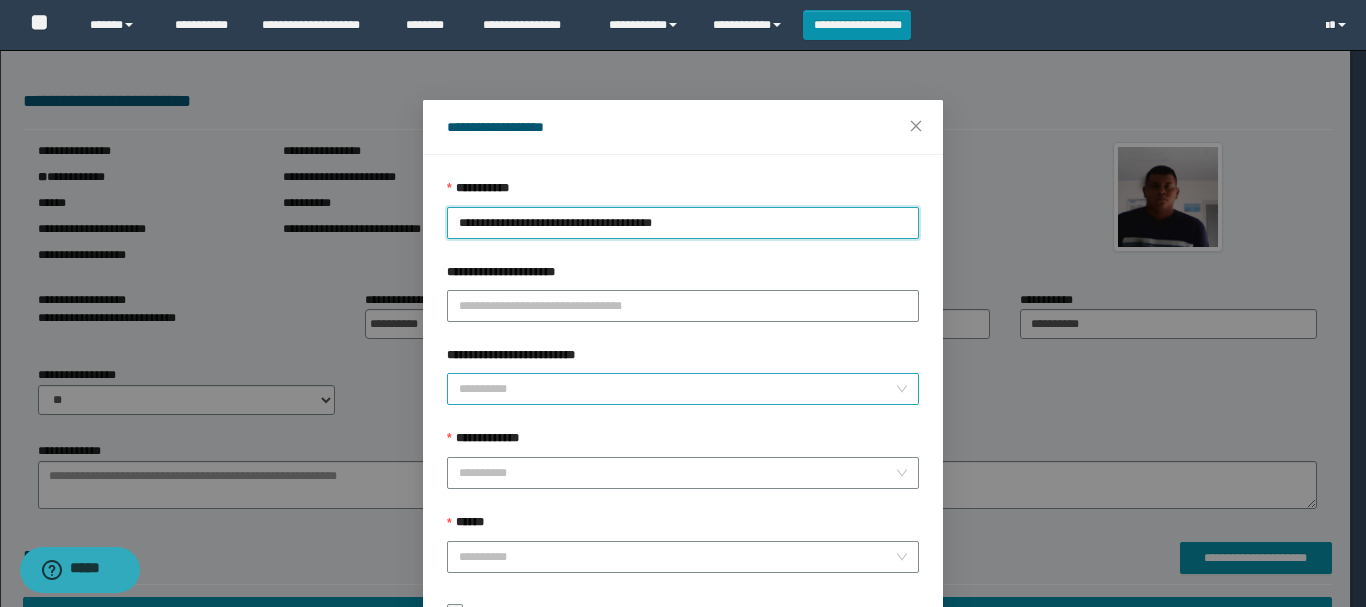 click on "**********" at bounding box center (677, 389) 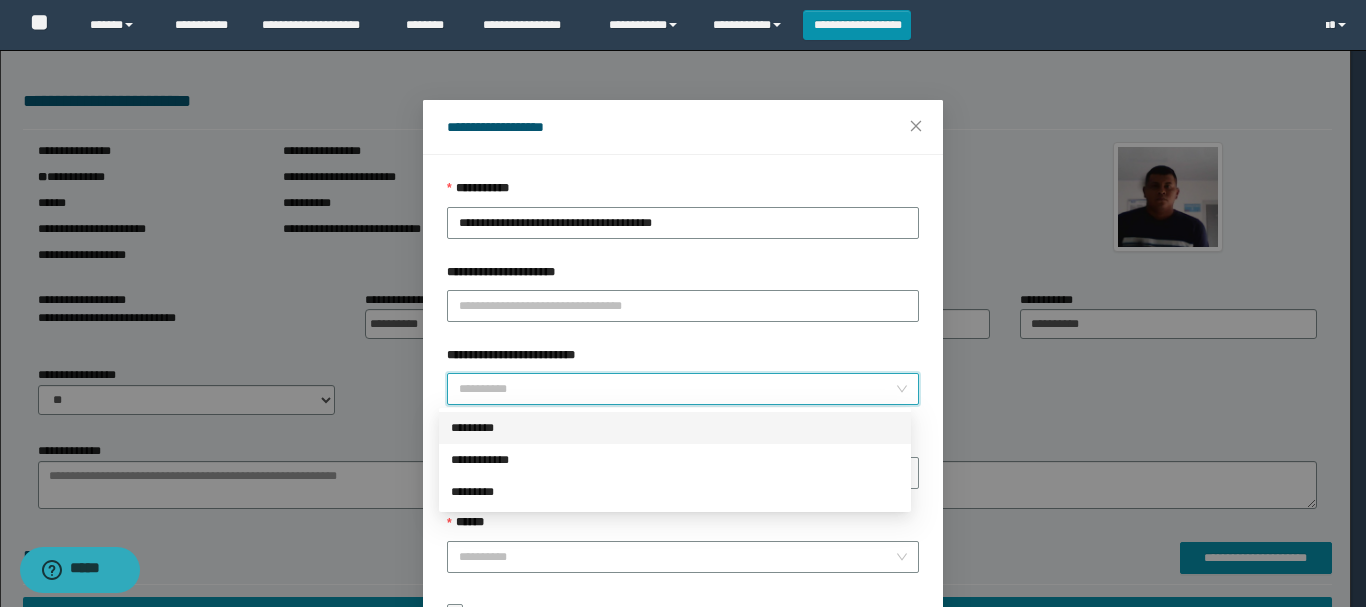 click on "*********" at bounding box center [675, 428] 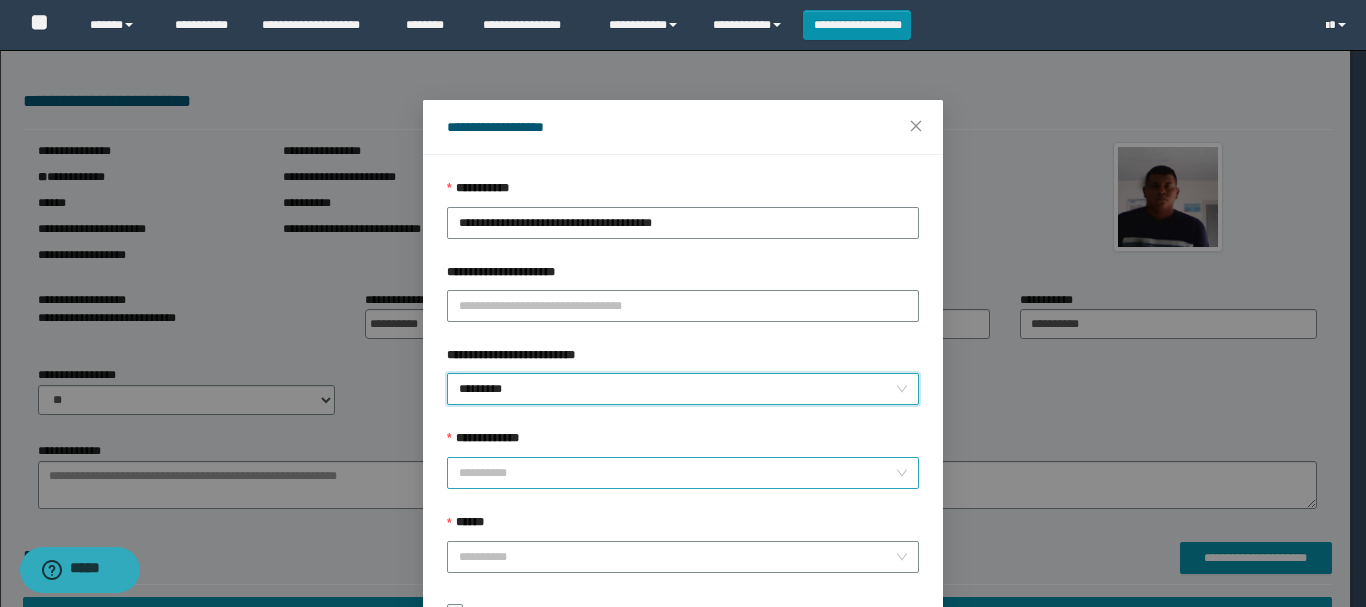 click on "**********" at bounding box center (677, 473) 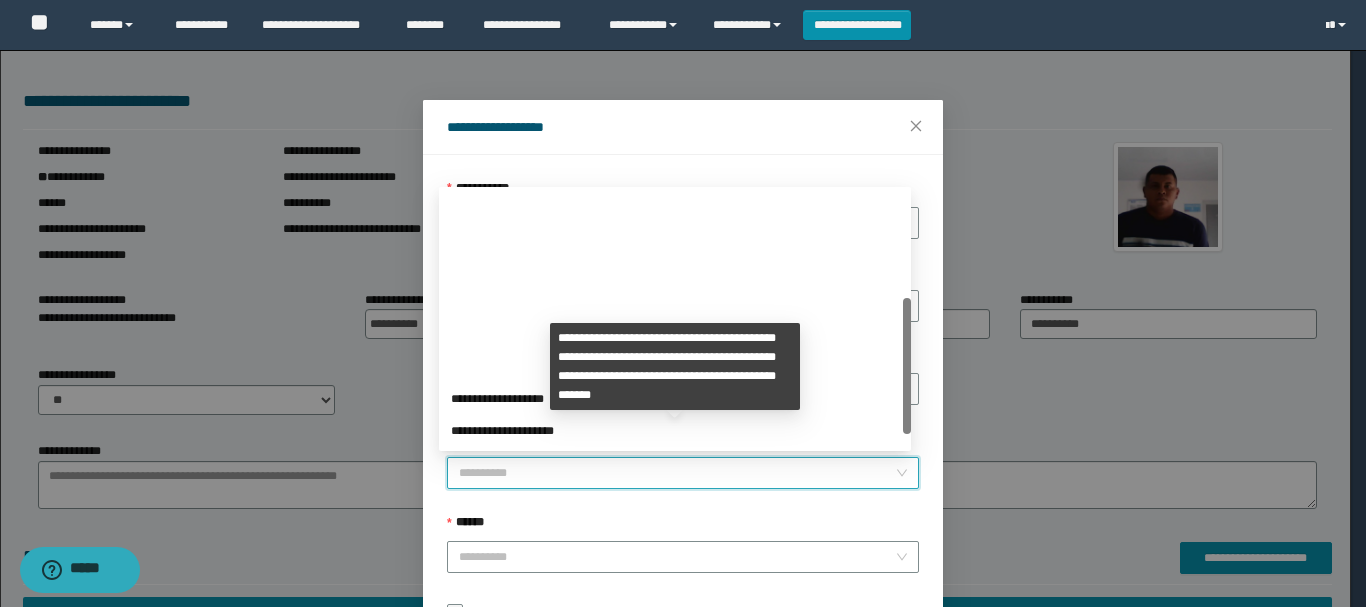 scroll, scrollTop: 200, scrollLeft: 0, axis: vertical 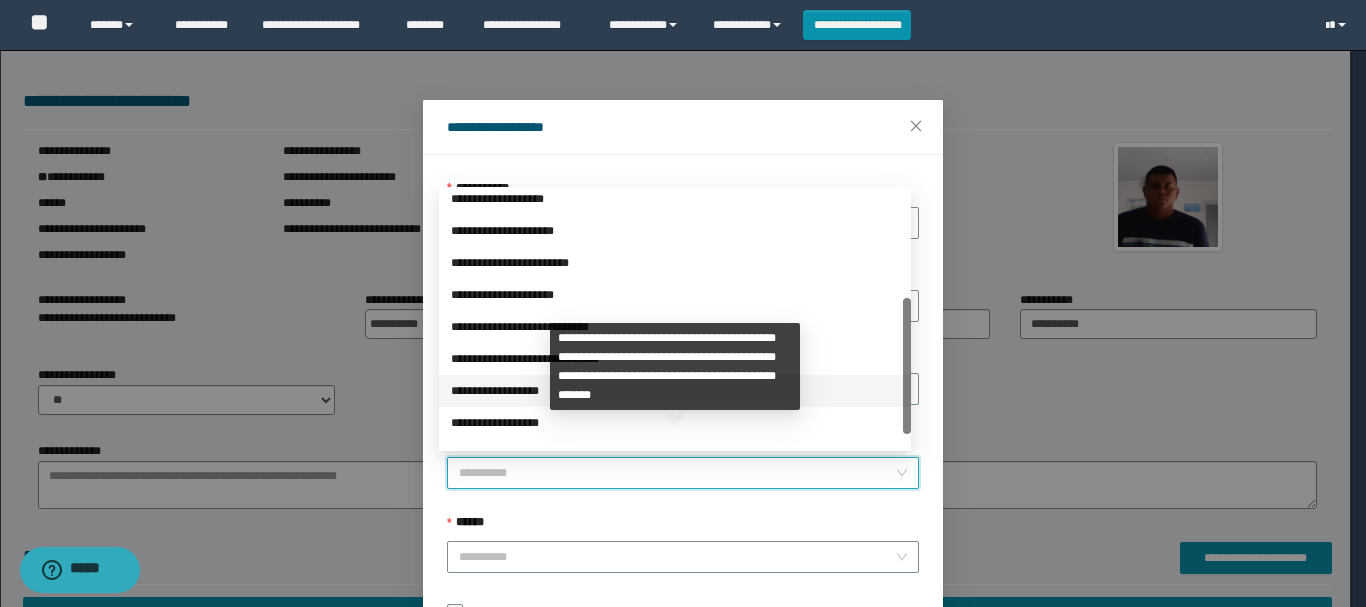 click on "**********" at bounding box center (675, 391) 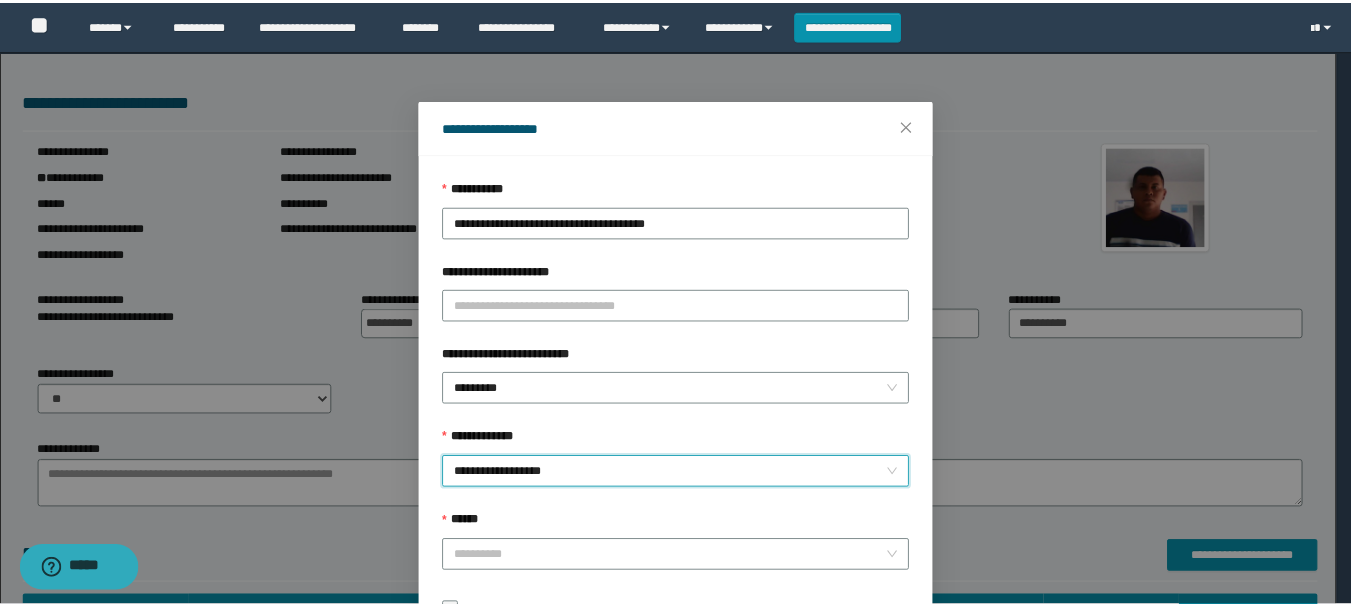 scroll, scrollTop: 145, scrollLeft: 0, axis: vertical 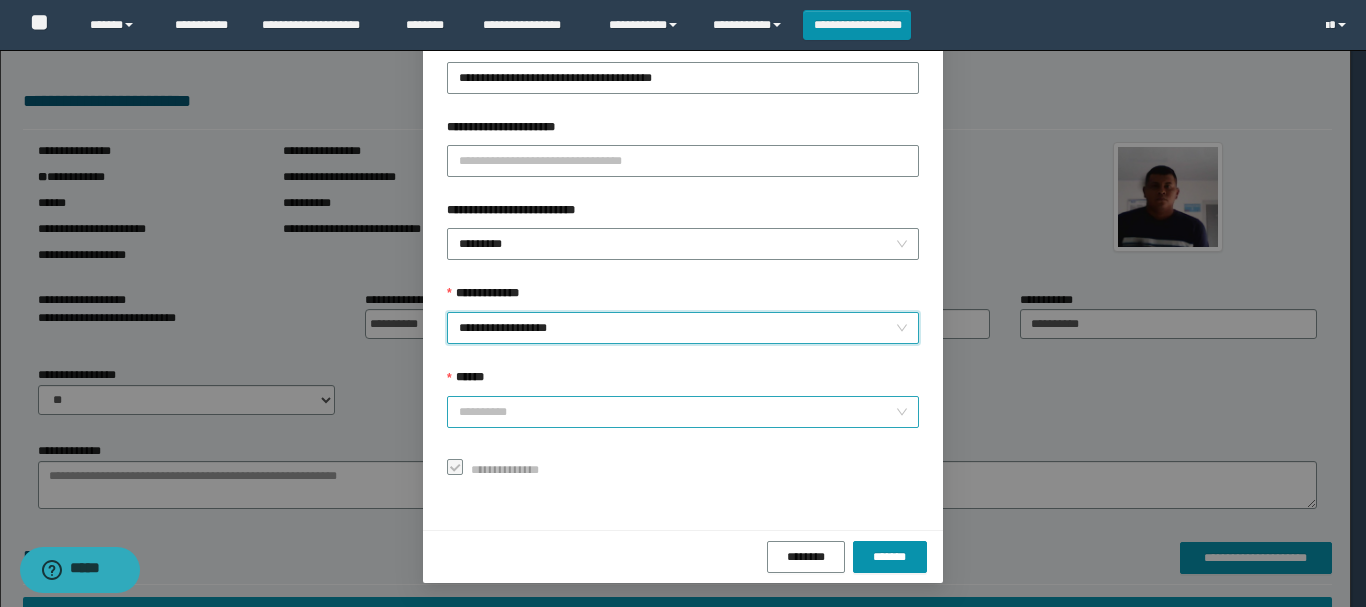 click on "******" at bounding box center [677, 412] 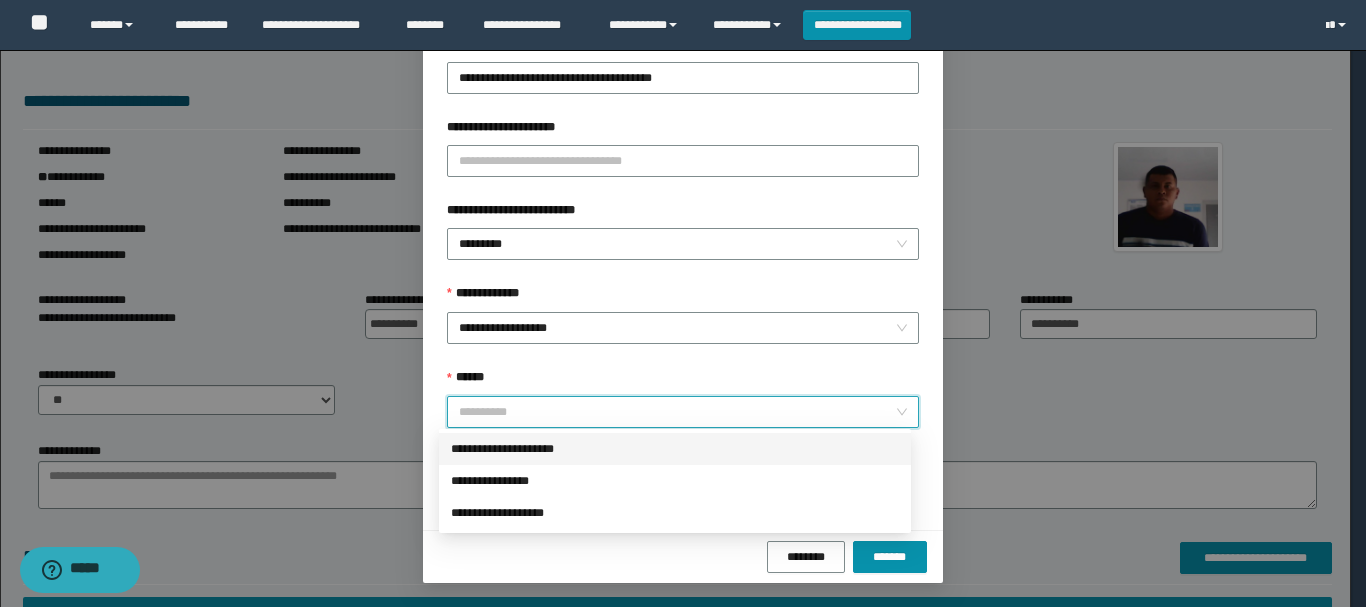 click on "**********" at bounding box center (675, 449) 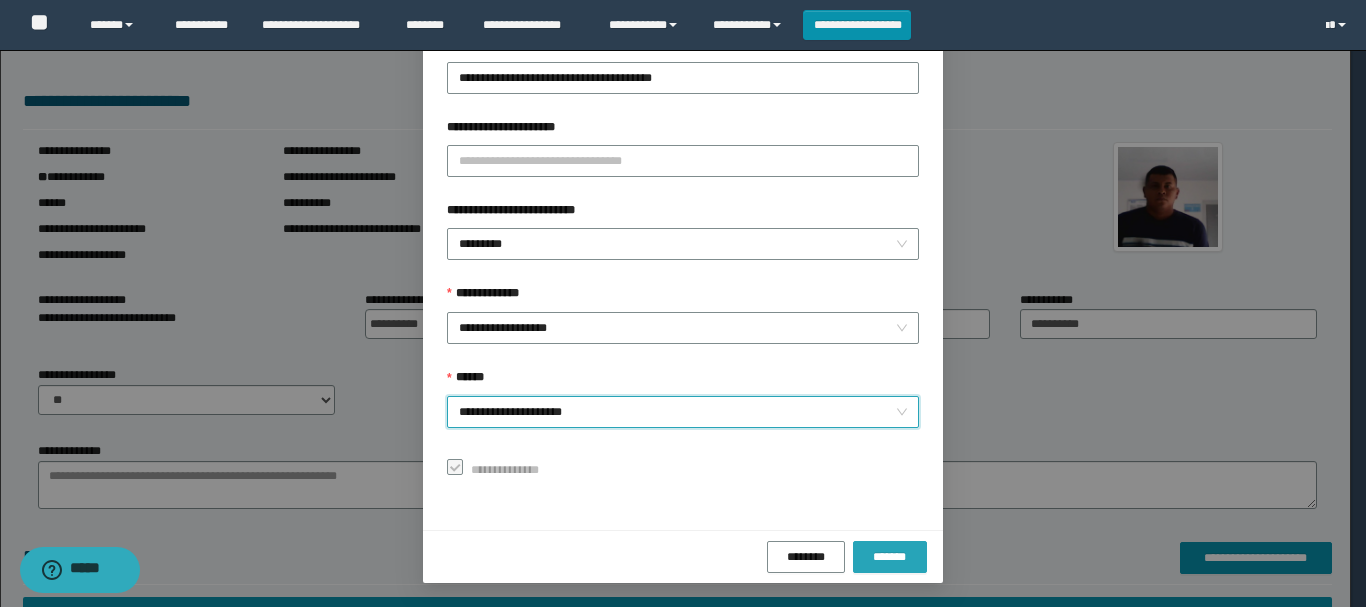 click on "*******" at bounding box center (890, 557) 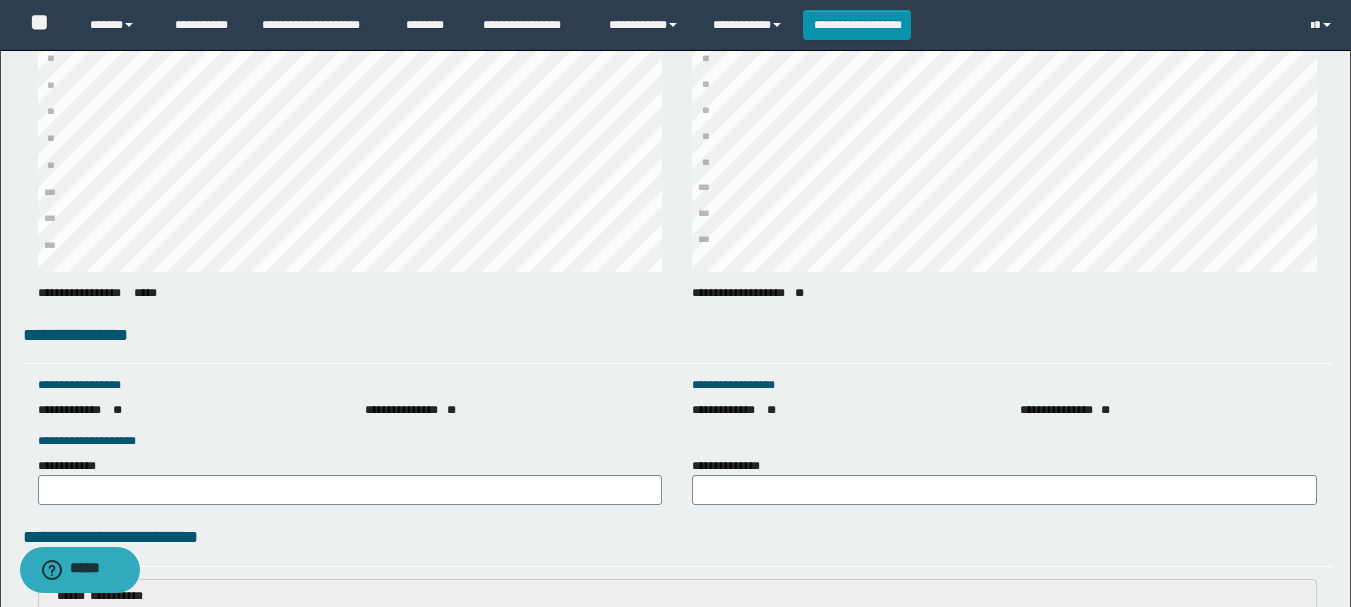 scroll, scrollTop: 2500, scrollLeft: 0, axis: vertical 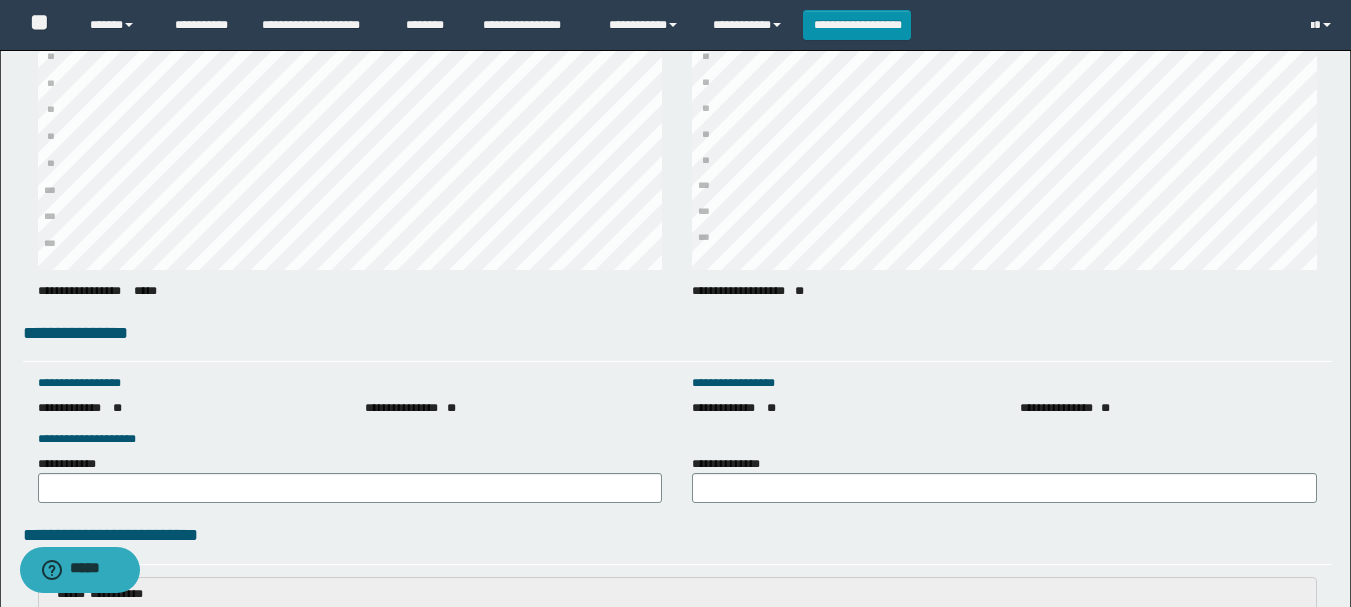 click on "**********" at bounding box center (731, 464) 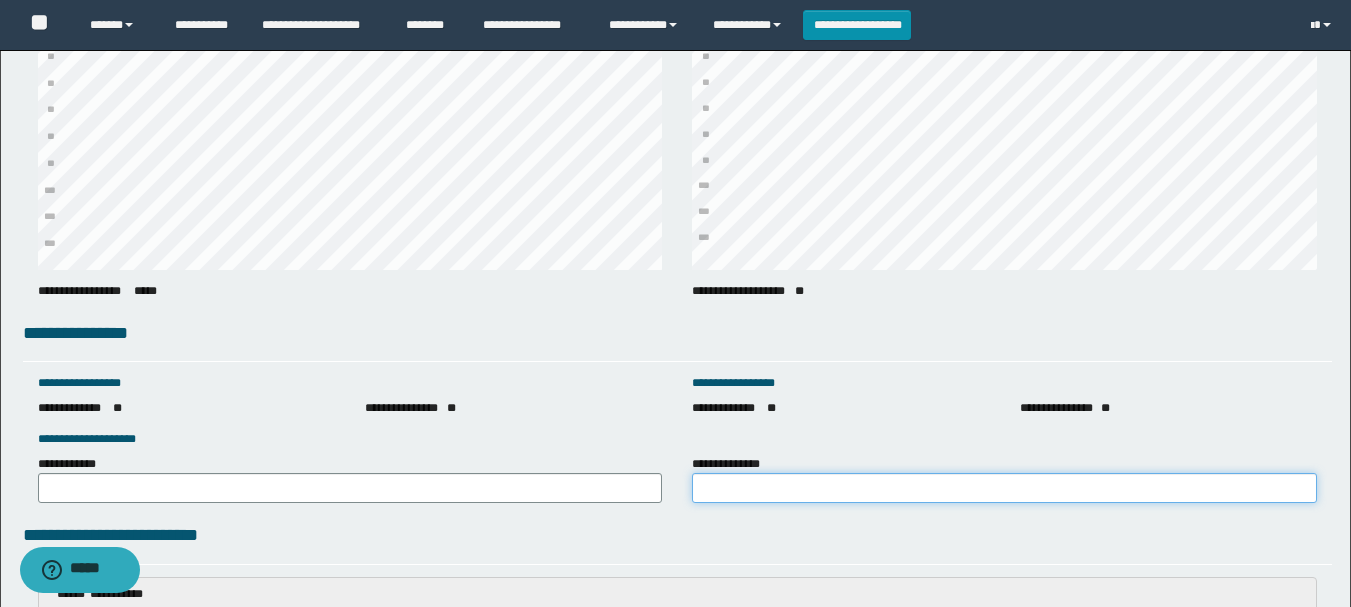 click on "**********" at bounding box center (1004, 488) 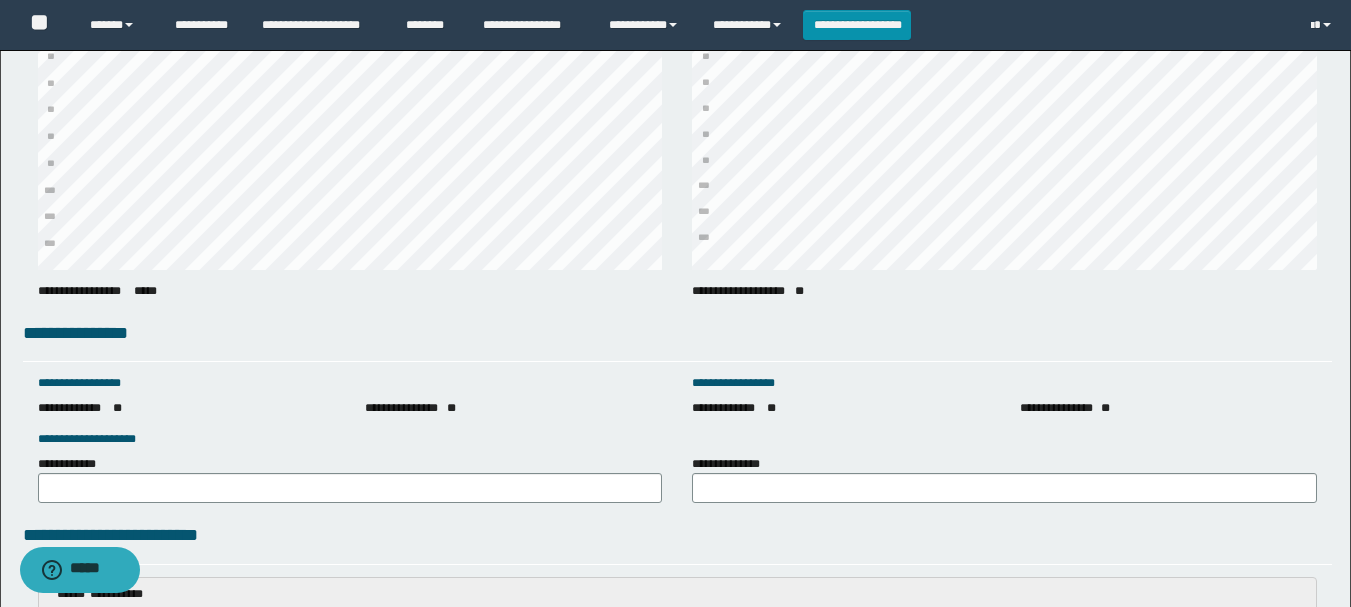 click at bounding box center (677, 934) 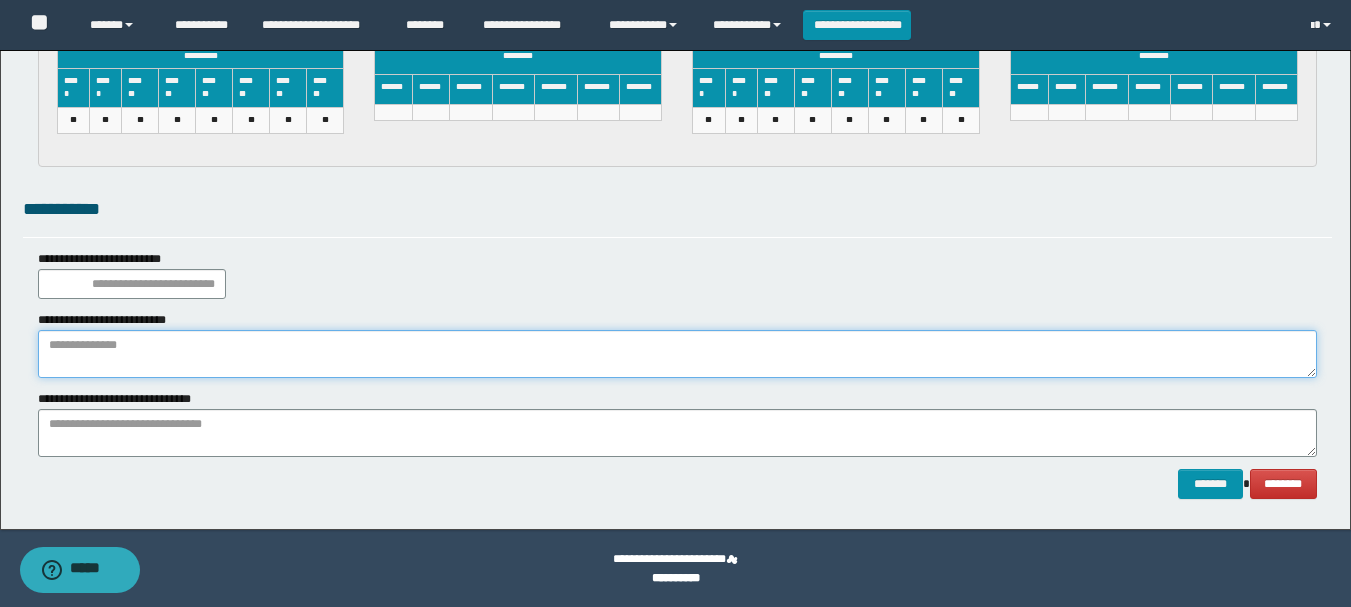 click at bounding box center [677, 354] 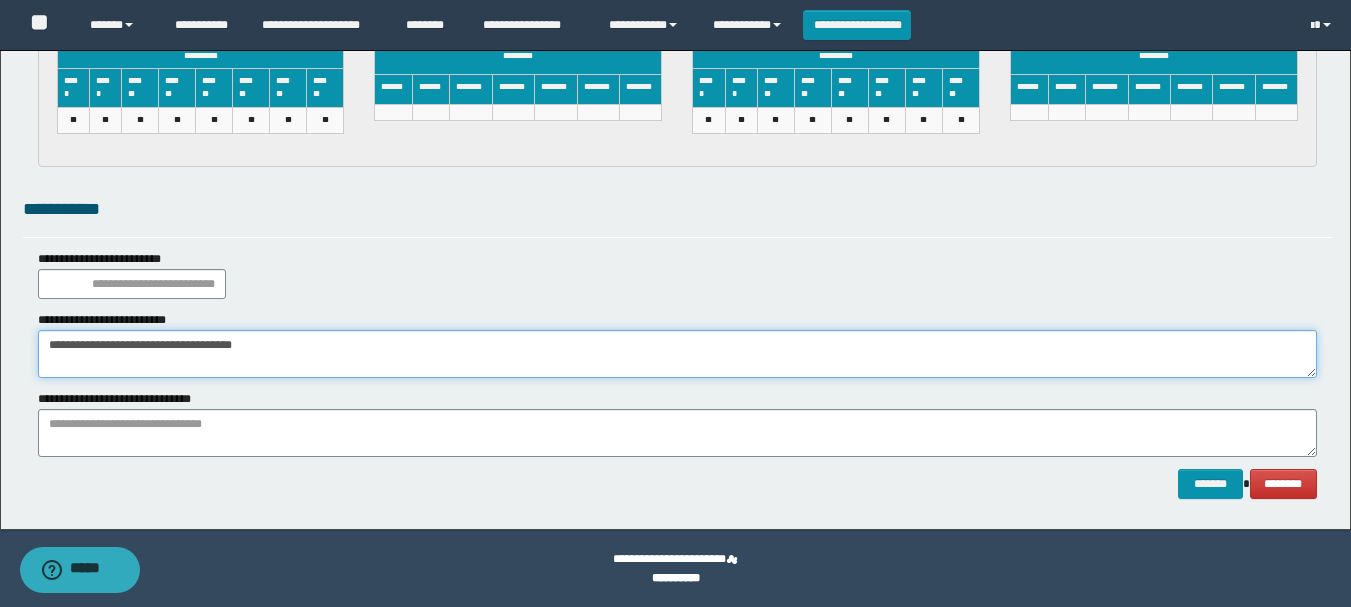 type on "**********" 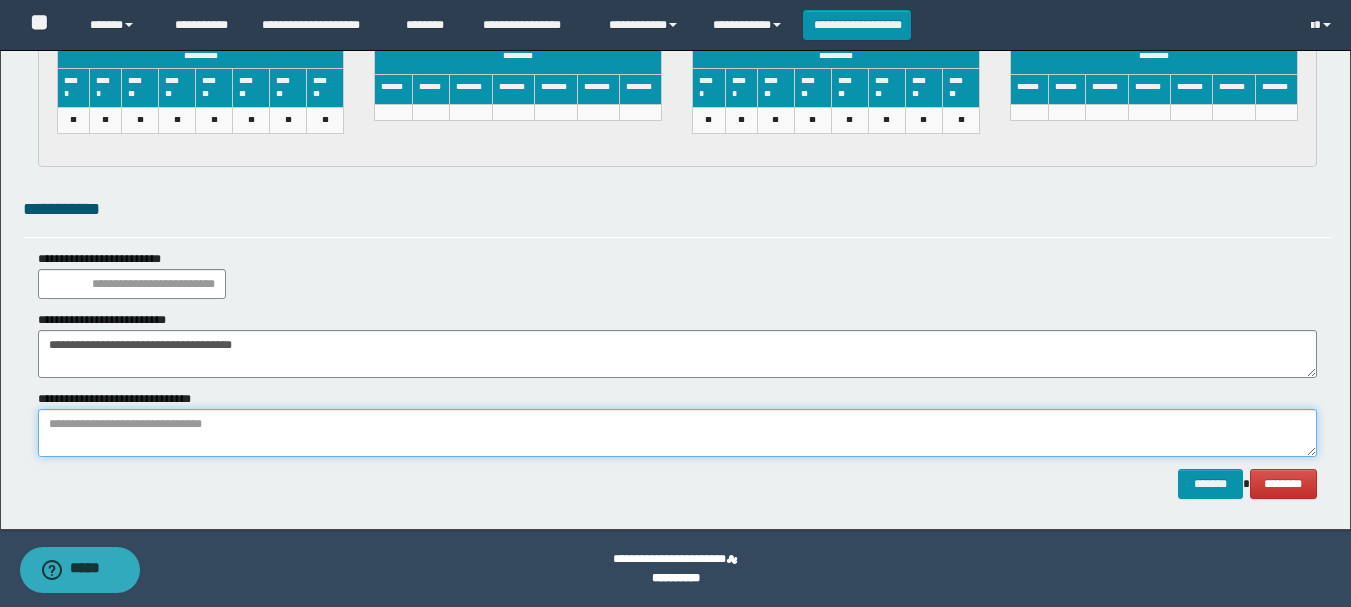 click at bounding box center (677, 433) 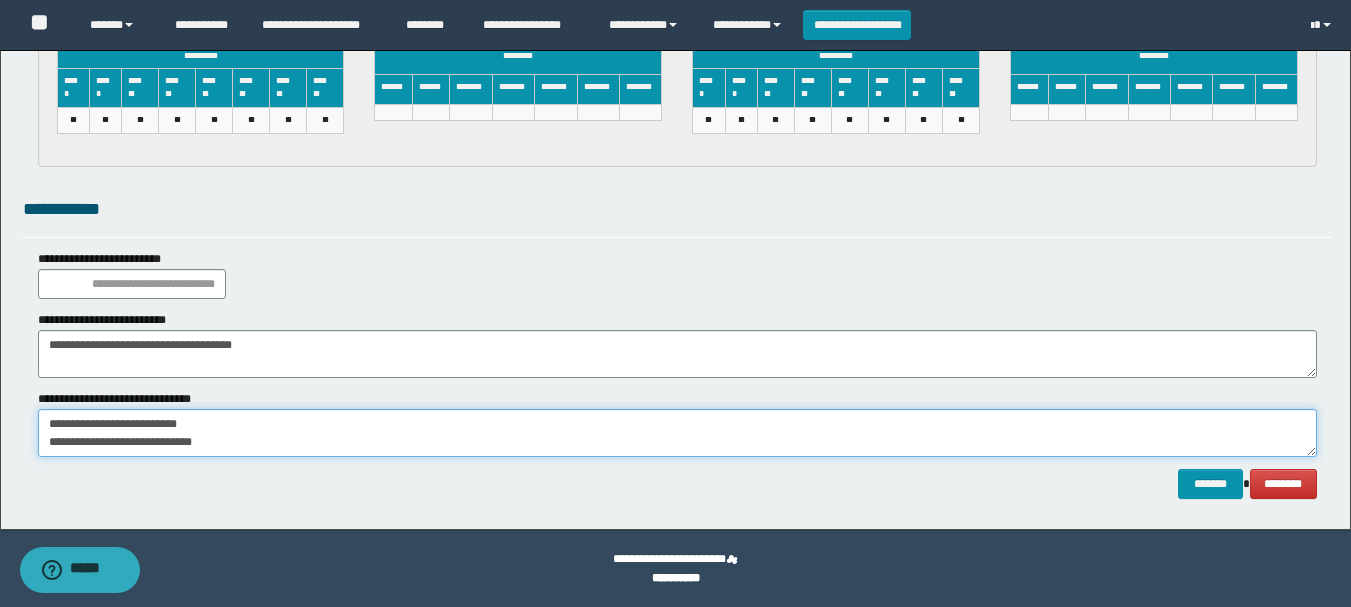 scroll, scrollTop: 0, scrollLeft: 0, axis: both 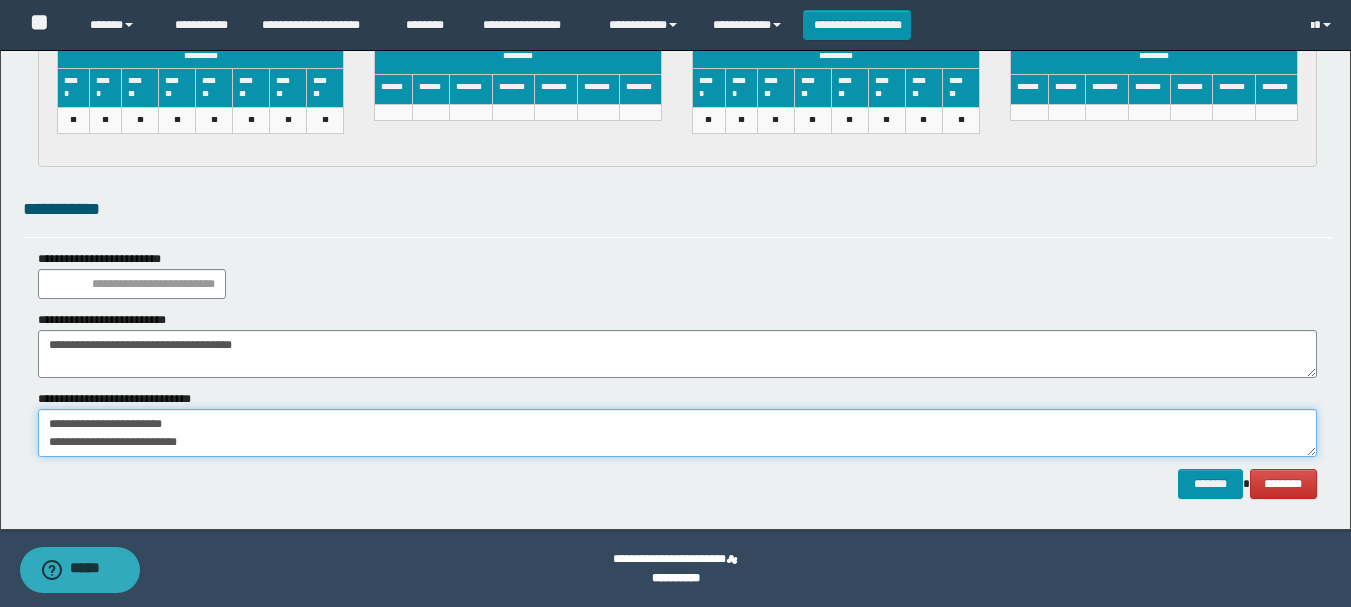 drag, startPoint x: 269, startPoint y: 437, endPoint x: 279, endPoint y: 448, distance: 14.866069 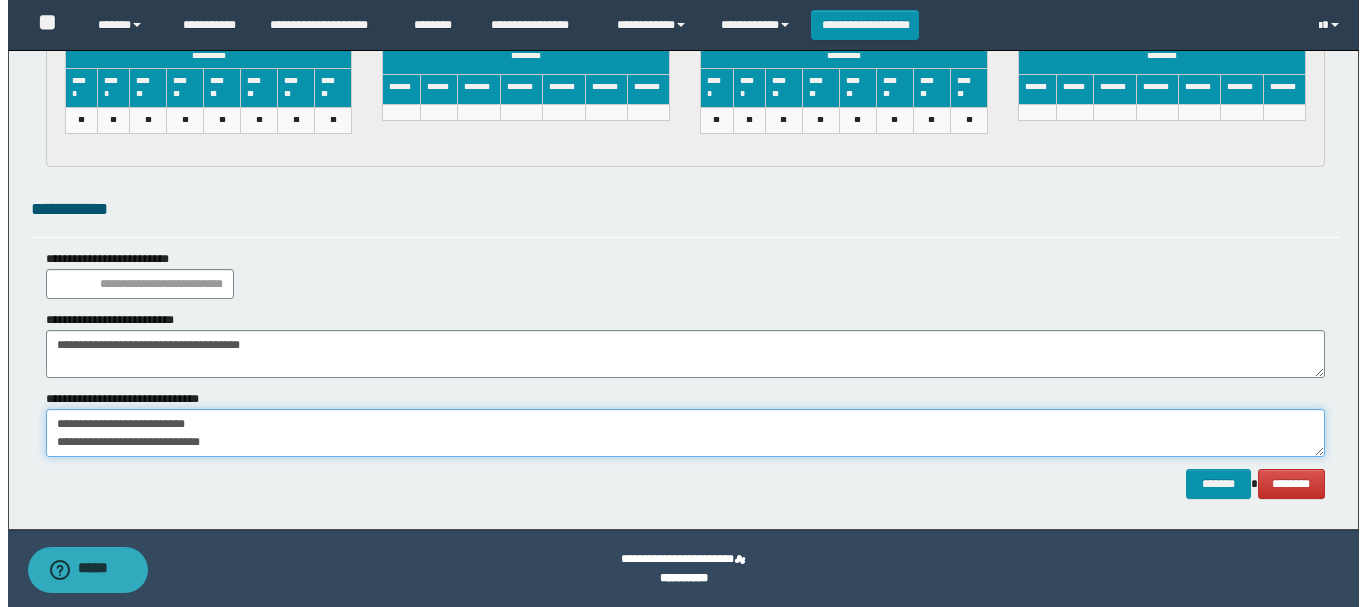 scroll, scrollTop: 0, scrollLeft: 0, axis: both 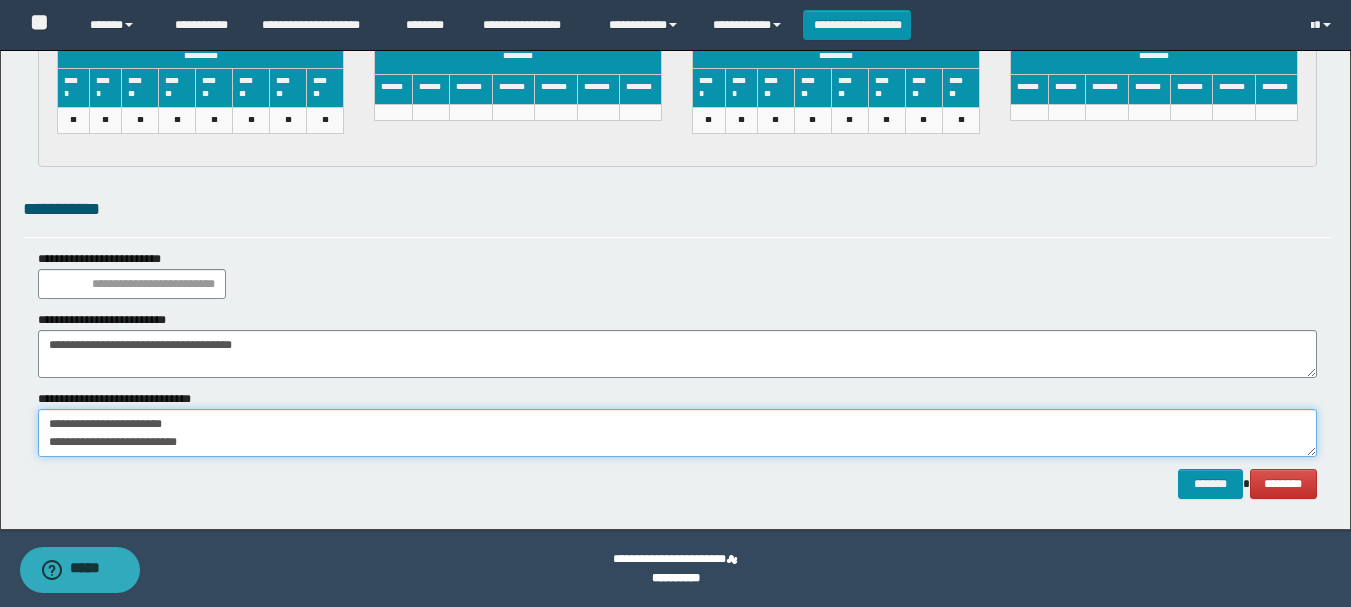 drag, startPoint x: 274, startPoint y: 440, endPoint x: 13, endPoint y: 410, distance: 262.71848 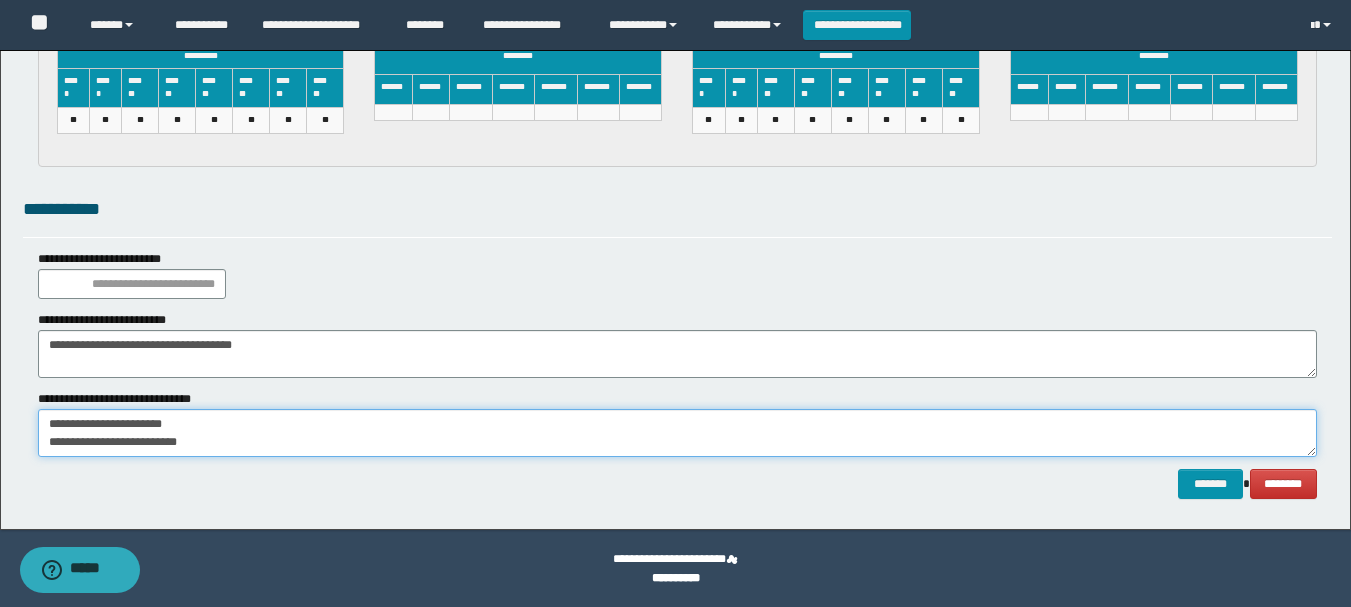 click on "**********" at bounding box center [675, -1250] 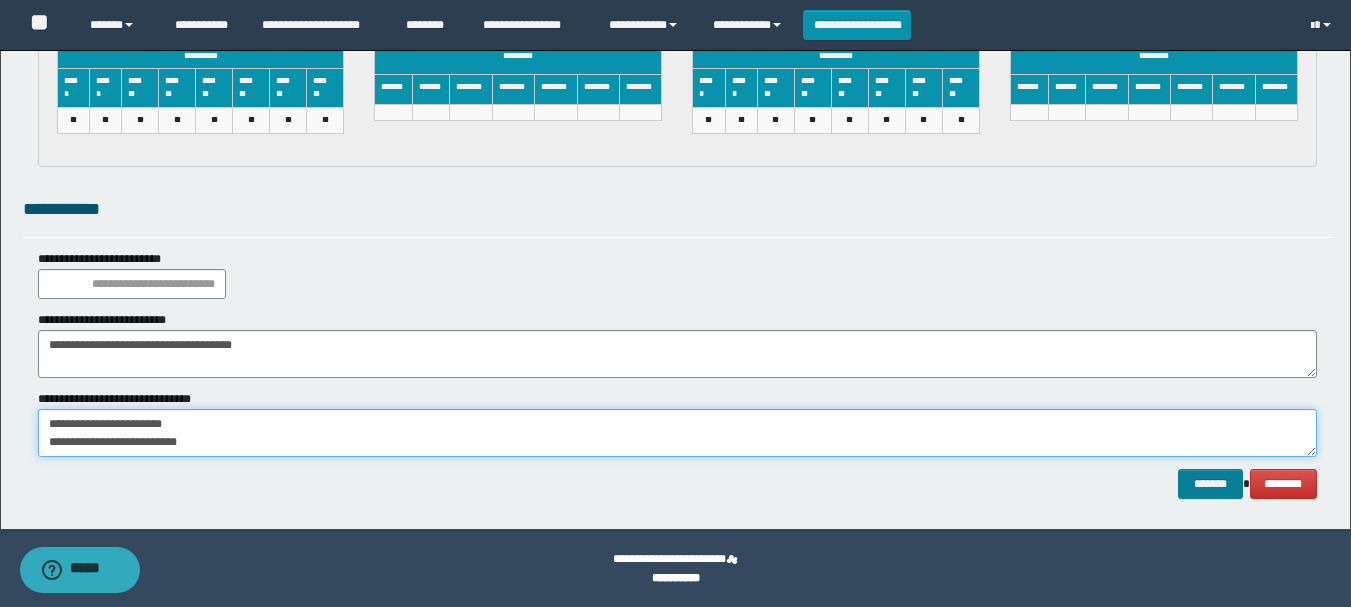 type on "**********" 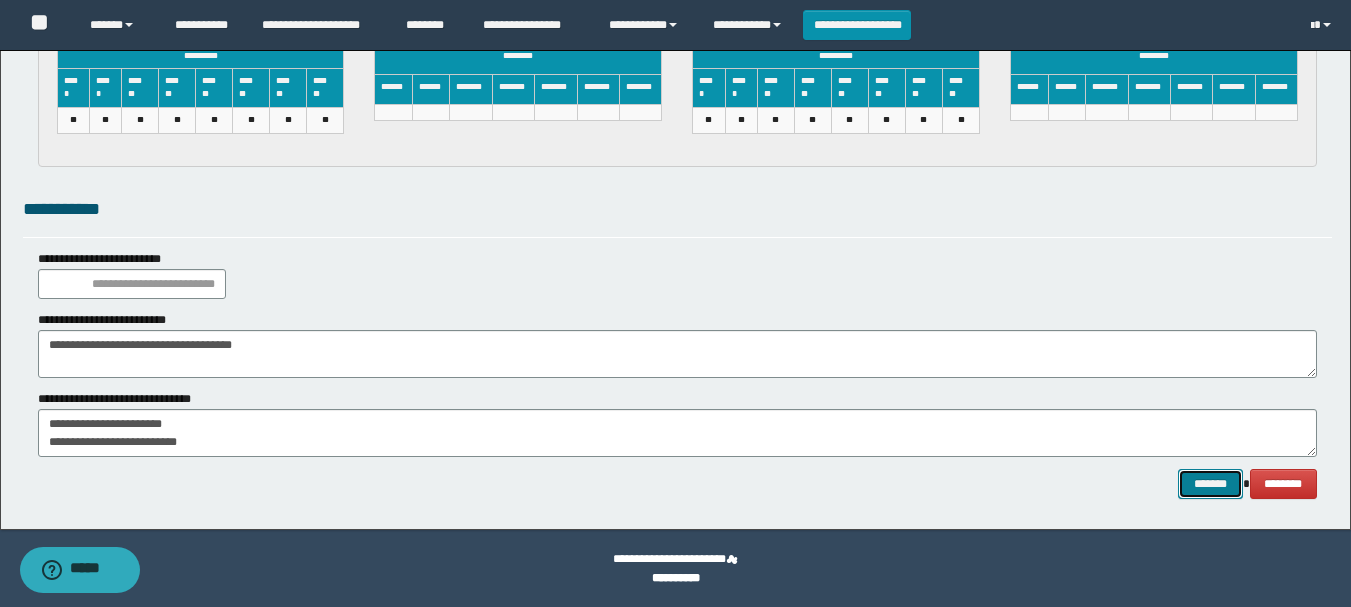 click on "*******" at bounding box center [1210, 484] 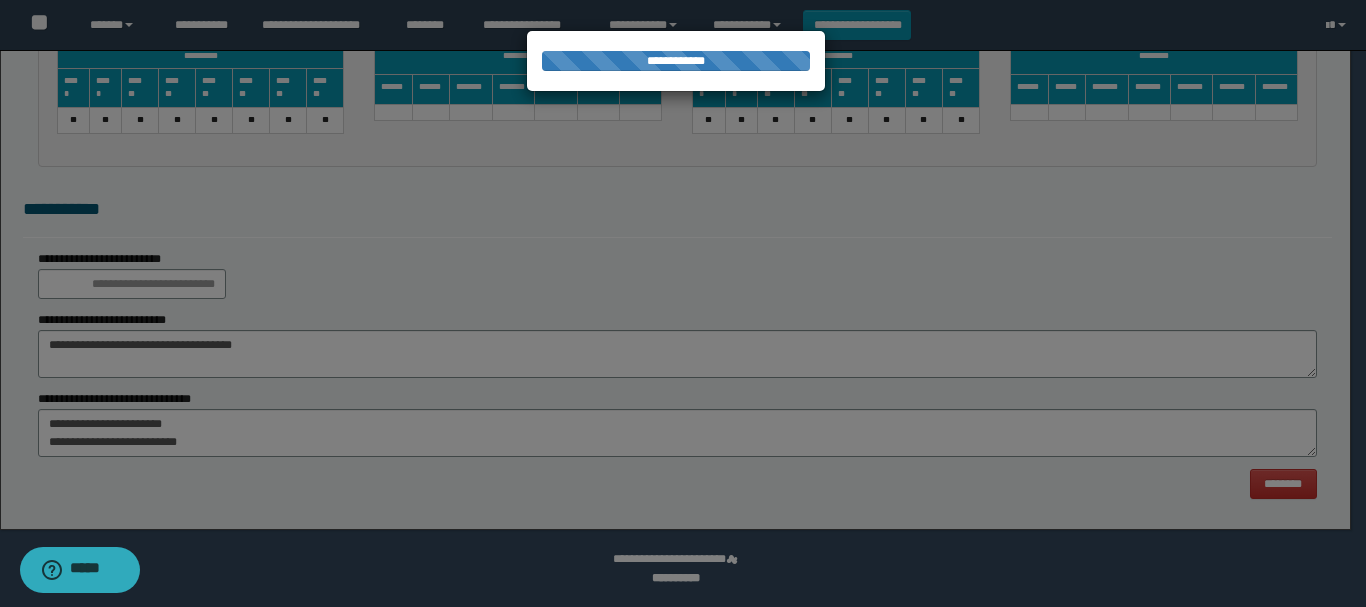 scroll, scrollTop: 0, scrollLeft: 0, axis: both 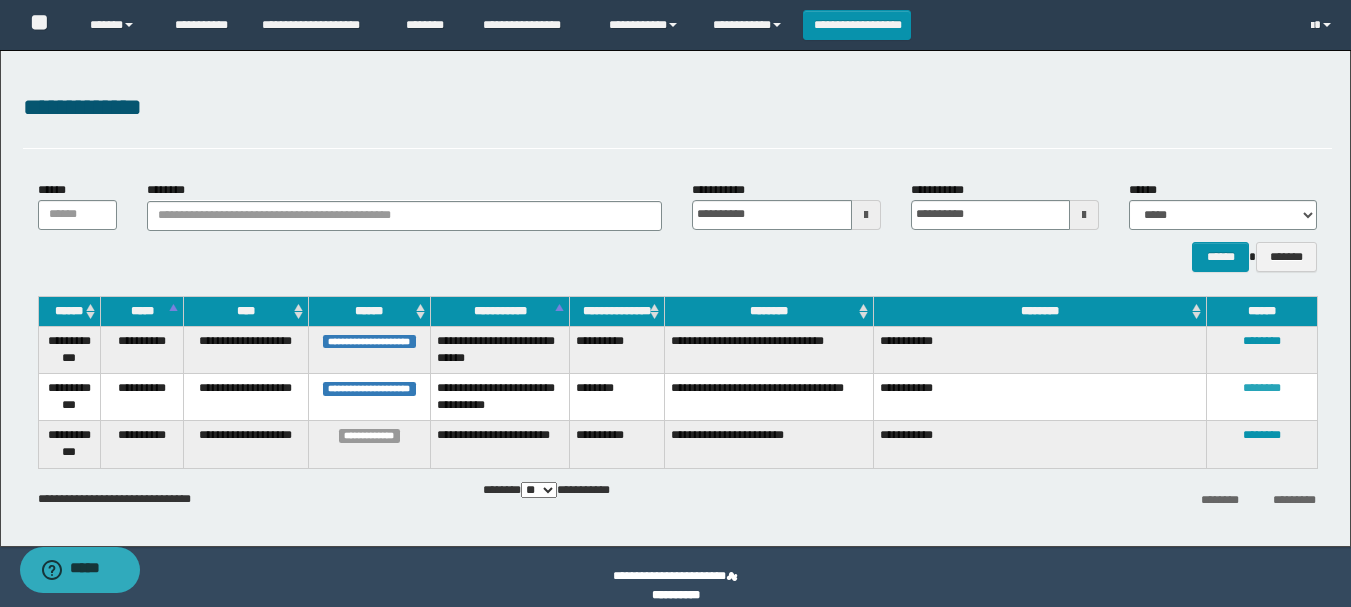 click on "********" at bounding box center [1262, 388] 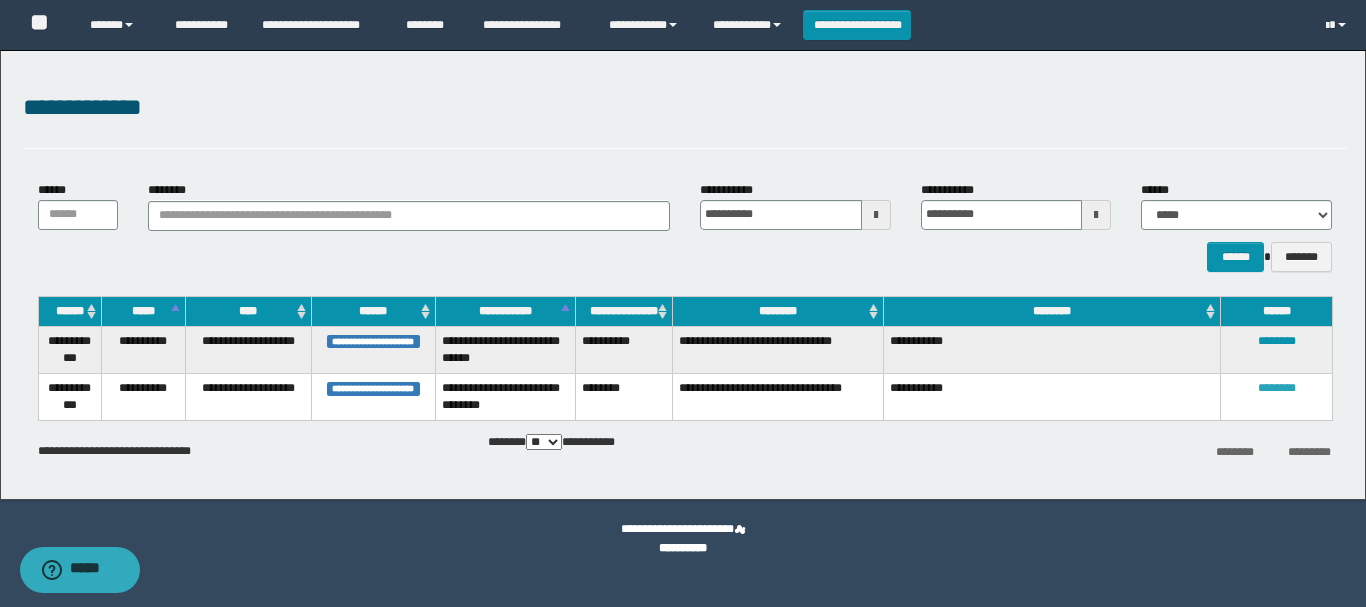click on "********" at bounding box center (1277, 388) 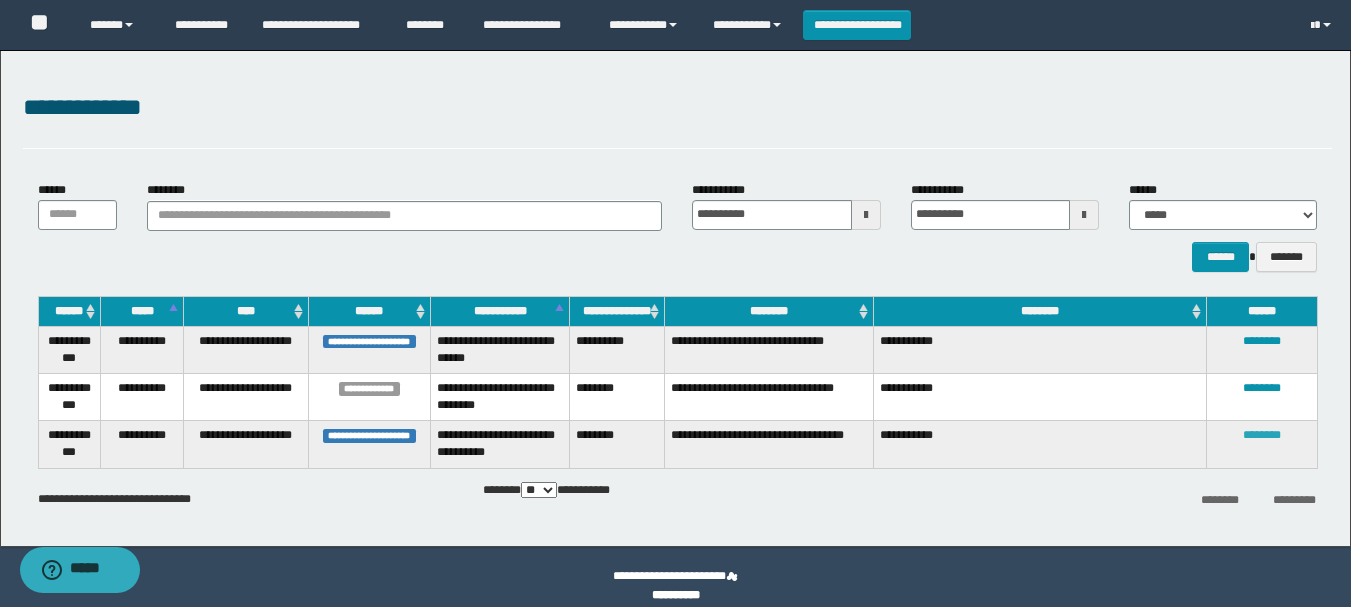 click on "********" at bounding box center (1262, 435) 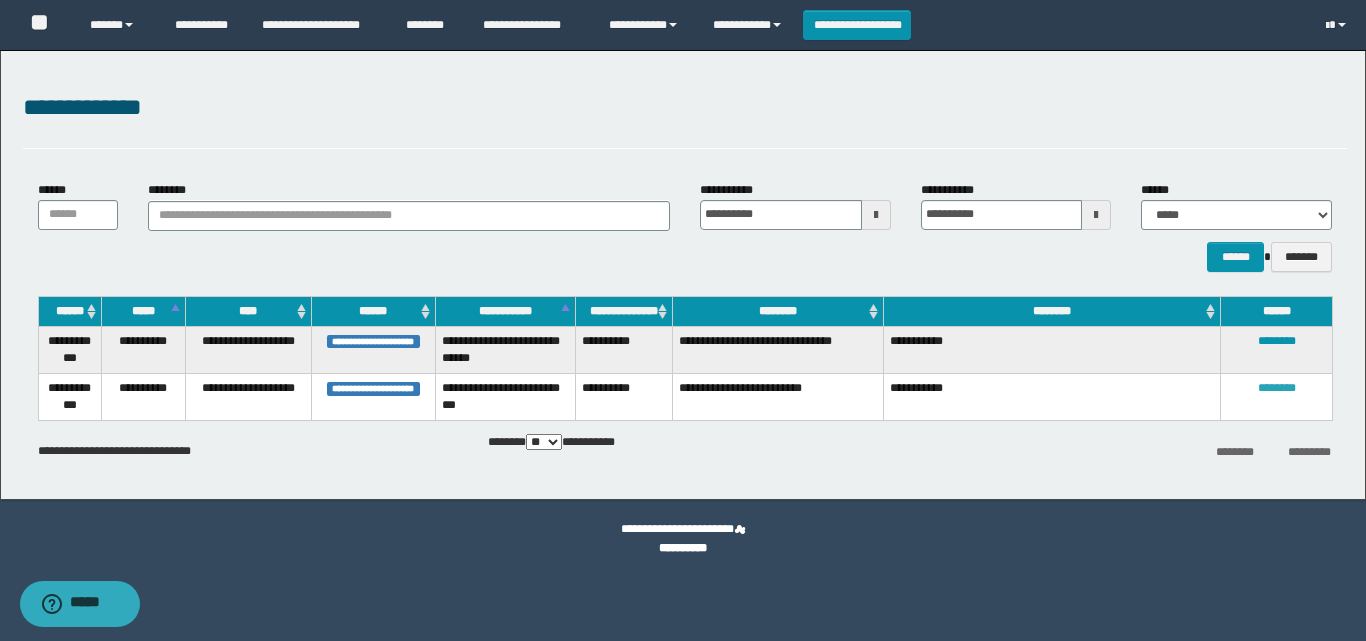 click on "********" at bounding box center (1277, 388) 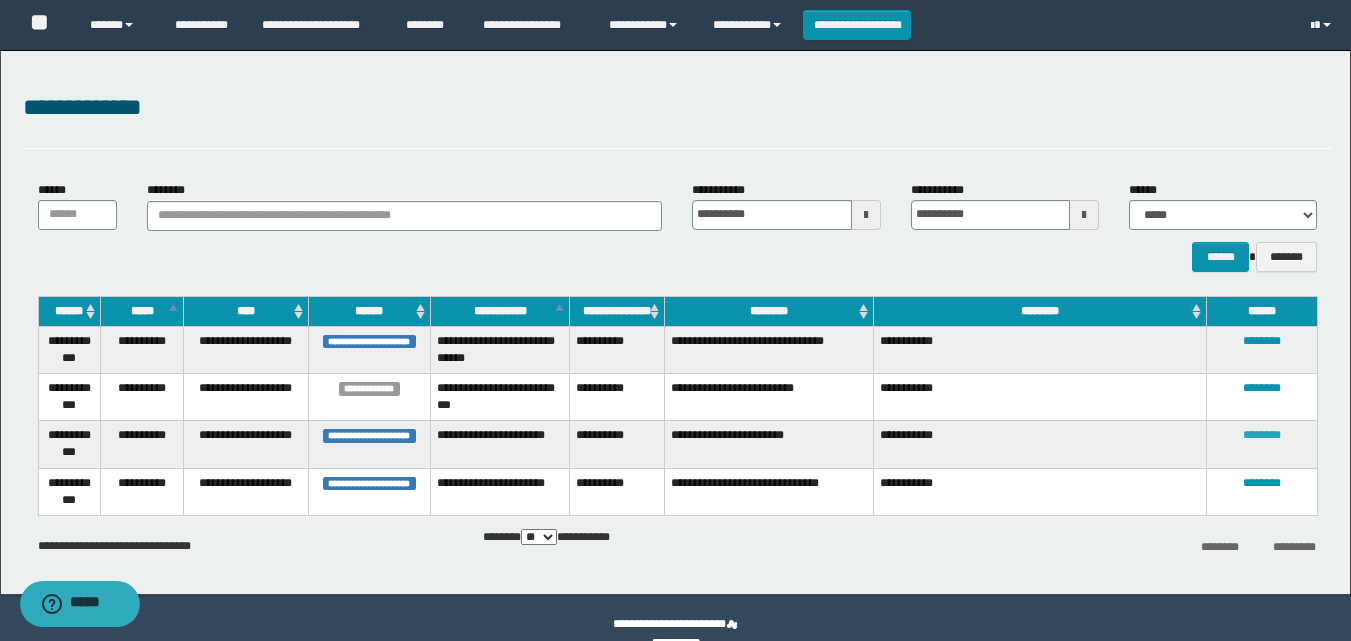 click on "********" at bounding box center (1262, 435) 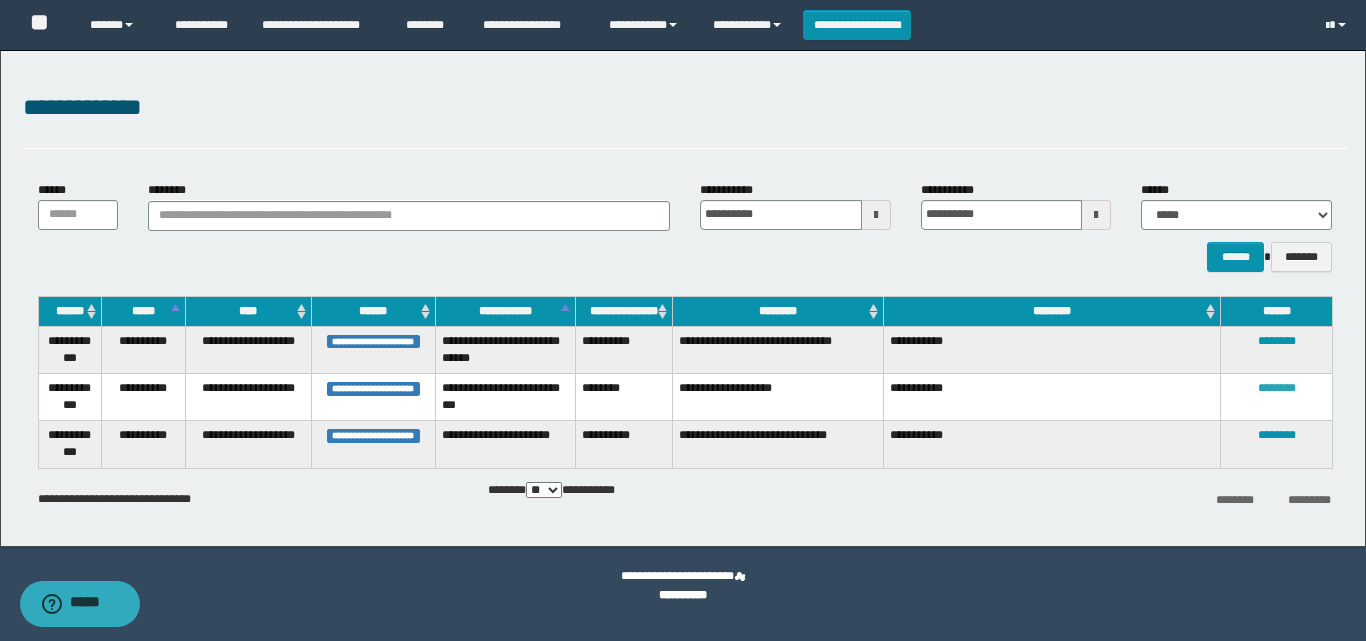 click on "********" at bounding box center (1277, 388) 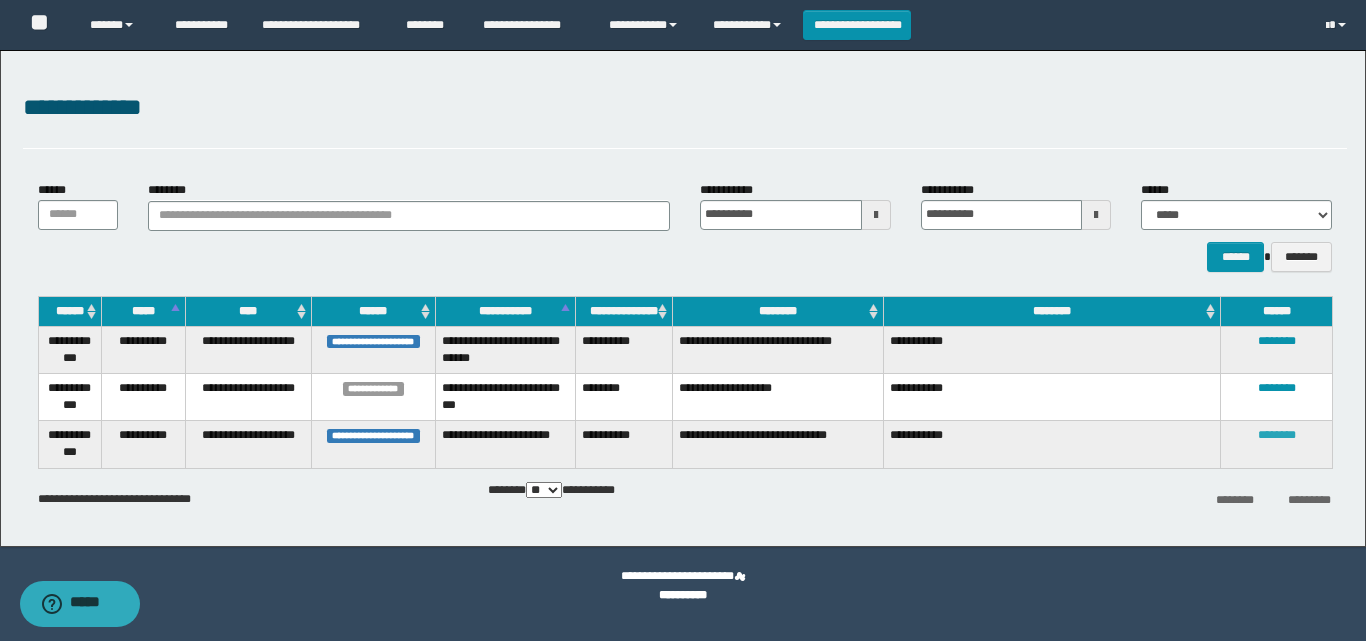 click on "********" at bounding box center (1277, 435) 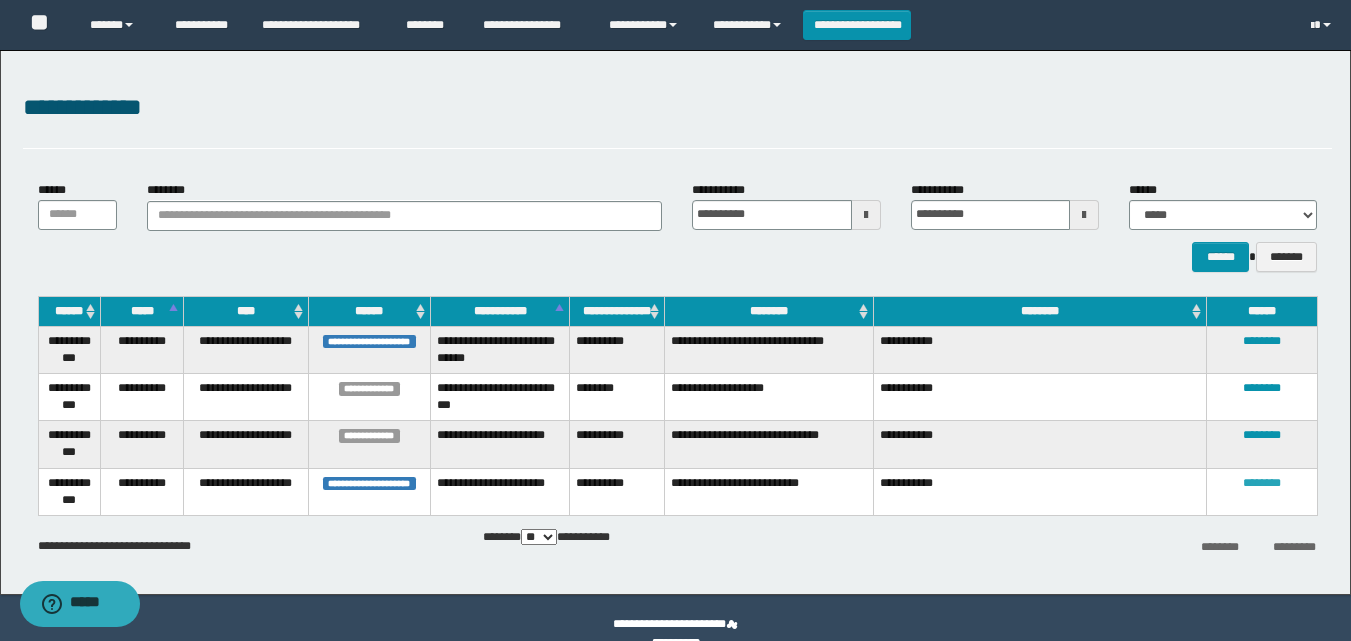click on "********" at bounding box center [1262, 483] 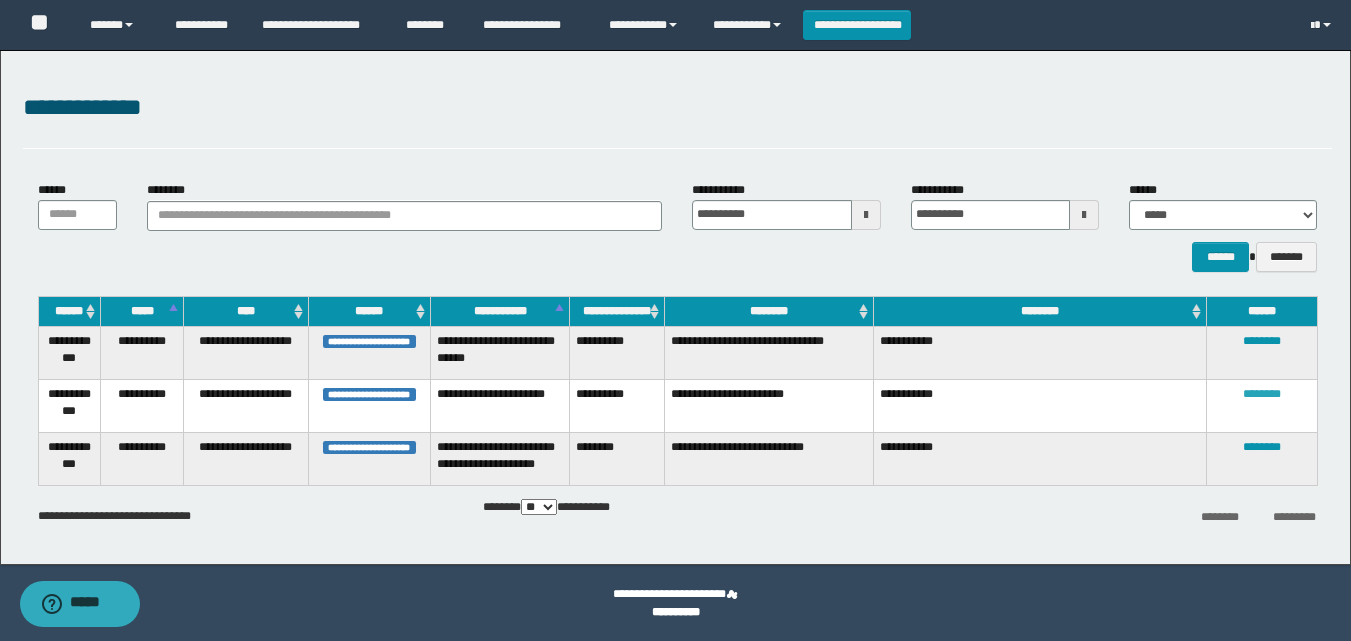 click on "********" at bounding box center [1262, 394] 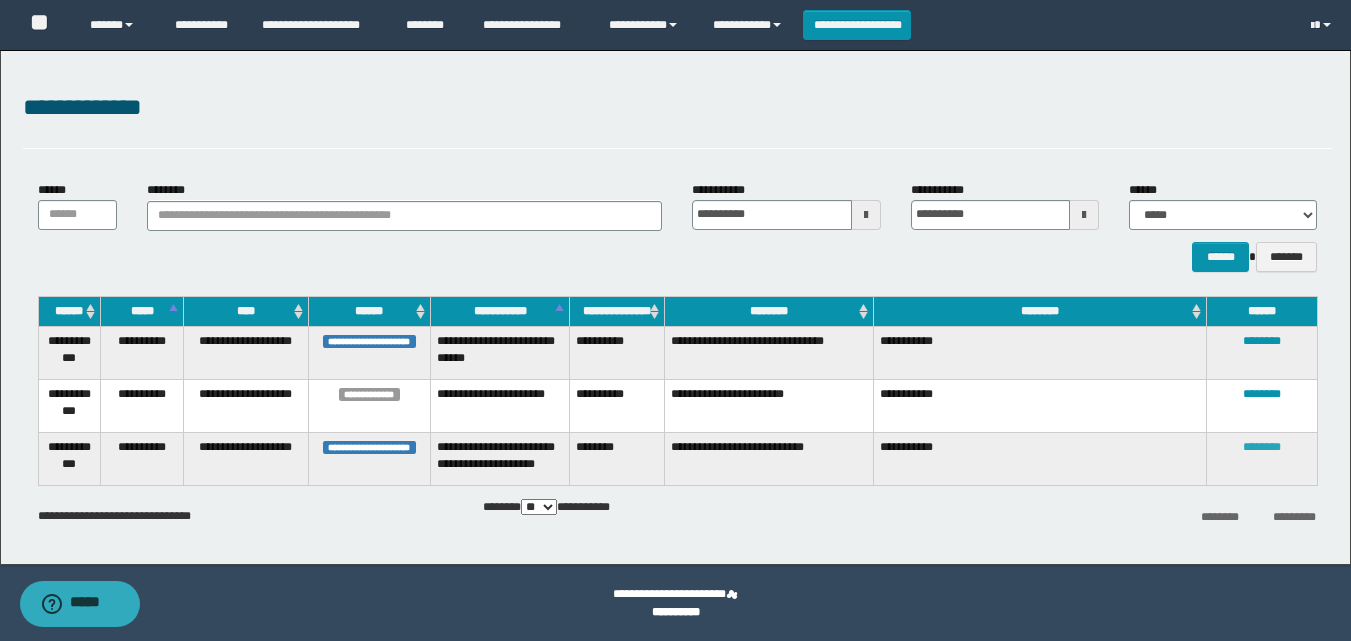 click on "********" at bounding box center [1262, 447] 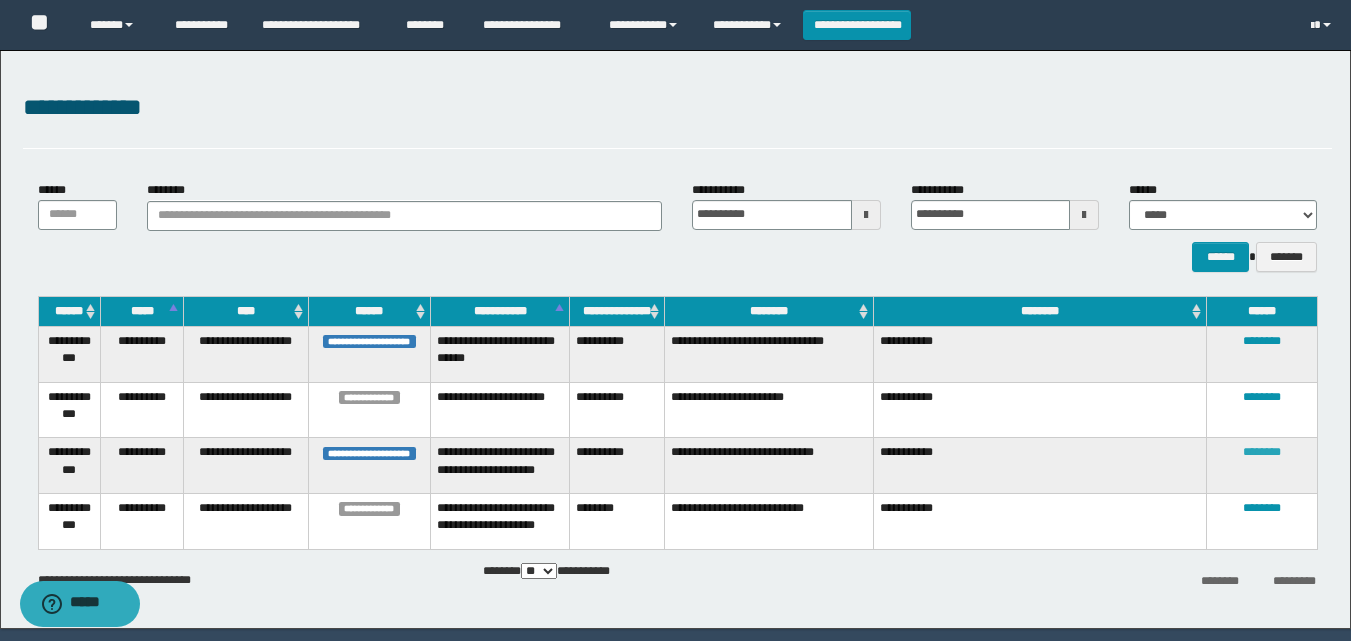 click on "********" at bounding box center (1262, 452) 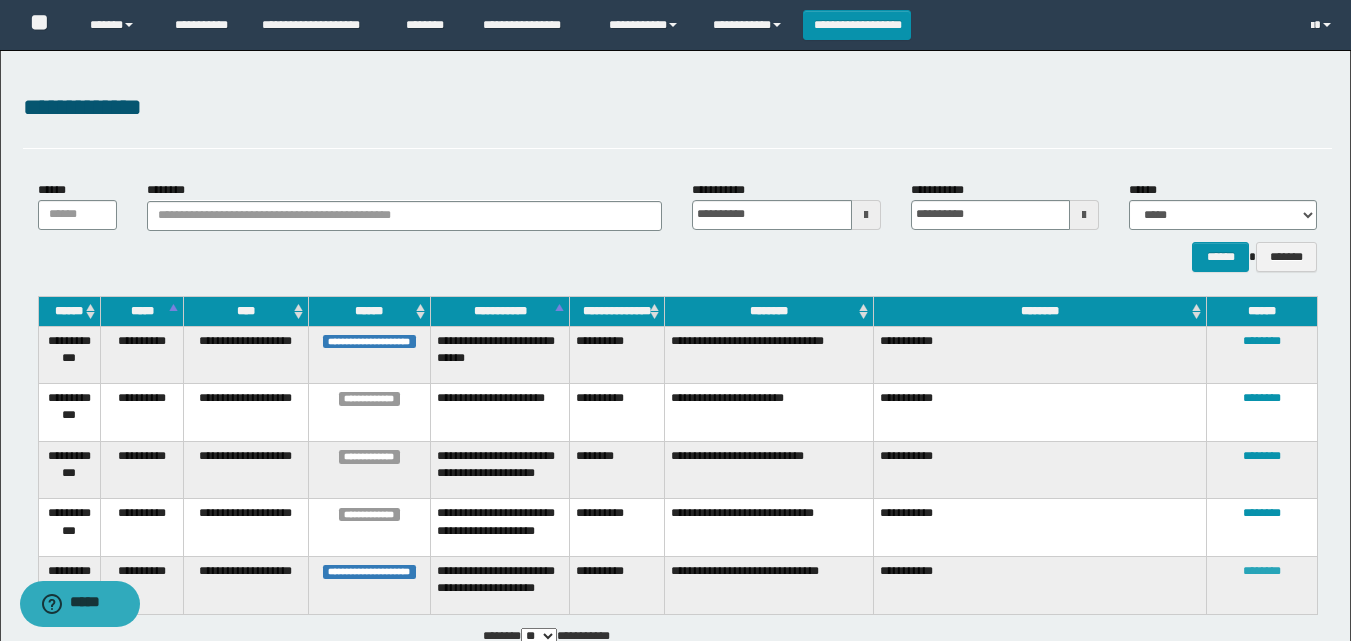 click on "********" at bounding box center (1262, 571) 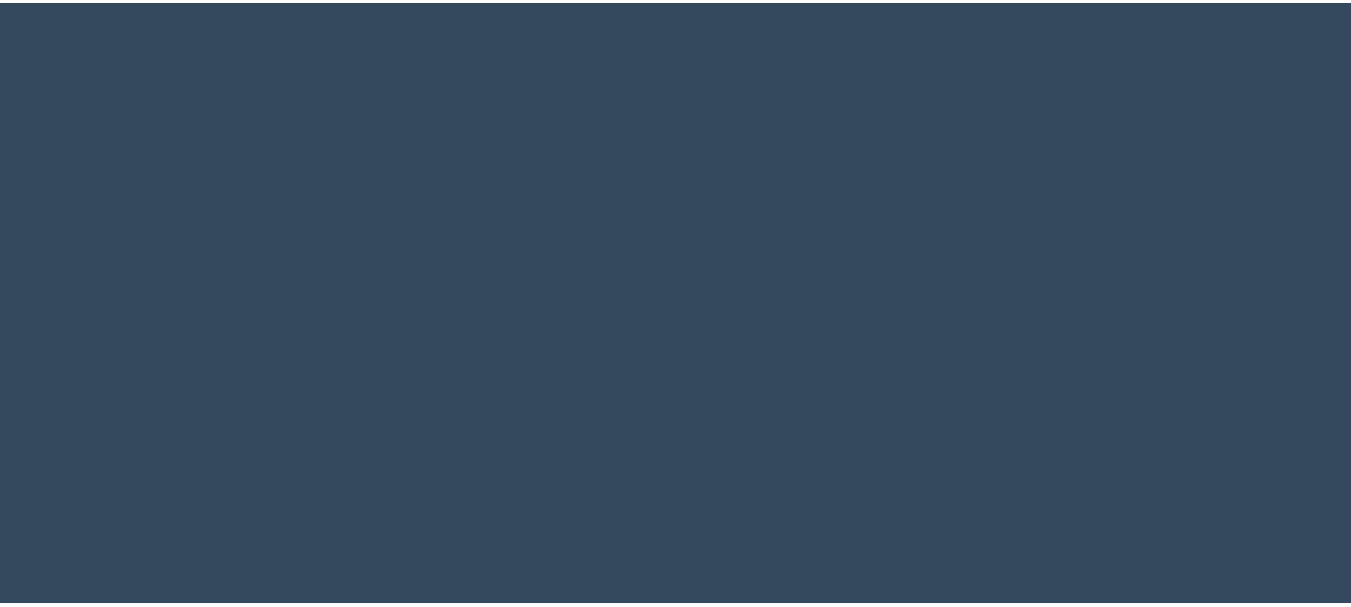 scroll, scrollTop: 0, scrollLeft: 0, axis: both 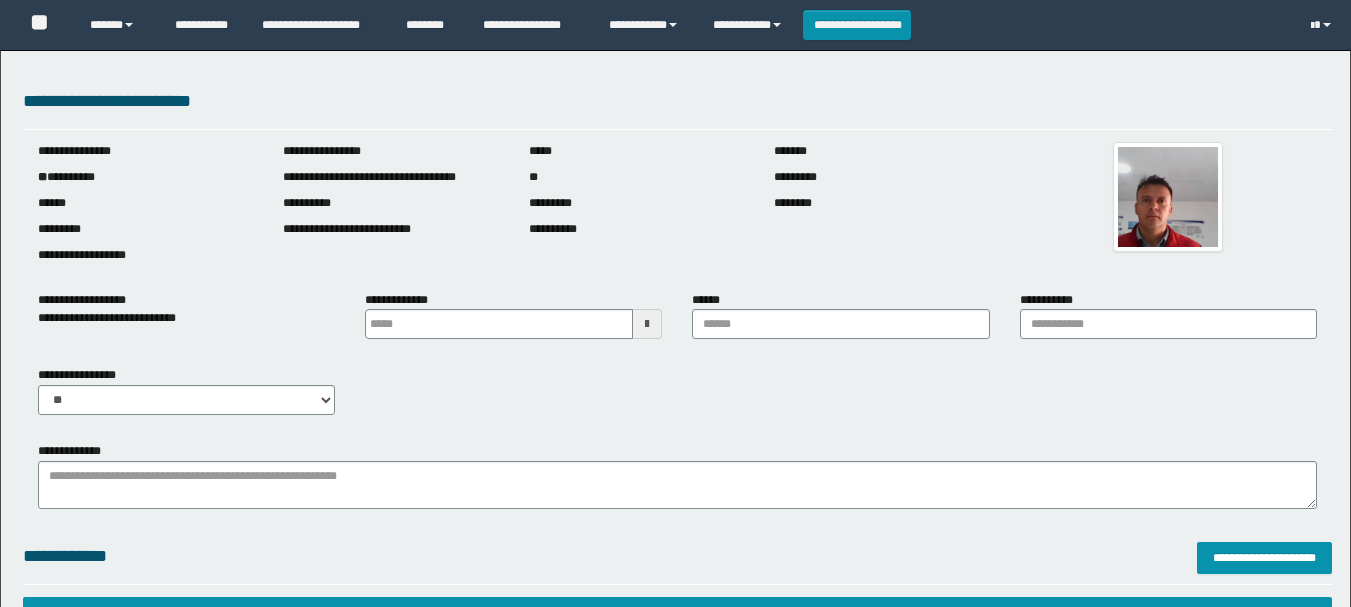 type 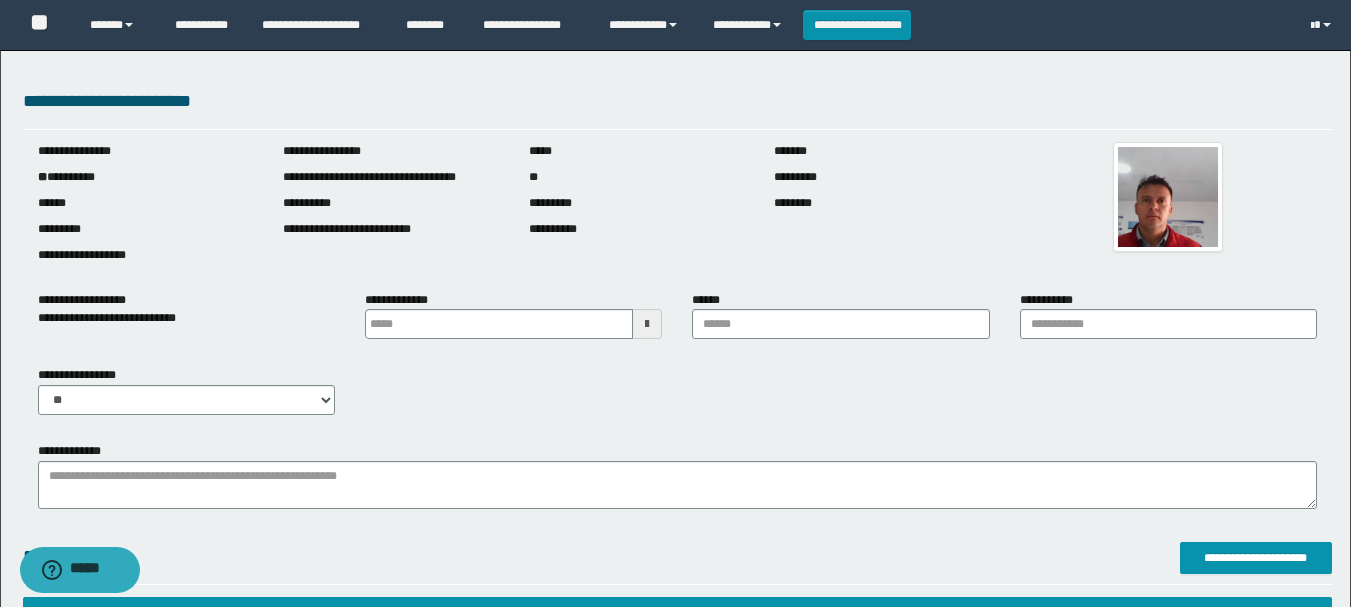 scroll, scrollTop: 0, scrollLeft: 0, axis: both 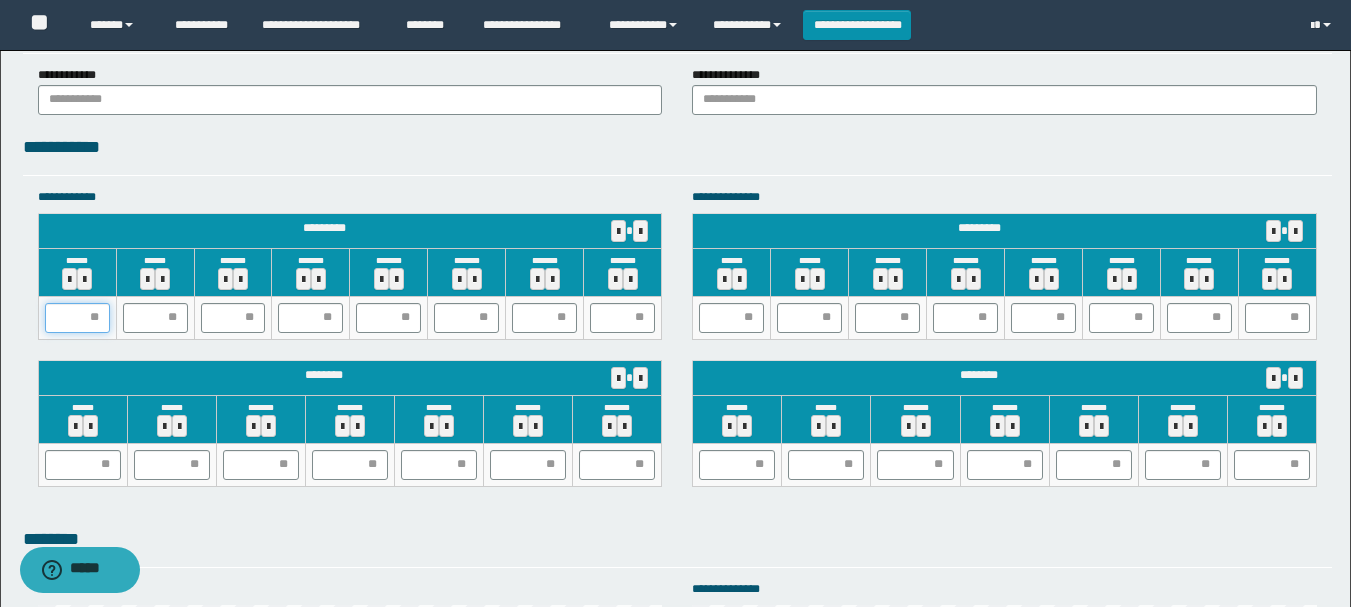 click at bounding box center [77, 318] 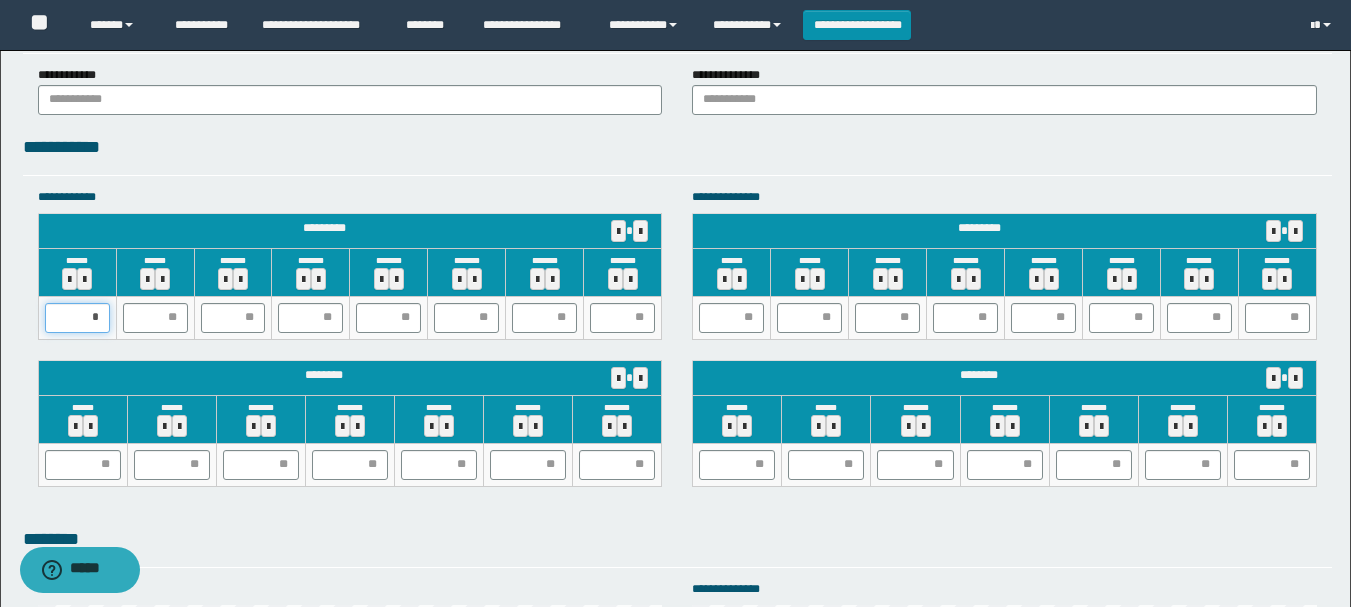type on "**" 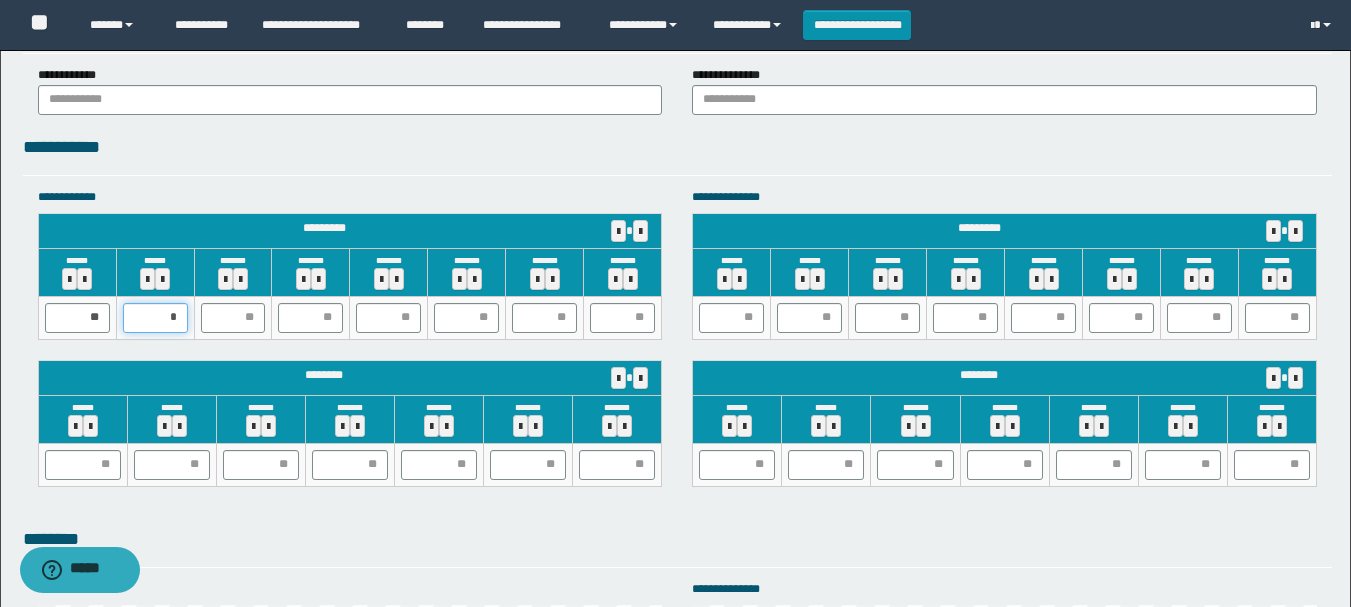 type on "**" 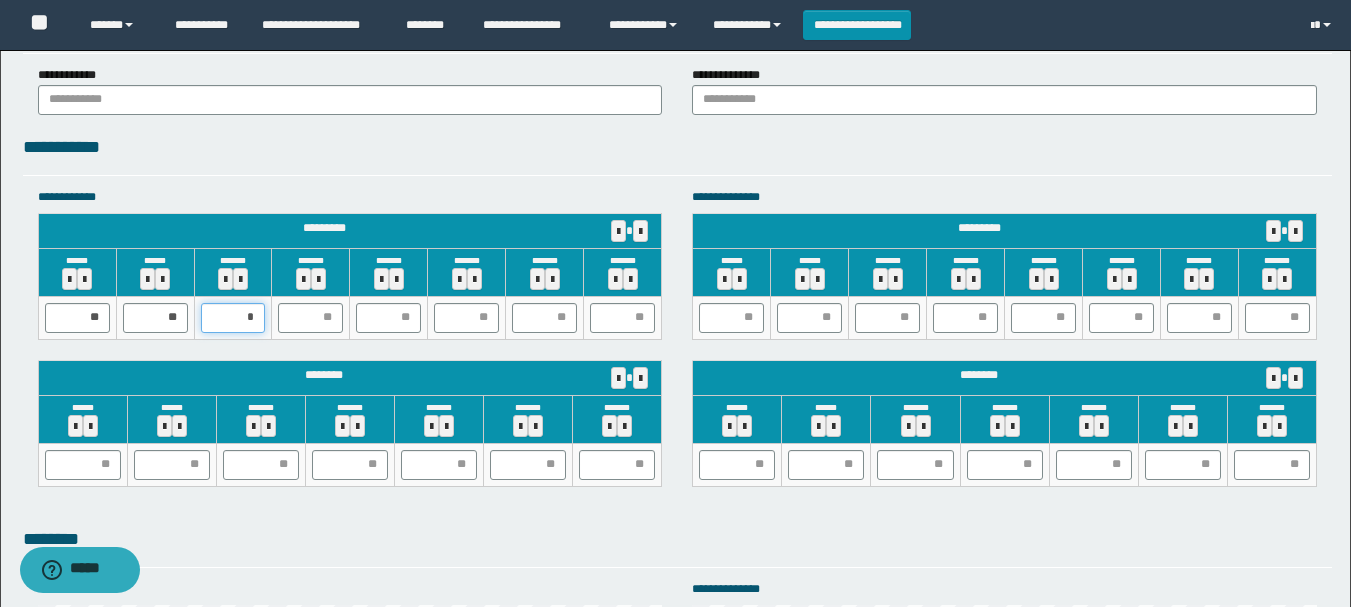 type on "**" 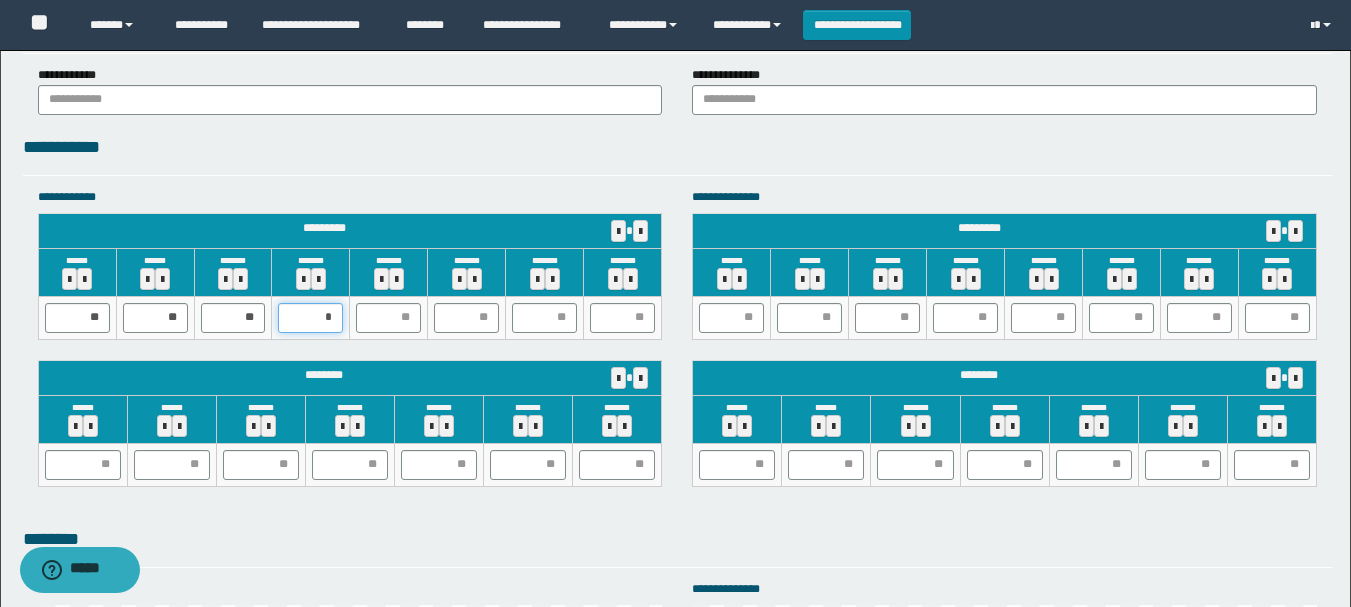 type on "**" 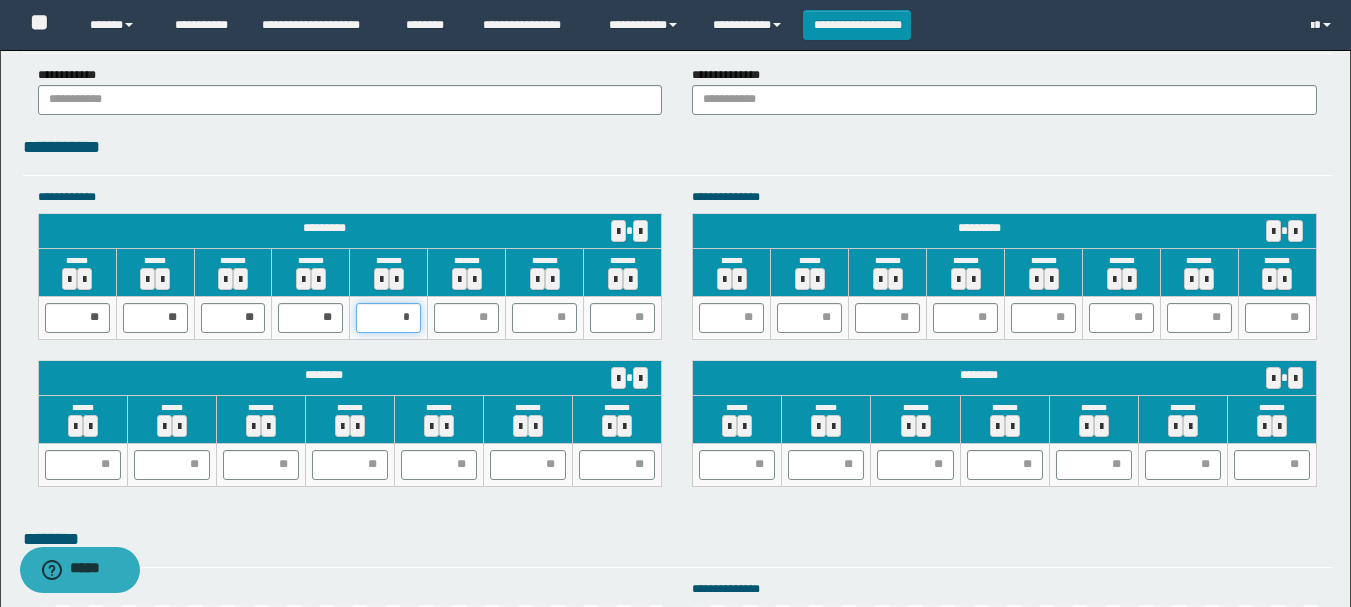 type on "**" 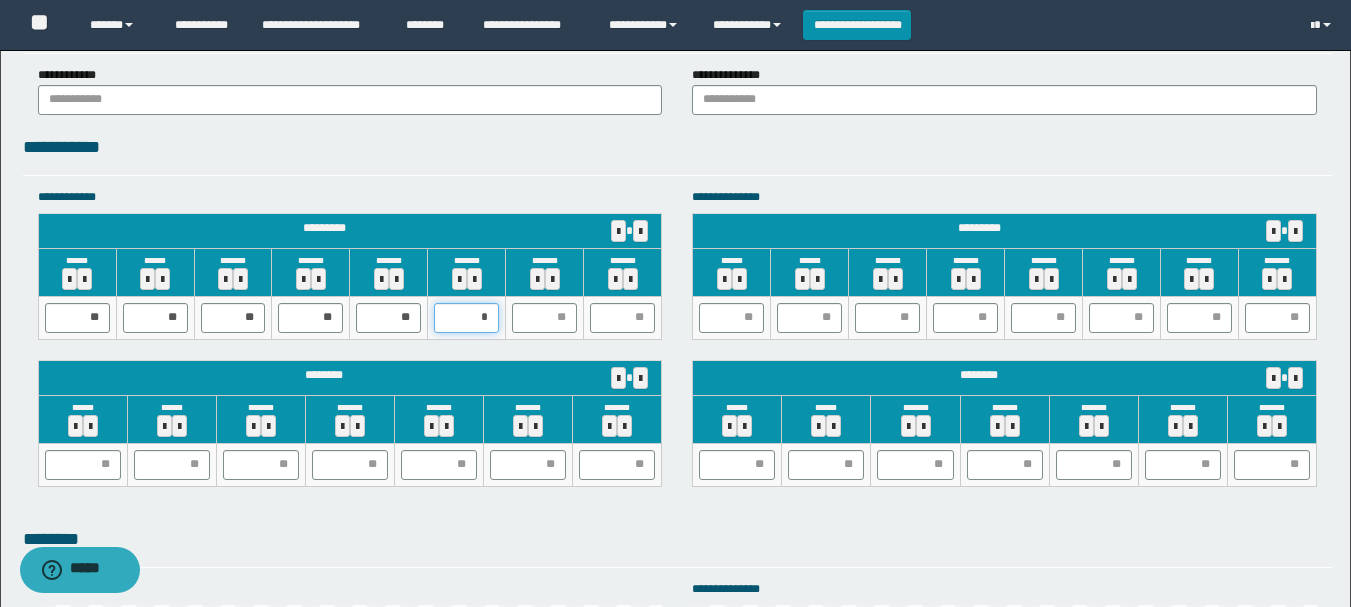 type on "**" 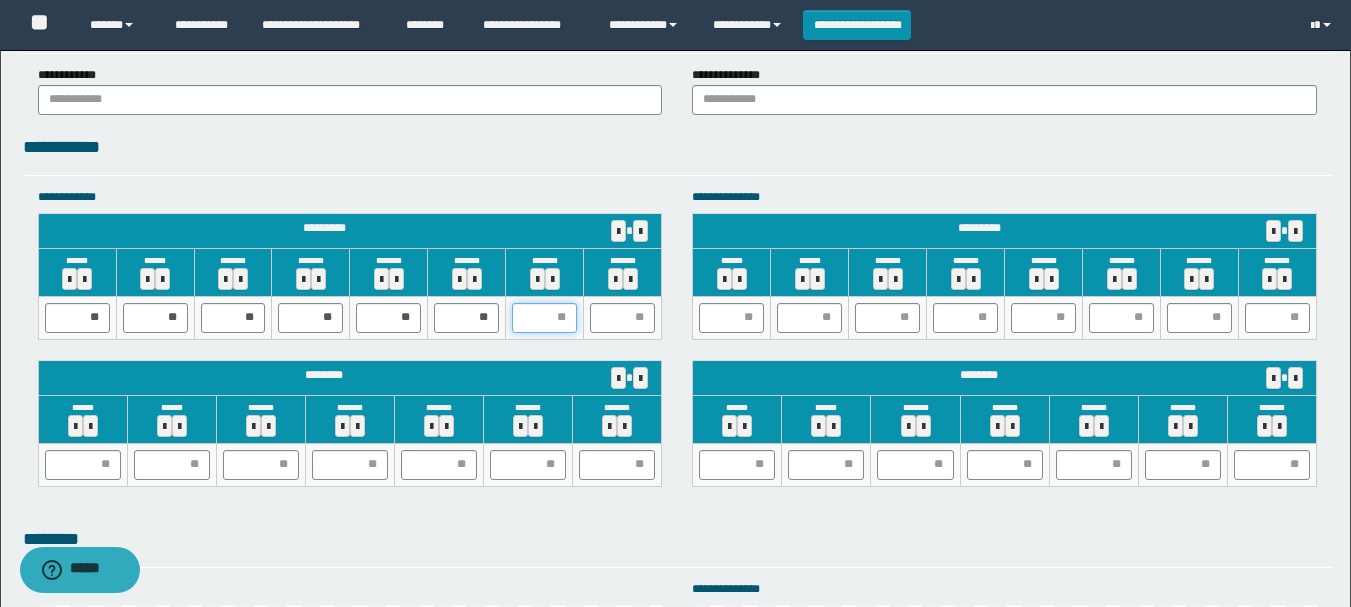 type on "*" 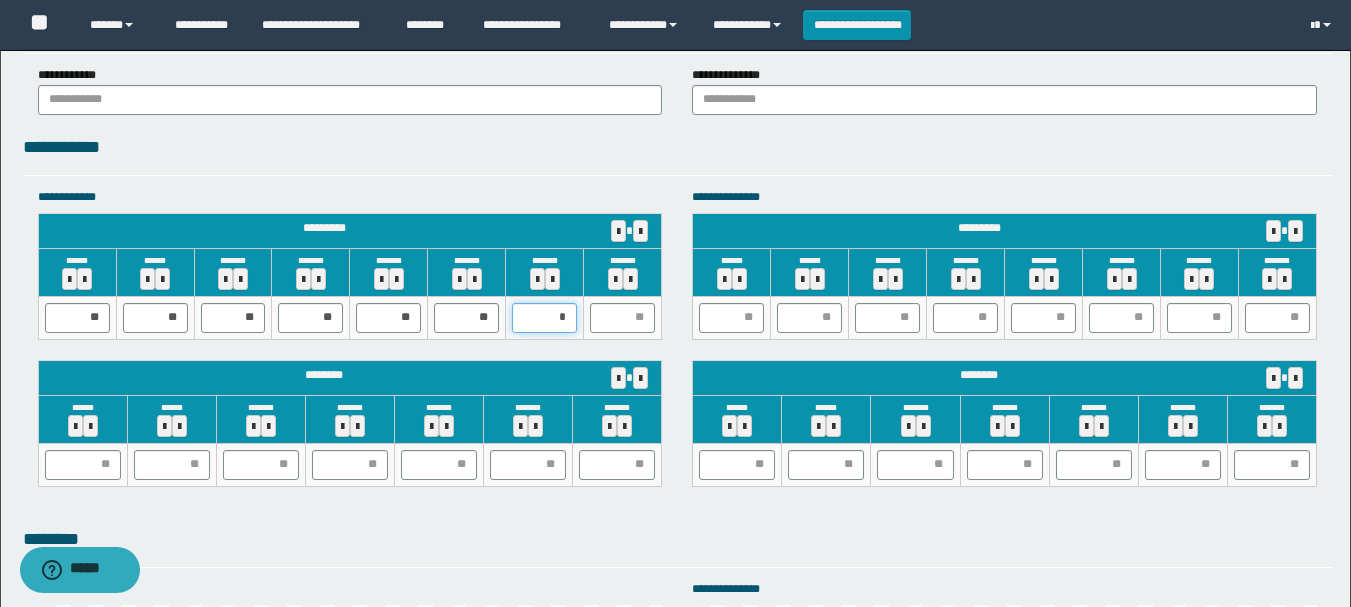 type on "**" 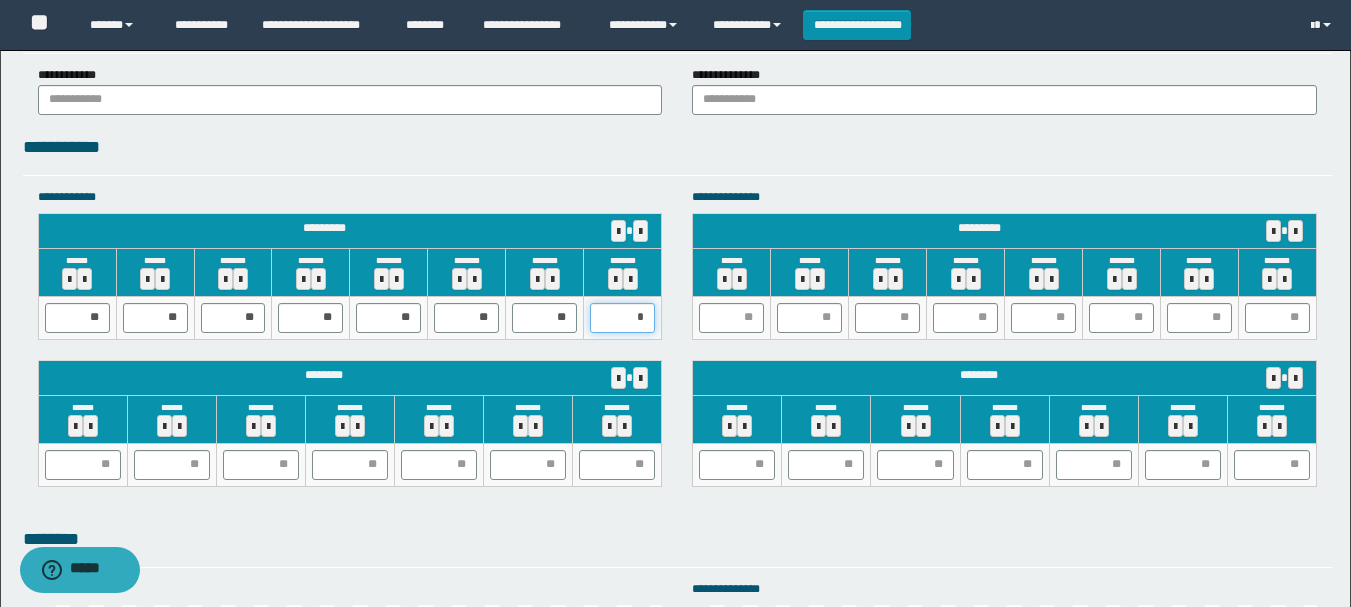 type on "**" 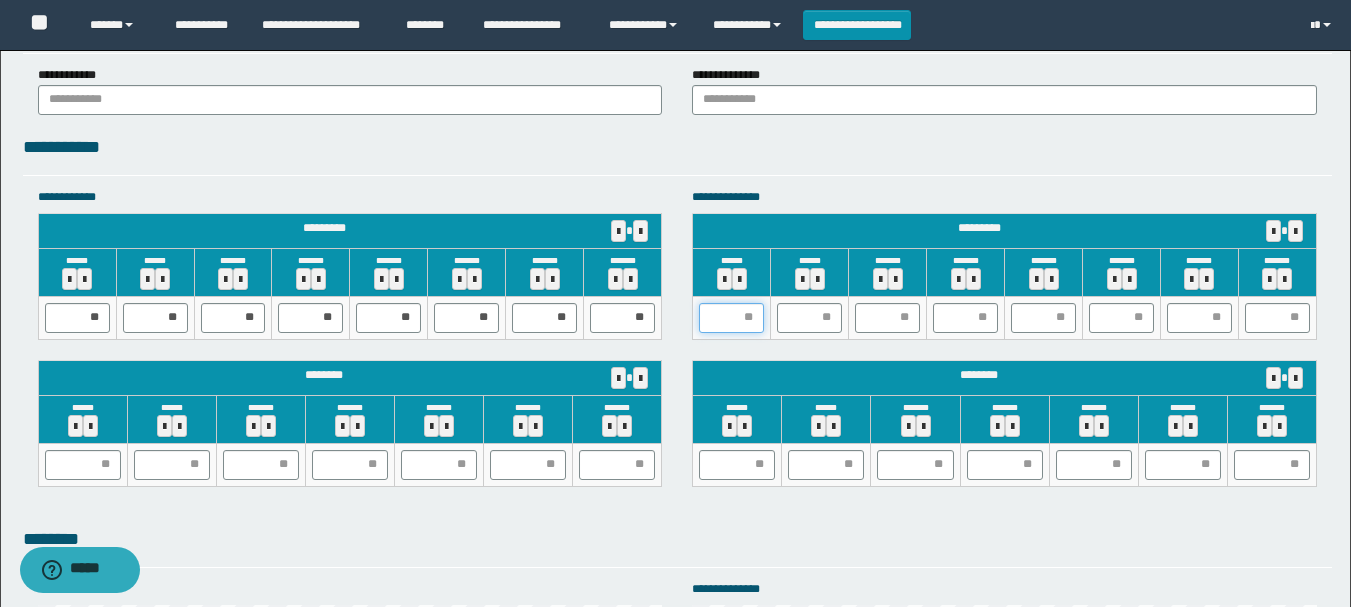 click at bounding box center (731, 318) 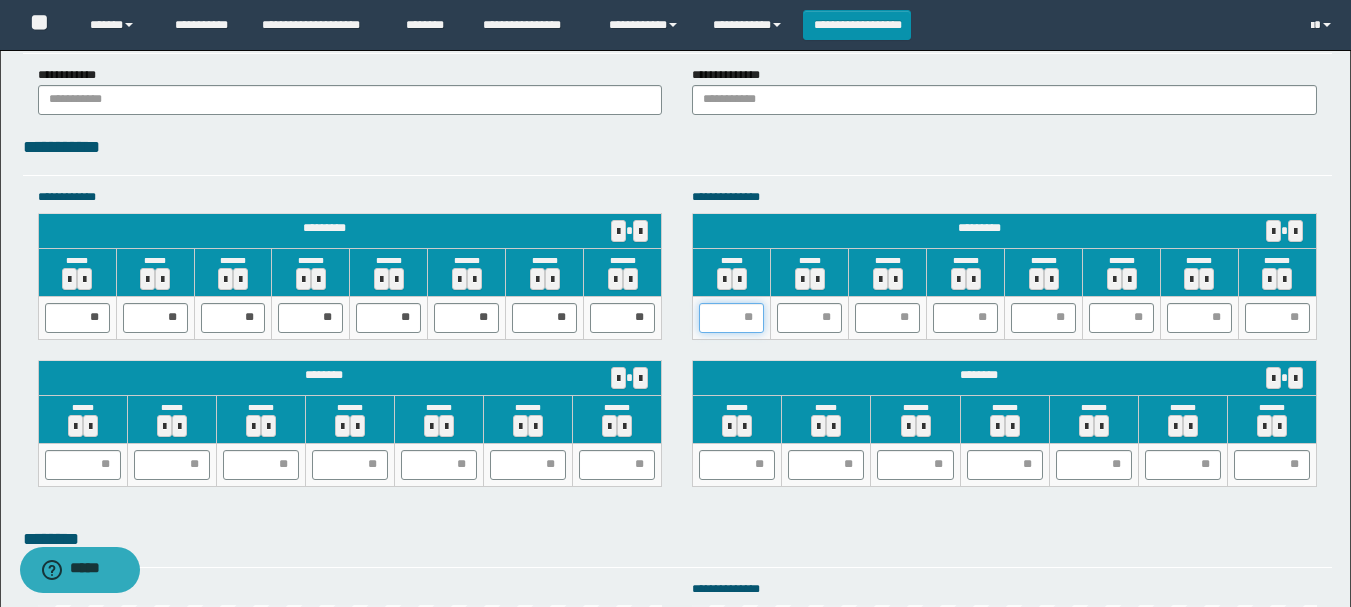 type on "*" 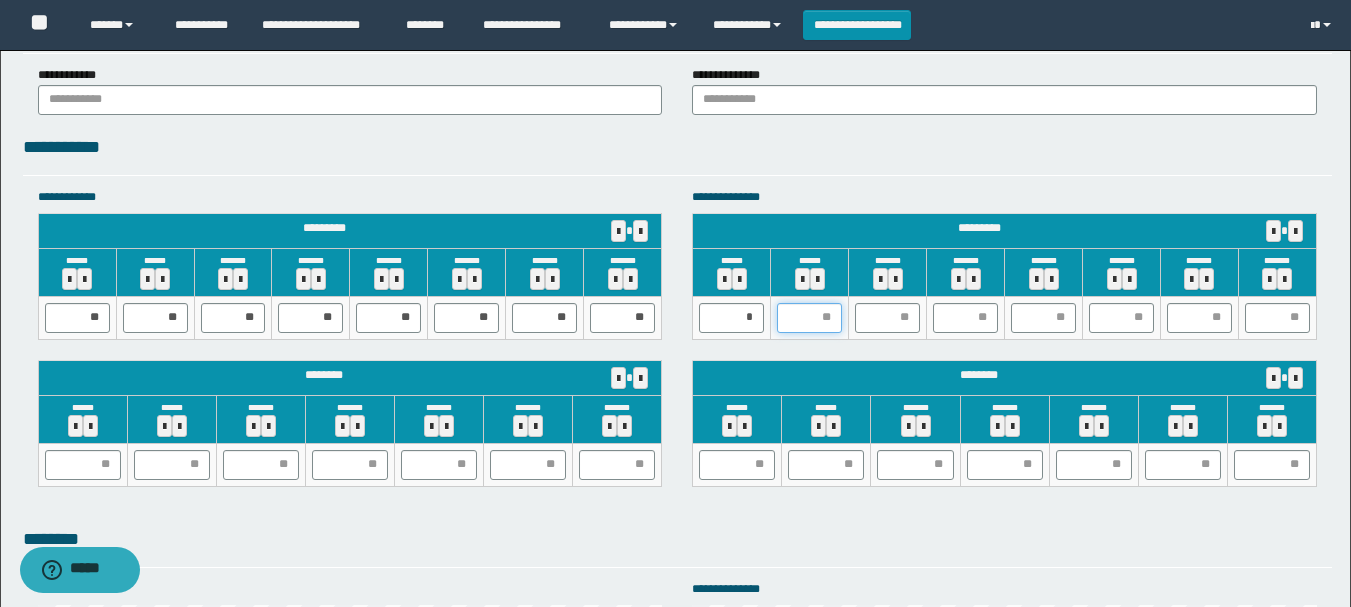 type on "*" 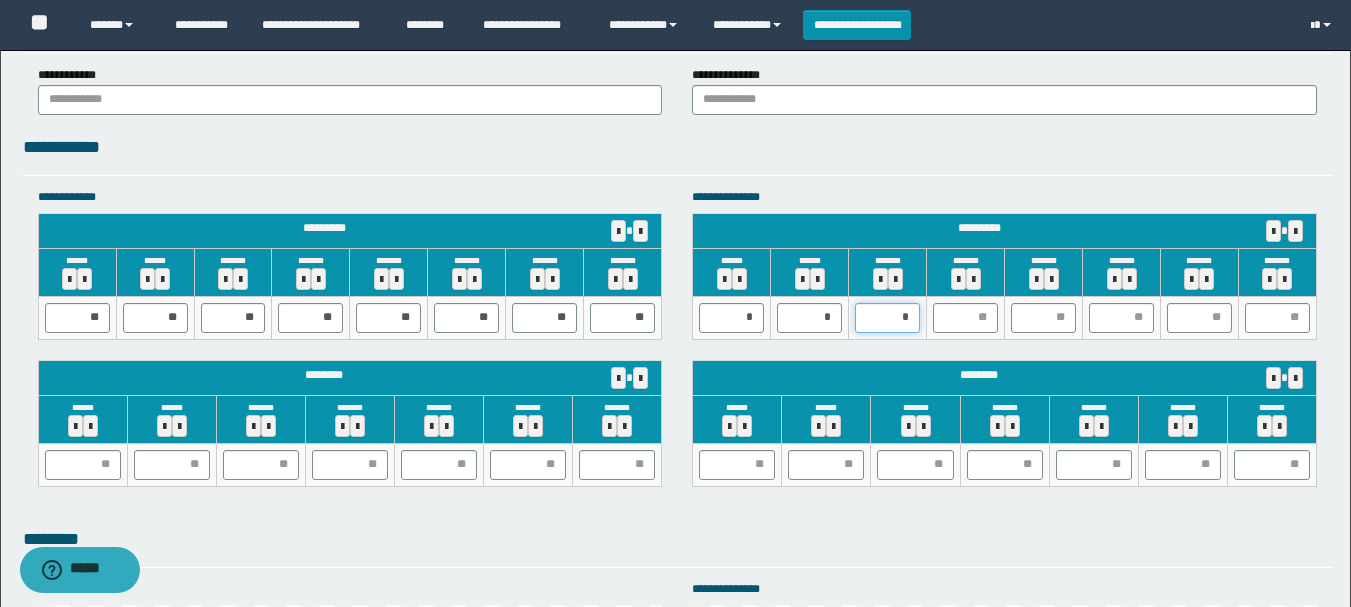 type on "**" 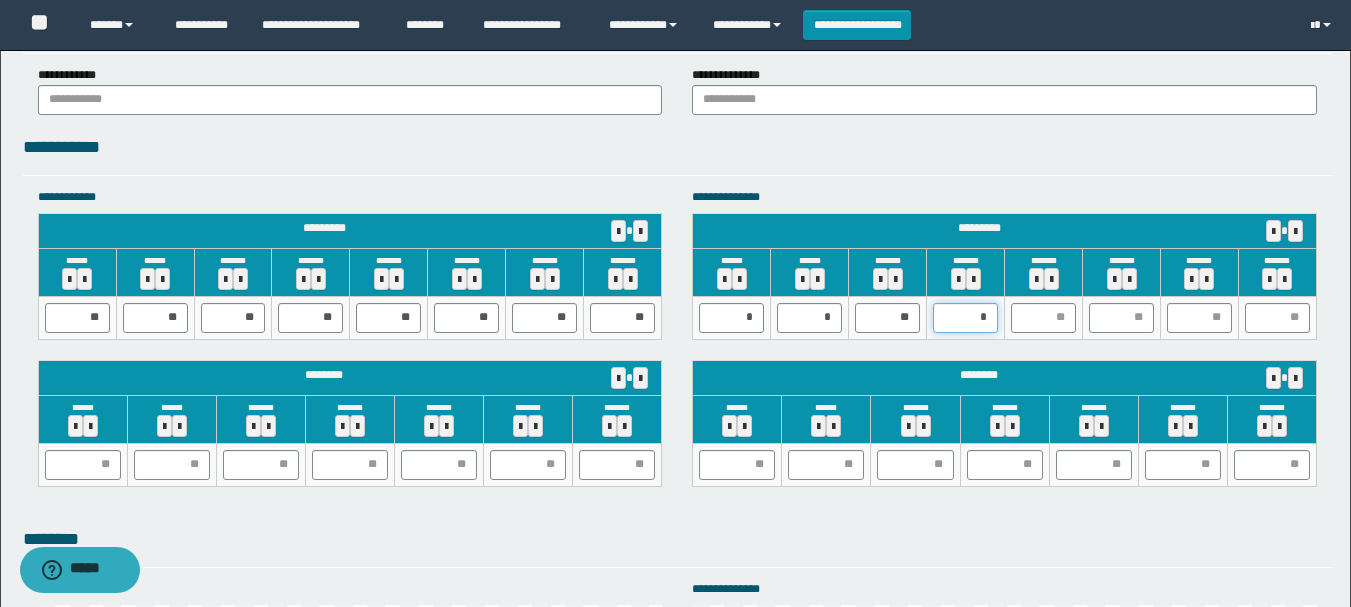 type on "**" 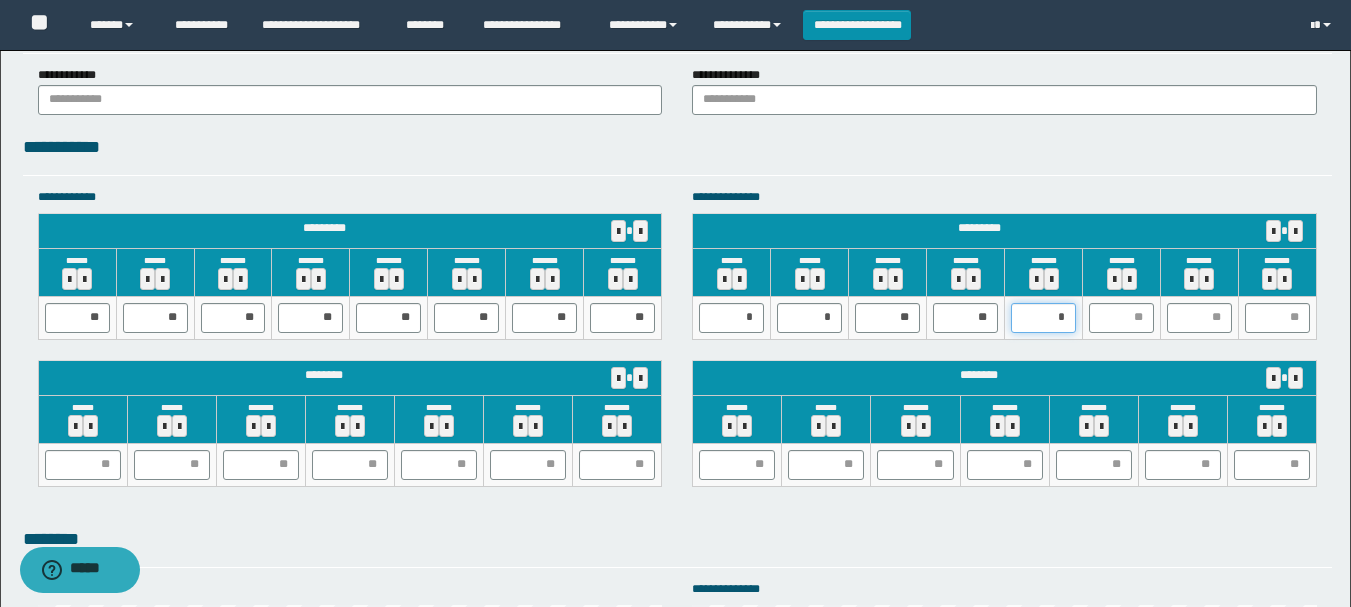 type on "**" 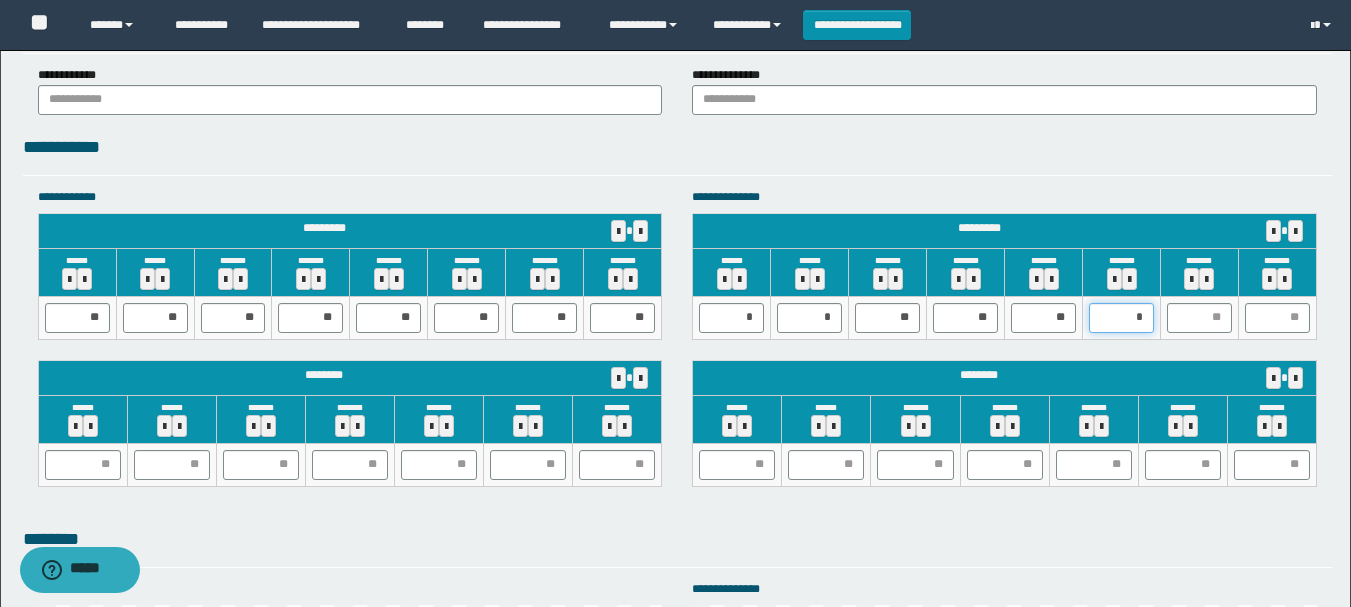 type on "**" 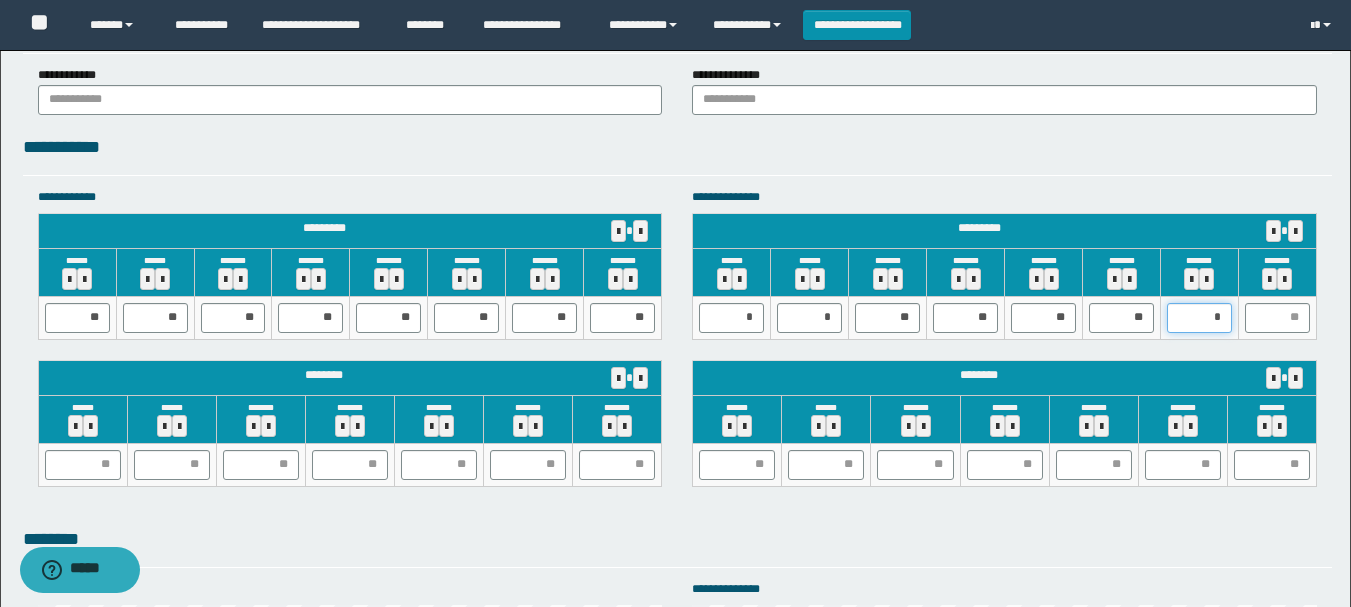 type on "**" 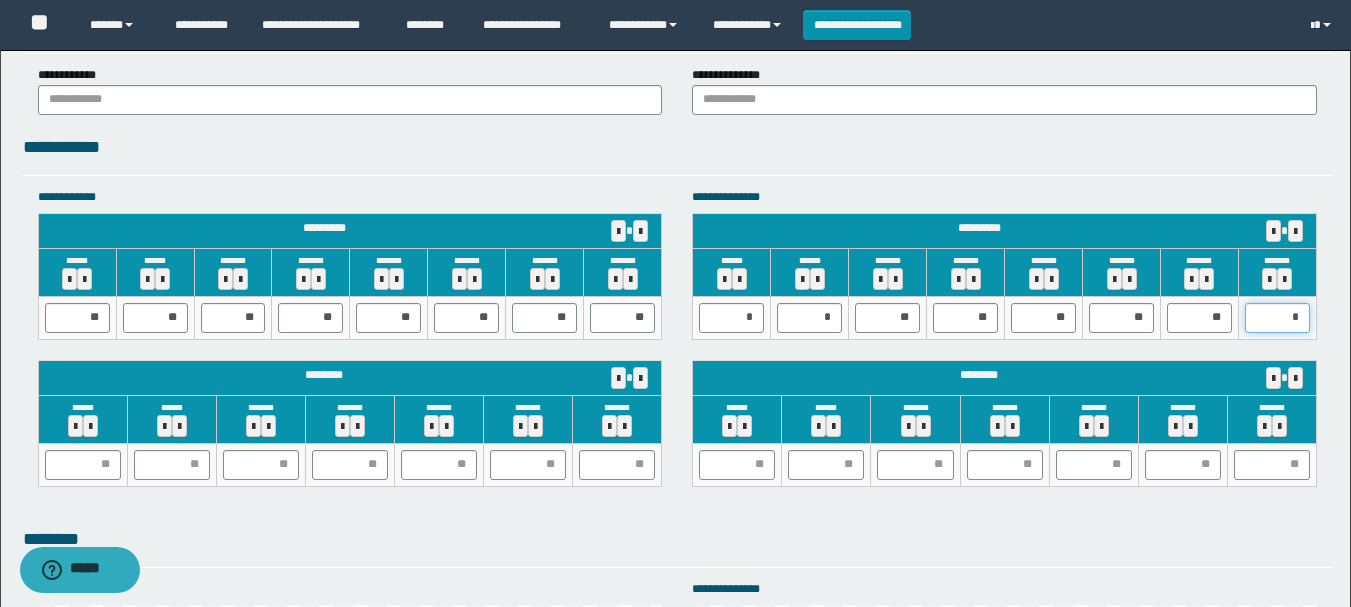 type on "**" 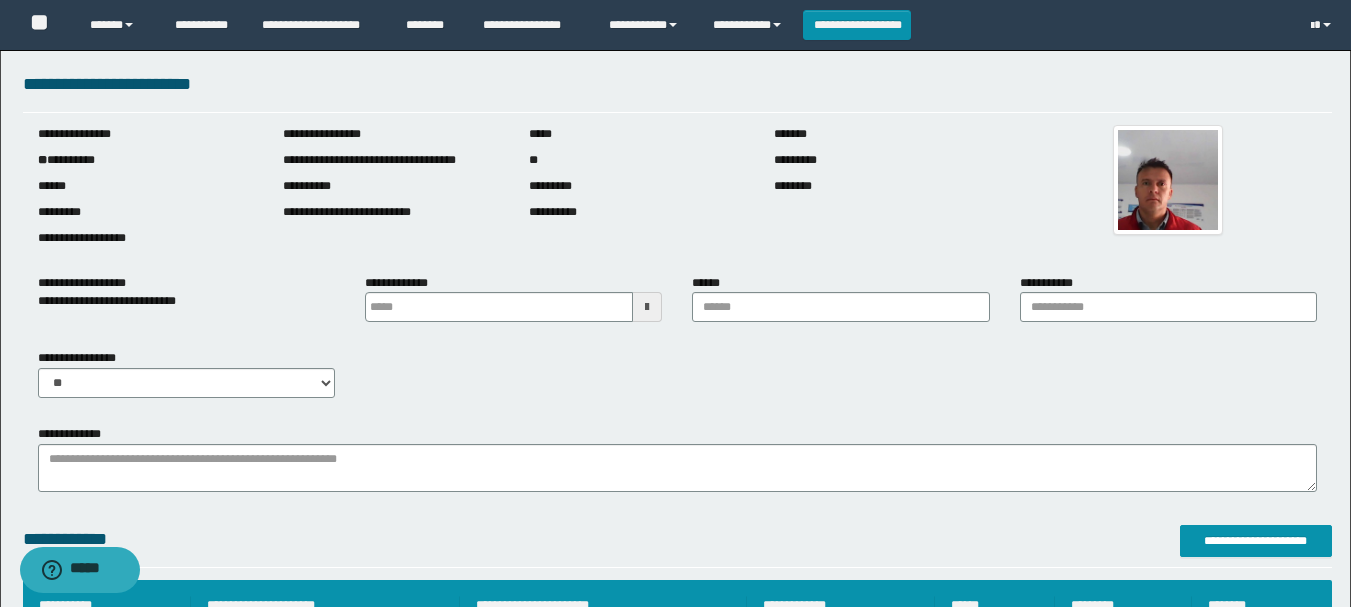 scroll, scrollTop: 0, scrollLeft: 0, axis: both 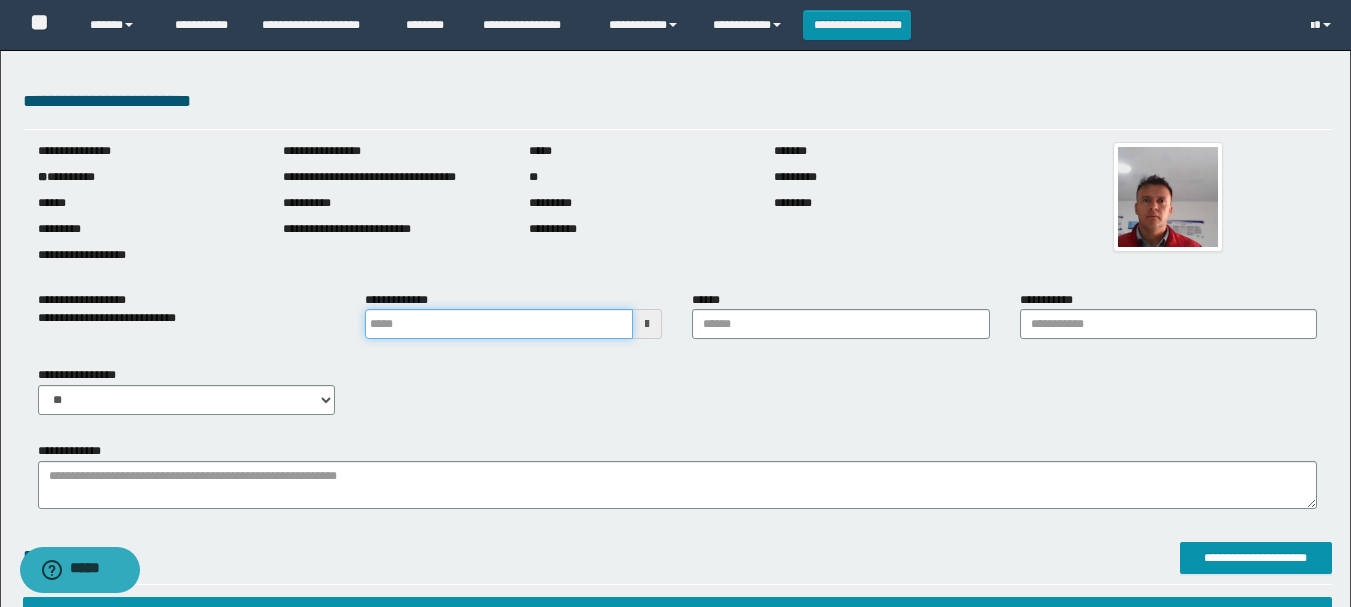 click at bounding box center [499, 324] 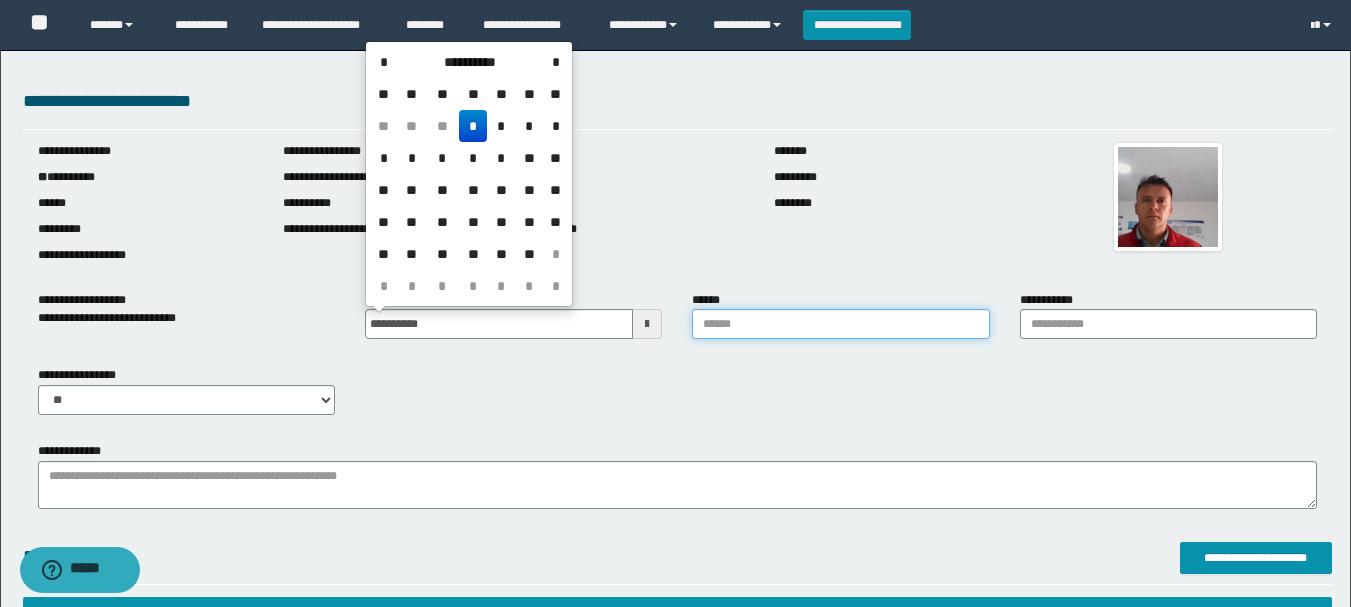 click on "******" at bounding box center [840, 324] 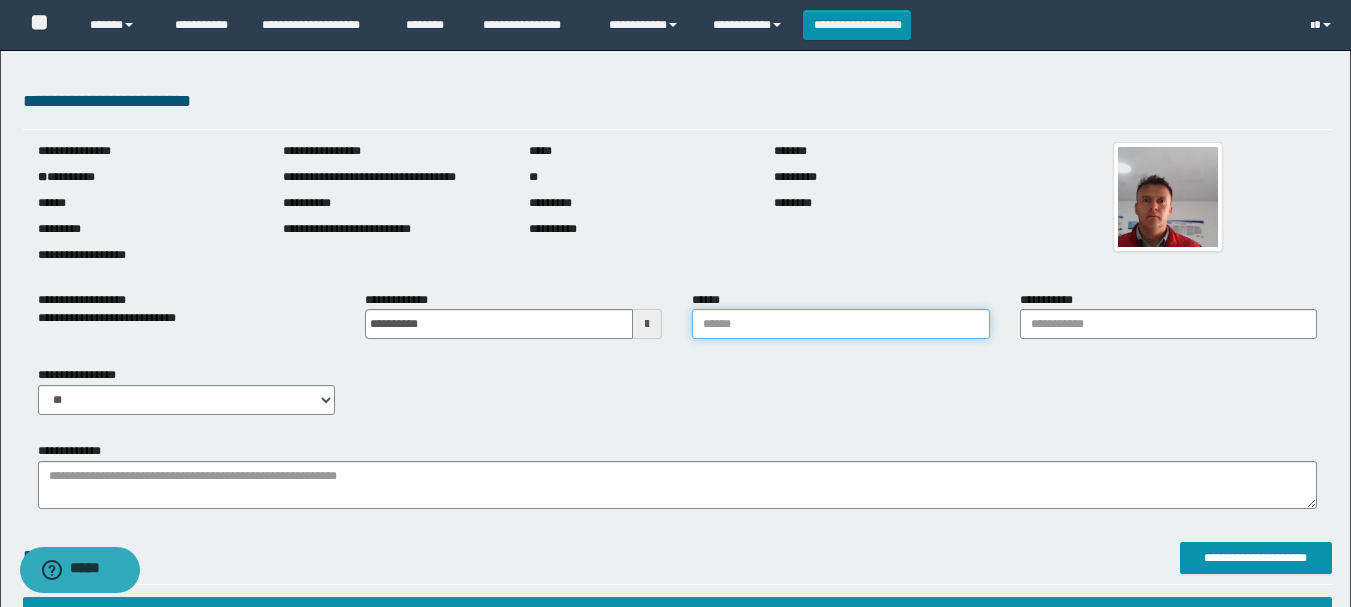 type on "**********" 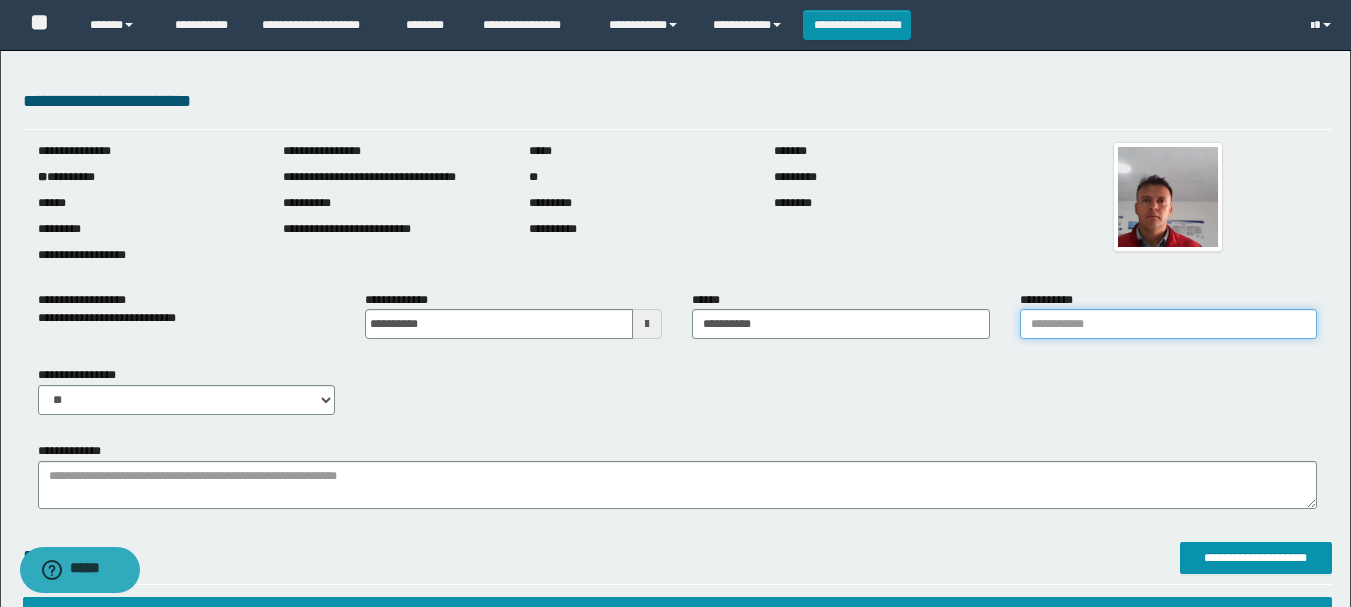 drag, startPoint x: 1080, startPoint y: 335, endPoint x: 1112, endPoint y: 356, distance: 38.27532 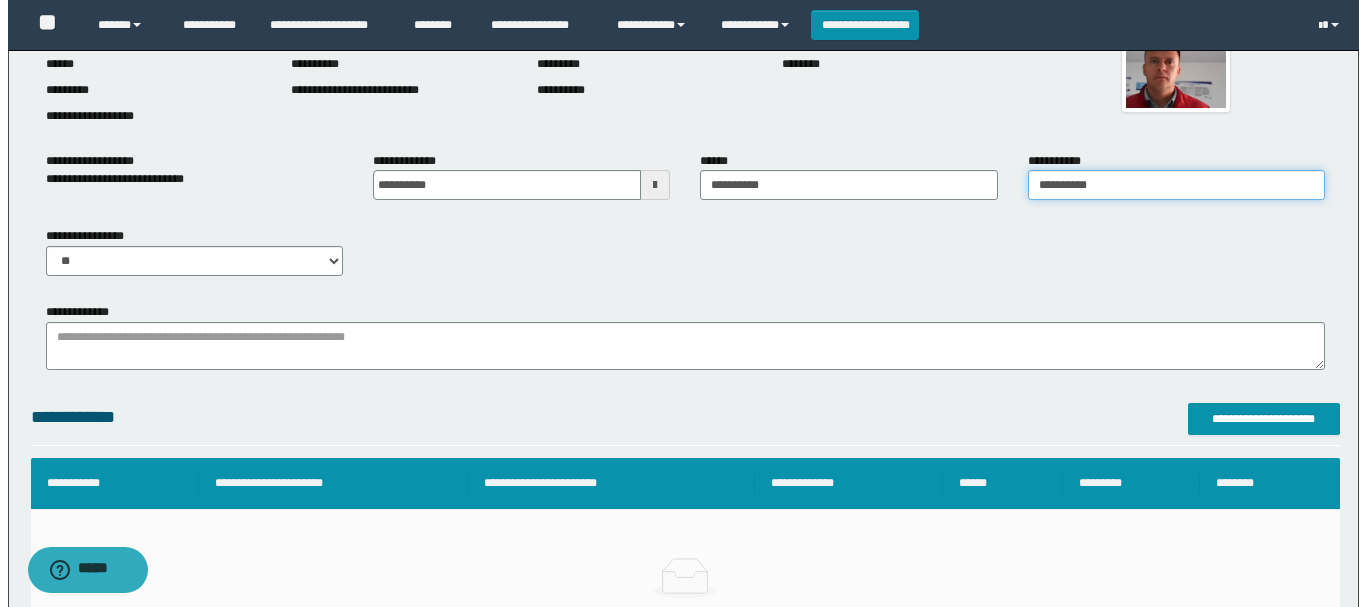 scroll, scrollTop: 200, scrollLeft: 0, axis: vertical 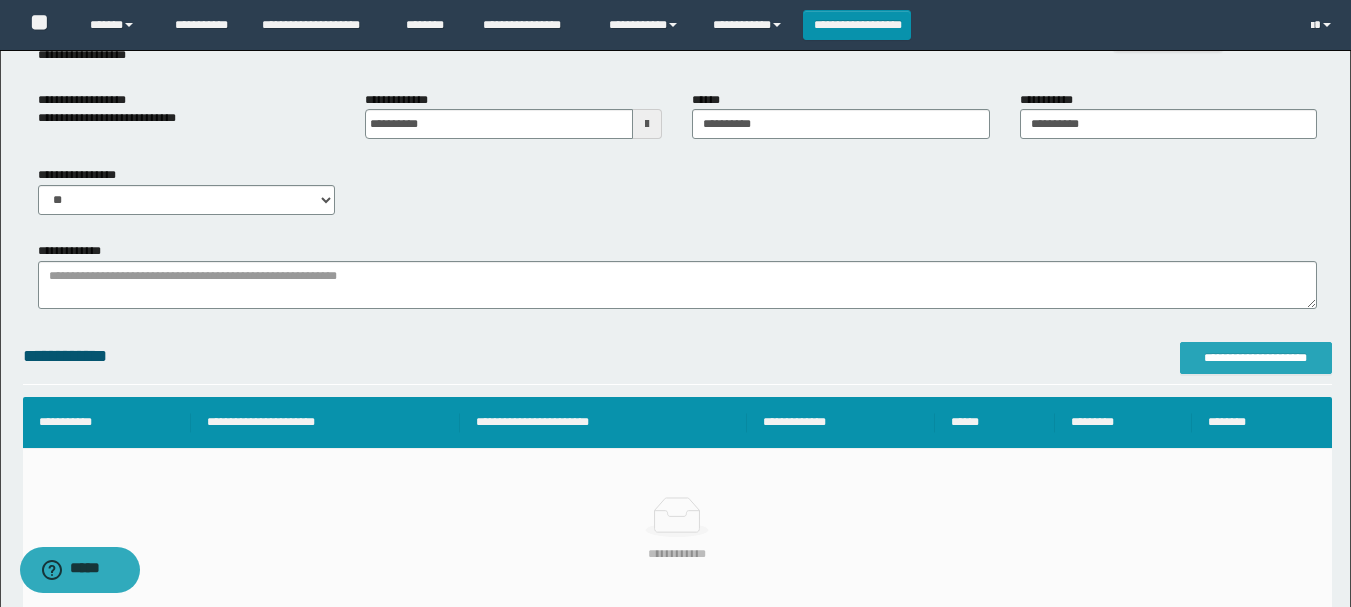 click on "**********" at bounding box center [1256, 358] 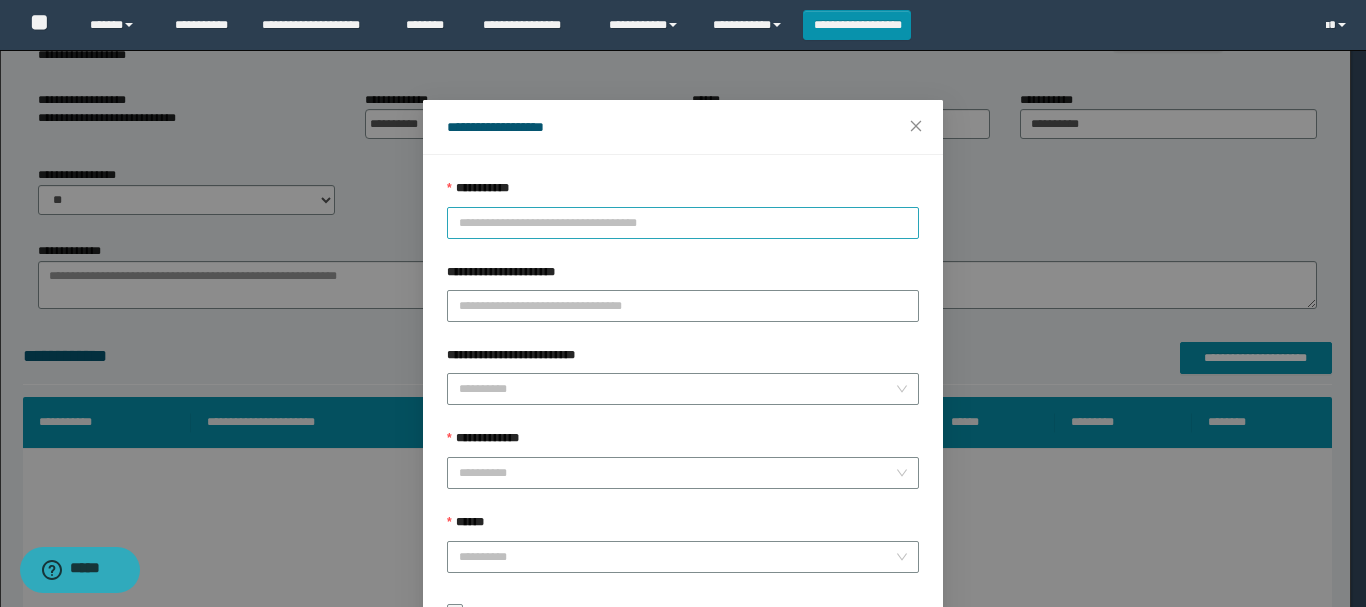 click on "**********" at bounding box center (683, 223) 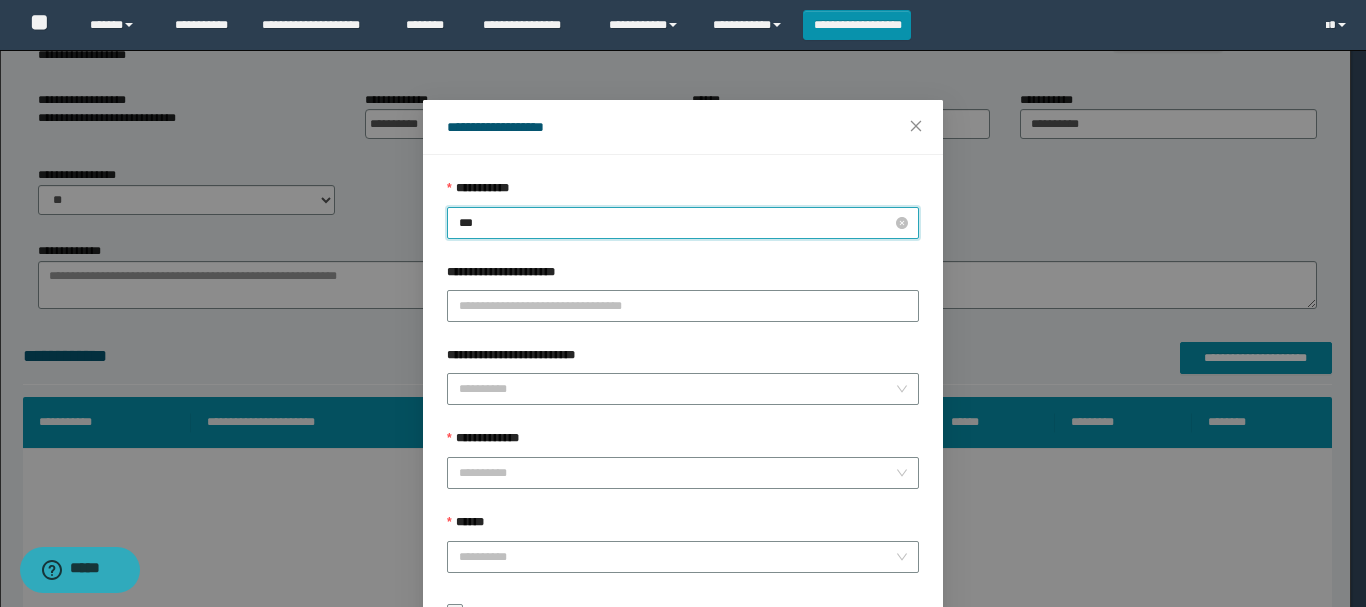 type on "****" 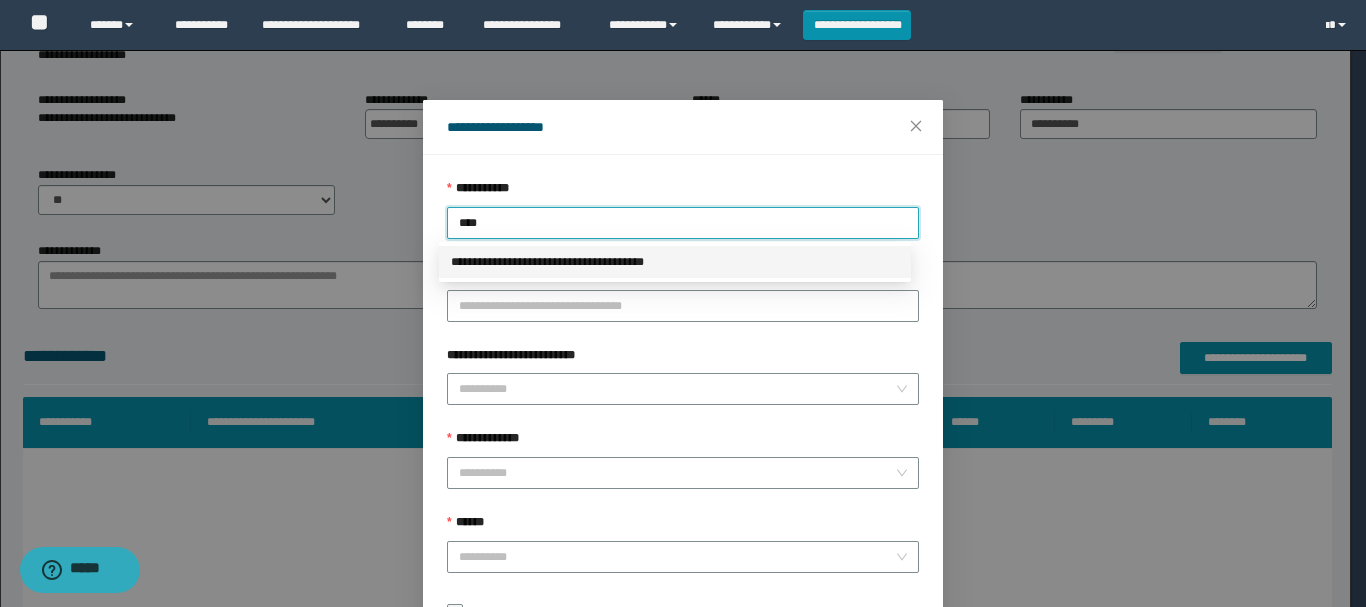 click on "**********" at bounding box center (675, 262) 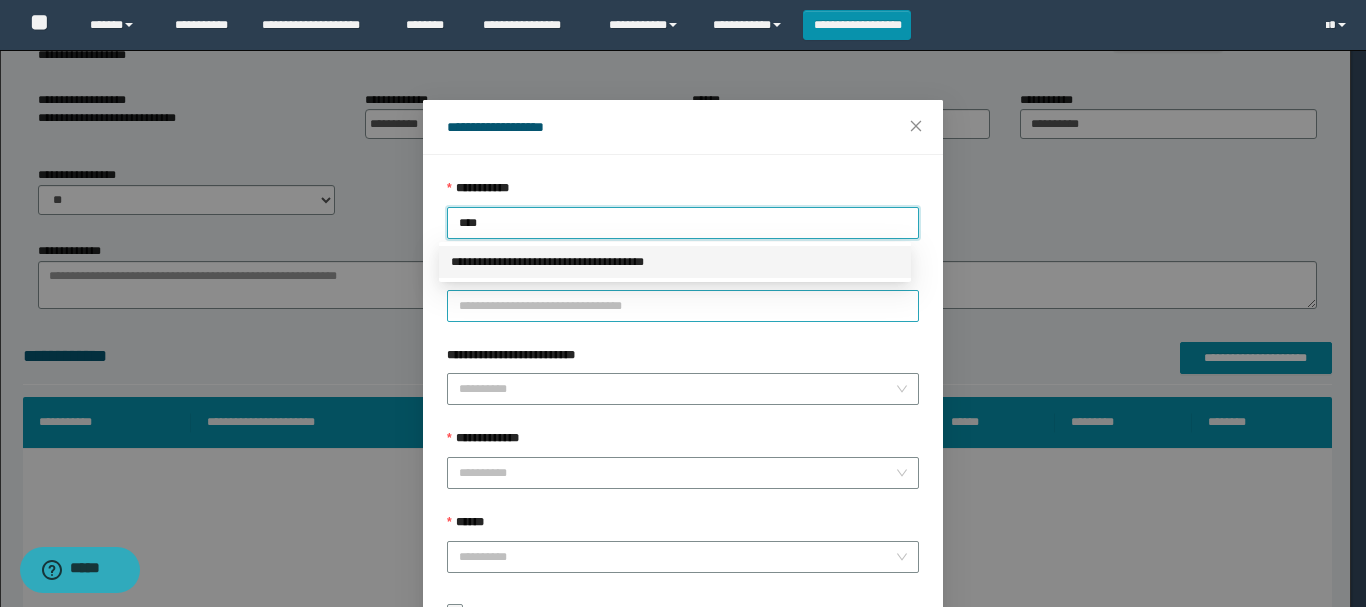 type 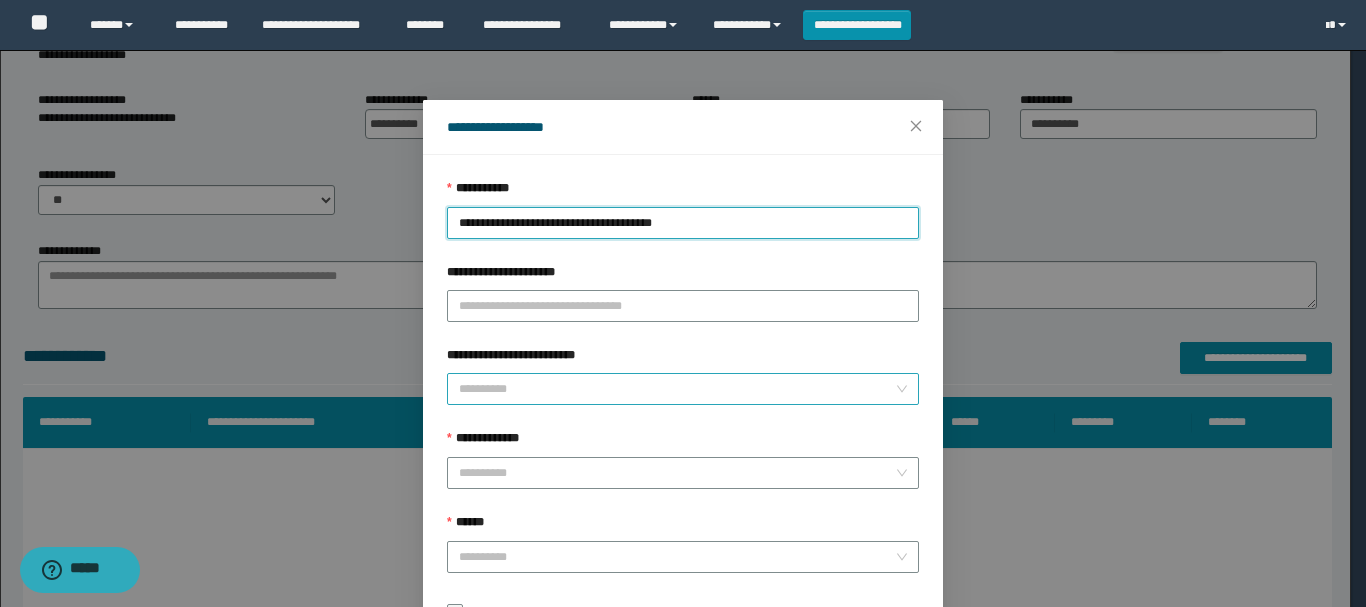click on "**********" at bounding box center [677, 389] 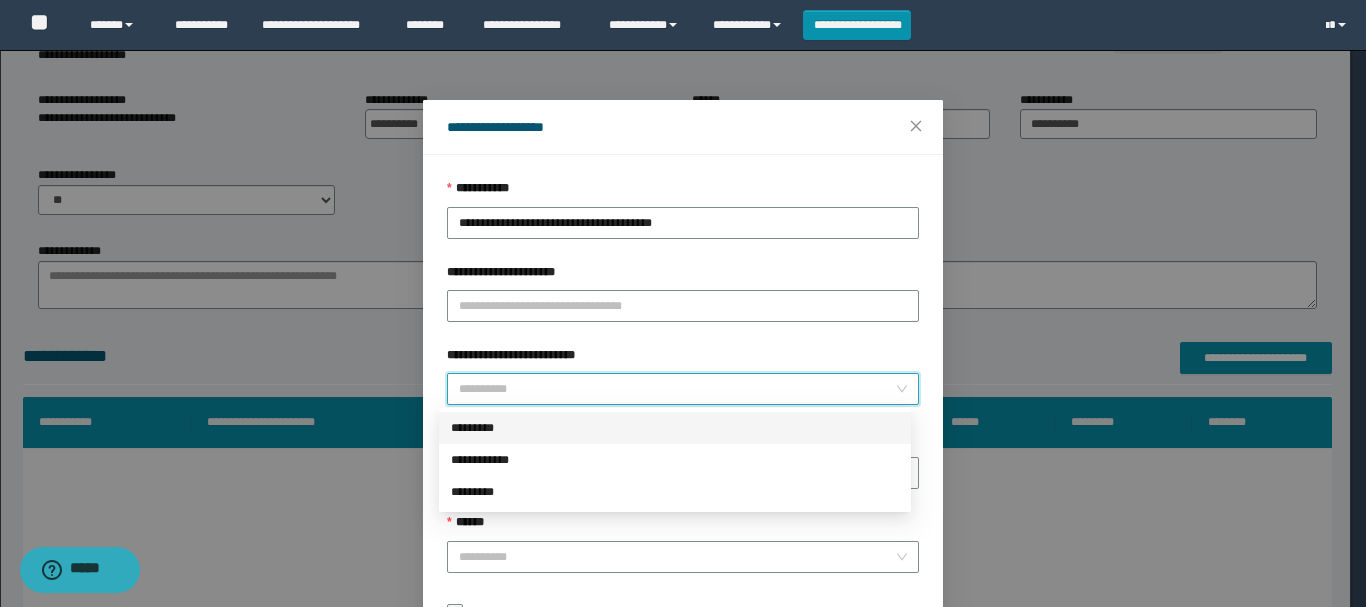 click on "*********" at bounding box center (675, 428) 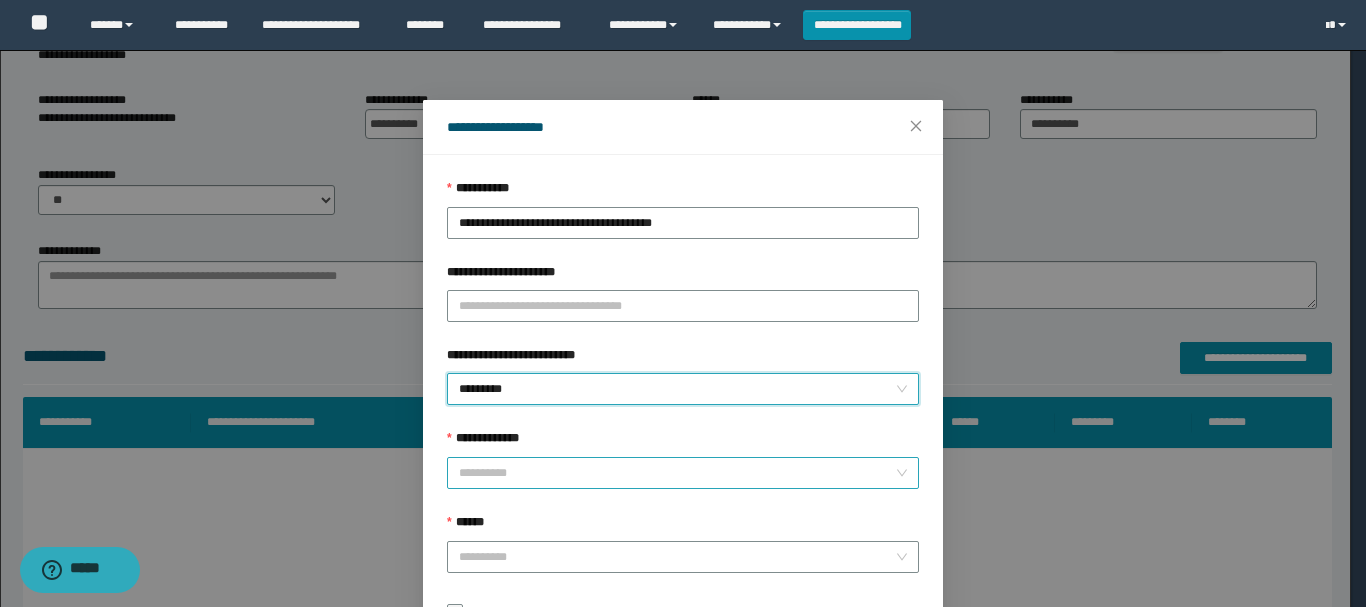 scroll, scrollTop: 145, scrollLeft: 0, axis: vertical 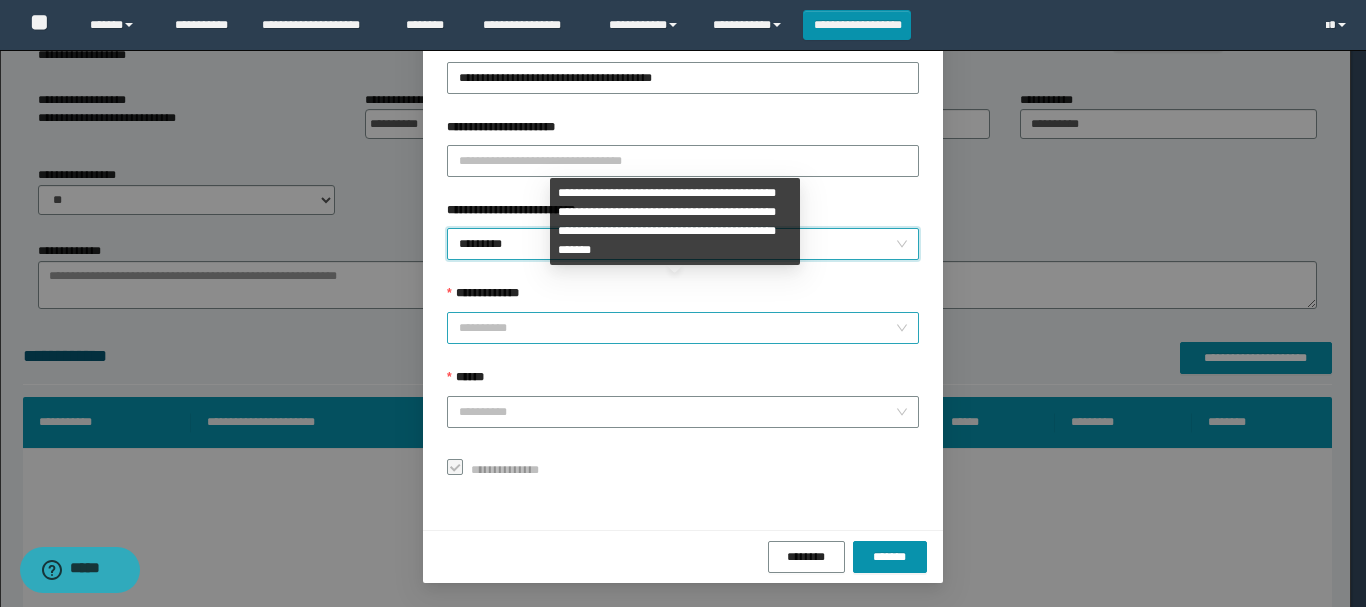 click on "**********" at bounding box center [677, 328] 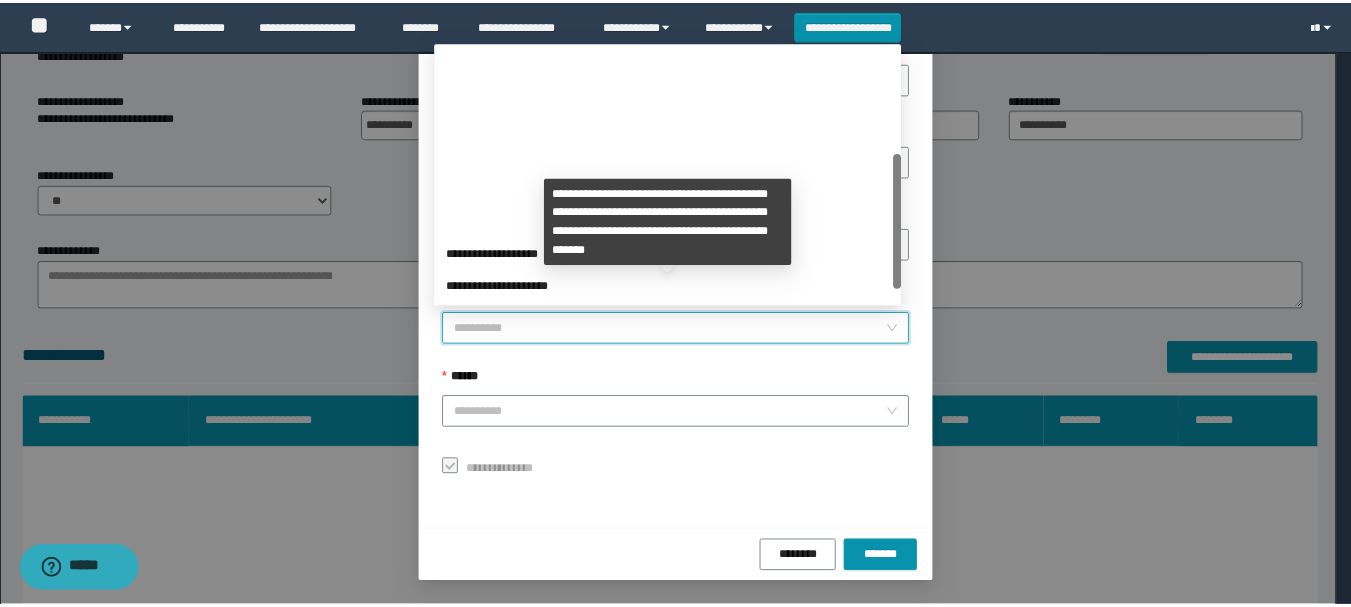 scroll, scrollTop: 224, scrollLeft: 0, axis: vertical 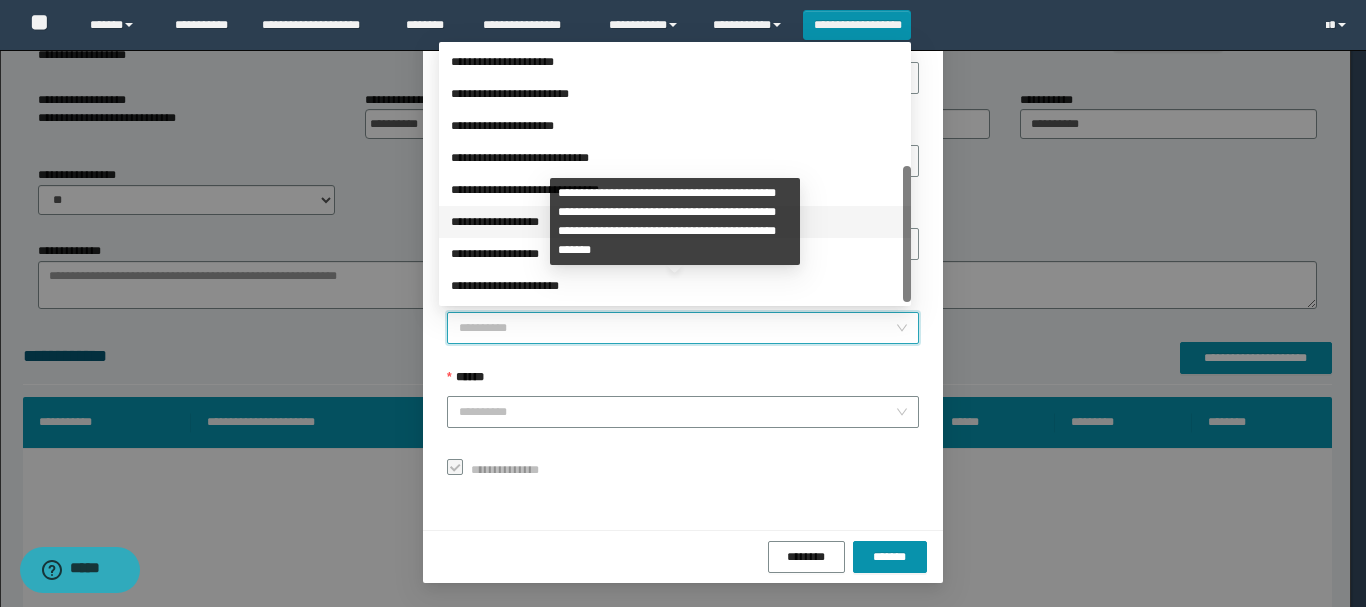 click on "**********" at bounding box center [675, 222] 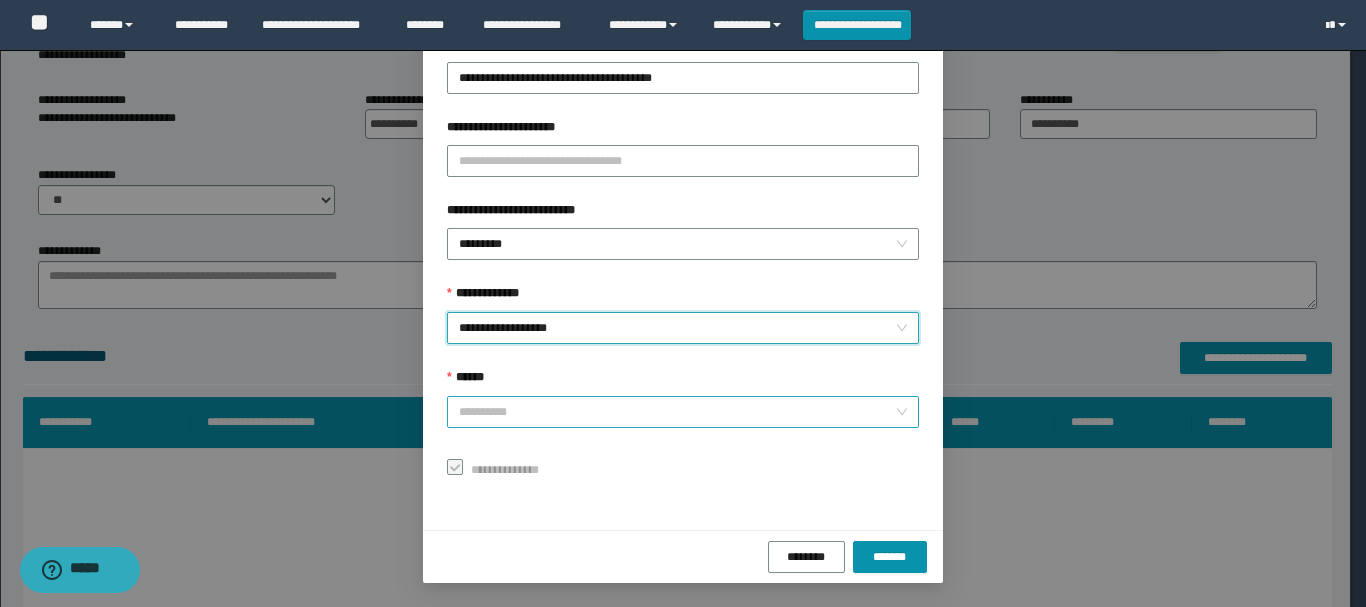 click on "******" at bounding box center [677, 412] 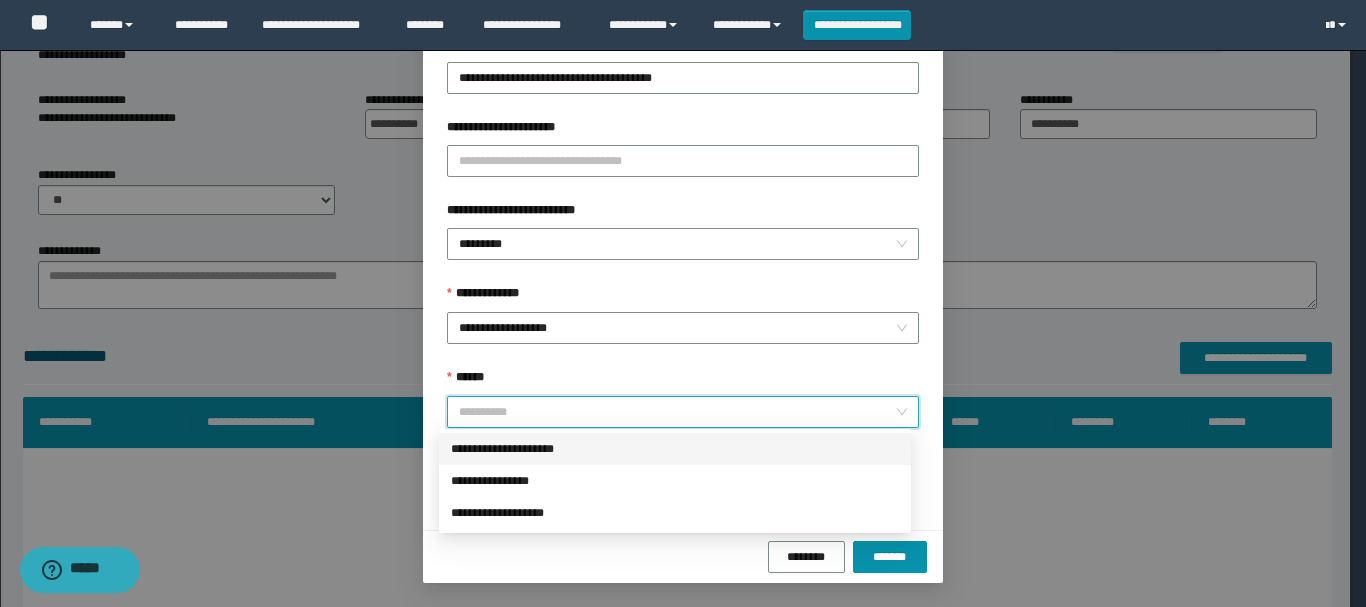 click on "**********" at bounding box center [675, 449] 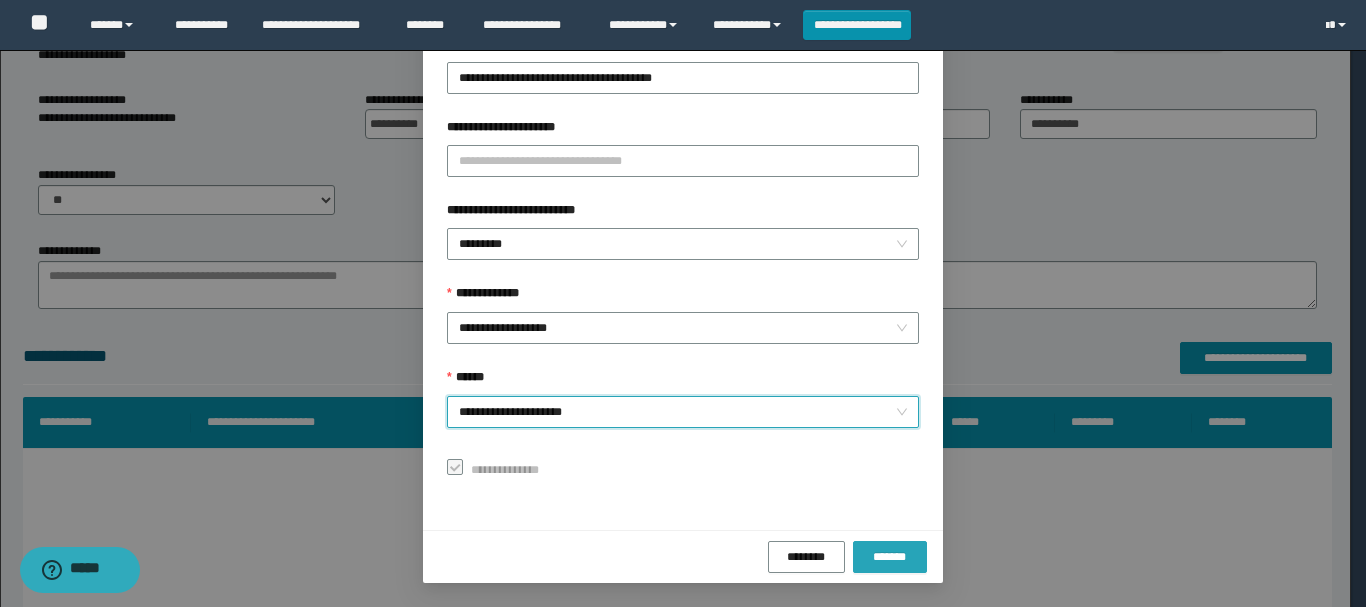 click on "*******" at bounding box center (890, 557) 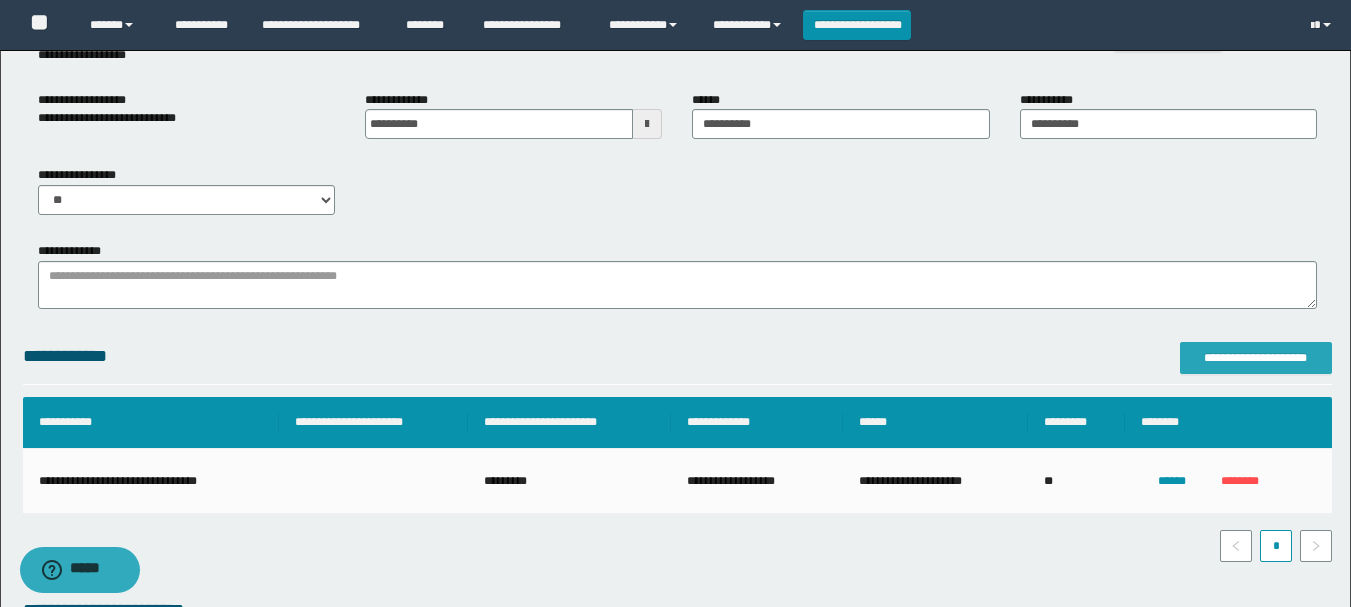 scroll, scrollTop: 0, scrollLeft: 0, axis: both 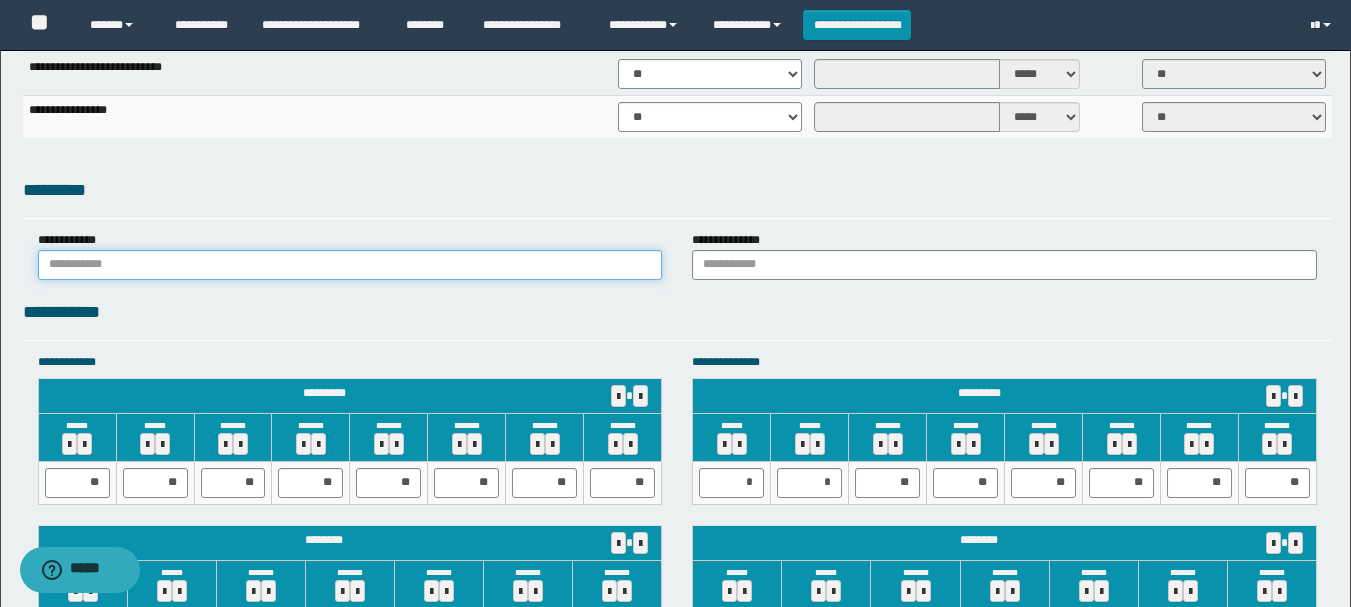click at bounding box center (350, 265) 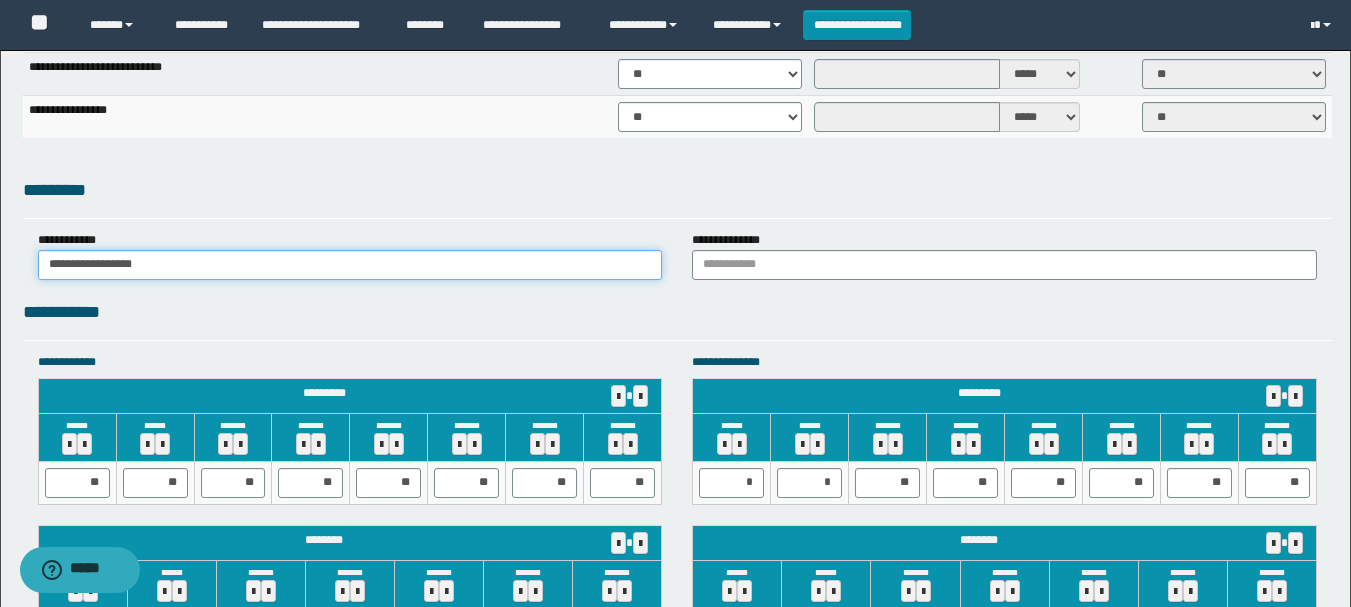 type on "**********" 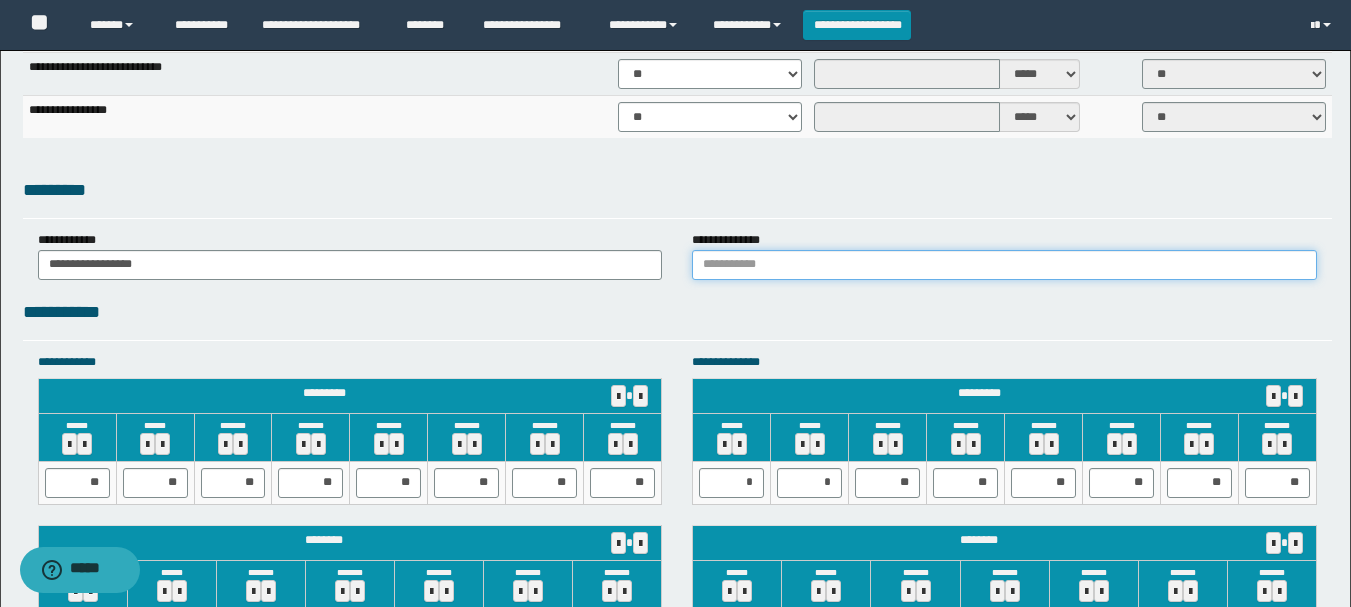 click at bounding box center [1004, 265] 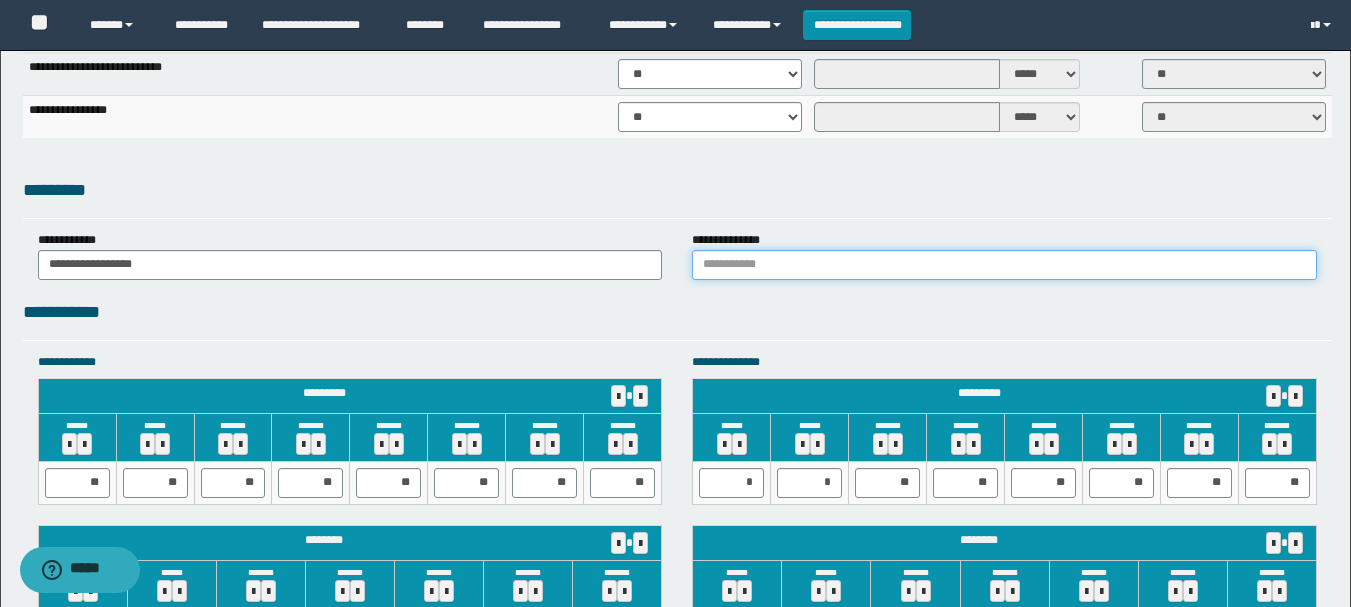click at bounding box center (1004, 265) 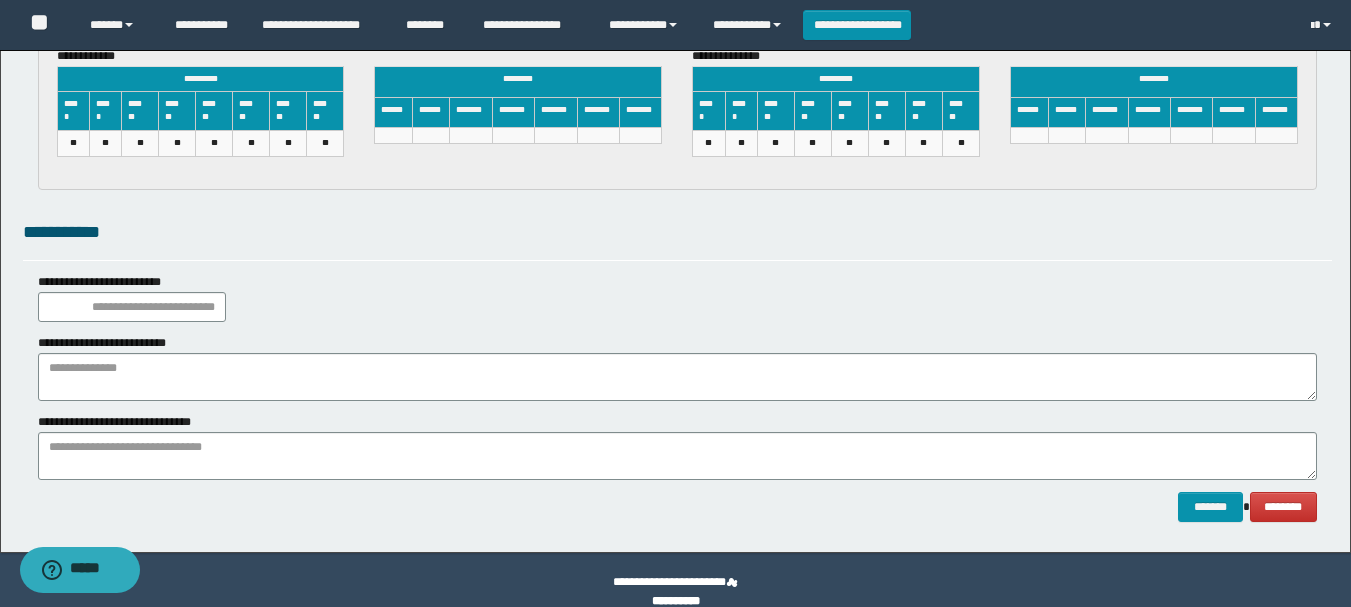 scroll, scrollTop: 3080, scrollLeft: 0, axis: vertical 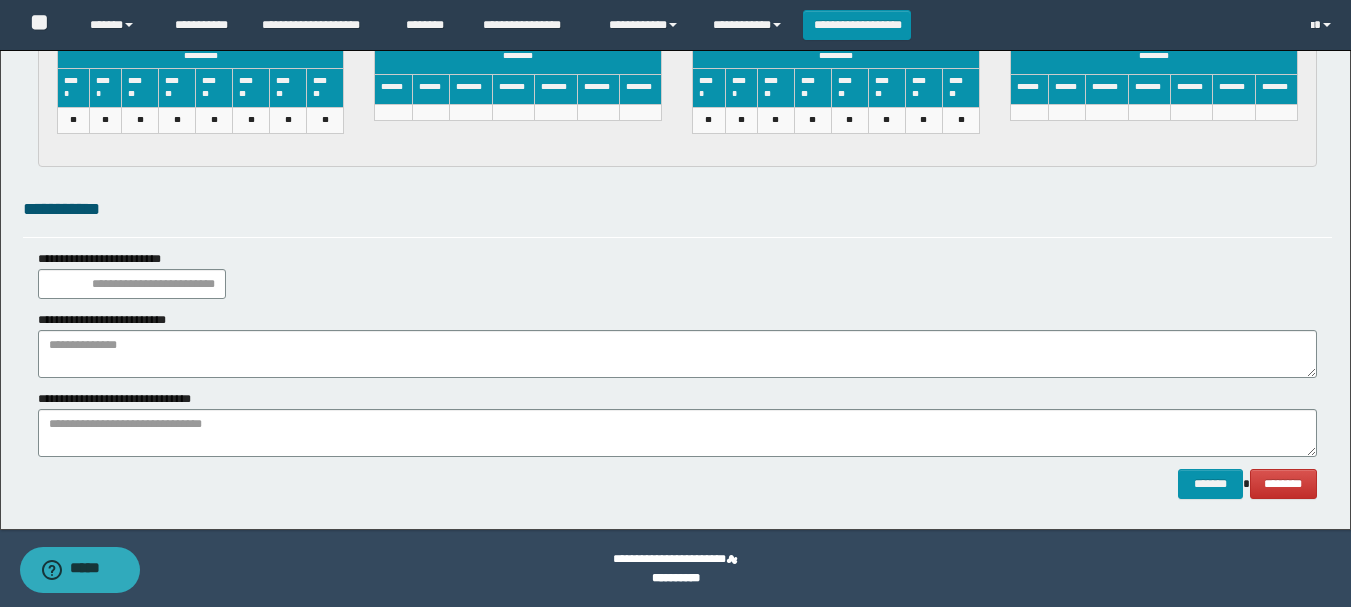 type on "**********" 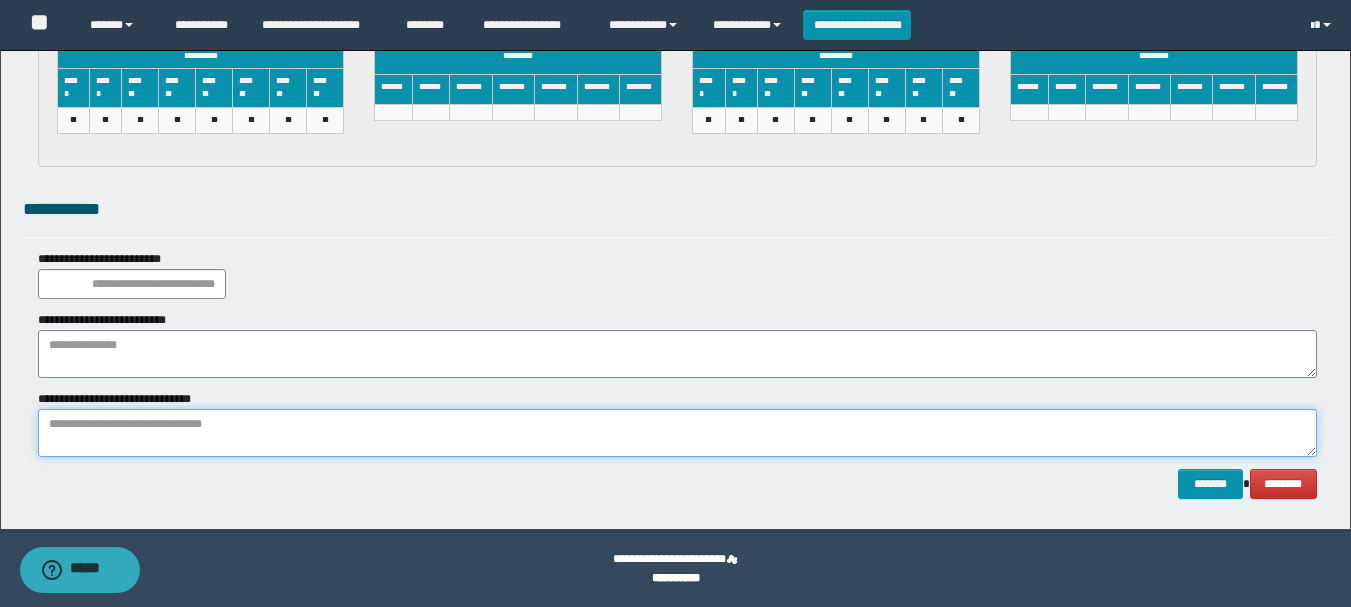paste on "**********" 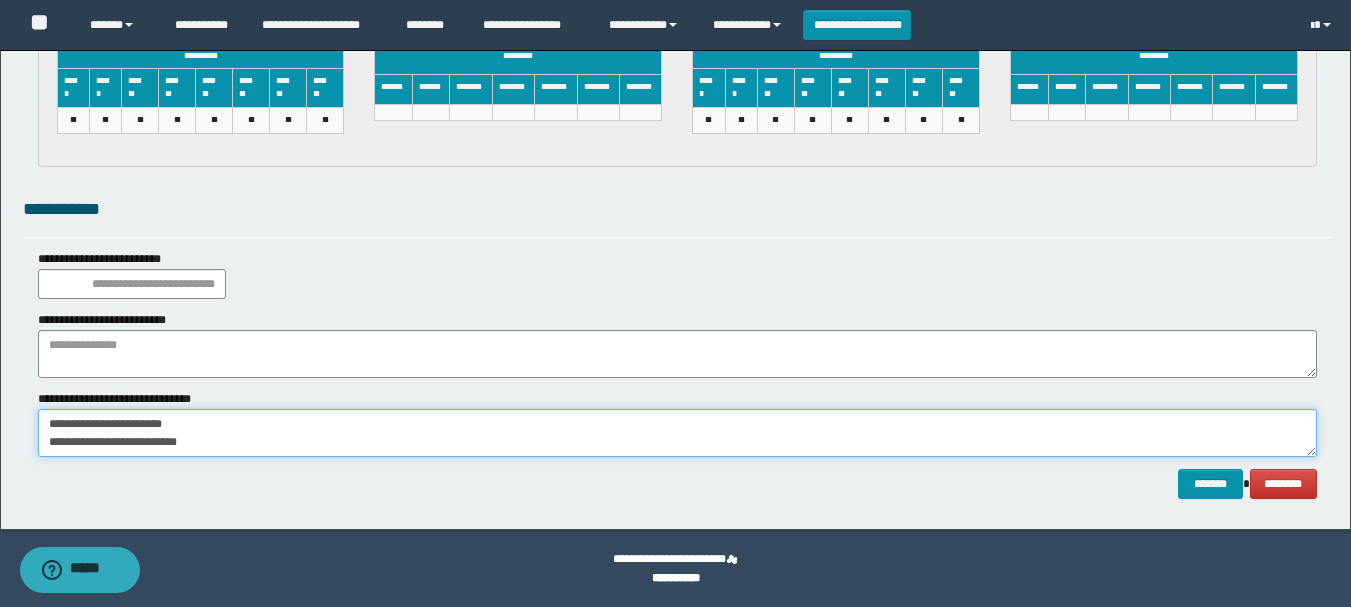 scroll, scrollTop: 12, scrollLeft: 0, axis: vertical 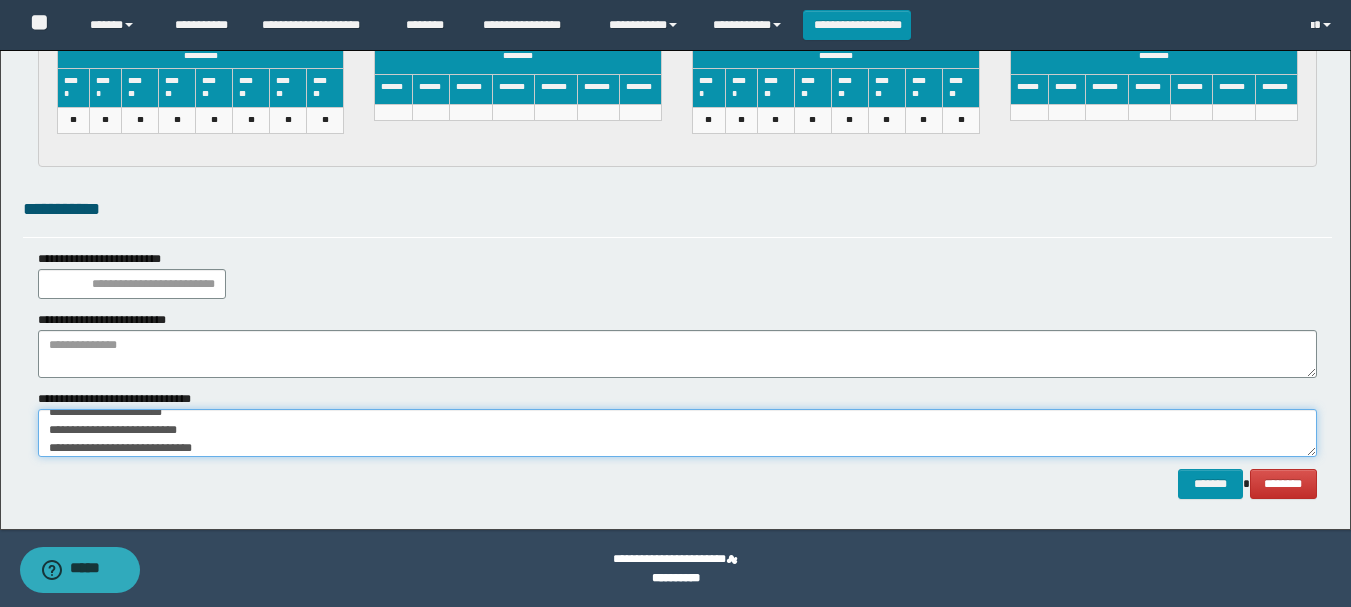 type on "**********" 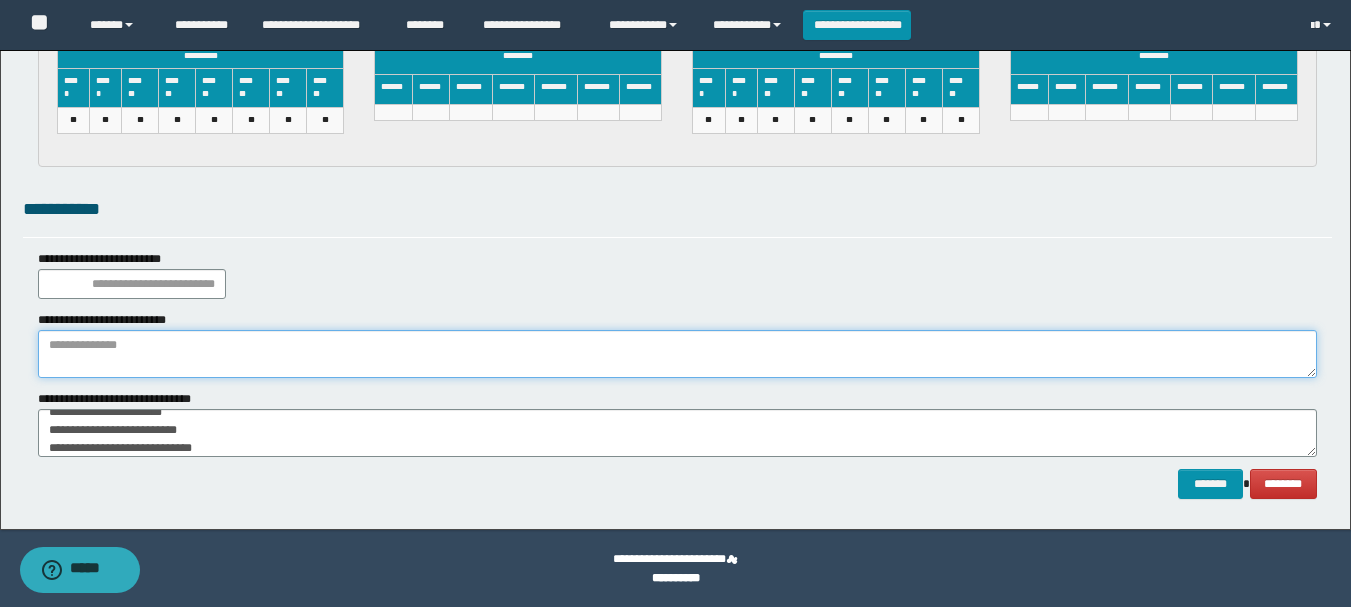 click at bounding box center [677, 354] 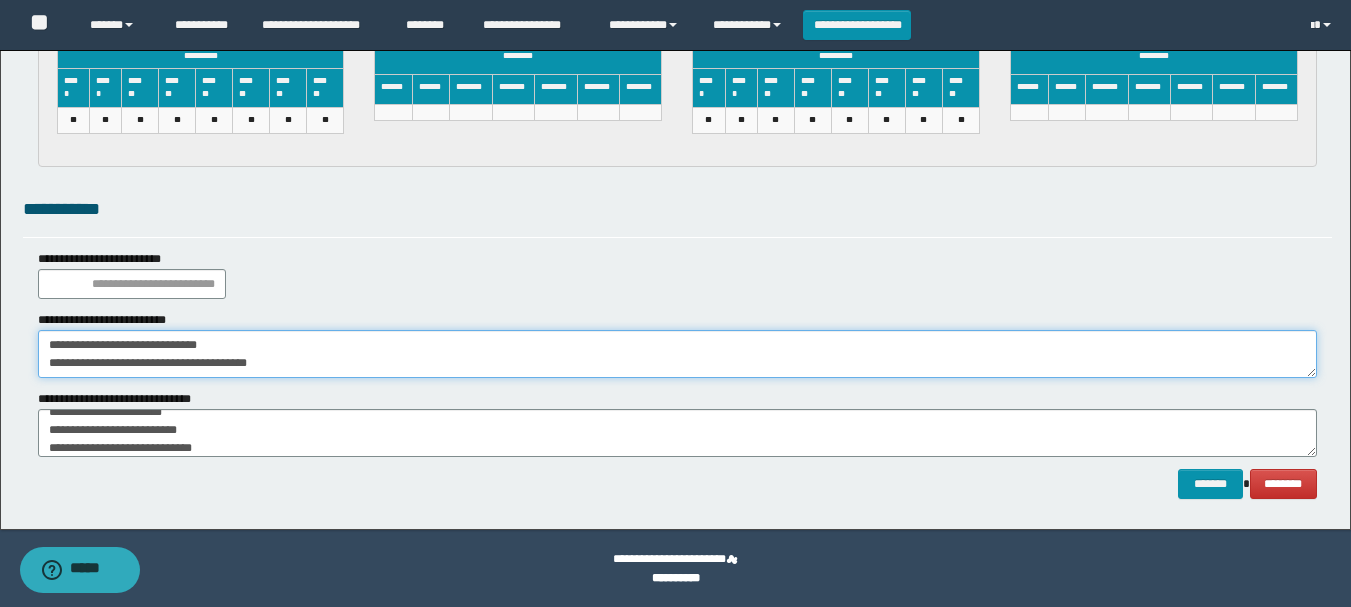 type on "**********" 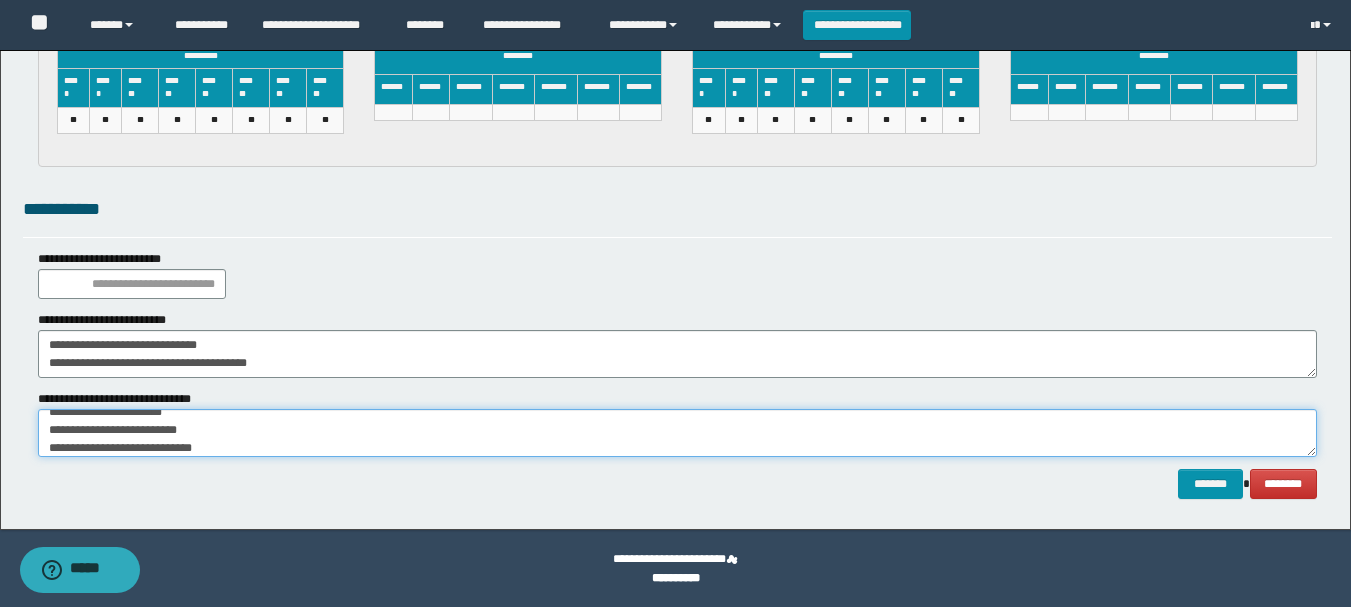 click on "**********" at bounding box center (677, 433) 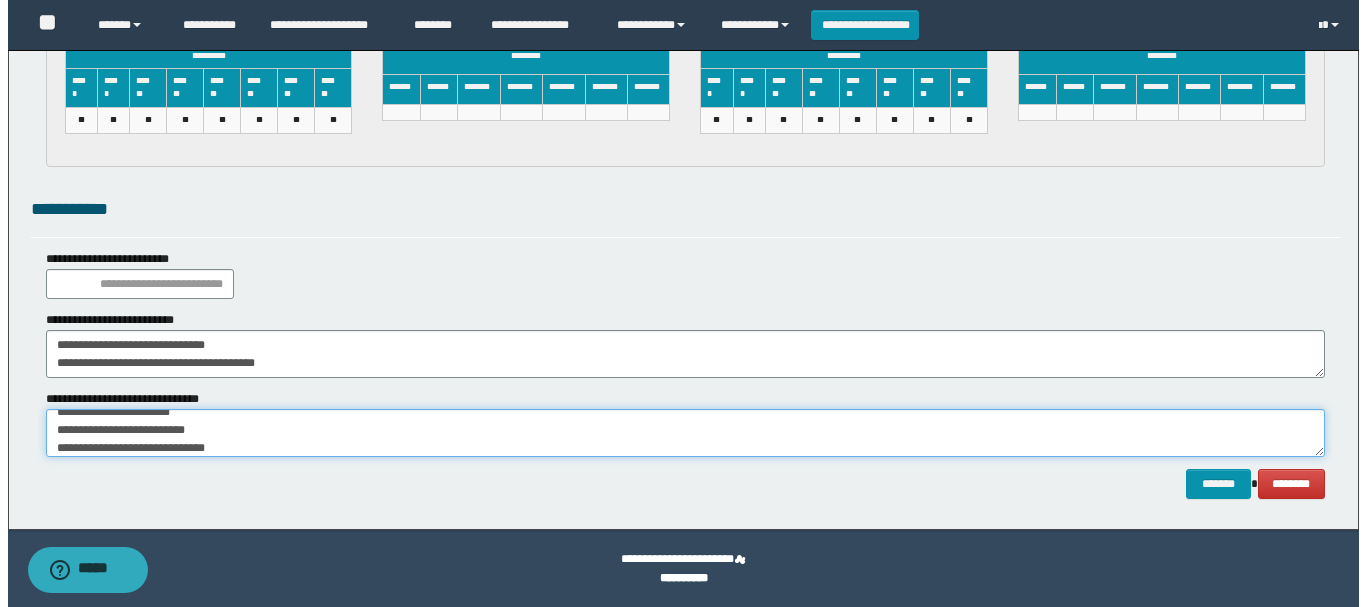 scroll, scrollTop: 30, scrollLeft: 0, axis: vertical 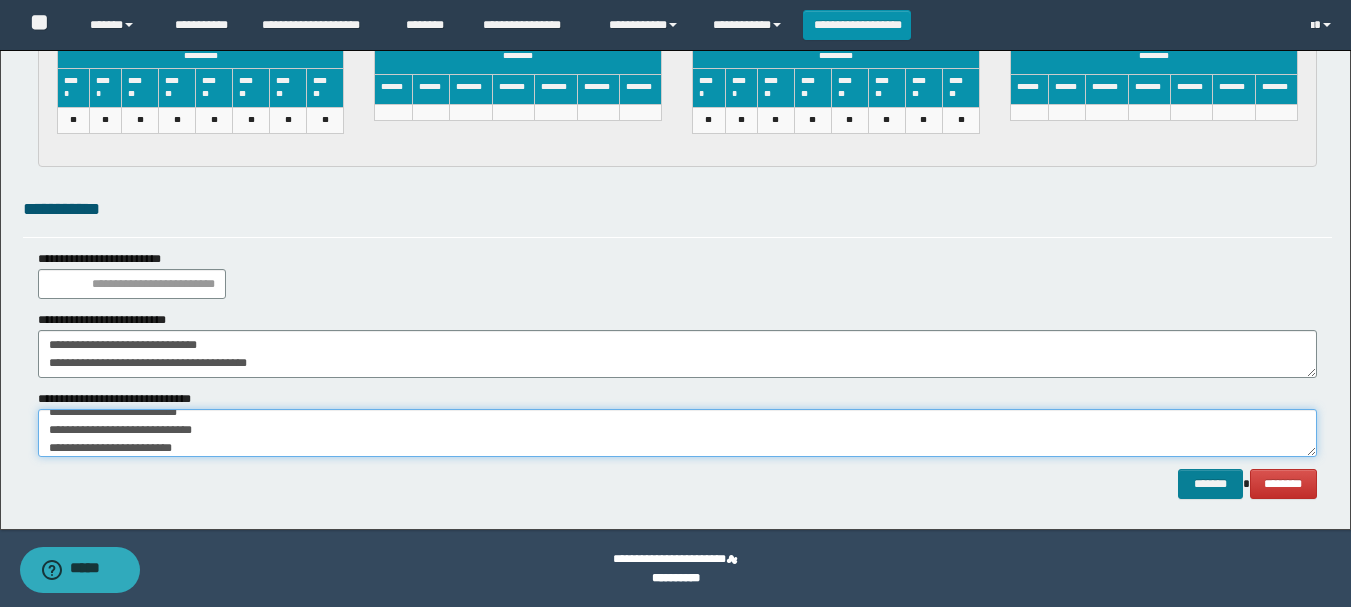 type on "**********" 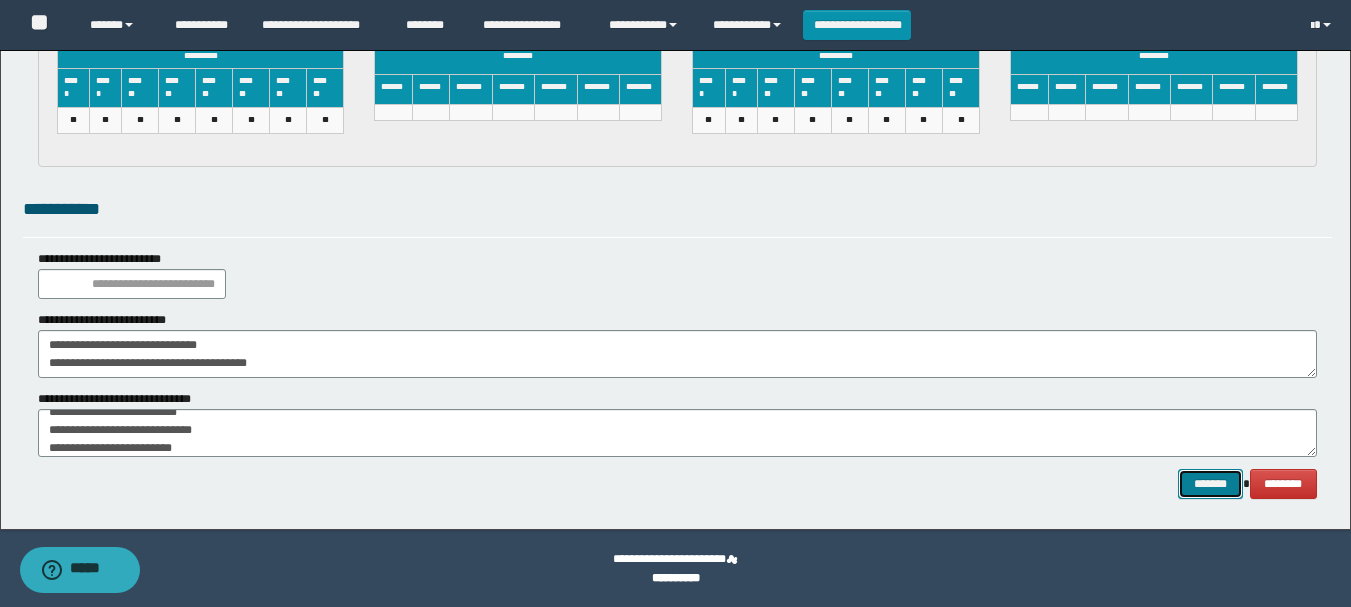 click on "*******" at bounding box center (1210, 484) 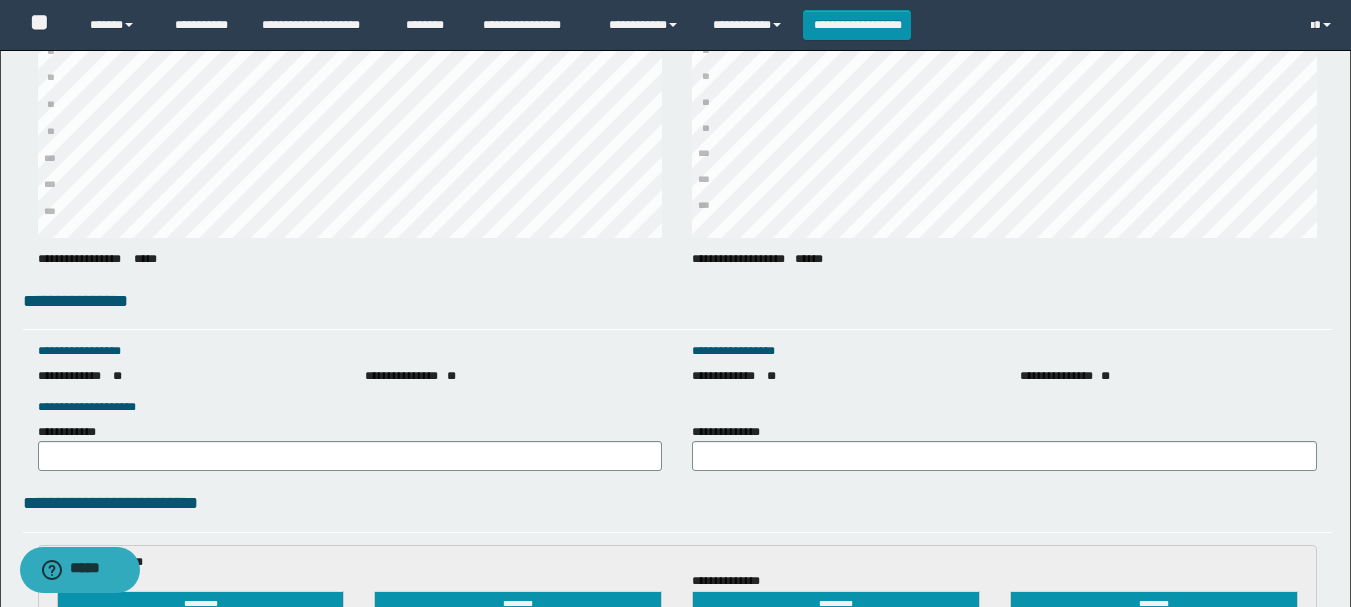 scroll, scrollTop: 3080, scrollLeft: 0, axis: vertical 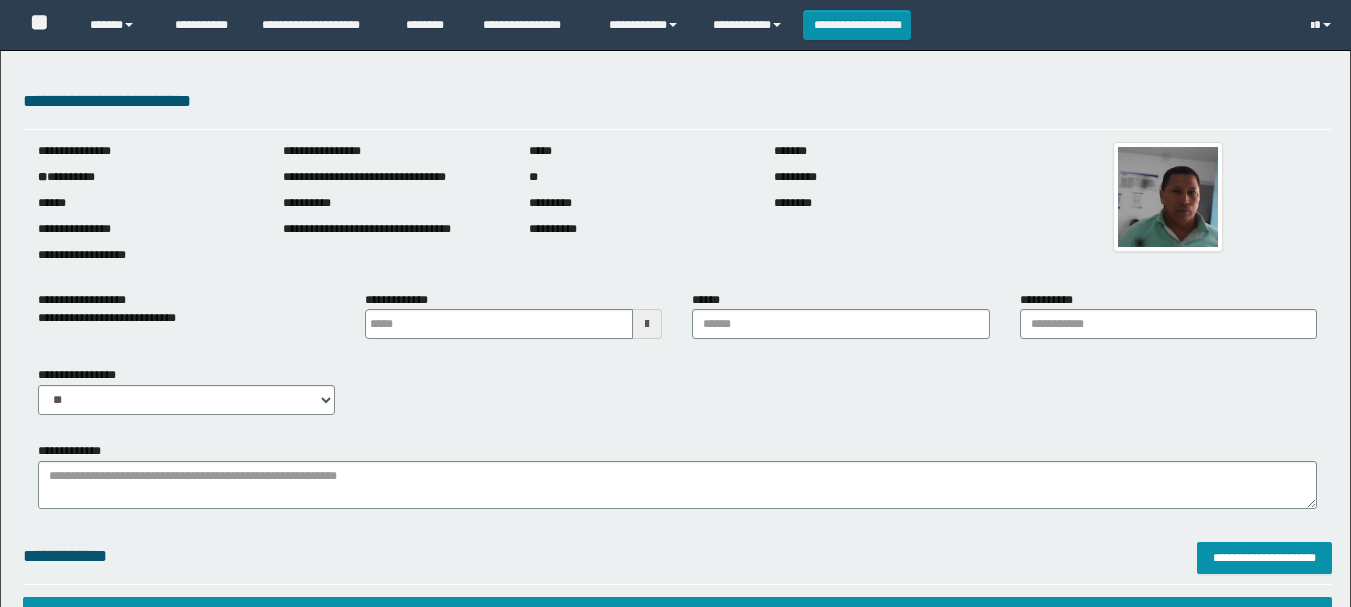 type 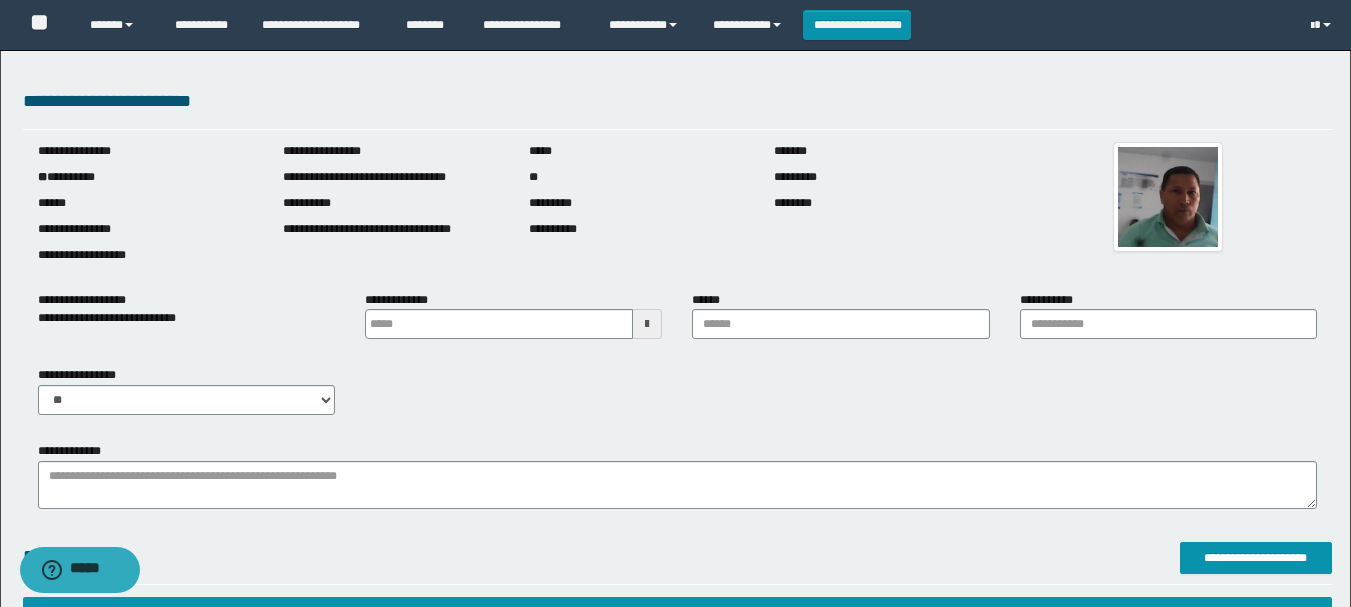 scroll, scrollTop: 0, scrollLeft: 0, axis: both 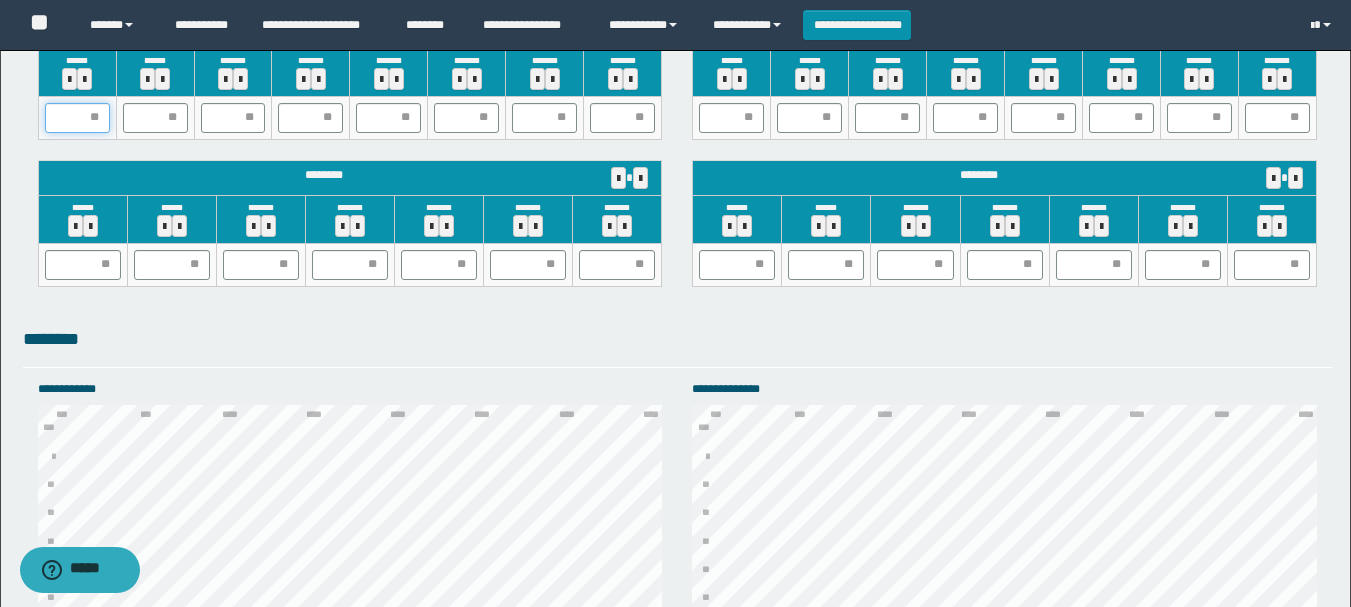 click at bounding box center (77, 118) 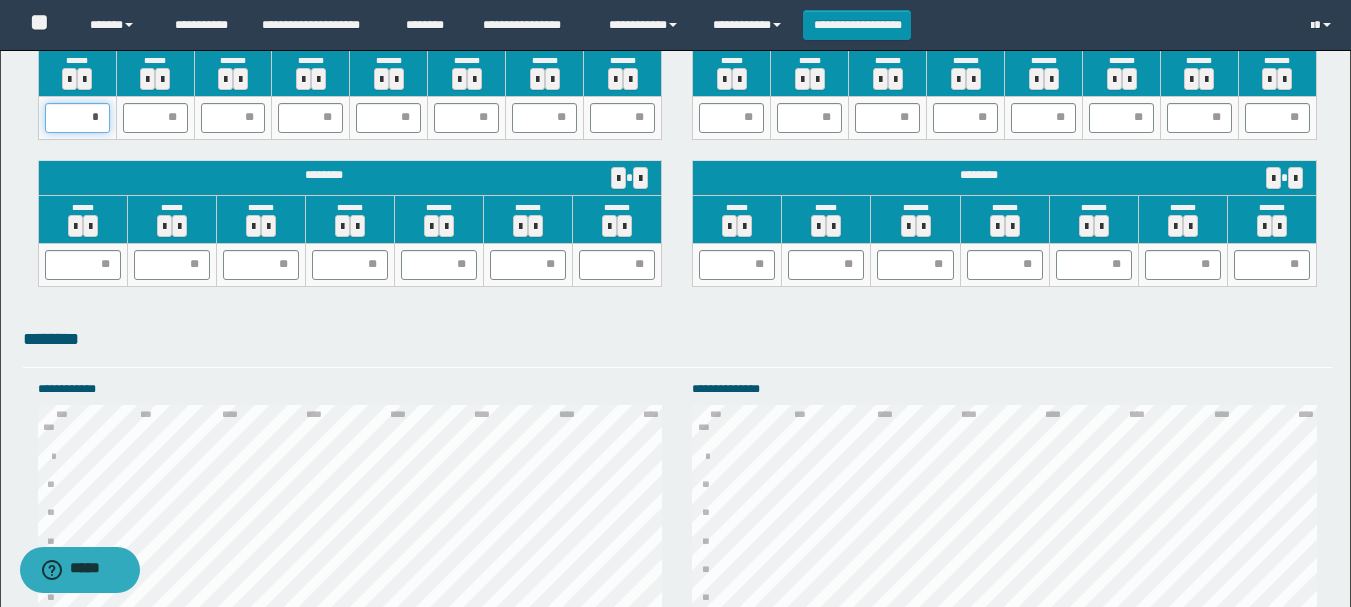 type on "**" 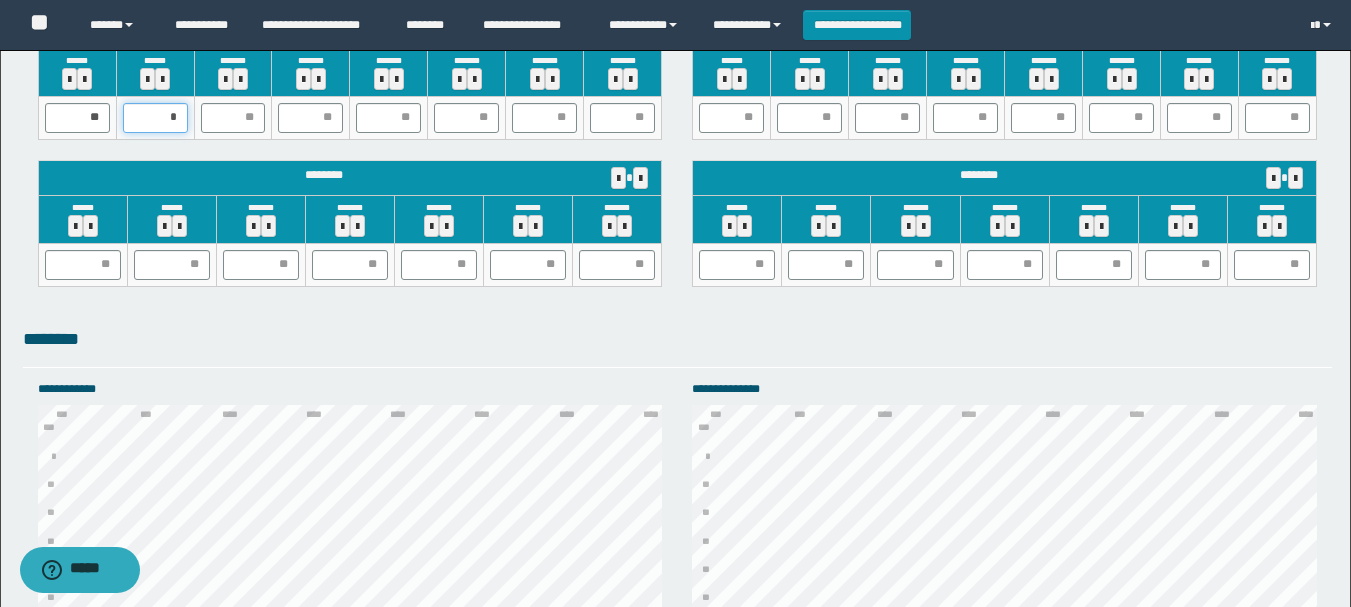 type on "**" 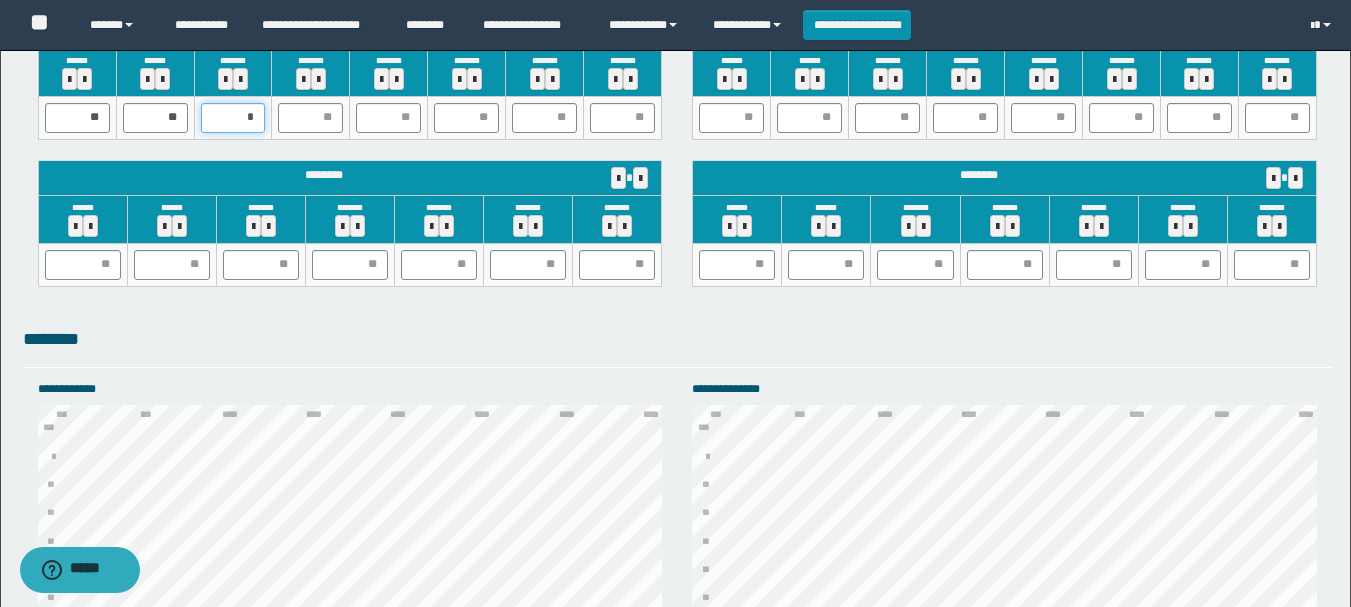 type on "**" 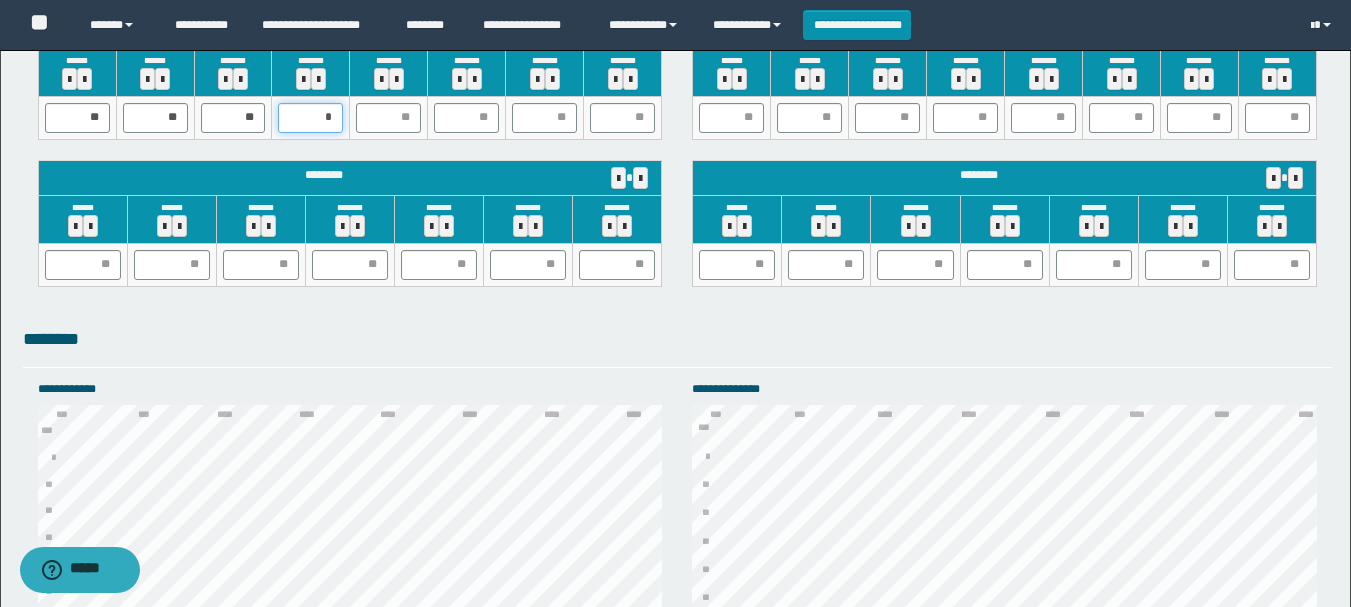type on "**" 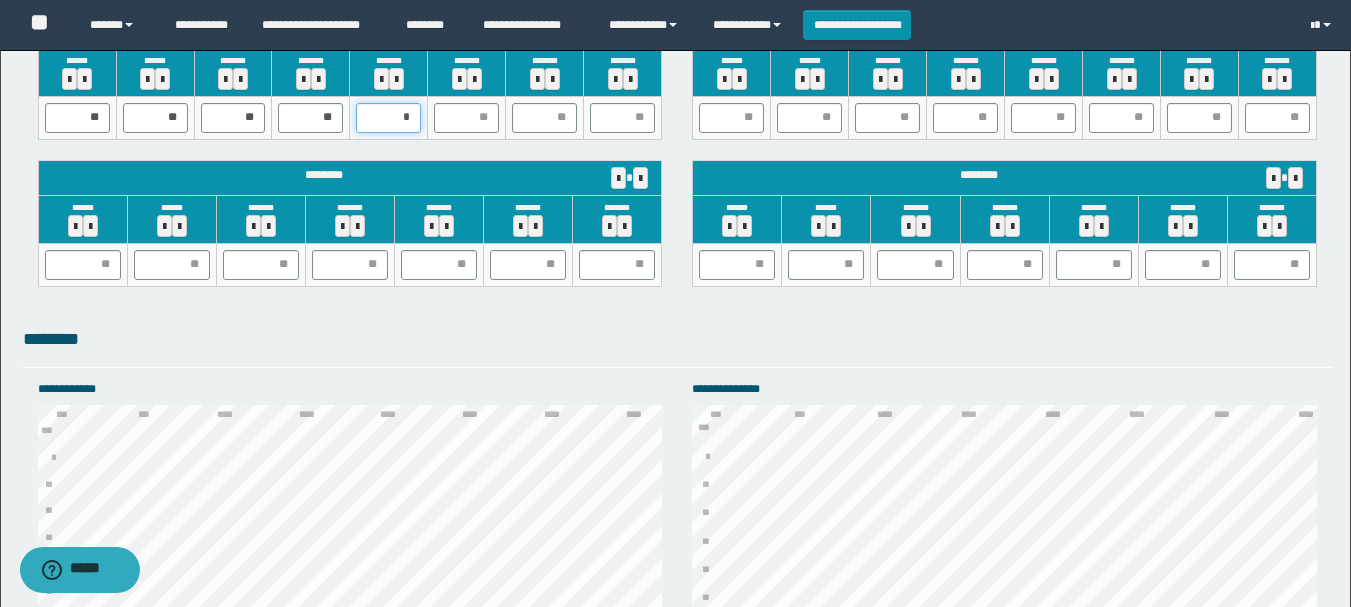 type on "**" 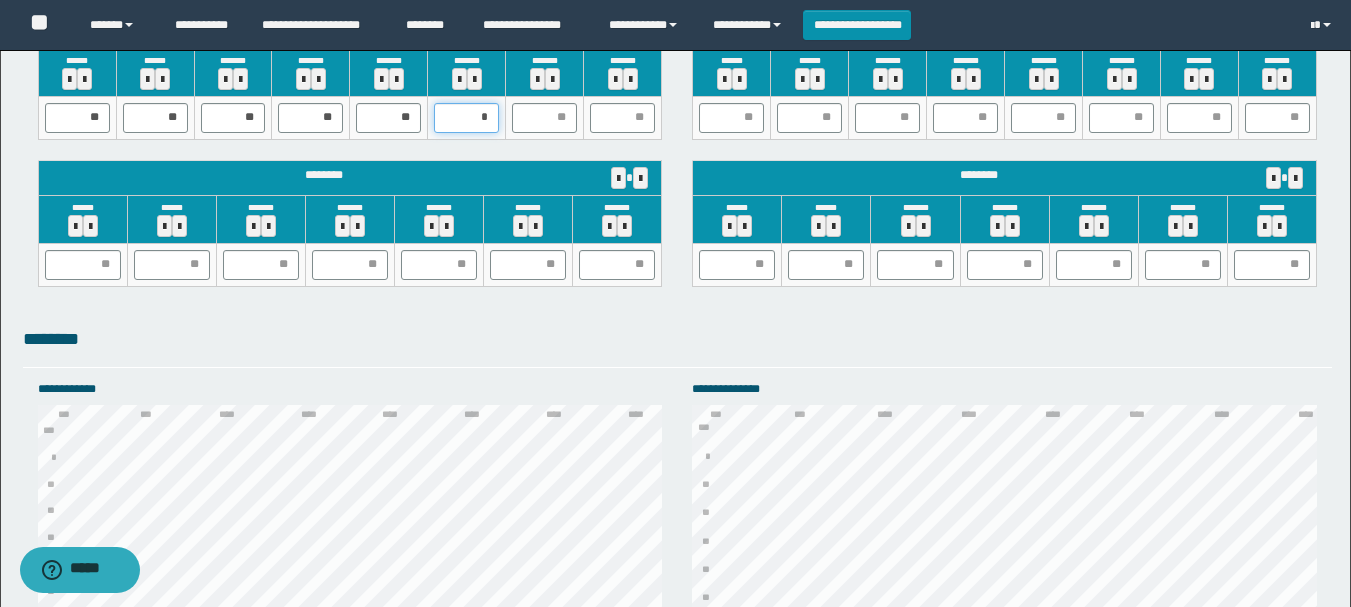 type on "**" 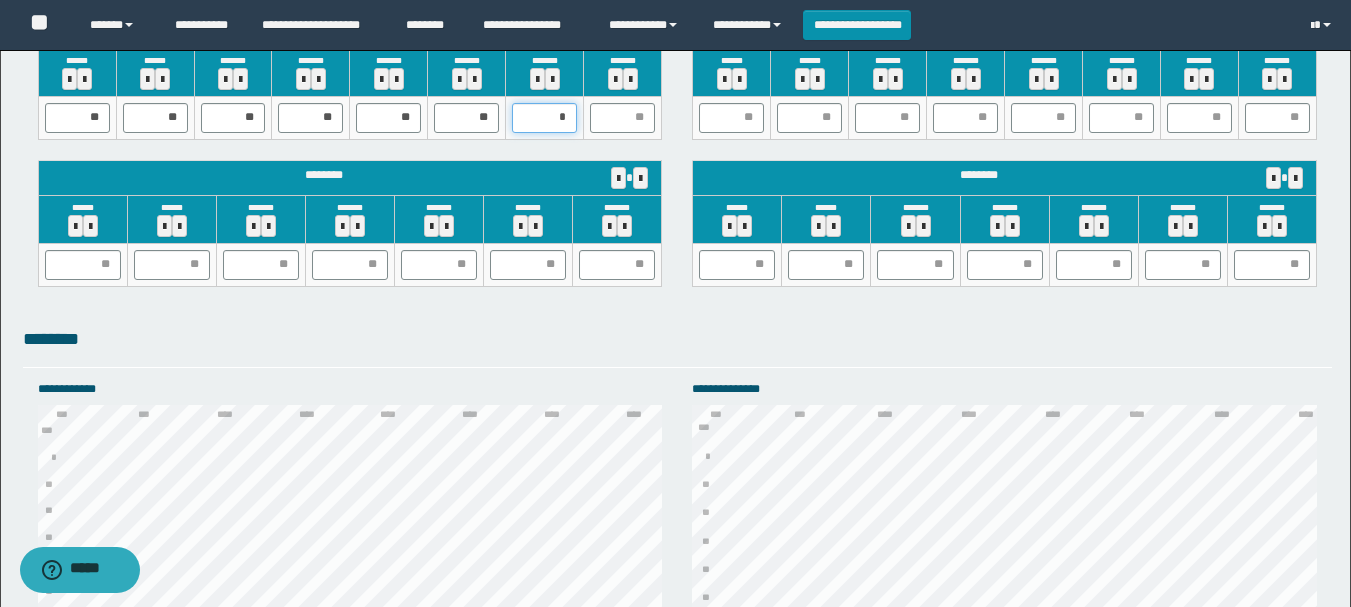 type on "**" 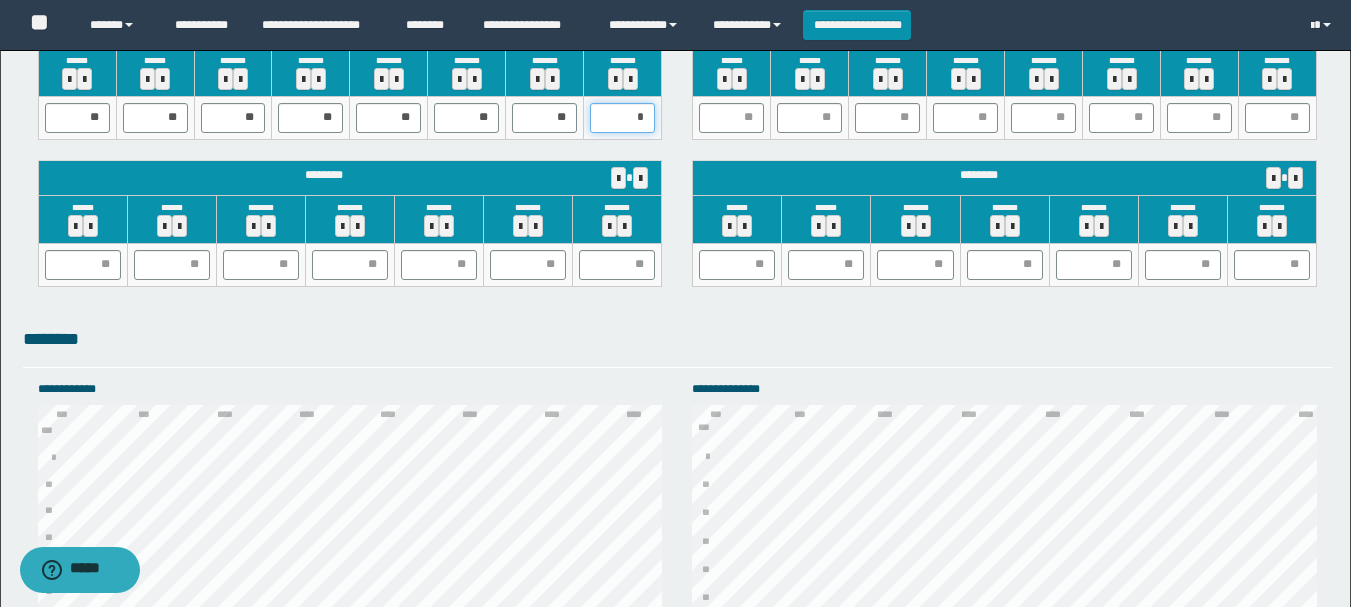 type on "**" 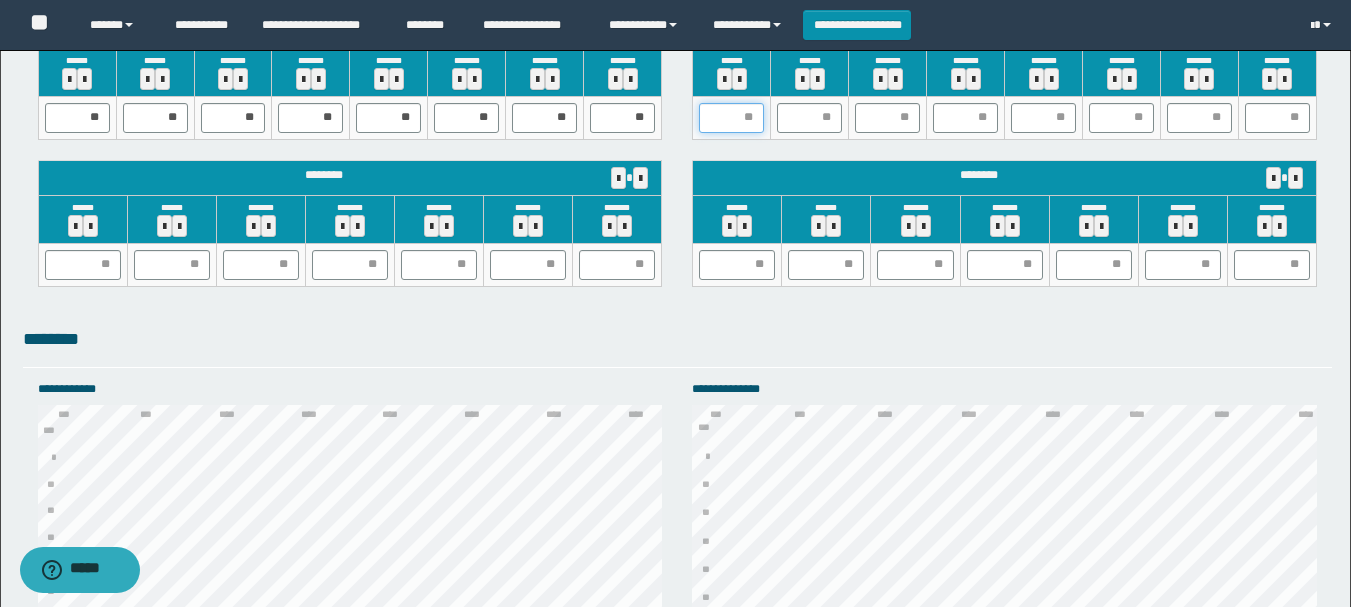 click at bounding box center (731, 118) 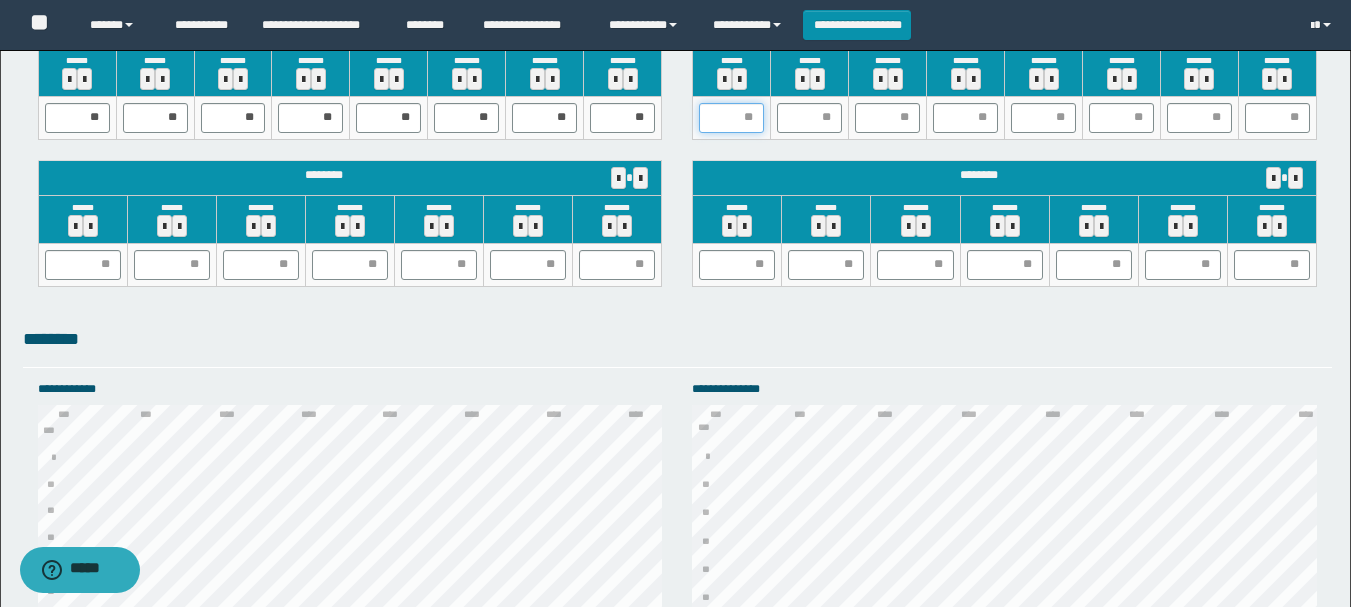 type on "*" 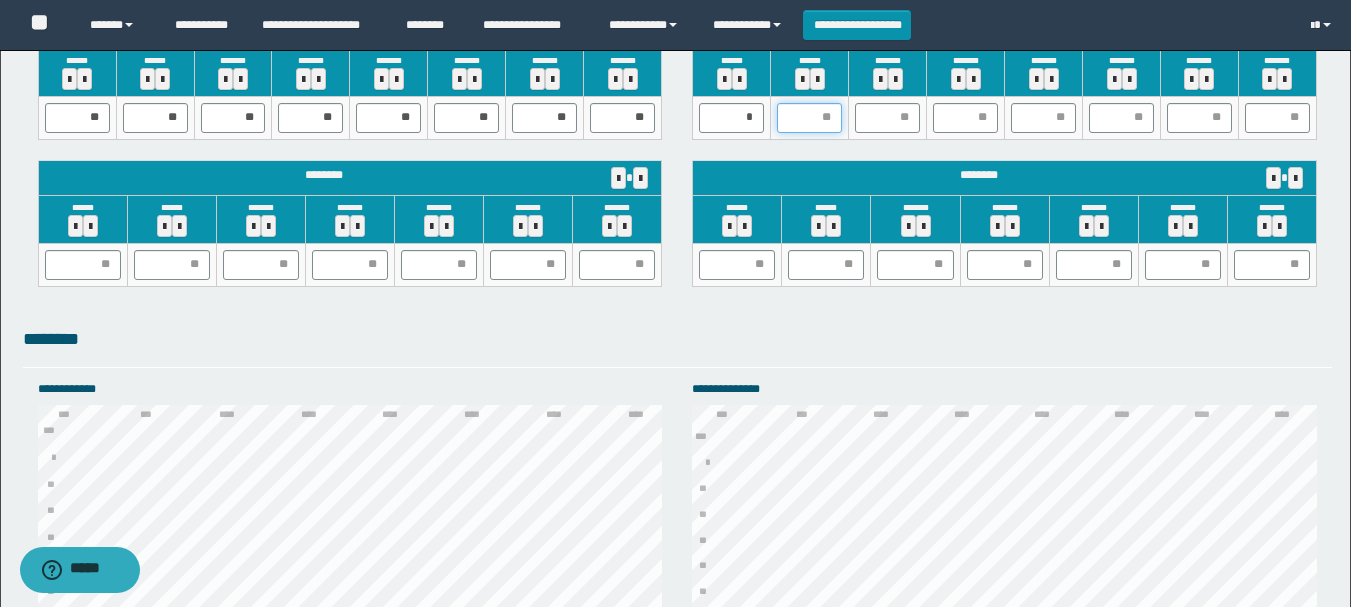 type on "*" 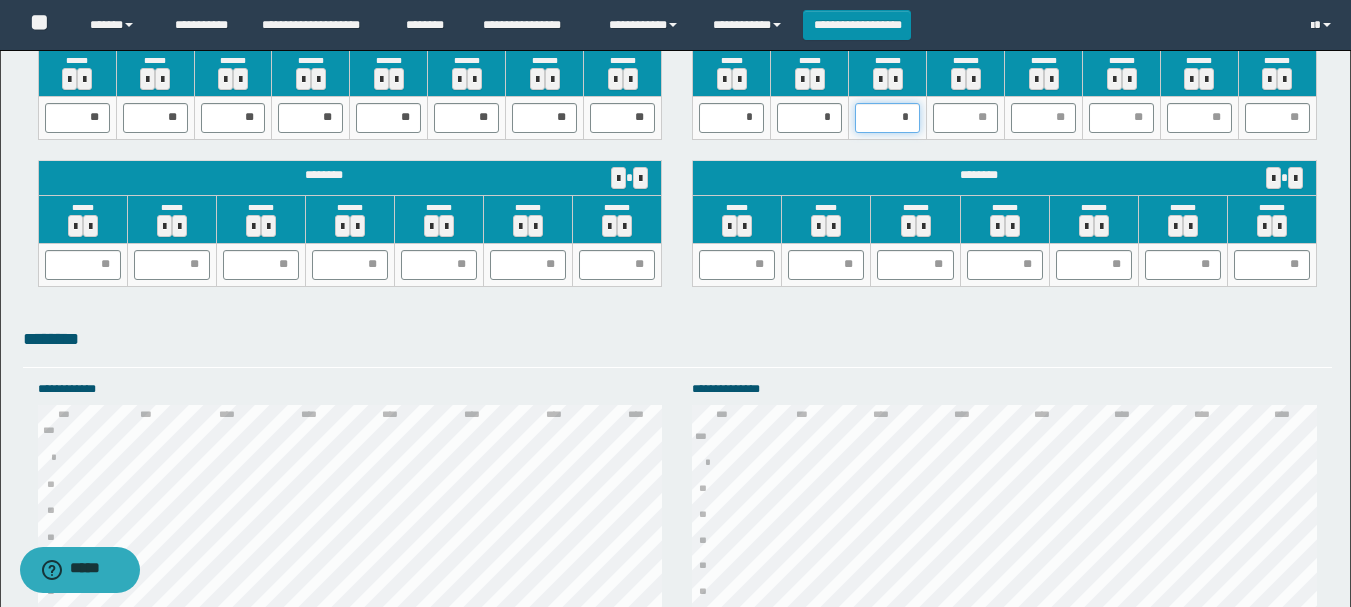 type on "**" 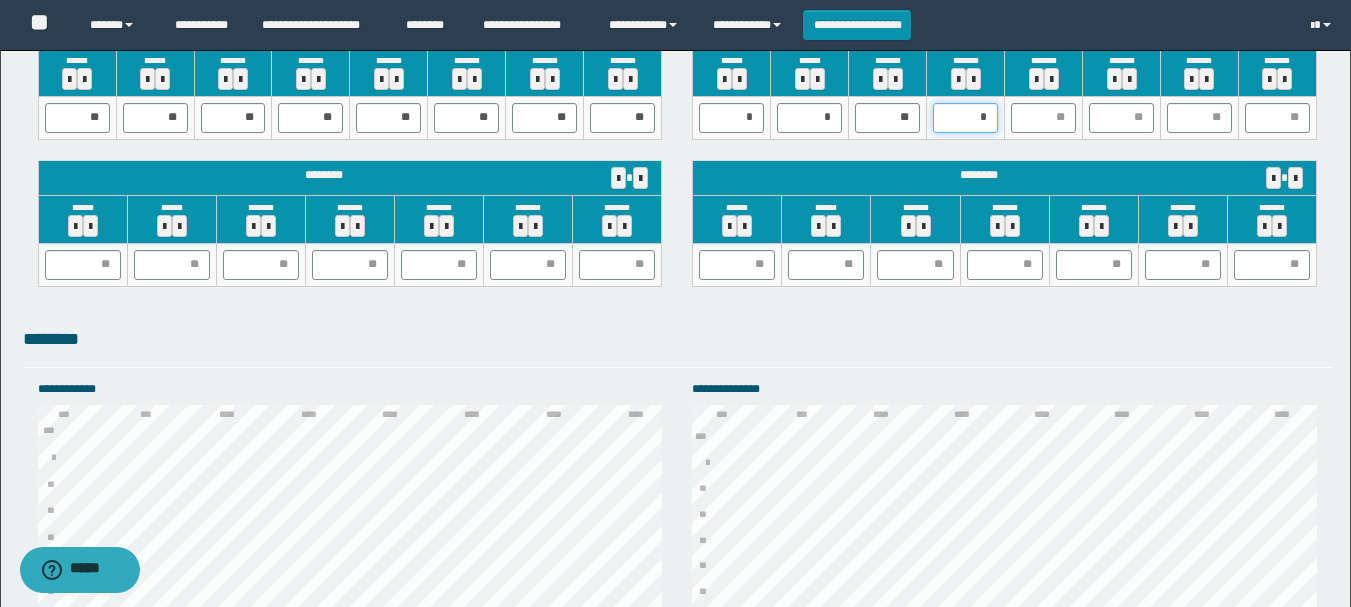 type on "**" 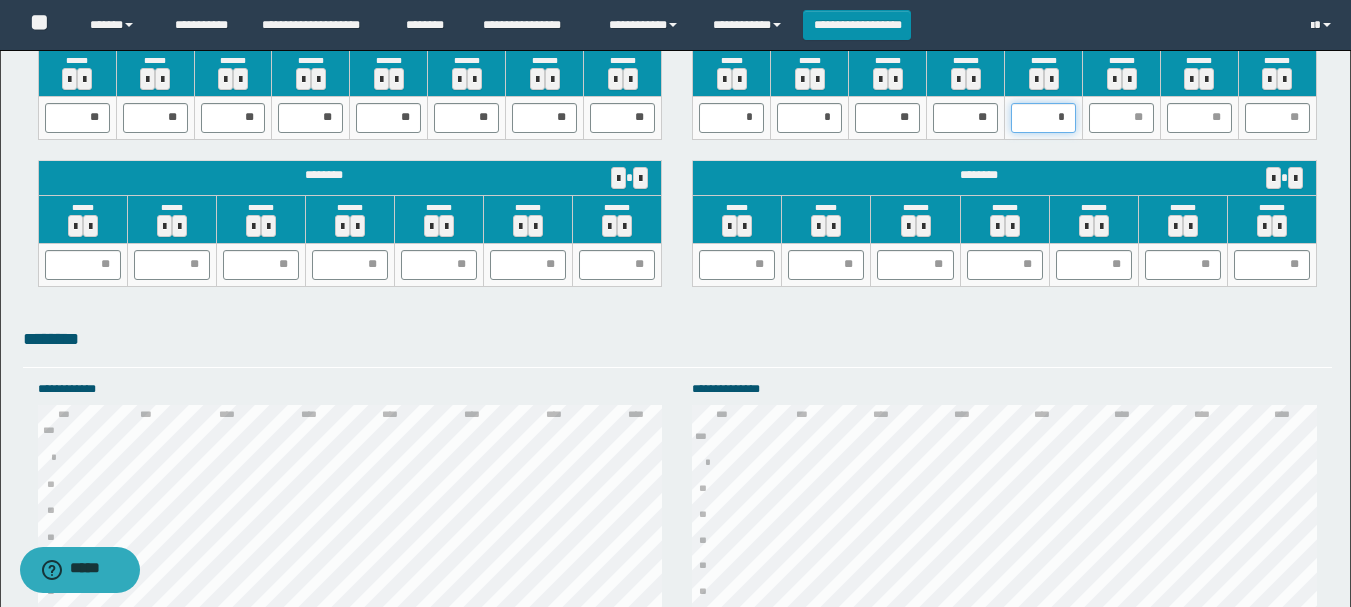 type on "**" 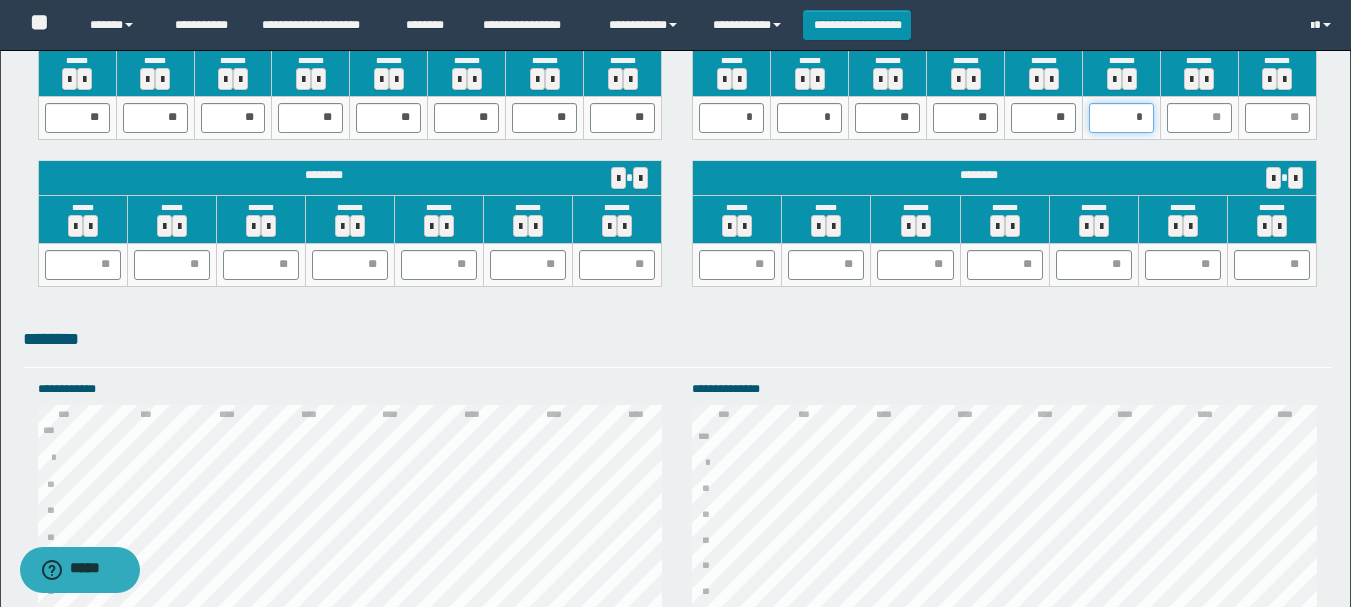 type on "**" 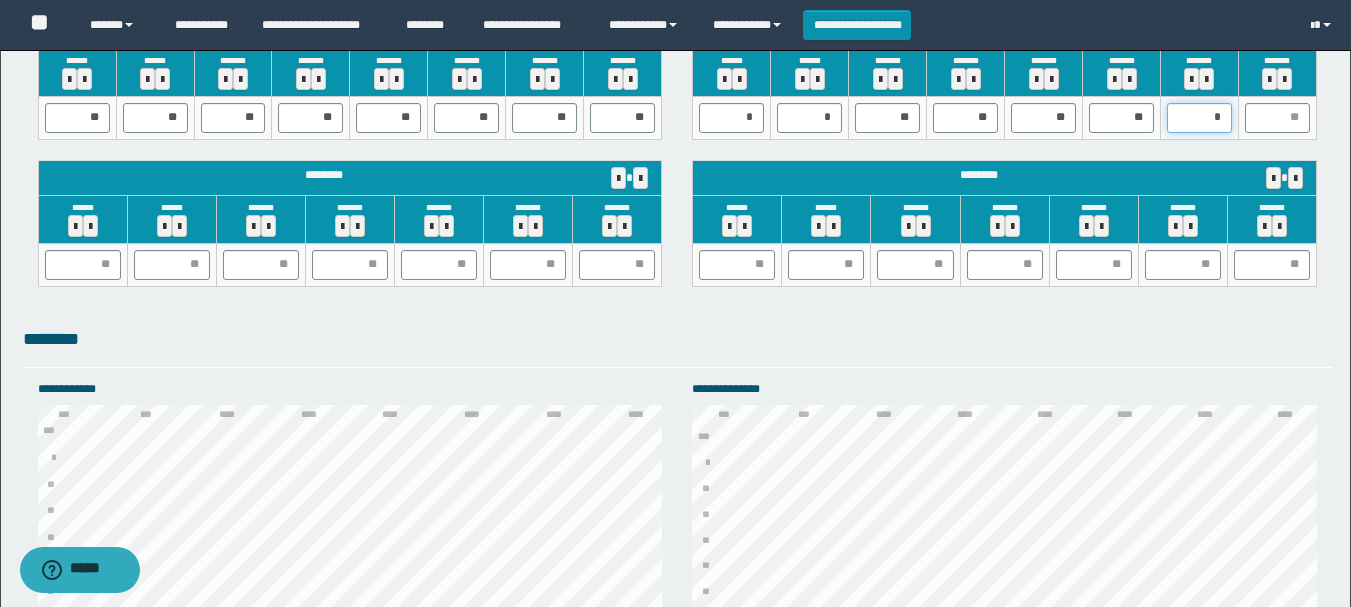 type on "**" 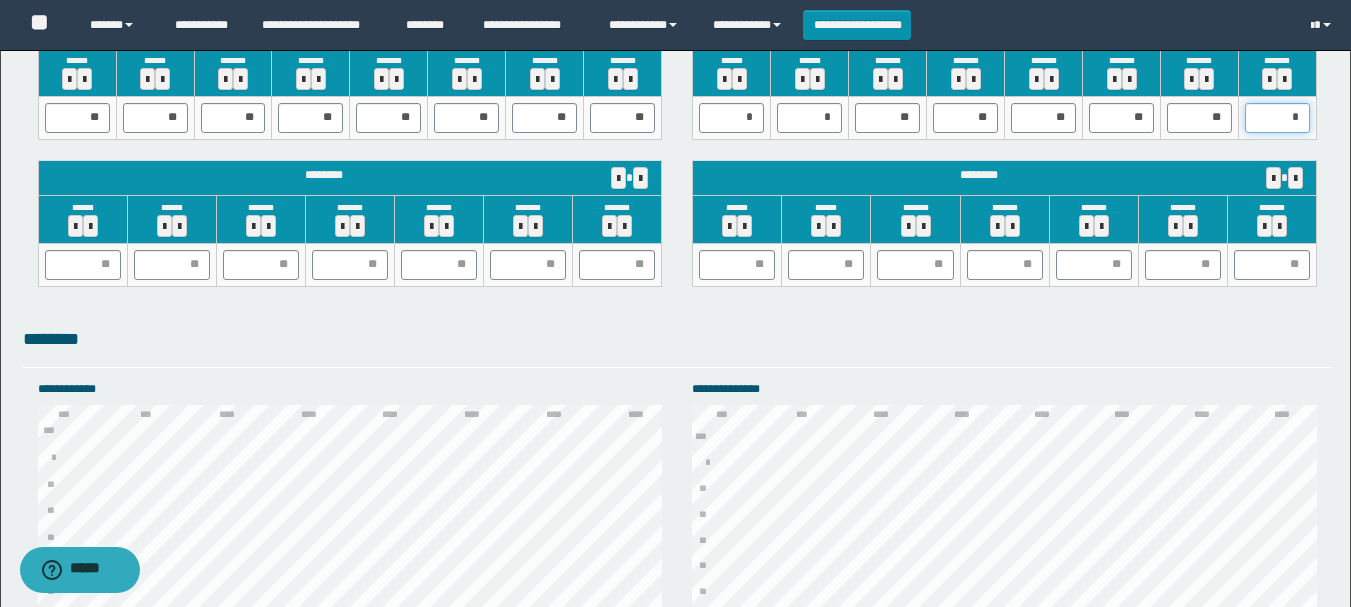 type on "**" 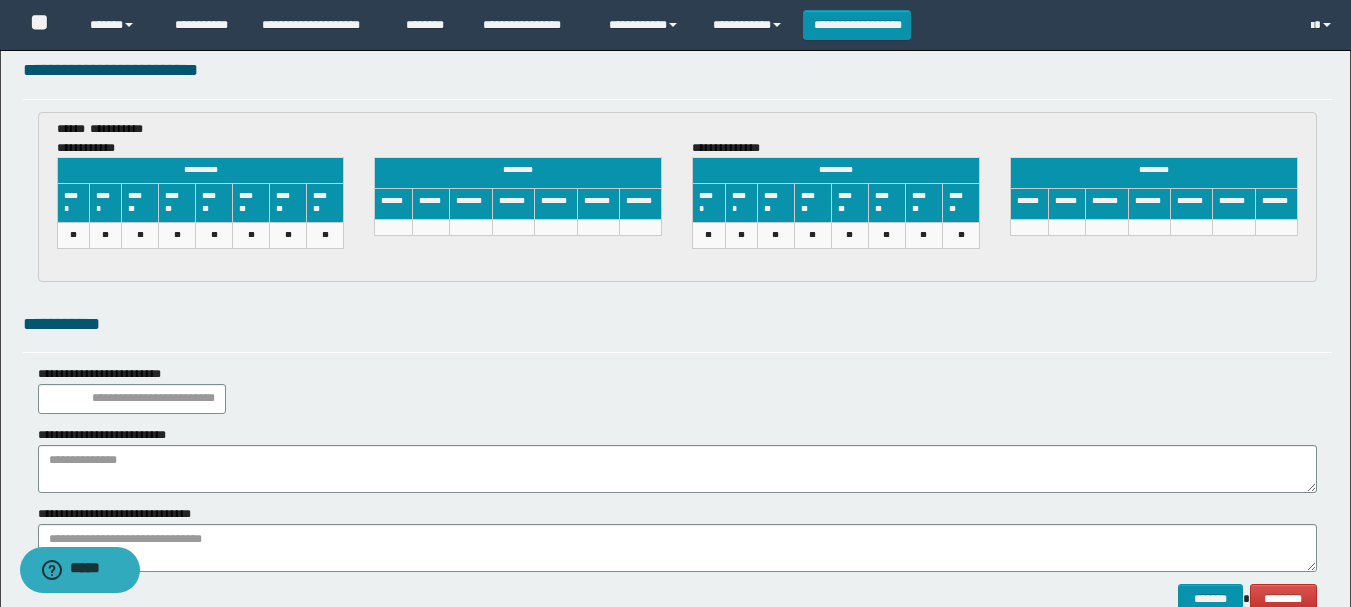 scroll, scrollTop: 3115, scrollLeft: 0, axis: vertical 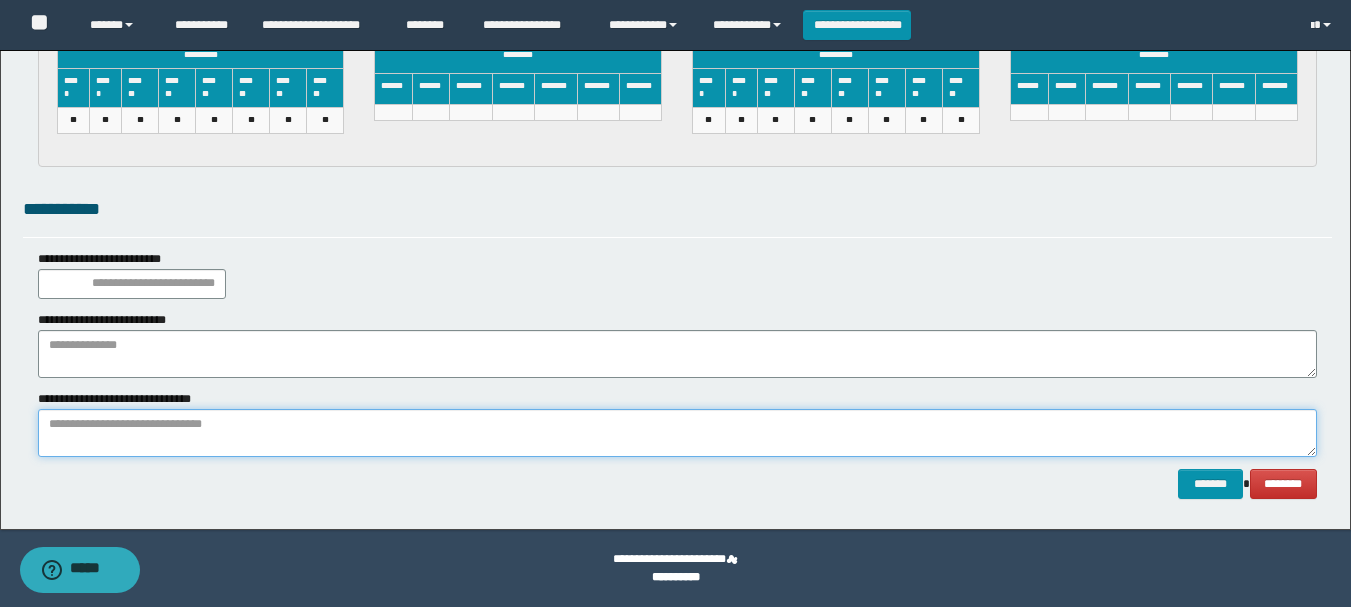 paste on "**********" 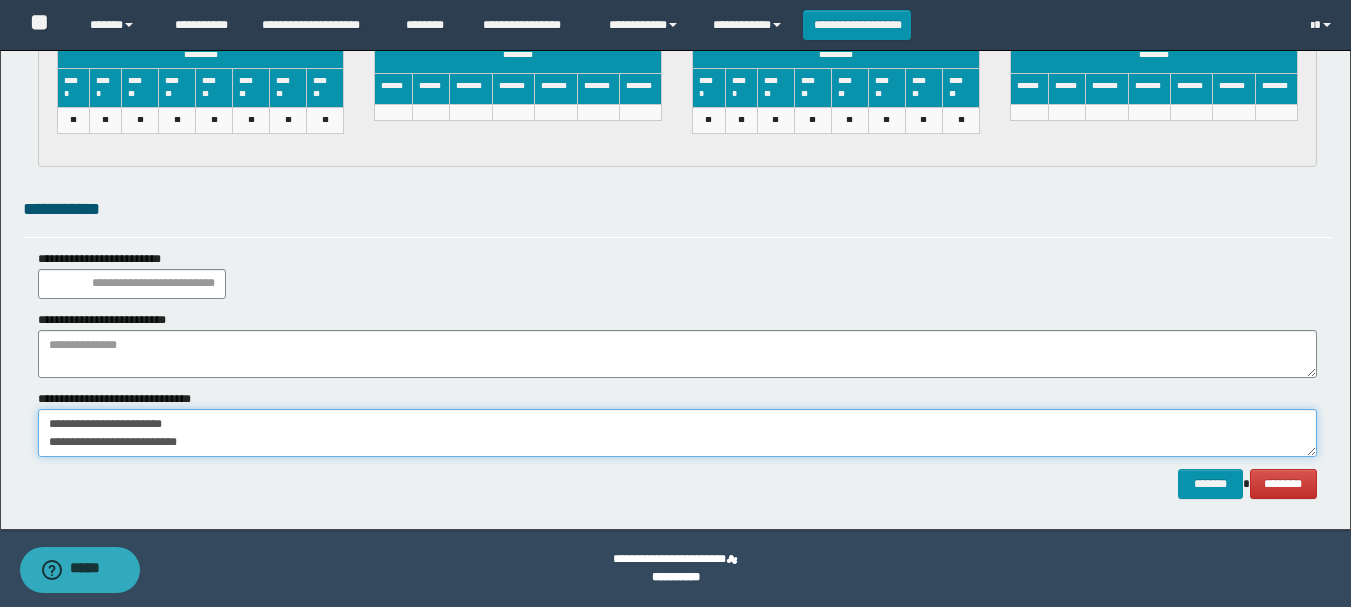 scroll, scrollTop: 12, scrollLeft: 0, axis: vertical 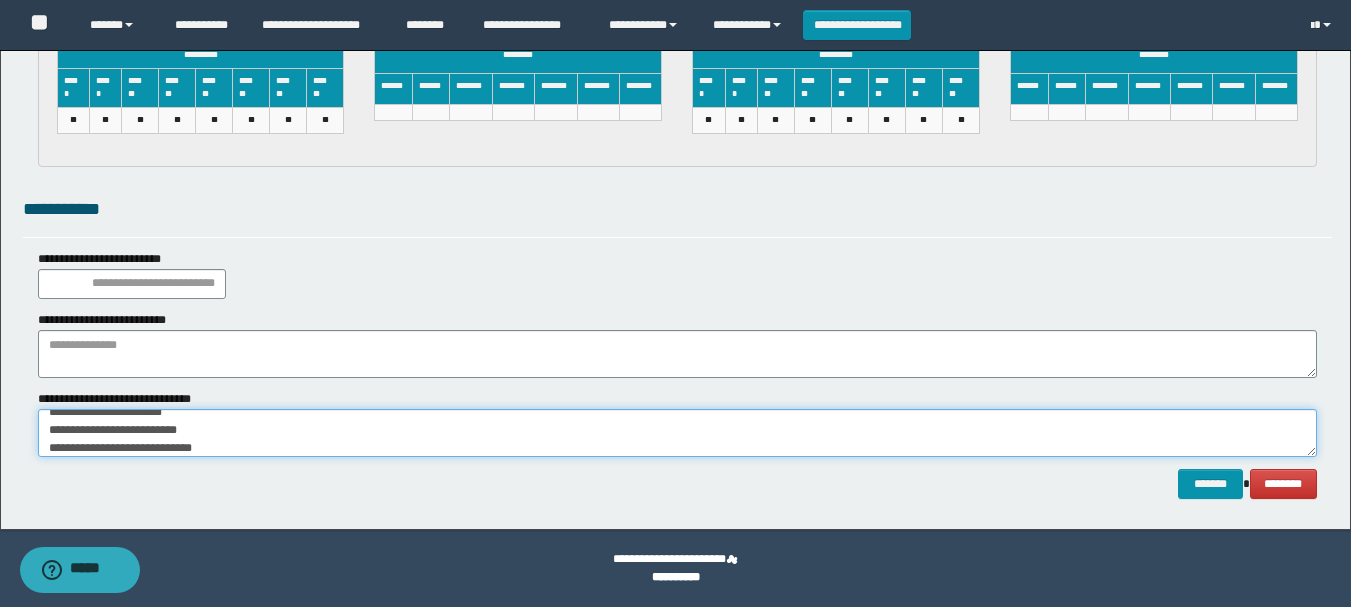 type on "**********" 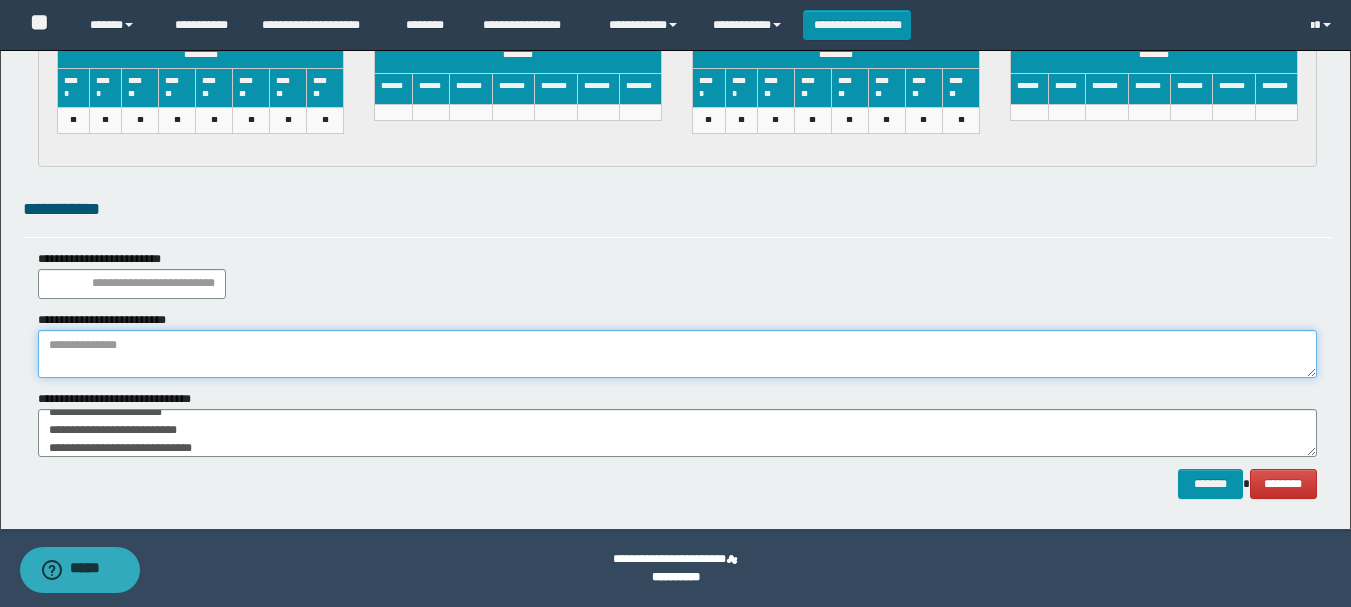 click at bounding box center (677, 354) 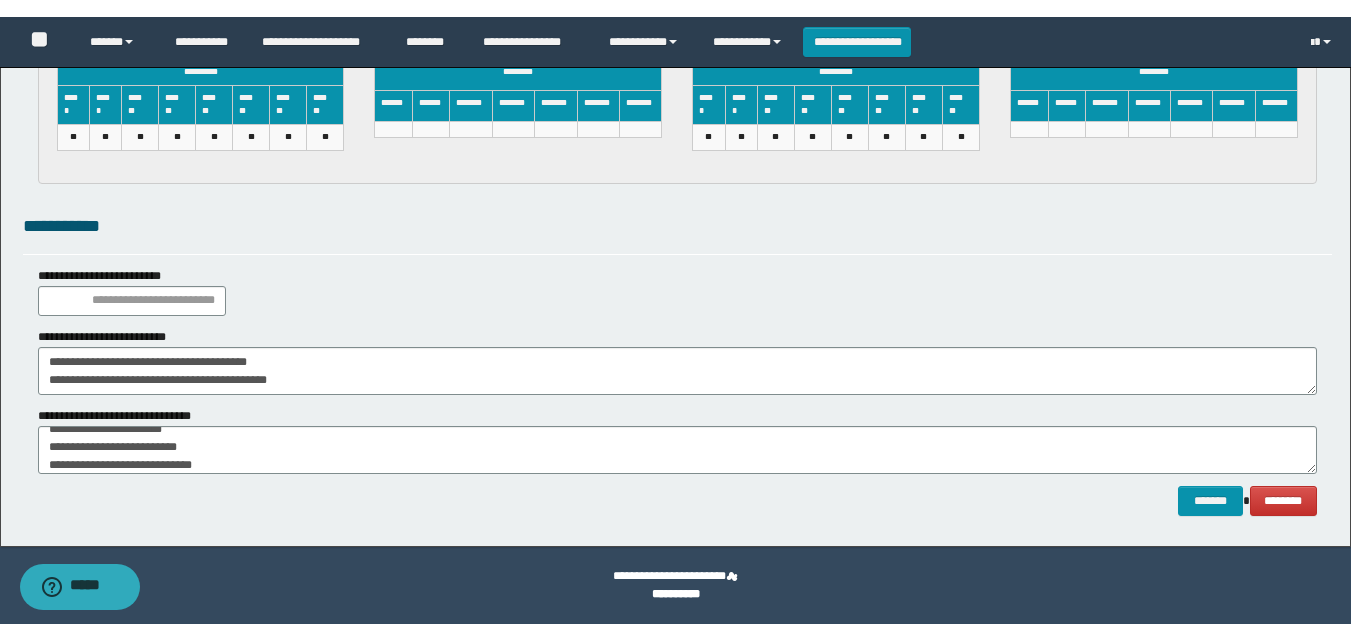 scroll, scrollTop: 3081, scrollLeft: 0, axis: vertical 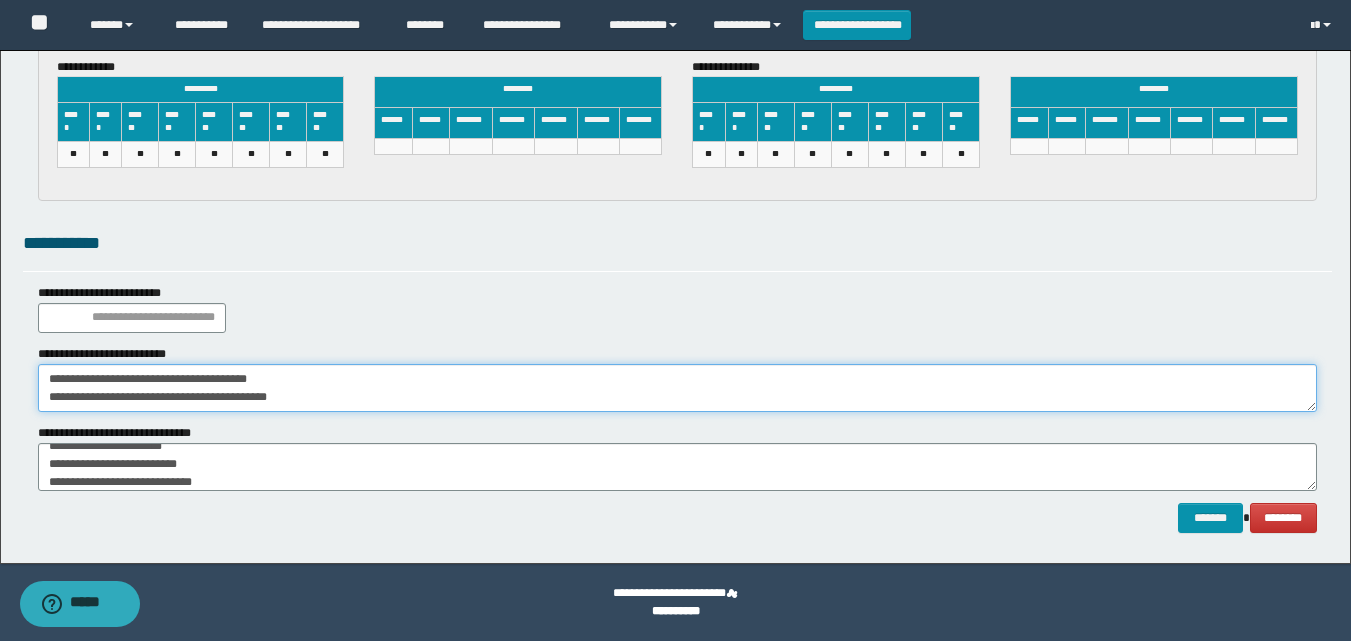 click on "**********" at bounding box center [677, 388] 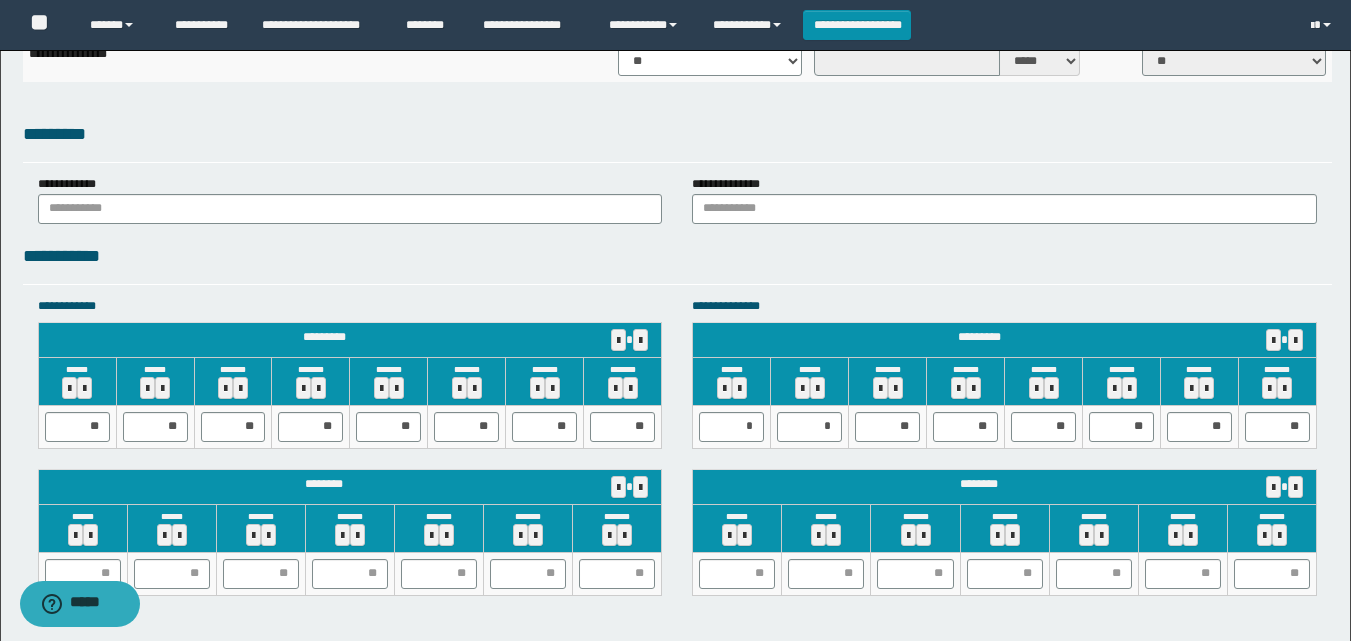 scroll, scrollTop: 1581, scrollLeft: 0, axis: vertical 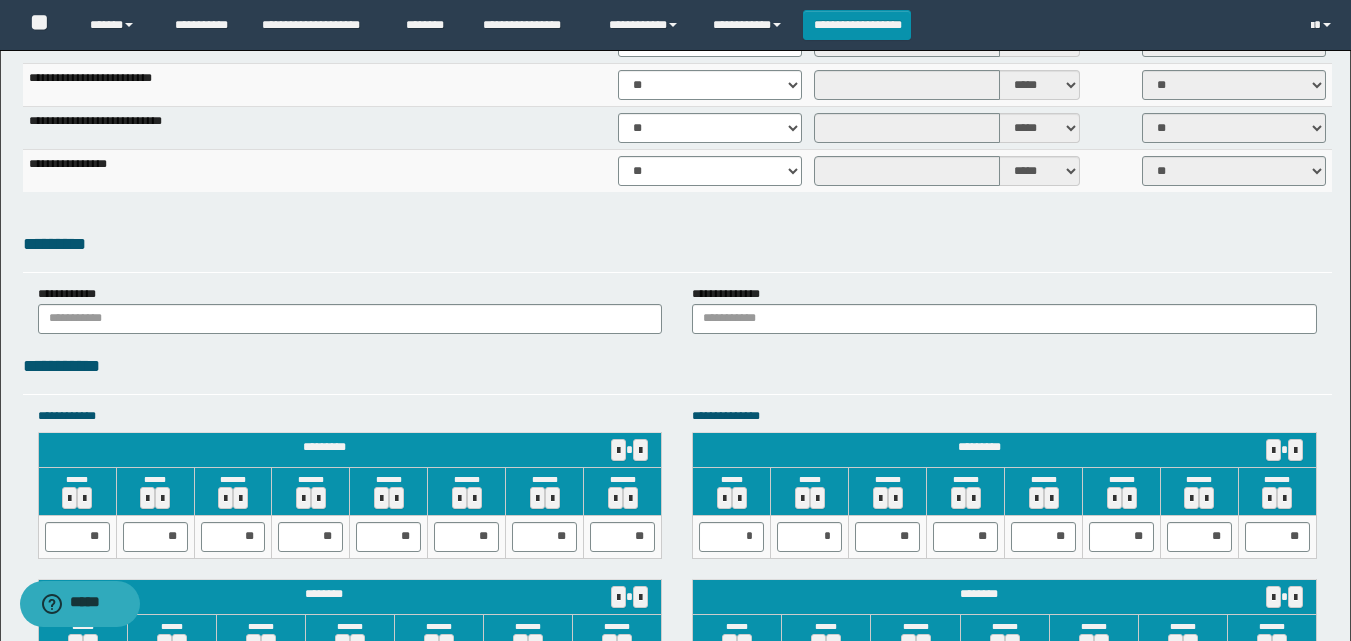 type on "**********" 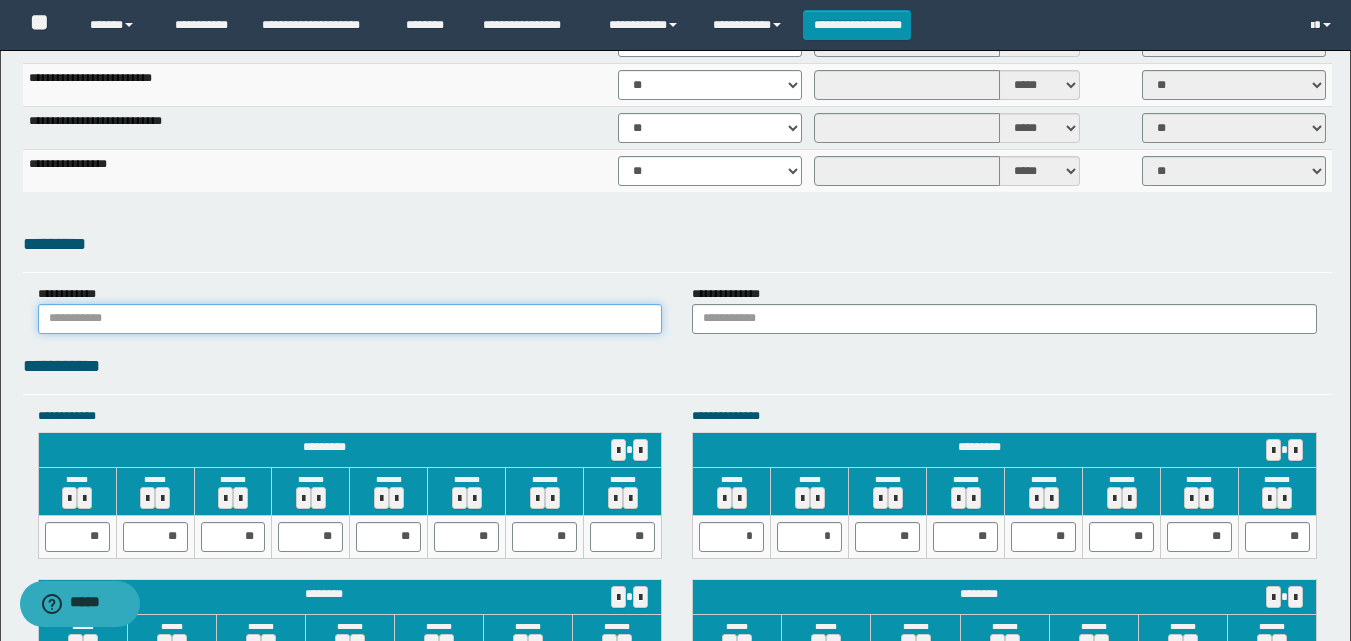 click at bounding box center [350, 319] 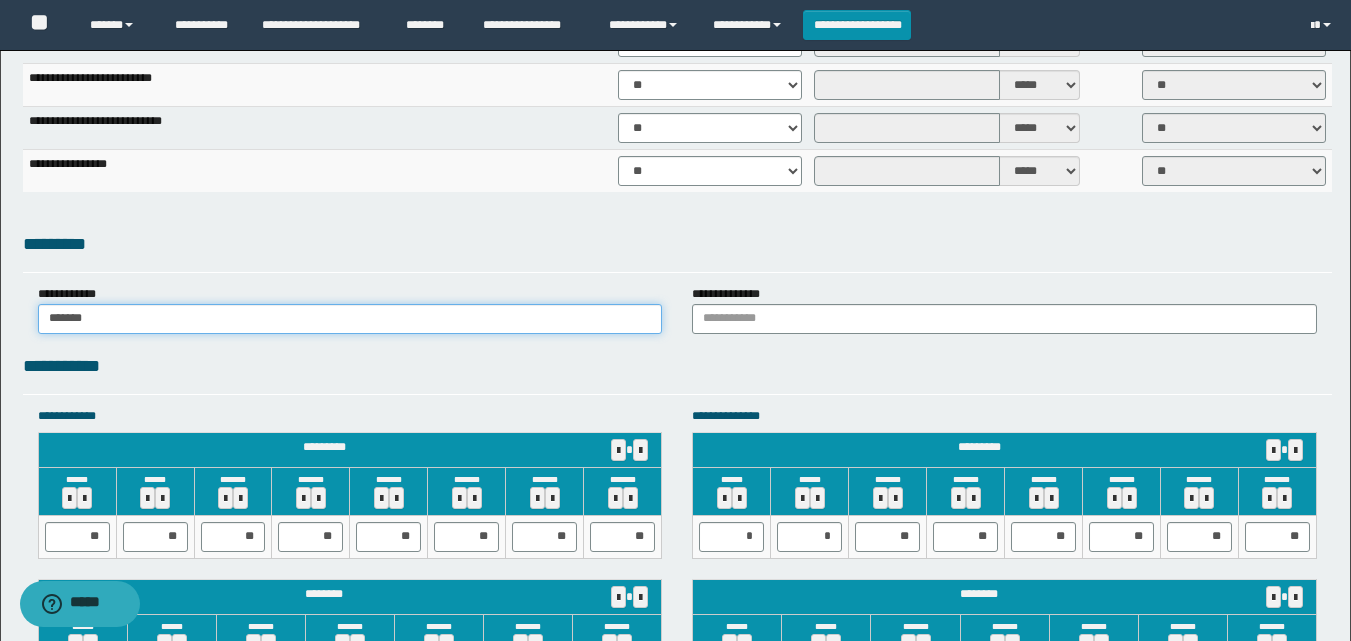 type on "******" 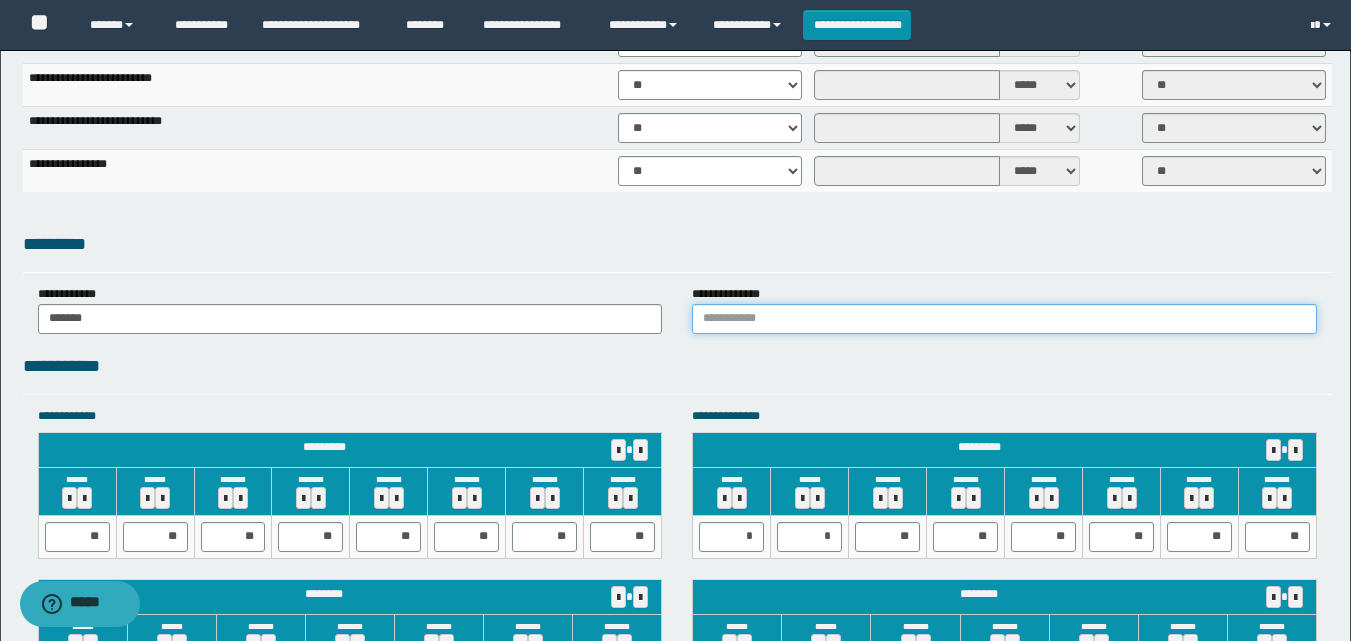 click at bounding box center (1004, 319) 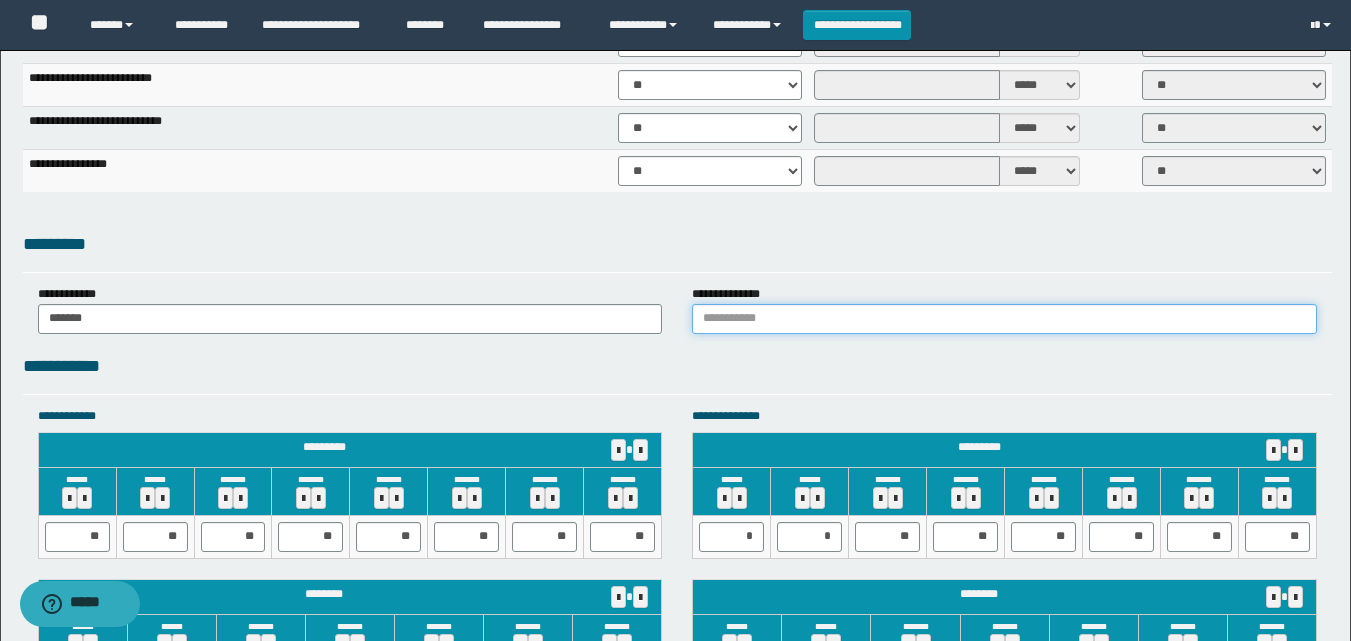 type on "******" 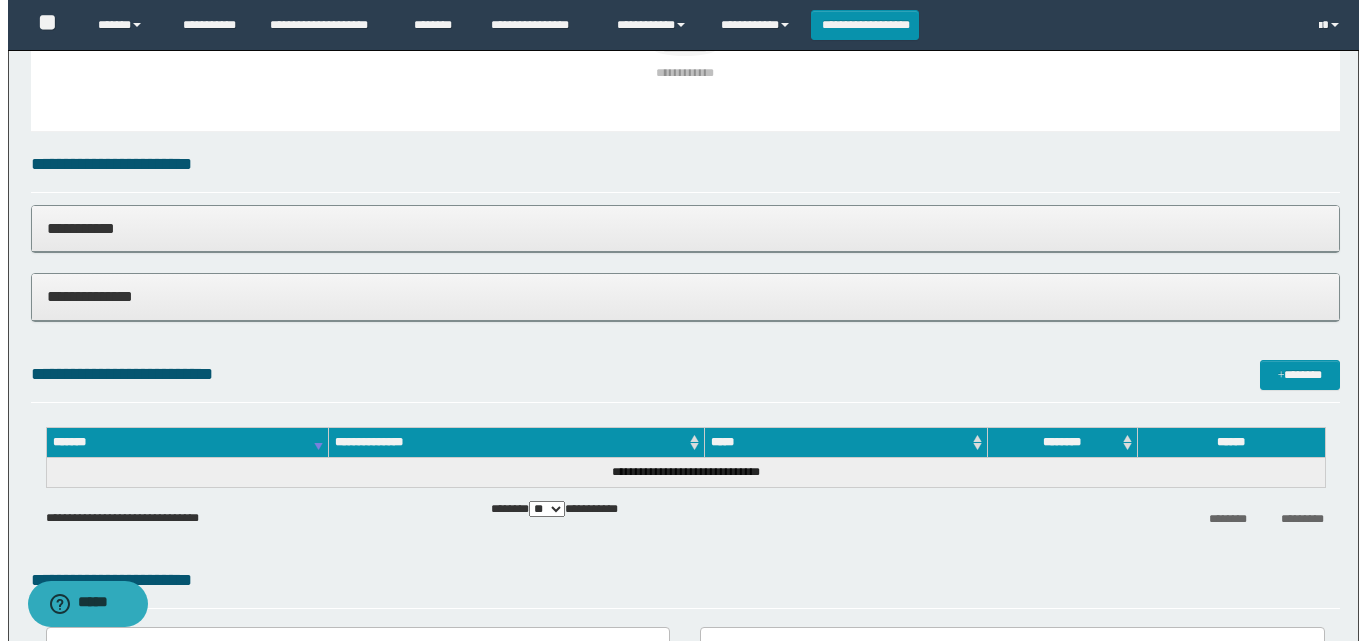 scroll, scrollTop: 181, scrollLeft: 0, axis: vertical 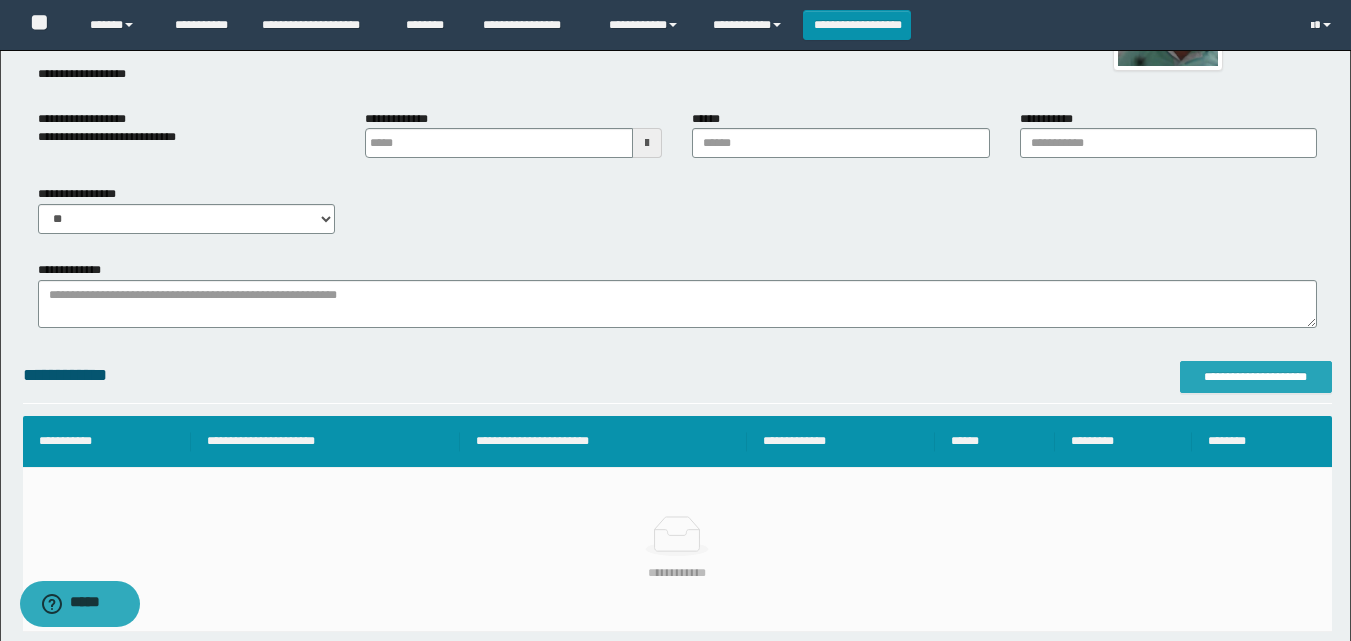 click on "**********" at bounding box center (1256, 377) 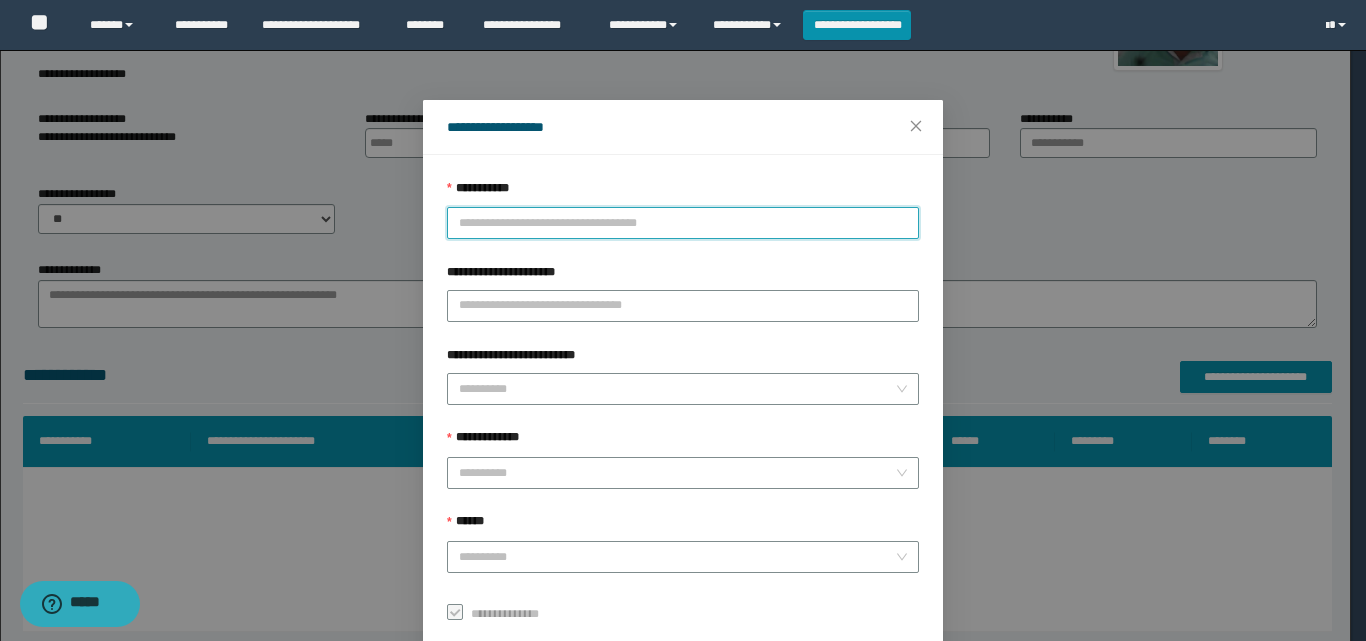 click on "**********" at bounding box center [683, 223] 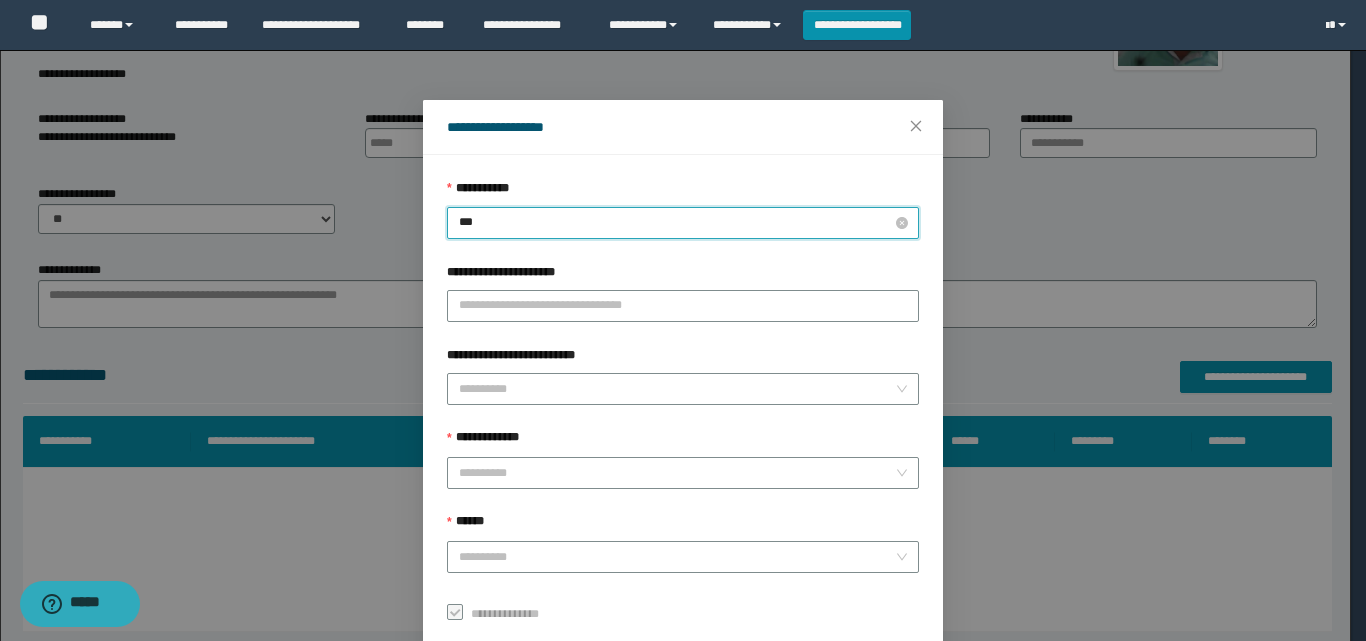 type on "****" 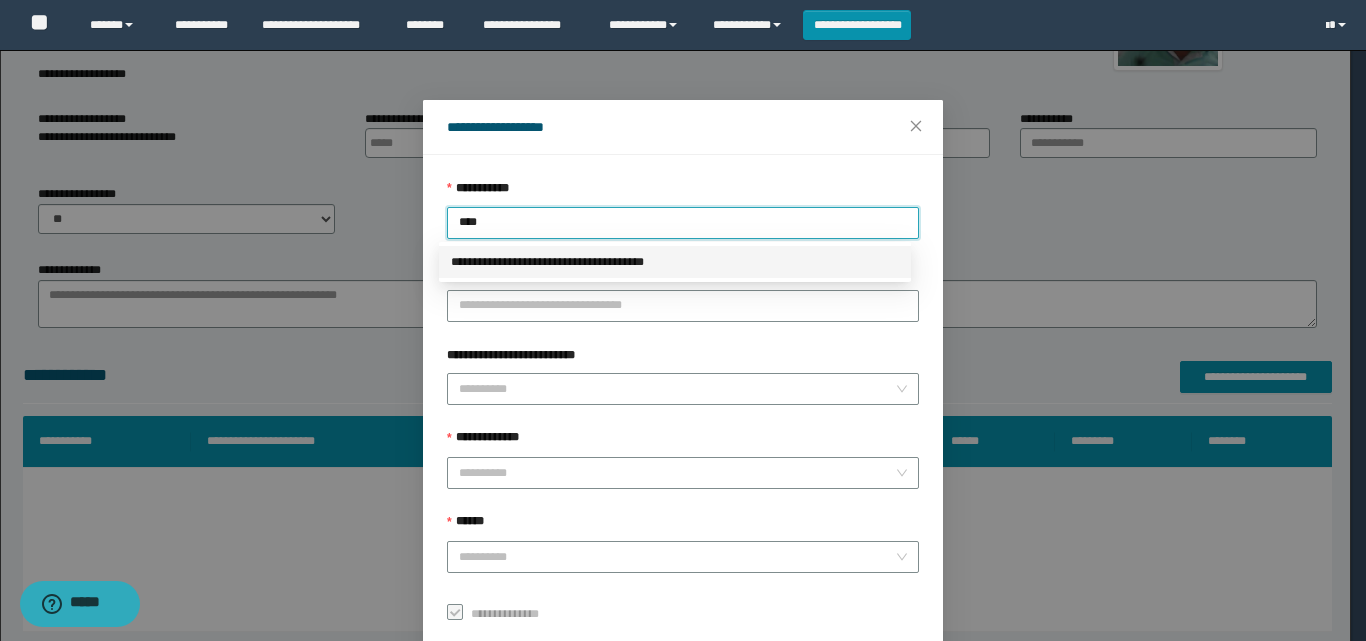 click on "**********" at bounding box center [675, 262] 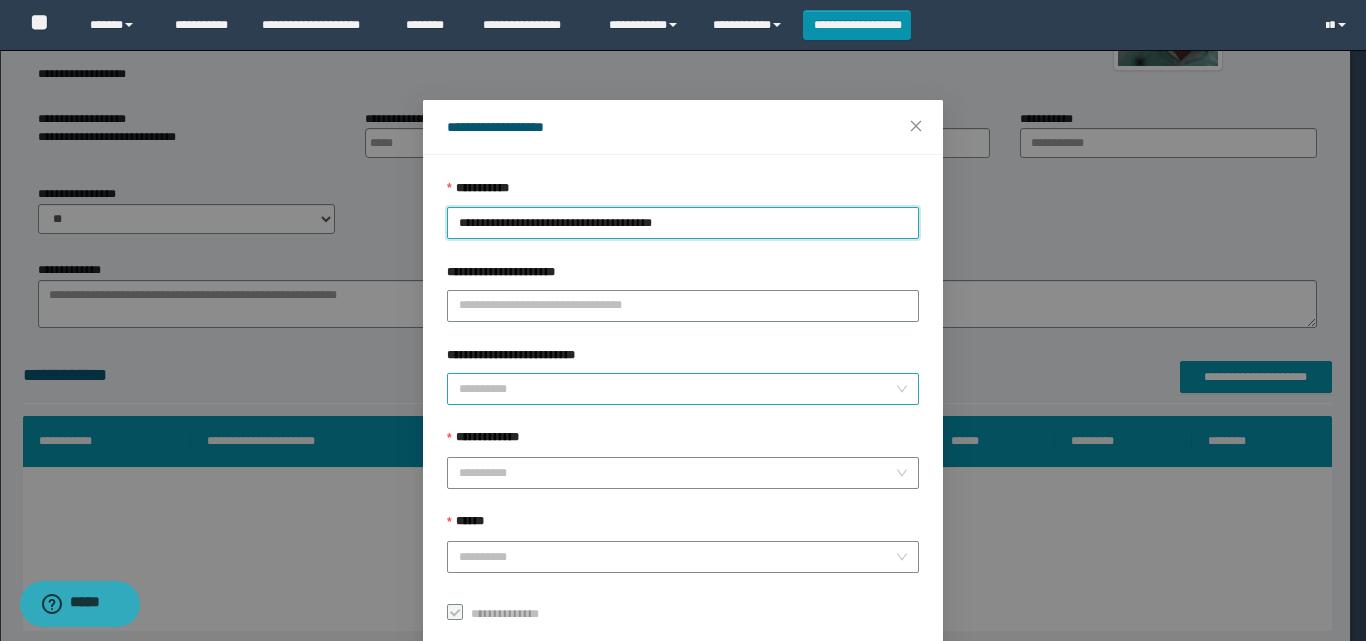 click on "**********" at bounding box center (677, 389) 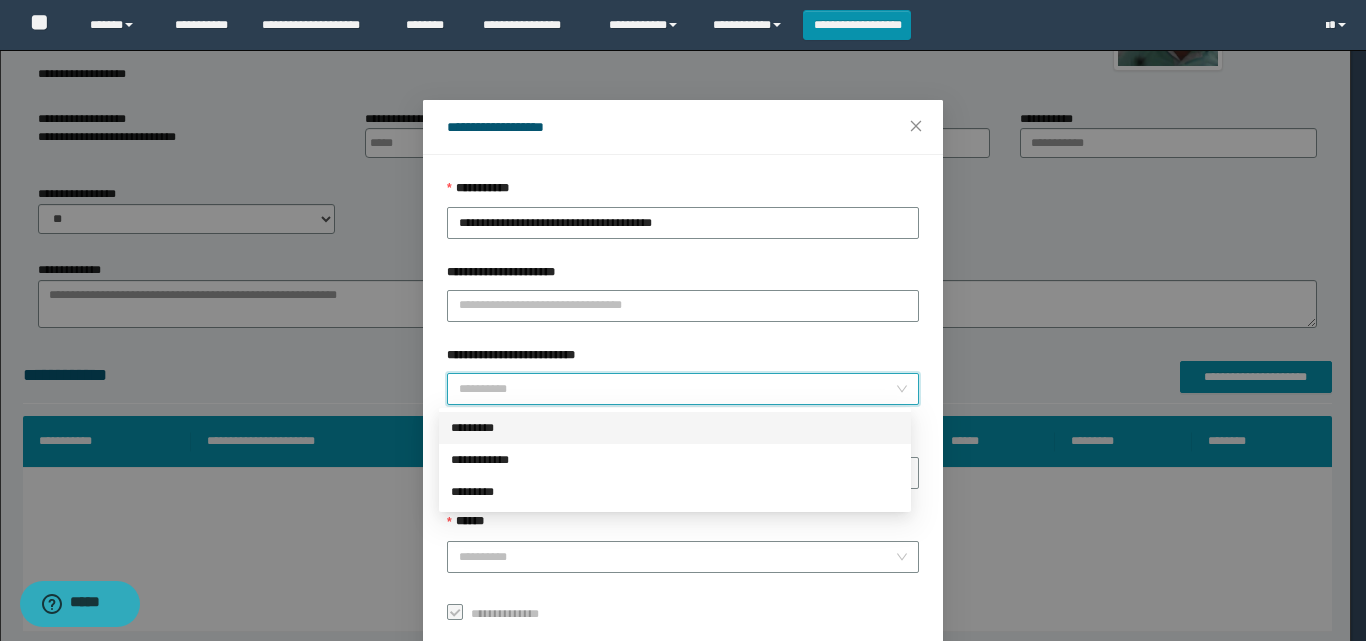 click on "*********" at bounding box center (675, 428) 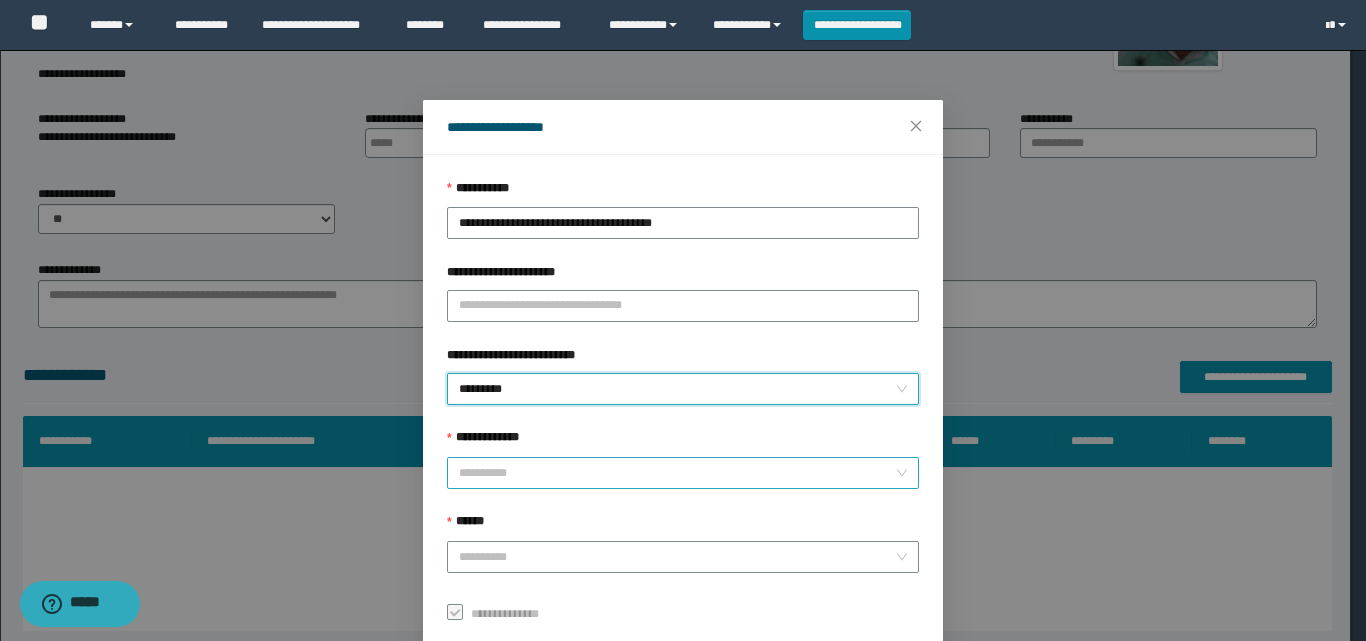 click on "**********" at bounding box center (677, 473) 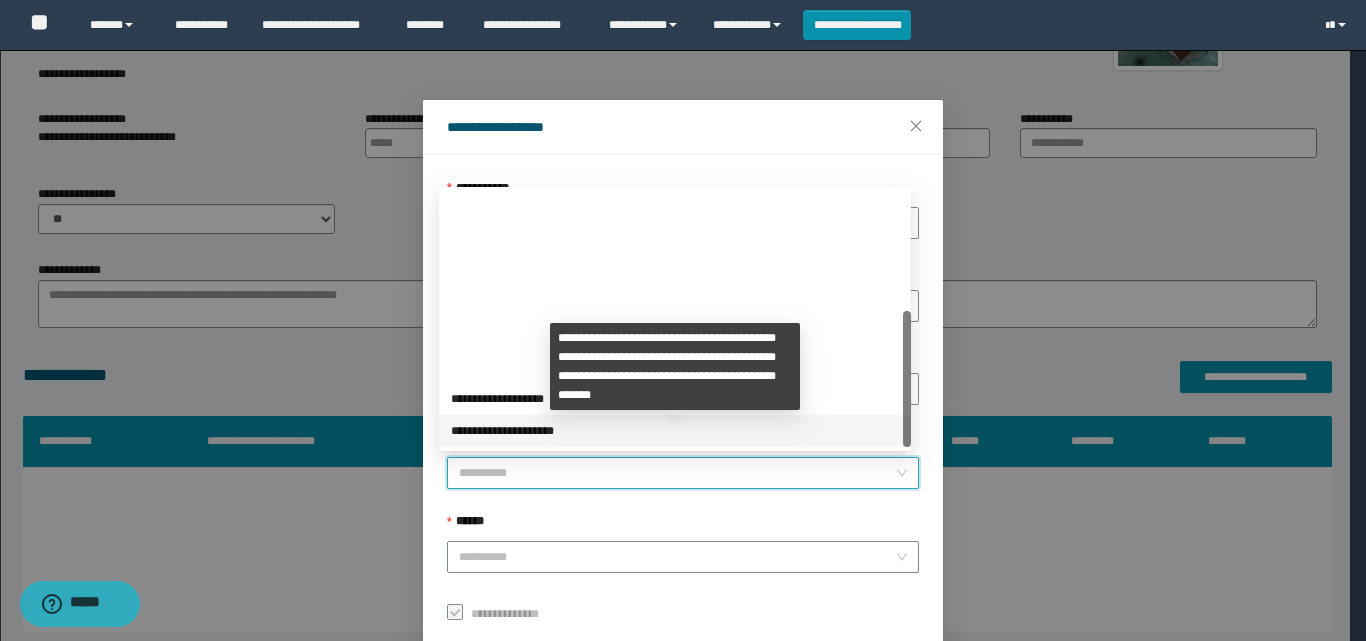 scroll, scrollTop: 224, scrollLeft: 0, axis: vertical 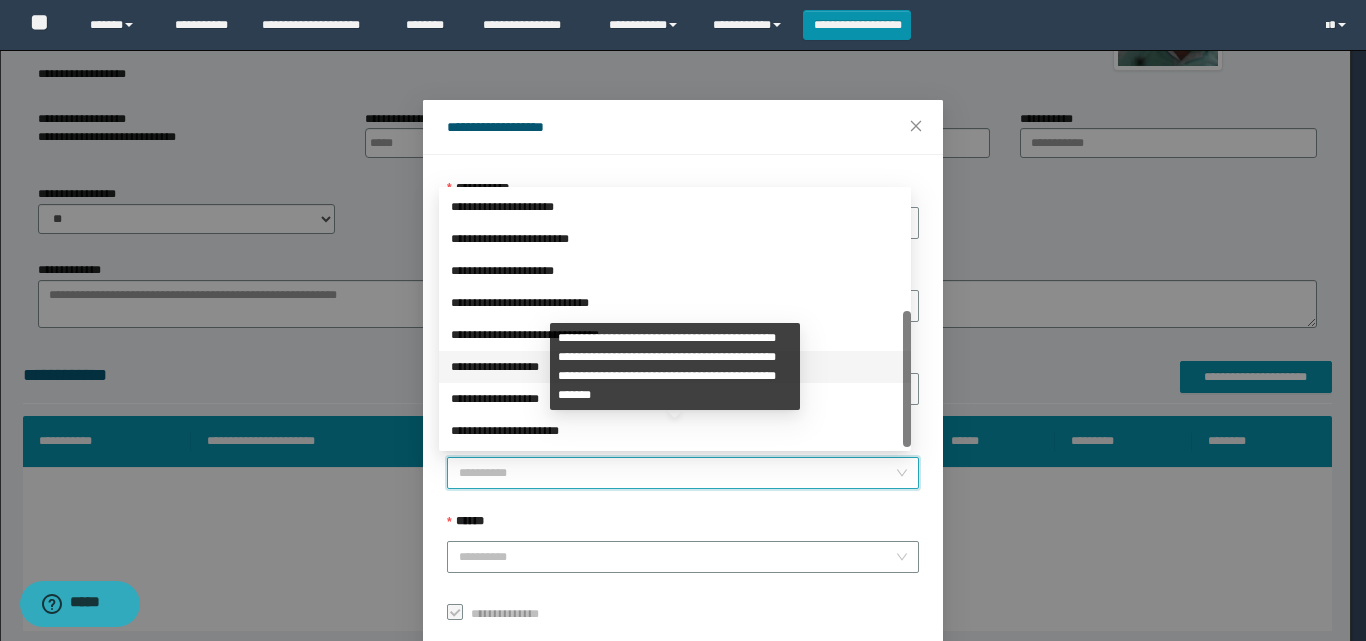 click on "**********" at bounding box center [675, 367] 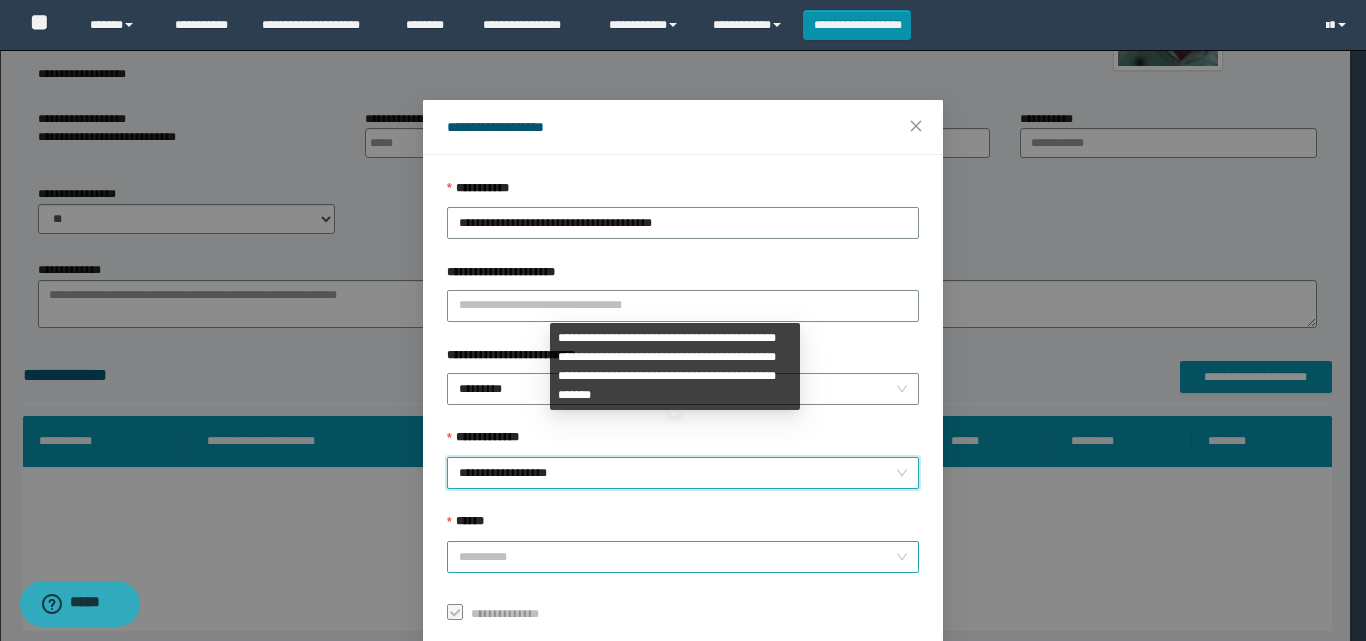 click on "******" at bounding box center [677, 557] 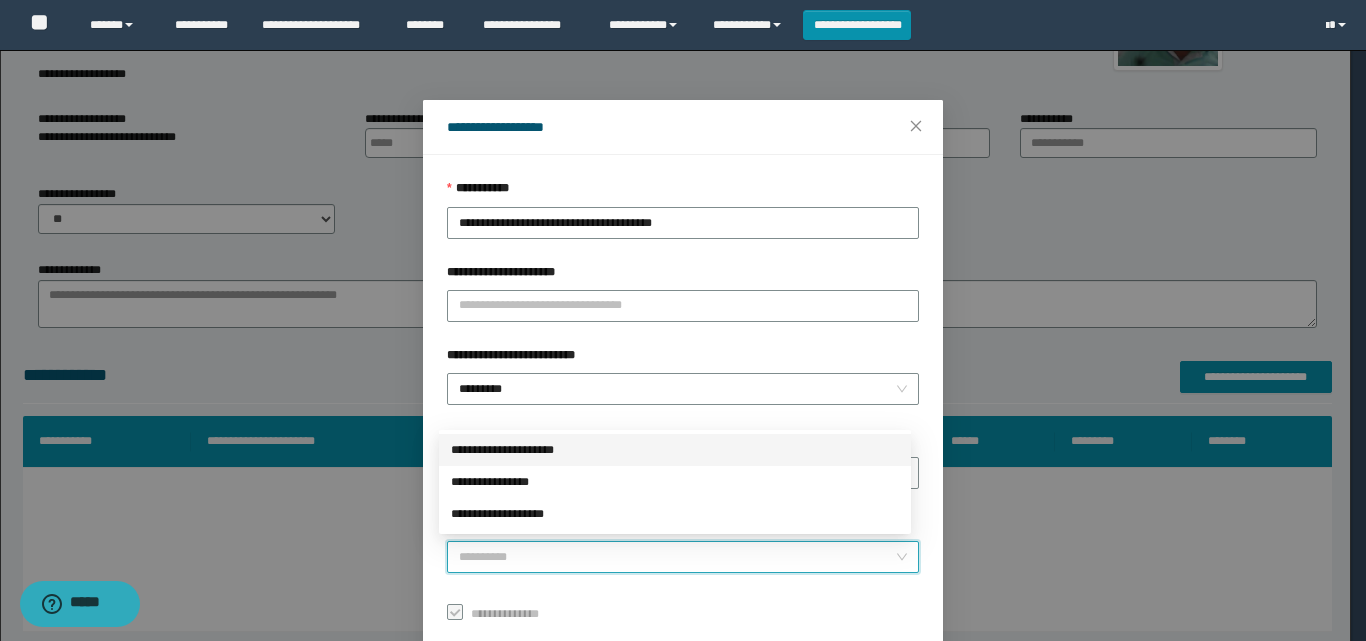 click on "**********" at bounding box center [675, 450] 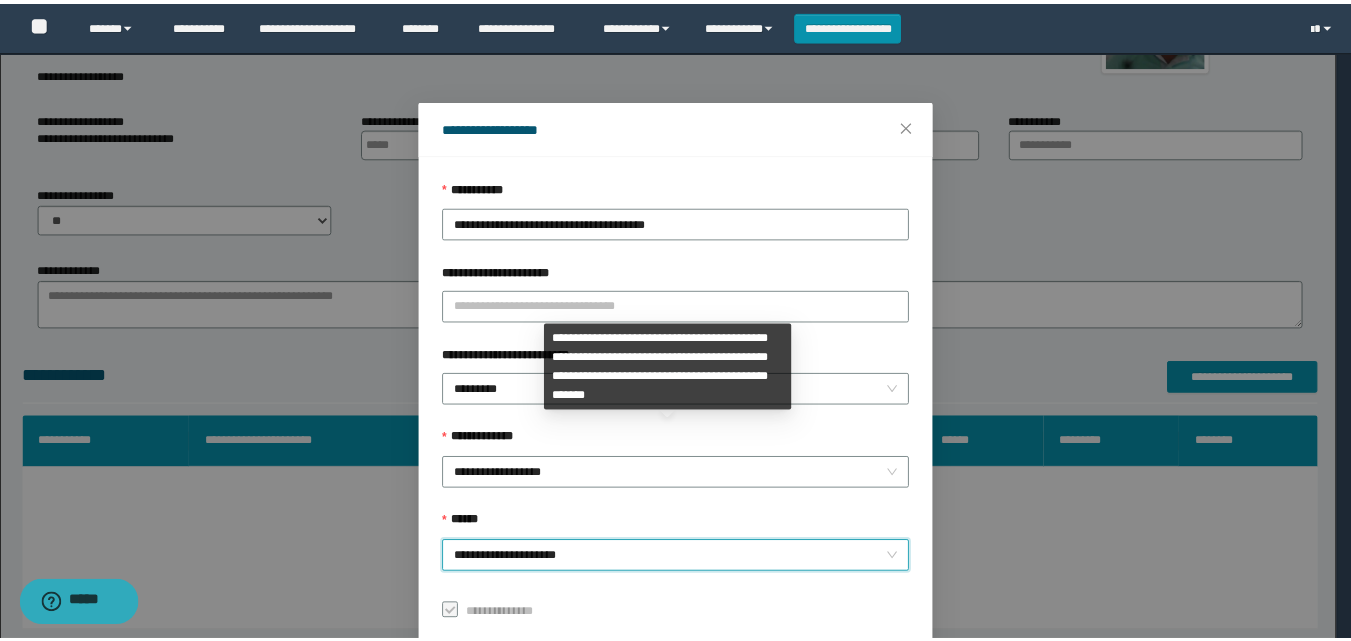 scroll, scrollTop: 111, scrollLeft: 0, axis: vertical 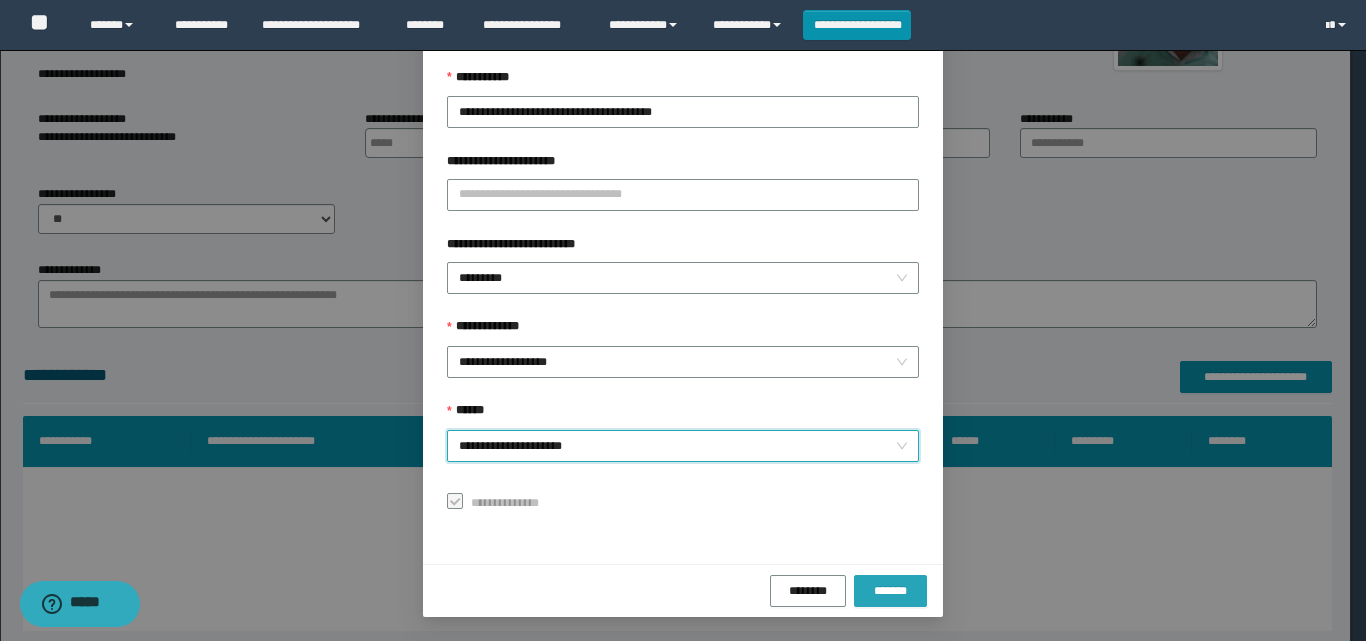 click on "*******" at bounding box center [890, 591] 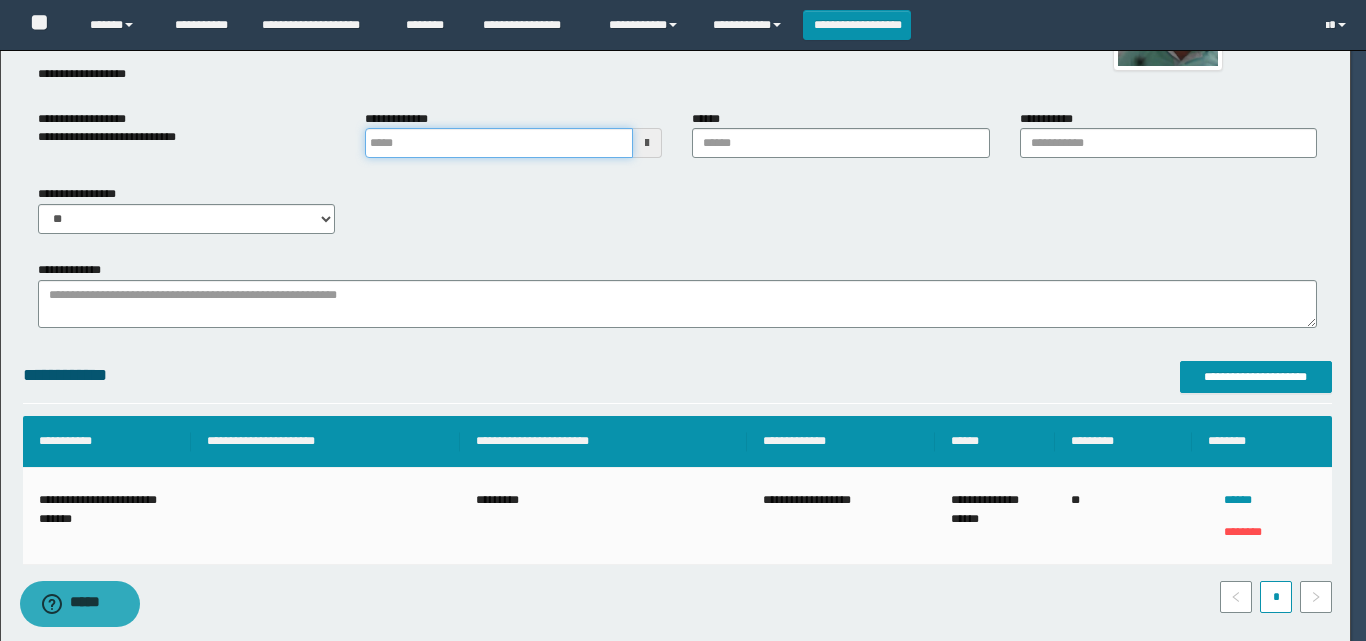 click at bounding box center (499, 143) 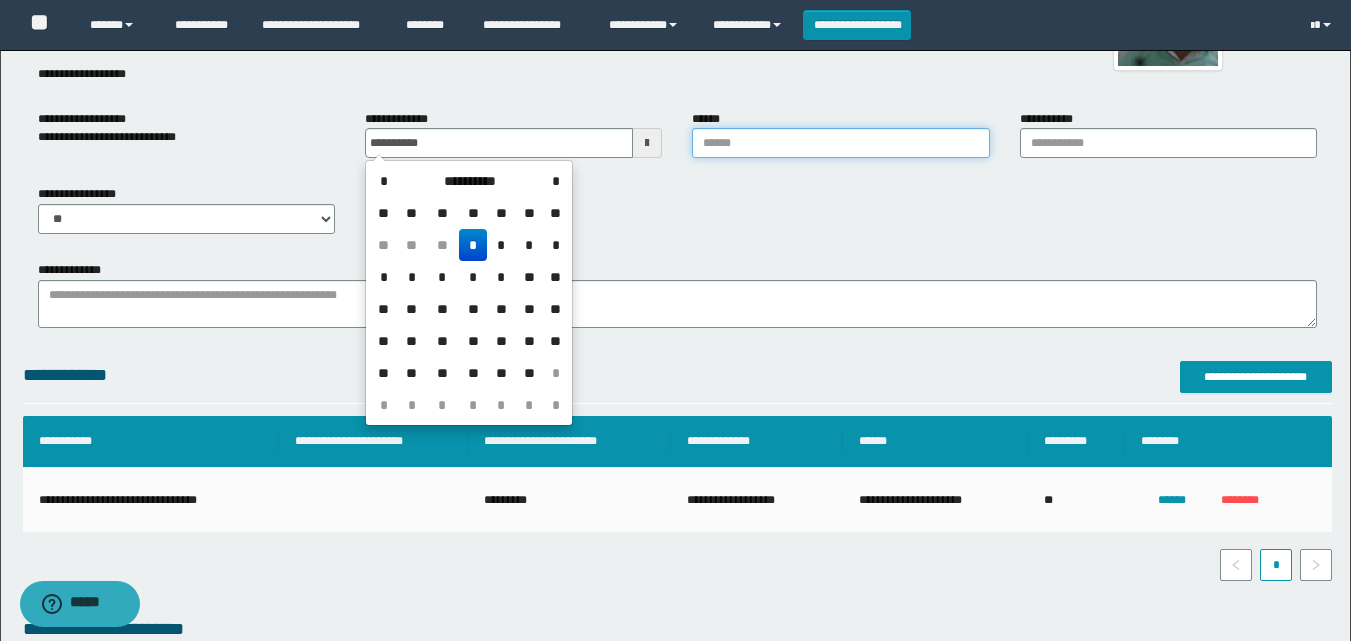 click on "******" at bounding box center (840, 143) 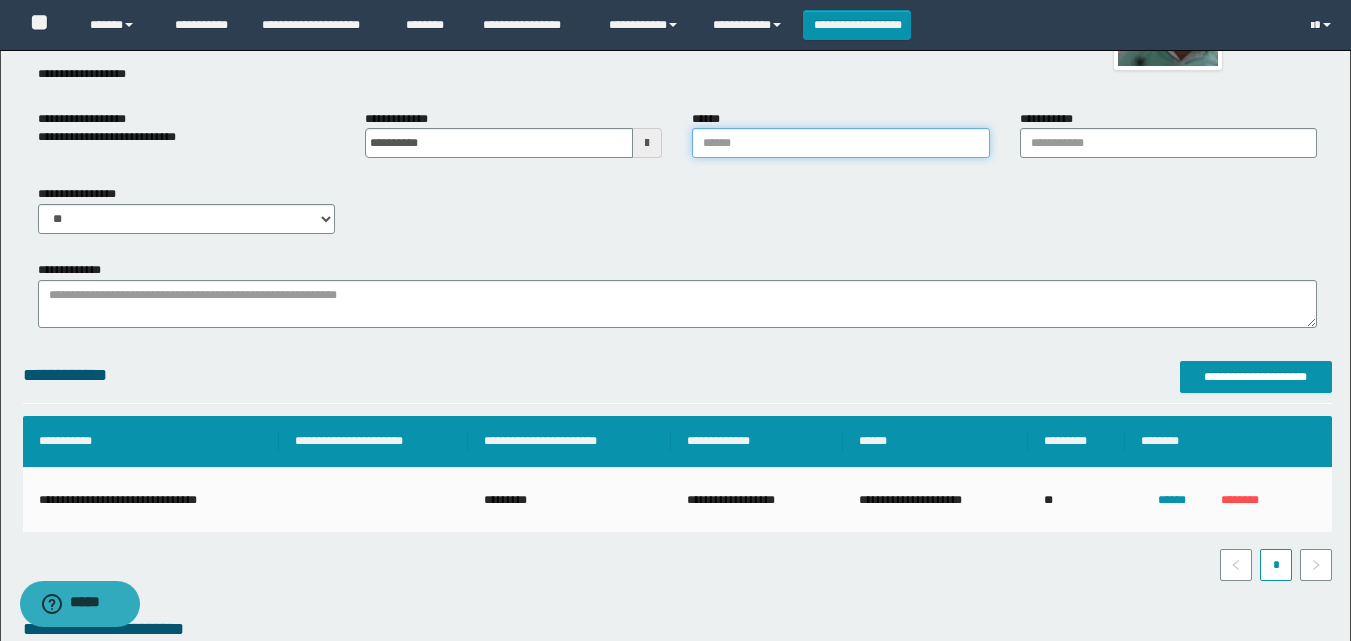 type on "**********" 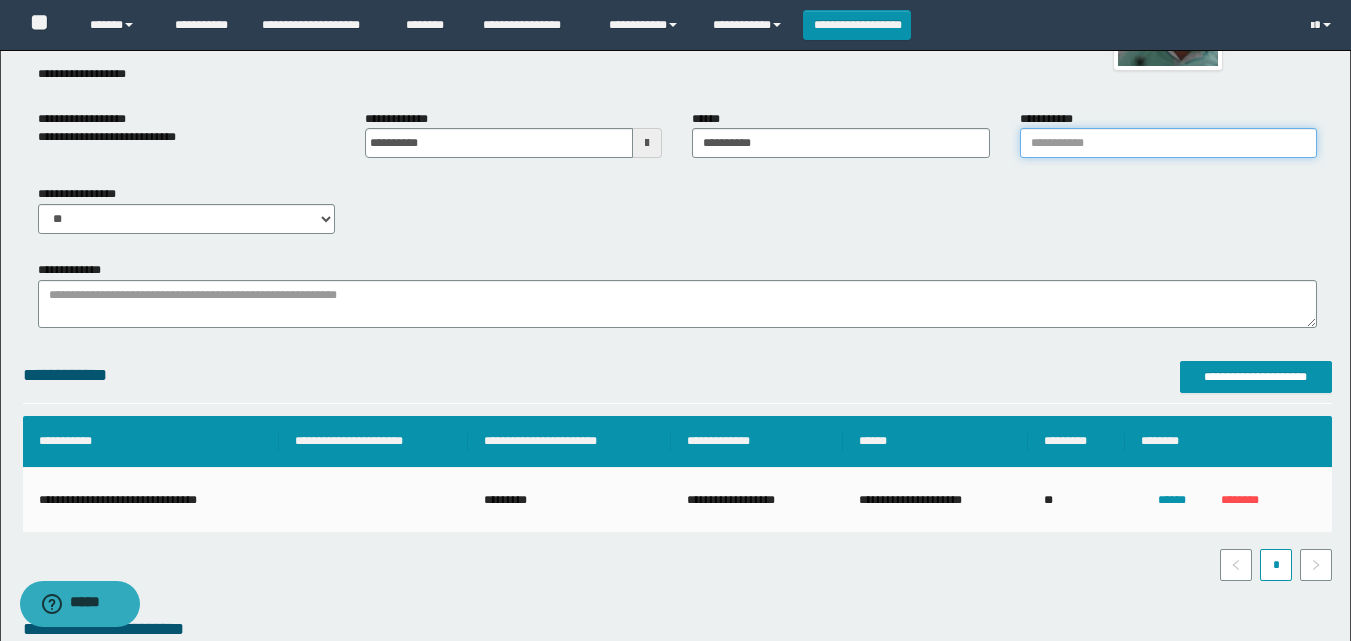 click on "**********" at bounding box center [1168, 143] 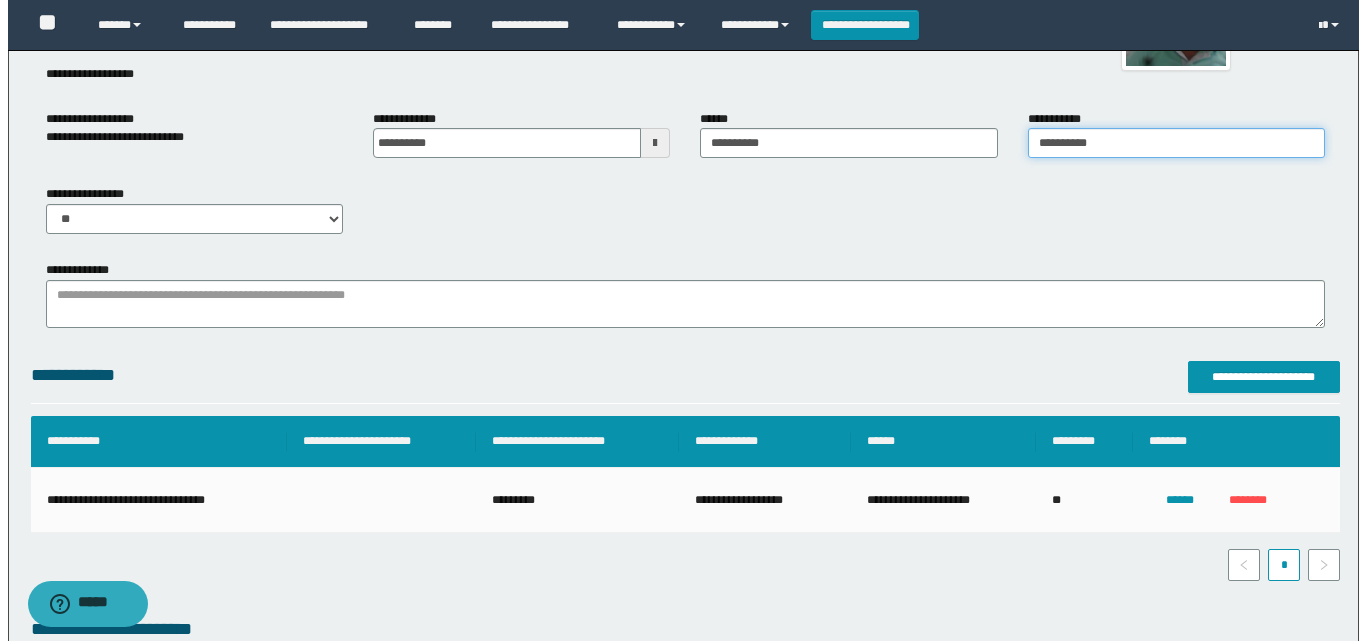 scroll, scrollTop: 3046, scrollLeft: 0, axis: vertical 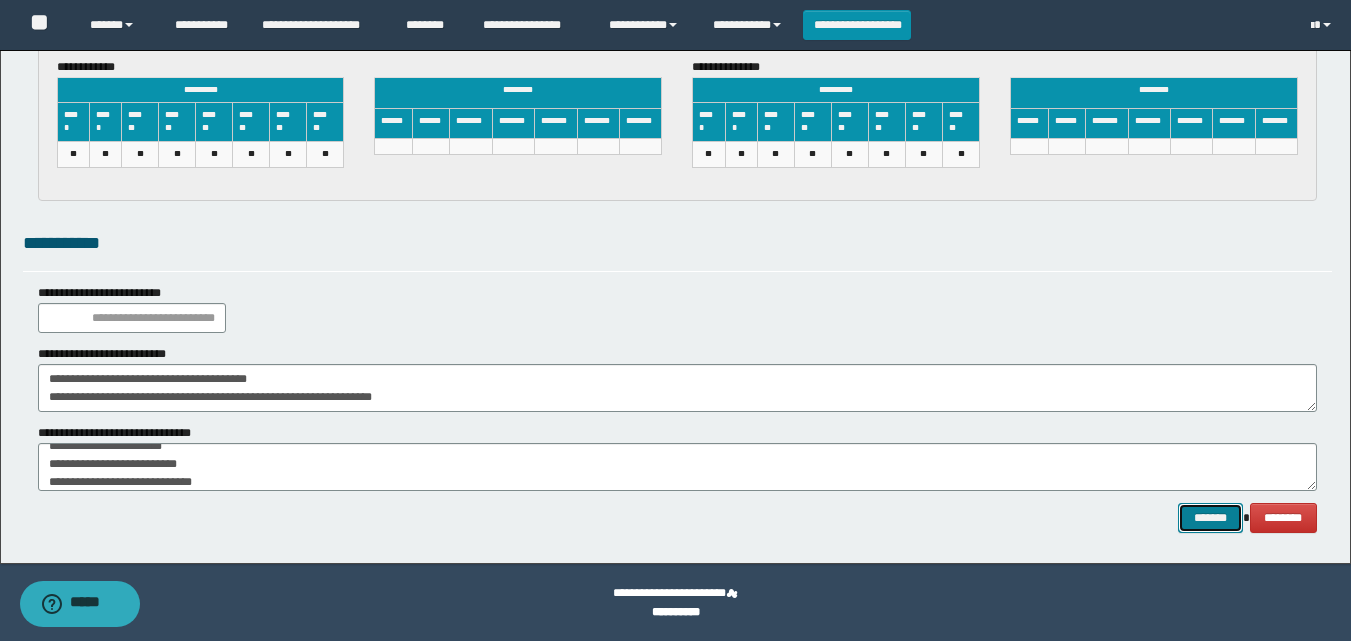 click on "*******" at bounding box center [1210, 518] 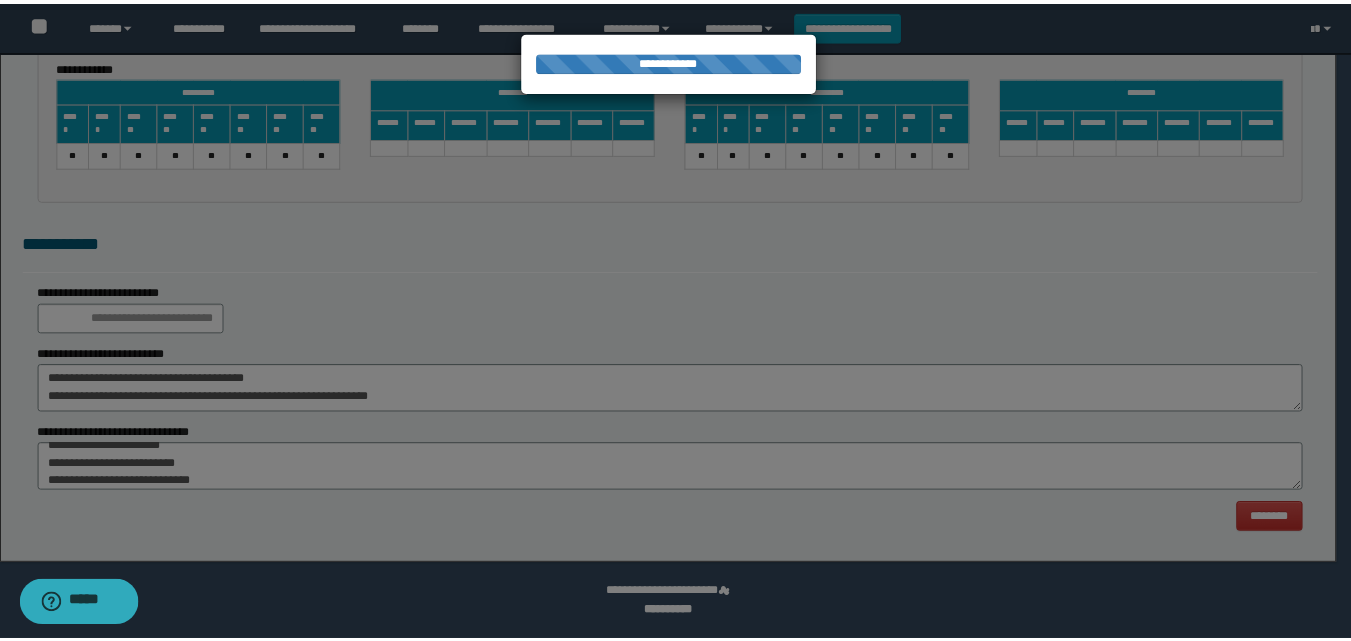 scroll, scrollTop: 0, scrollLeft: 0, axis: both 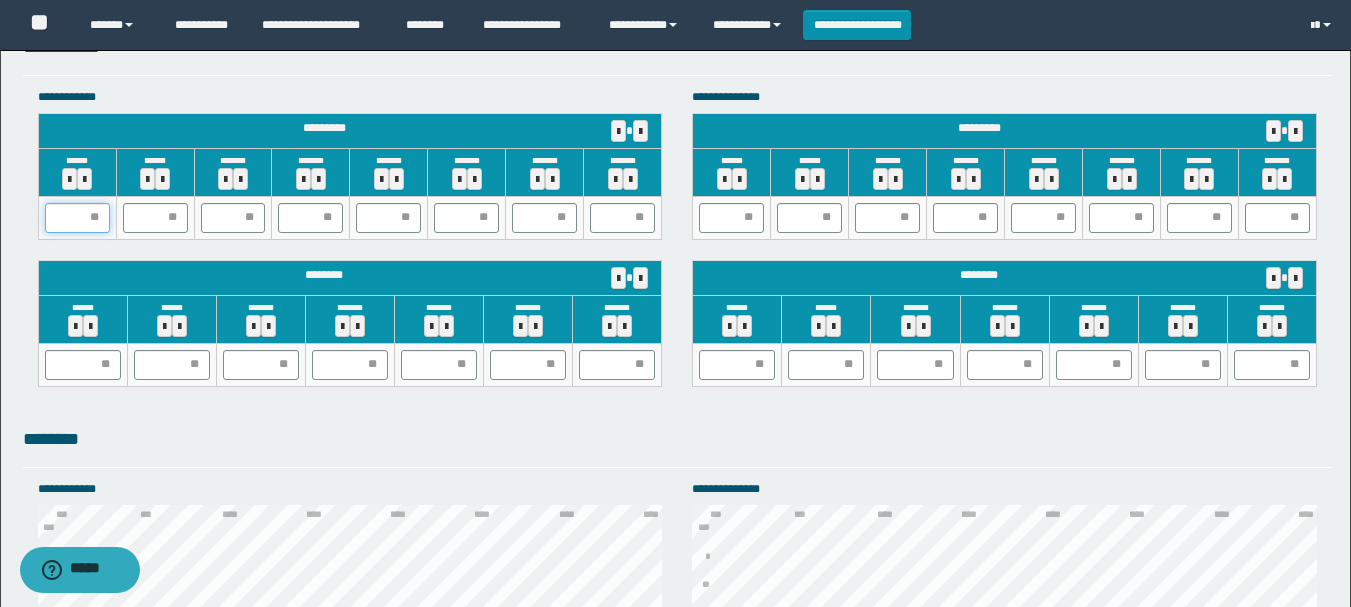 click at bounding box center (77, 218) 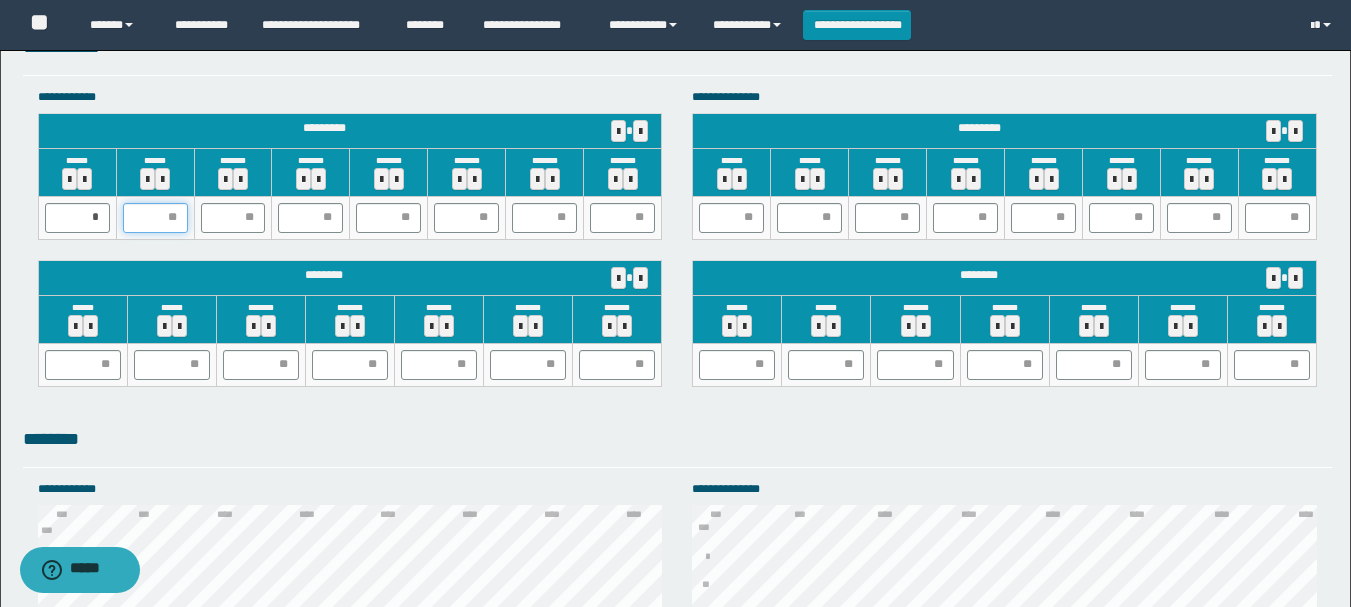 type on "*" 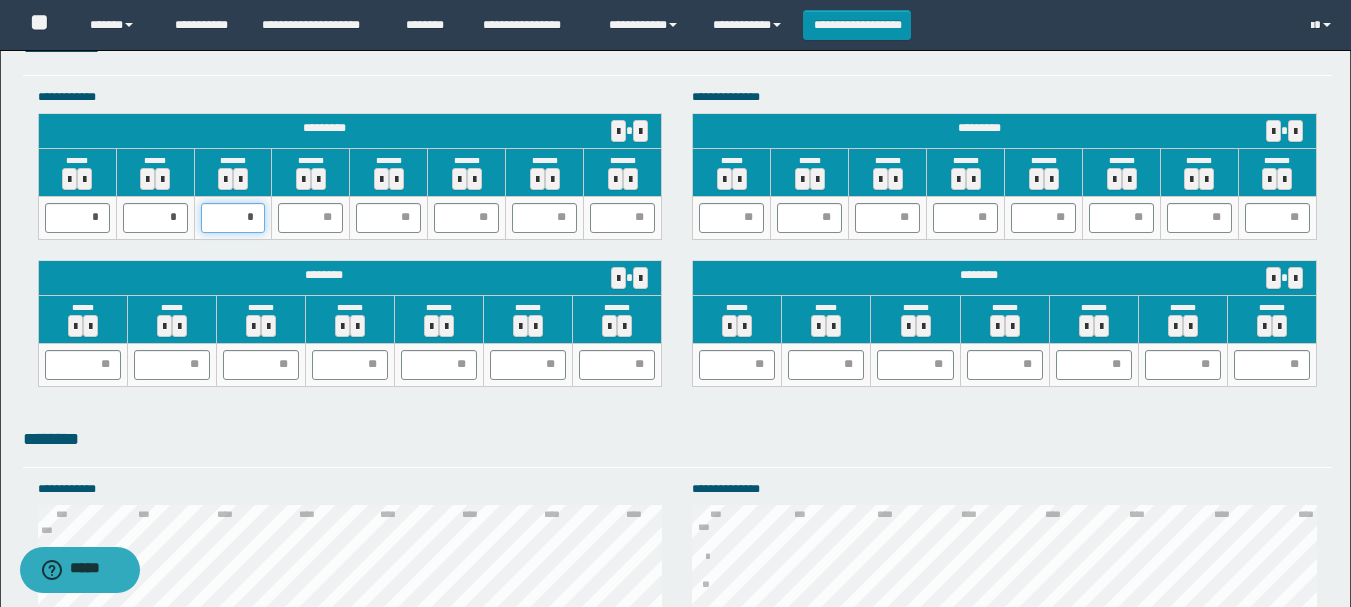type on "**" 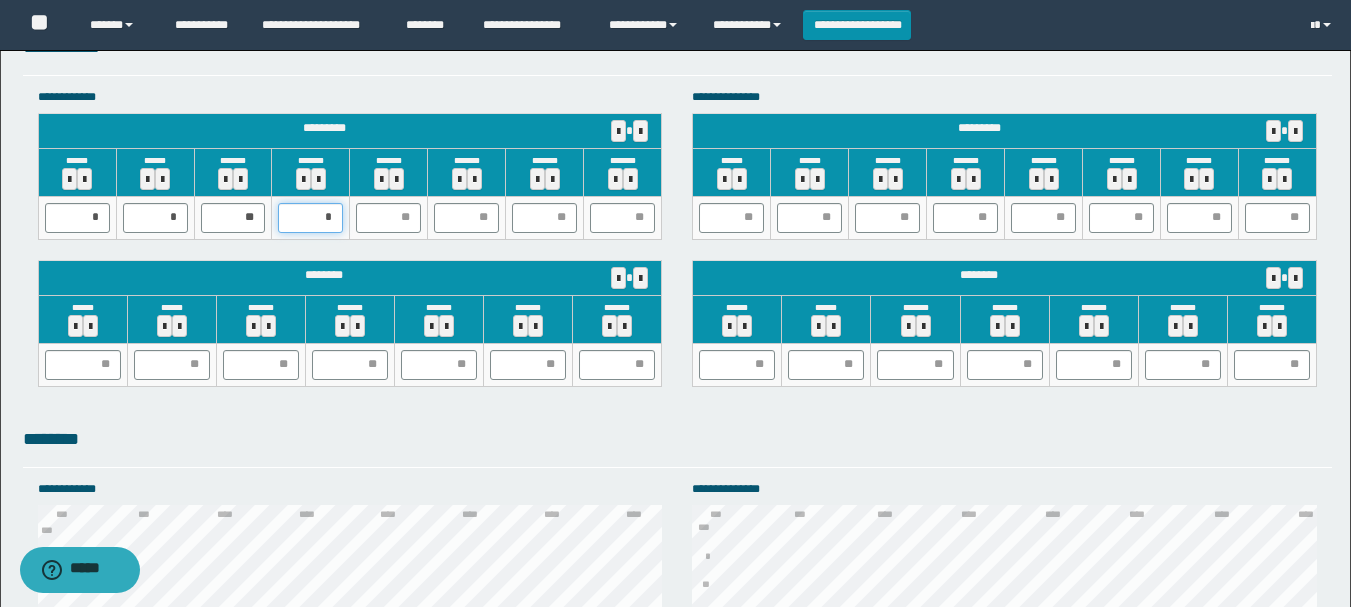 type on "**" 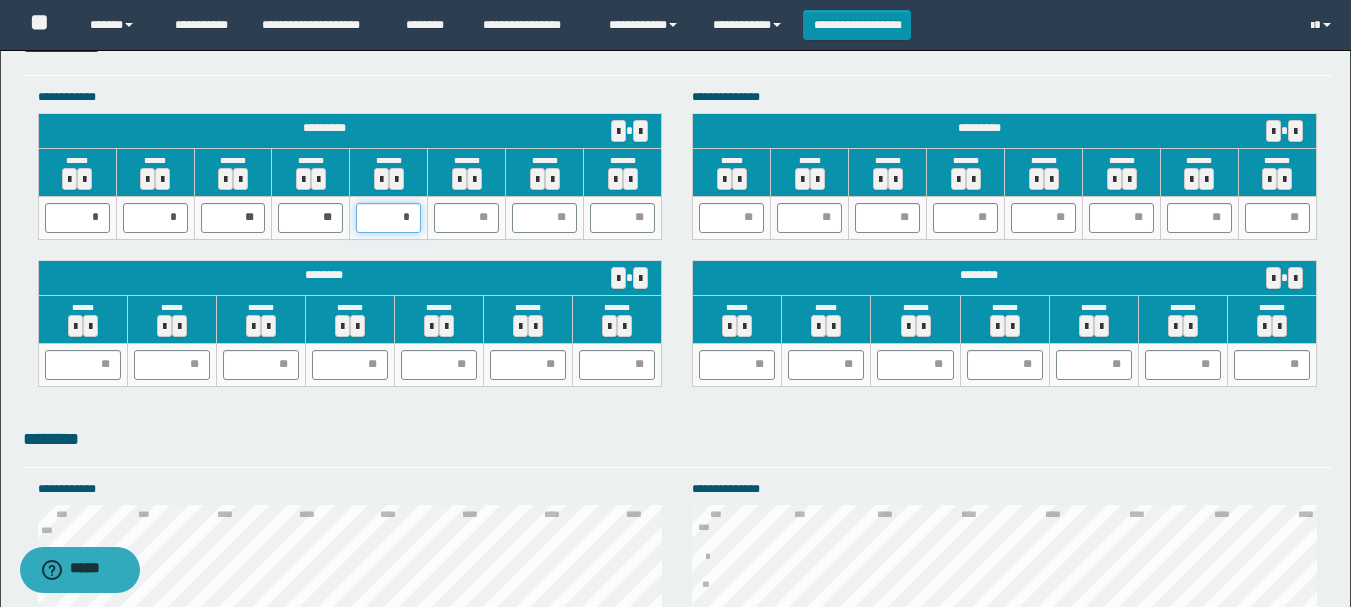 type on "**" 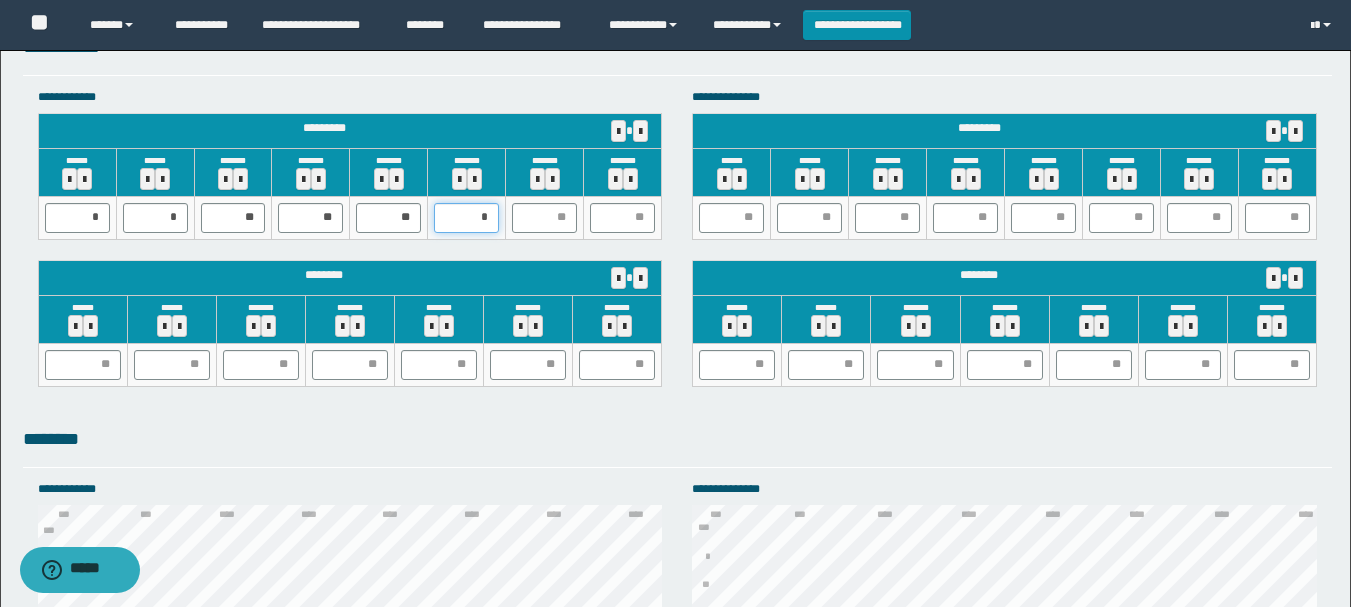 type on "**" 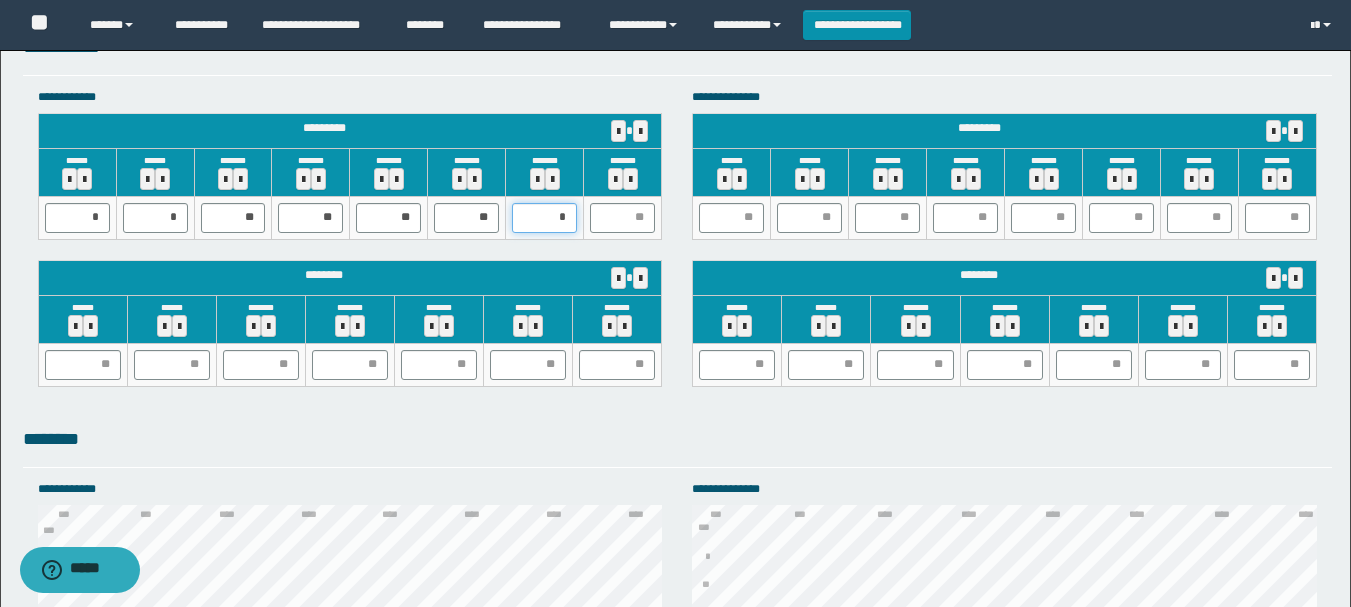 type on "**" 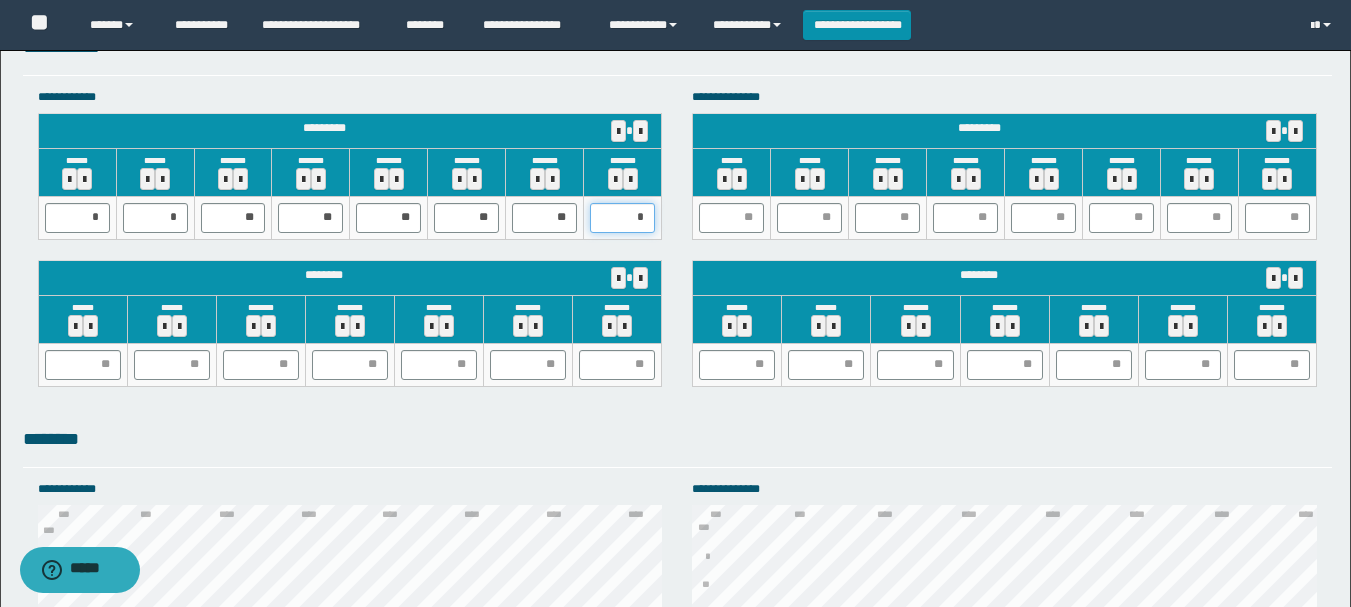 type on "**" 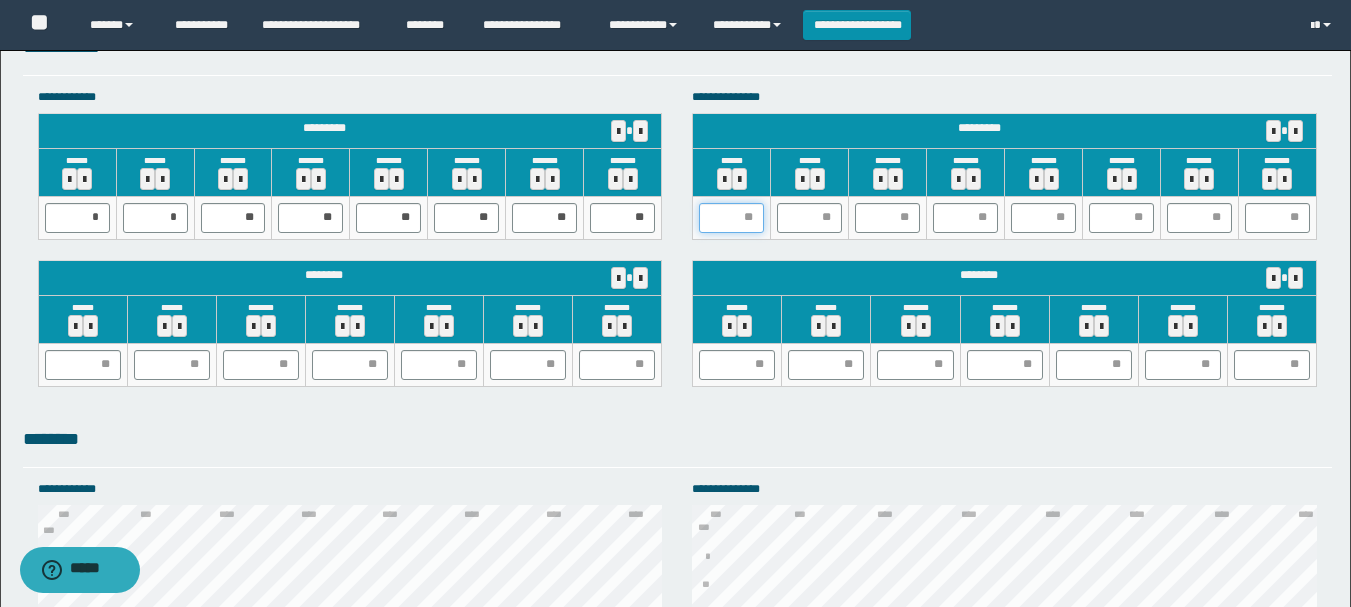 click at bounding box center [731, 218] 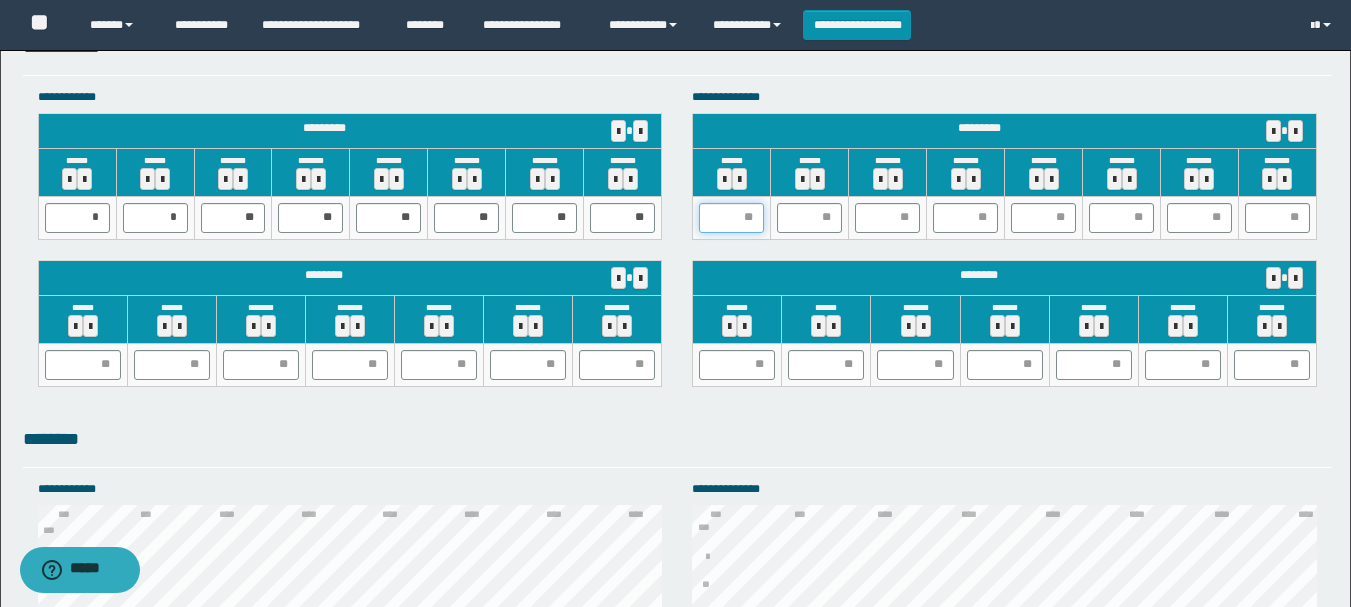 type on "*" 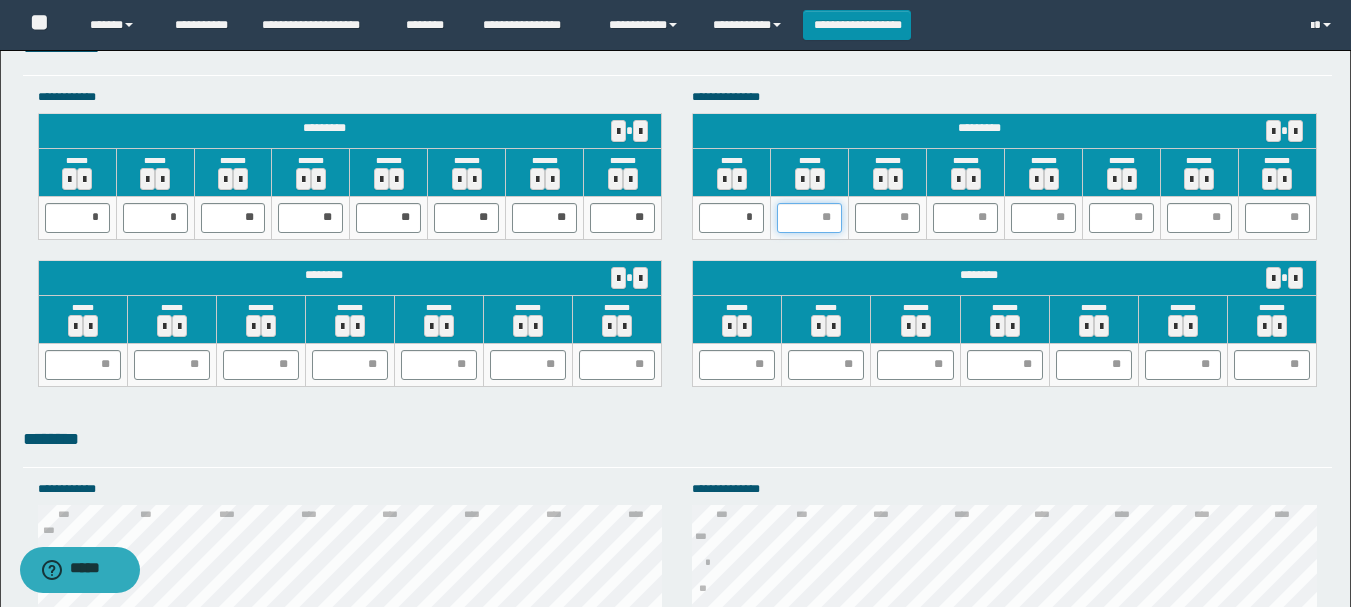 type on "*" 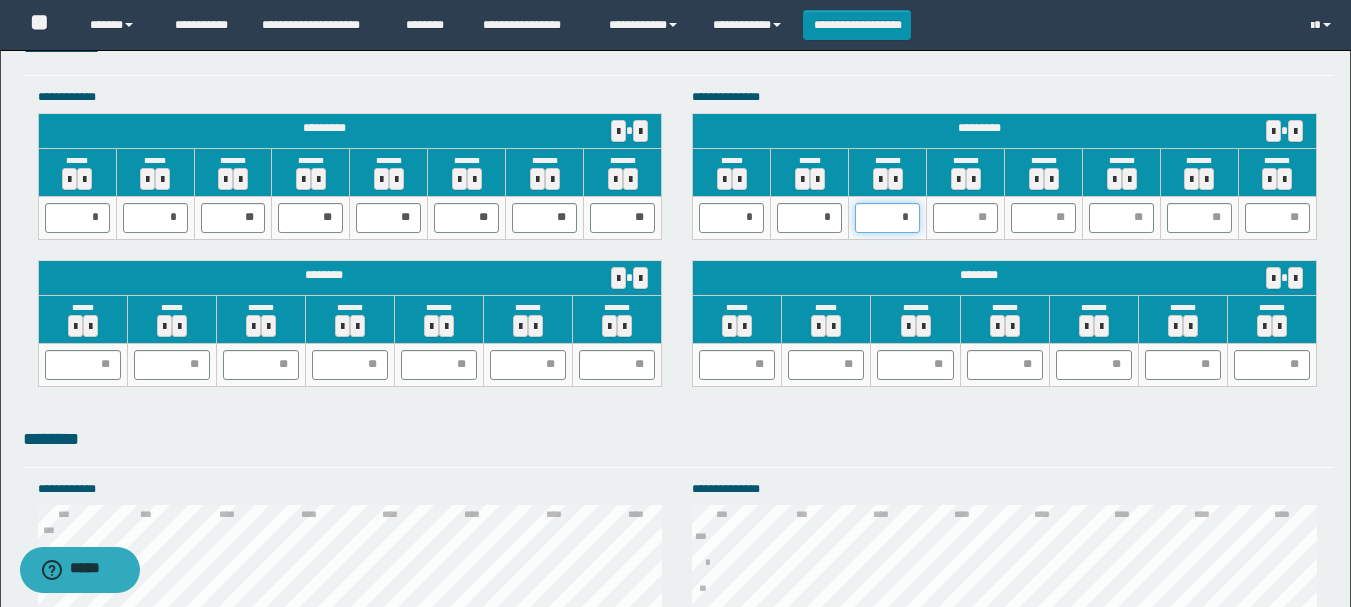type on "**" 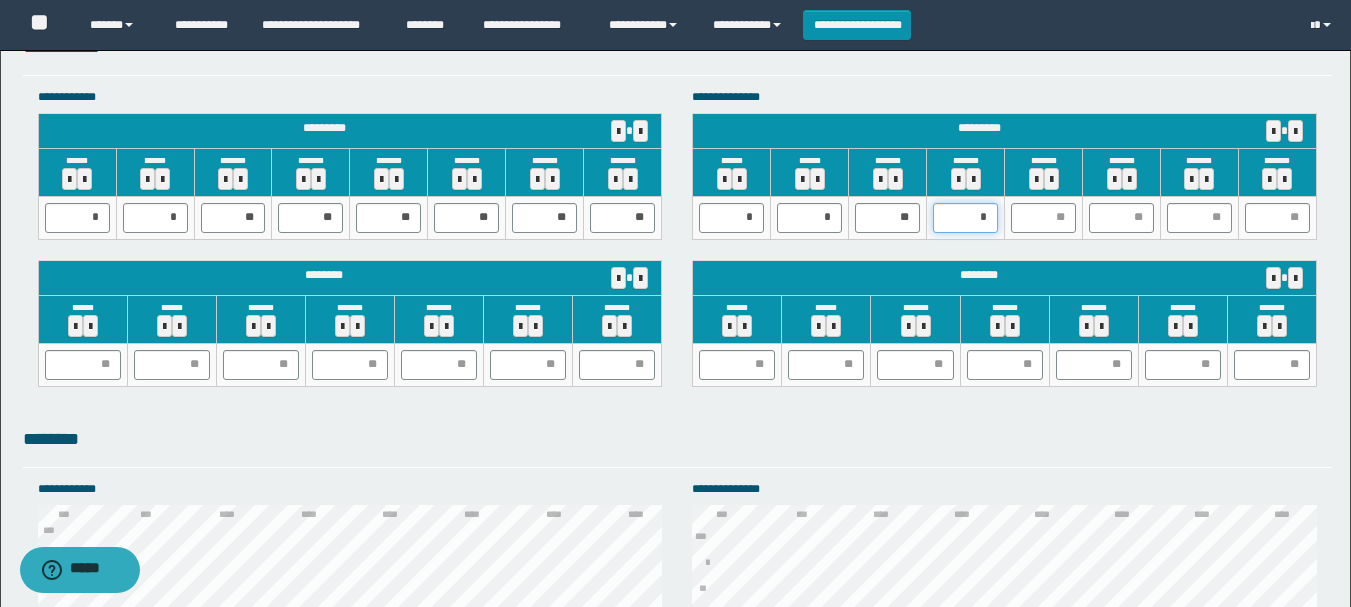 type on "**" 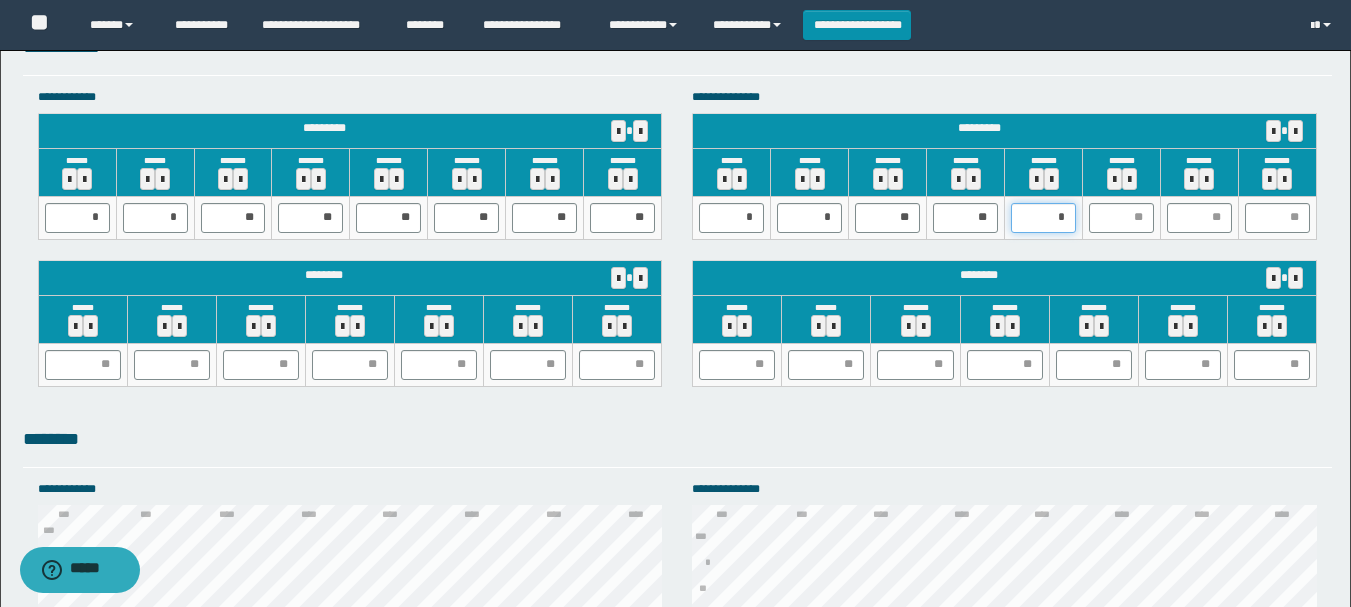 type on "**" 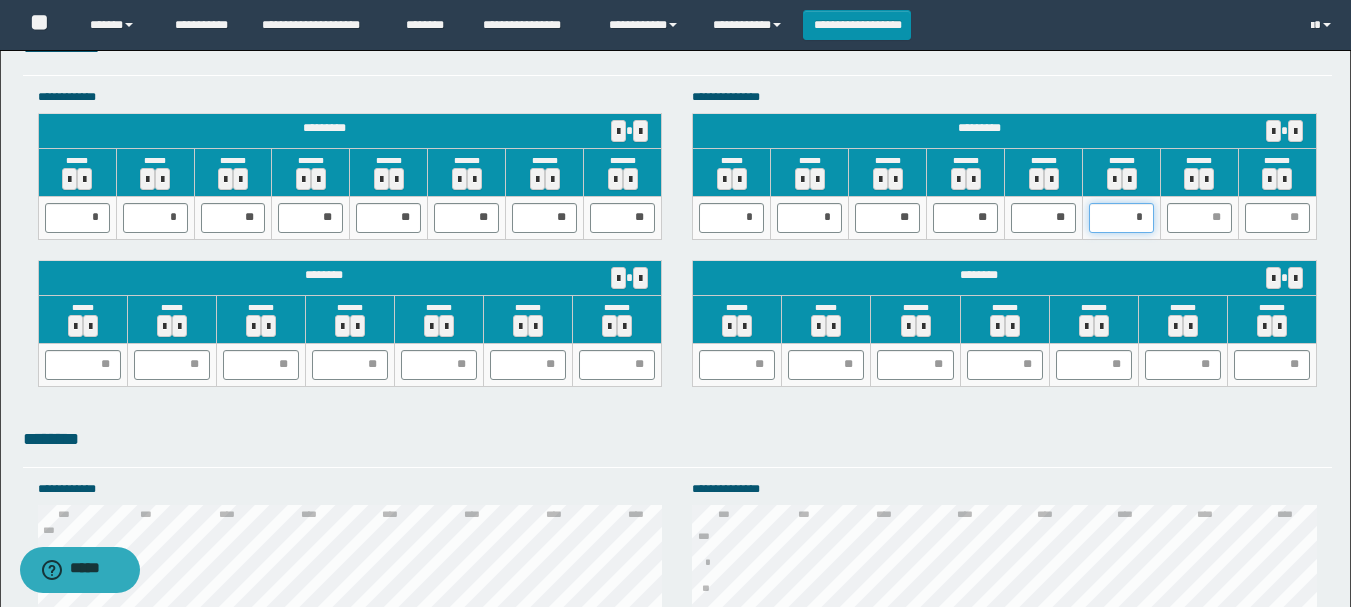 type on "**" 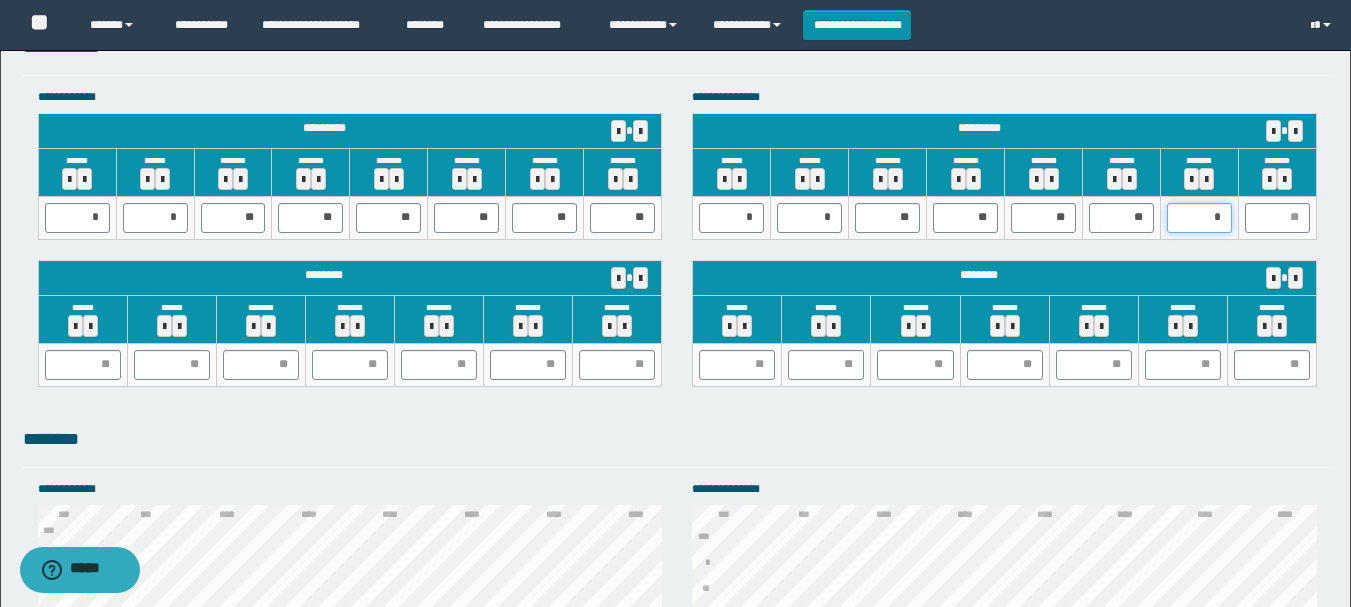 type on "**" 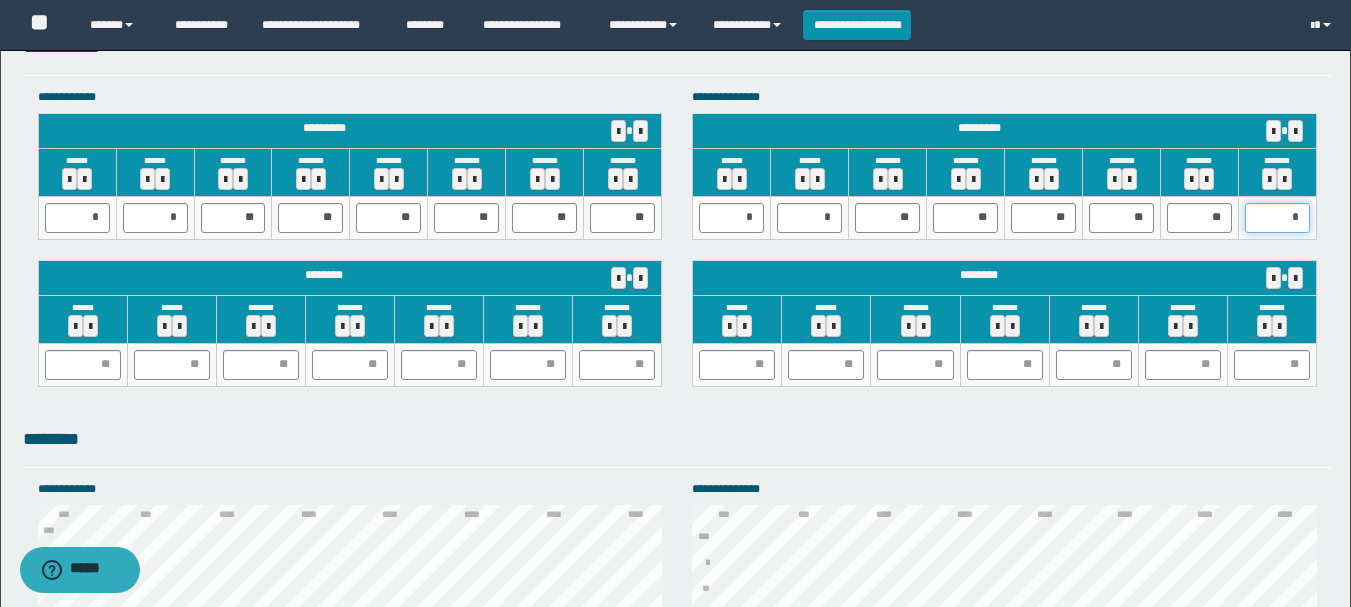 type on "**" 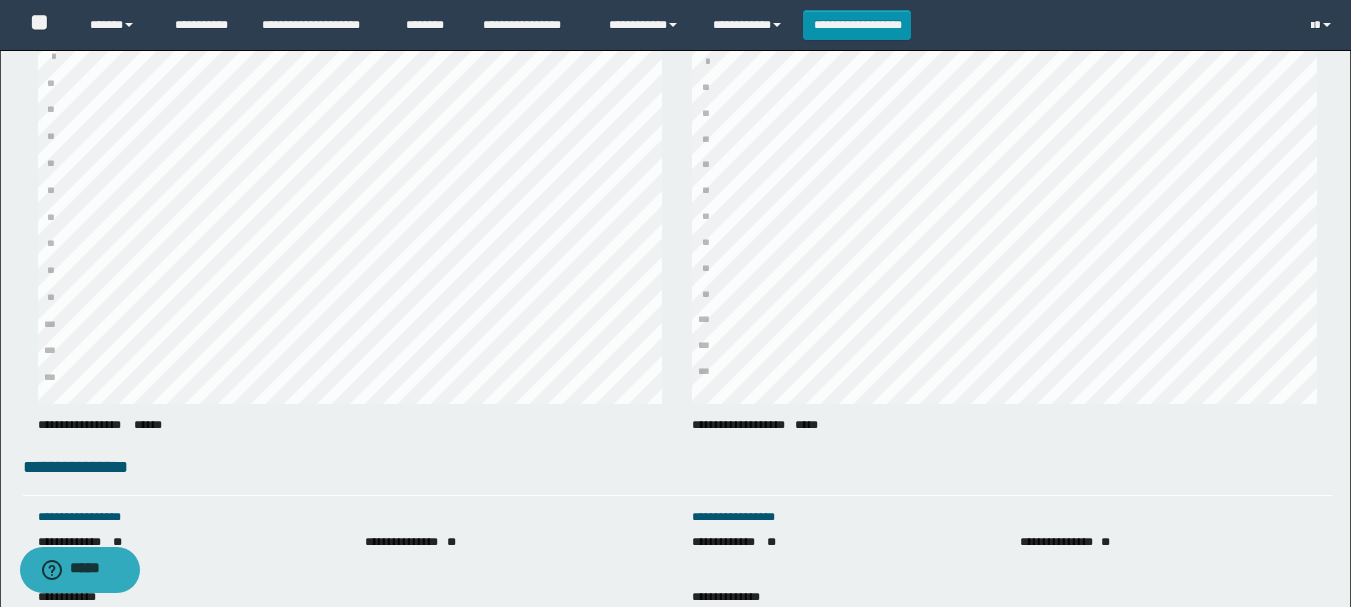 scroll, scrollTop: 2862, scrollLeft: 0, axis: vertical 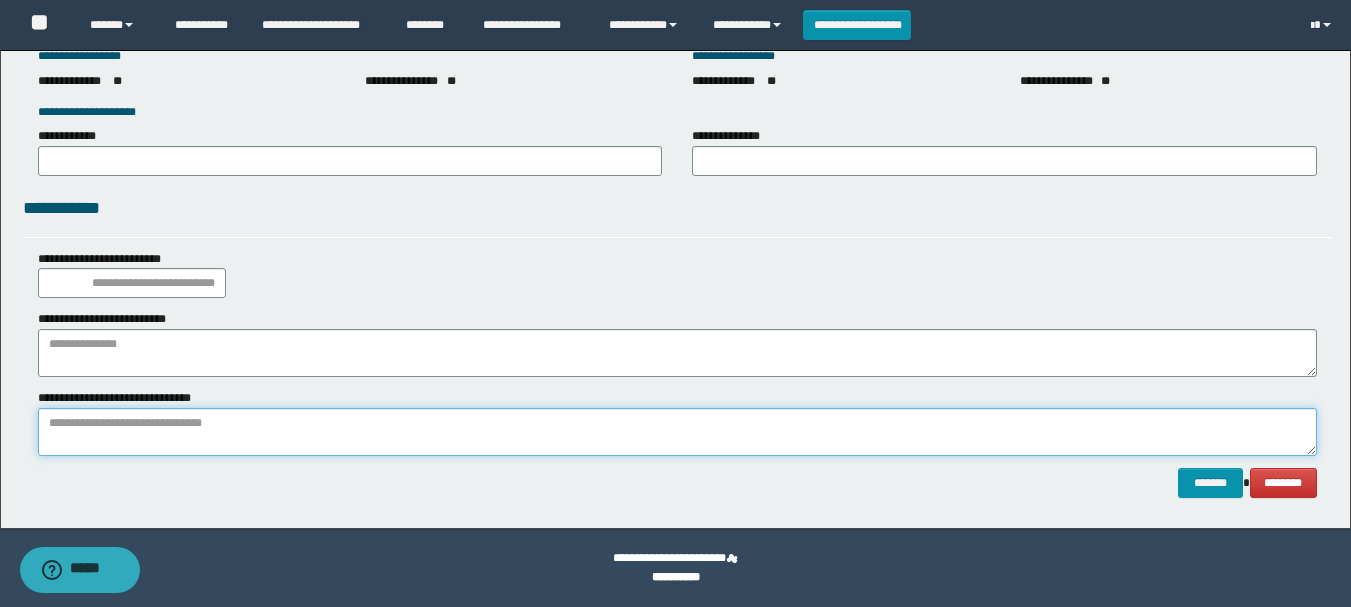 paste on "**********" 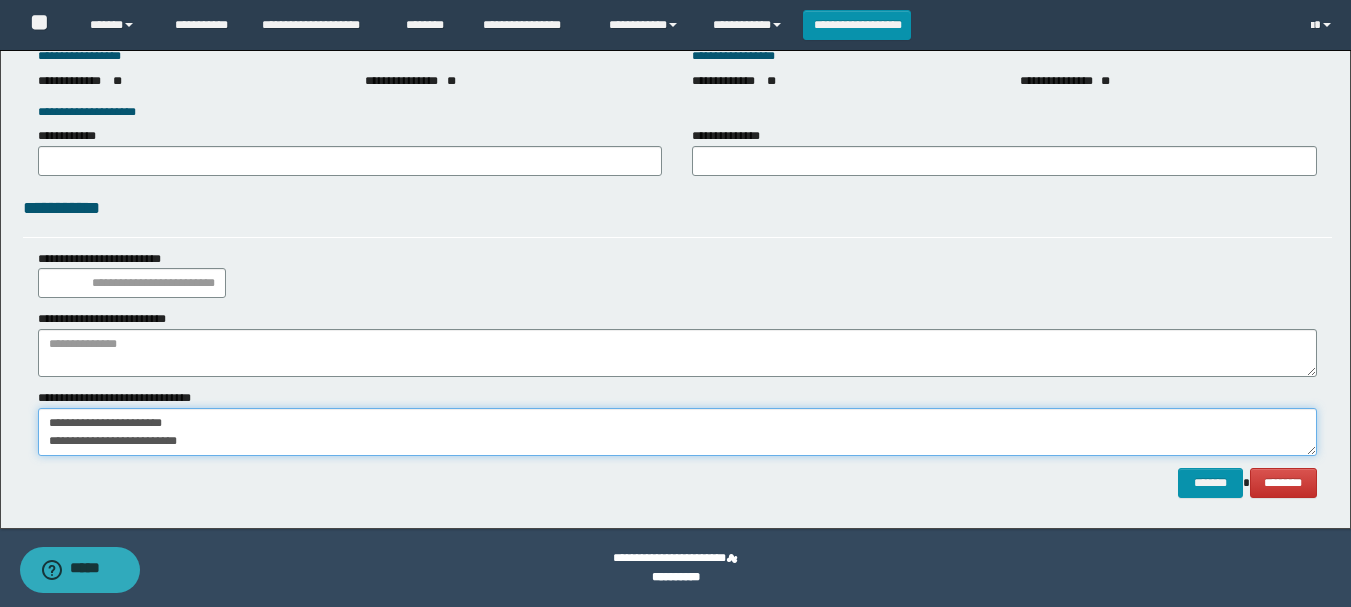 scroll, scrollTop: 13, scrollLeft: 0, axis: vertical 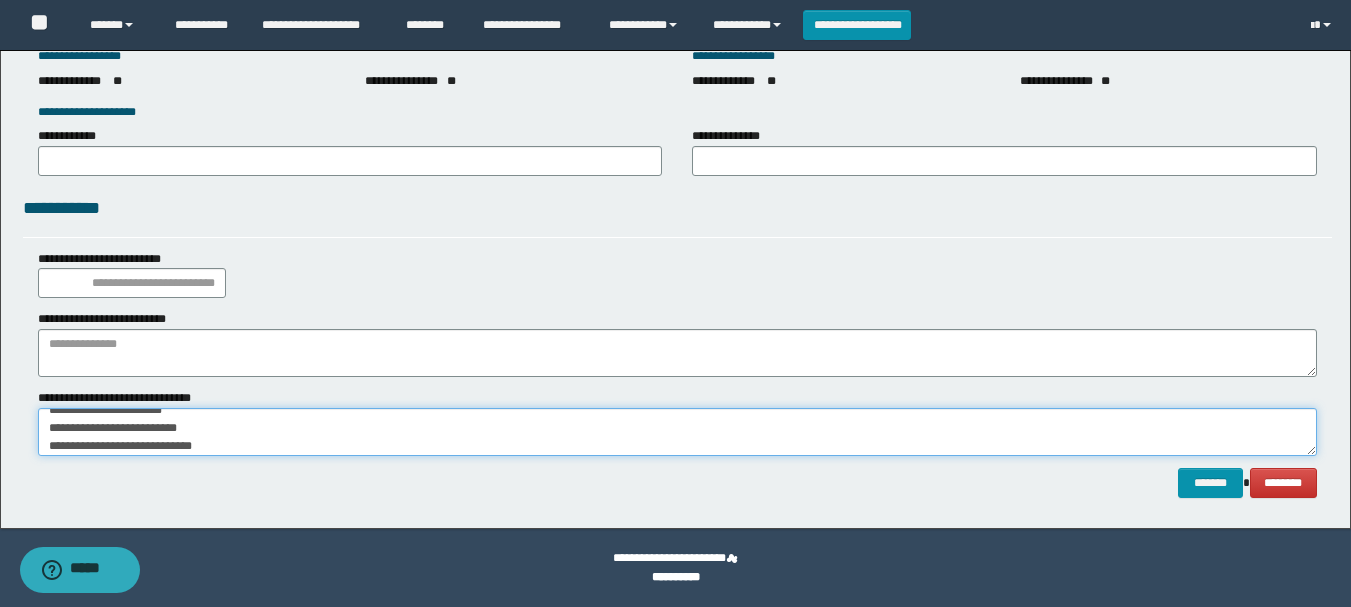 type on "**********" 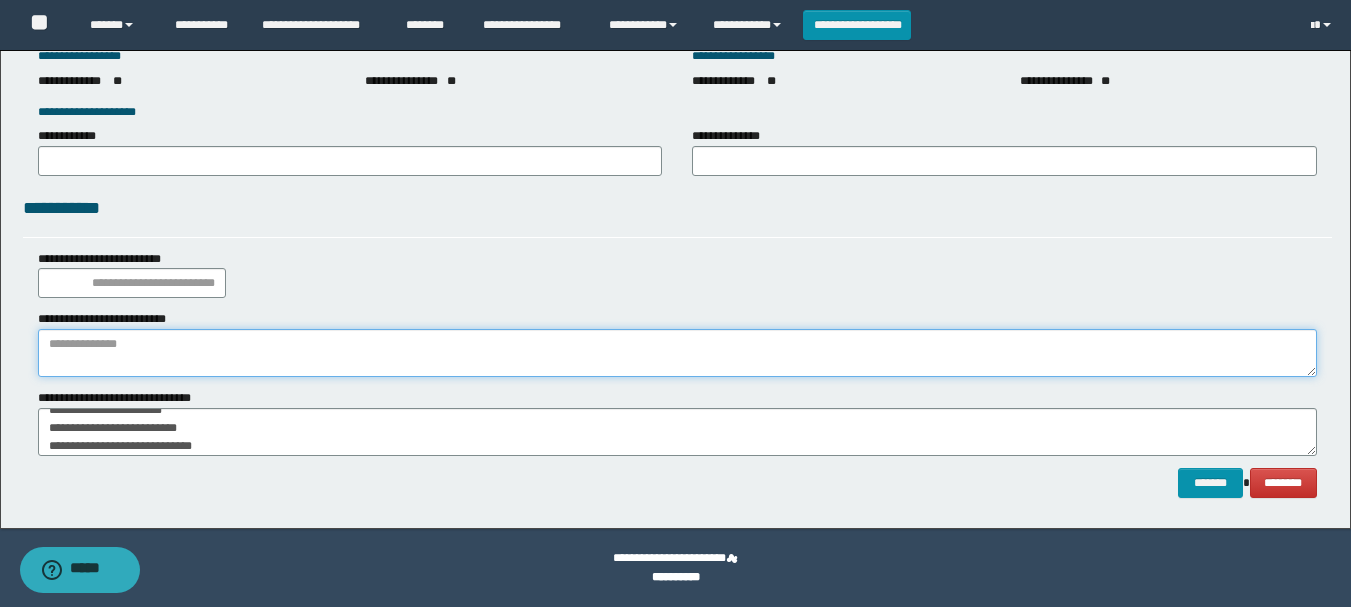click at bounding box center [677, 353] 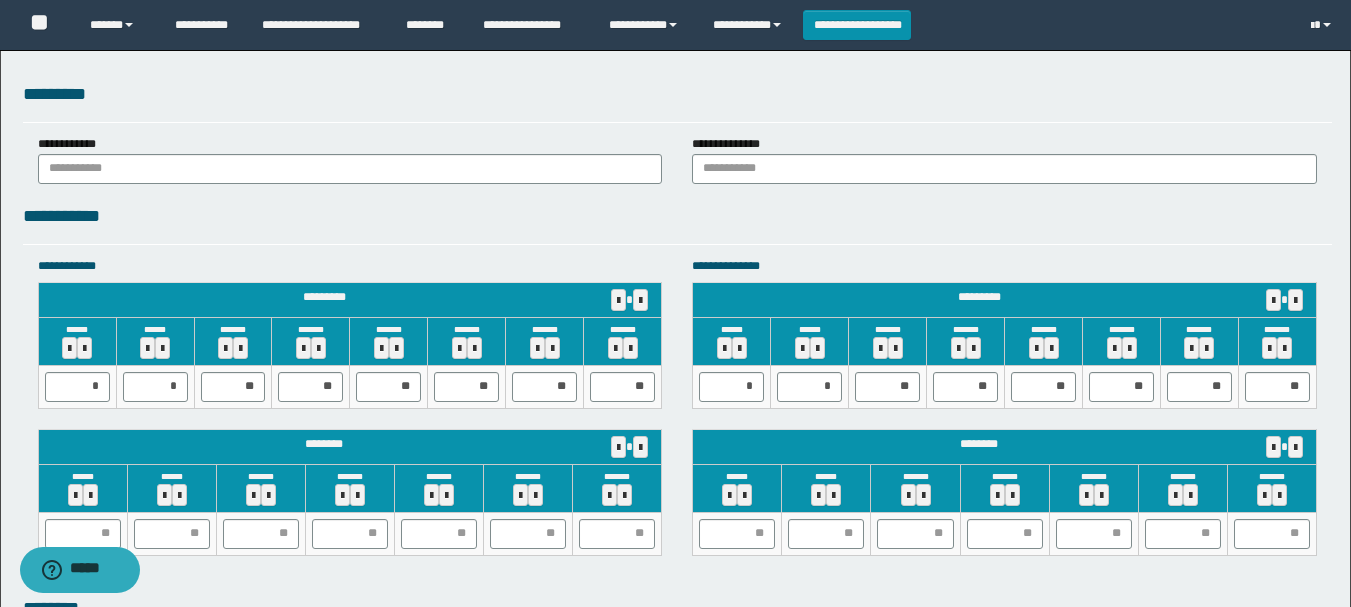 scroll, scrollTop: 1662, scrollLeft: 0, axis: vertical 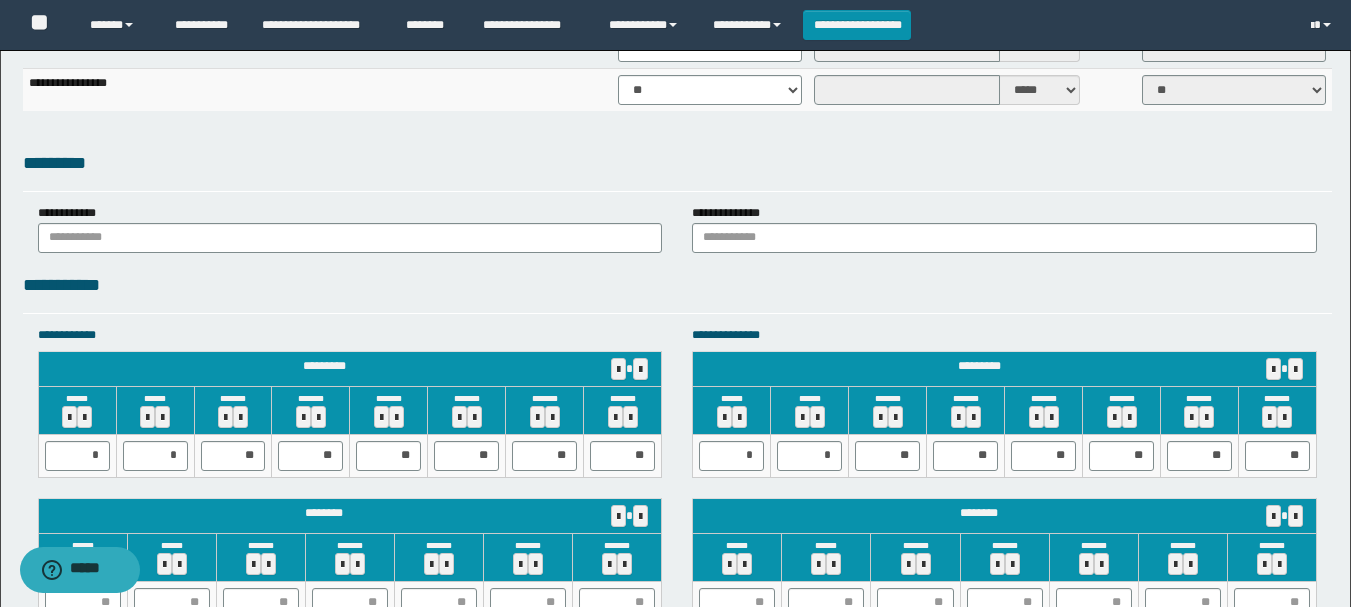 type on "**********" 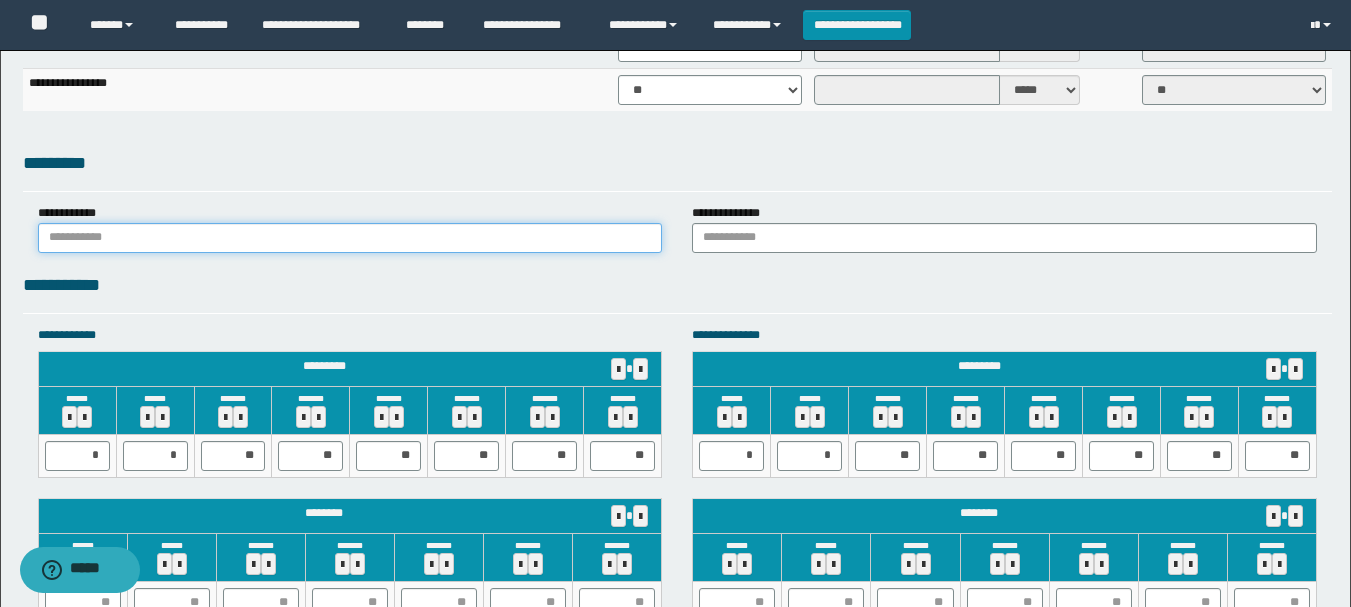 click at bounding box center (350, 238) 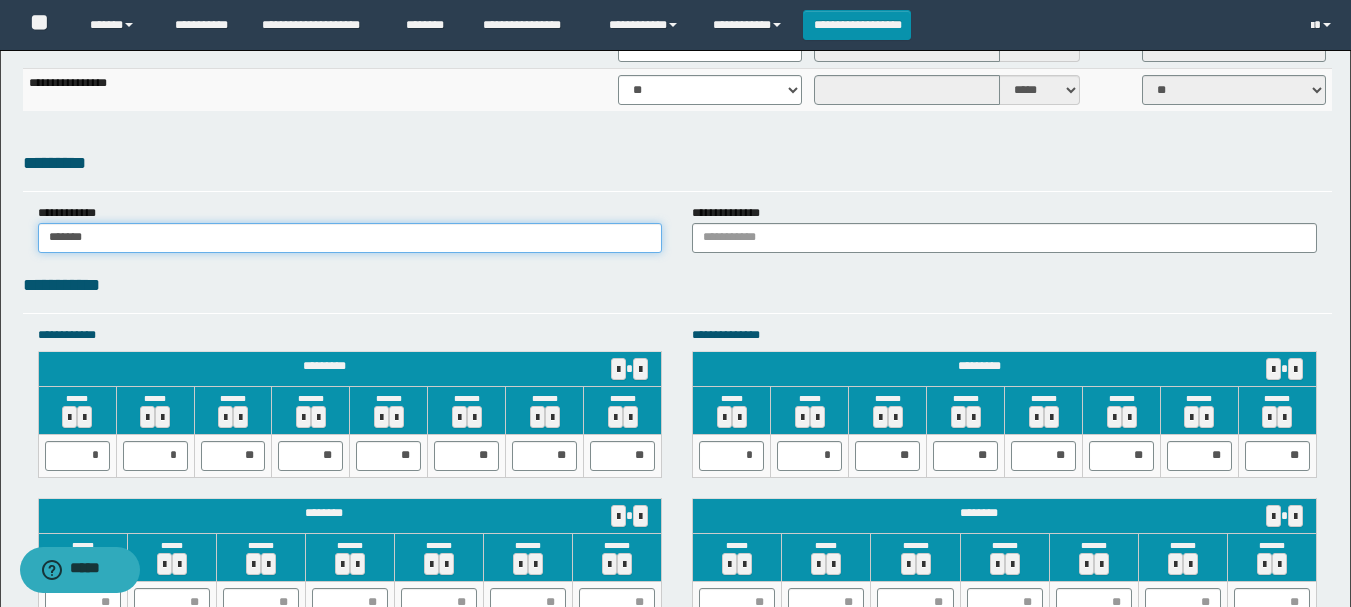 type on "******" 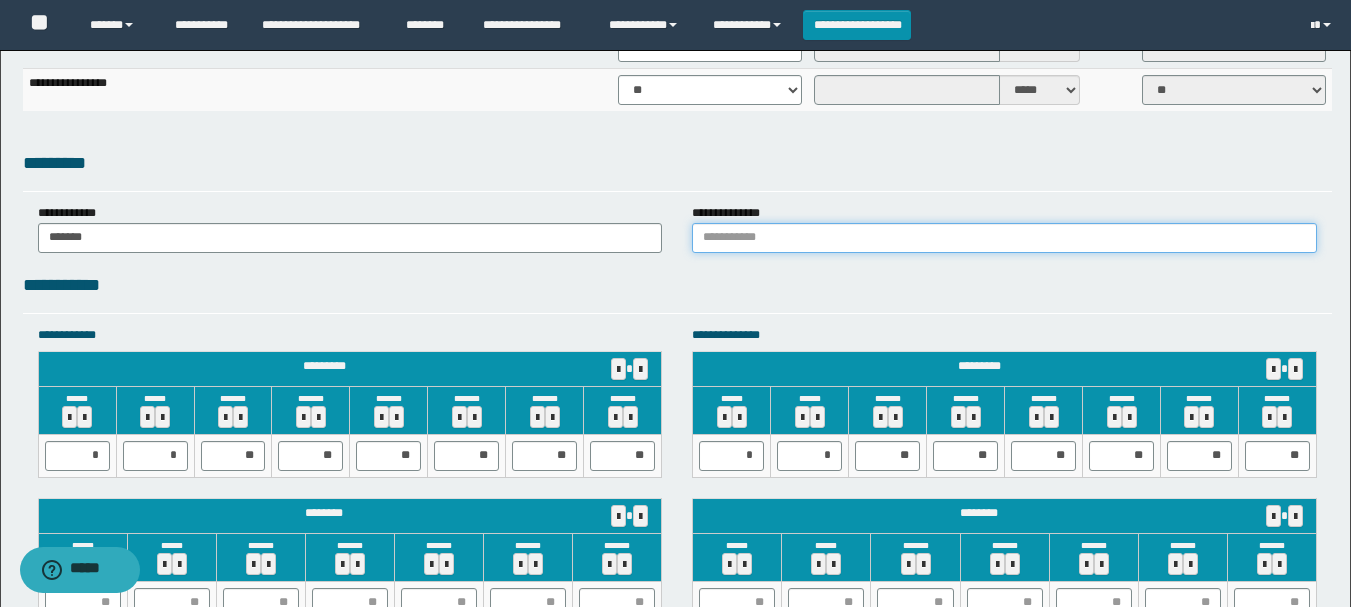 click at bounding box center (1004, 238) 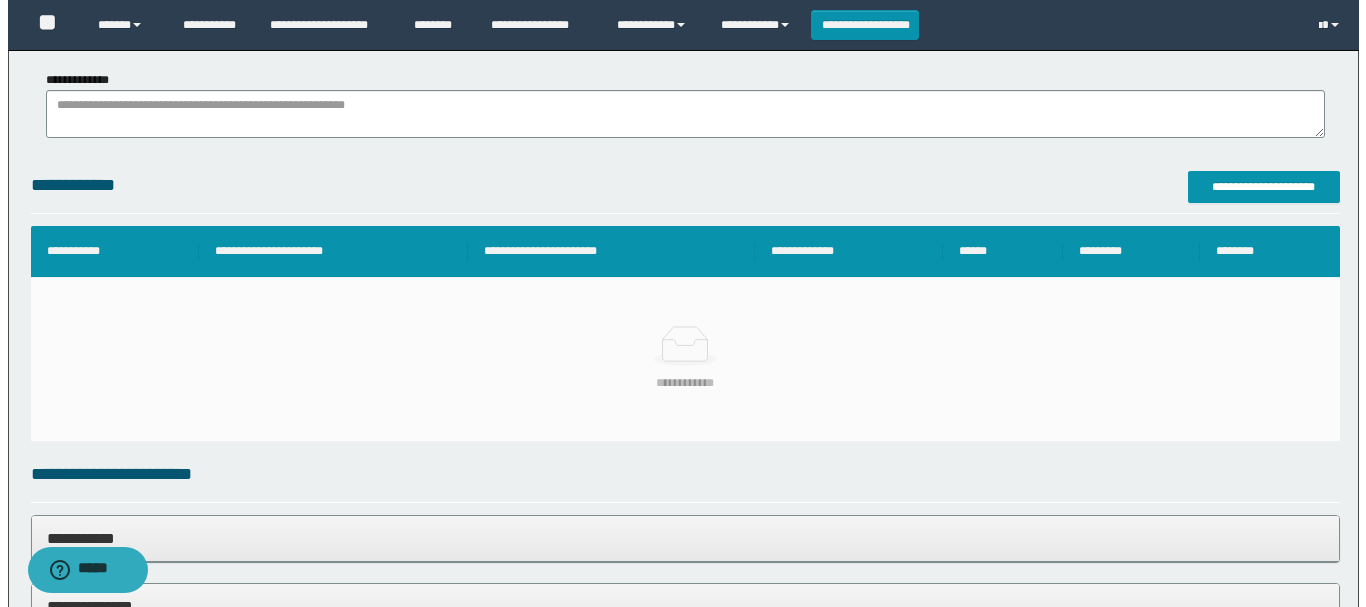 scroll, scrollTop: 162, scrollLeft: 0, axis: vertical 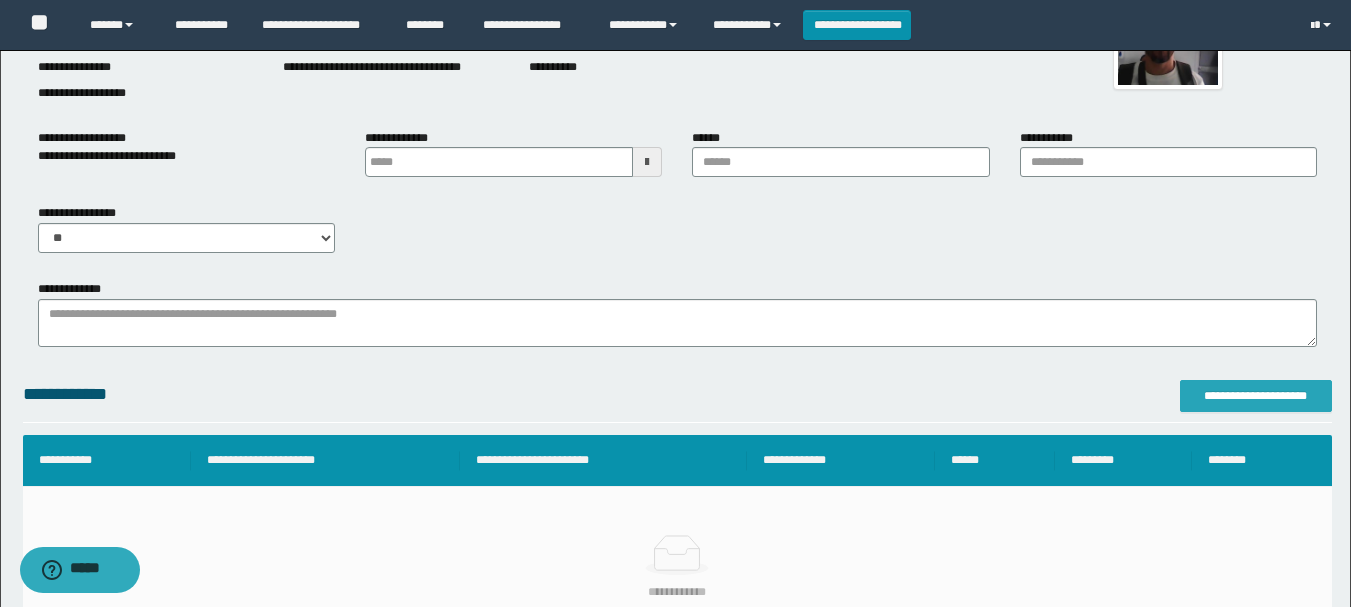 click on "**********" at bounding box center [1256, 396] 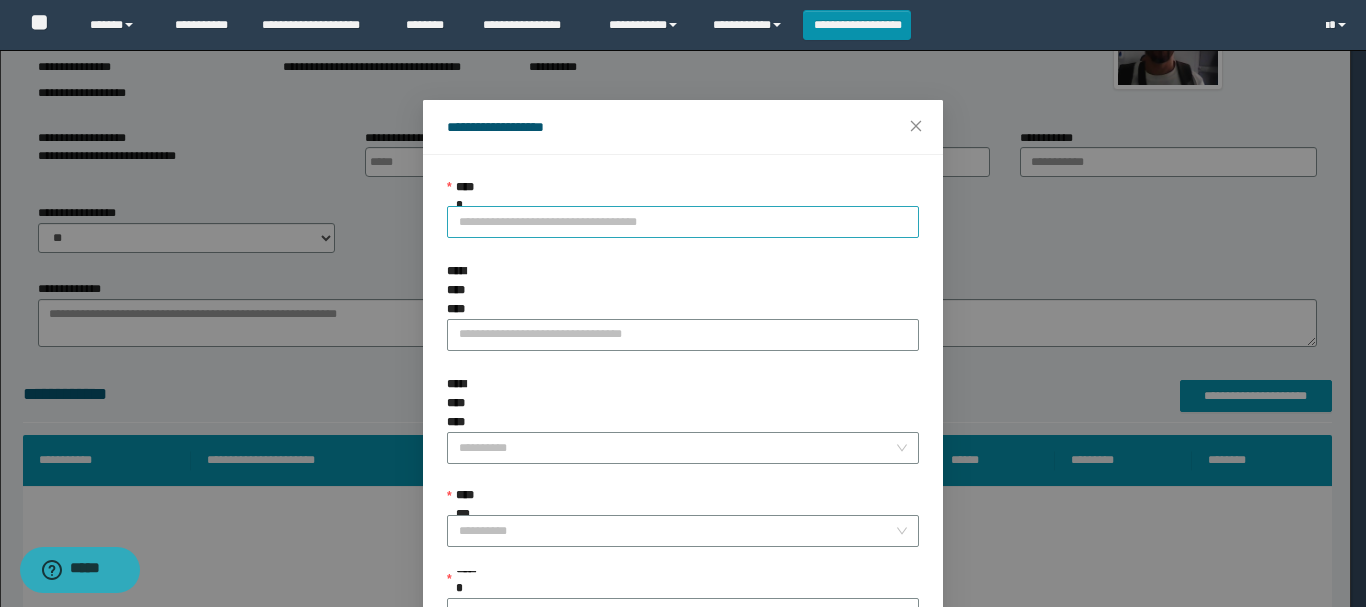 click on "**********" at bounding box center [683, 222] 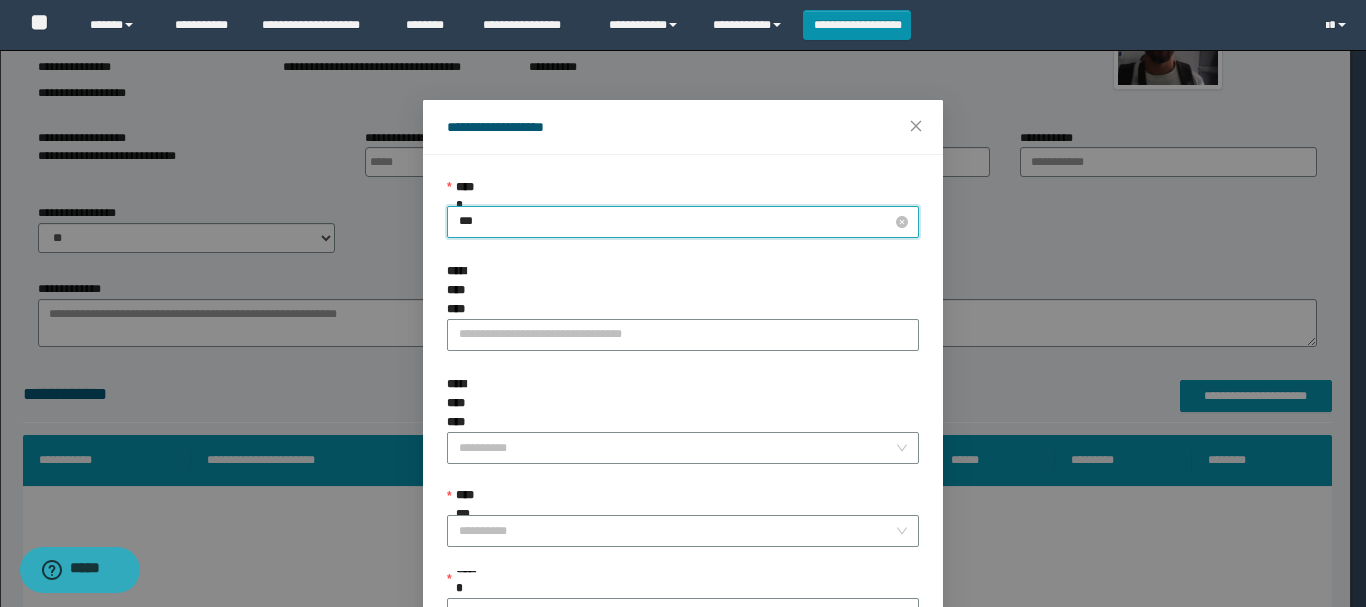 type on "****" 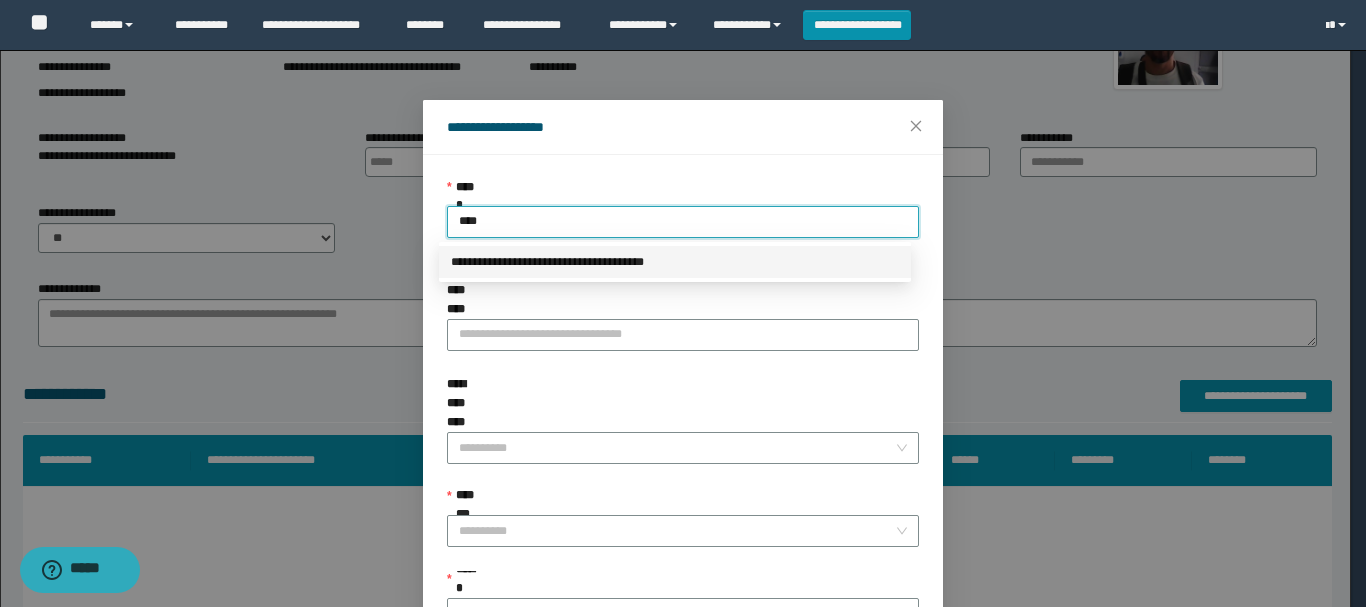 click on "**********" at bounding box center (675, 262) 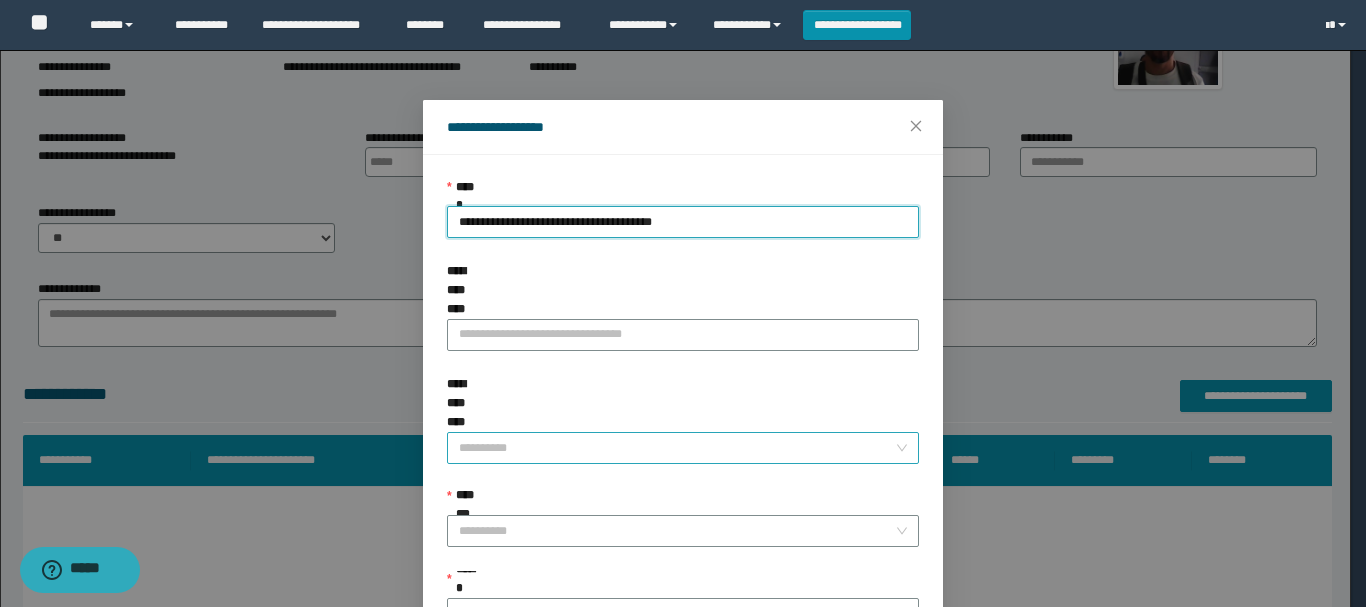 click on "**********" at bounding box center (677, 448) 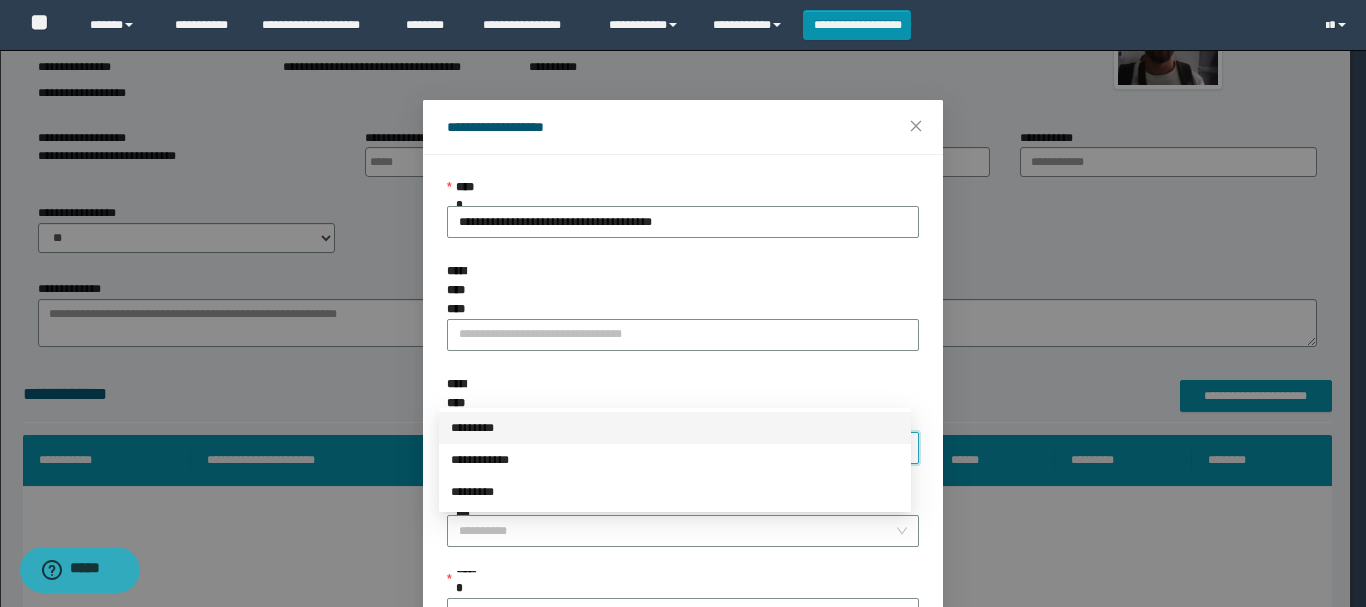 click on "*********" at bounding box center (675, 428) 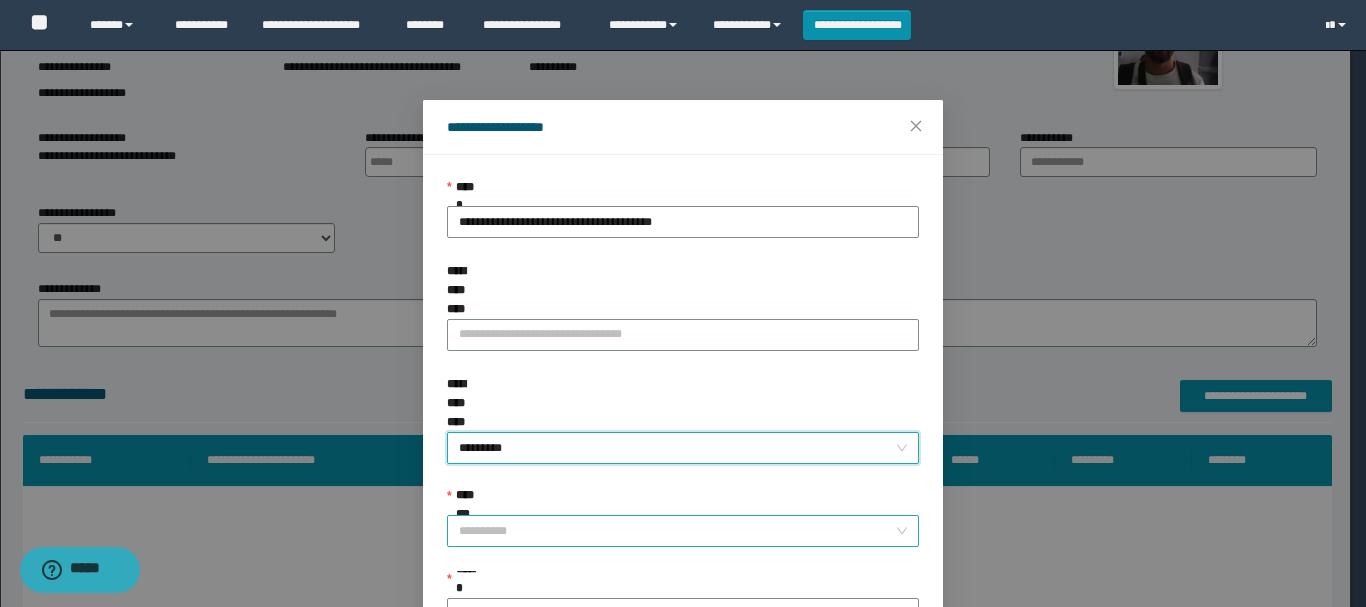 click on "**********" at bounding box center [677, 531] 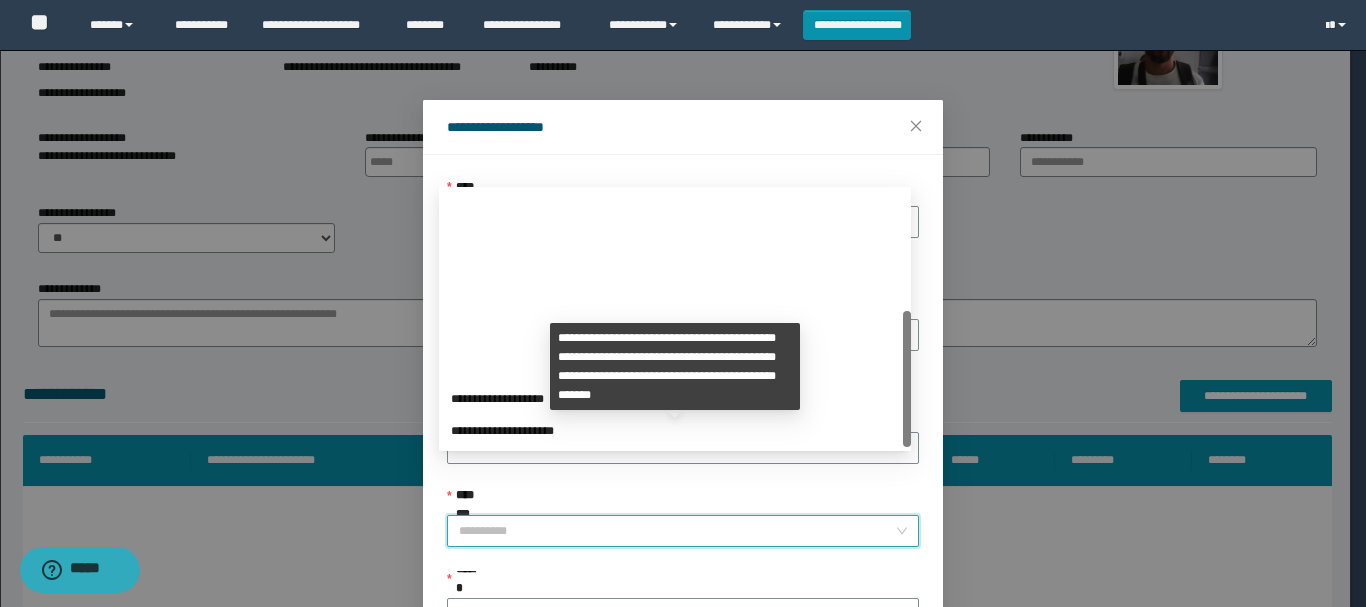 scroll, scrollTop: 224, scrollLeft: 0, axis: vertical 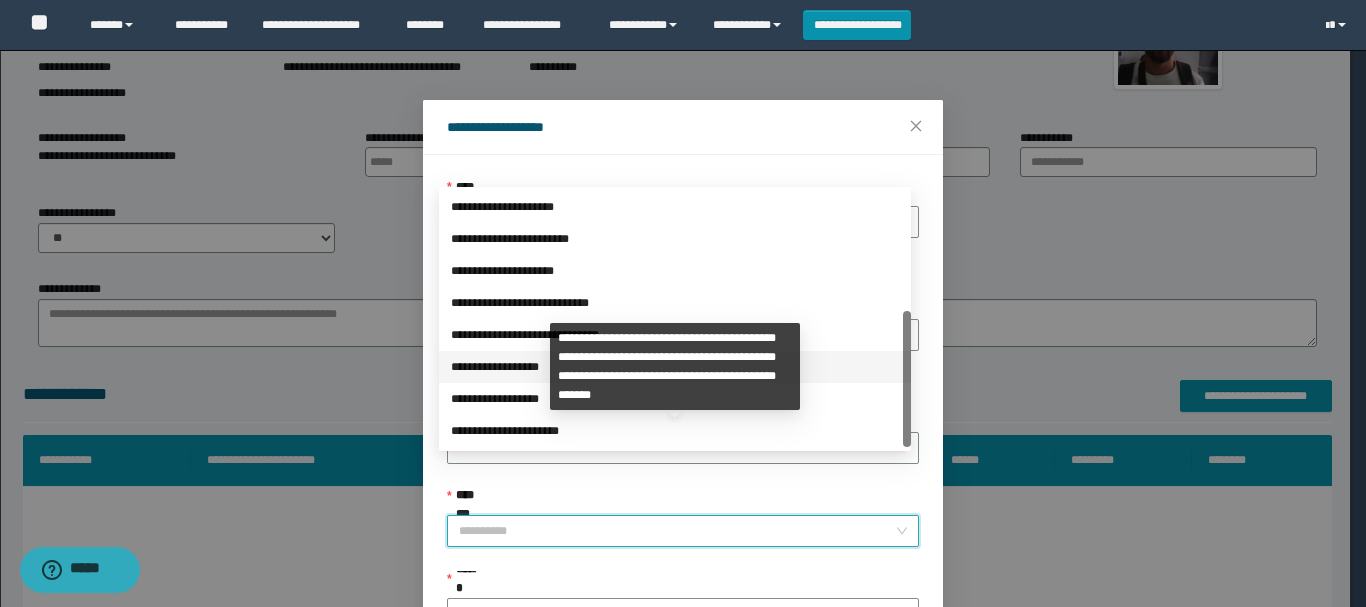 click on "**********" at bounding box center (675, 367) 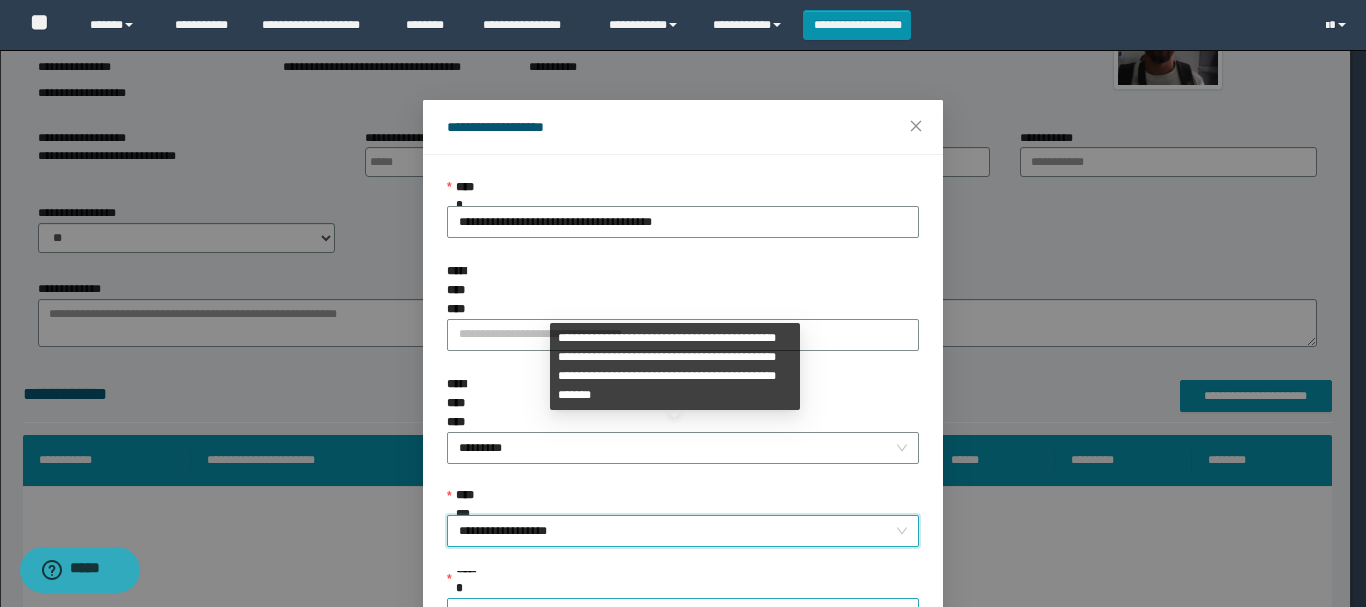 click on "******" at bounding box center (677, 614) 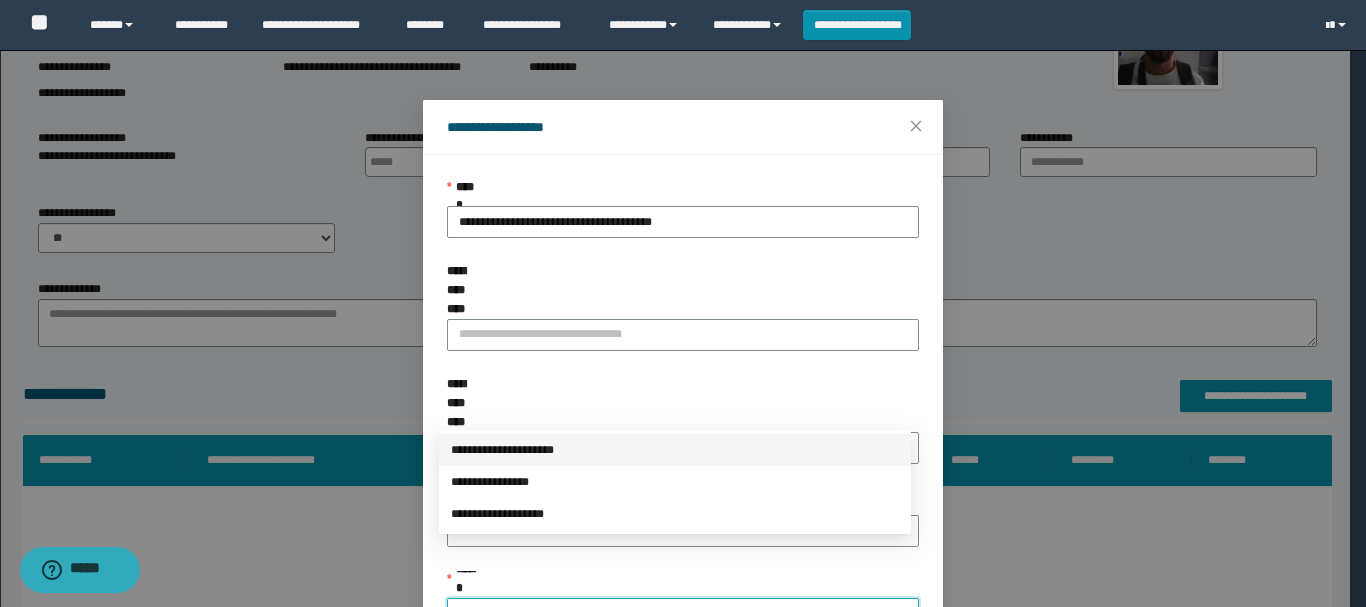 click on "**********" at bounding box center [675, 450] 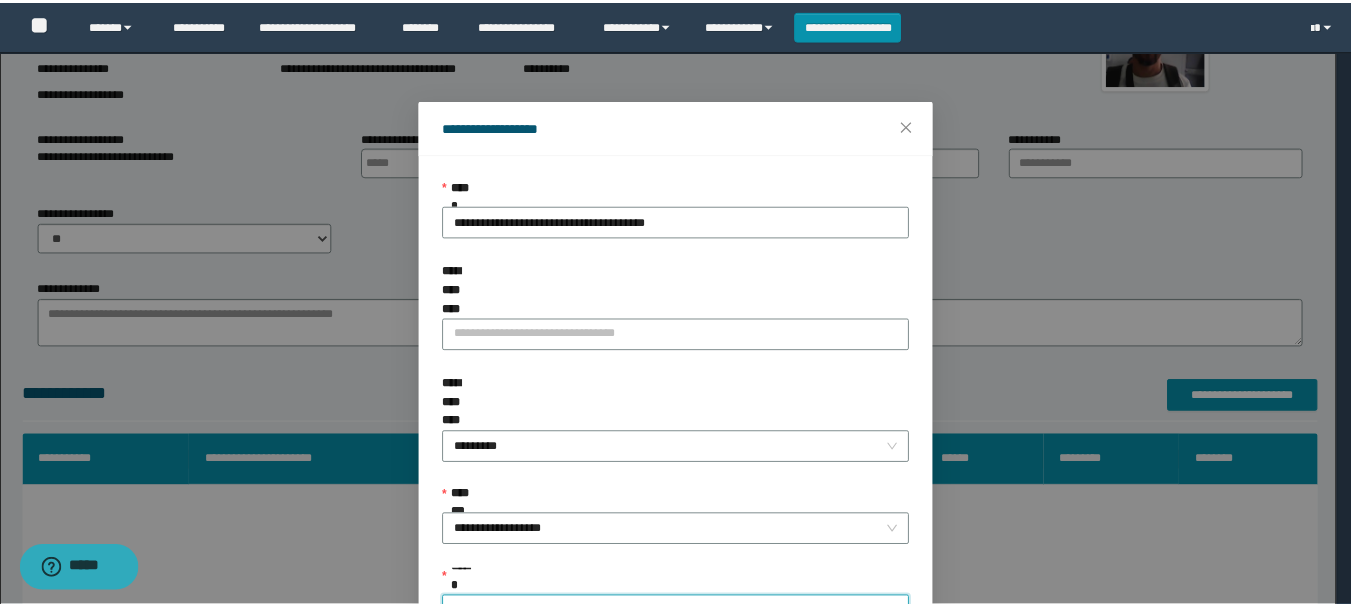 scroll, scrollTop: 145, scrollLeft: 0, axis: vertical 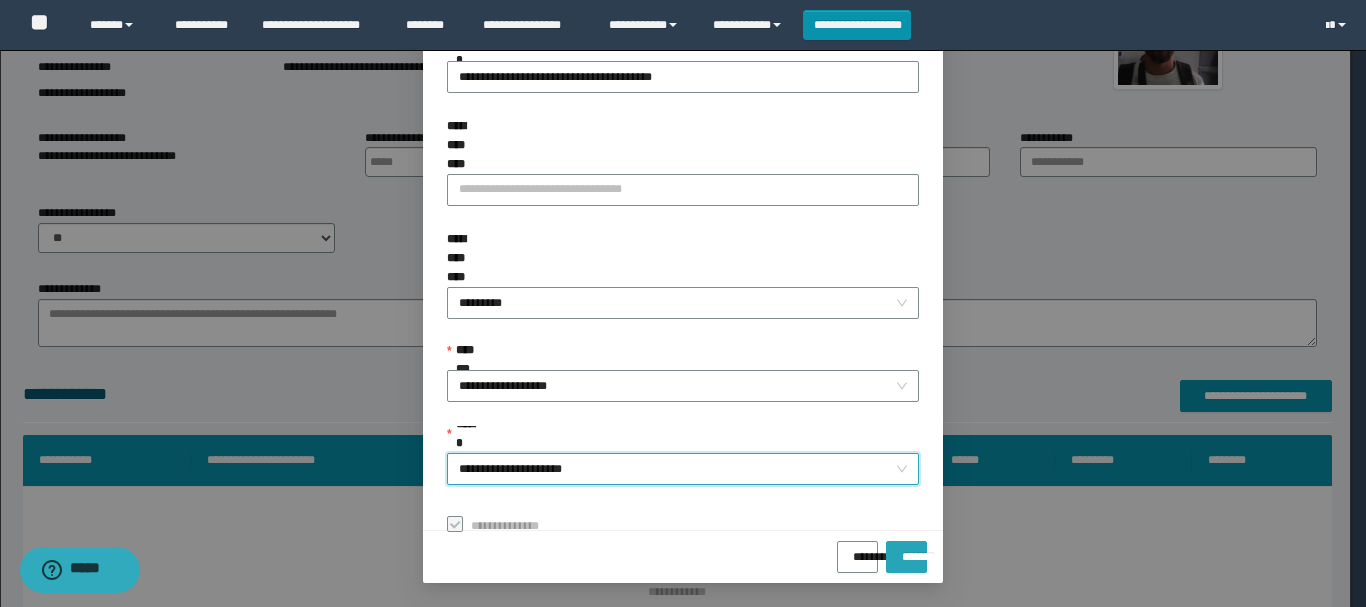 click on "*******" at bounding box center (906, 550) 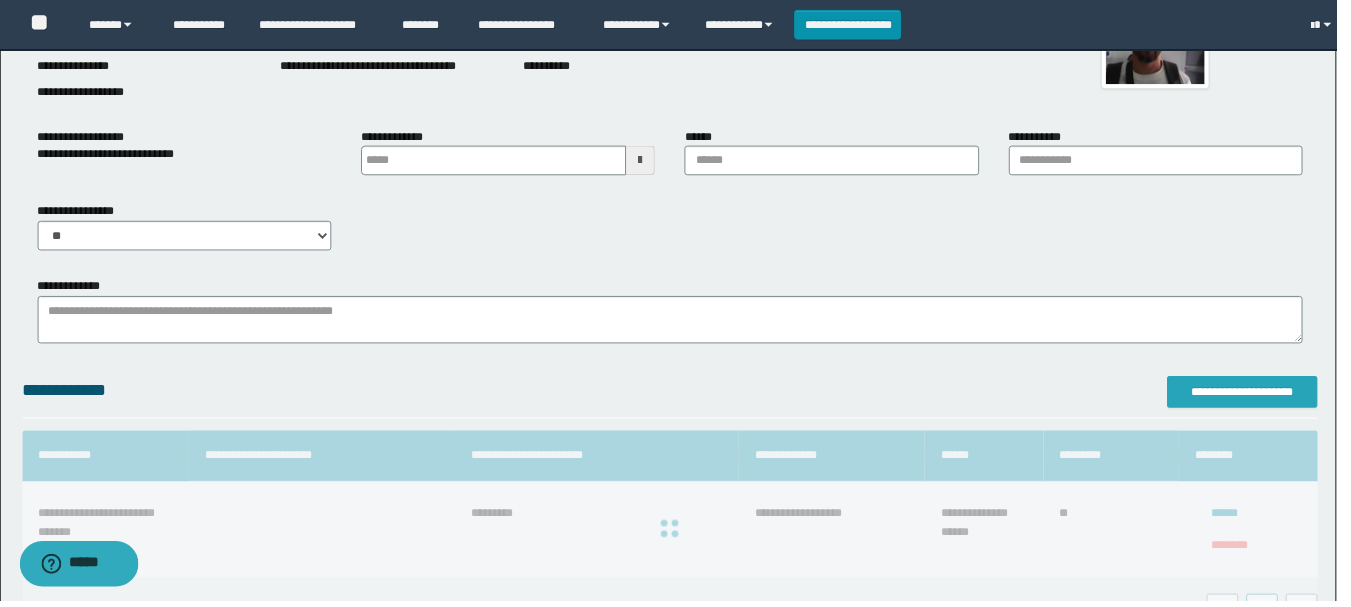 scroll, scrollTop: 0, scrollLeft: 0, axis: both 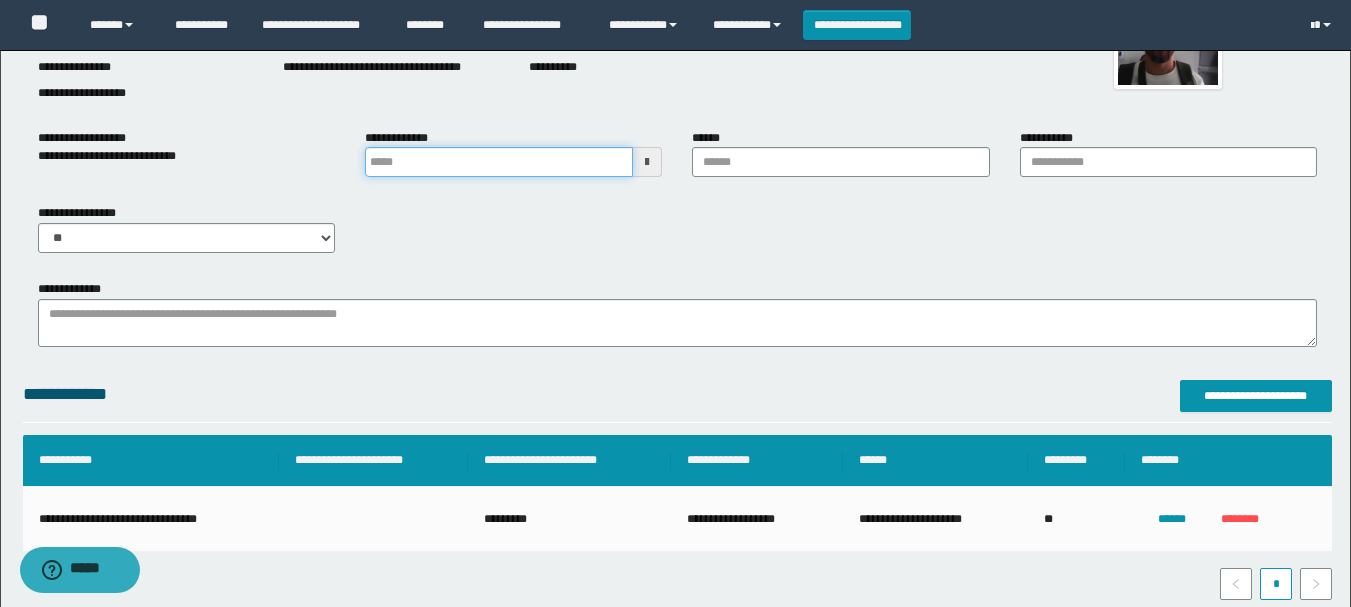 click at bounding box center (499, 162) 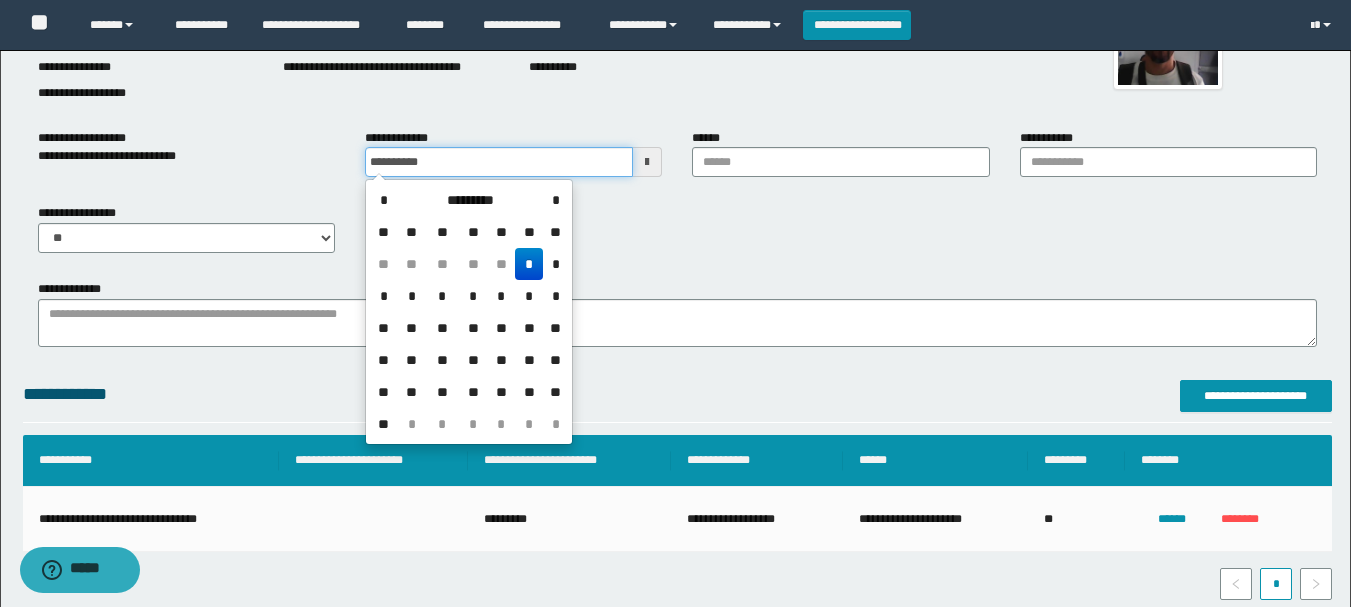type on "**********" 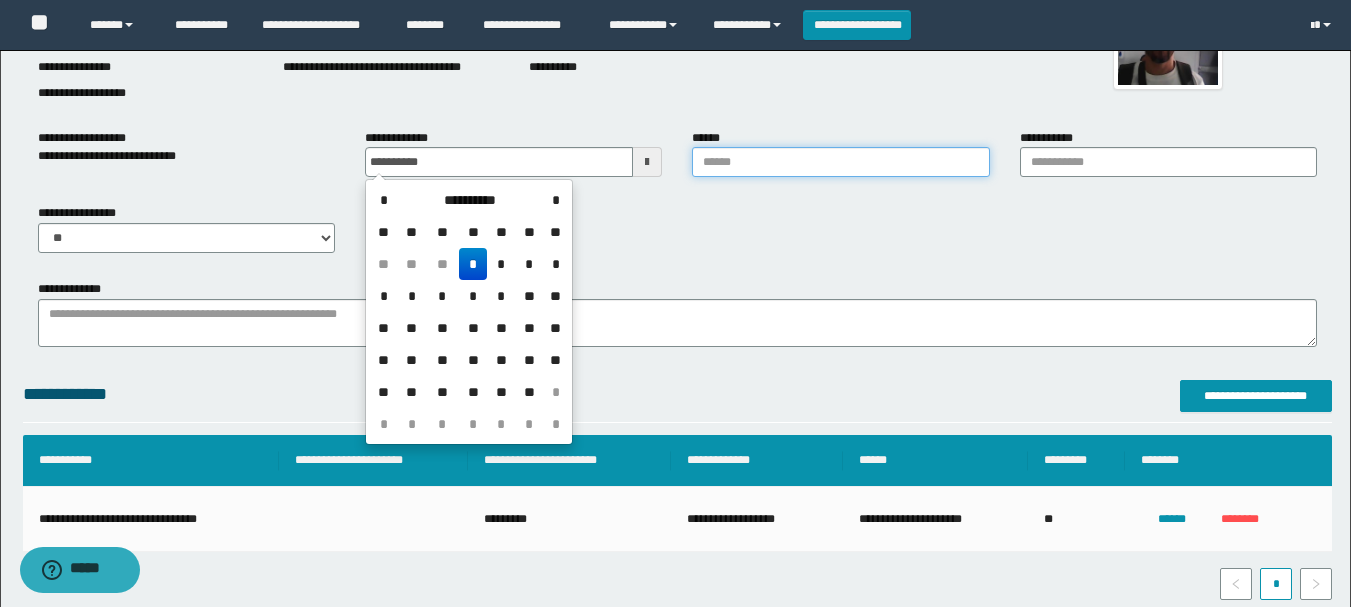 click on "******" at bounding box center (840, 162) 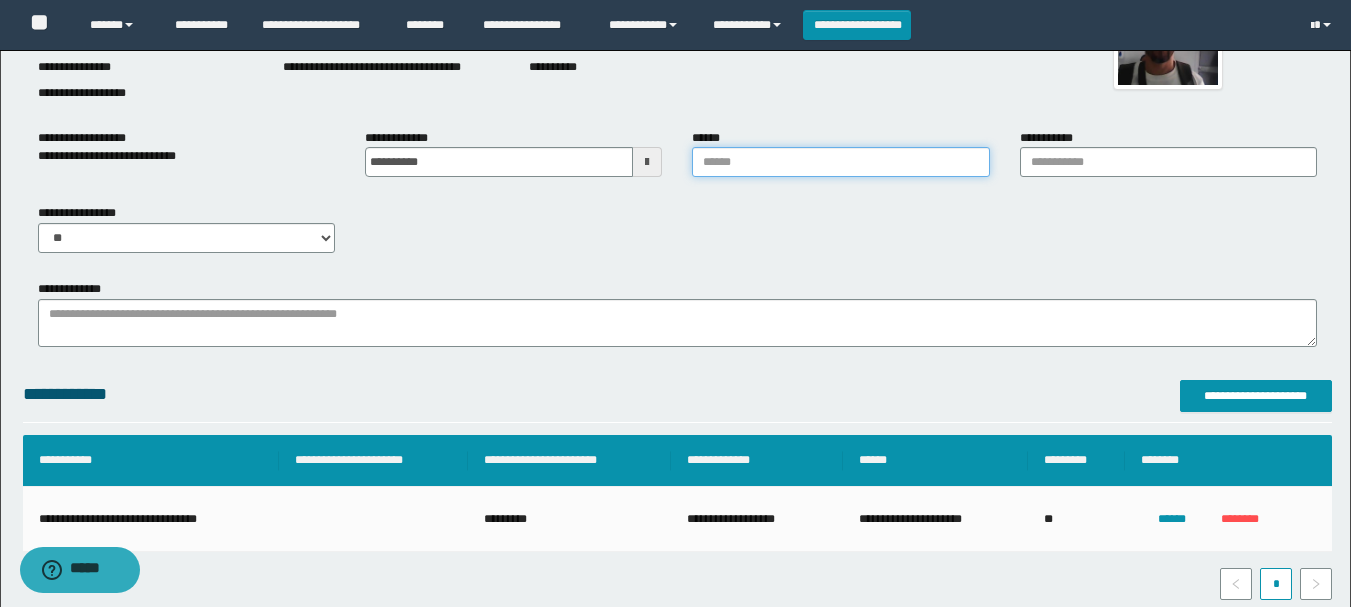 type on "**********" 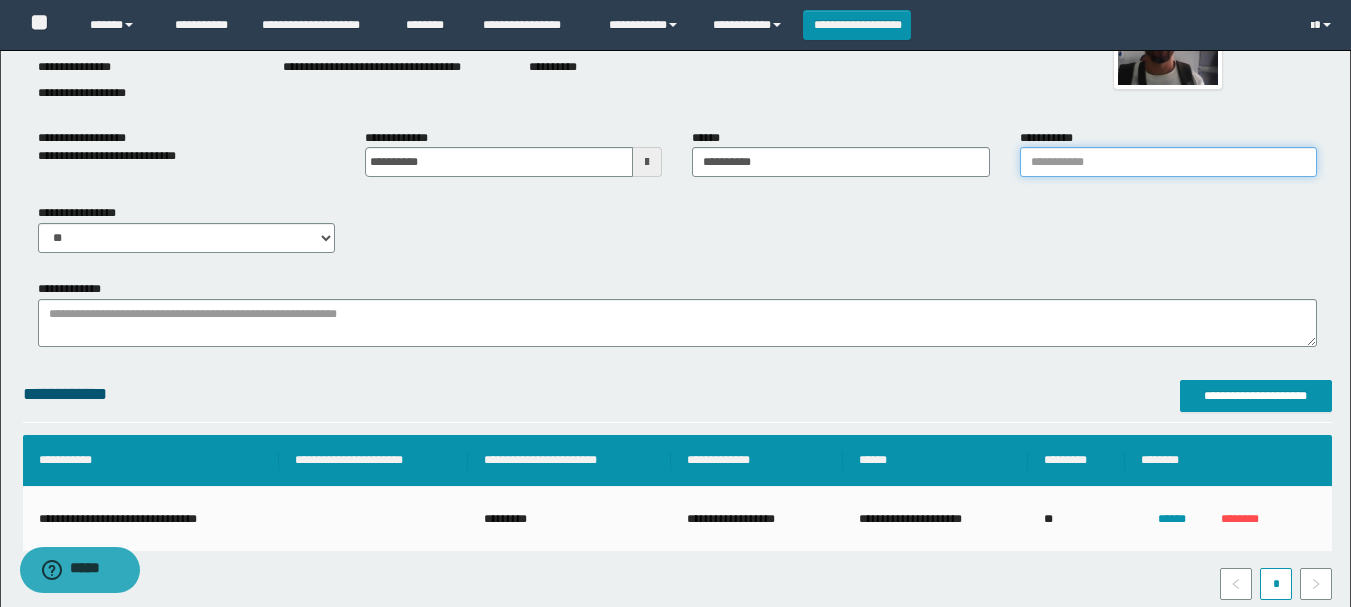 drag, startPoint x: 1065, startPoint y: 163, endPoint x: 1116, endPoint y: 186, distance: 55.946404 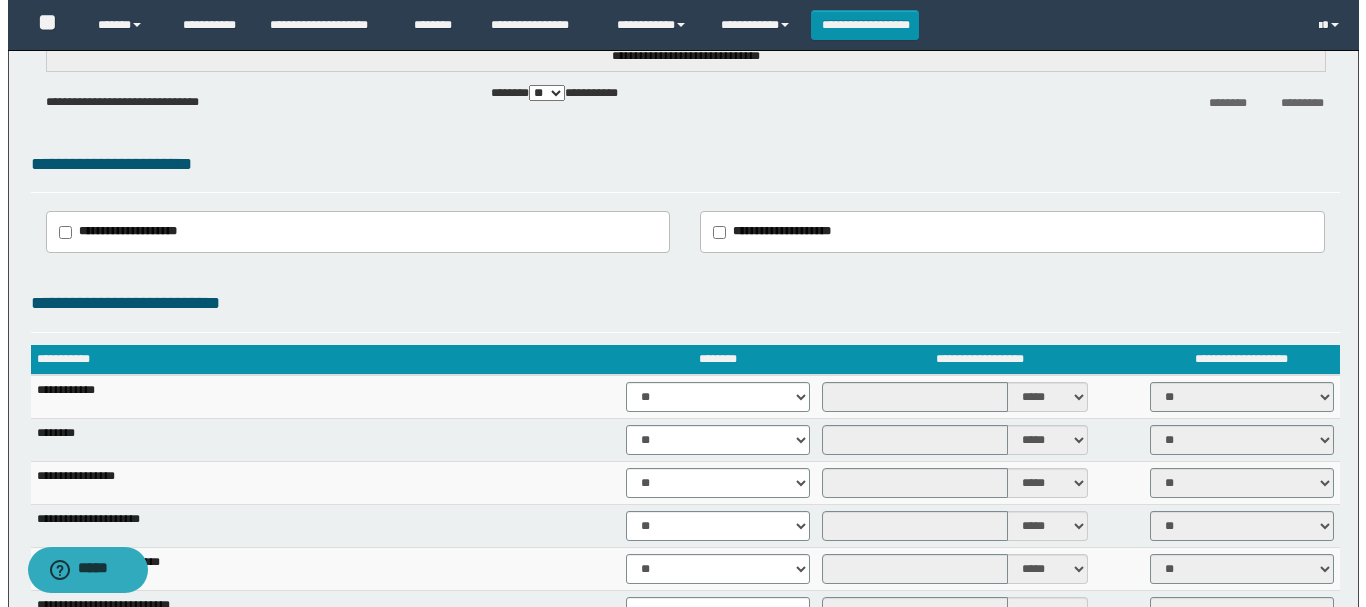 scroll, scrollTop: 2827, scrollLeft: 0, axis: vertical 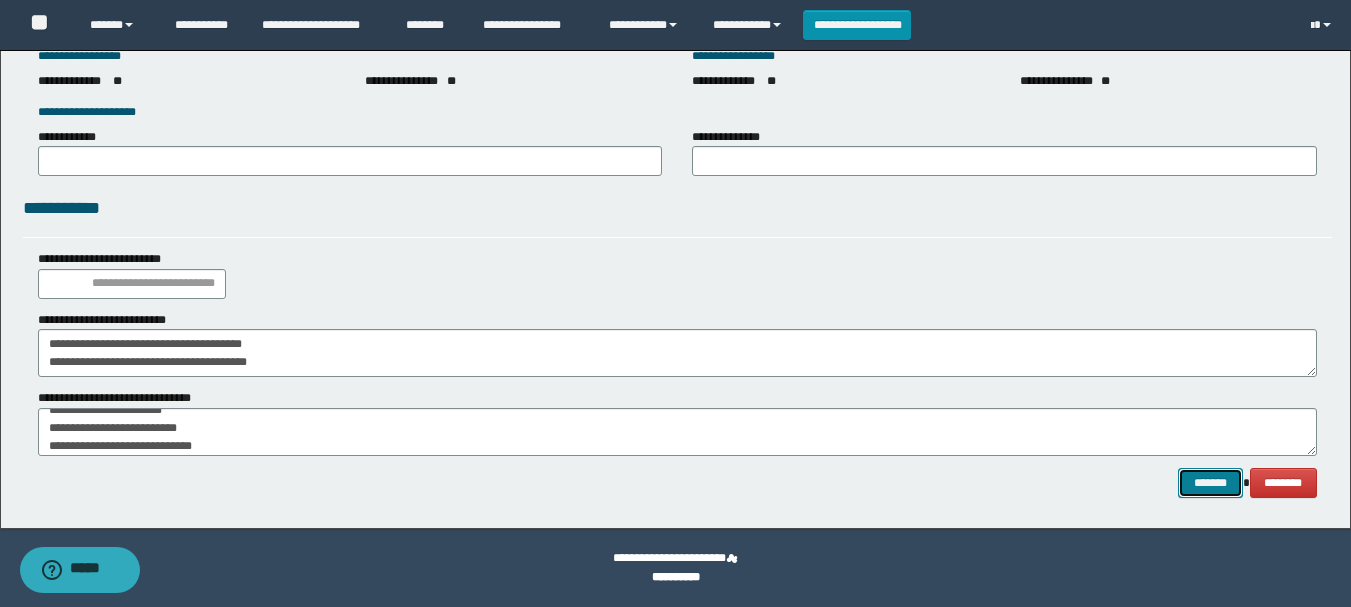 click on "*******" at bounding box center (1210, 483) 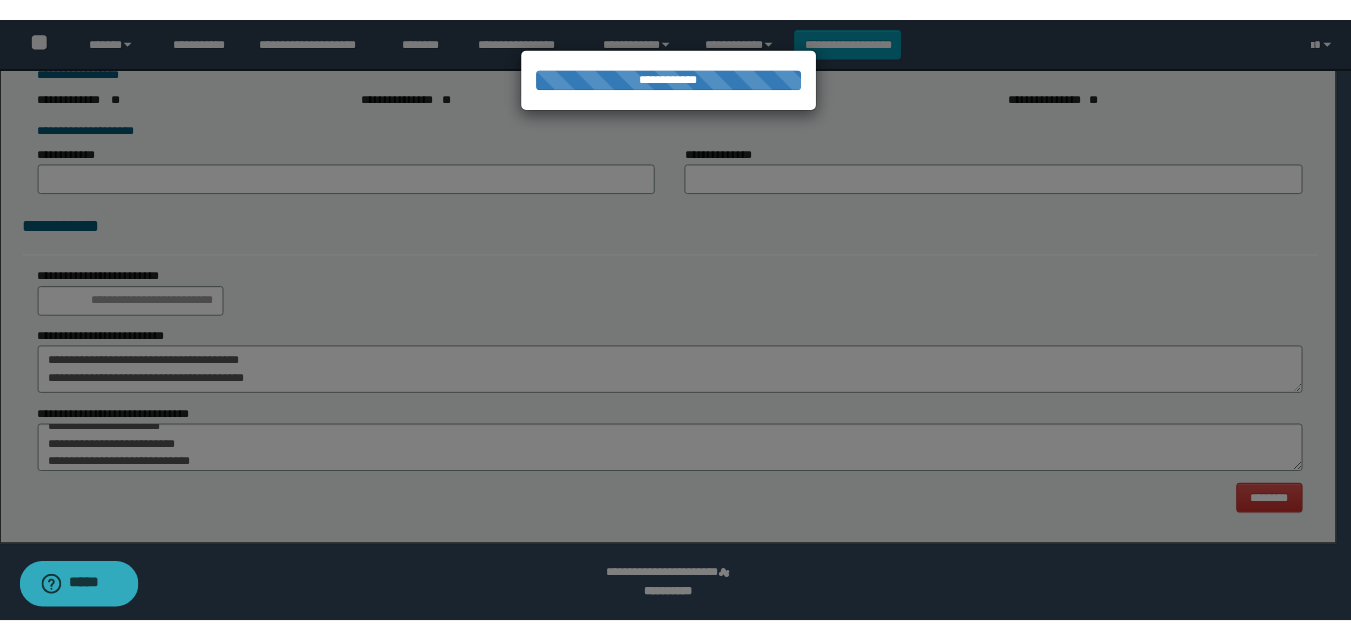 scroll, scrollTop: 0, scrollLeft: 0, axis: both 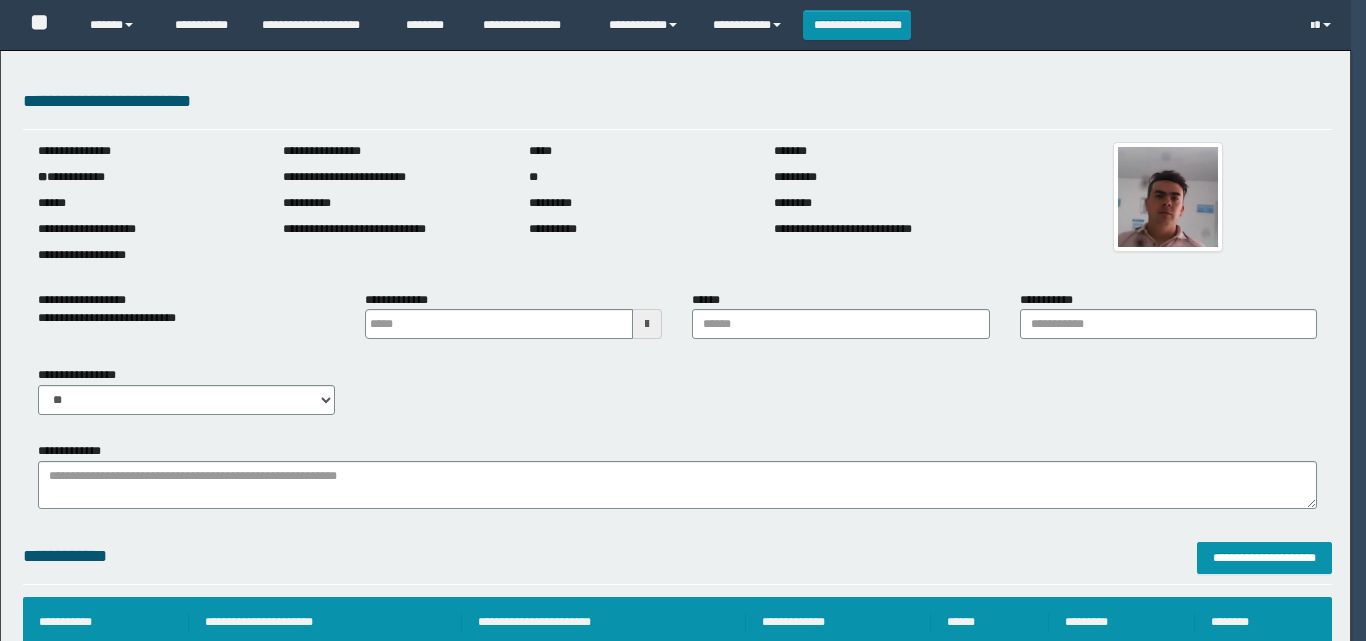 type 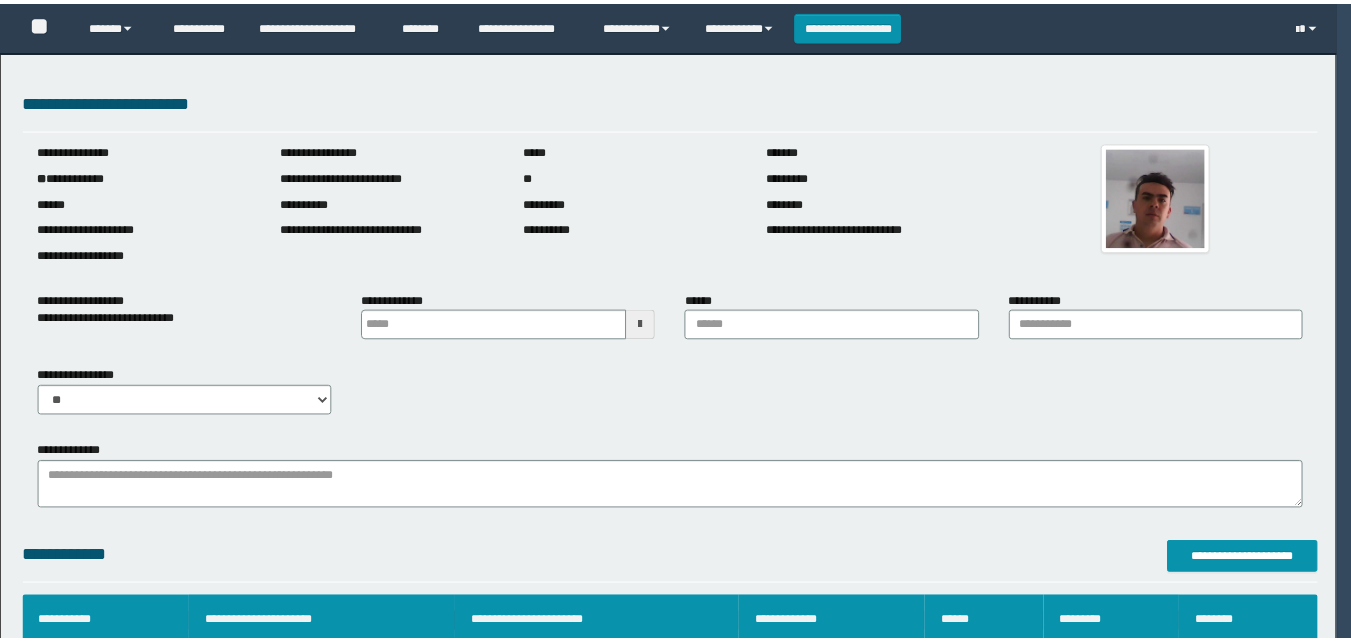 scroll, scrollTop: 0, scrollLeft: 0, axis: both 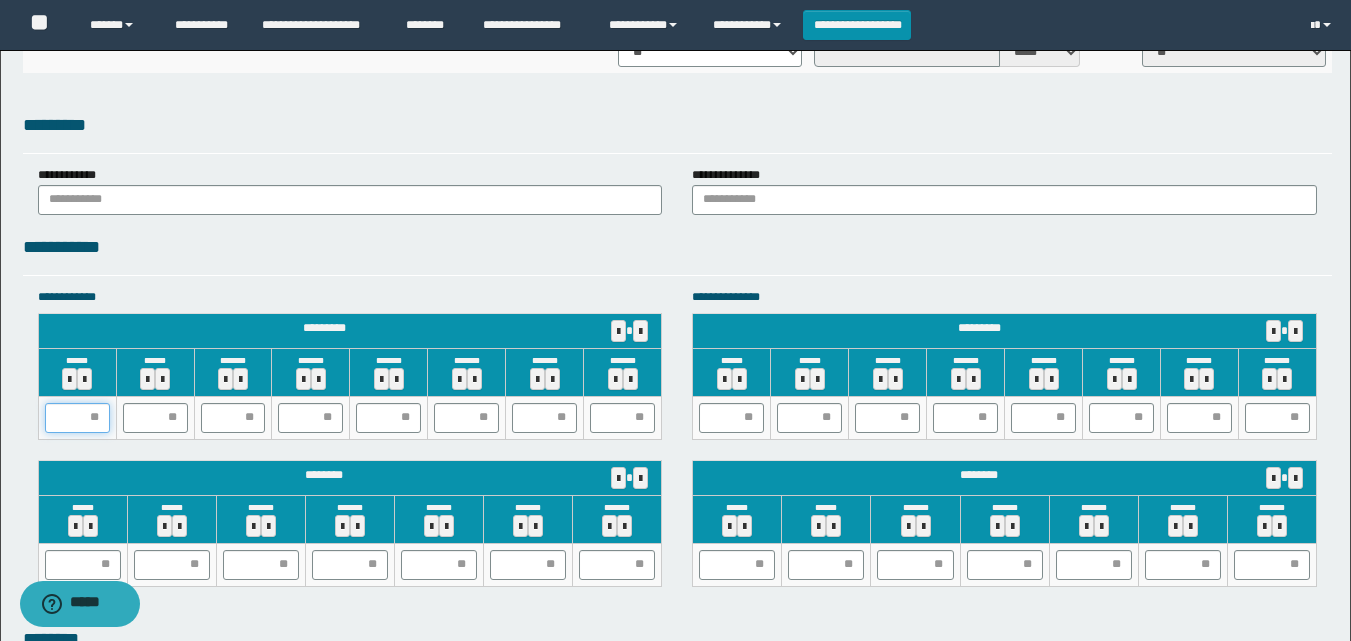 click at bounding box center [77, 418] 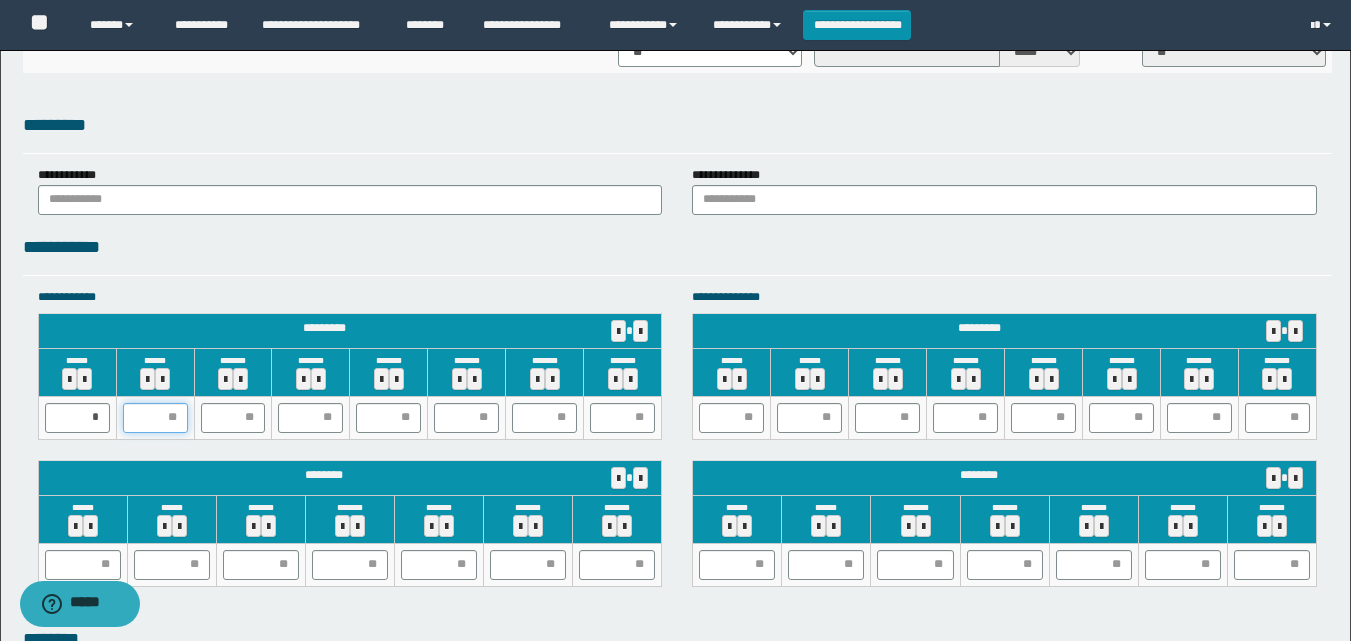 type on "*" 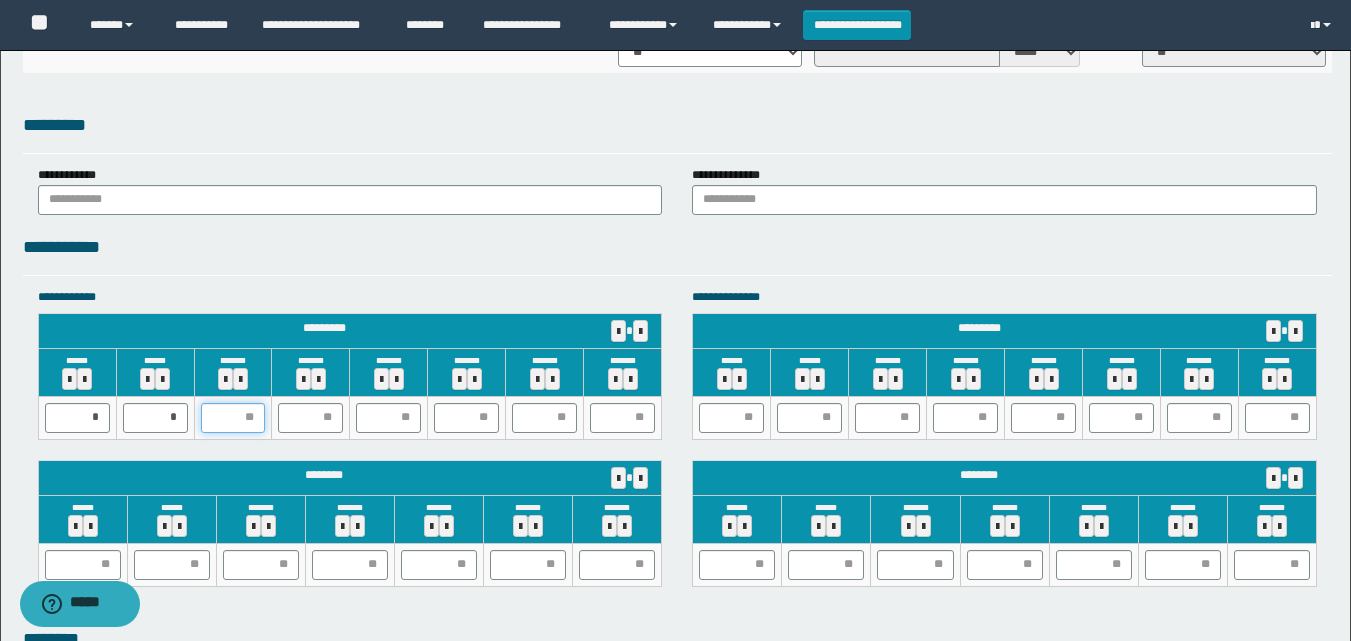 type on "*" 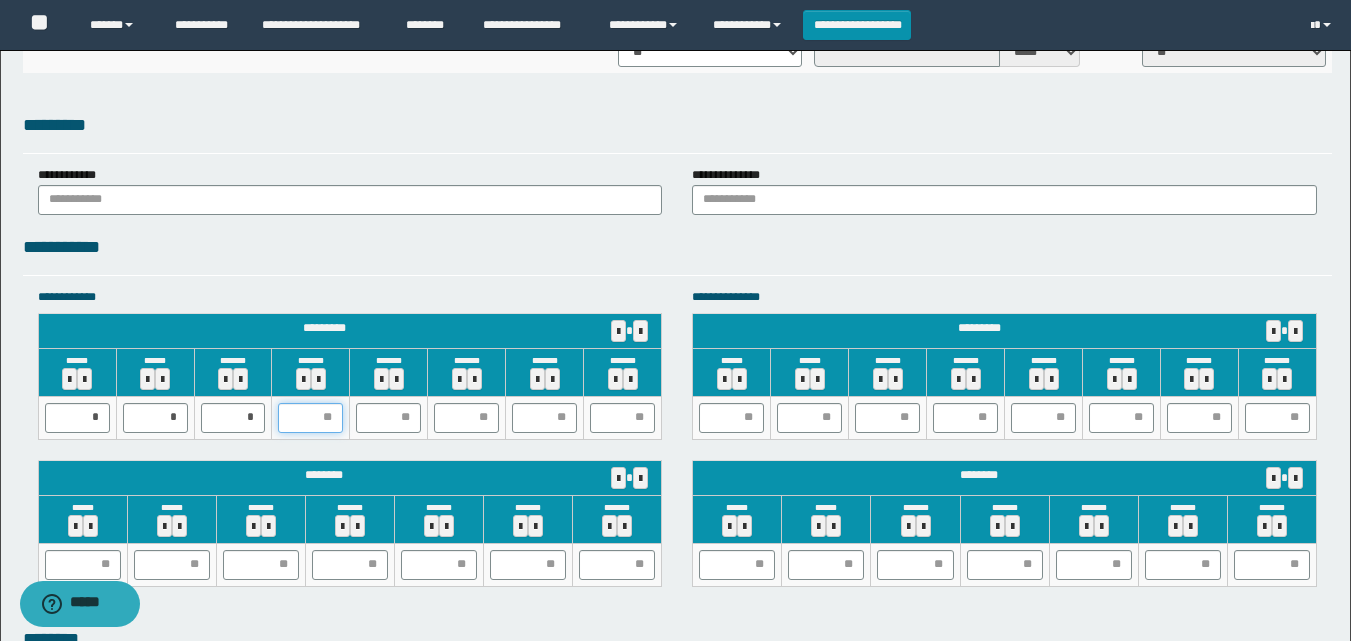 type on "*" 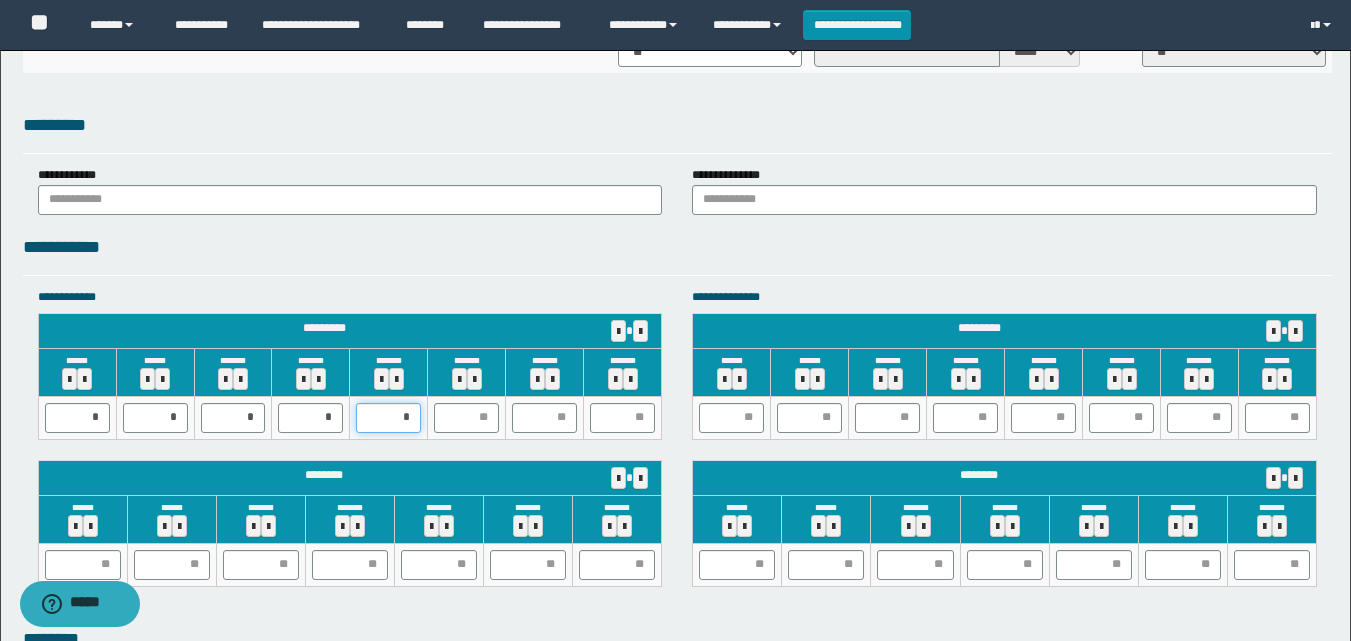 type on "**" 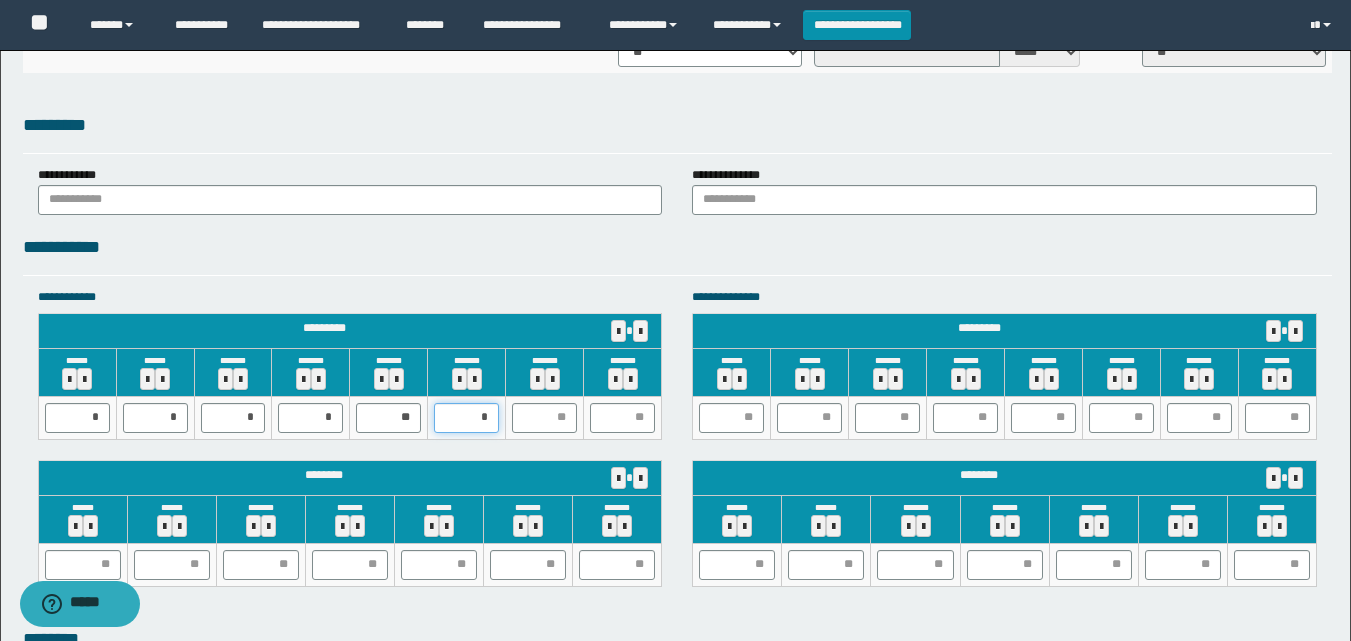 type on "**" 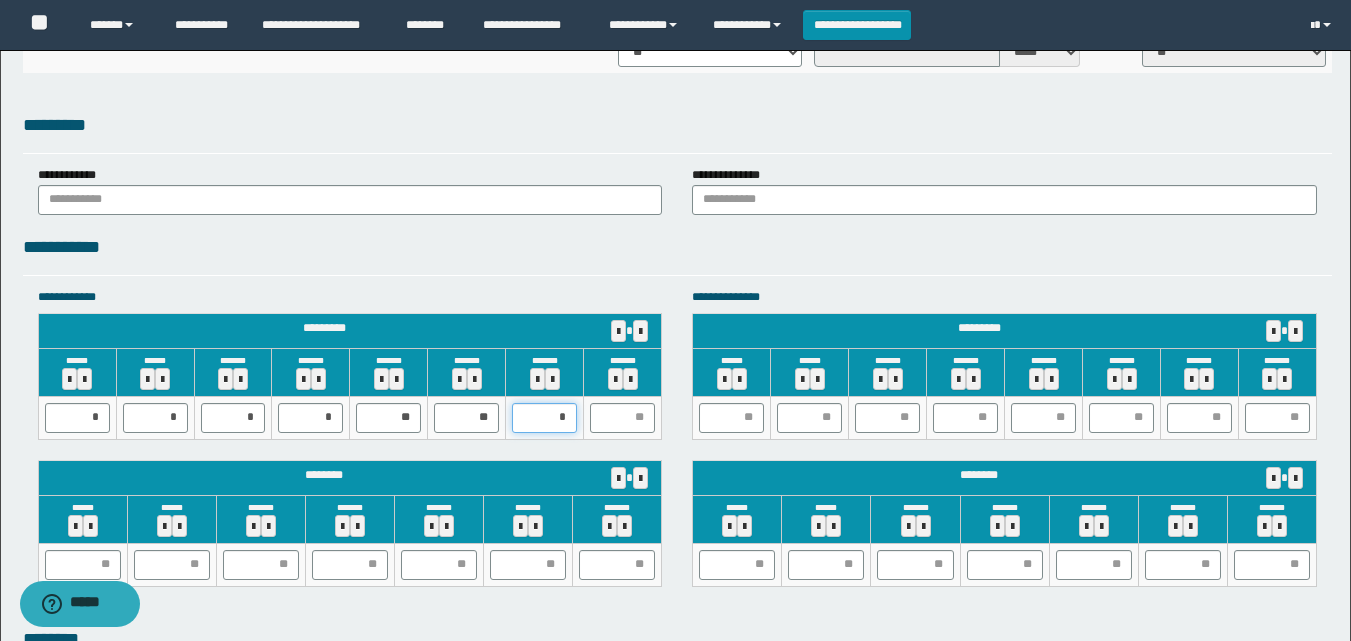 type on "**" 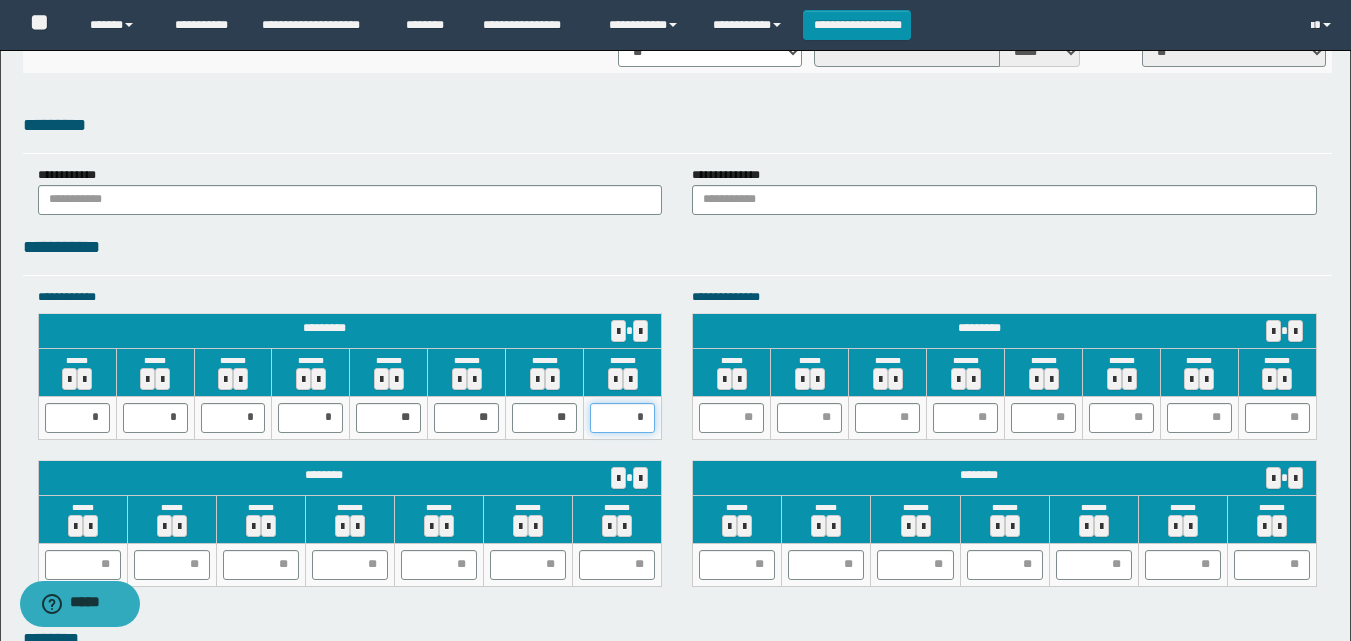 type on "**" 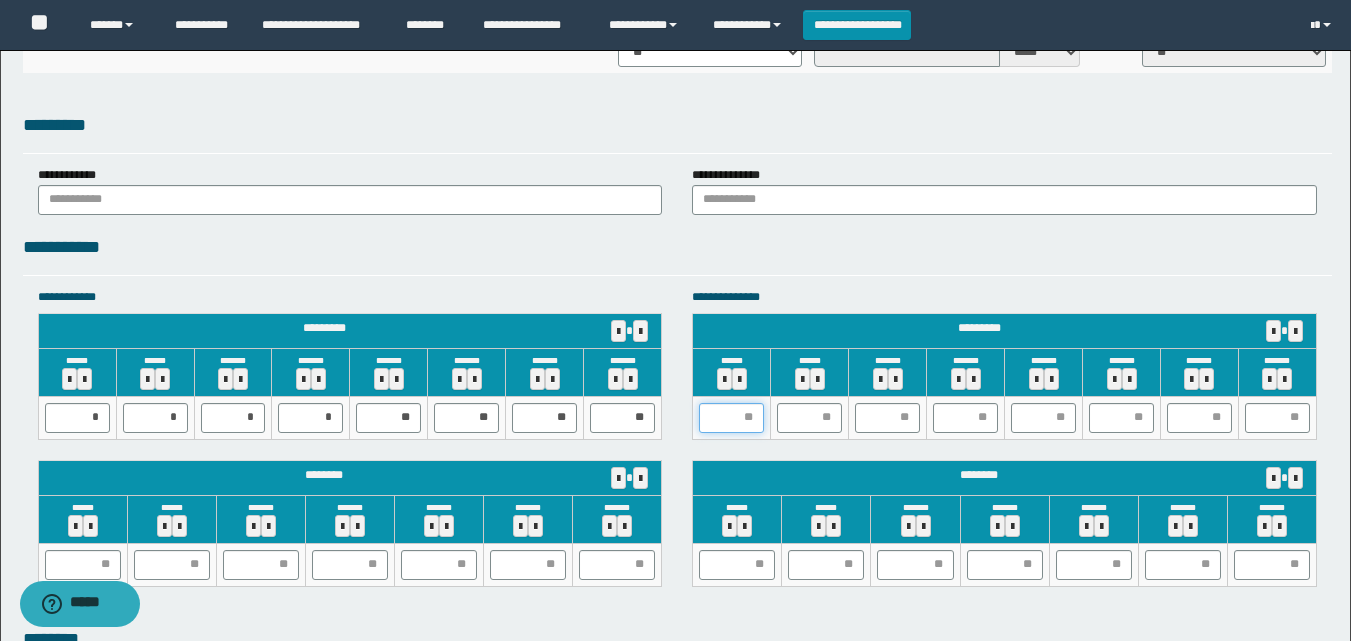 click at bounding box center (731, 418) 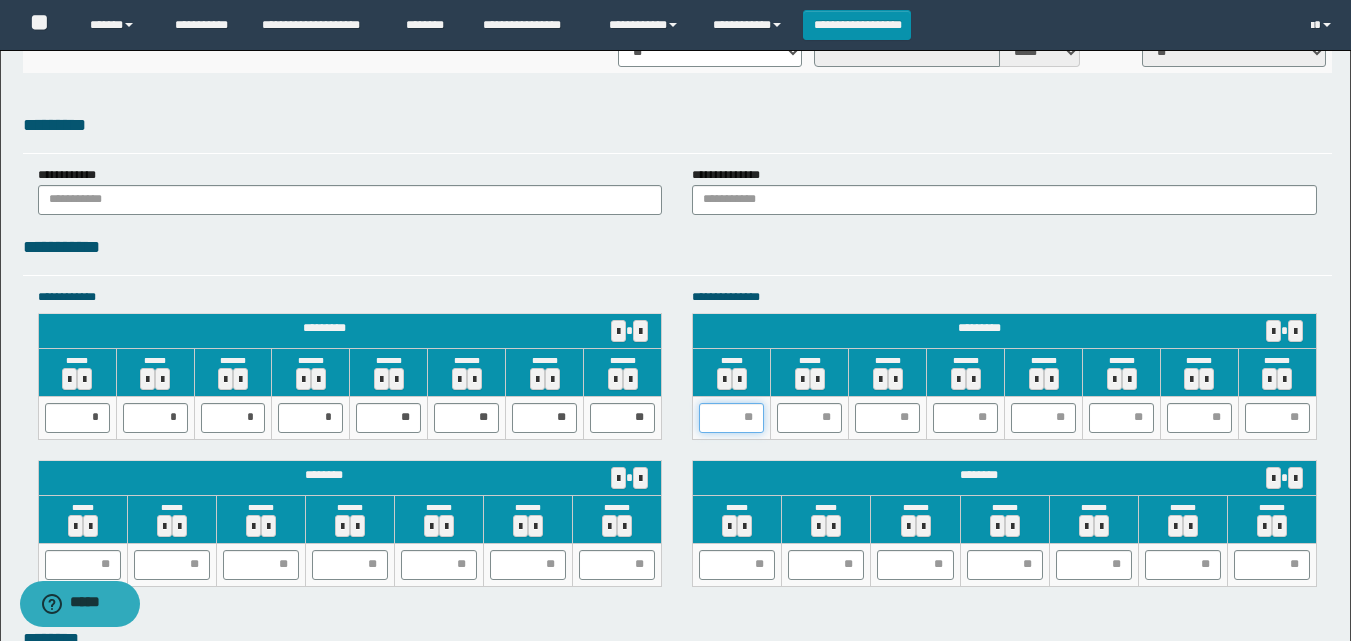 type on "*" 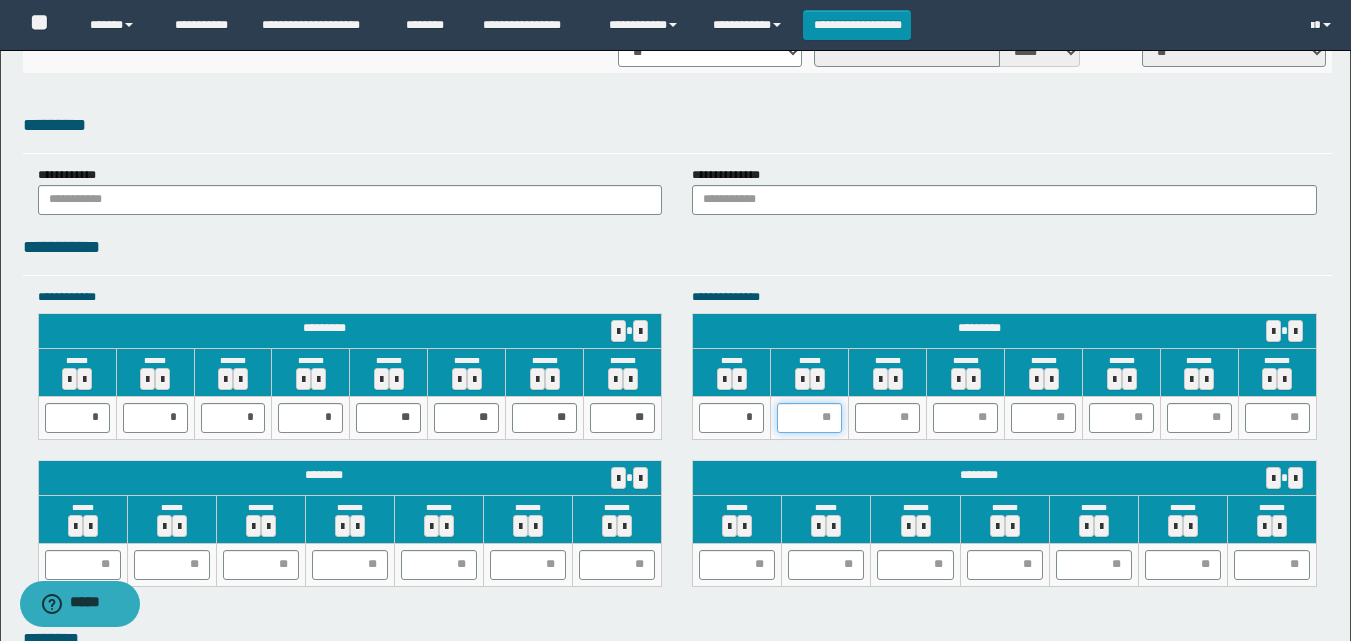 type on "*" 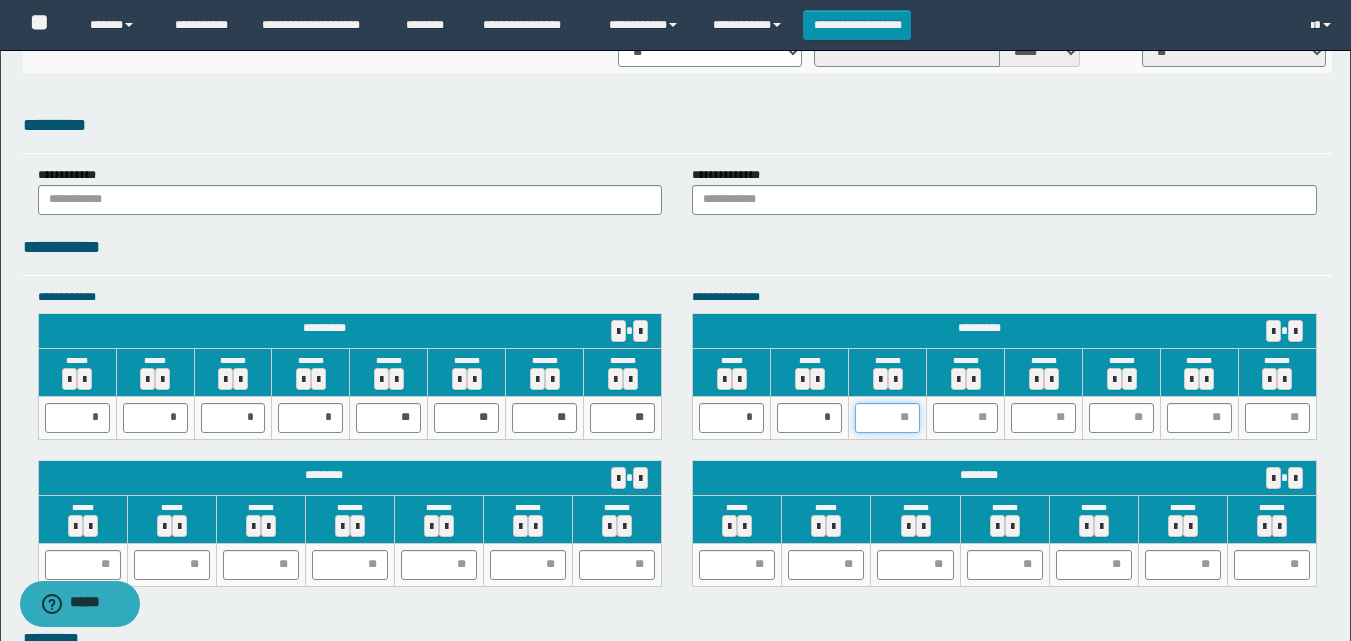 type on "*" 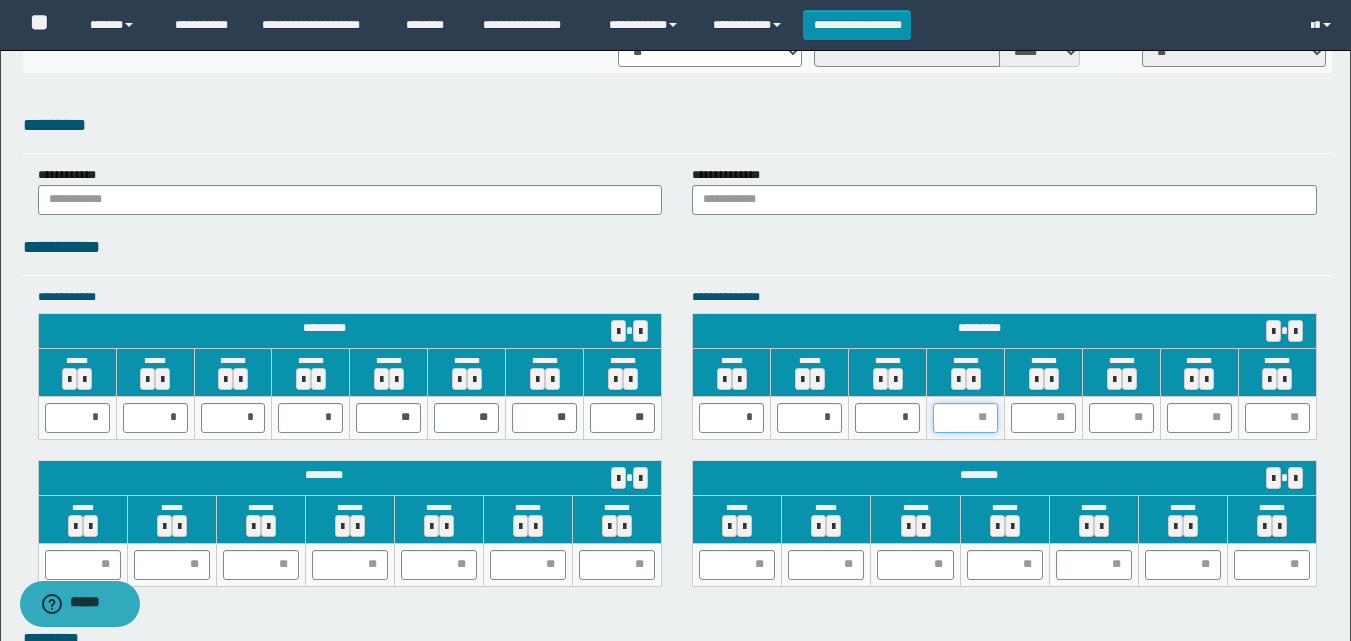 type on "*" 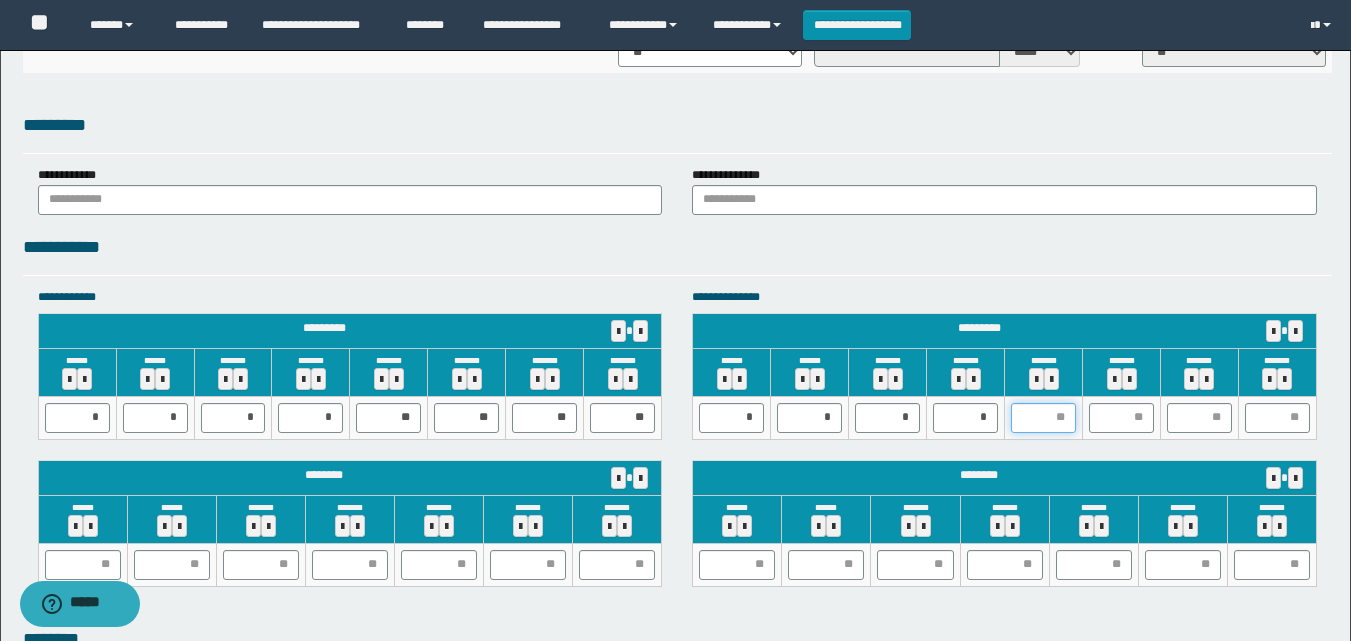 type on "*" 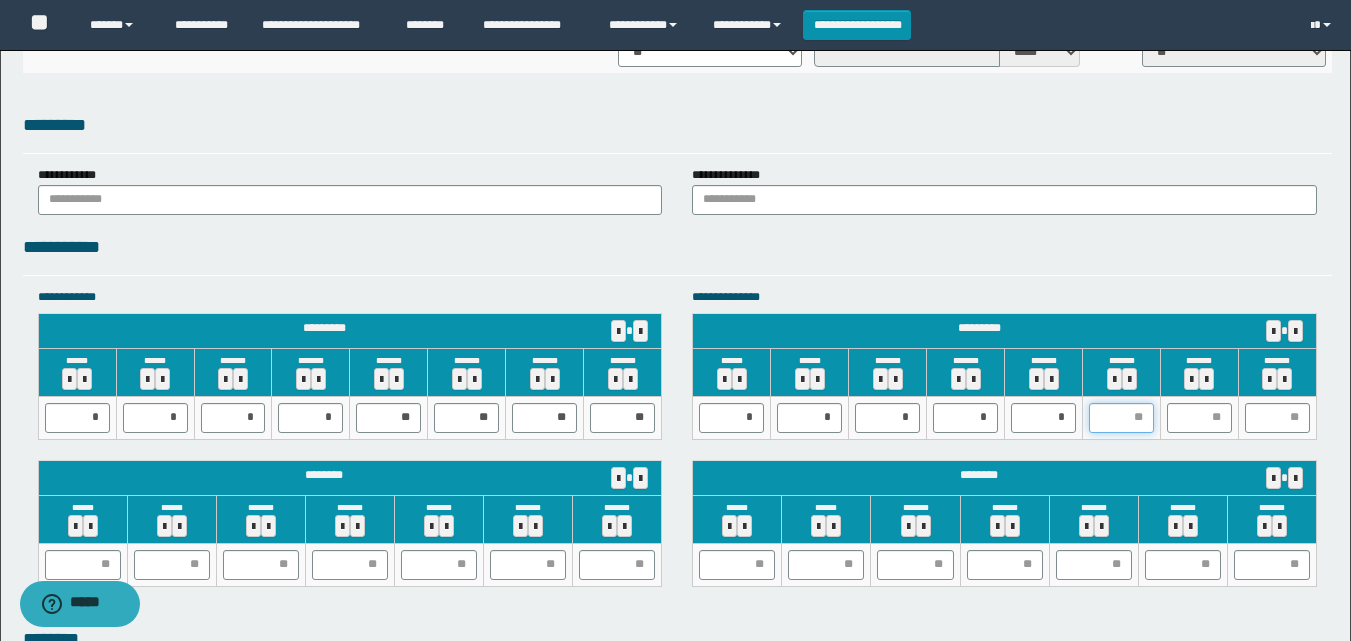type on "*" 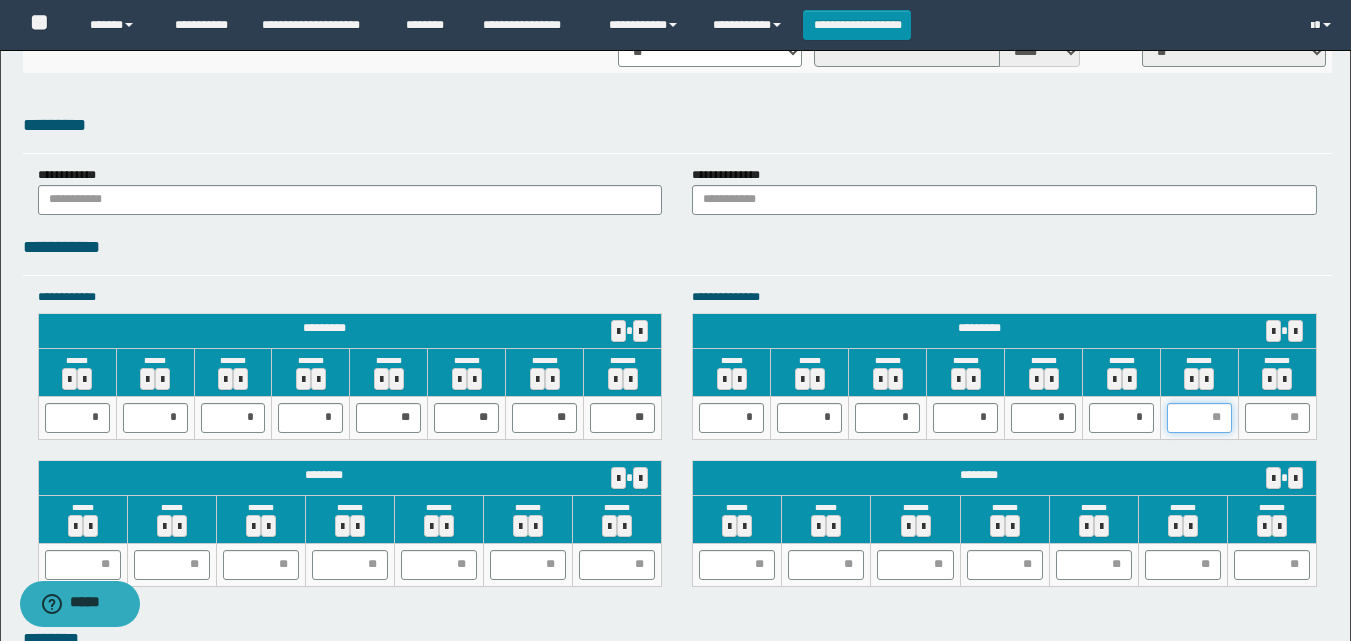 type on "*" 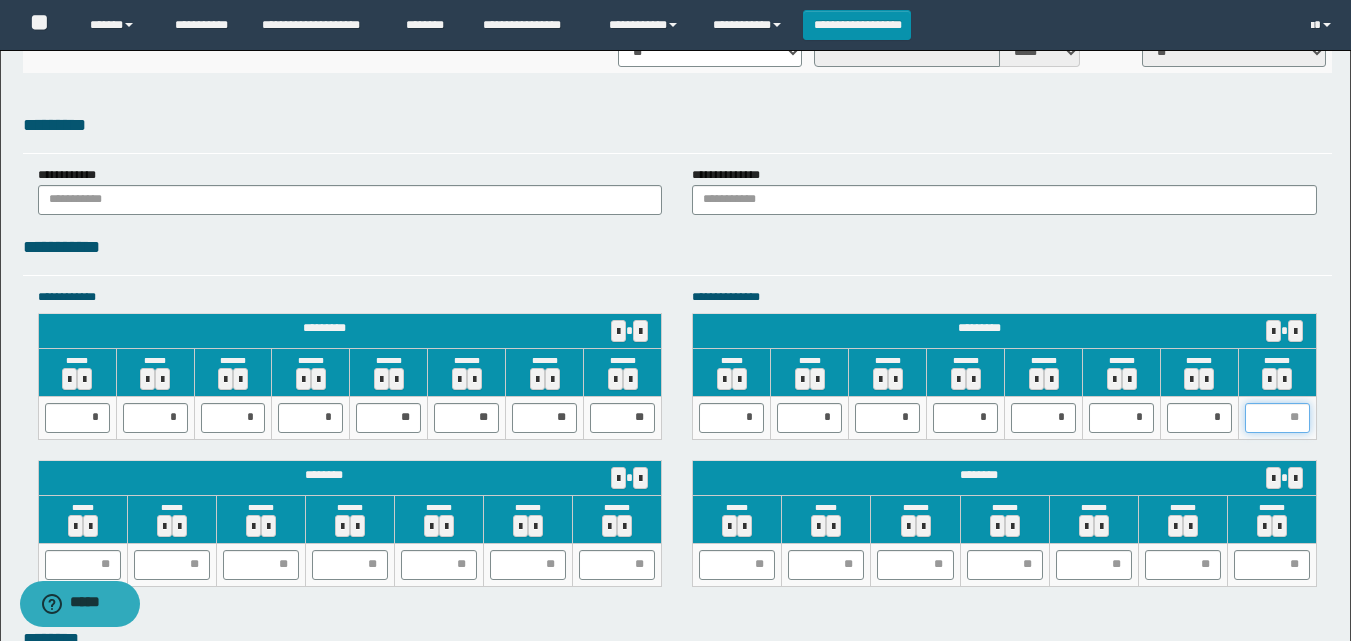 type on "*" 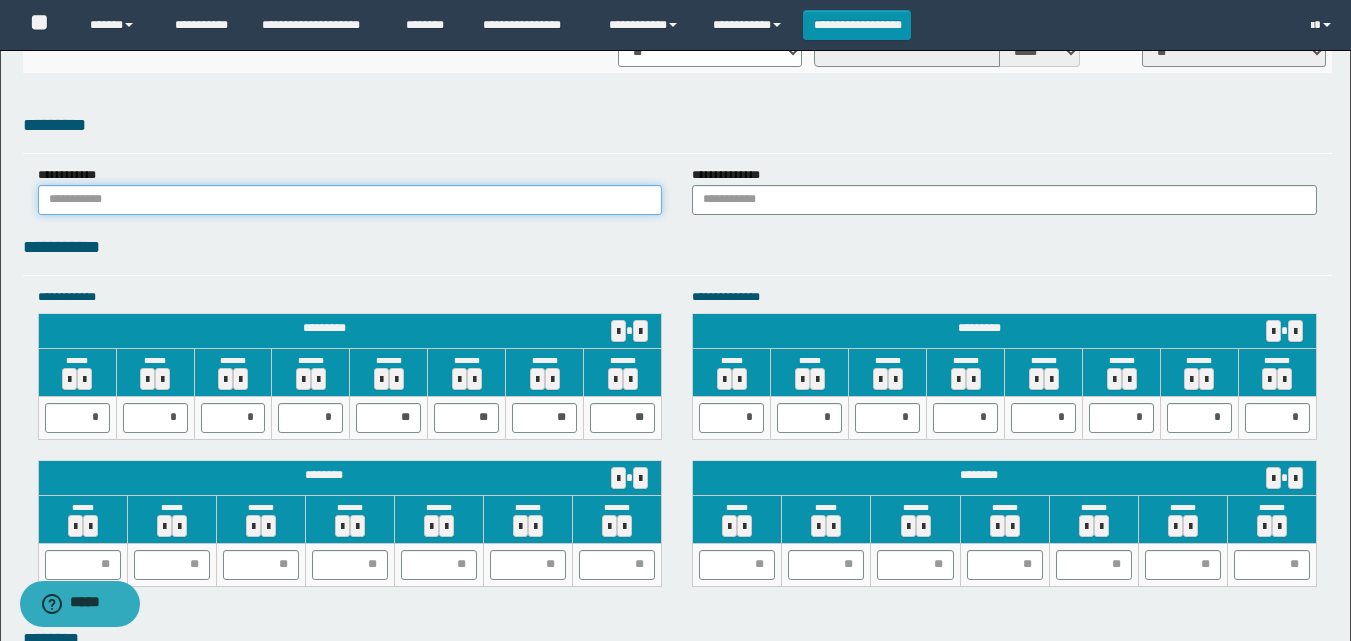 click at bounding box center [350, 200] 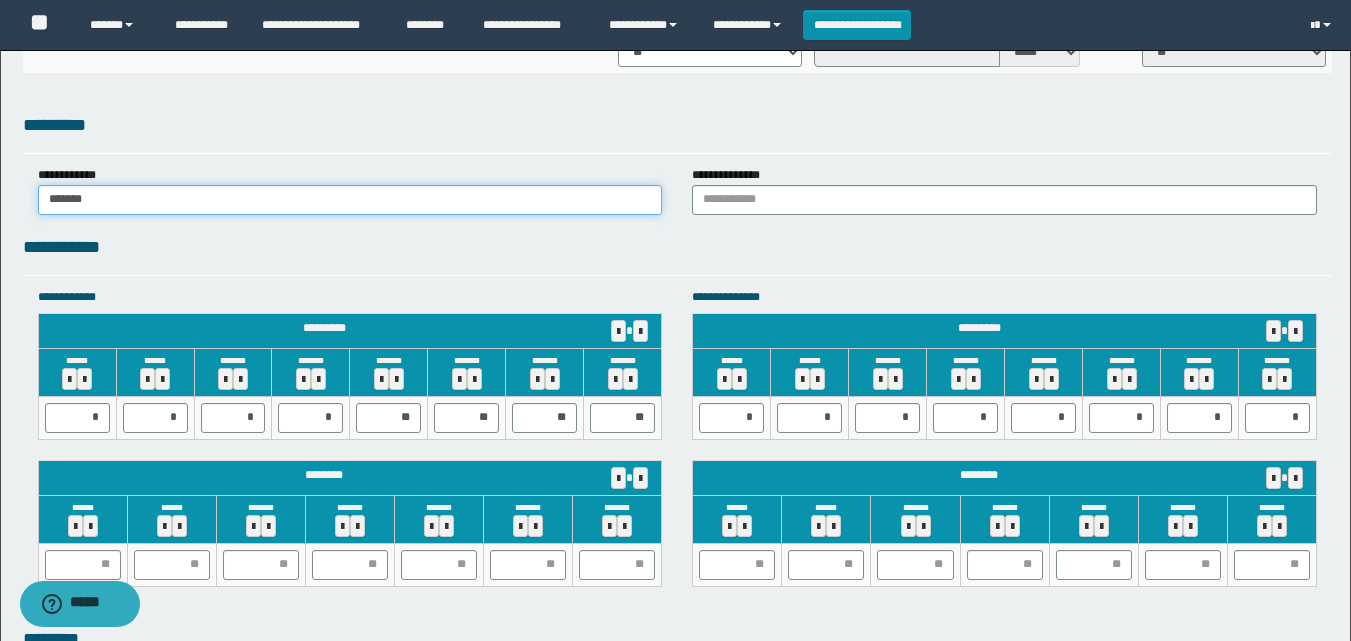 type on "******" 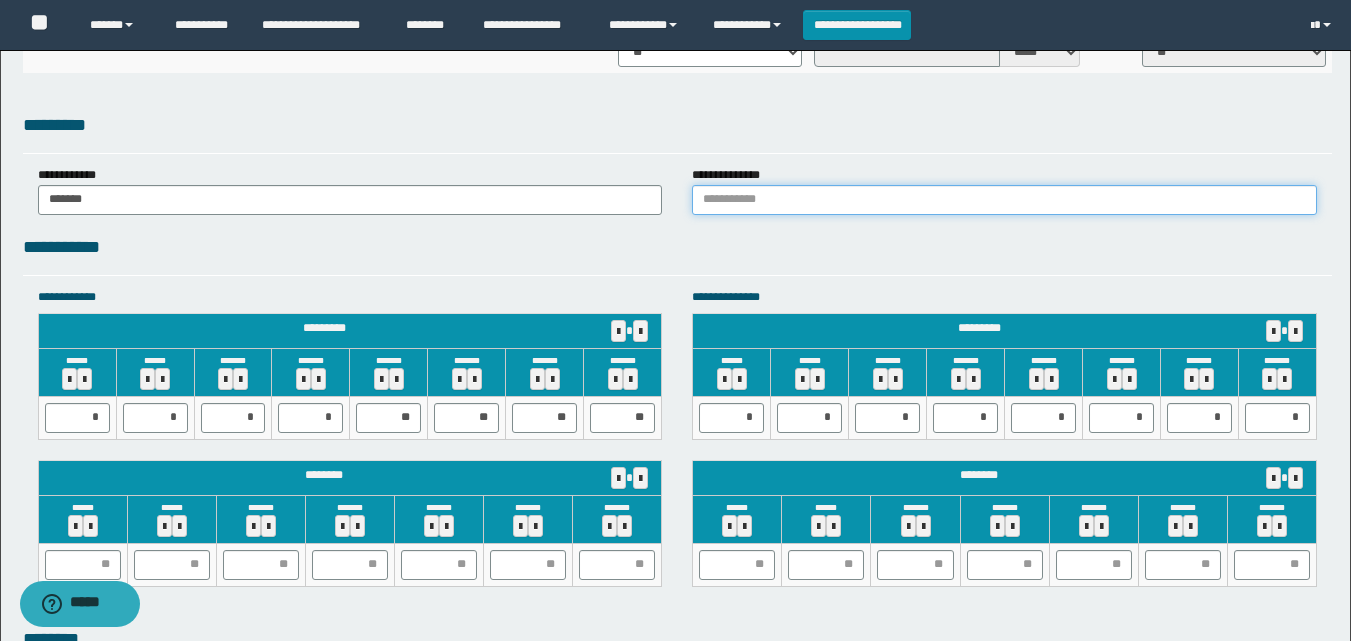 click at bounding box center [1004, 200] 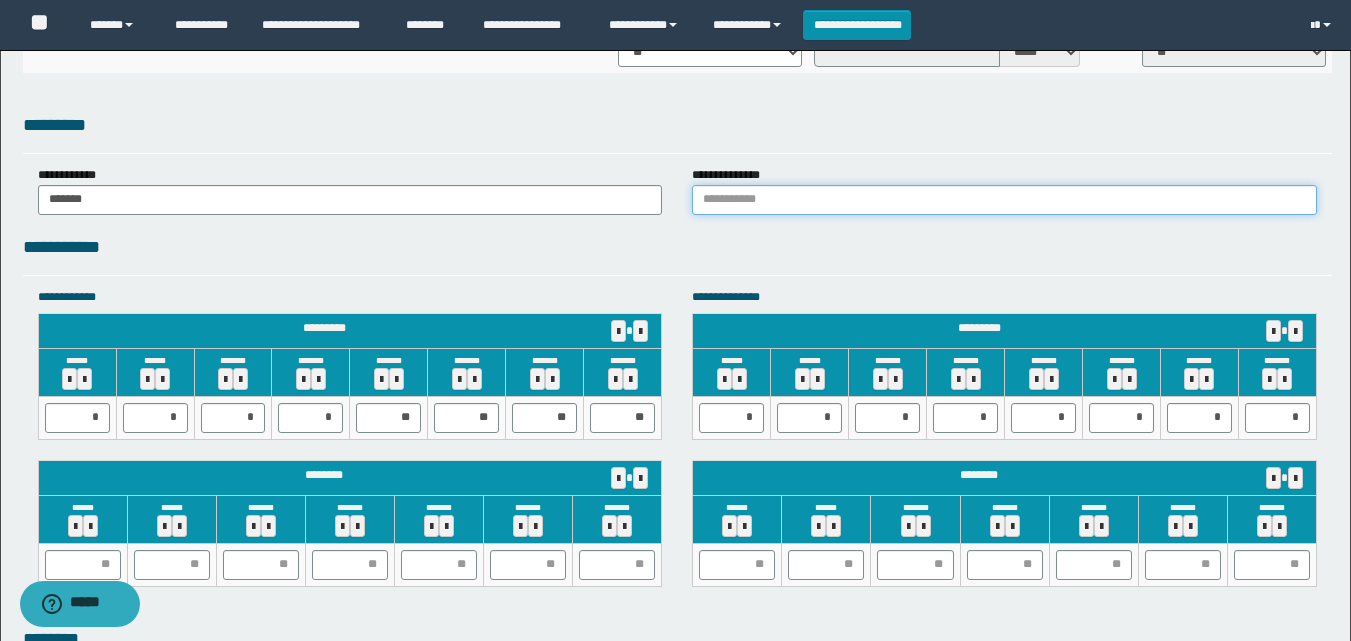 type on "******" 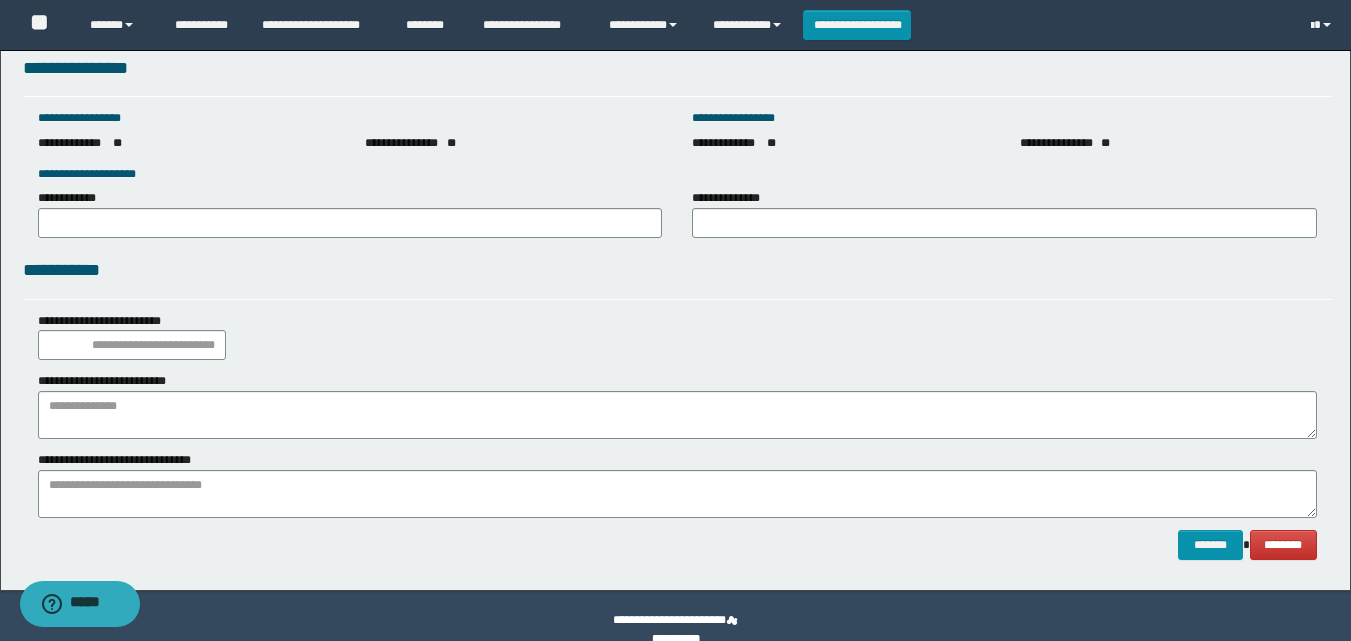 scroll, scrollTop: 2828, scrollLeft: 0, axis: vertical 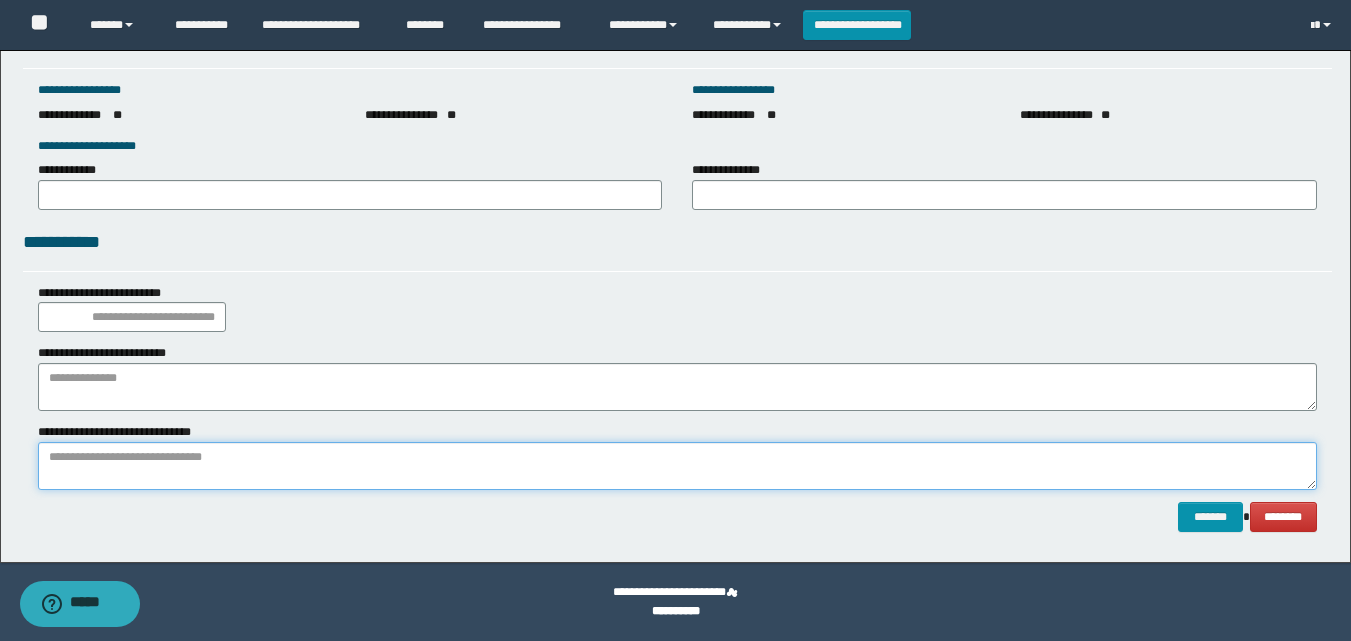 paste on "**********" 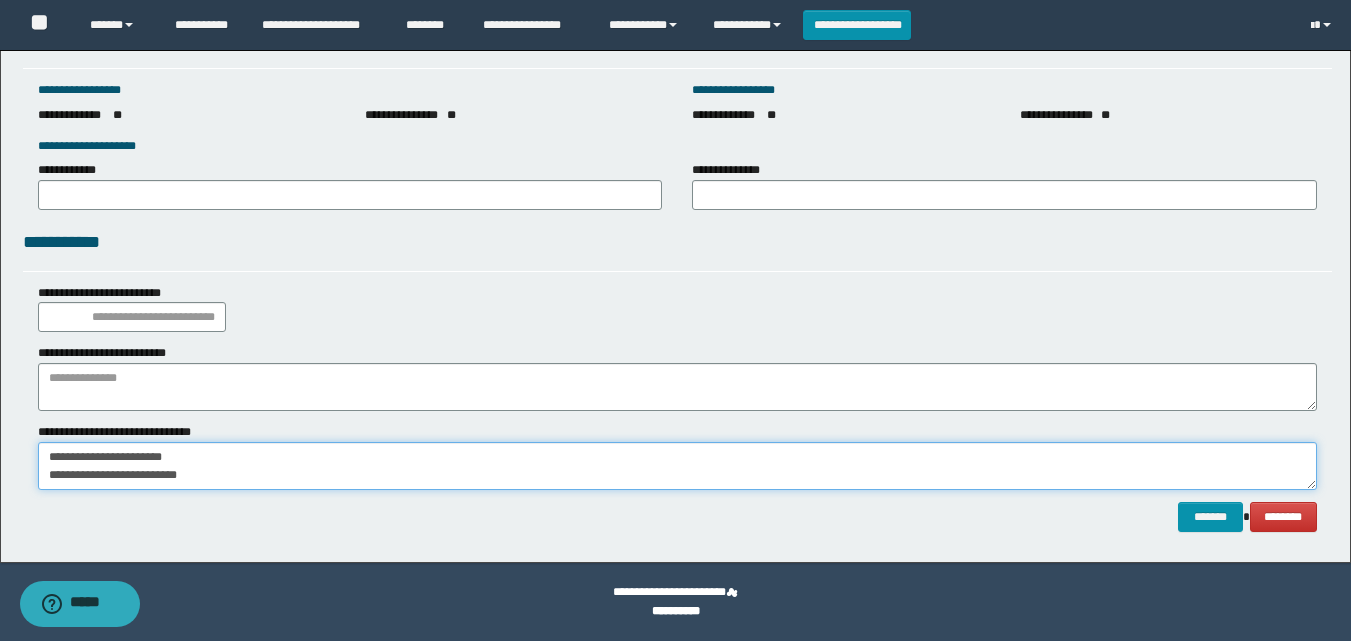 scroll, scrollTop: 13, scrollLeft: 0, axis: vertical 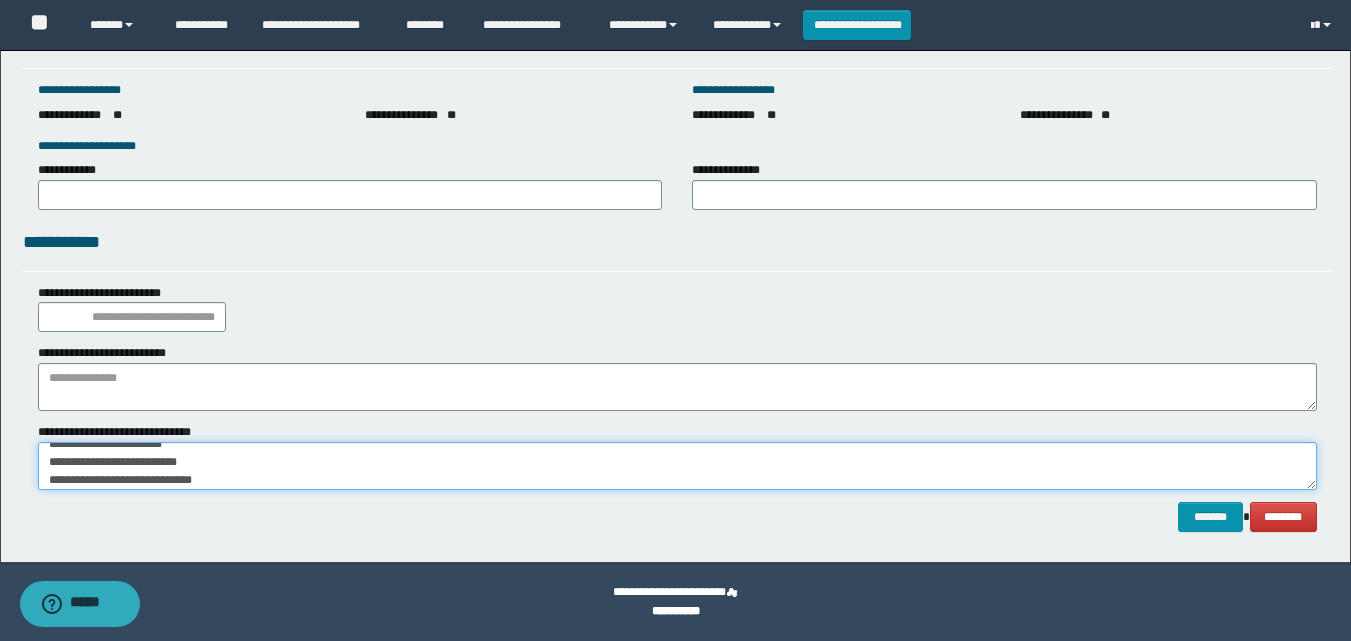 type on "**********" 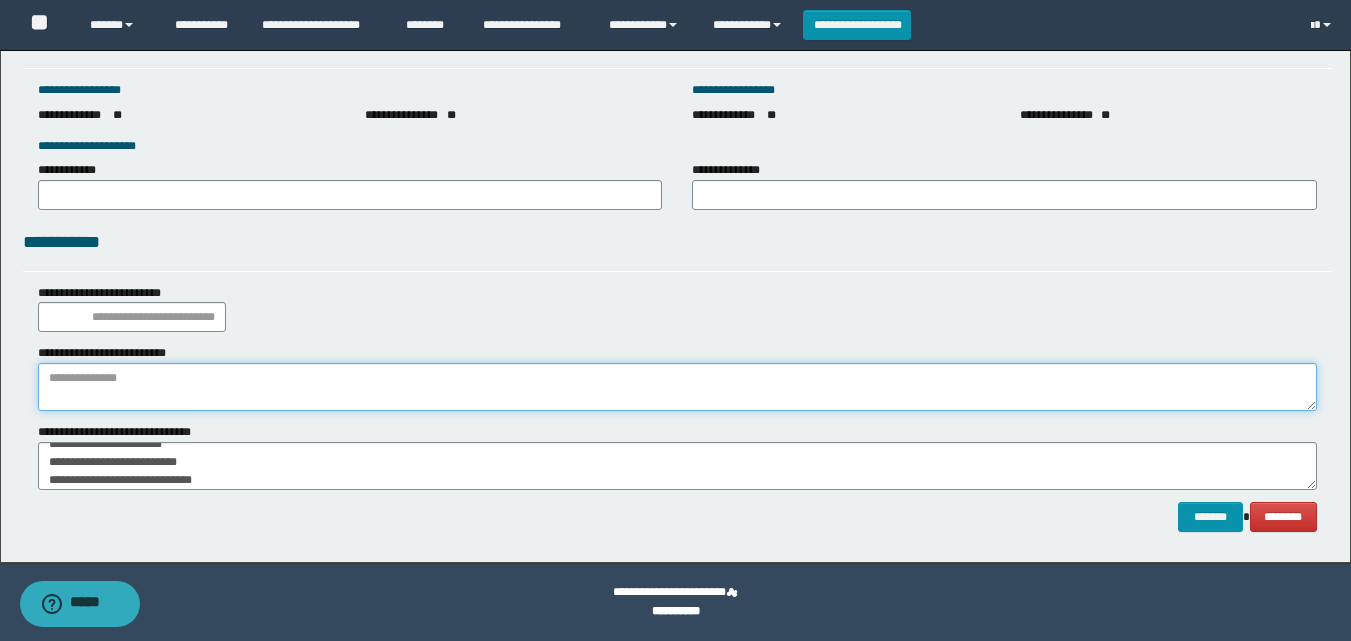 click at bounding box center [677, 387] 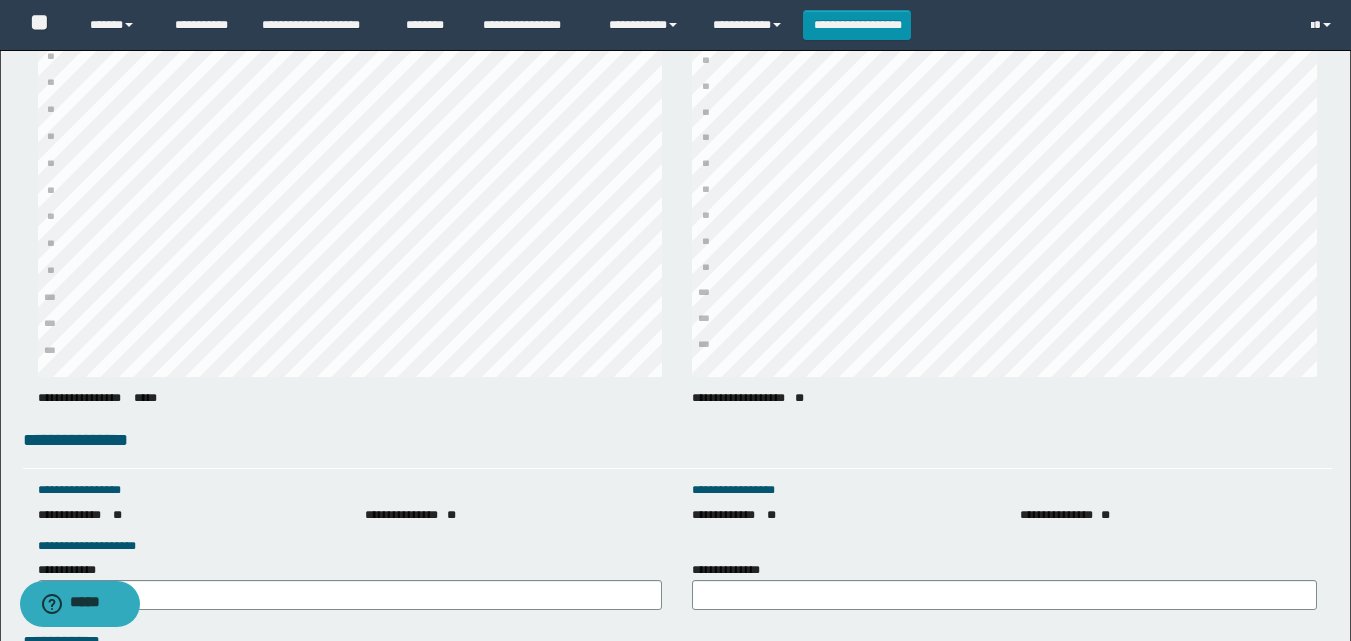 scroll, scrollTop: 2828, scrollLeft: 0, axis: vertical 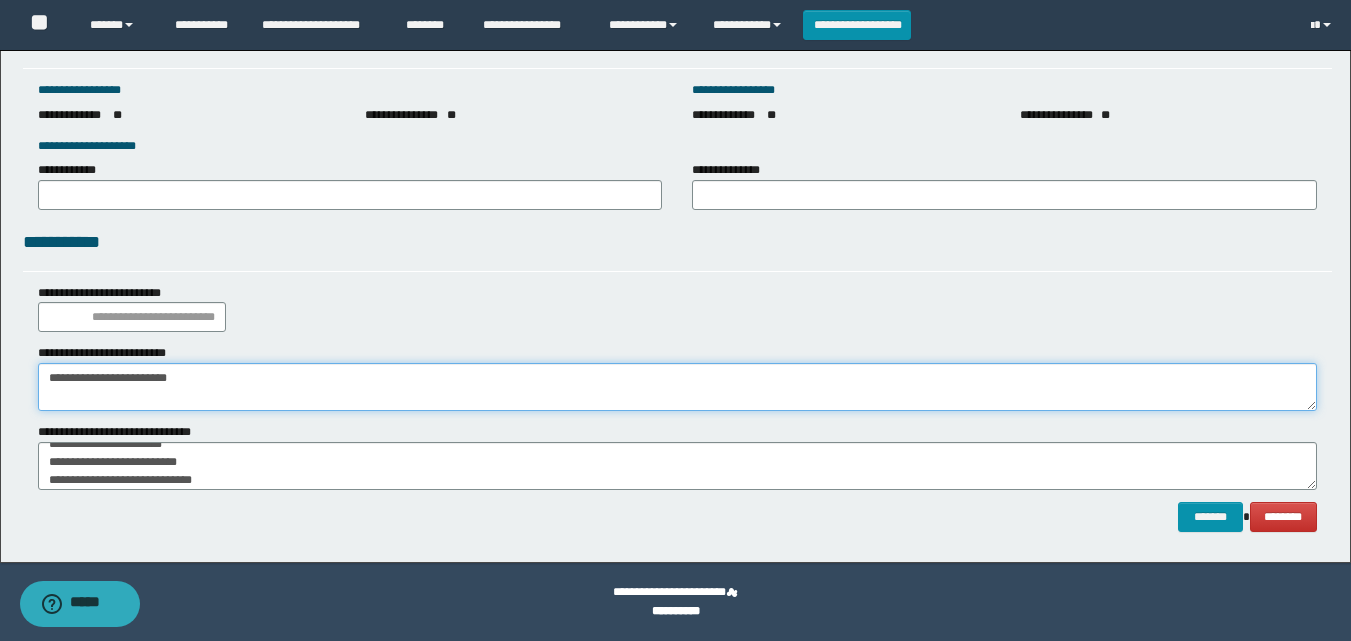 drag, startPoint x: 269, startPoint y: 381, endPoint x: 0, endPoint y: 392, distance: 269.22482 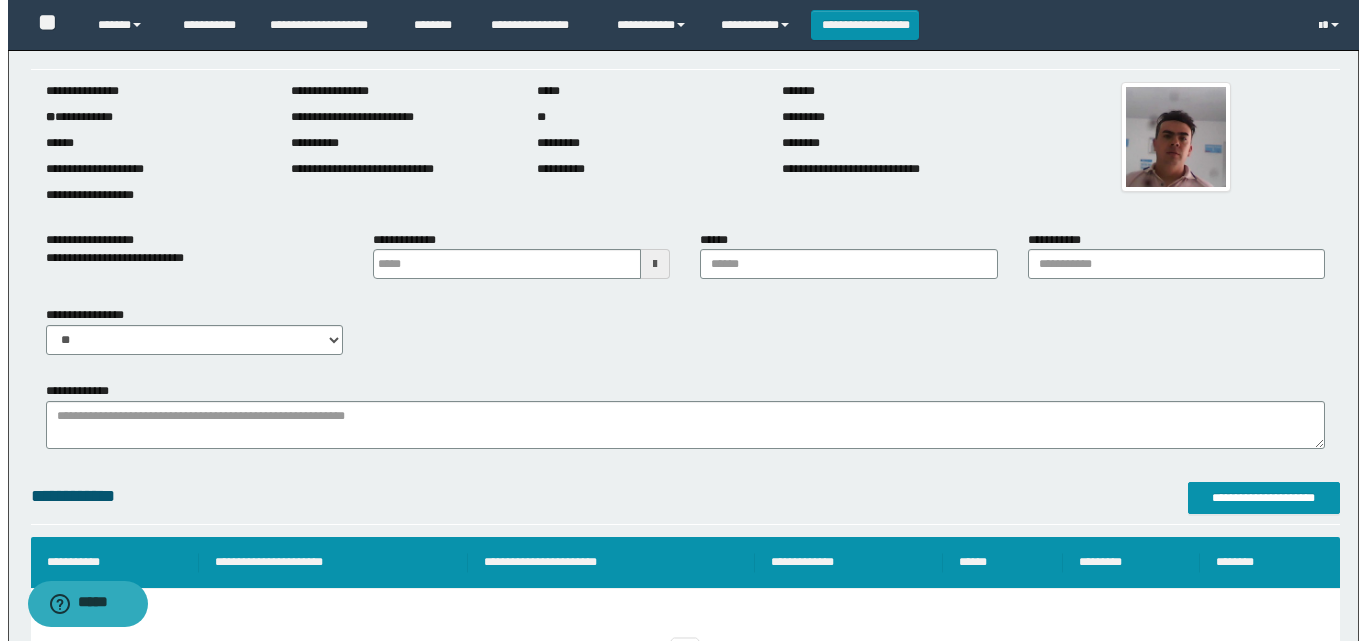 scroll, scrollTop: 28, scrollLeft: 0, axis: vertical 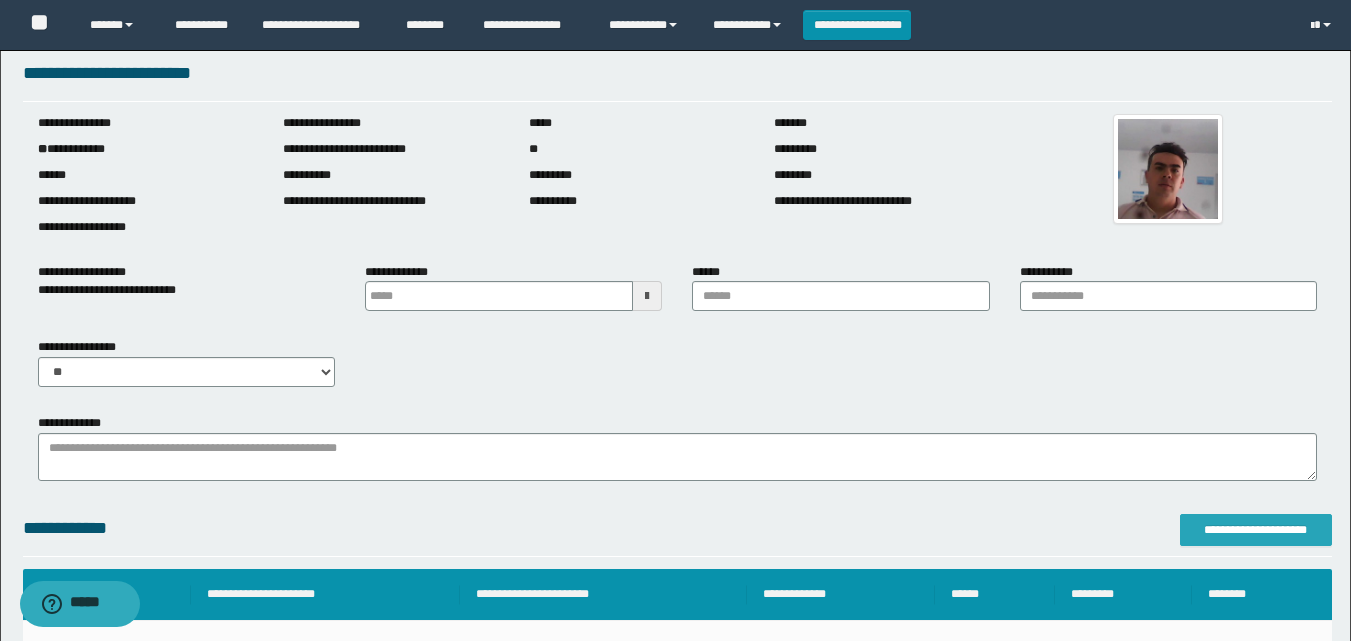 type on "**********" 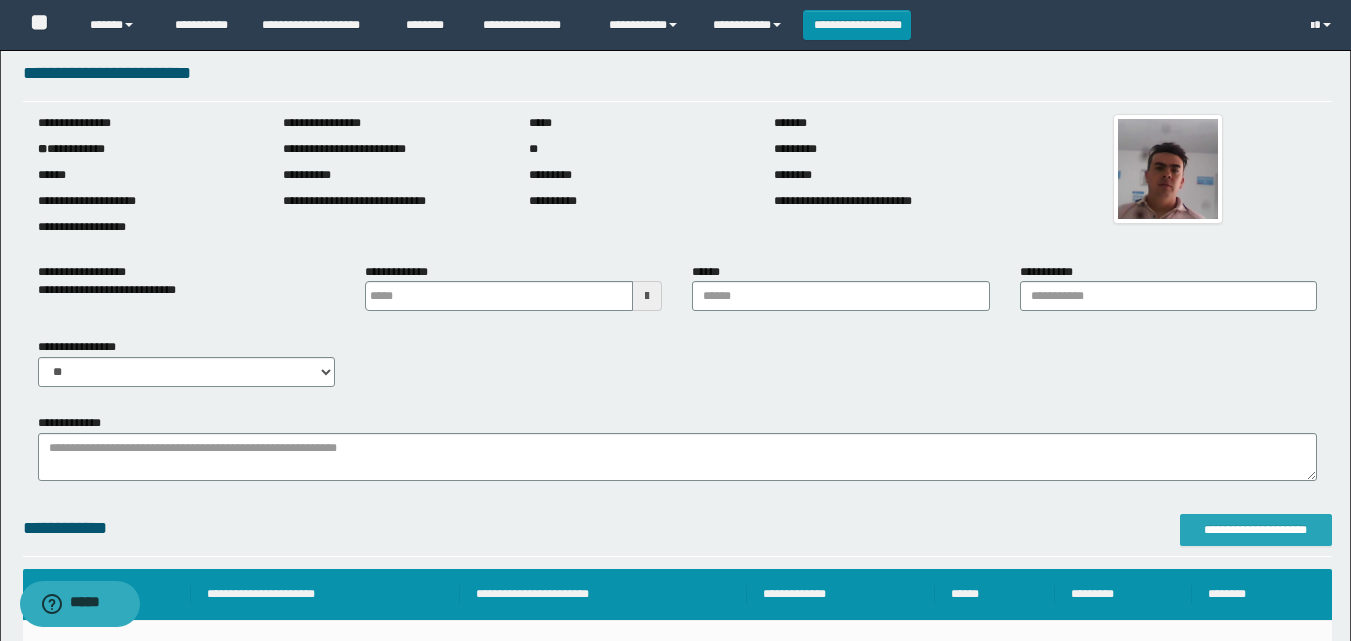 click on "**********" at bounding box center (1256, 530) 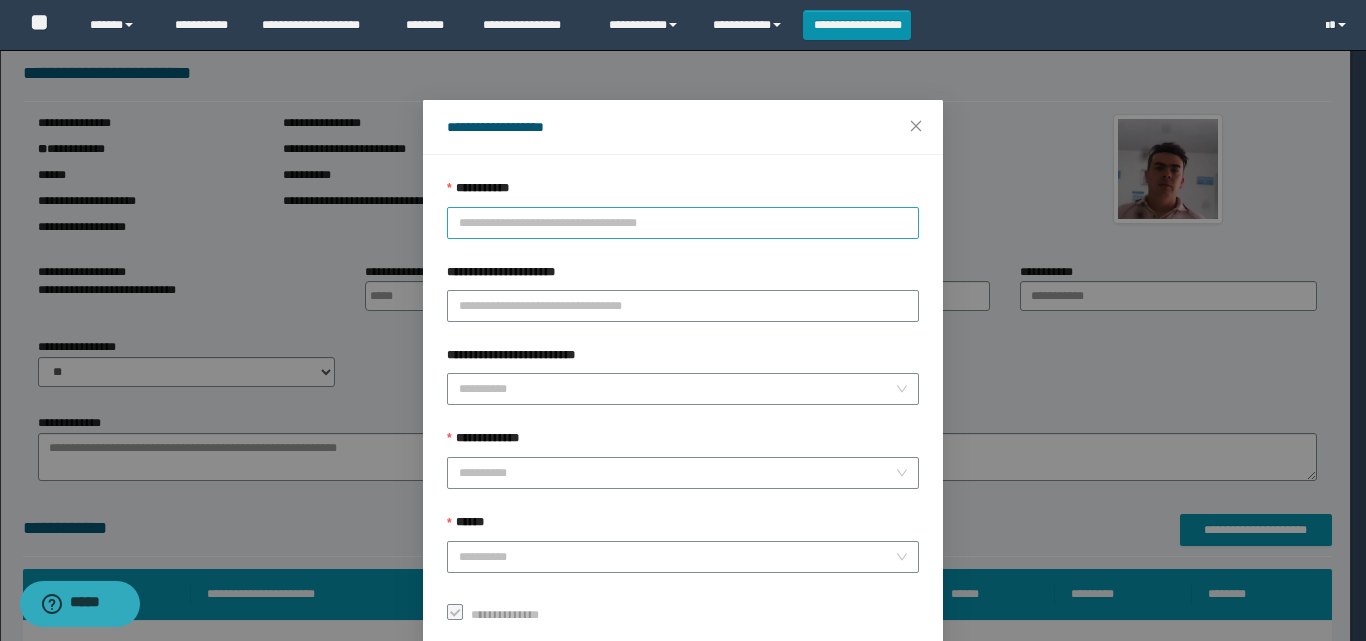 click on "**********" at bounding box center (683, 223) 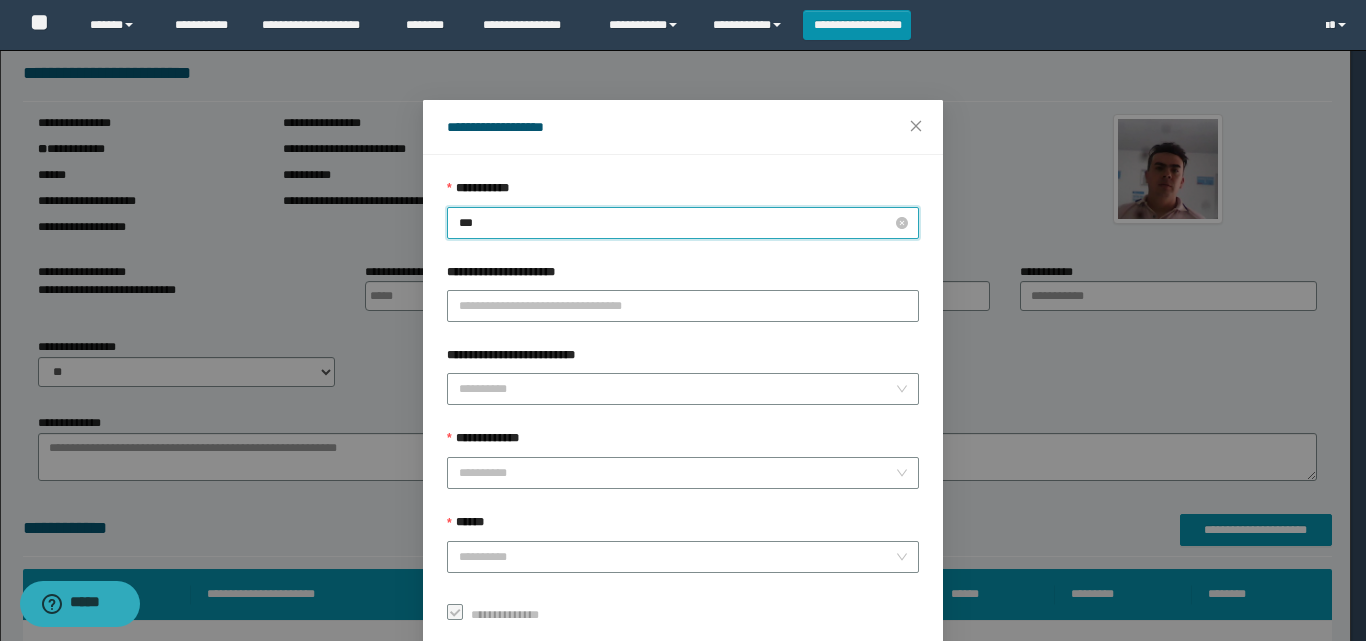 type on "****" 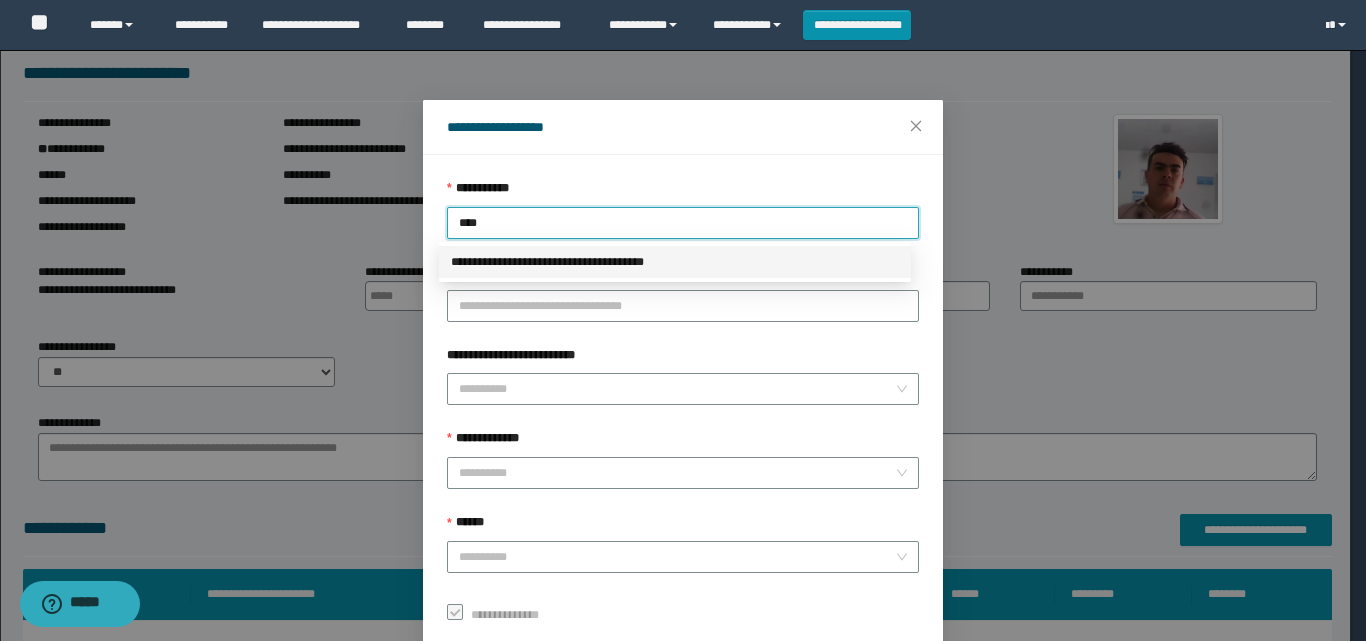 click on "**********" at bounding box center [675, 262] 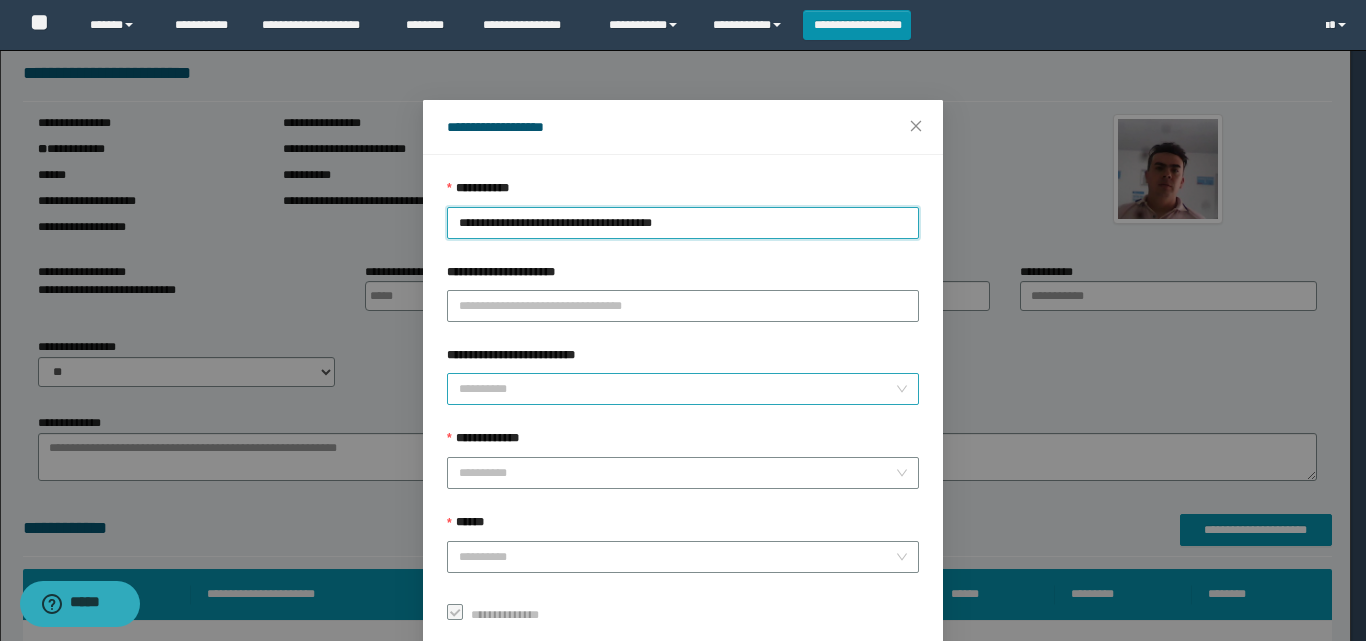 click on "**********" at bounding box center [677, 389] 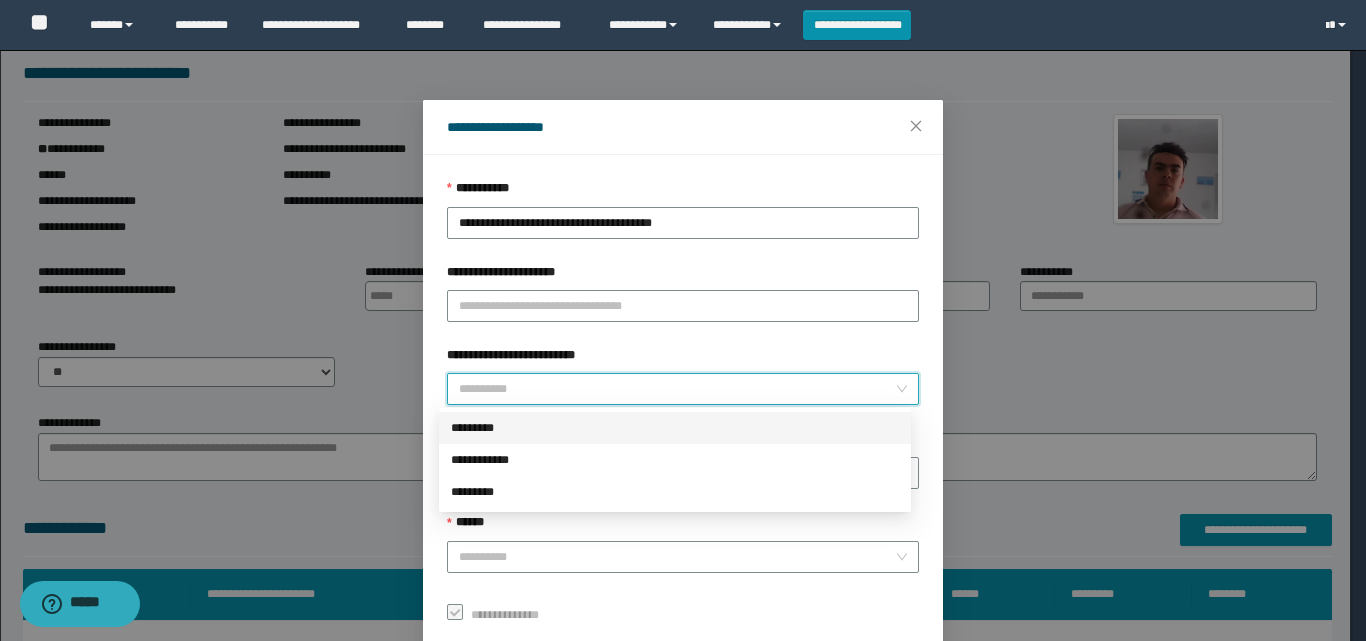 click on "*********" at bounding box center (675, 428) 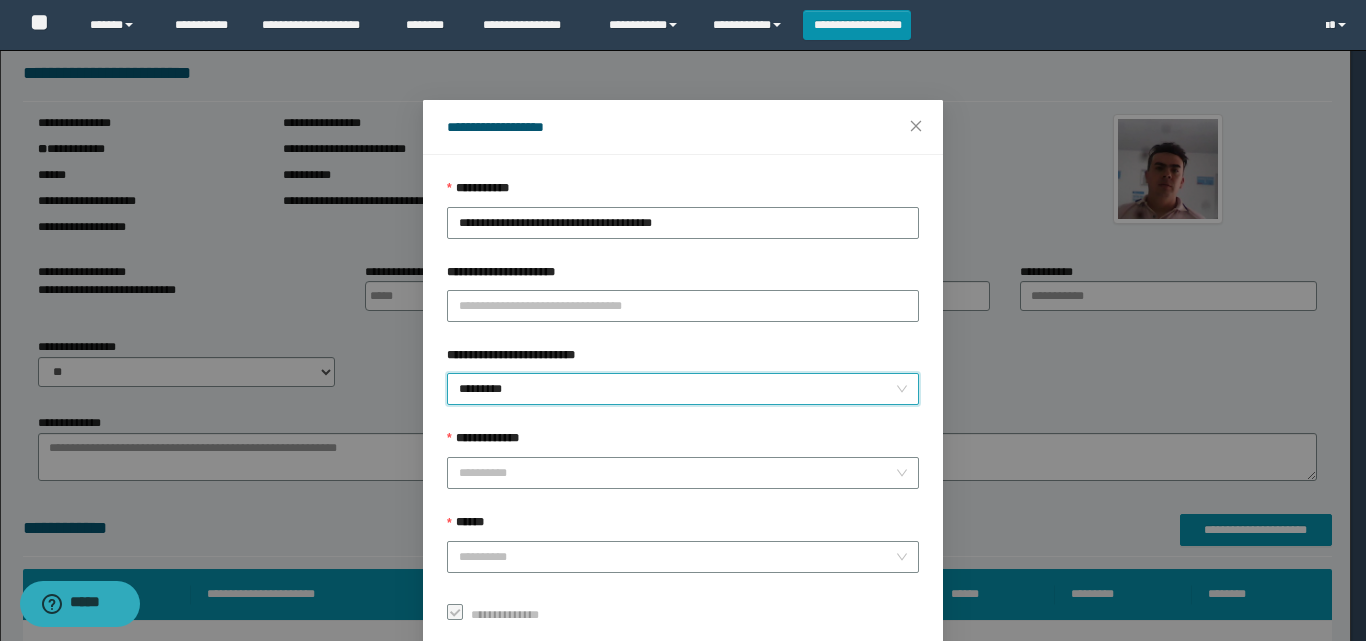 scroll, scrollTop: 111, scrollLeft: 0, axis: vertical 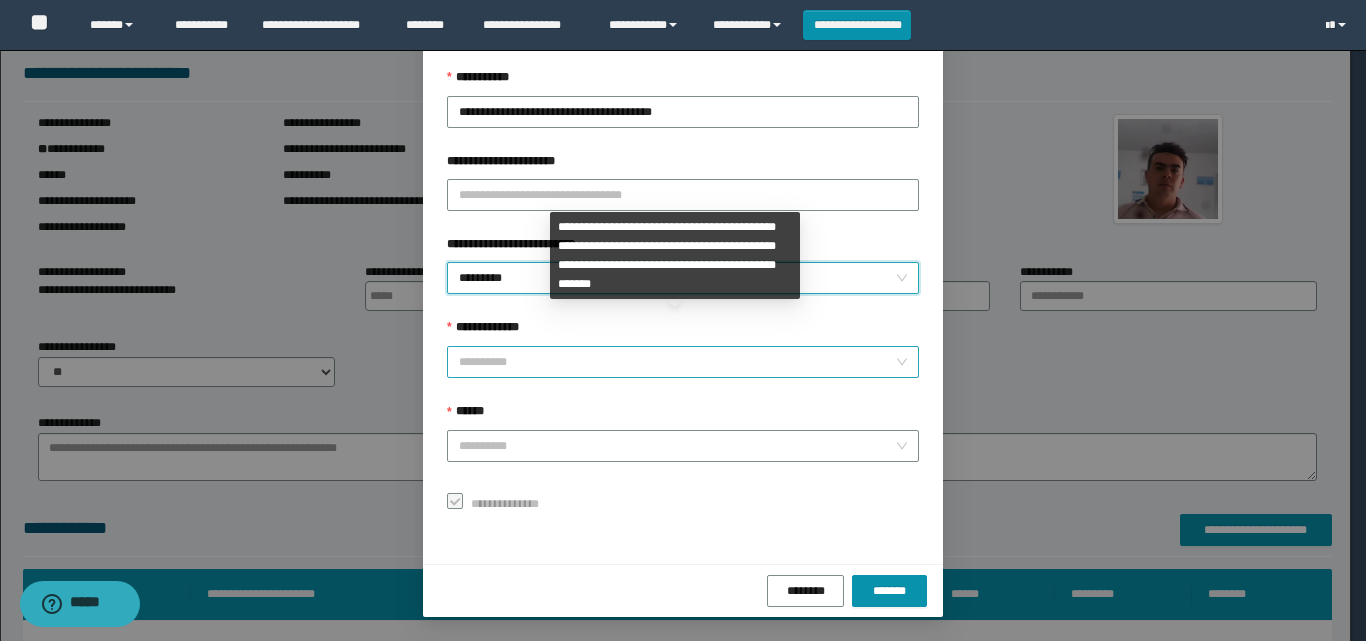 click on "**********" at bounding box center [677, 362] 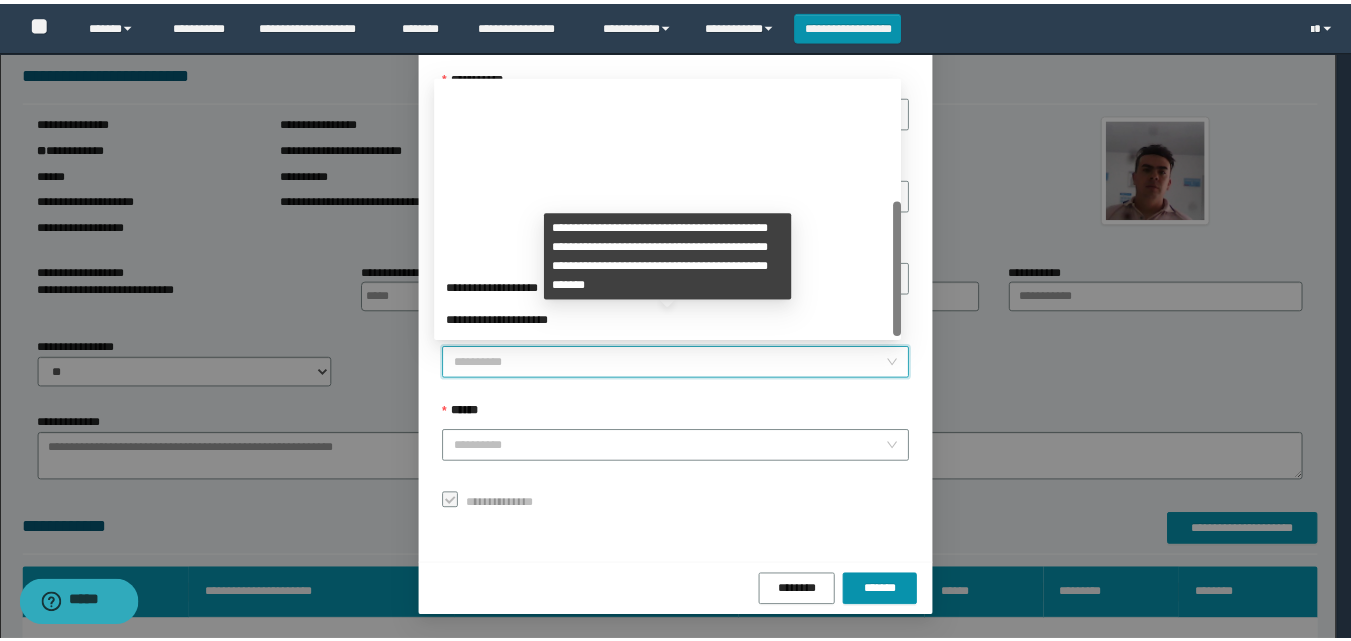 scroll, scrollTop: 224, scrollLeft: 0, axis: vertical 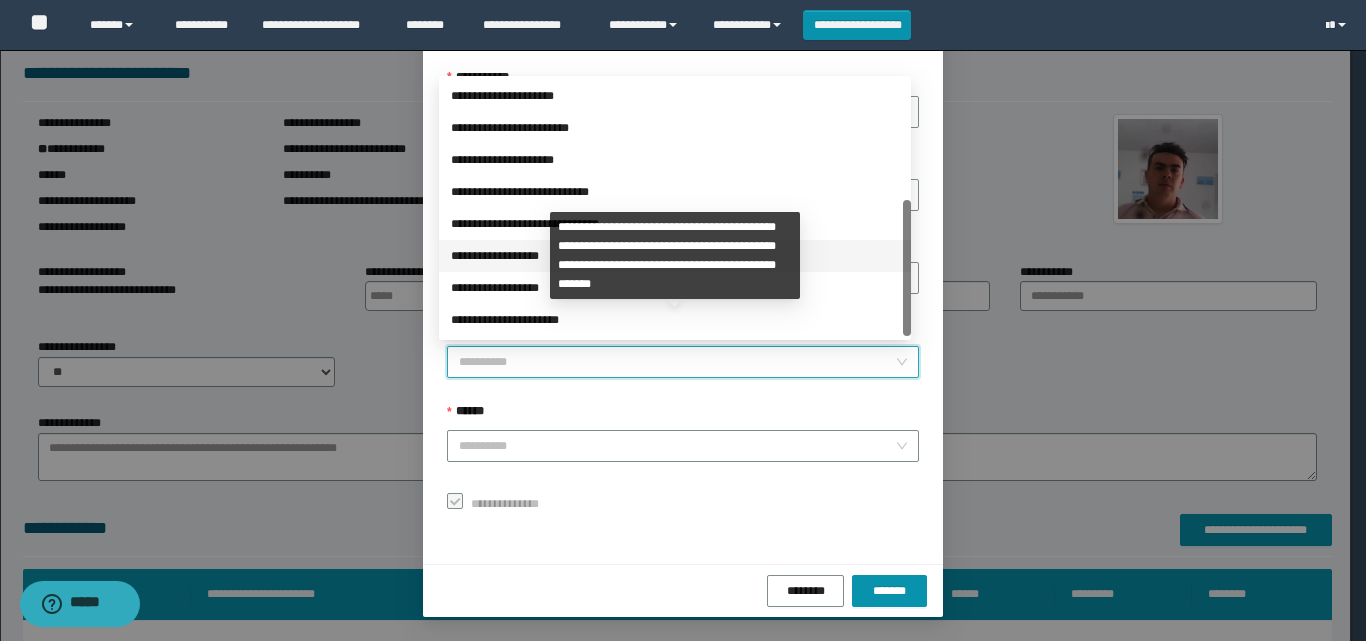 click on "**********" at bounding box center [675, 256] 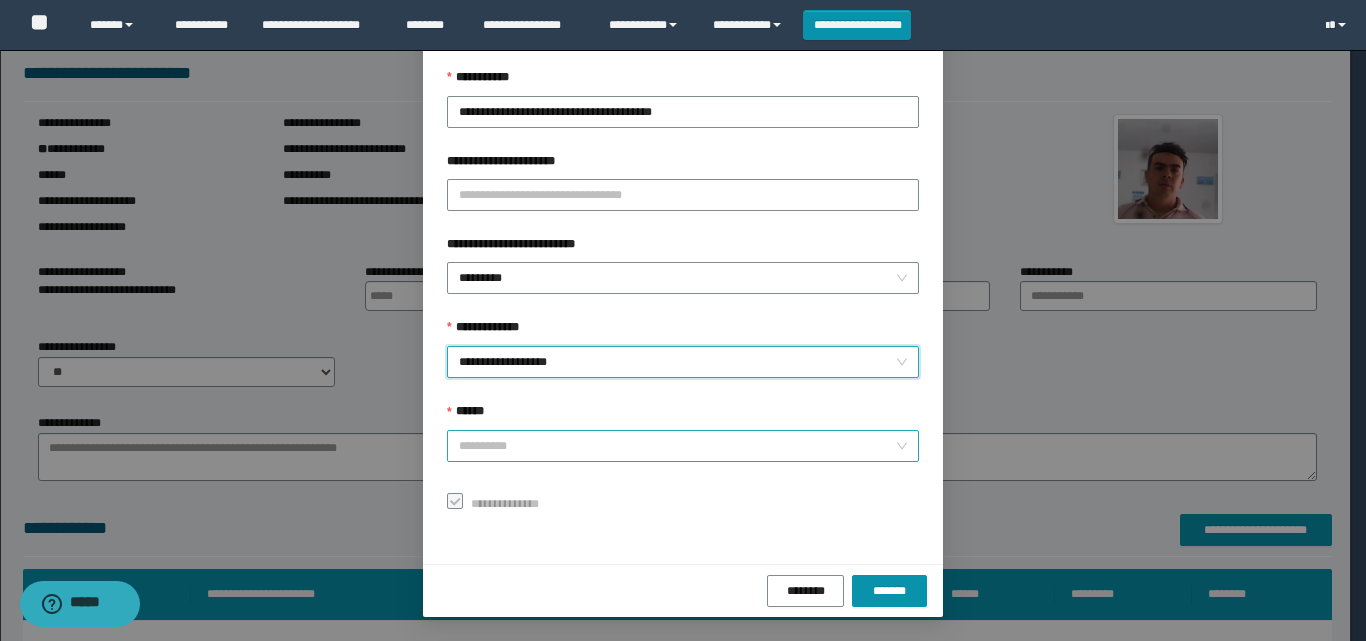 click on "******" at bounding box center [677, 446] 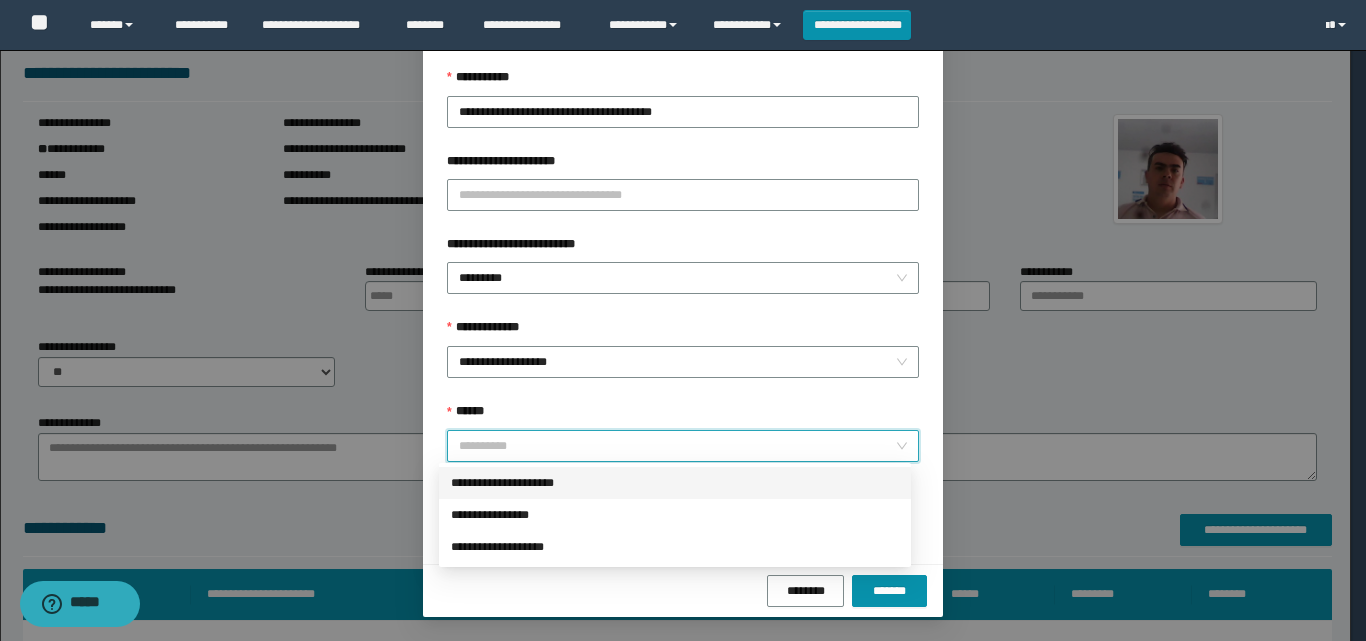 click on "**********" at bounding box center [675, 483] 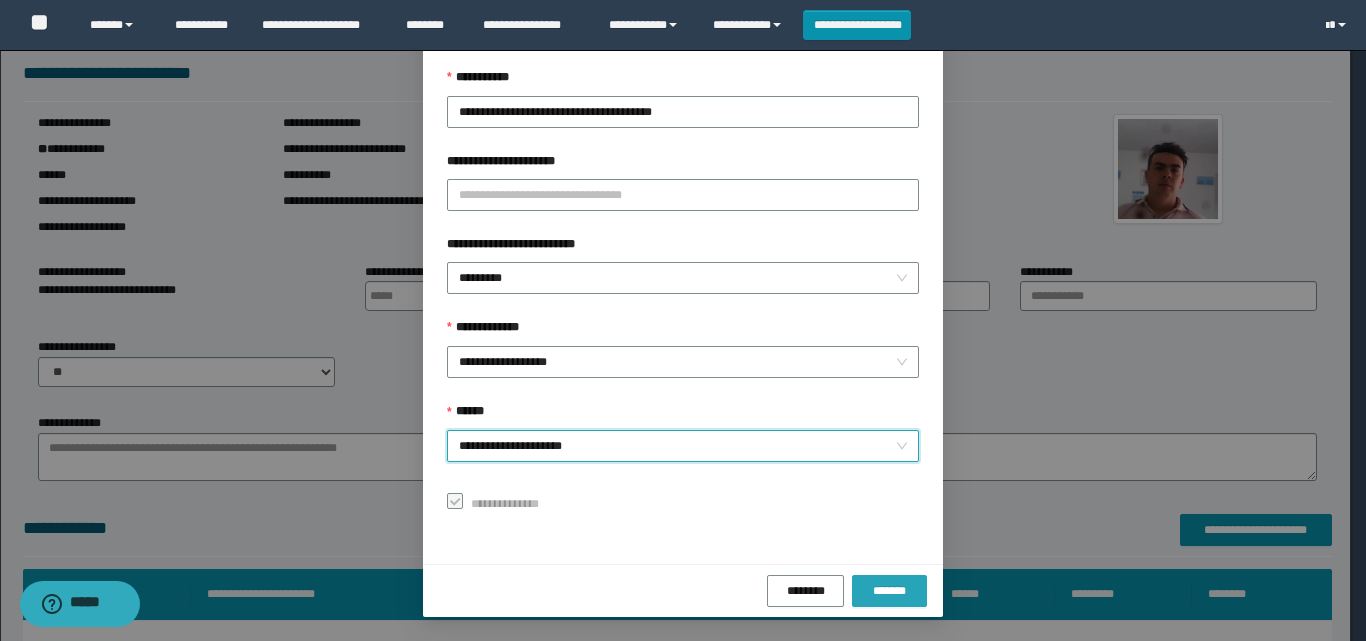 click on "*******" at bounding box center [889, 591] 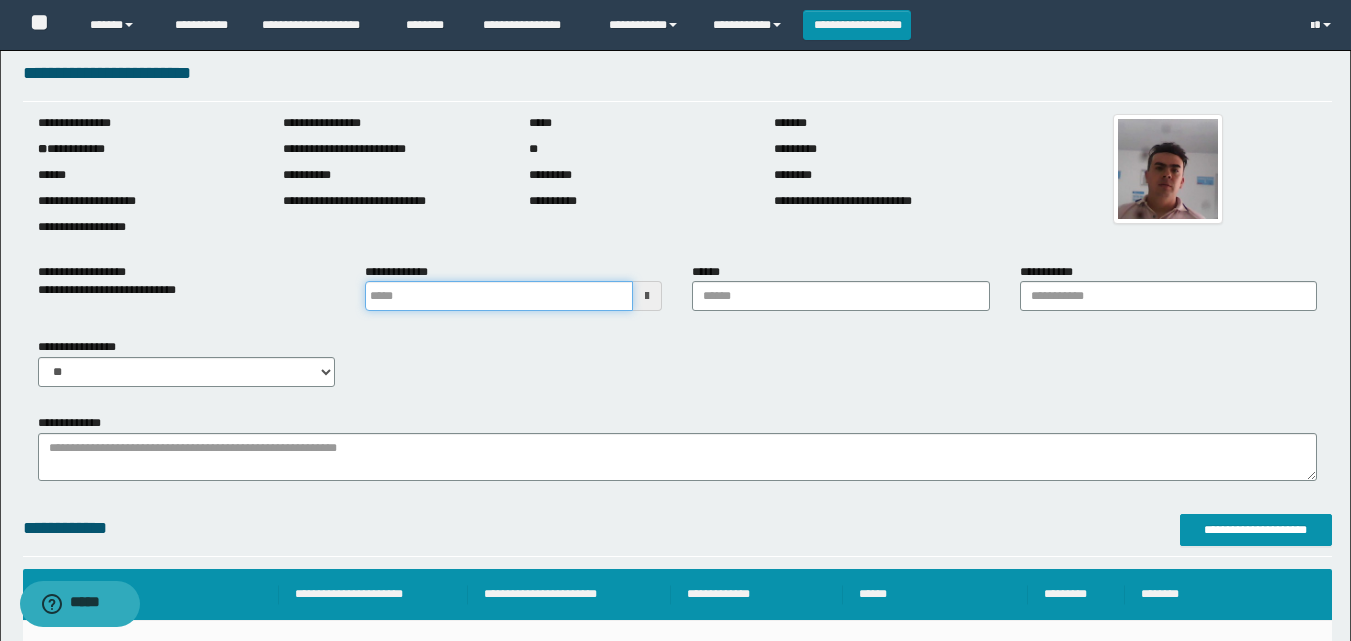 click at bounding box center [499, 296] 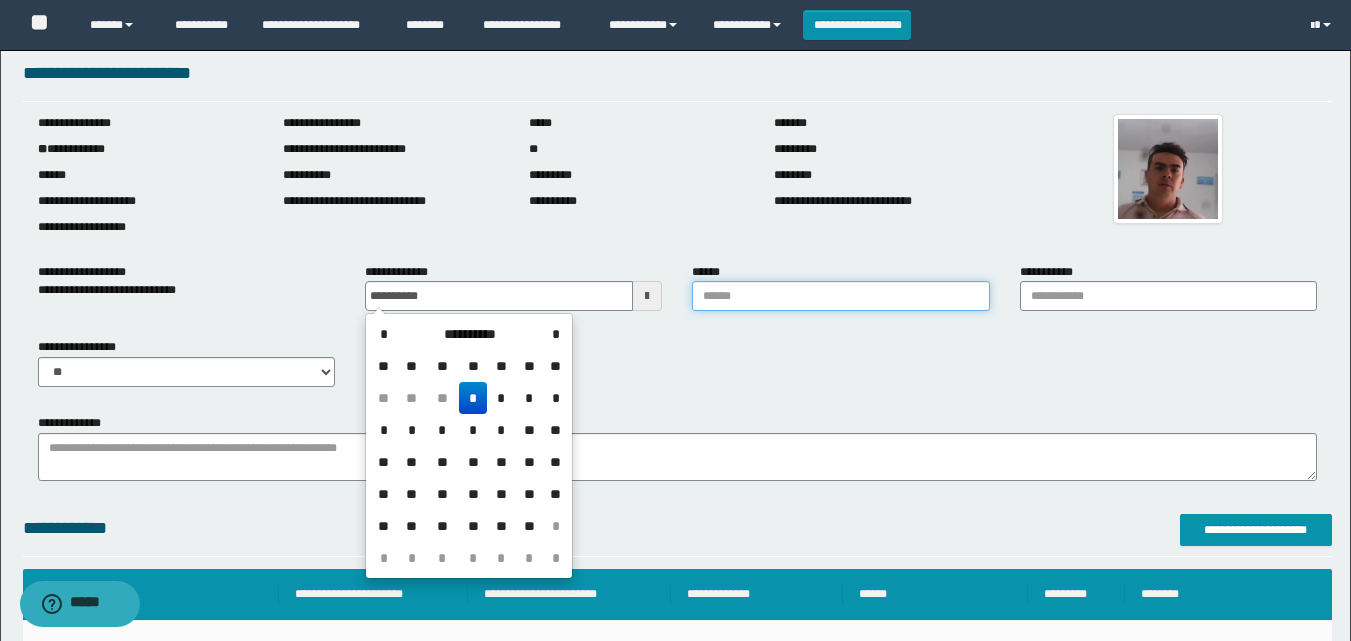 click on "******" at bounding box center [840, 296] 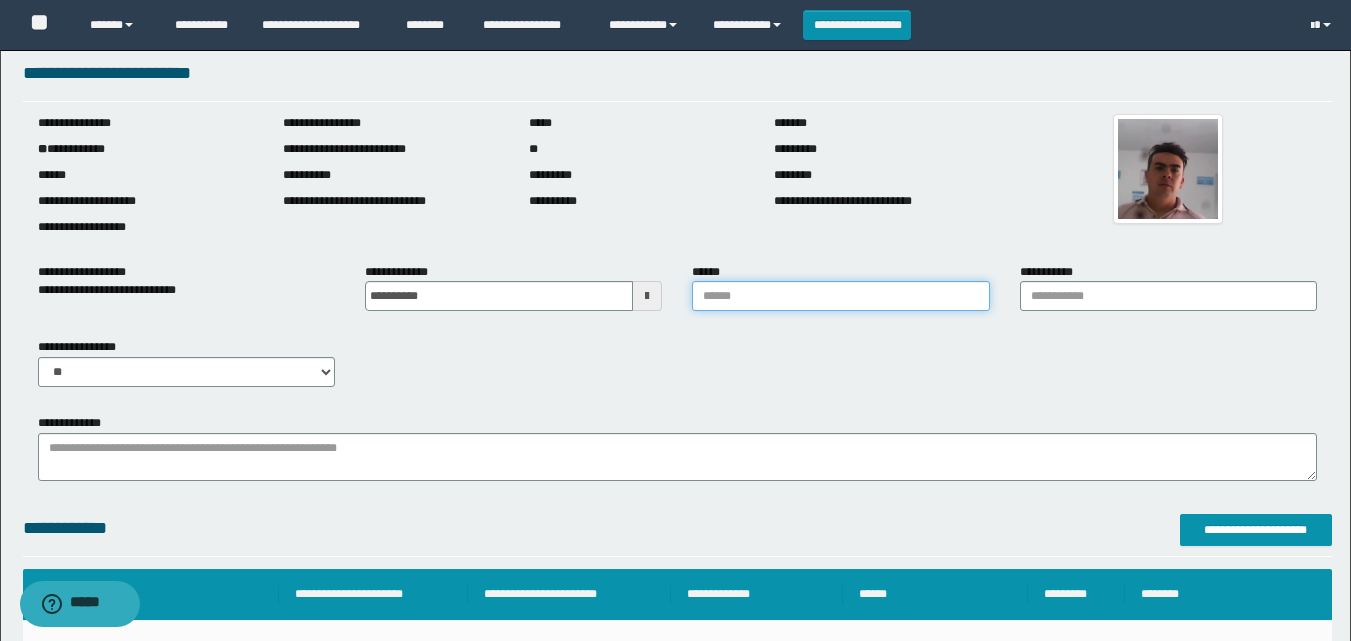 type on "**********" 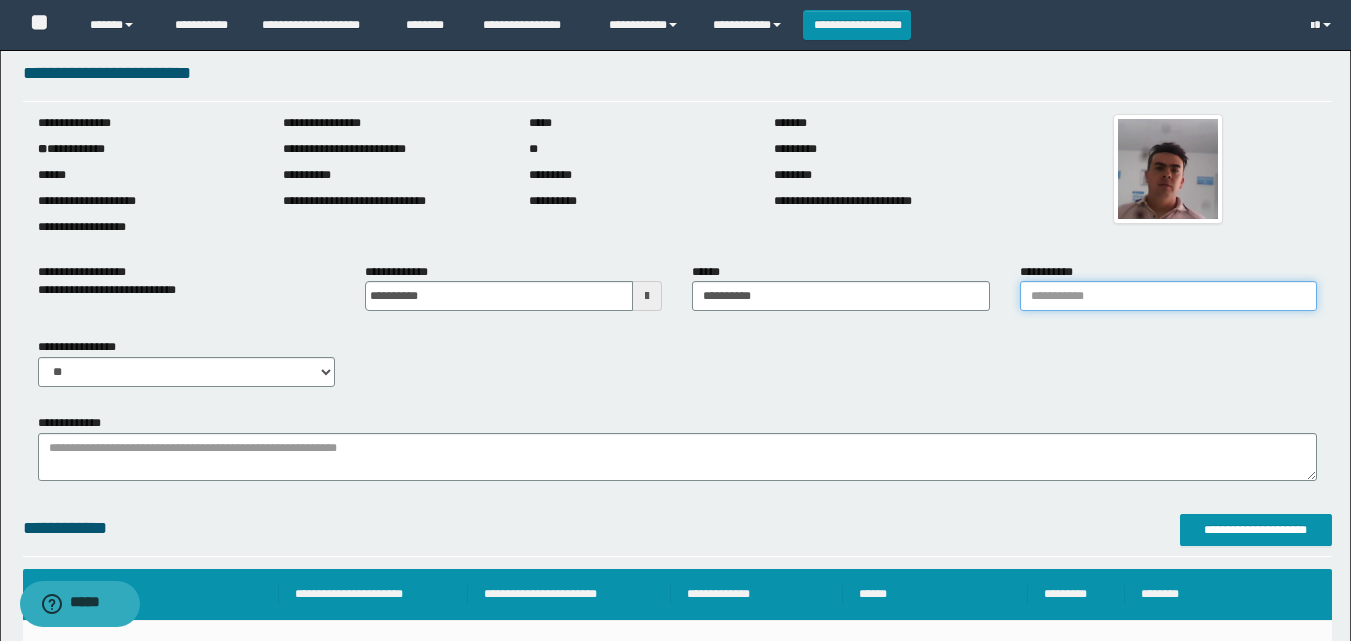 click on "**********" at bounding box center [1168, 296] 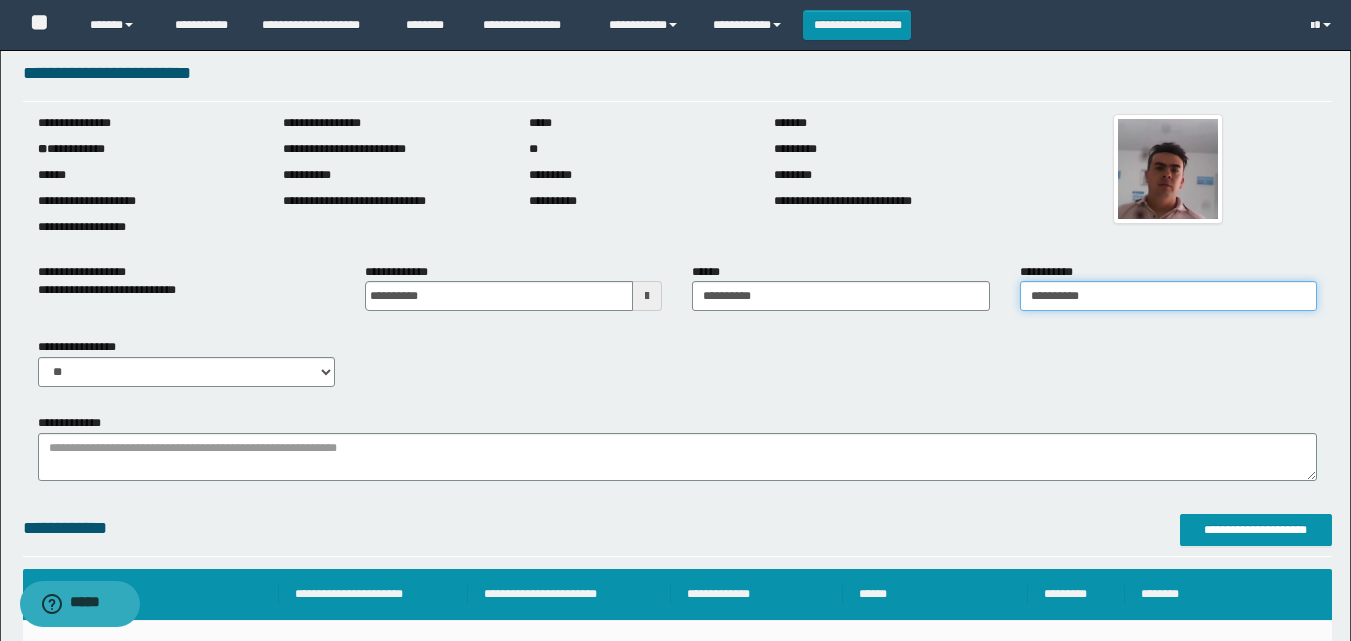 scroll, scrollTop: 1947, scrollLeft: 0, axis: vertical 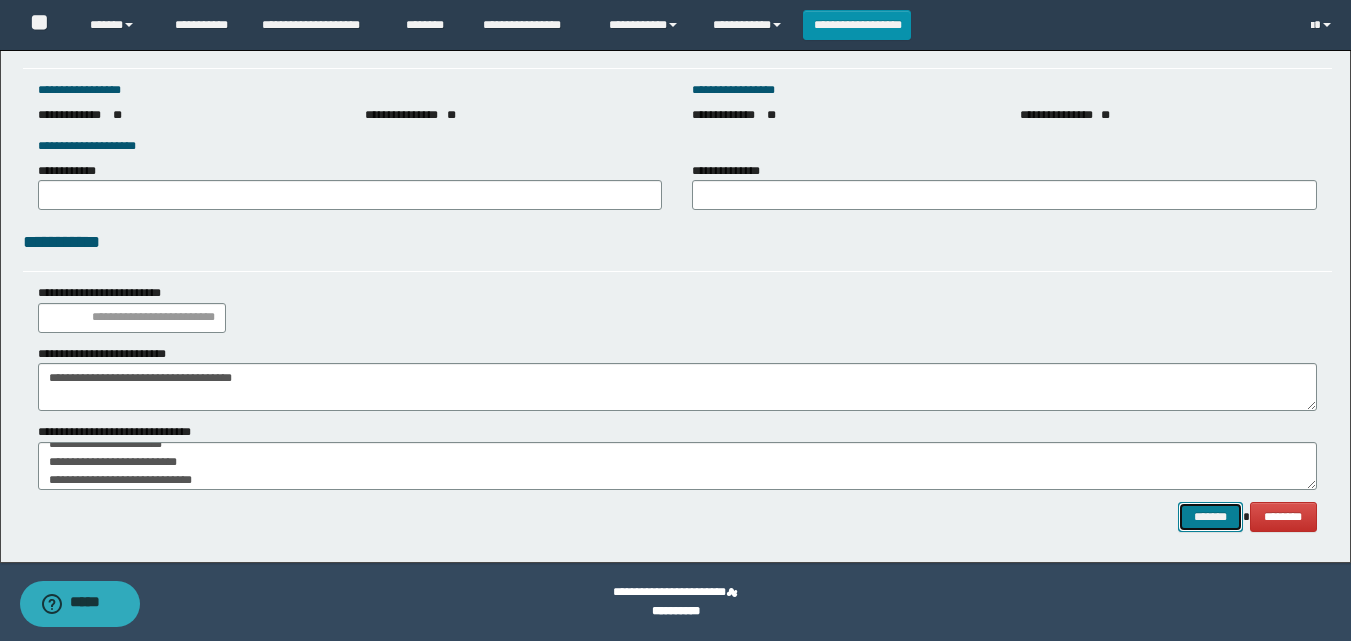 click on "*******" at bounding box center [1210, 517] 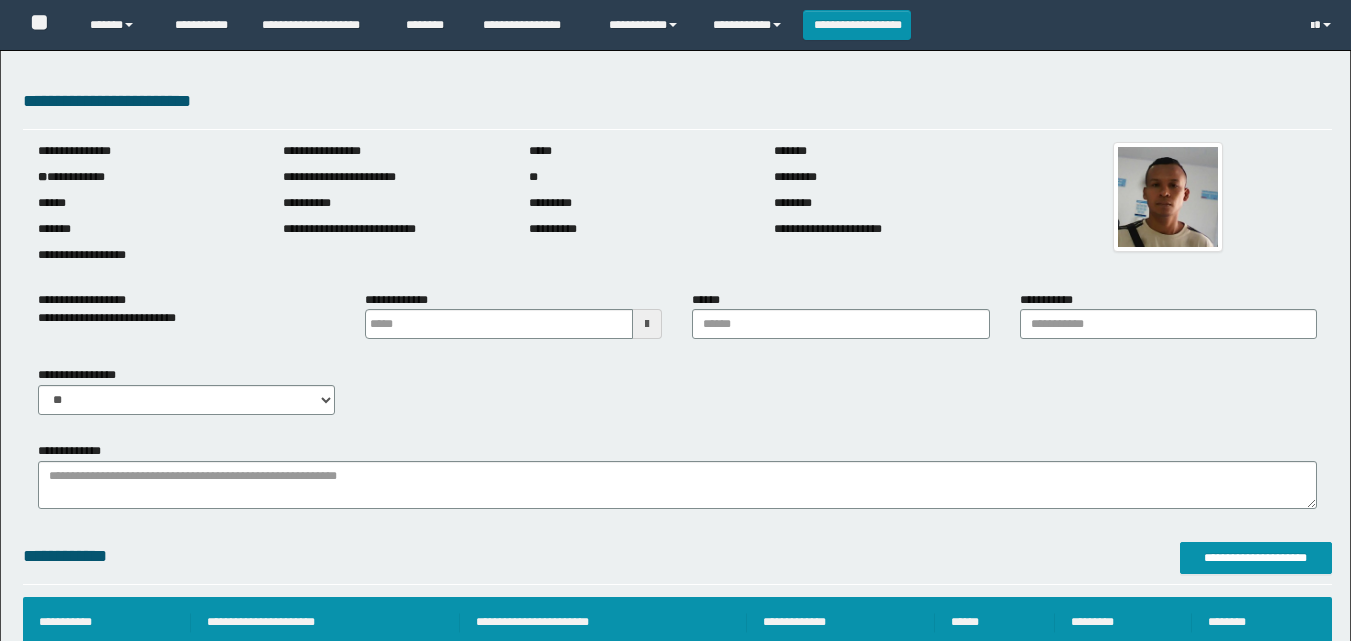 scroll, scrollTop: 0, scrollLeft: 0, axis: both 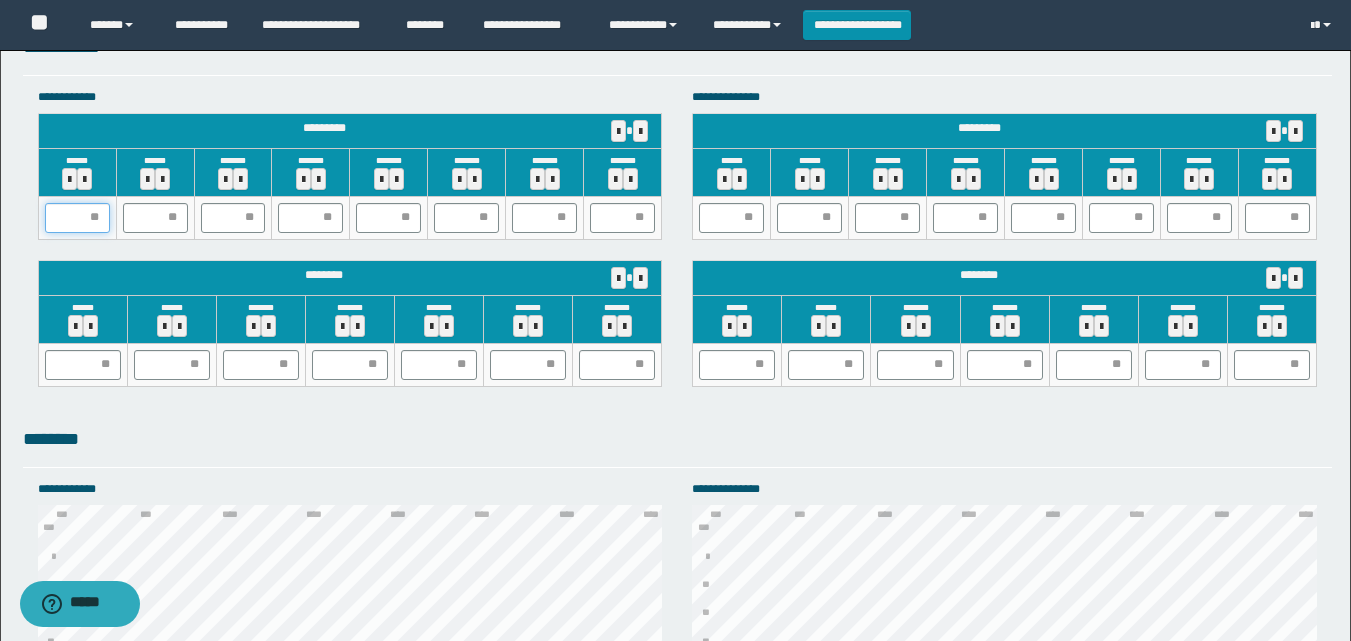 click at bounding box center (77, 218) 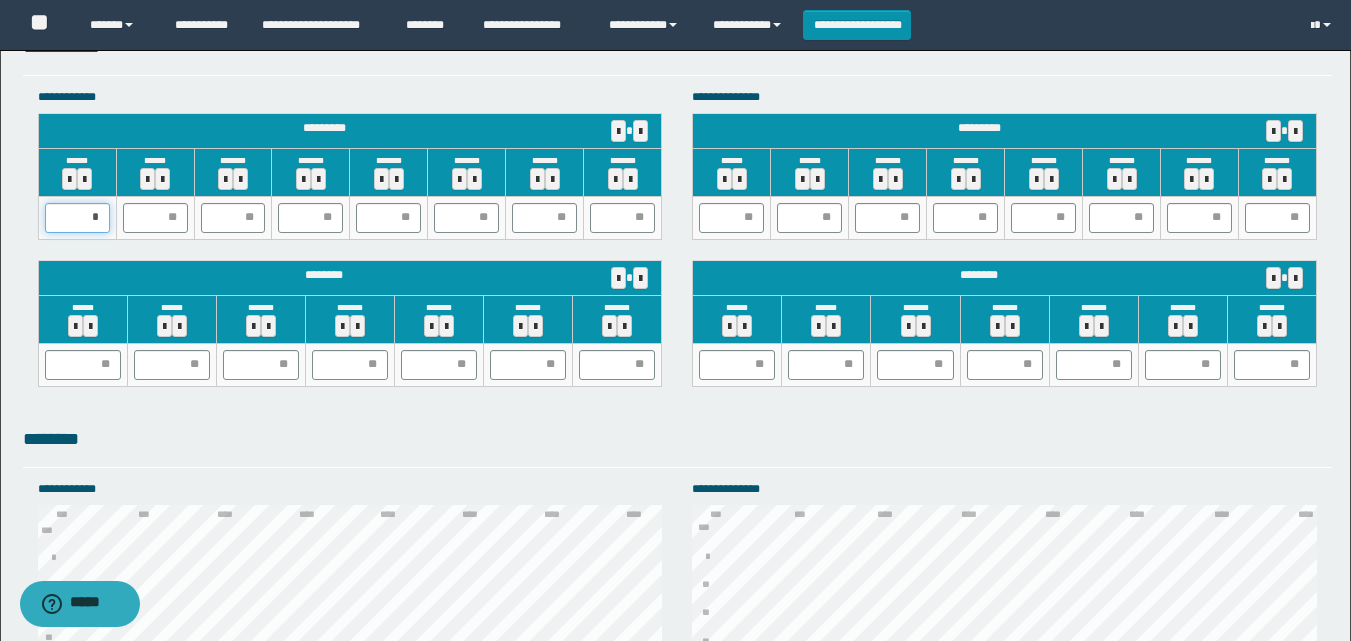 type on "**" 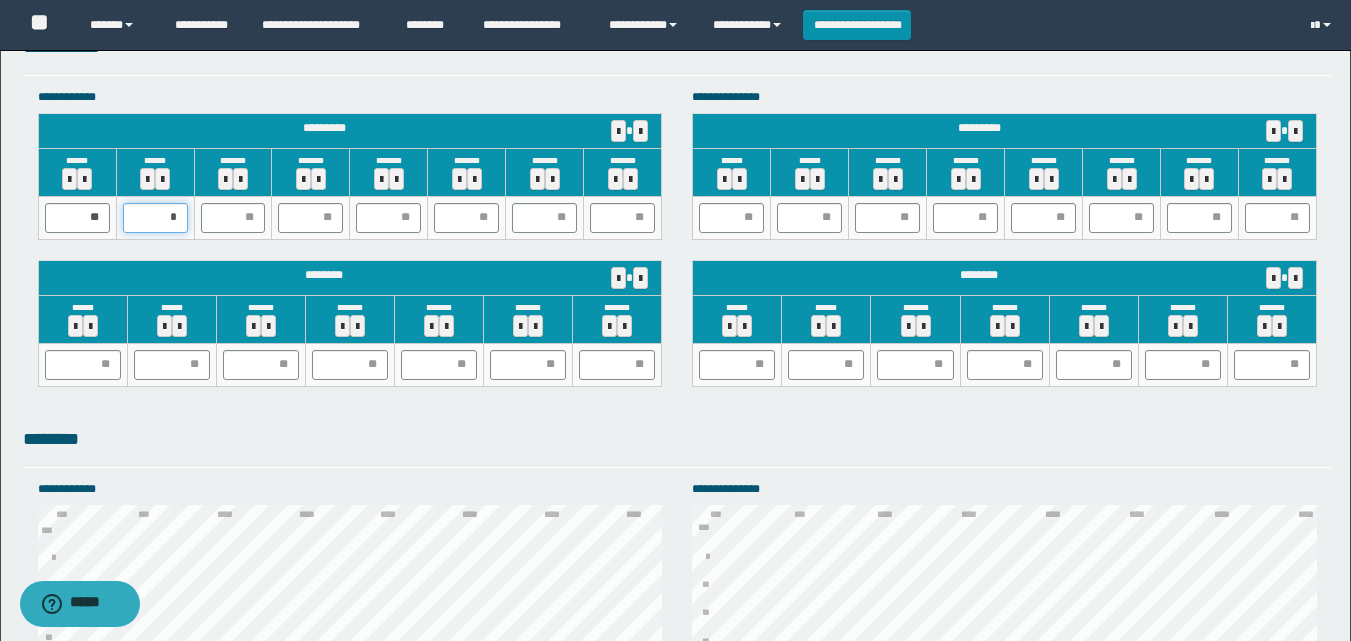 type on "**" 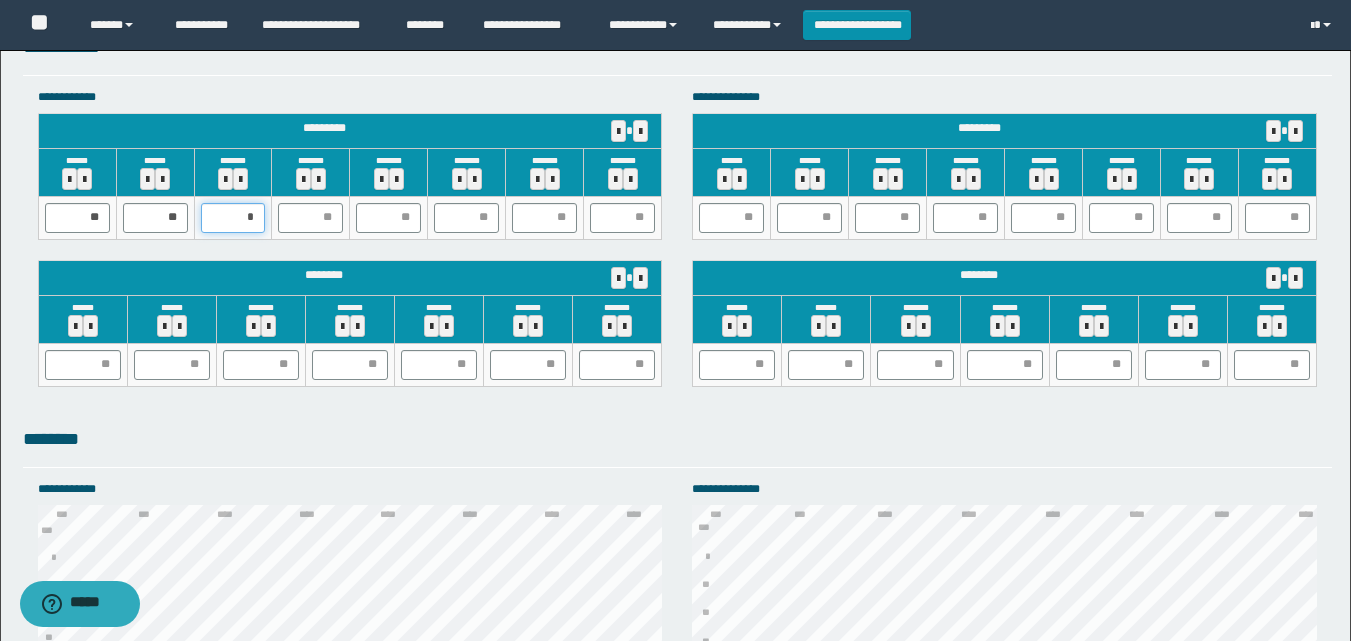 type on "**" 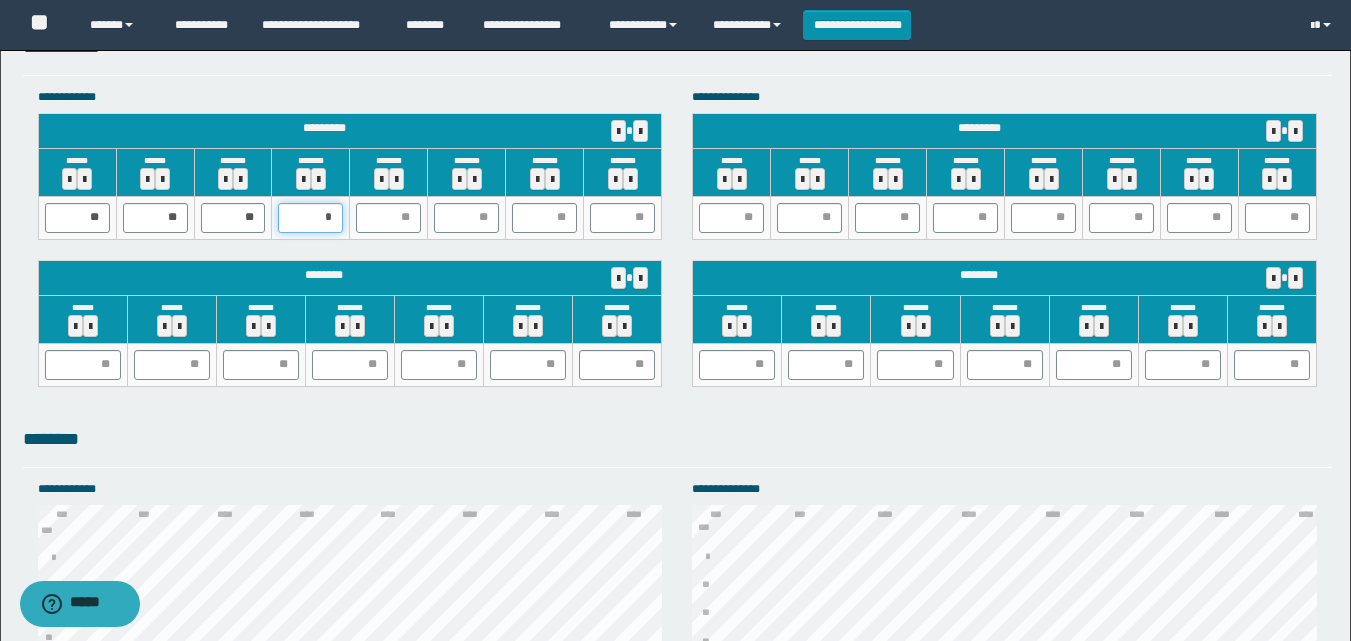 type on "**" 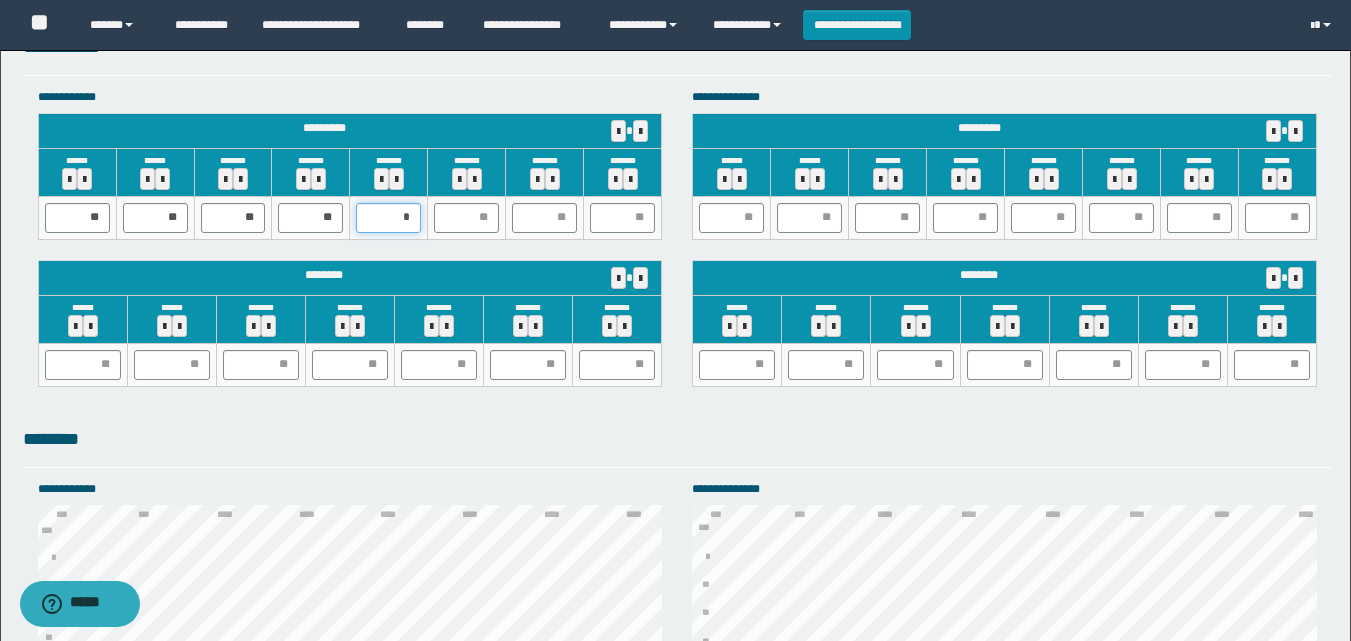 type on "**" 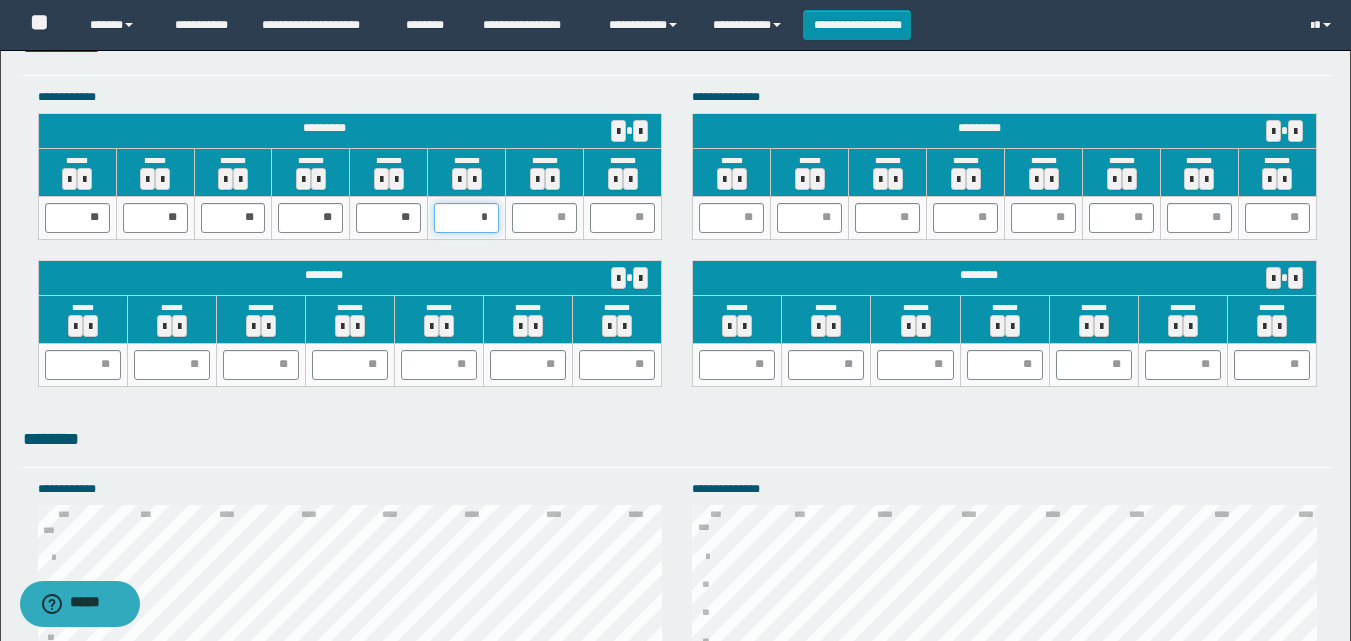 type on "**" 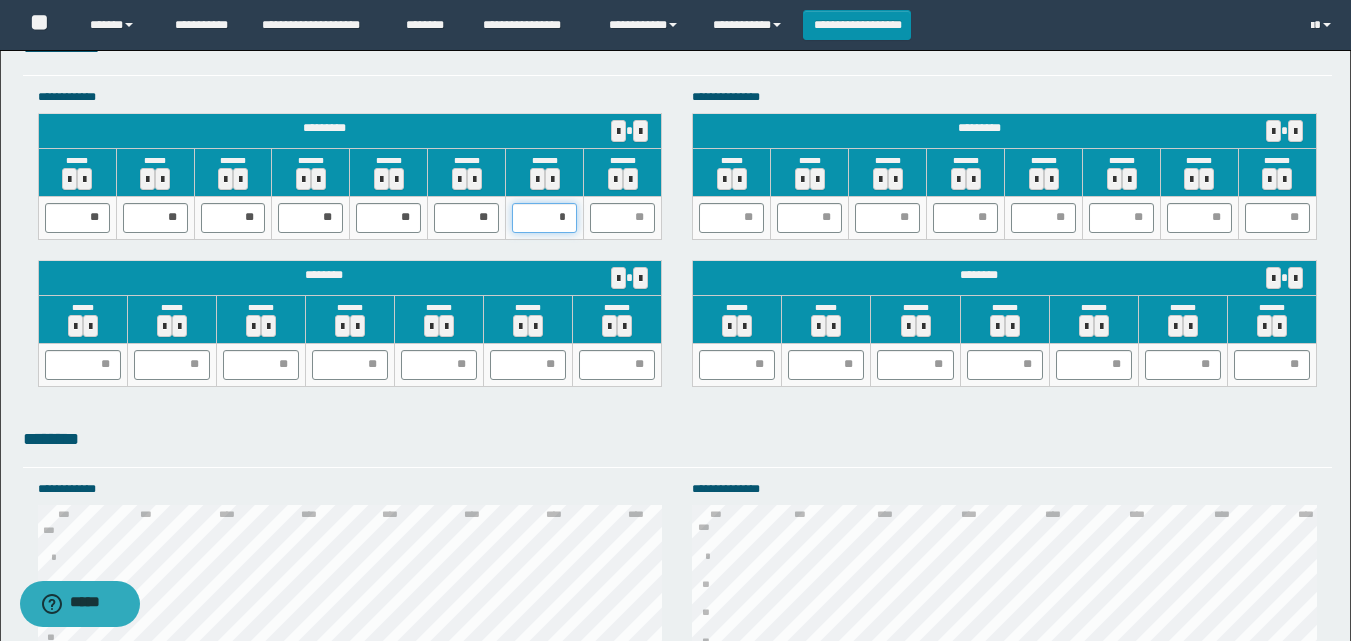 type on "**" 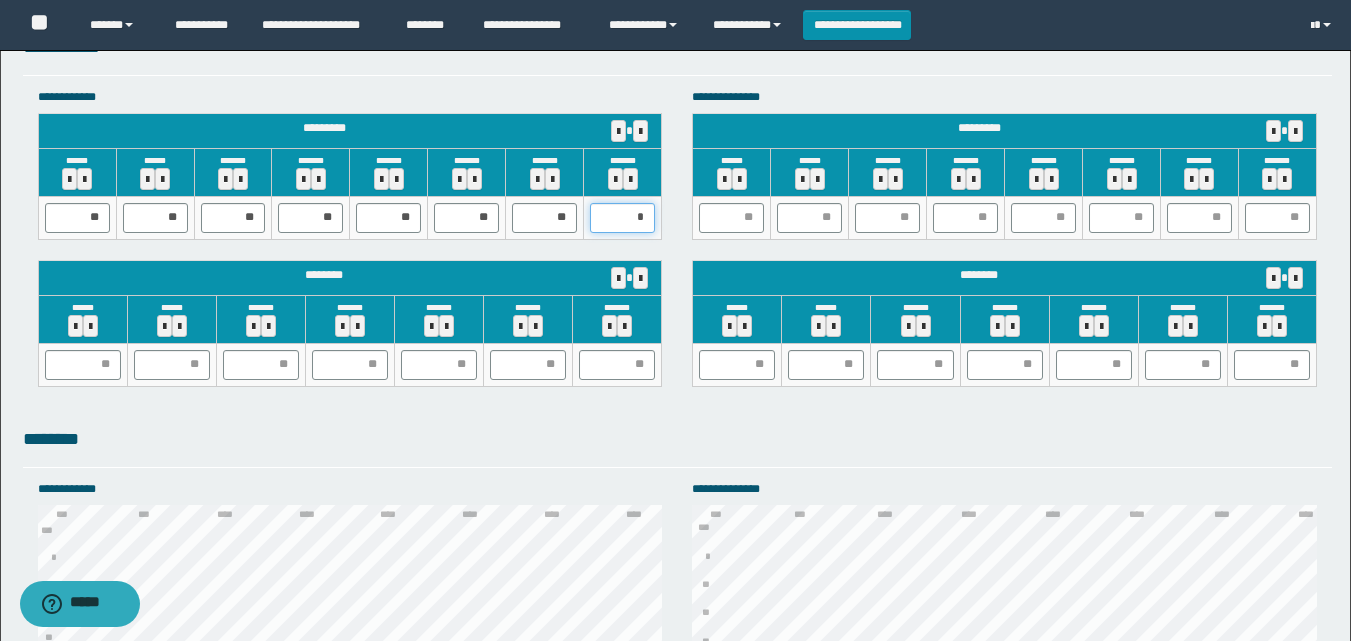 type on "**" 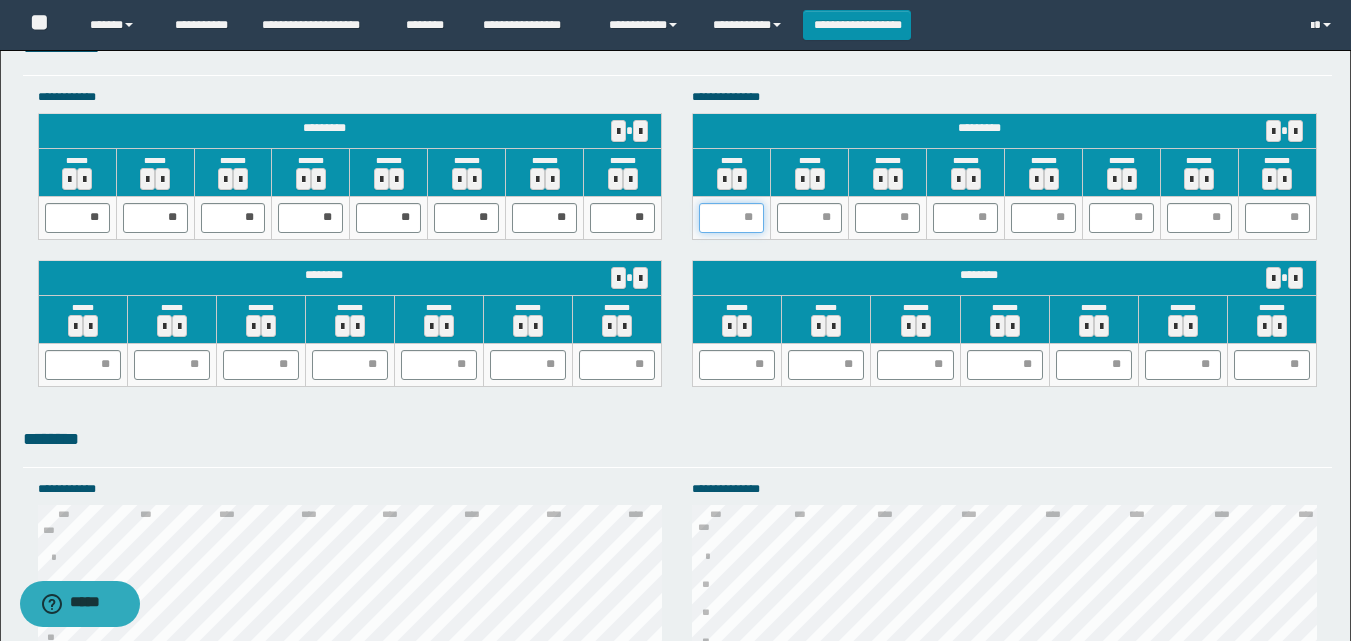 click at bounding box center (731, 218) 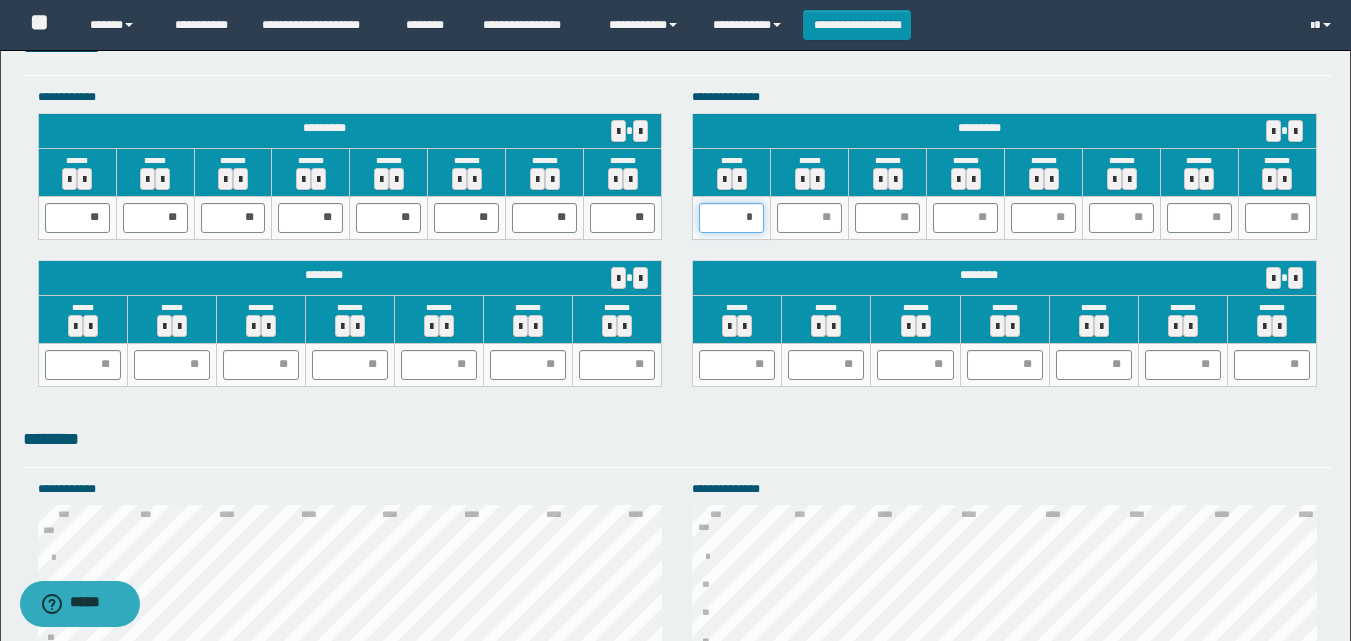 type on "**" 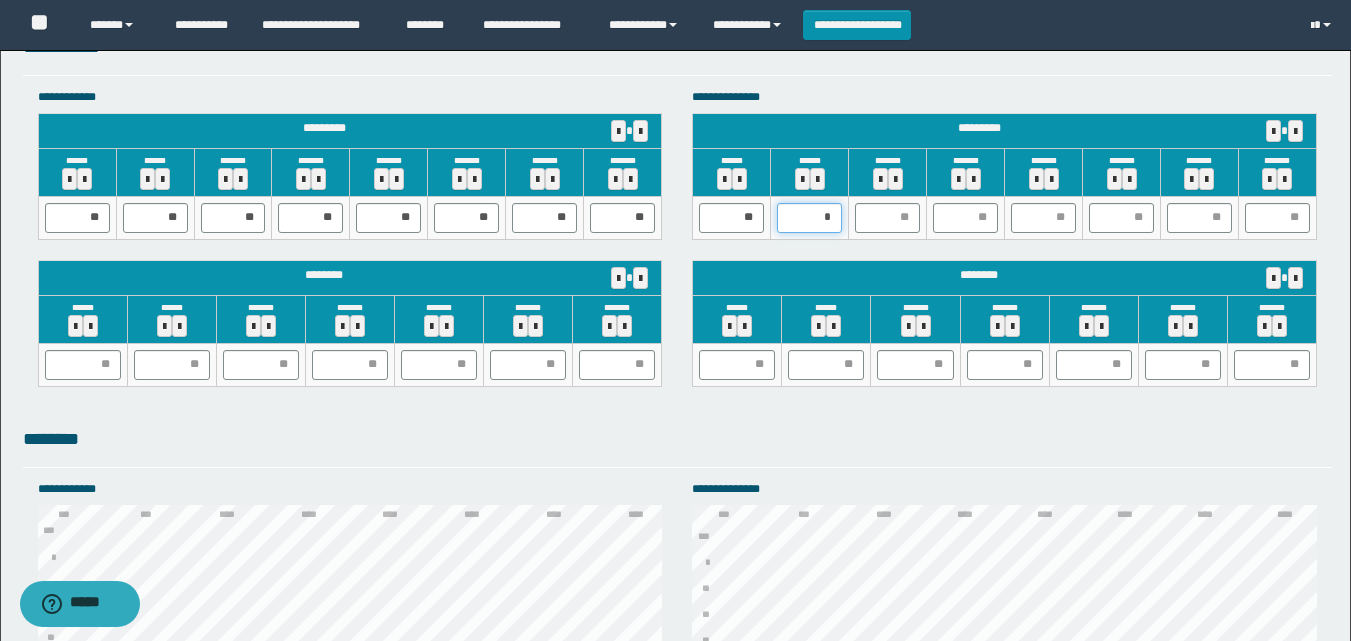 type on "**" 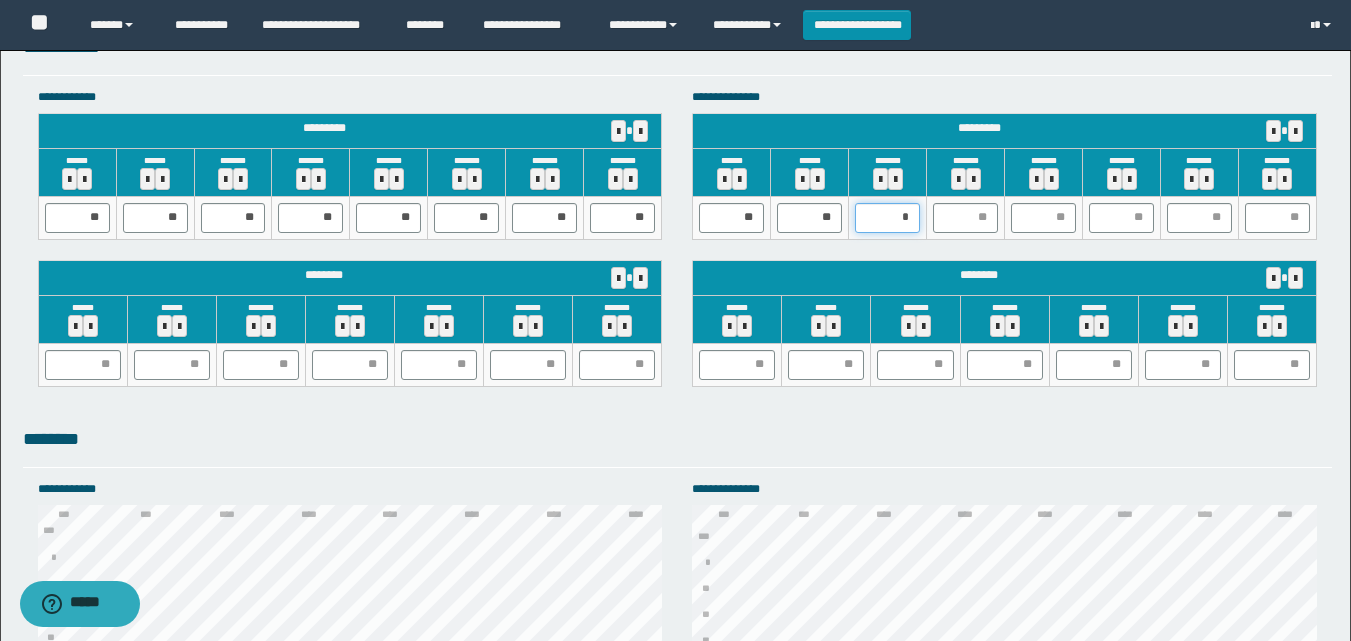 type on "**" 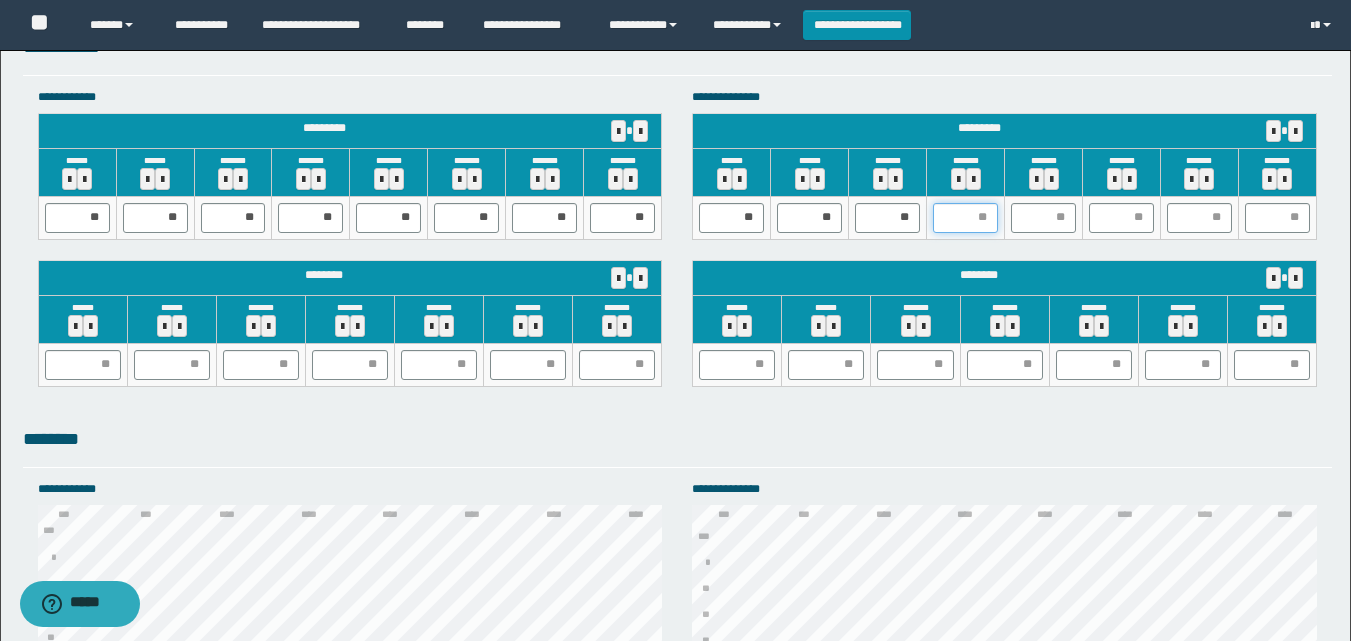type on "*" 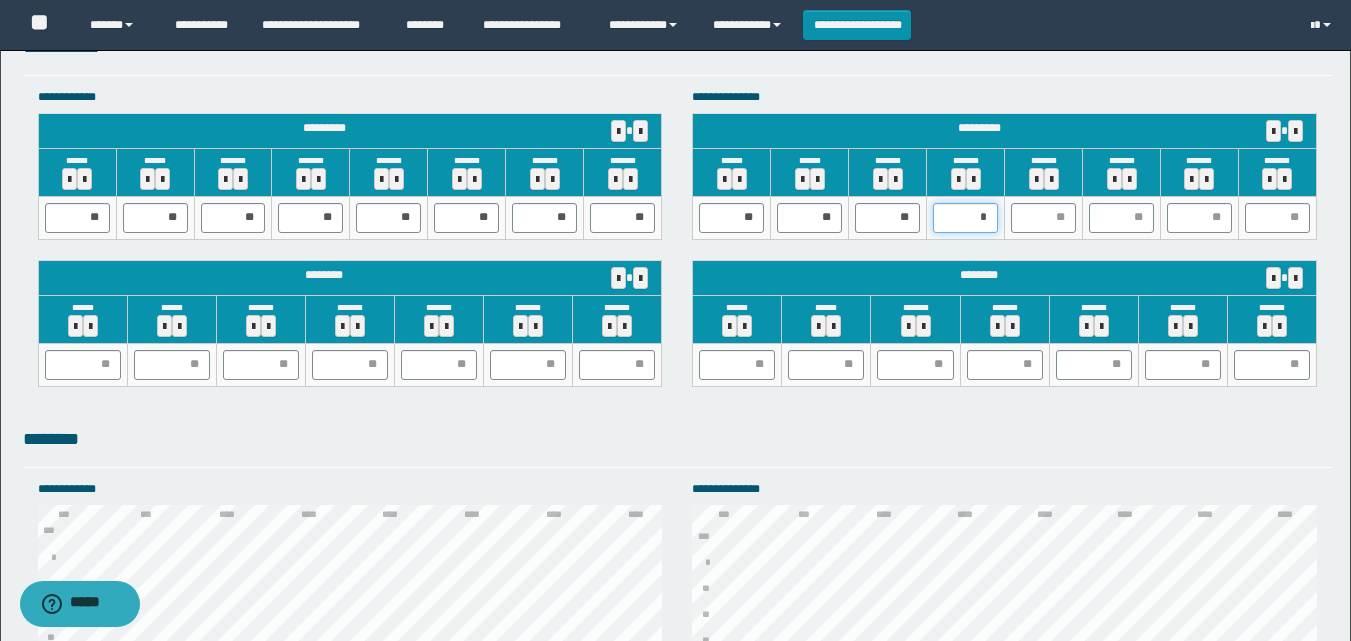 type on "**" 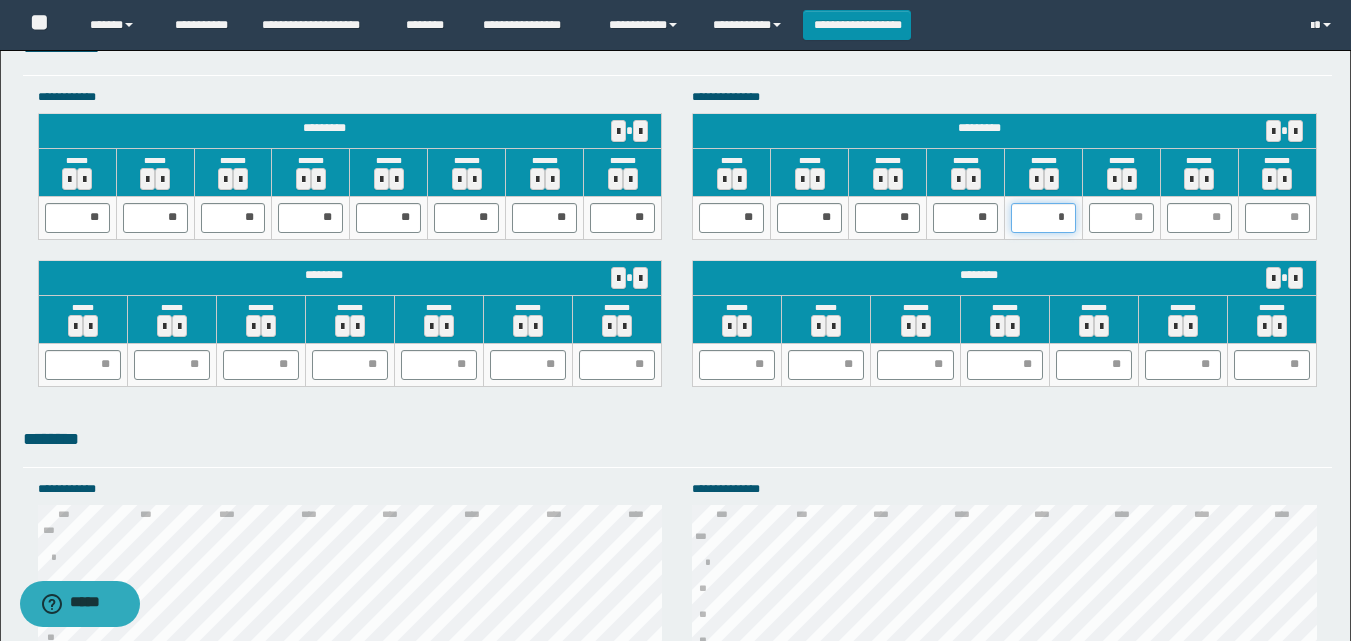 type on "**" 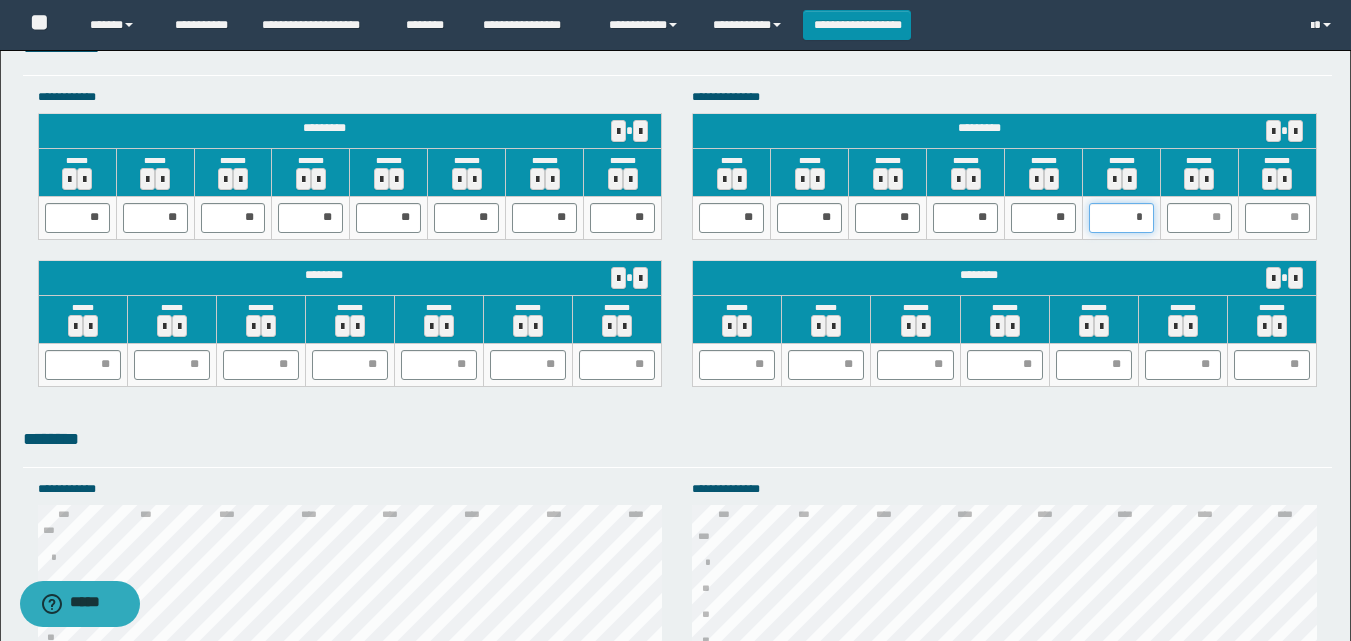type on "**" 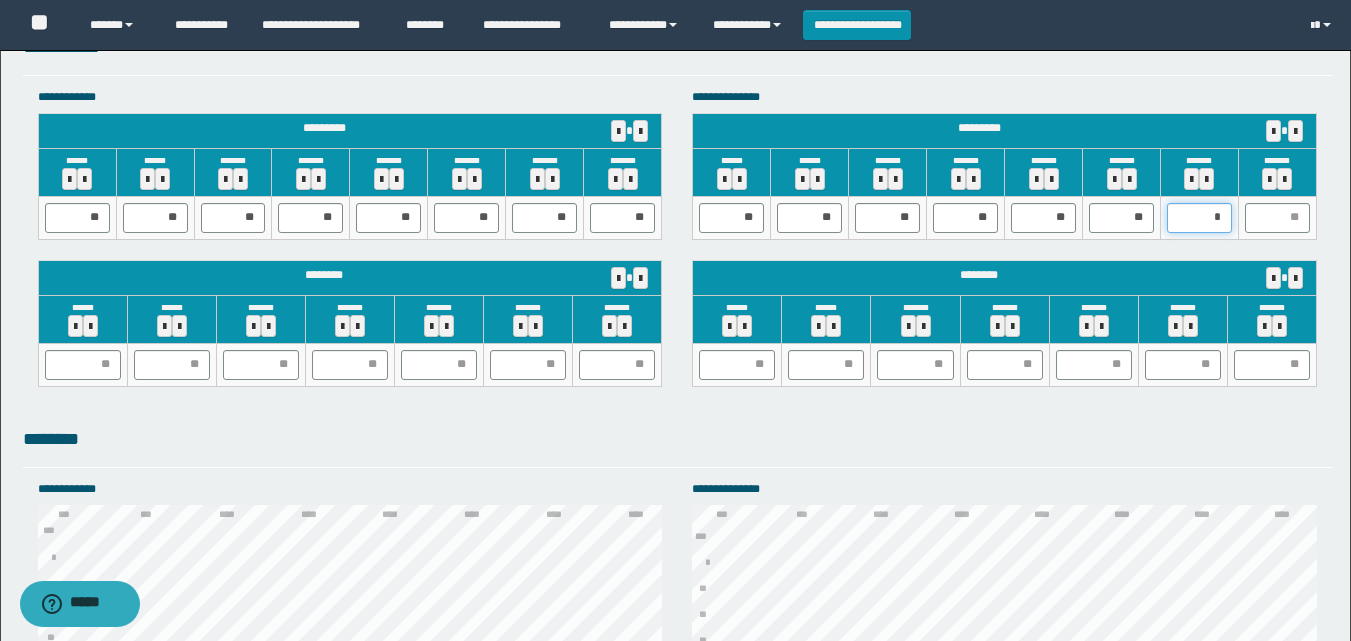 type on "**" 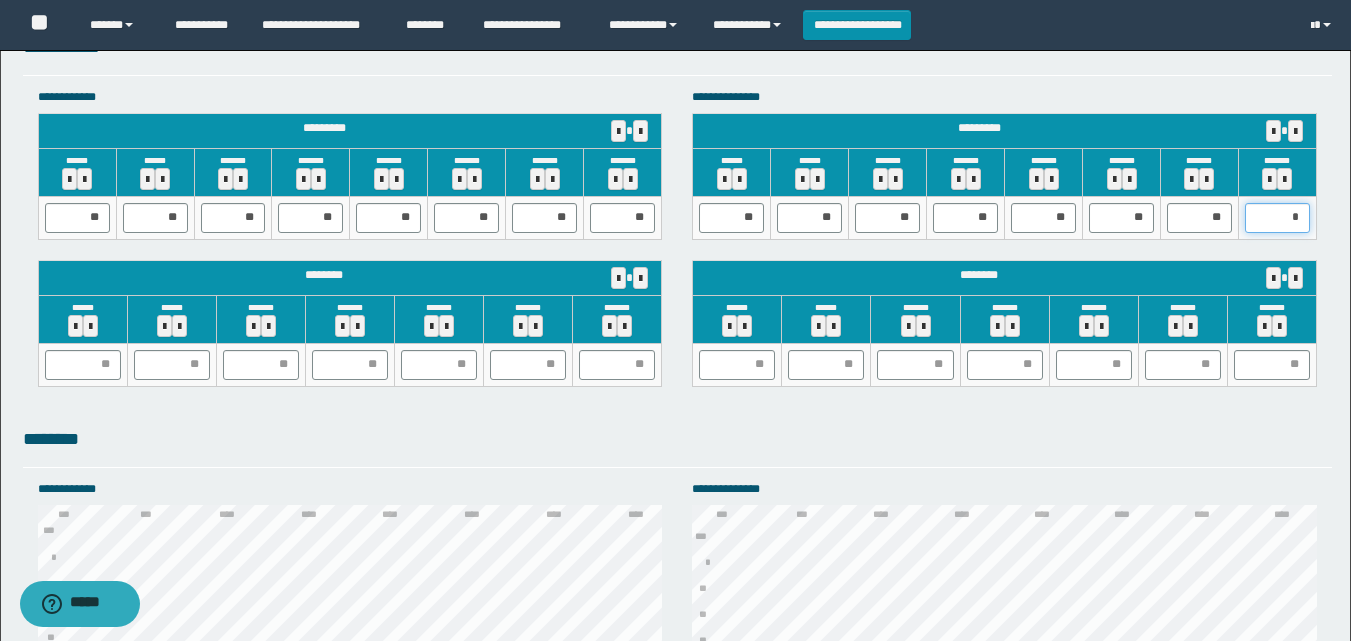 type on "**" 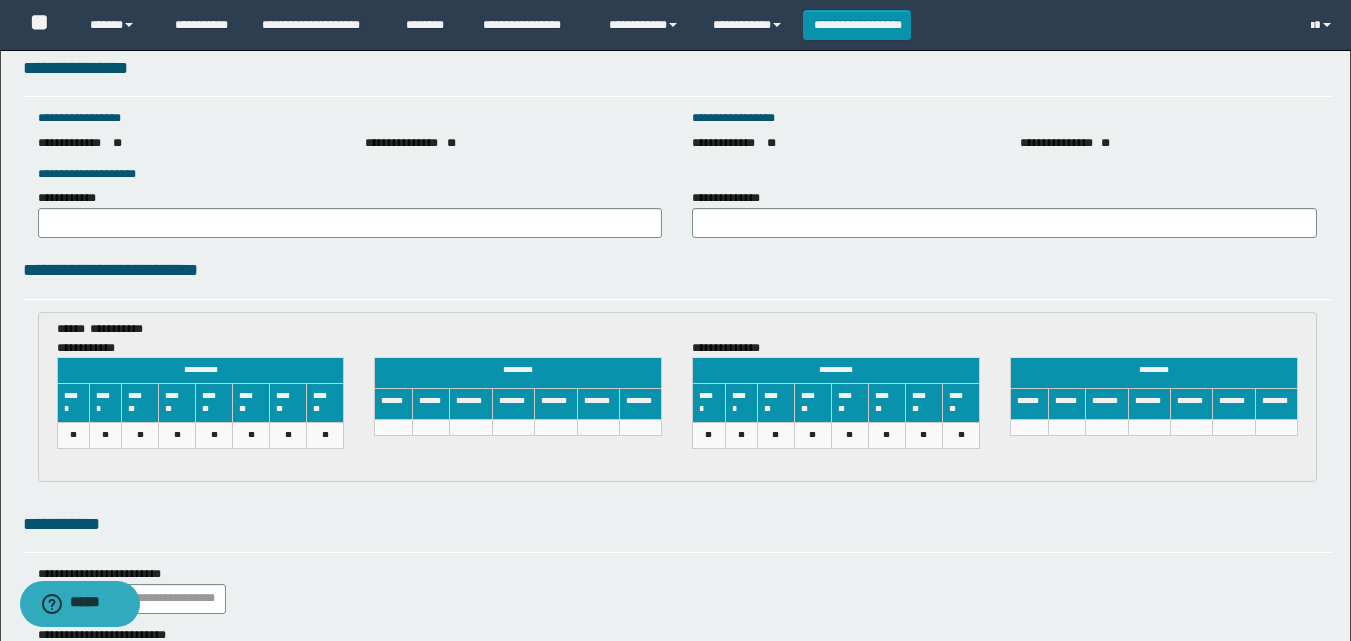 scroll, scrollTop: 3081, scrollLeft: 0, axis: vertical 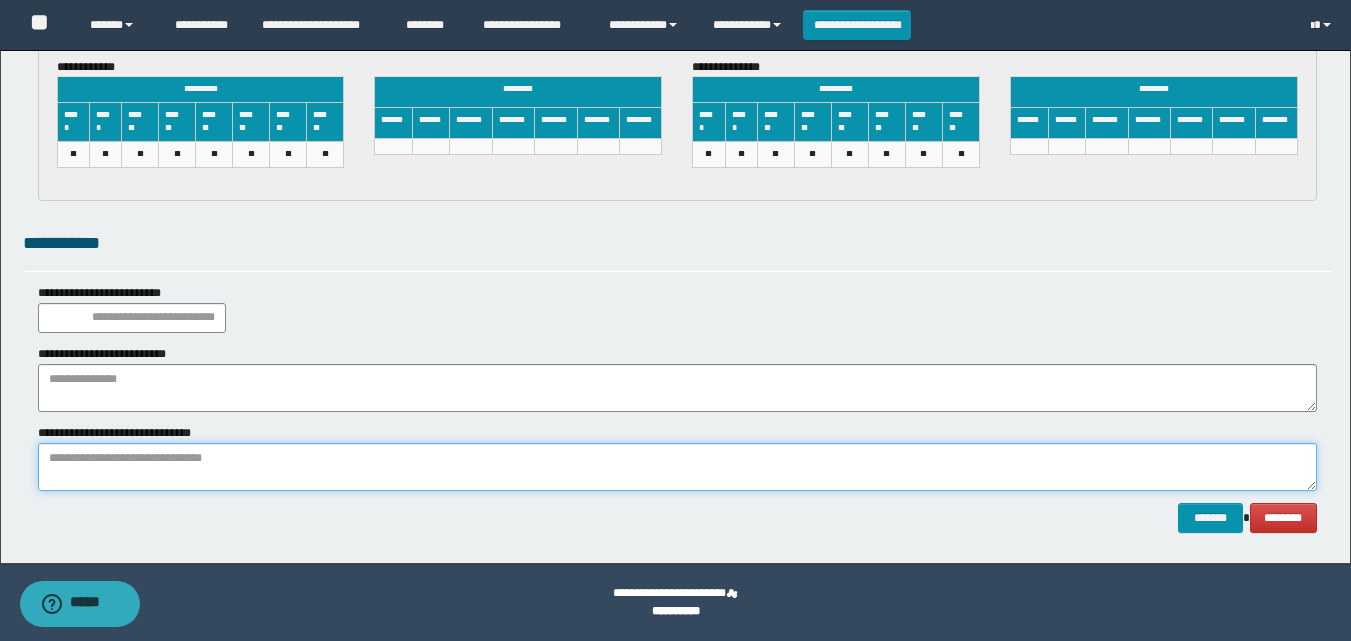 paste on "**********" 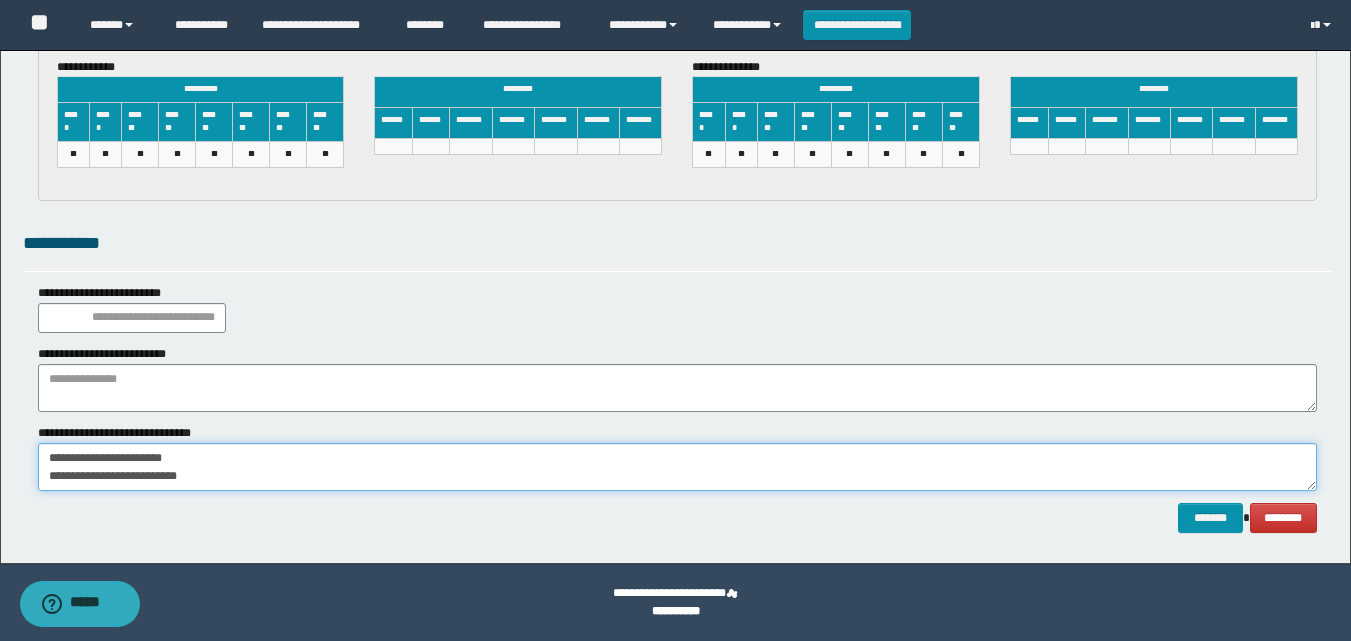 scroll, scrollTop: 12, scrollLeft: 0, axis: vertical 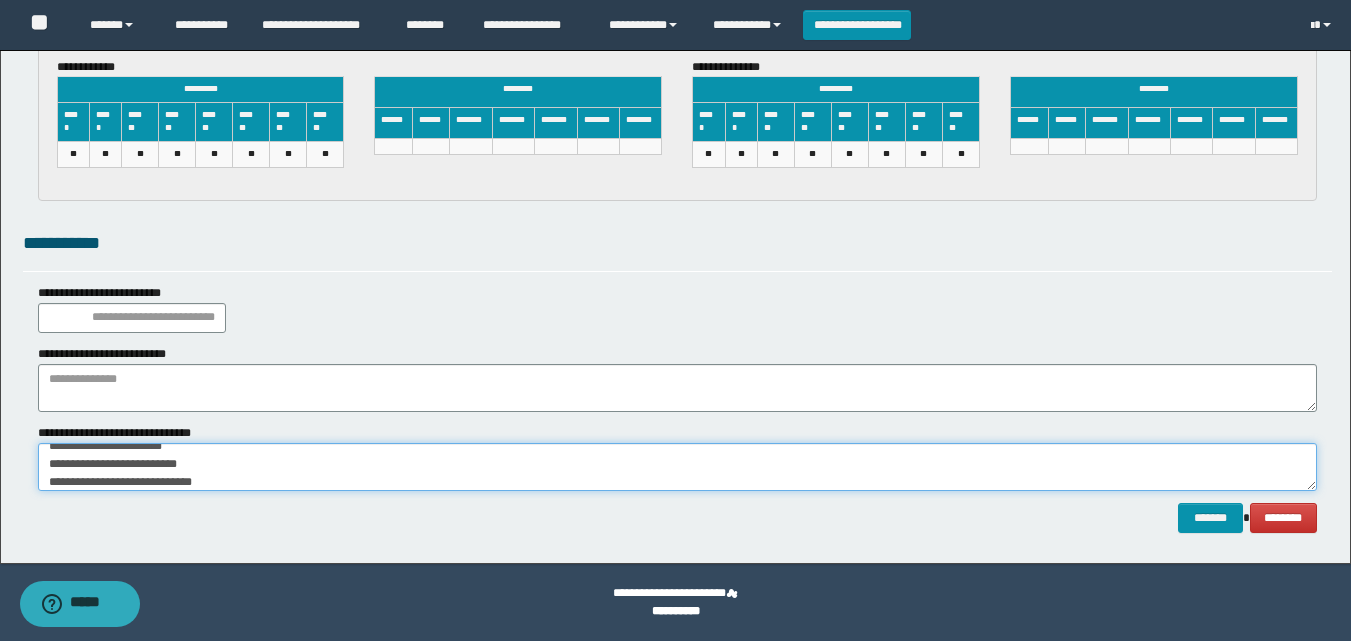 type on "**********" 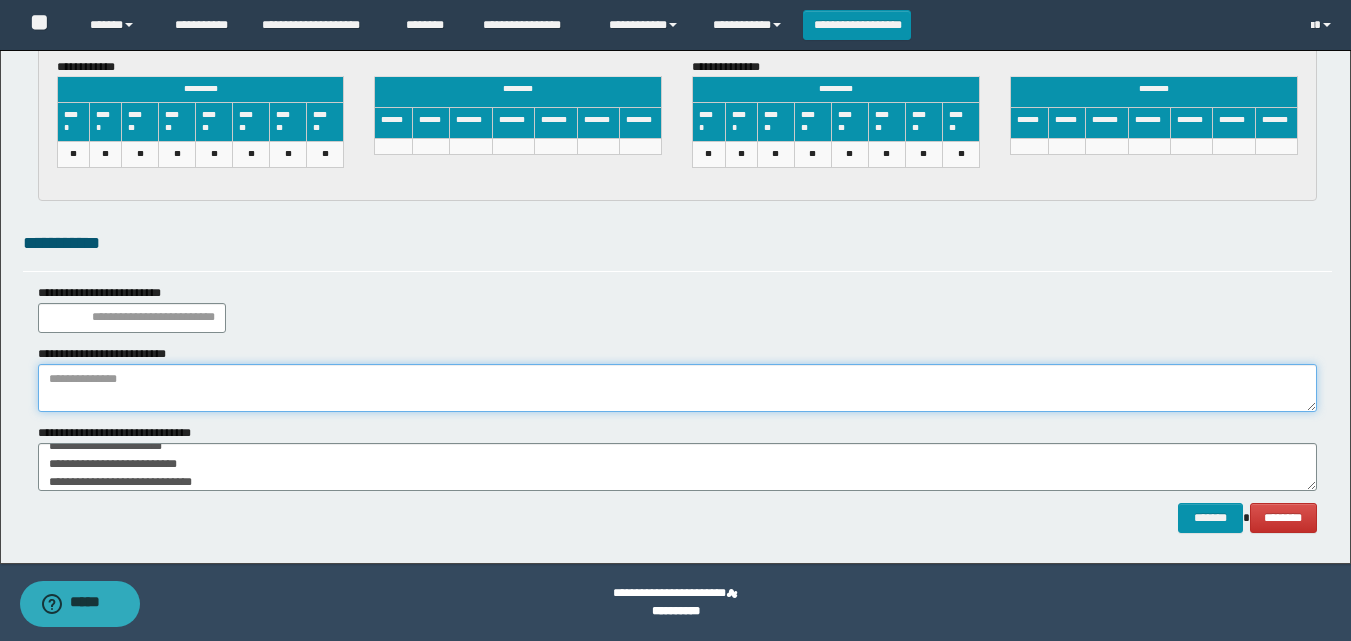 click at bounding box center [677, 388] 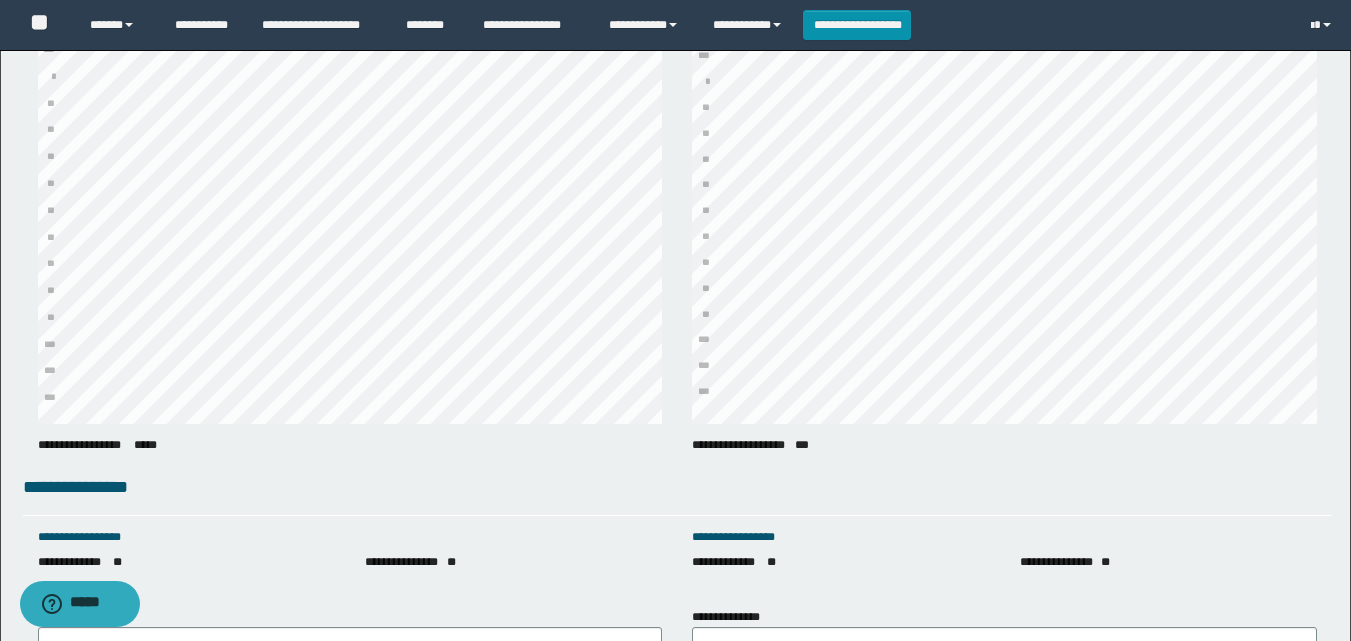 scroll, scrollTop: 1781, scrollLeft: 0, axis: vertical 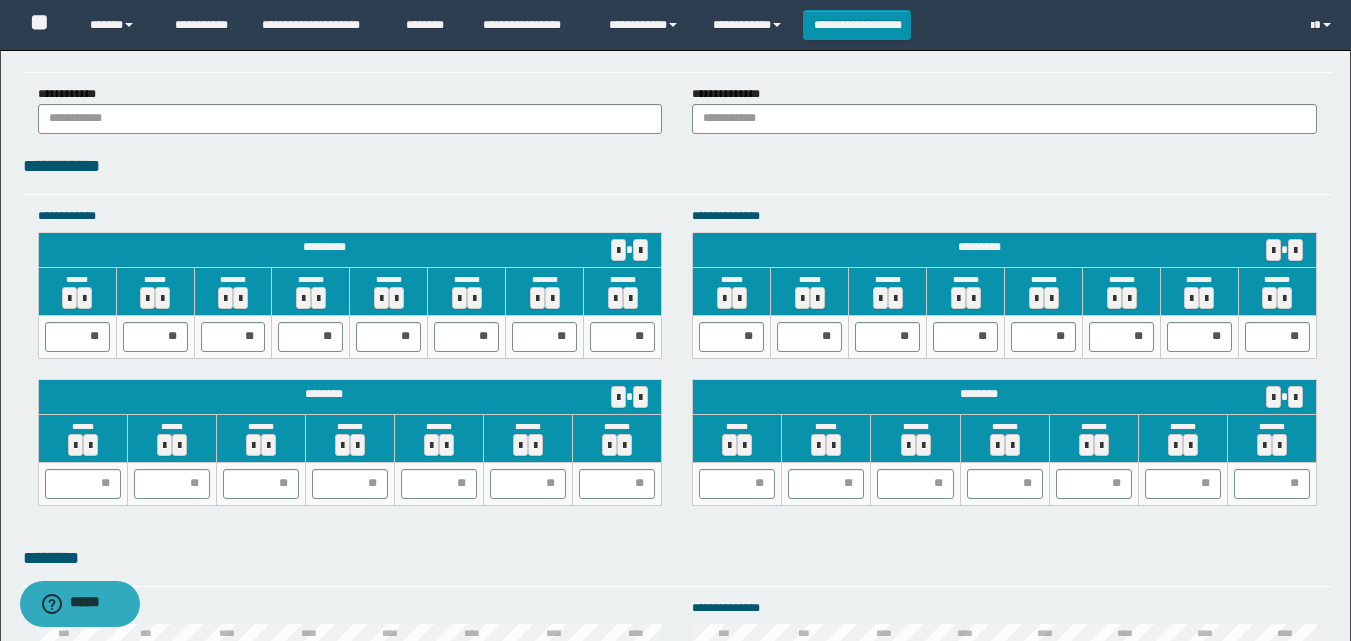 type on "**********" 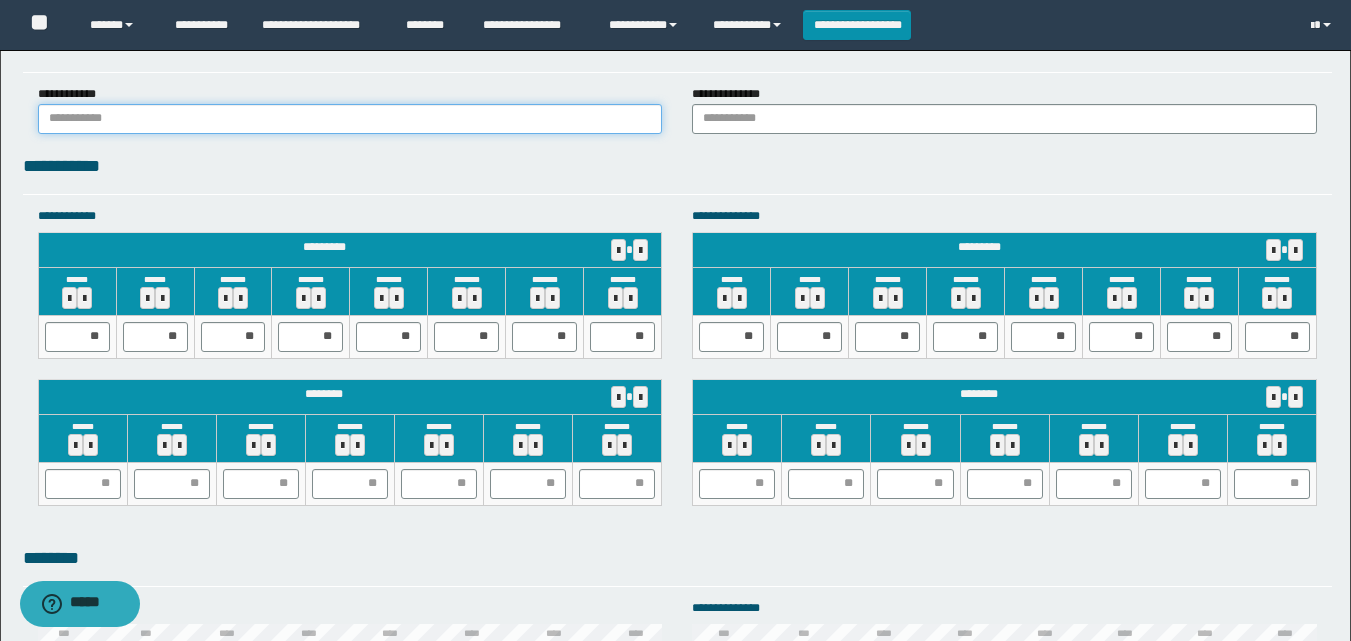 click at bounding box center [350, 119] 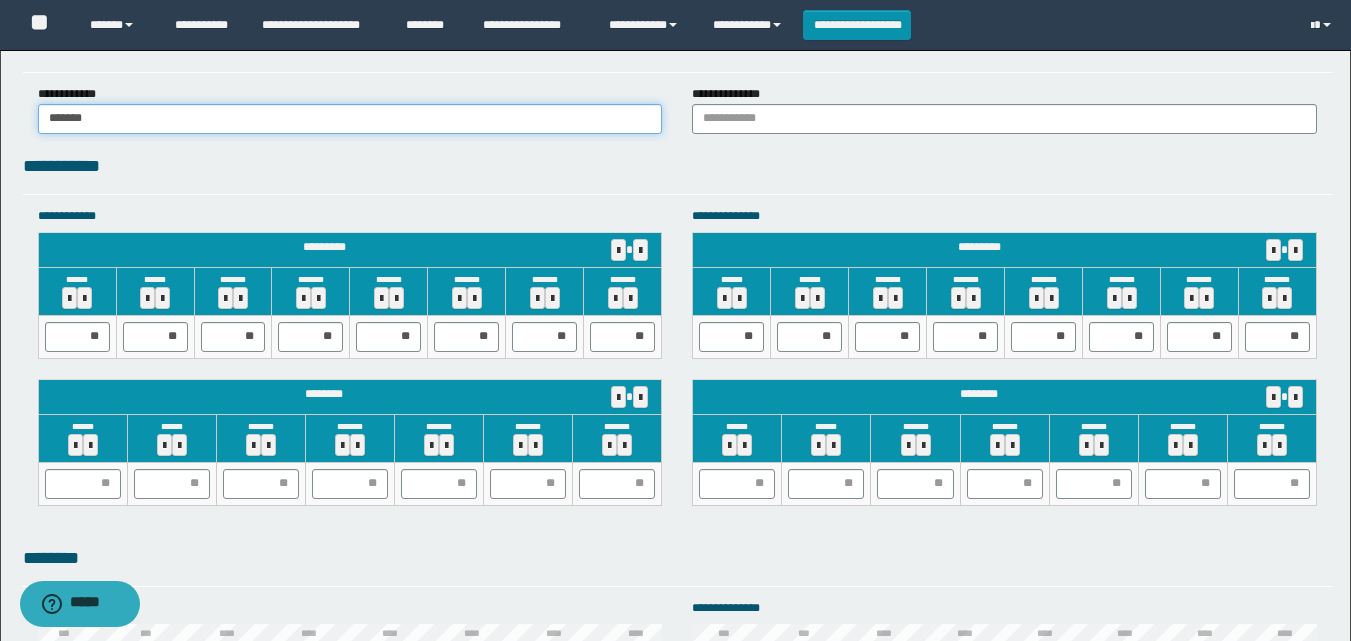type on "******" 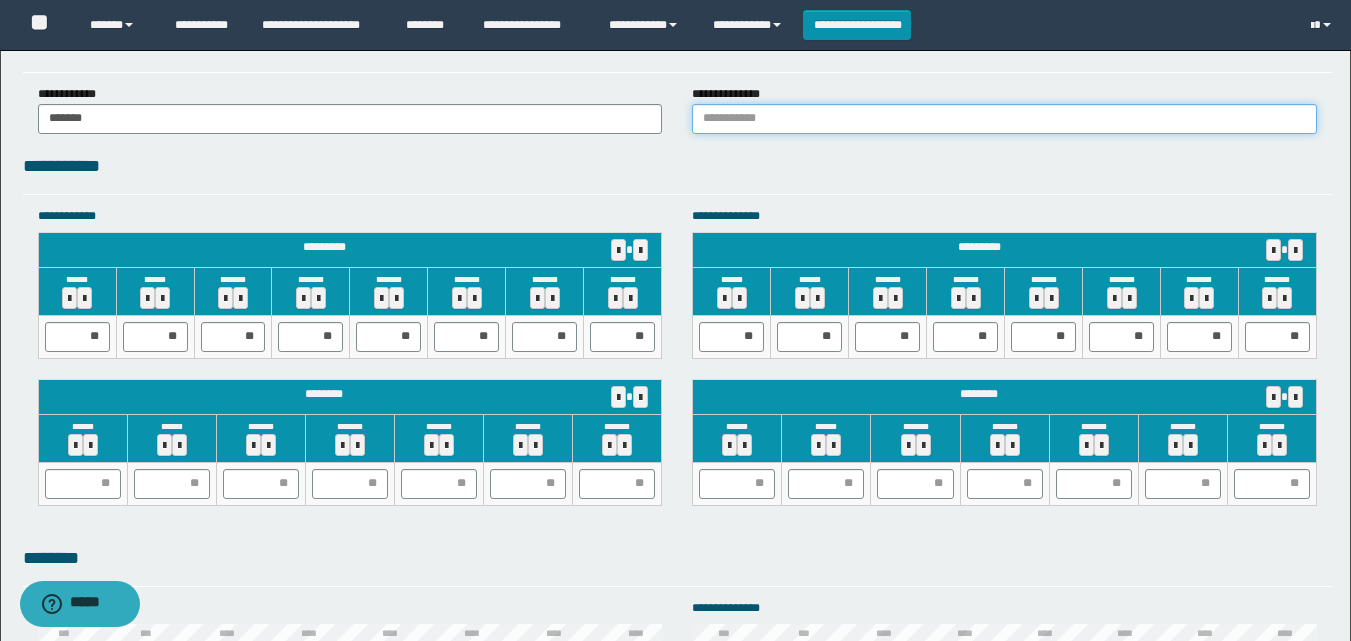 click at bounding box center [1004, 119] 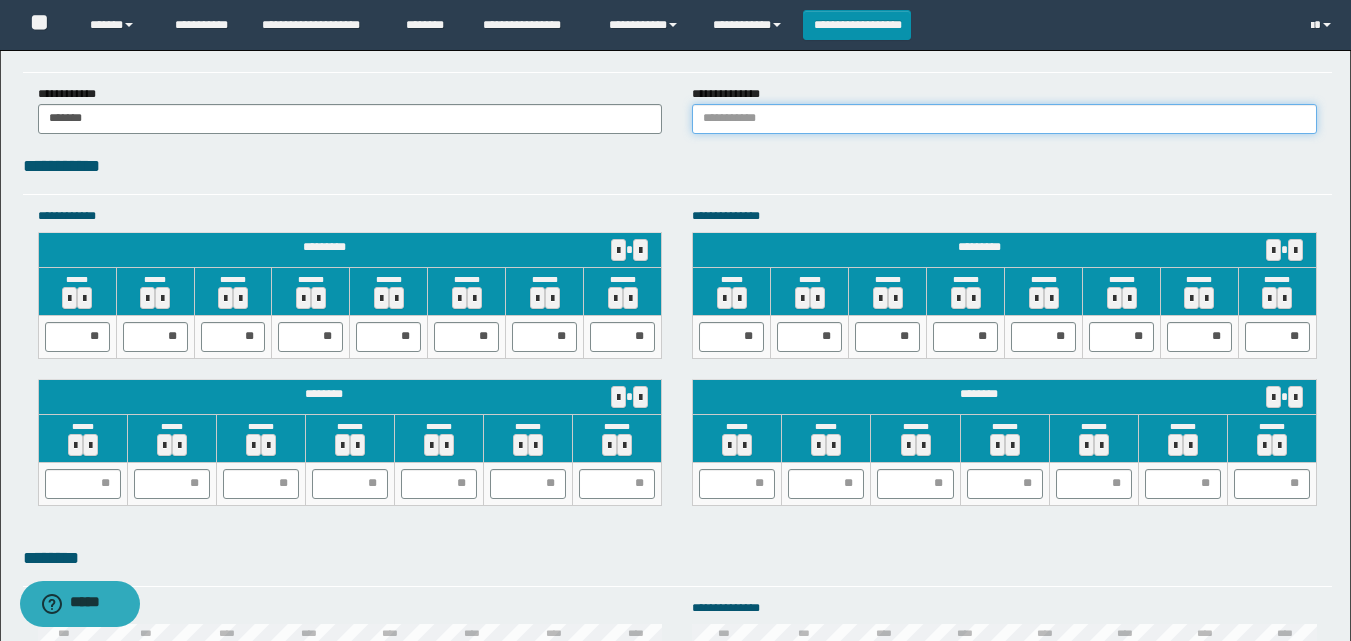 type on "******" 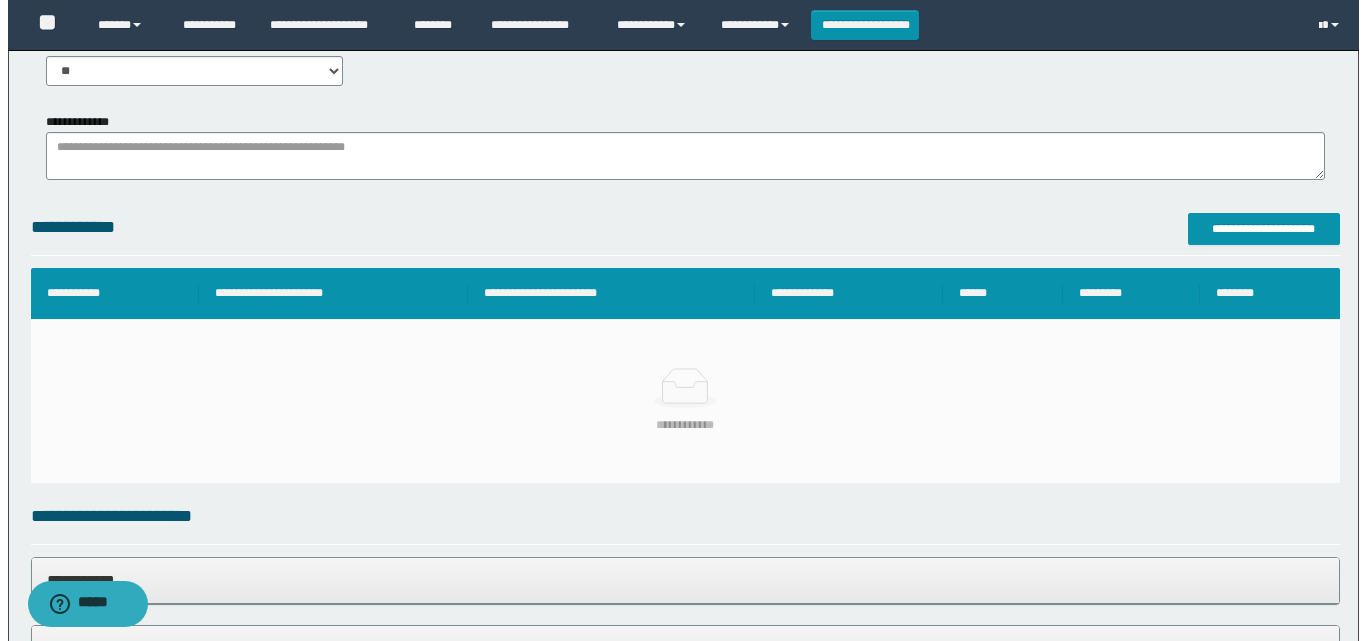 scroll, scrollTop: 281, scrollLeft: 0, axis: vertical 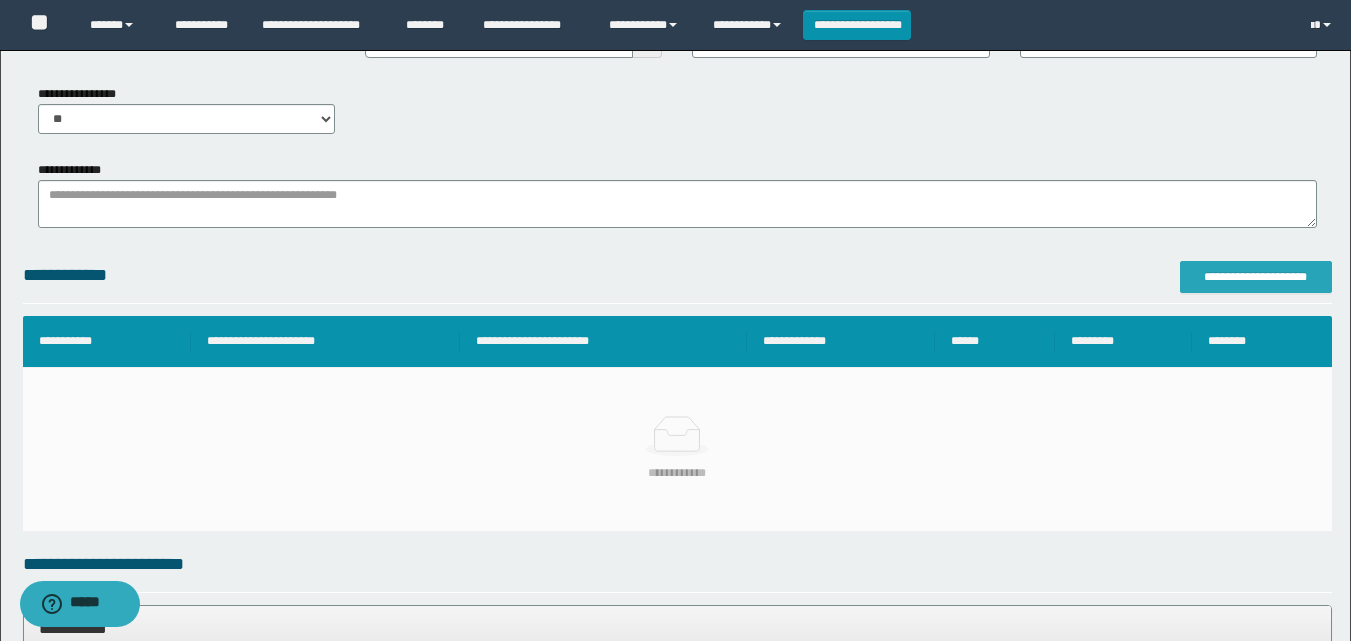 click on "**********" at bounding box center (1256, 277) 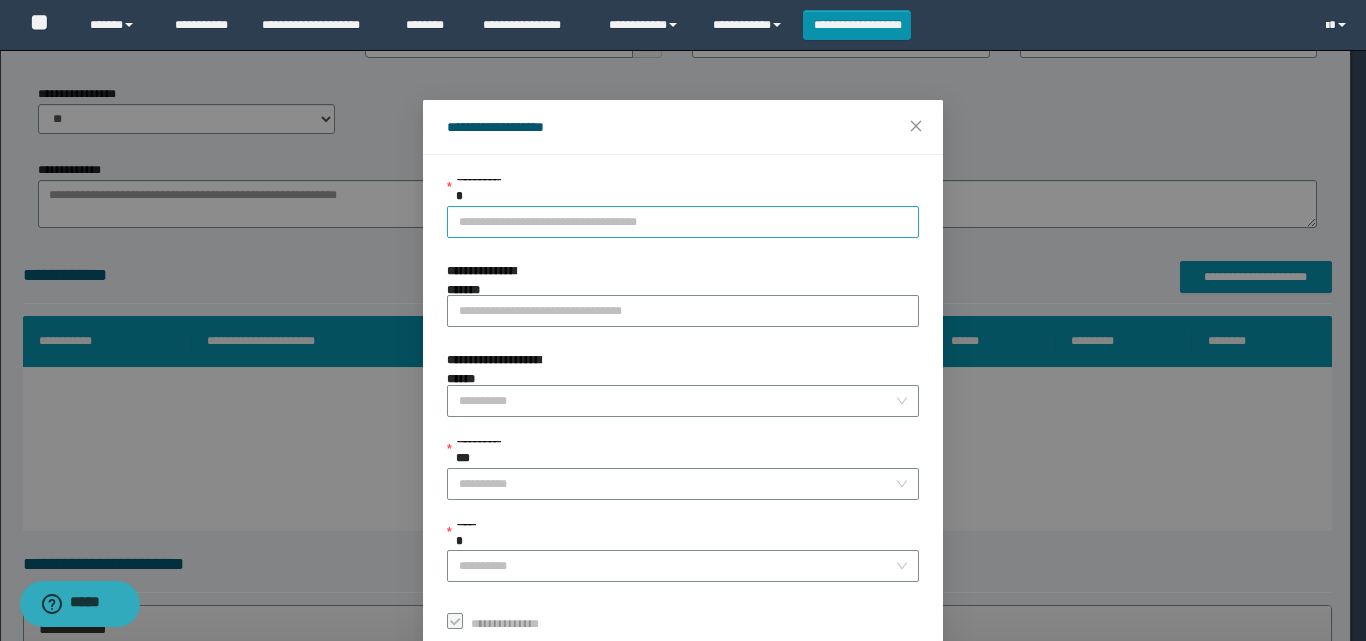 click on "**********" at bounding box center (683, 222) 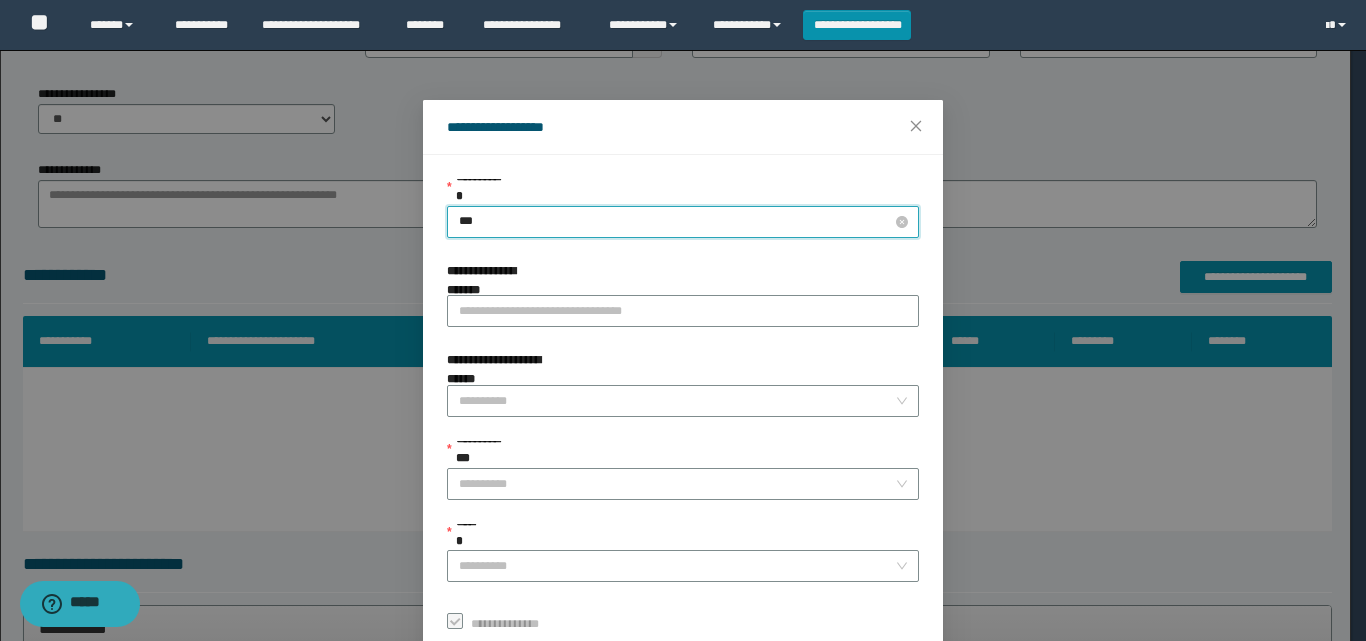 type on "****" 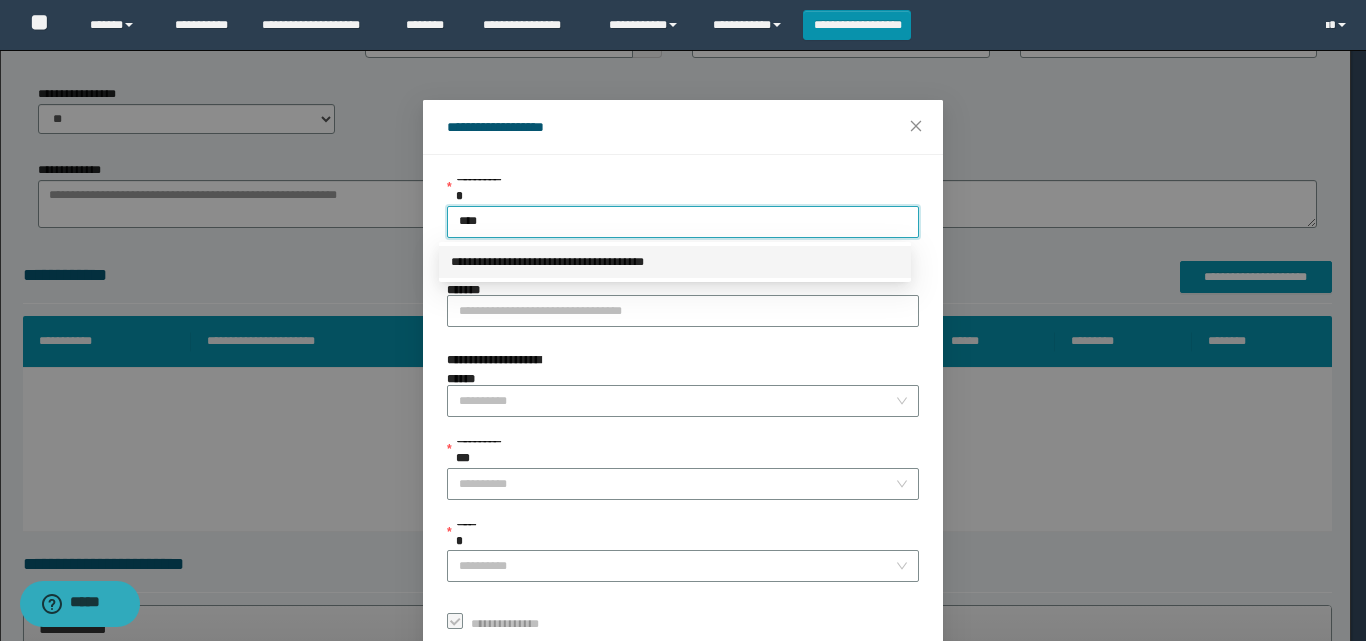 click on "**********" at bounding box center (675, 262) 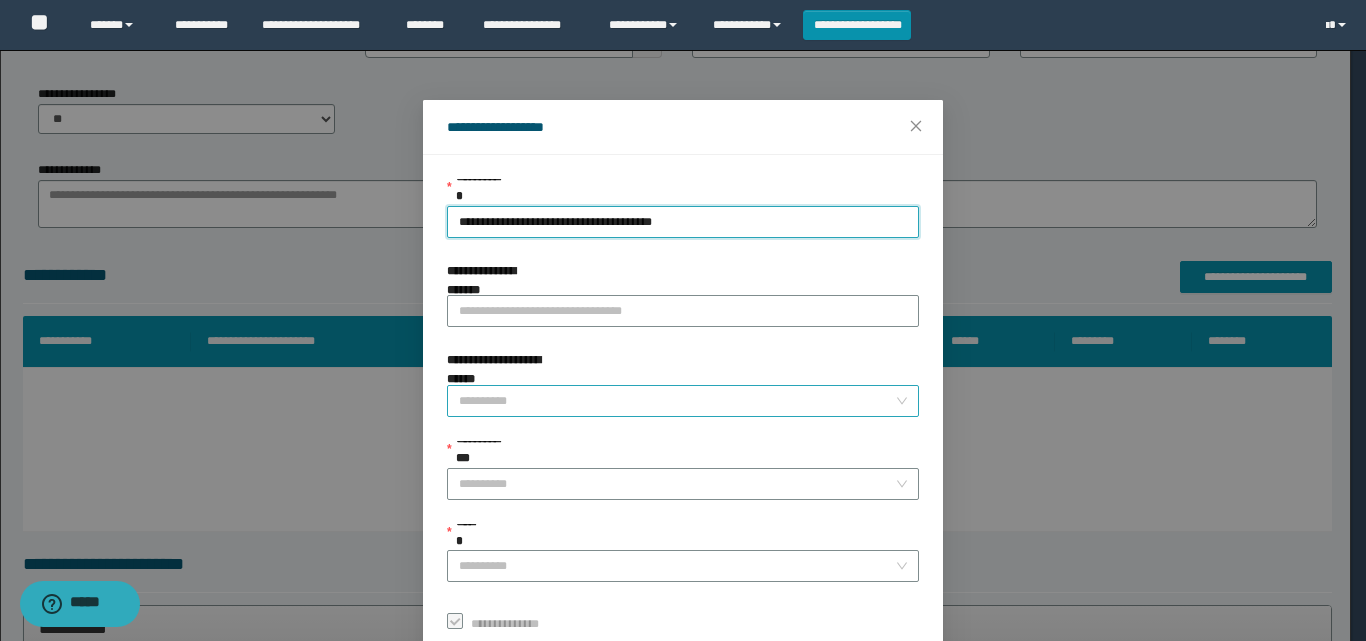 click on "**********" at bounding box center (677, 401) 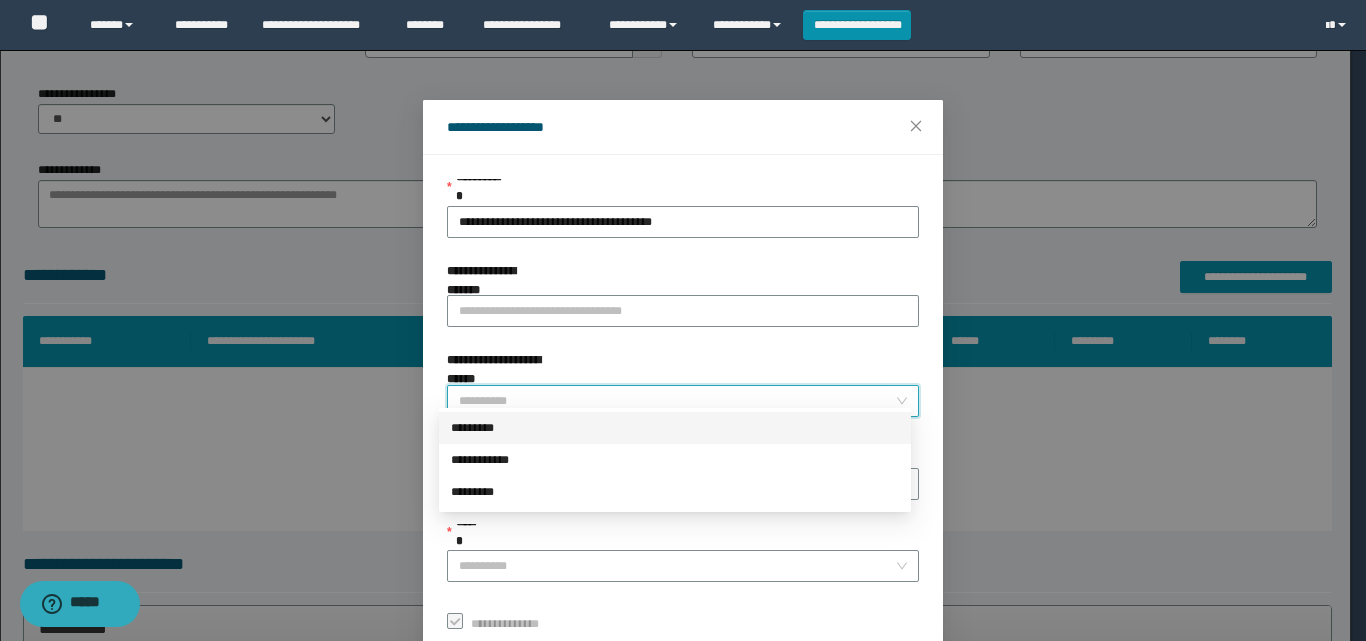 click on "*********" at bounding box center [675, 428] 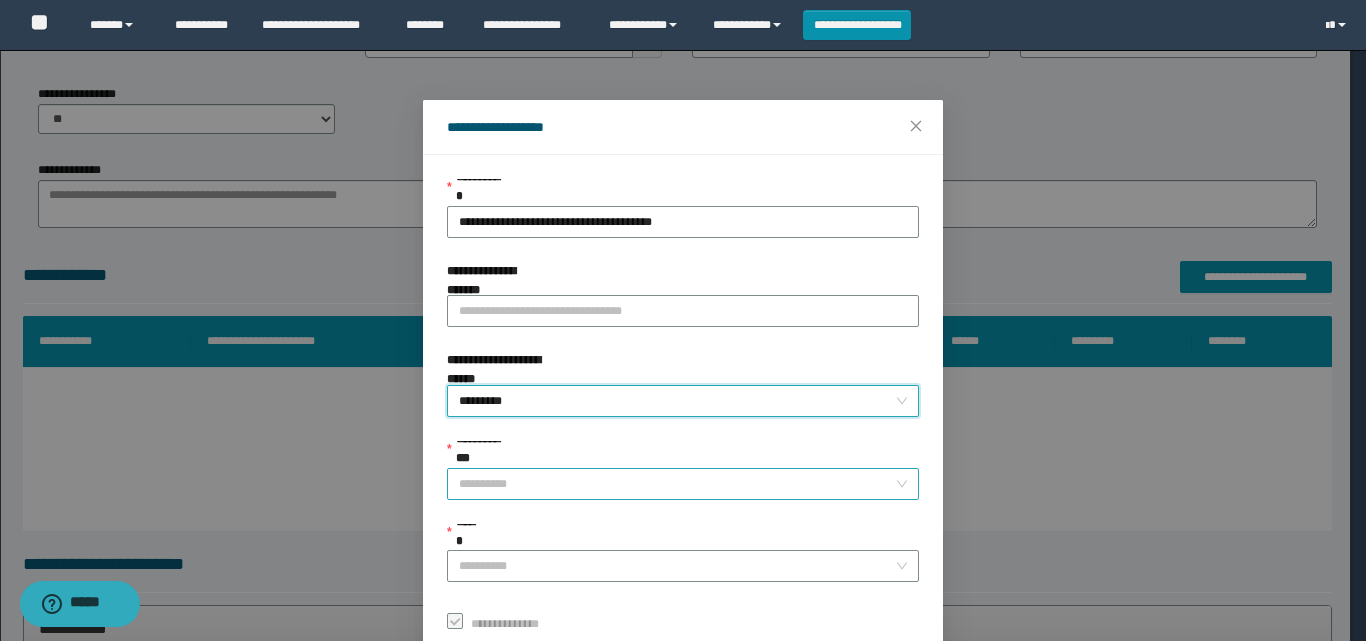 click on "**********" at bounding box center [677, 484] 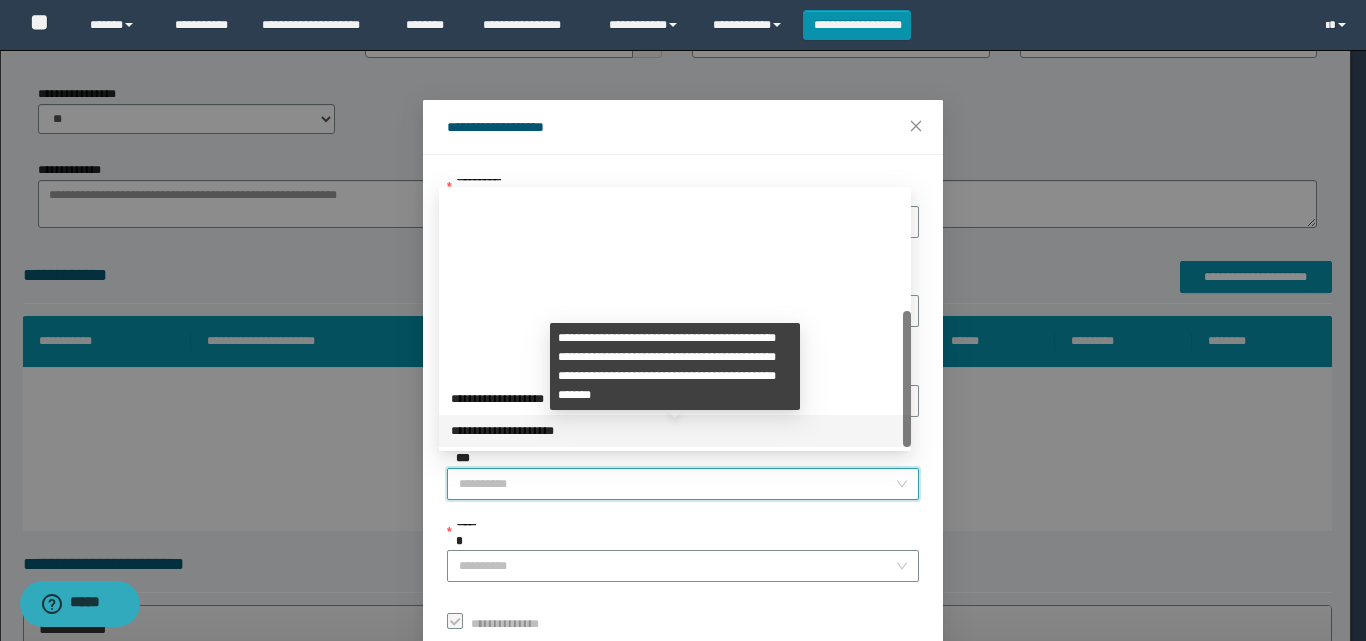 scroll, scrollTop: 224, scrollLeft: 0, axis: vertical 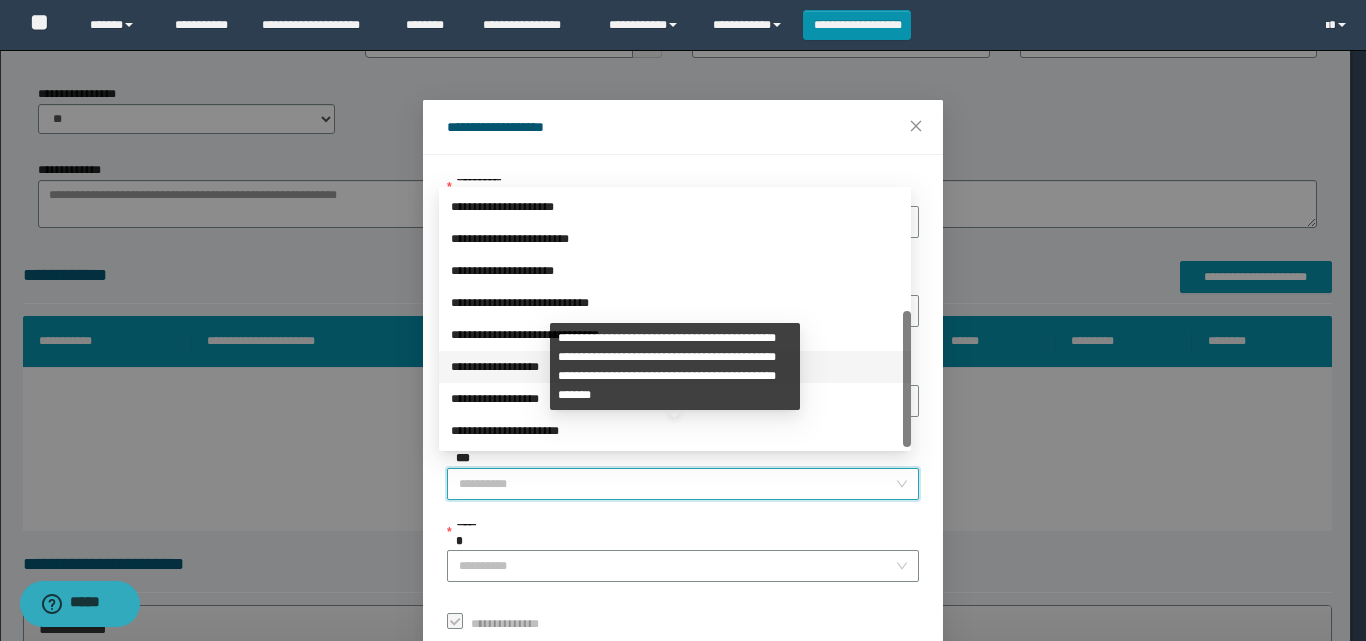click on "**********" at bounding box center (675, 367) 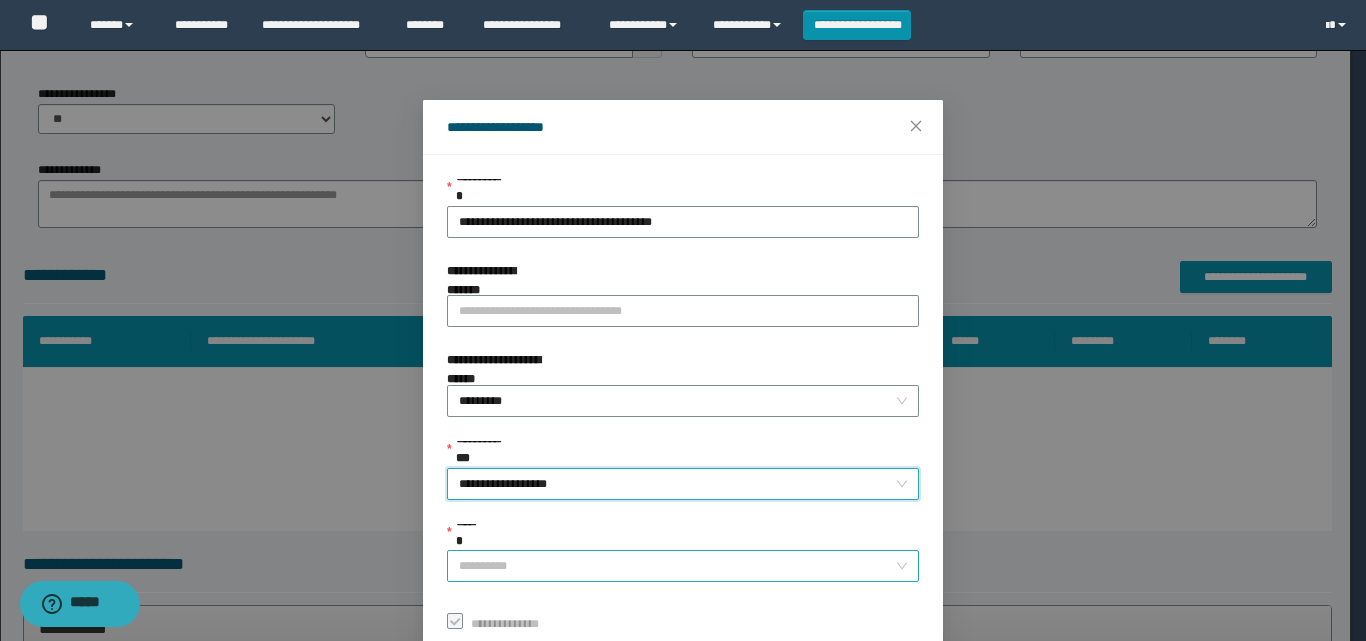 click on "******" at bounding box center (677, 566) 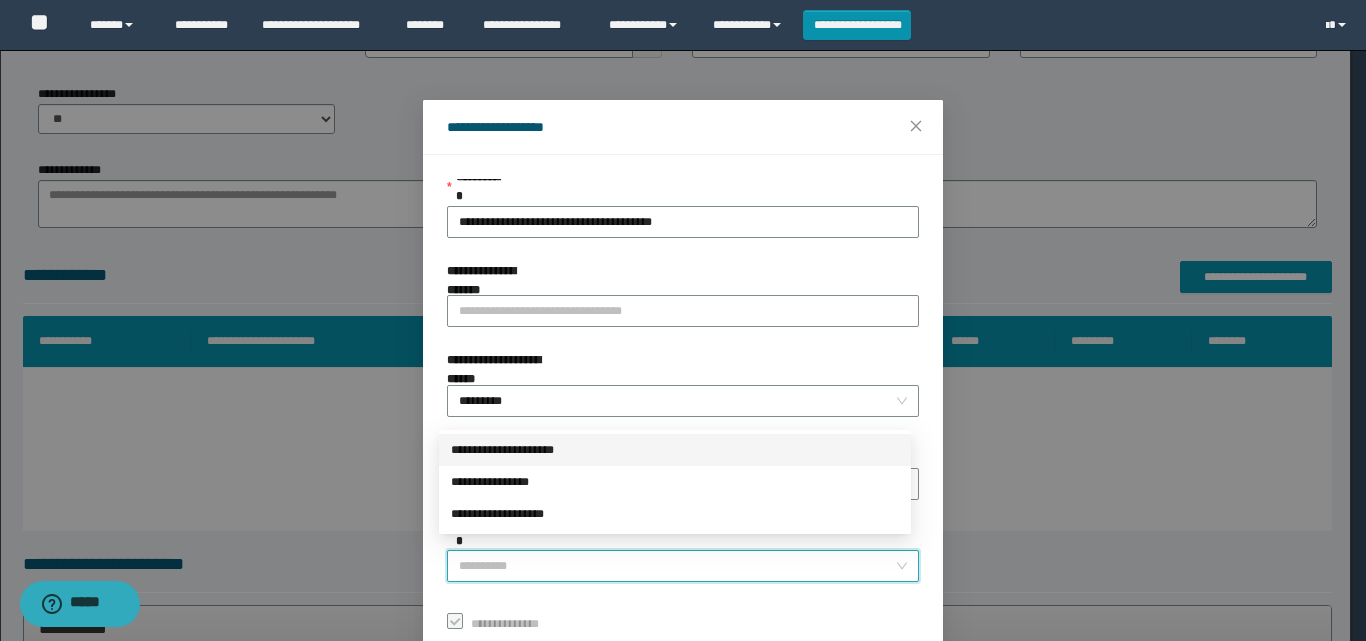 click on "**********" at bounding box center [675, 450] 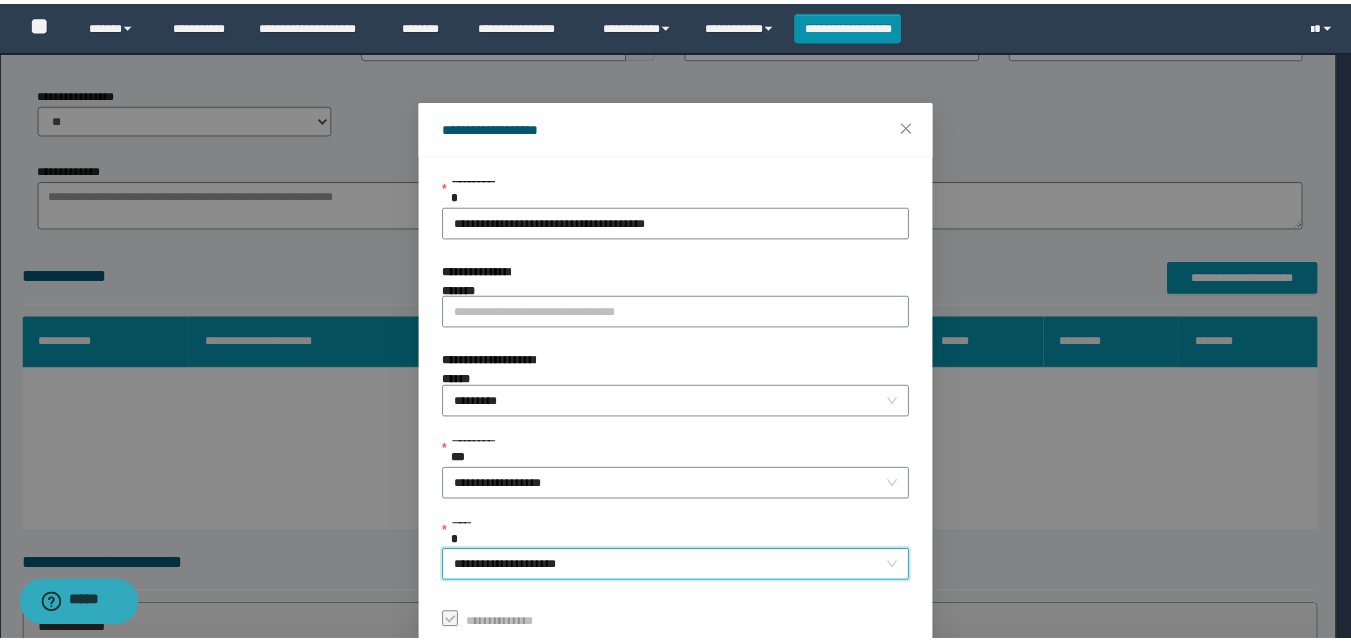 scroll, scrollTop: 111, scrollLeft: 0, axis: vertical 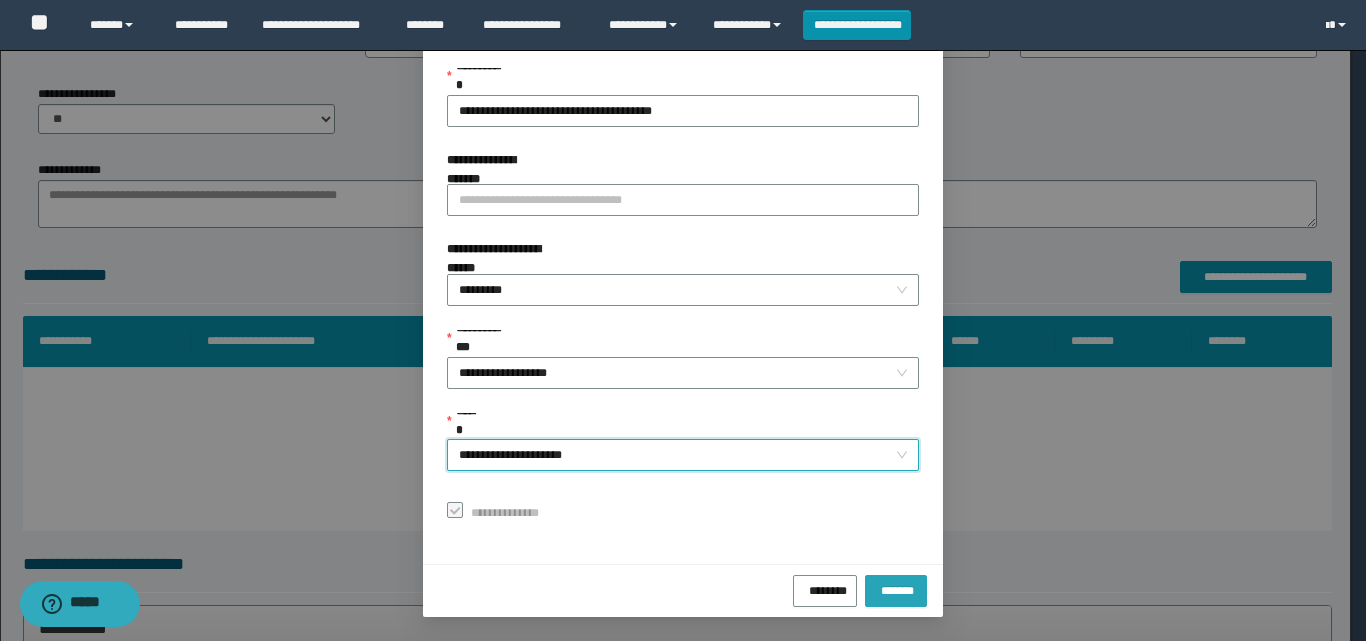 click on "*******" at bounding box center [896, 588] 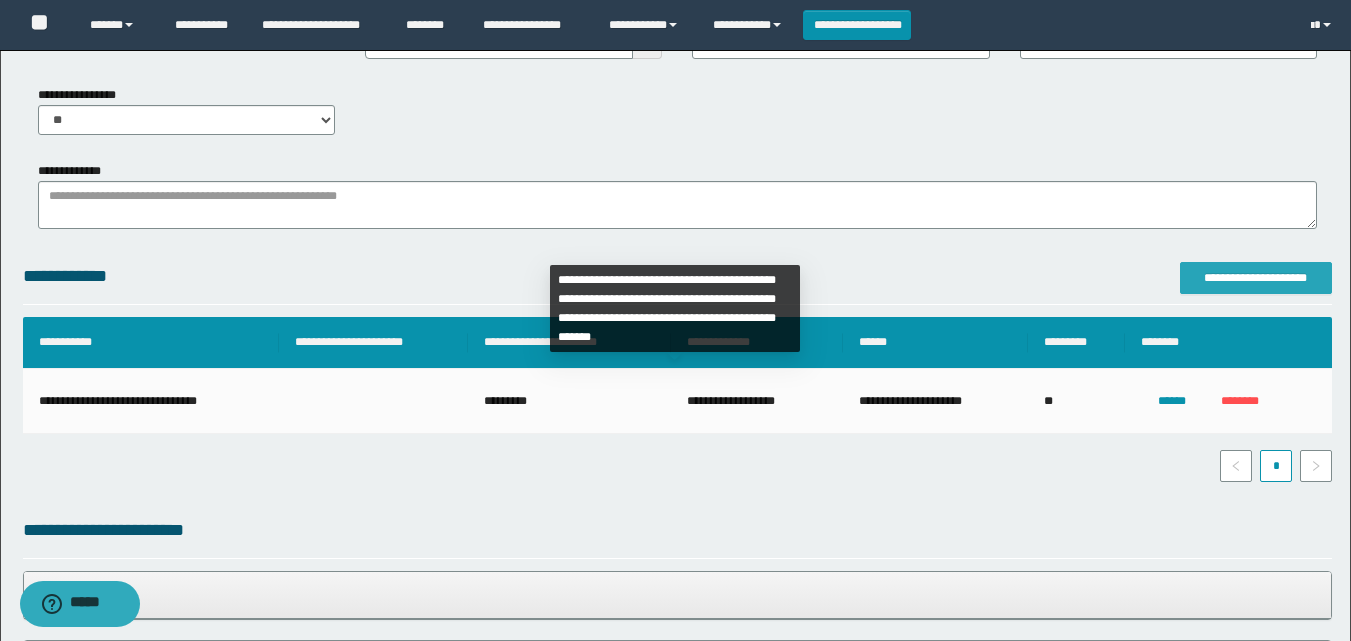 scroll, scrollTop: 0, scrollLeft: 0, axis: both 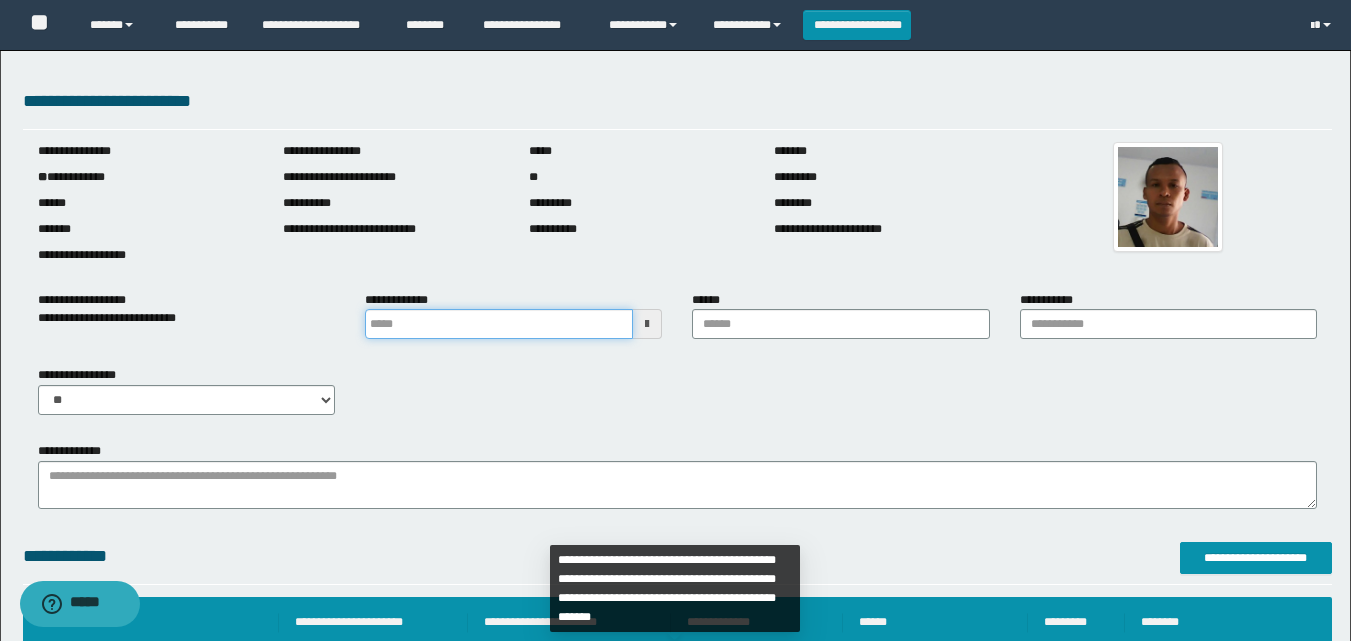 click at bounding box center [499, 324] 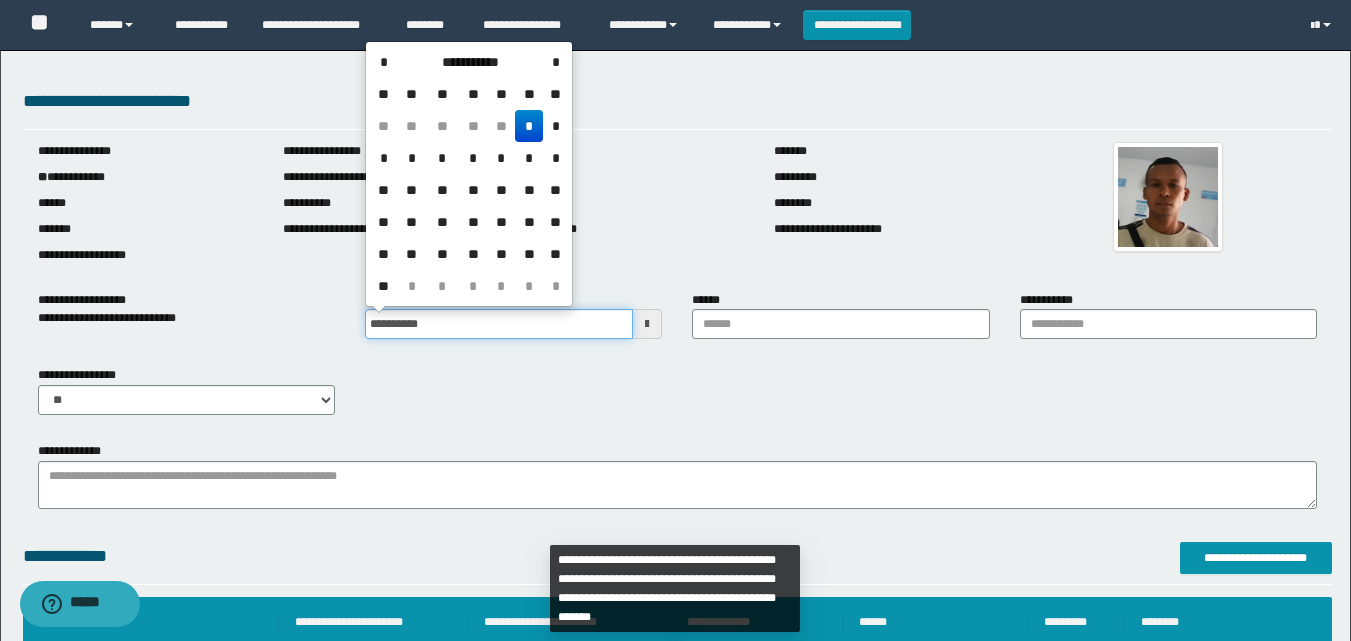 type on "**********" 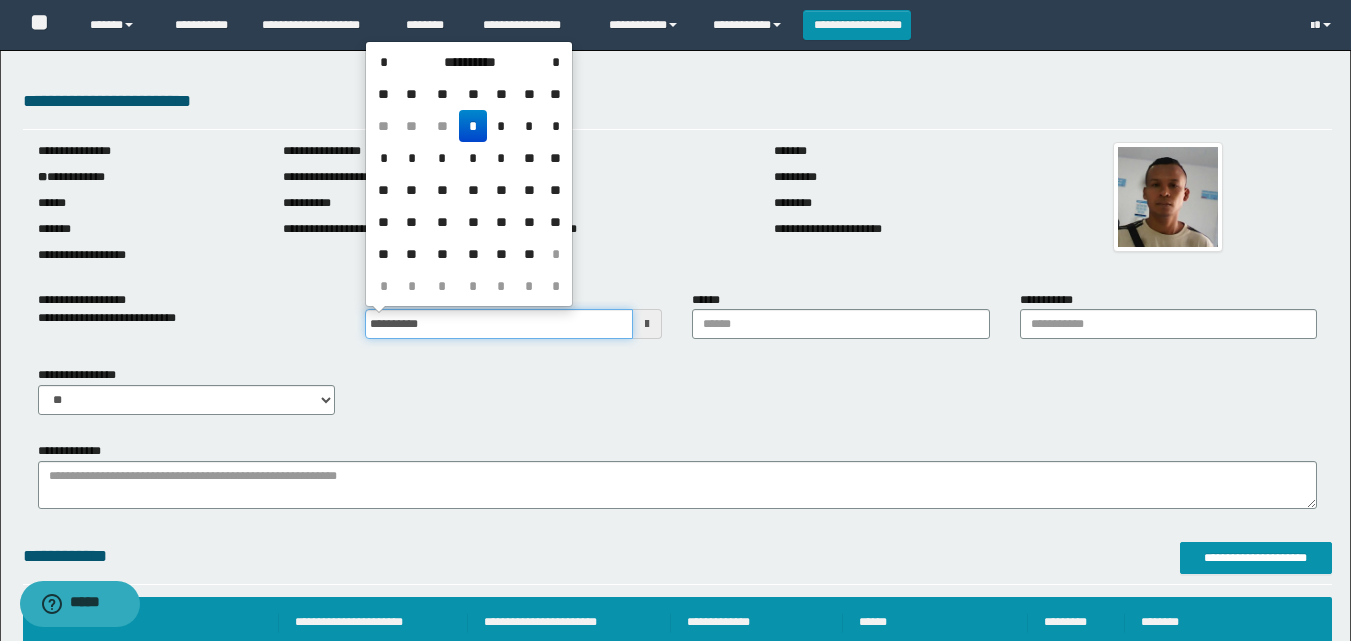 scroll, scrollTop: 100, scrollLeft: 0, axis: vertical 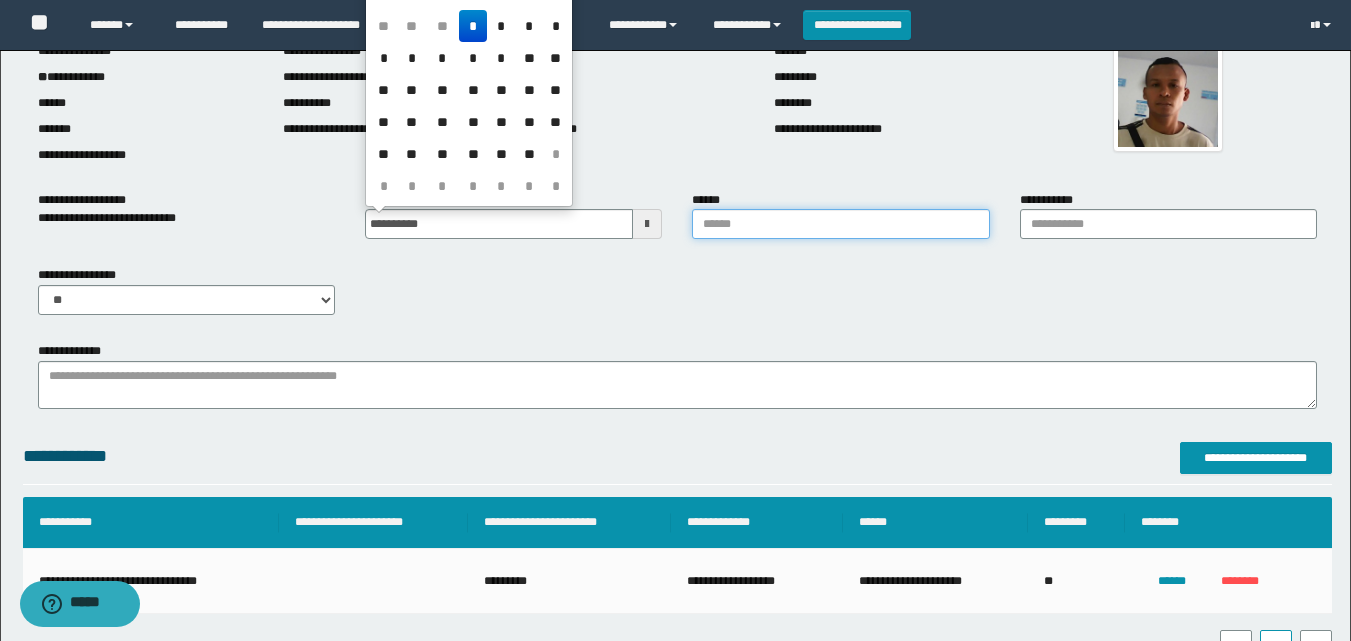 click on "******" at bounding box center (840, 224) 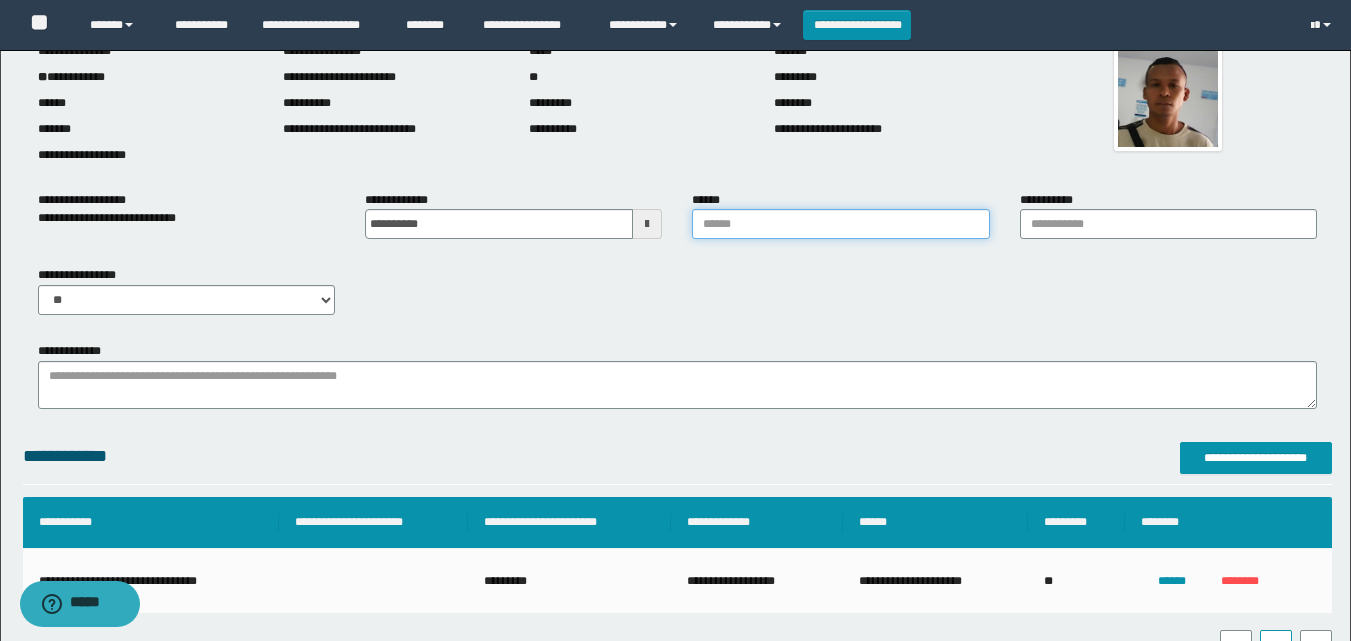 type on "**********" 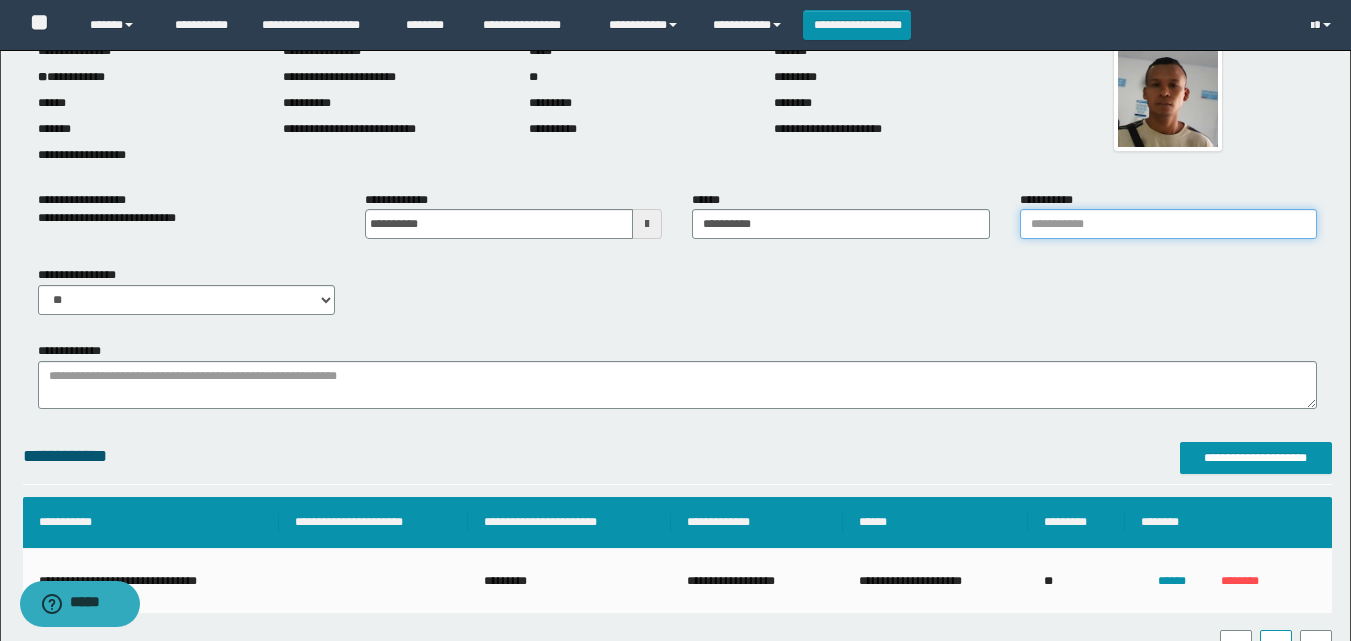 click on "**********" at bounding box center [1168, 224] 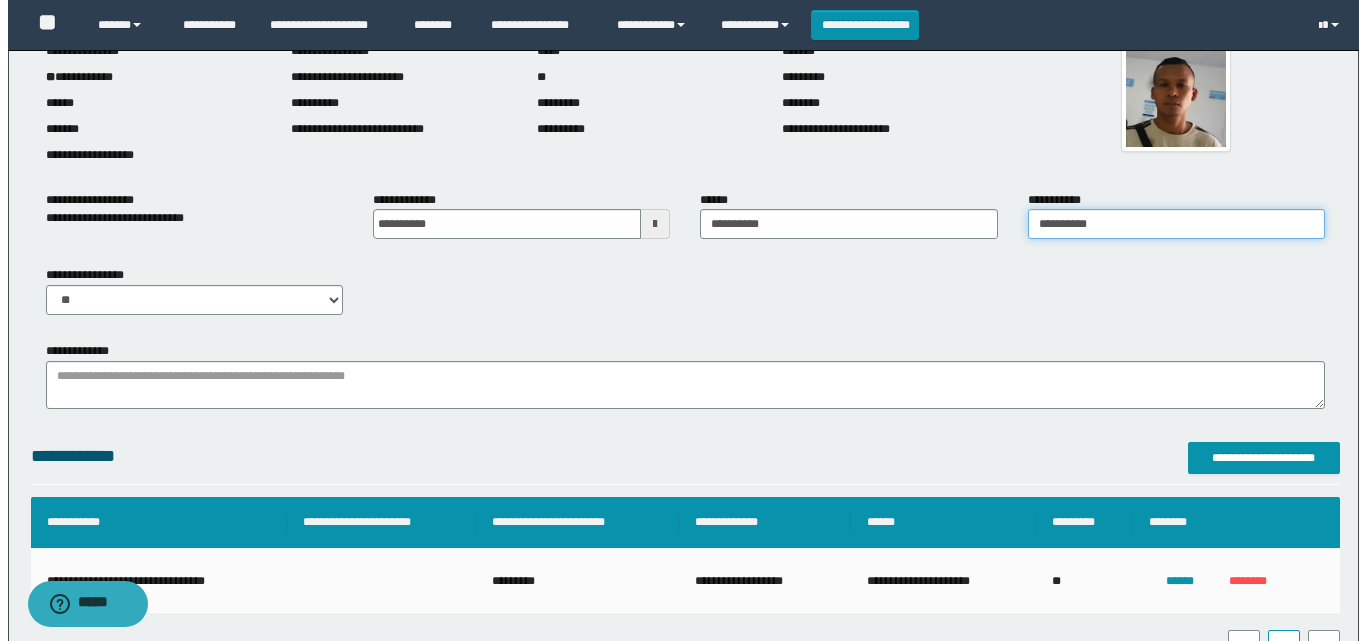 scroll, scrollTop: 3046, scrollLeft: 0, axis: vertical 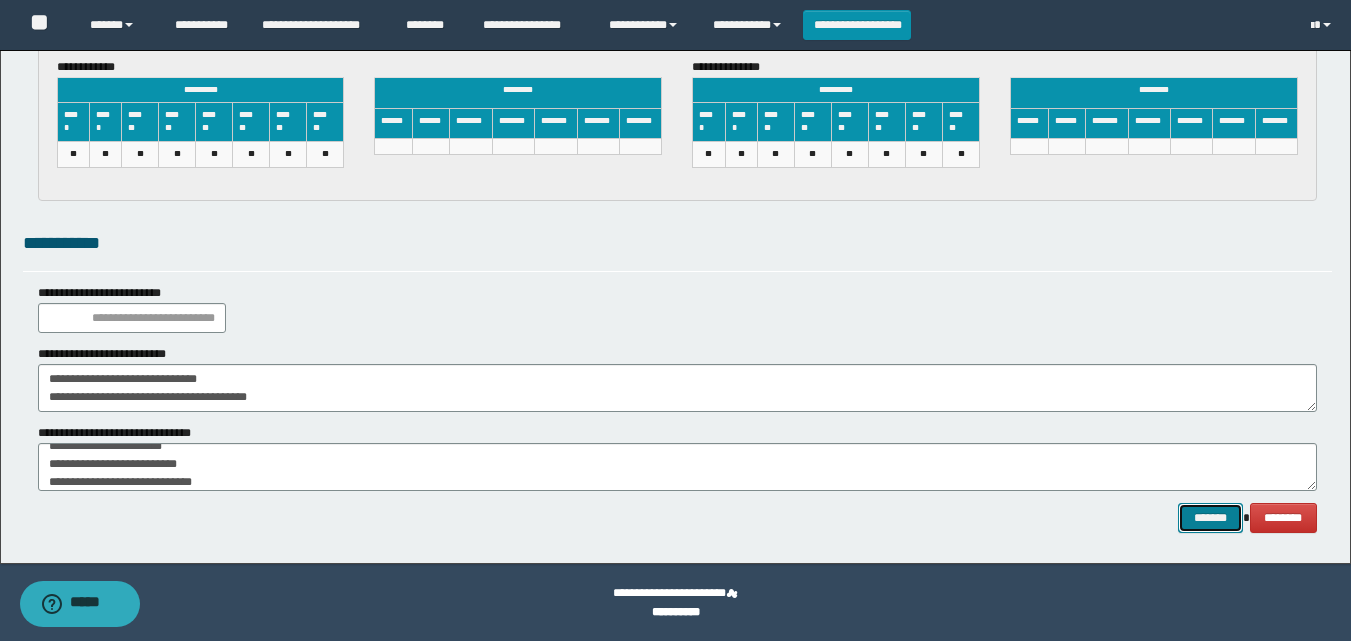 click on "*******" at bounding box center [1210, 518] 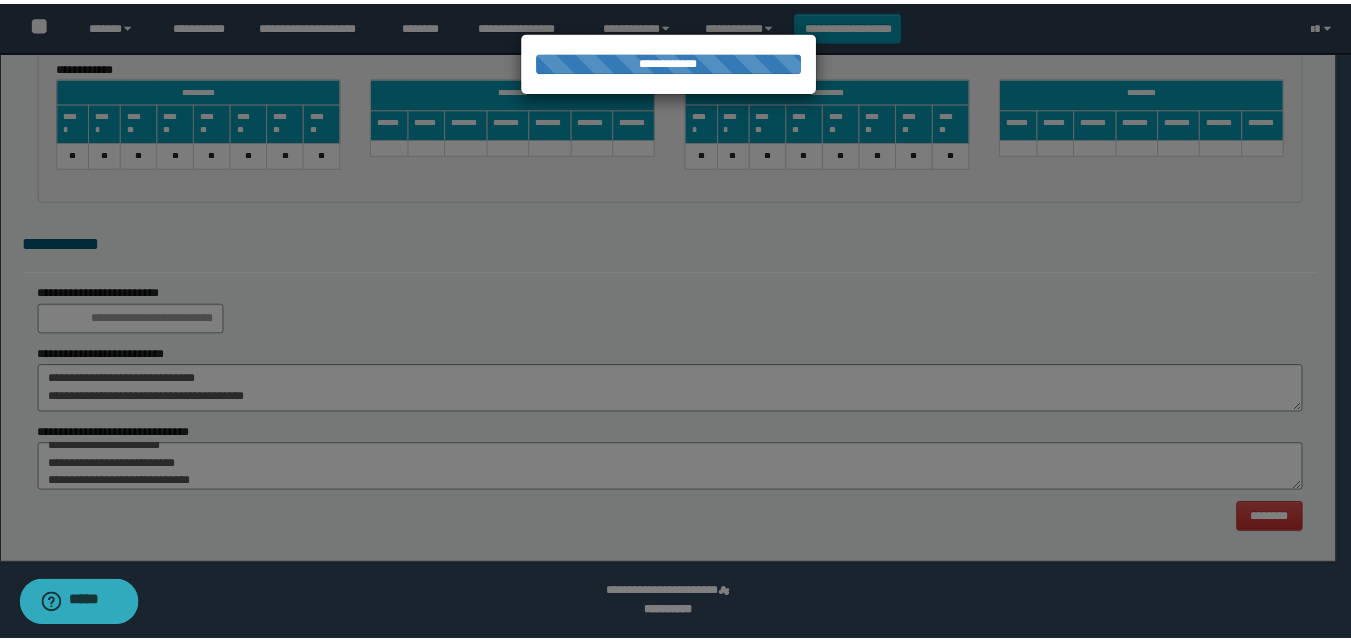 scroll, scrollTop: 0, scrollLeft: 0, axis: both 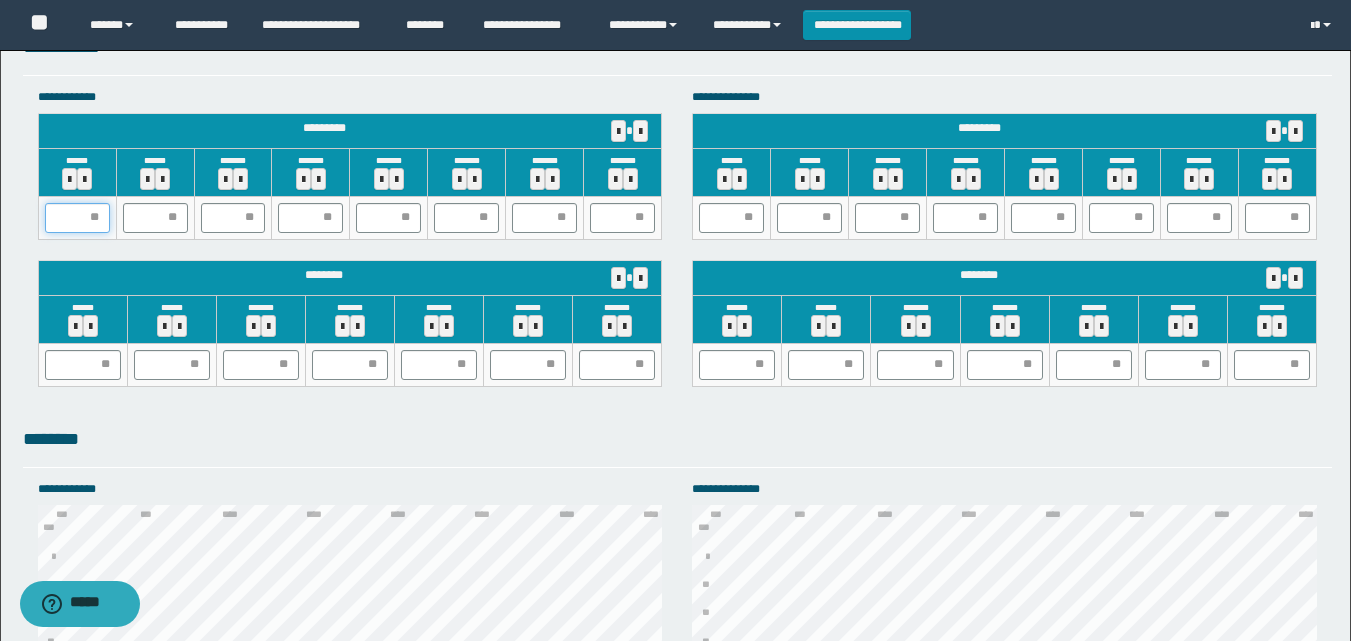 click at bounding box center (77, 218) 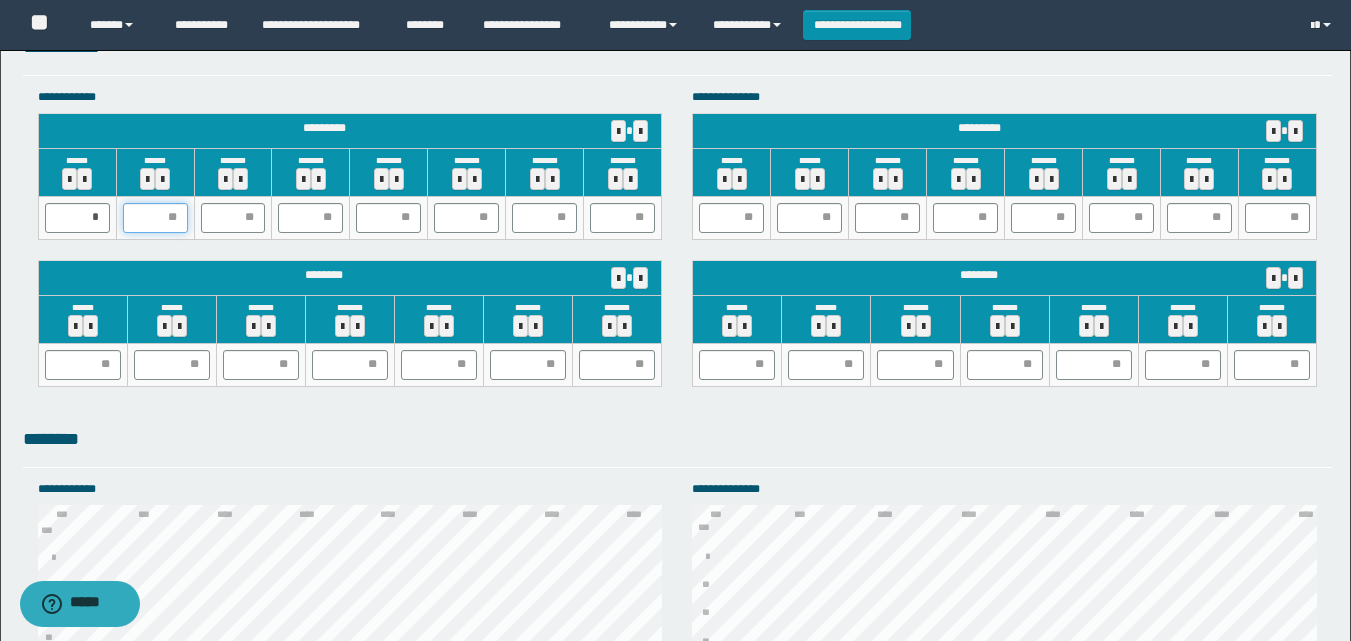 type on "*" 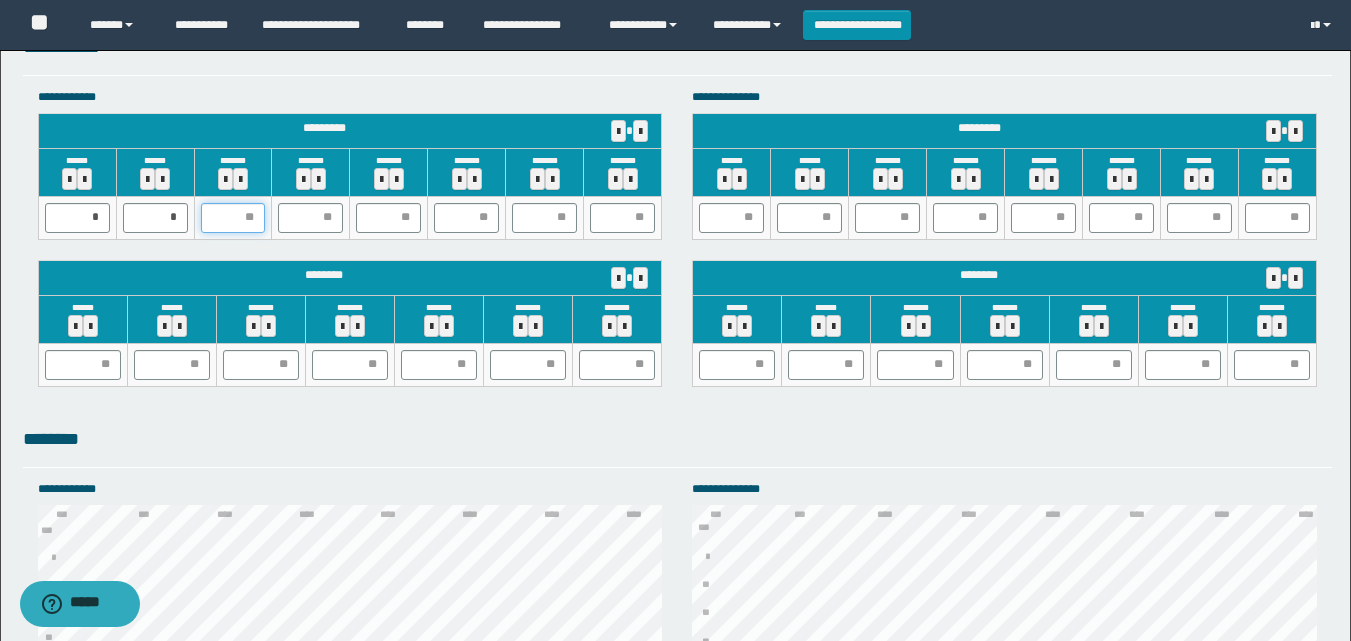 type on "*" 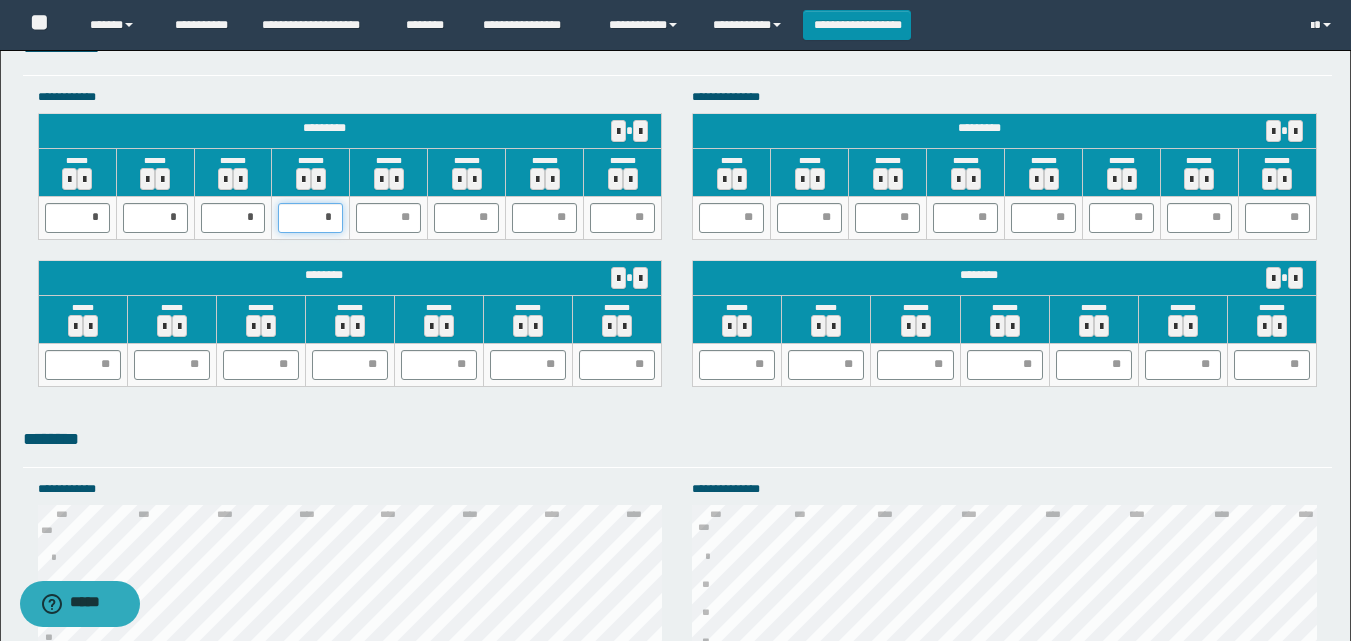 type on "**" 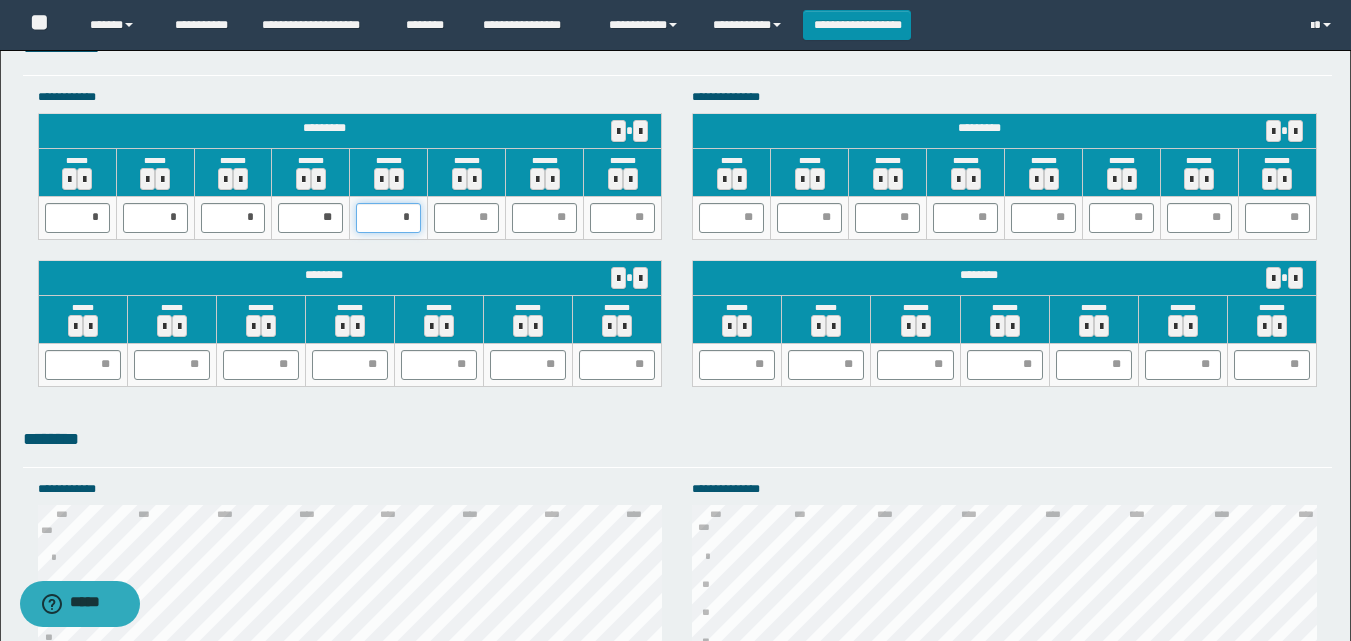 type on "**" 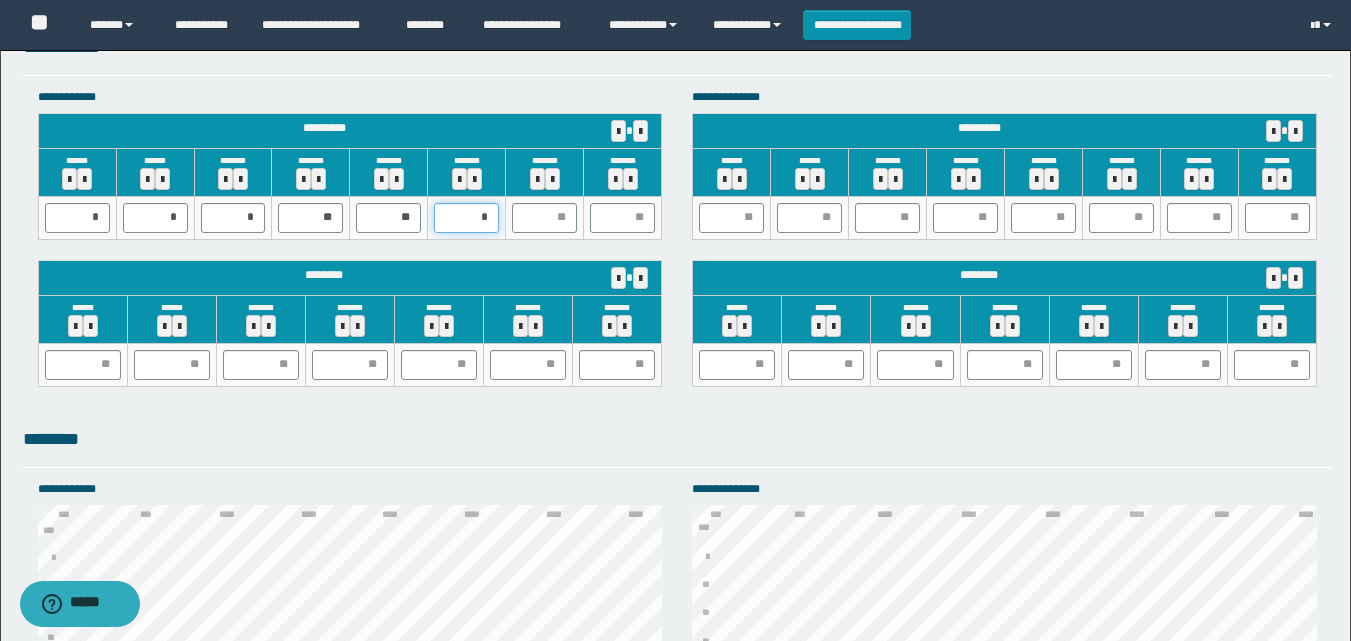type on "**" 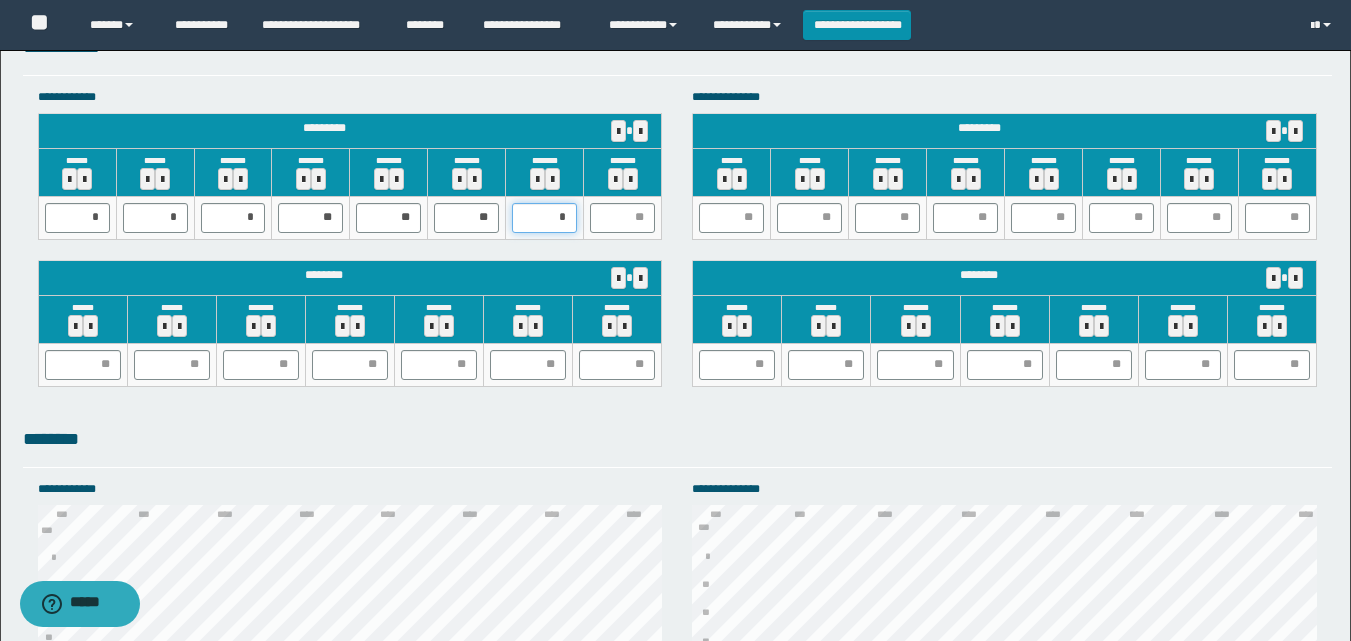 type on "**" 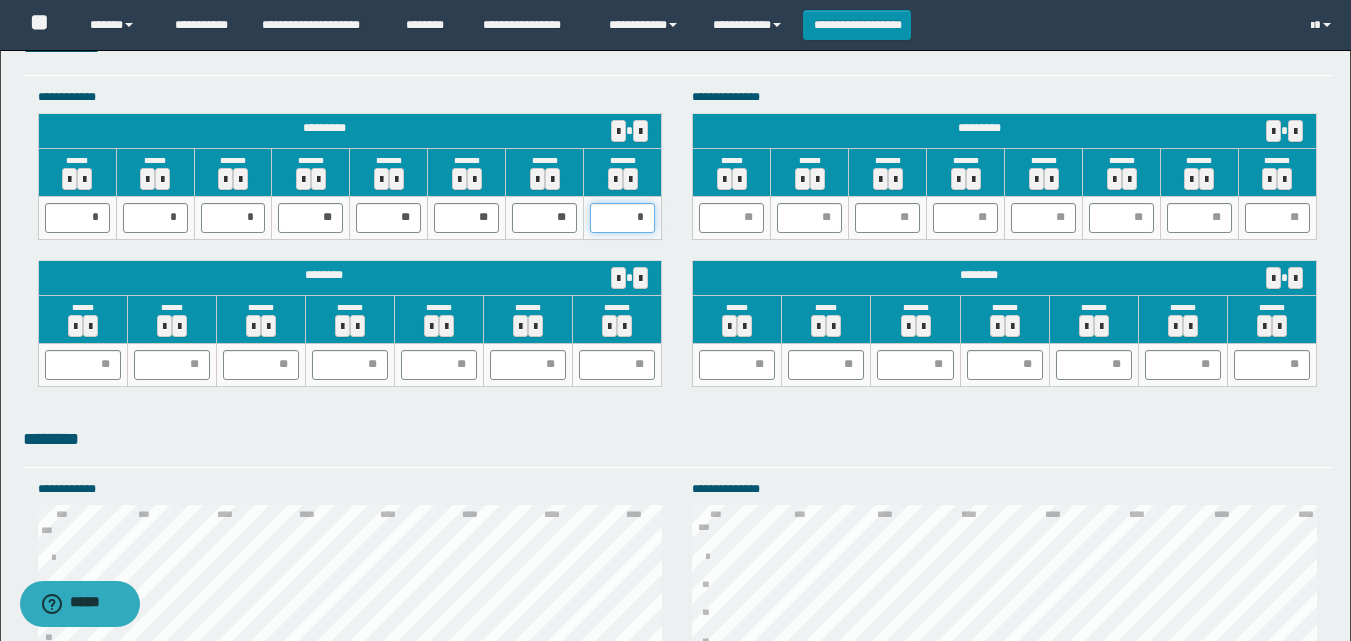 type on "**" 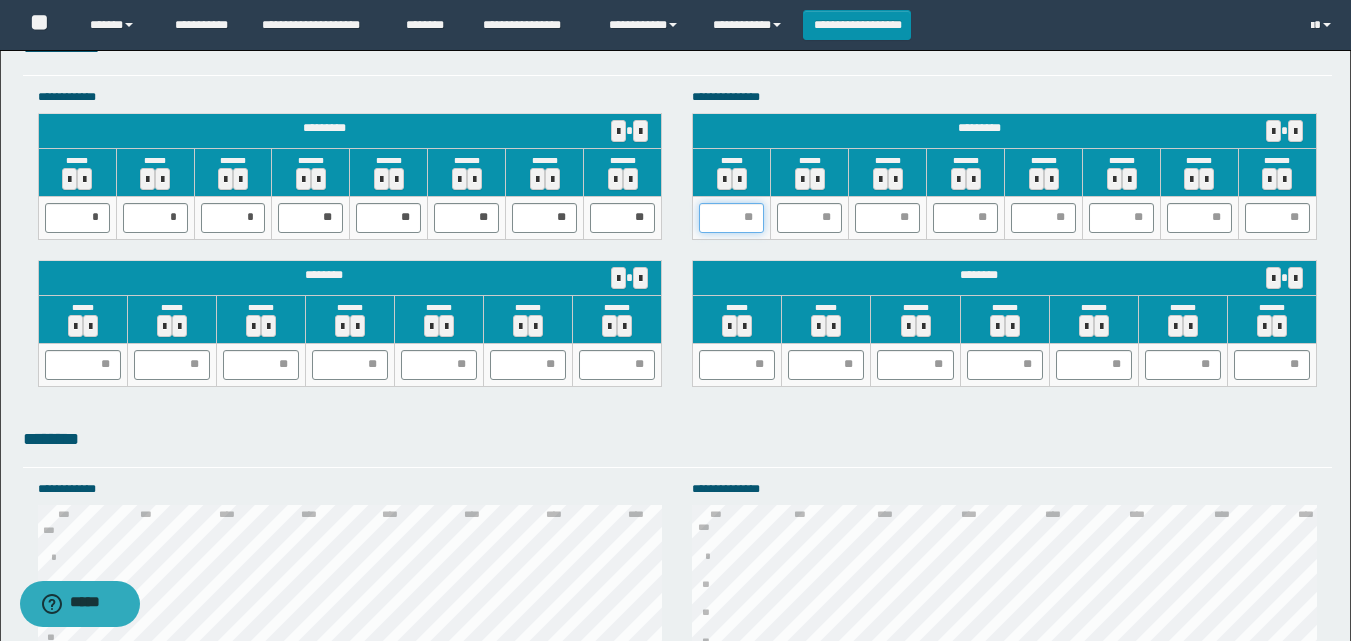 click at bounding box center [731, 218] 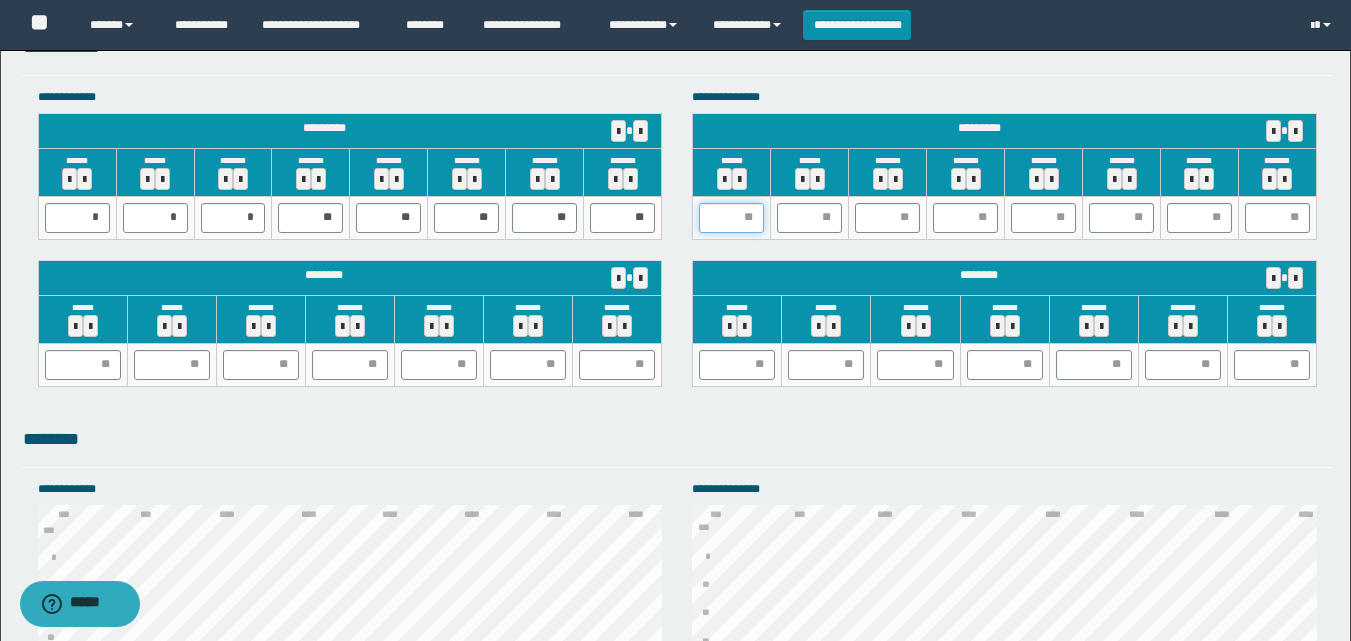 type on "*" 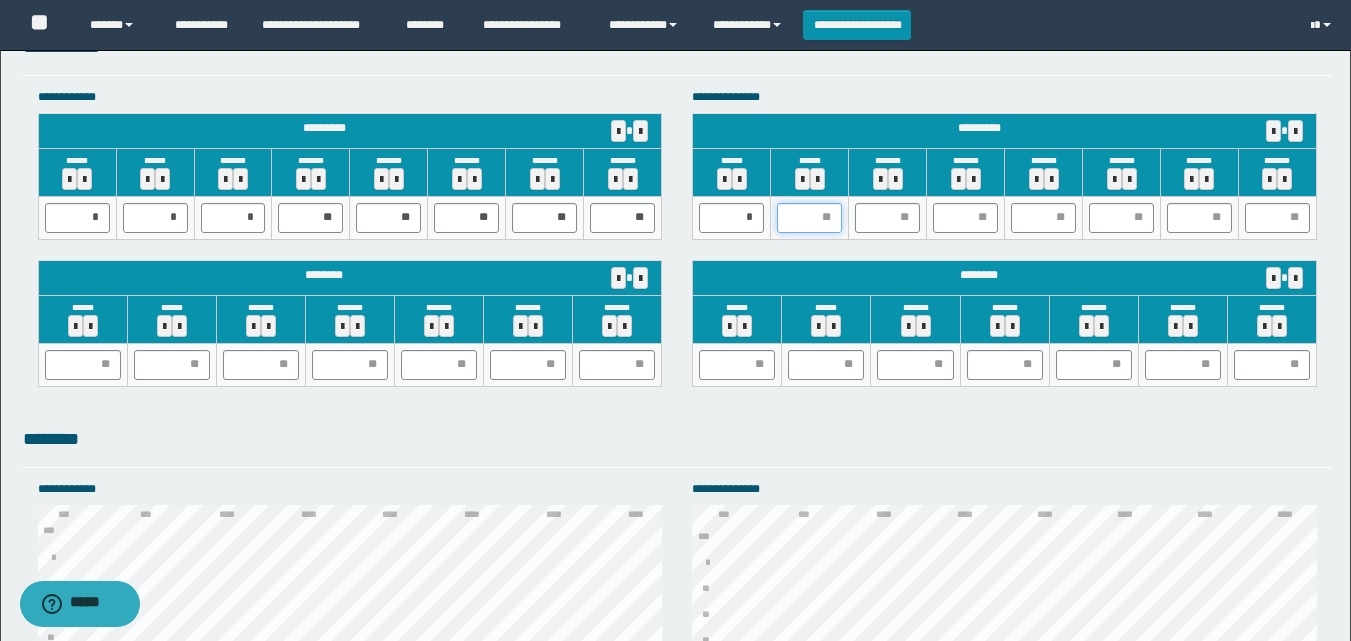 type on "*" 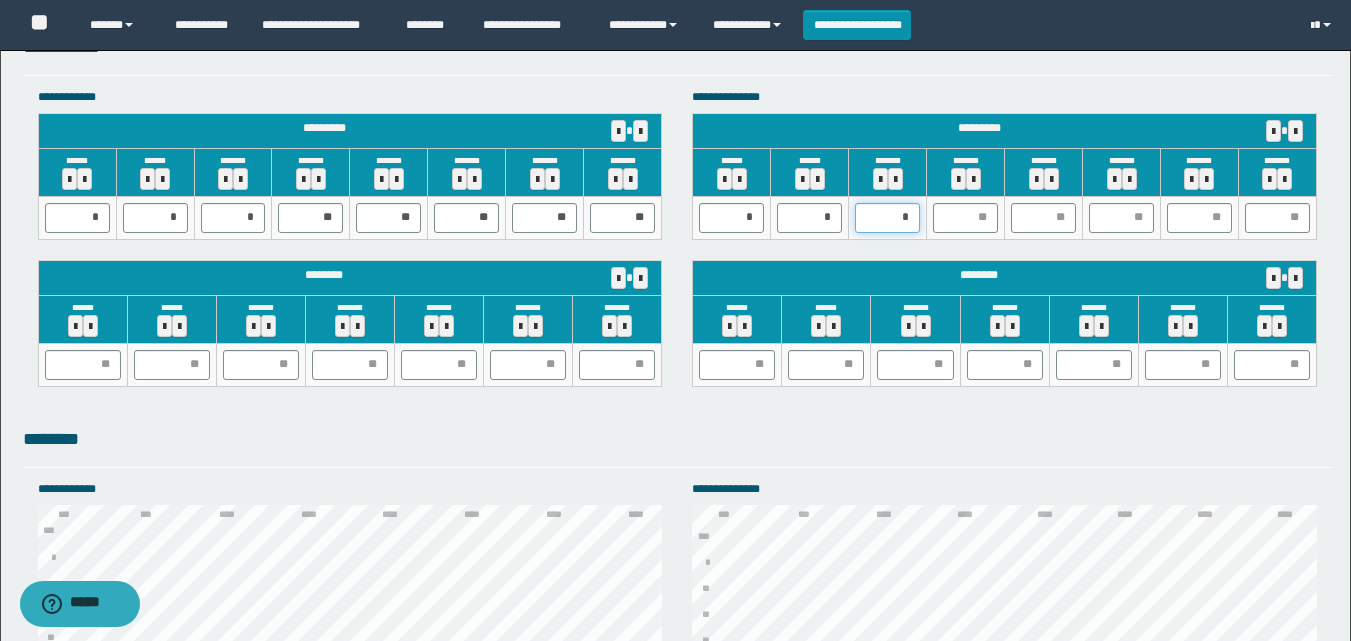 type on "**" 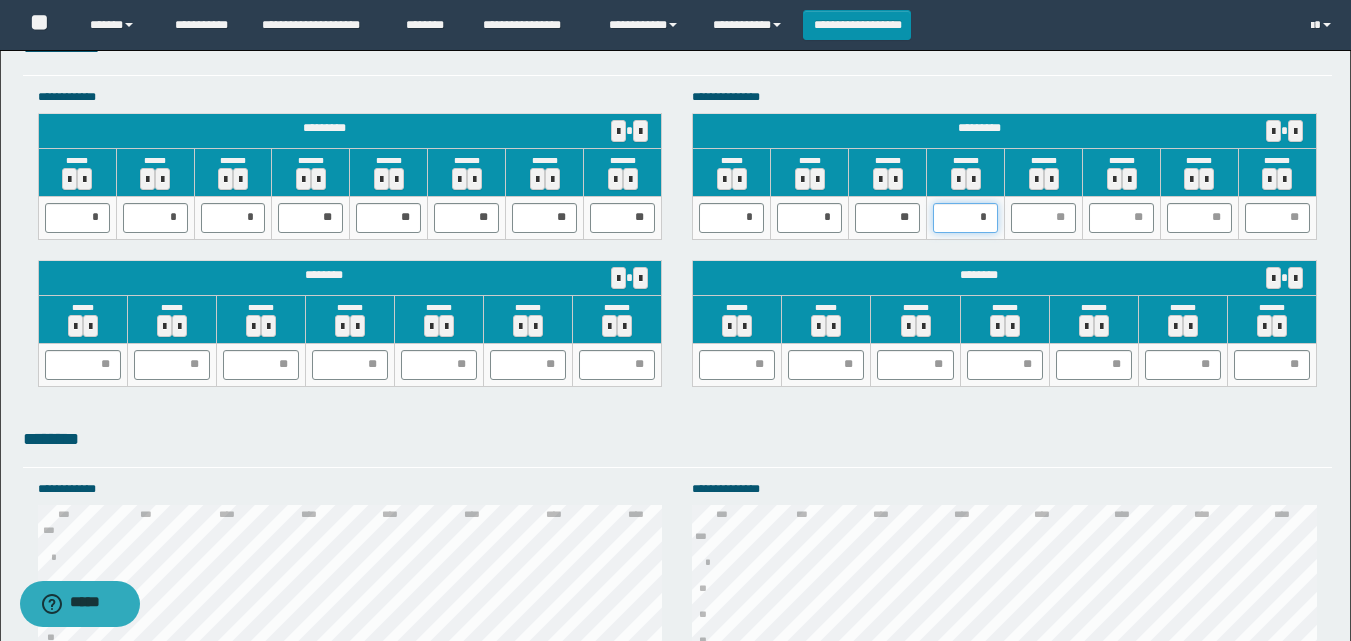 type on "**" 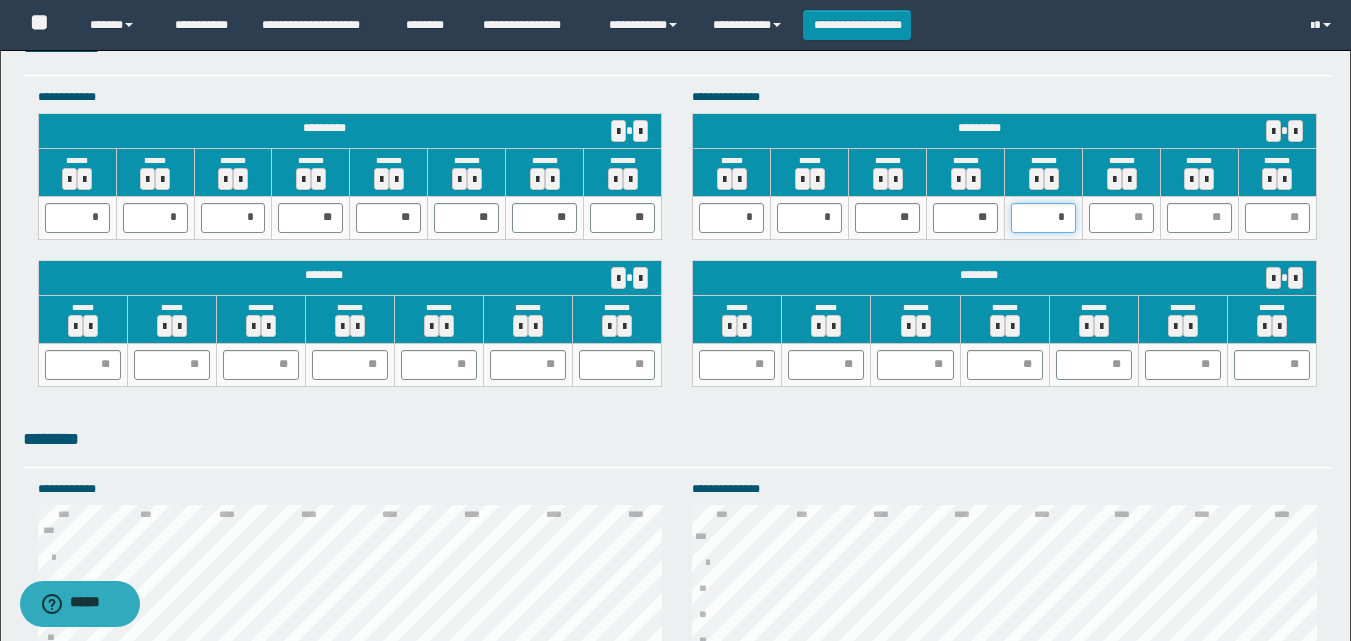 type on "**" 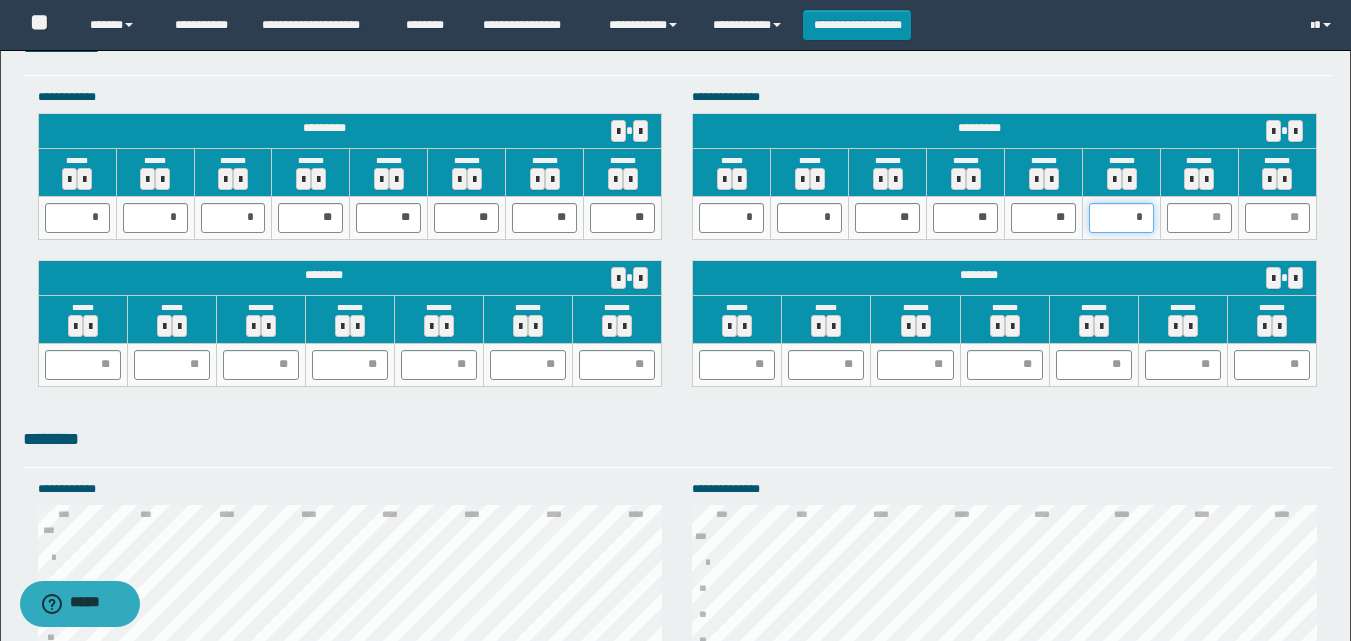 type on "**" 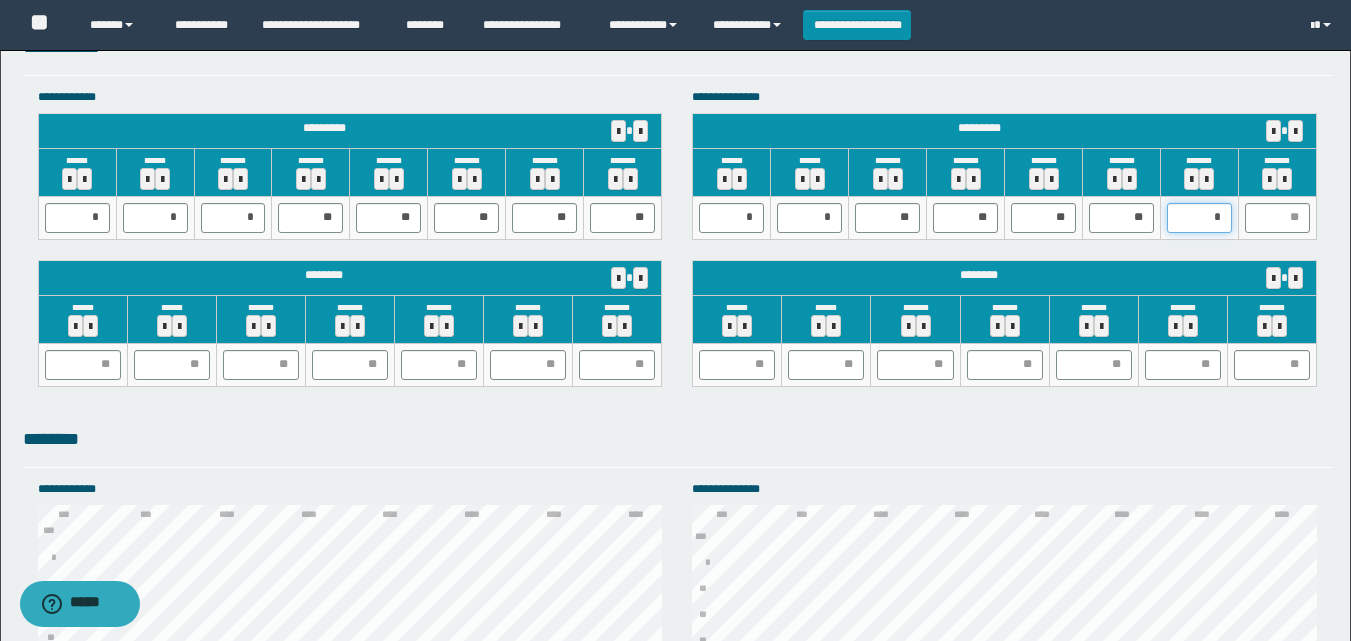 type on "**" 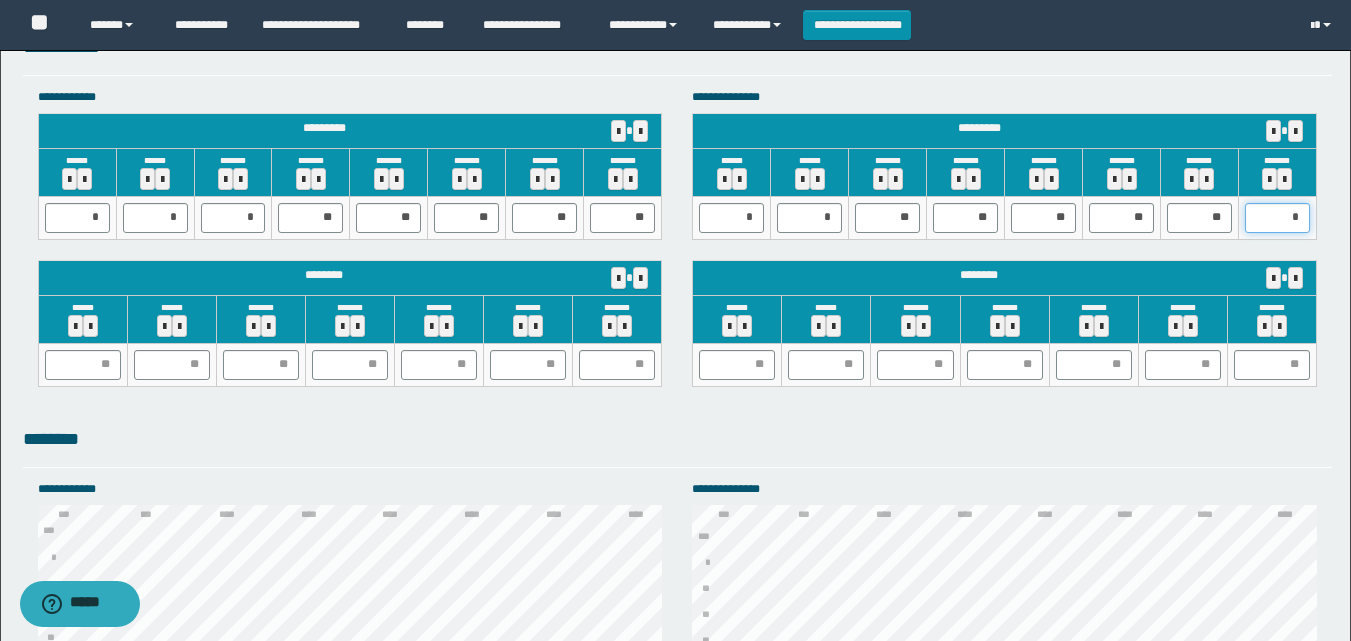 type on "**" 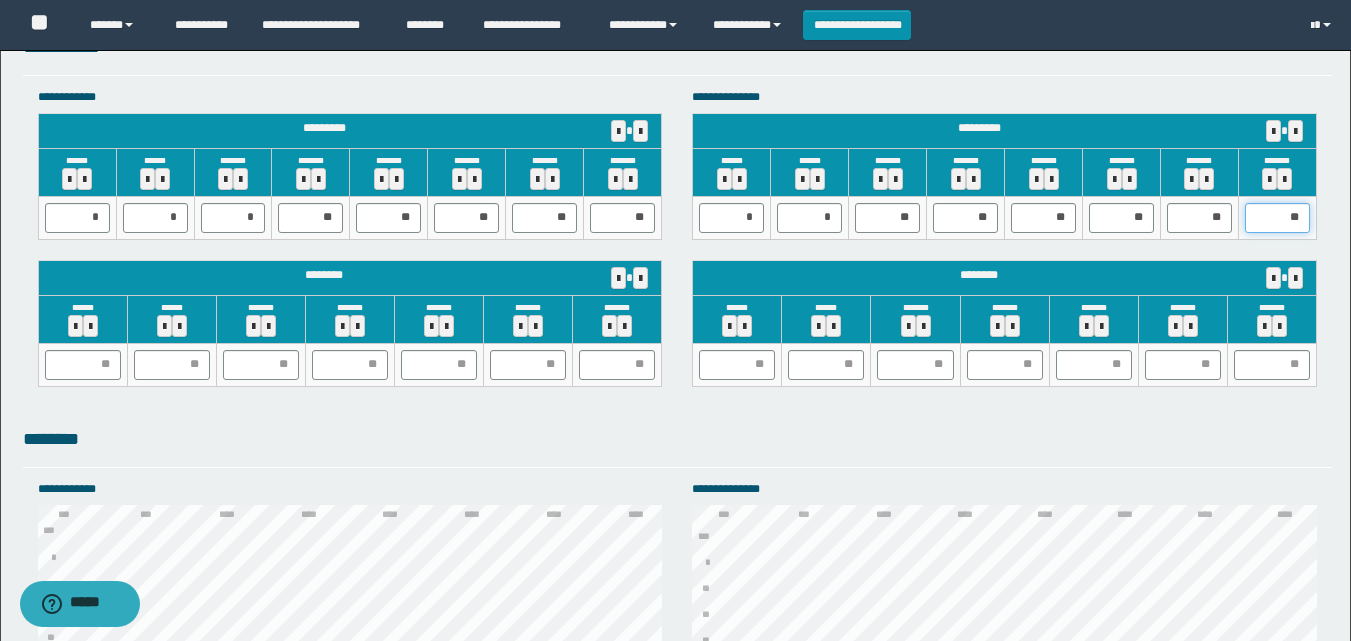 scroll, scrollTop: 2828, scrollLeft: 0, axis: vertical 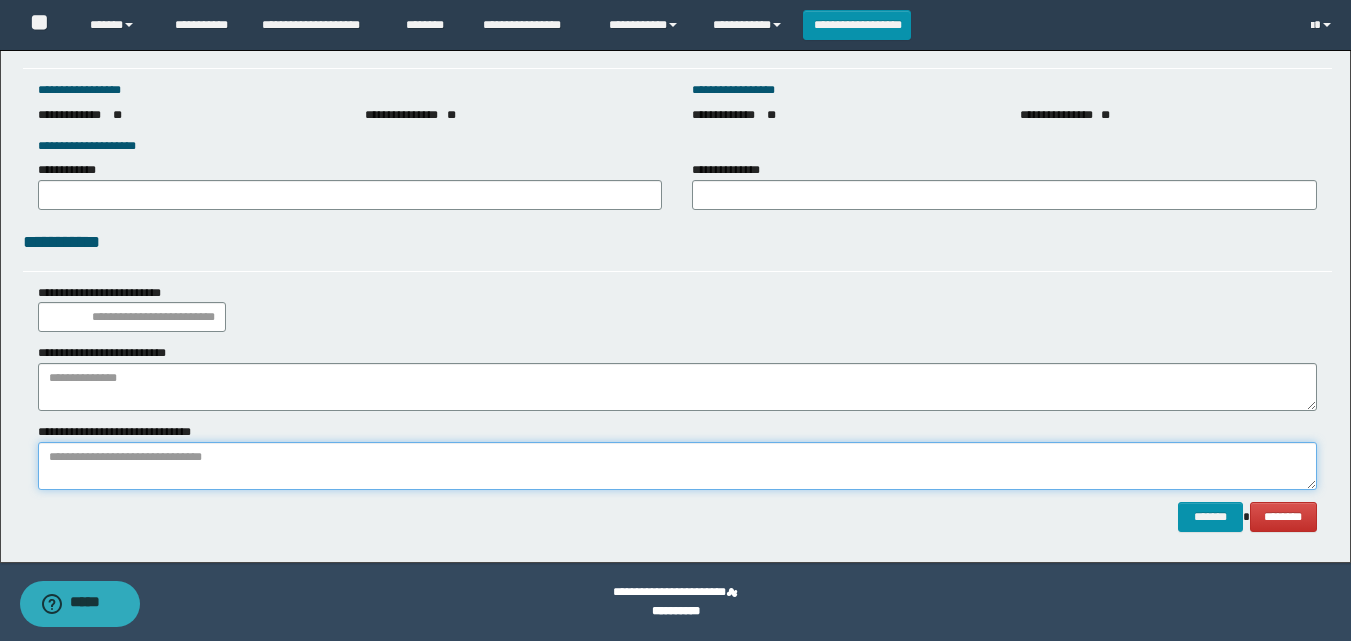 paste on "**********" 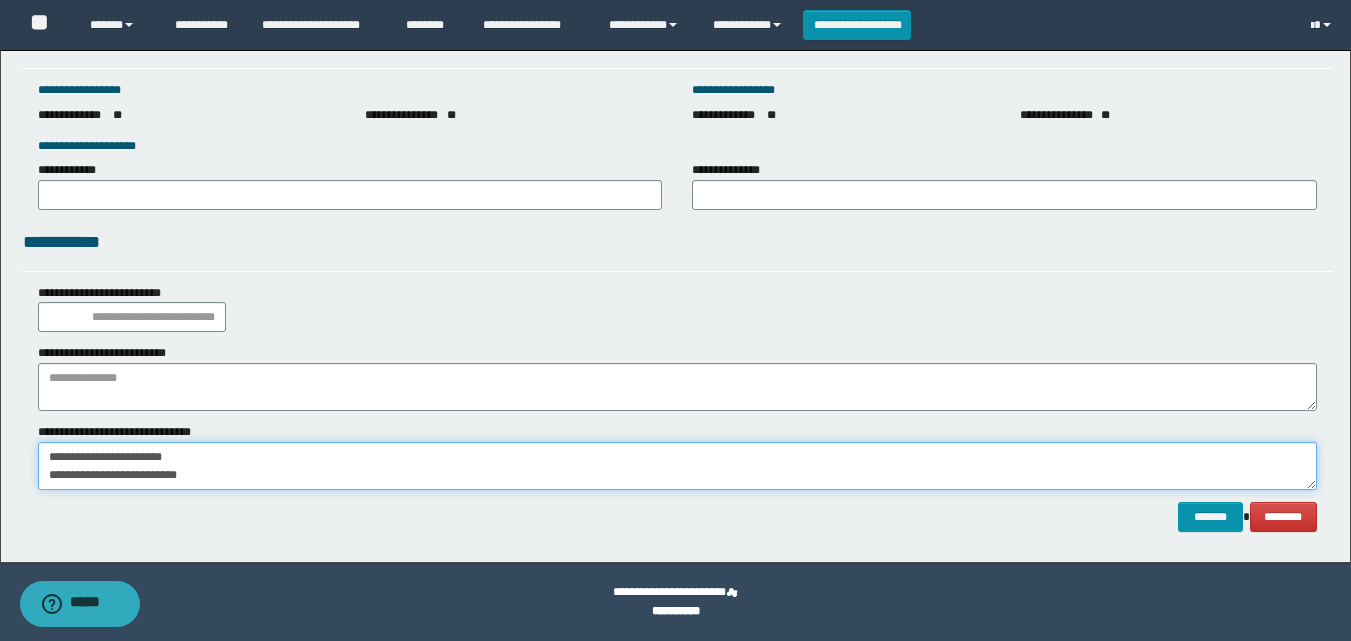 scroll, scrollTop: 13, scrollLeft: 0, axis: vertical 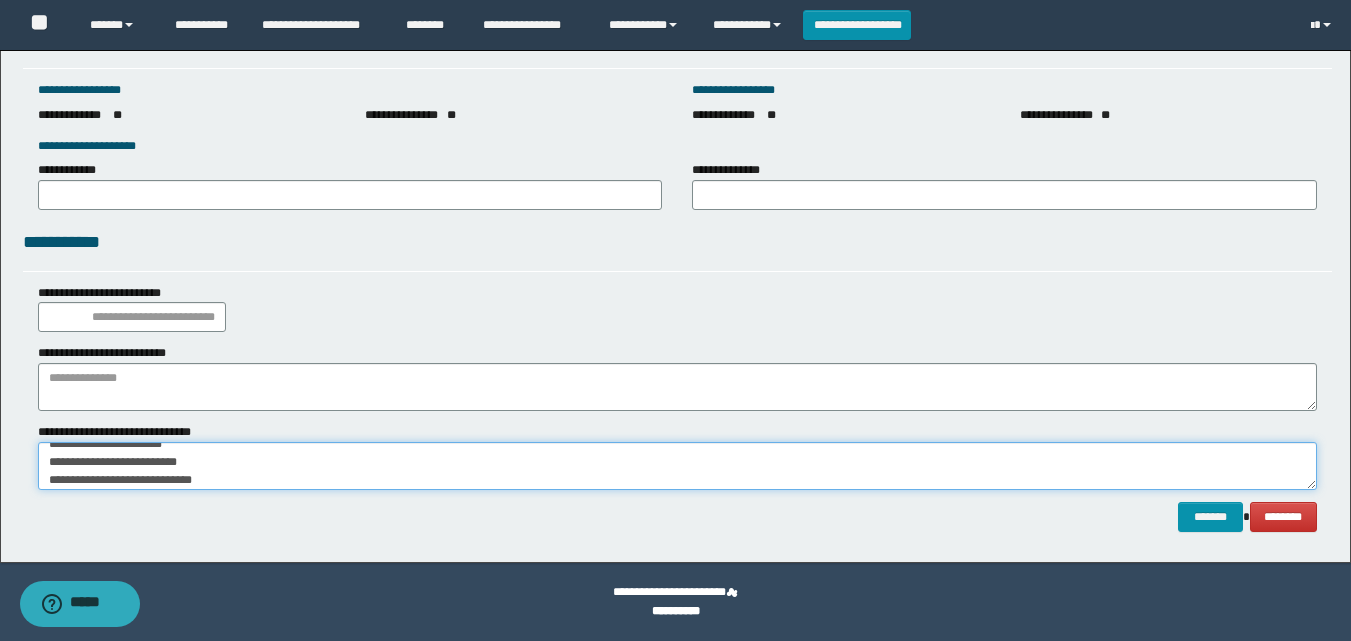 type on "**********" 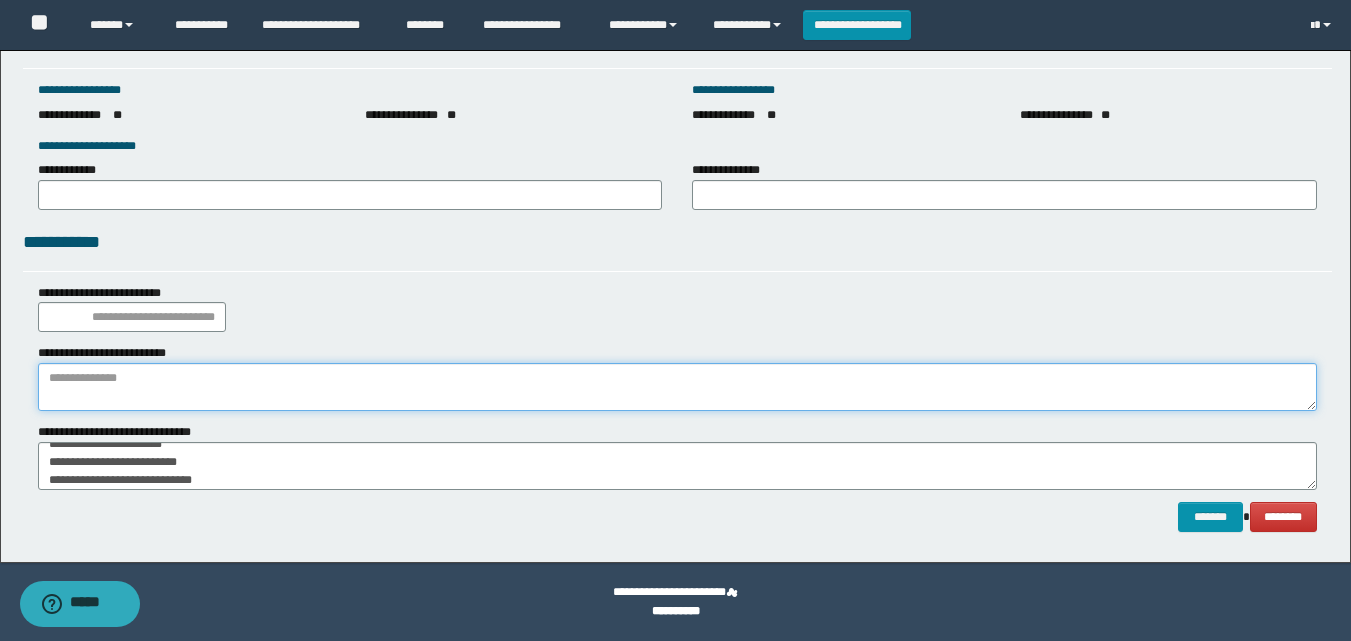 click at bounding box center [677, 387] 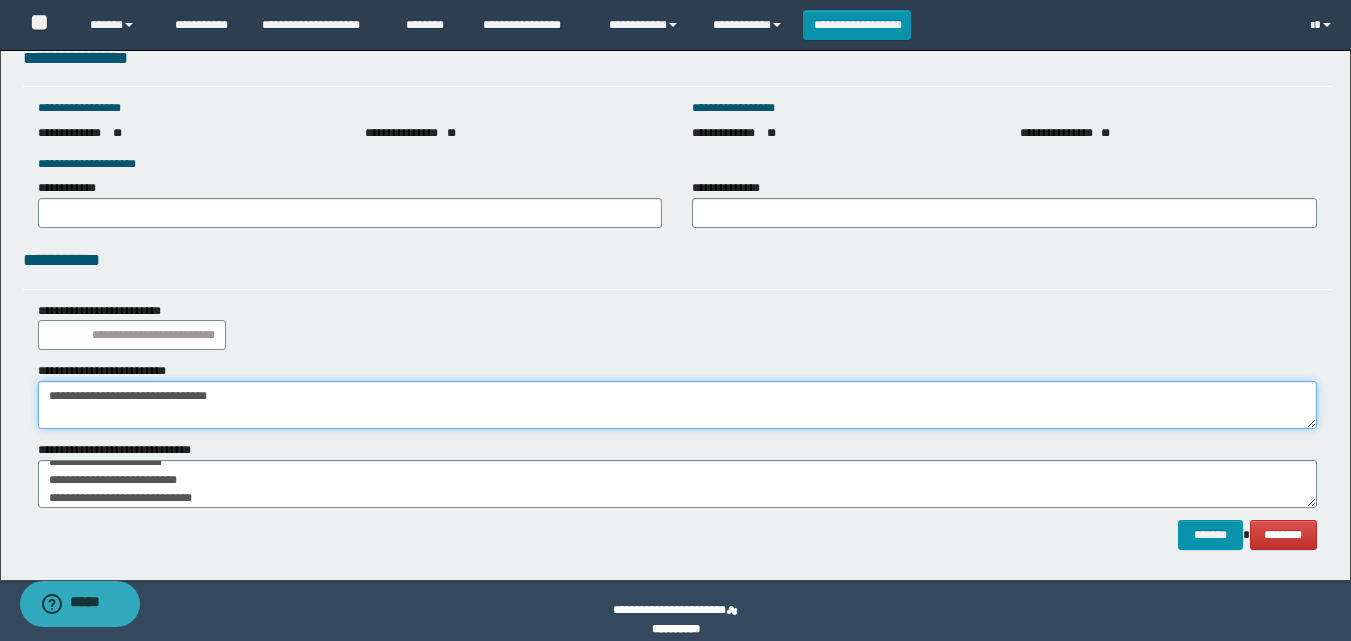 scroll, scrollTop: 2828, scrollLeft: 0, axis: vertical 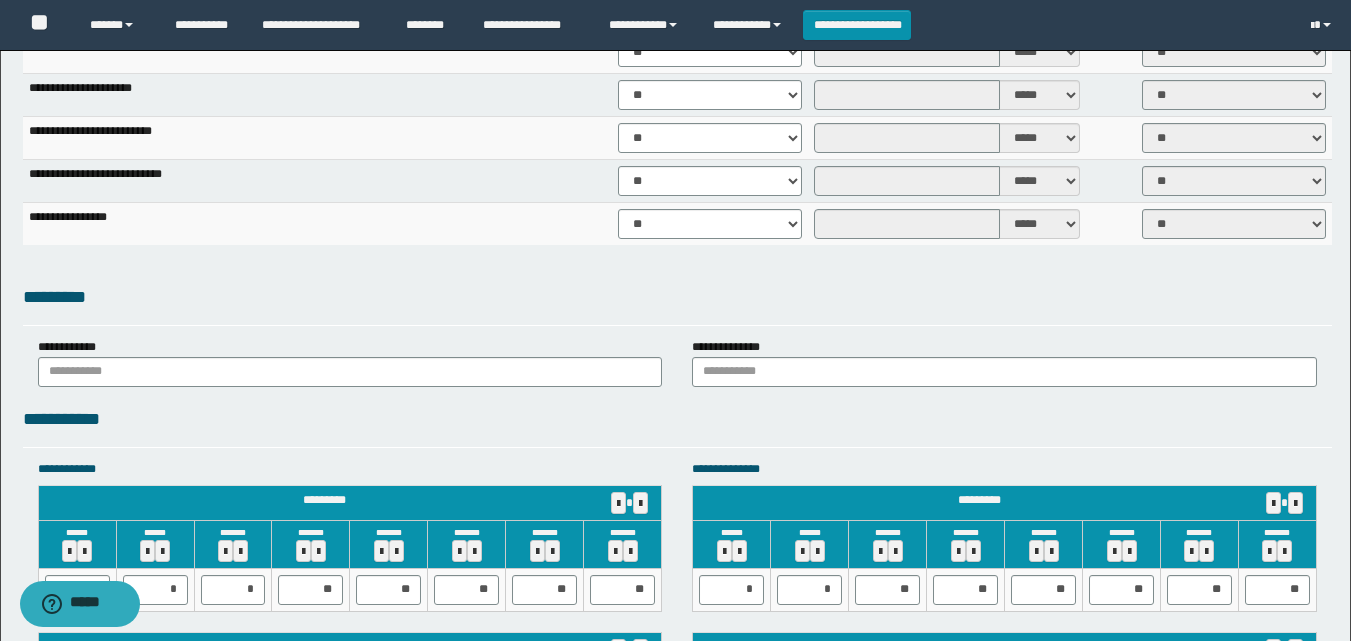 type on "**********" 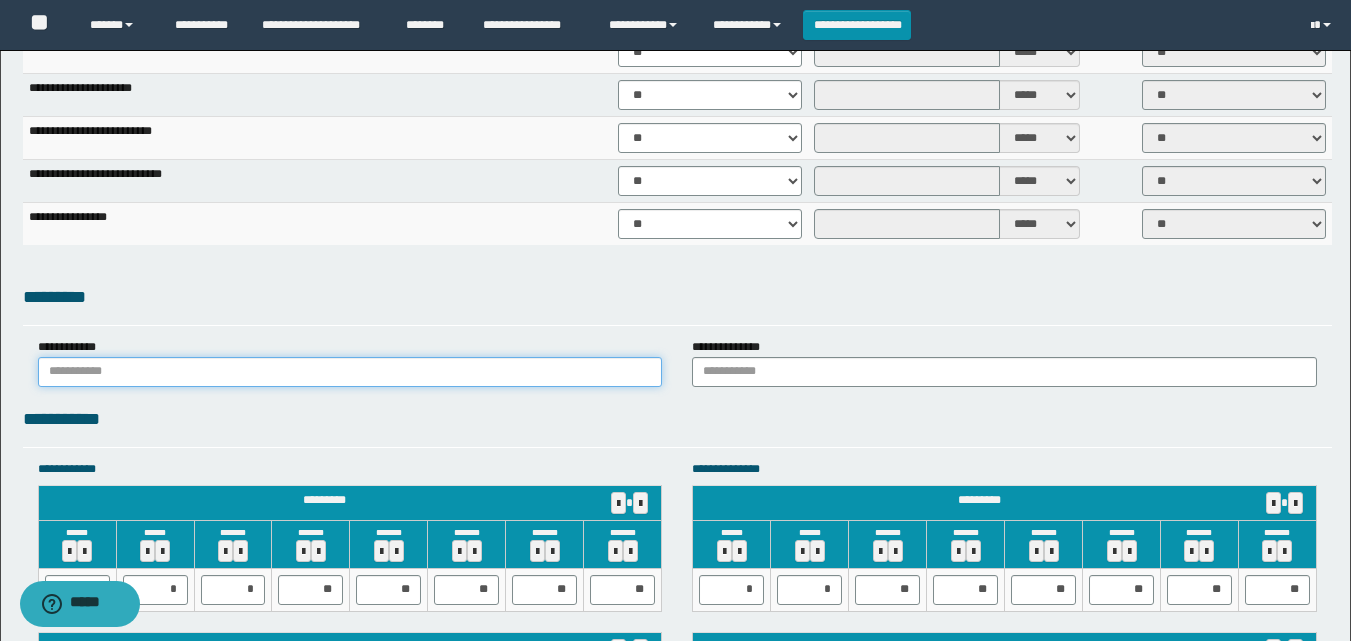 click at bounding box center [350, 372] 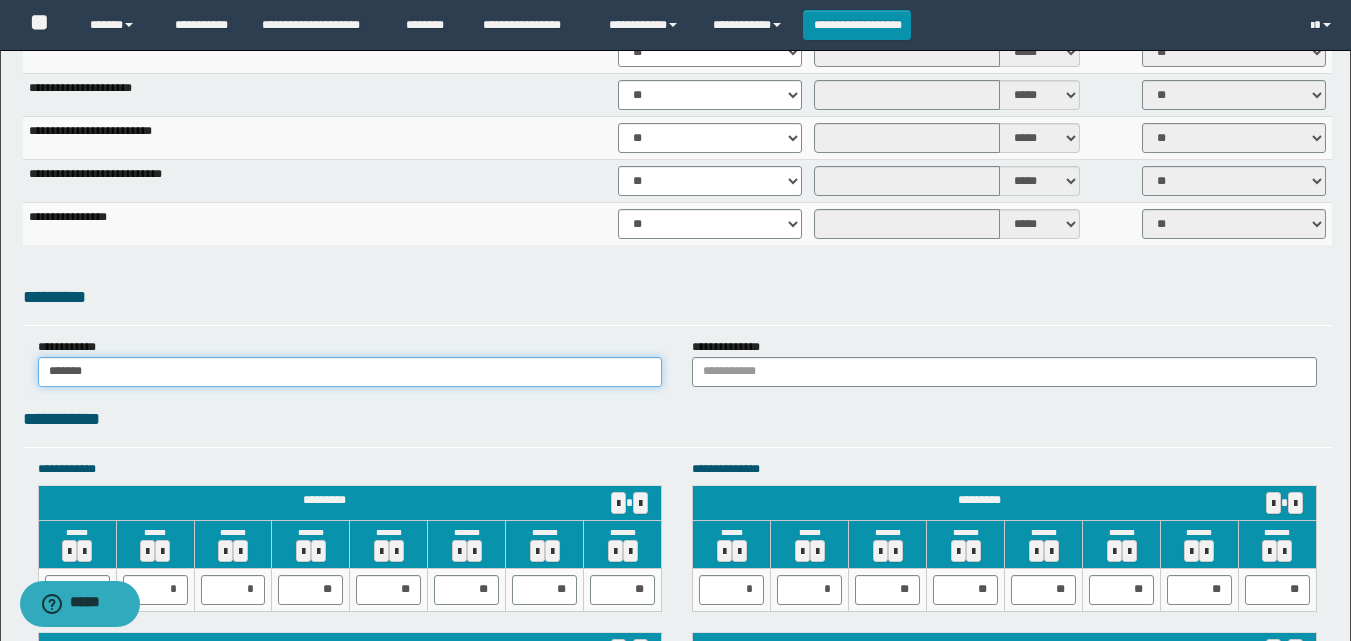 type on "******" 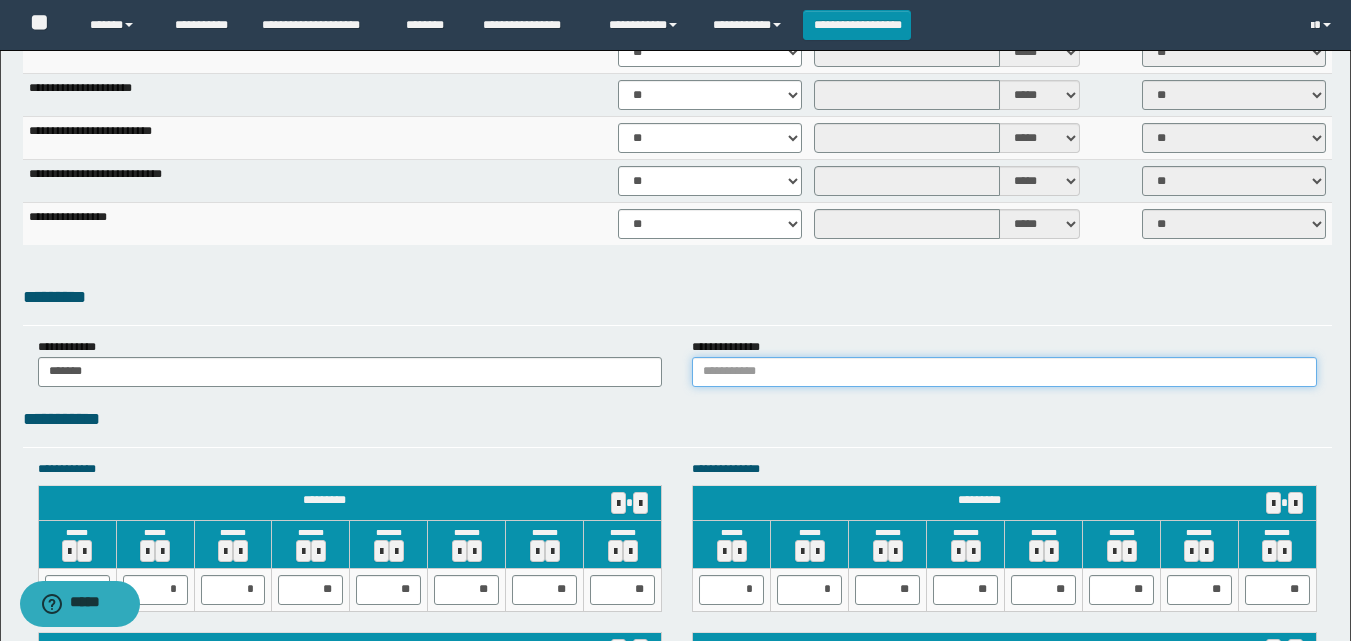 drag, startPoint x: 823, startPoint y: 380, endPoint x: 829, endPoint y: 393, distance: 14.3178215 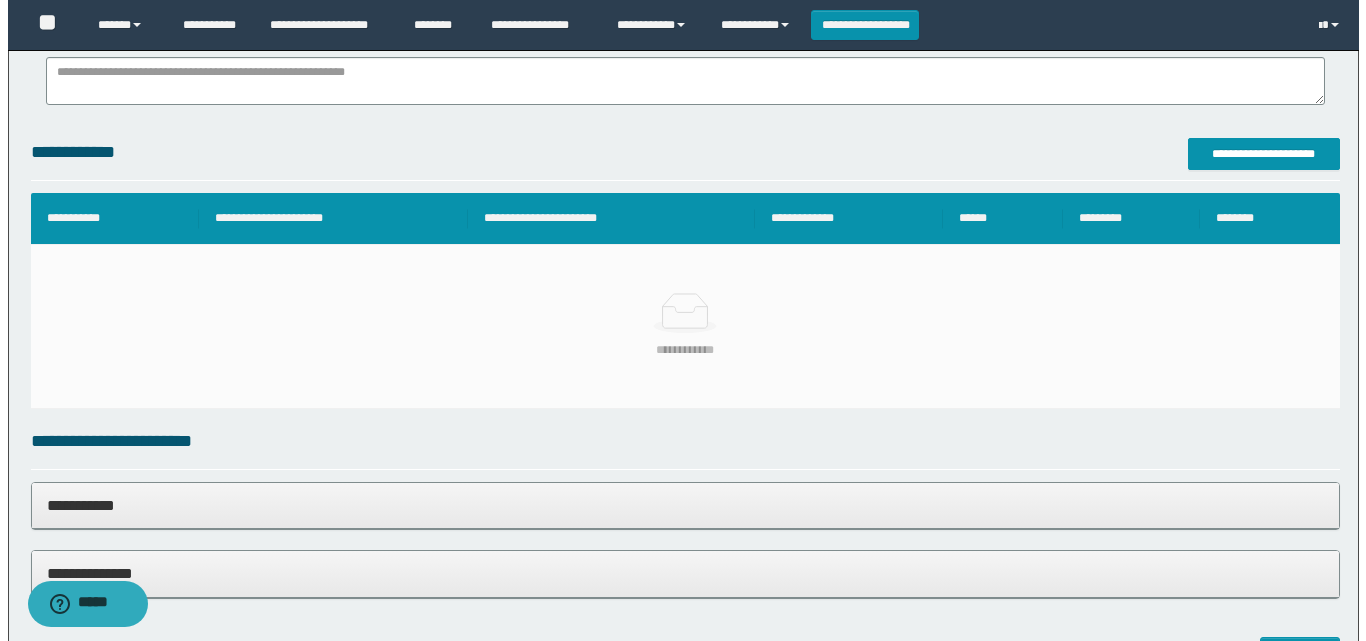 scroll, scrollTop: 328, scrollLeft: 0, axis: vertical 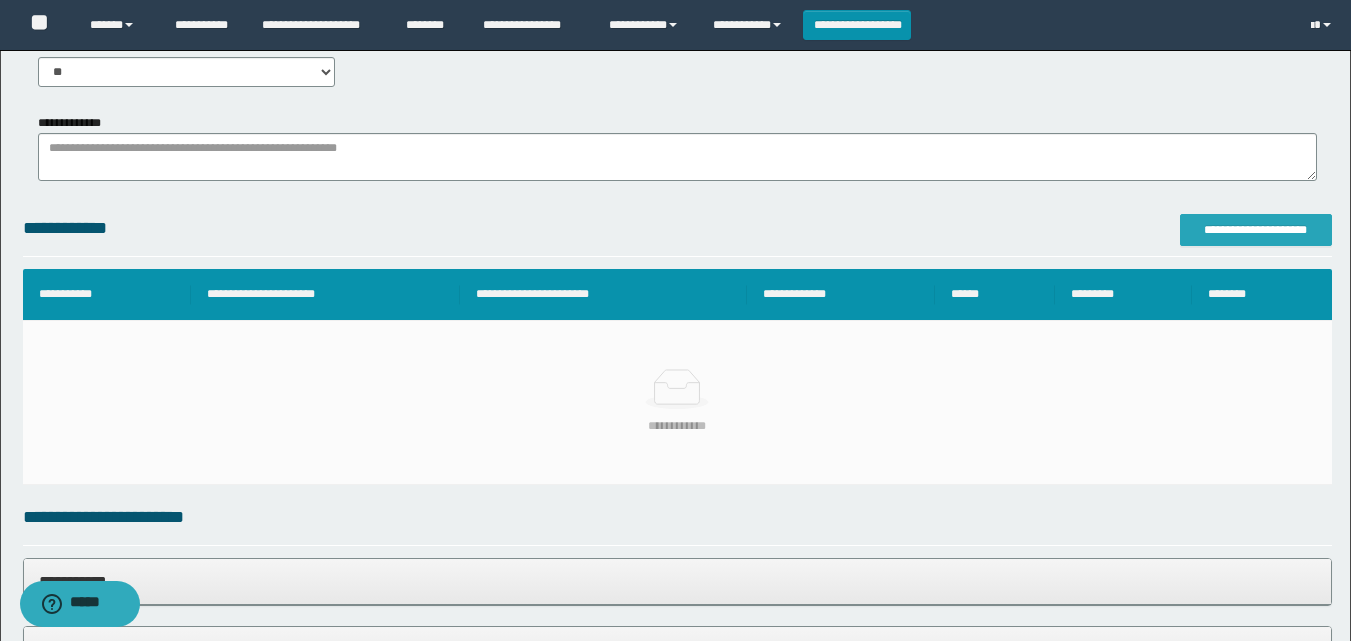 click on "**********" at bounding box center (1256, 230) 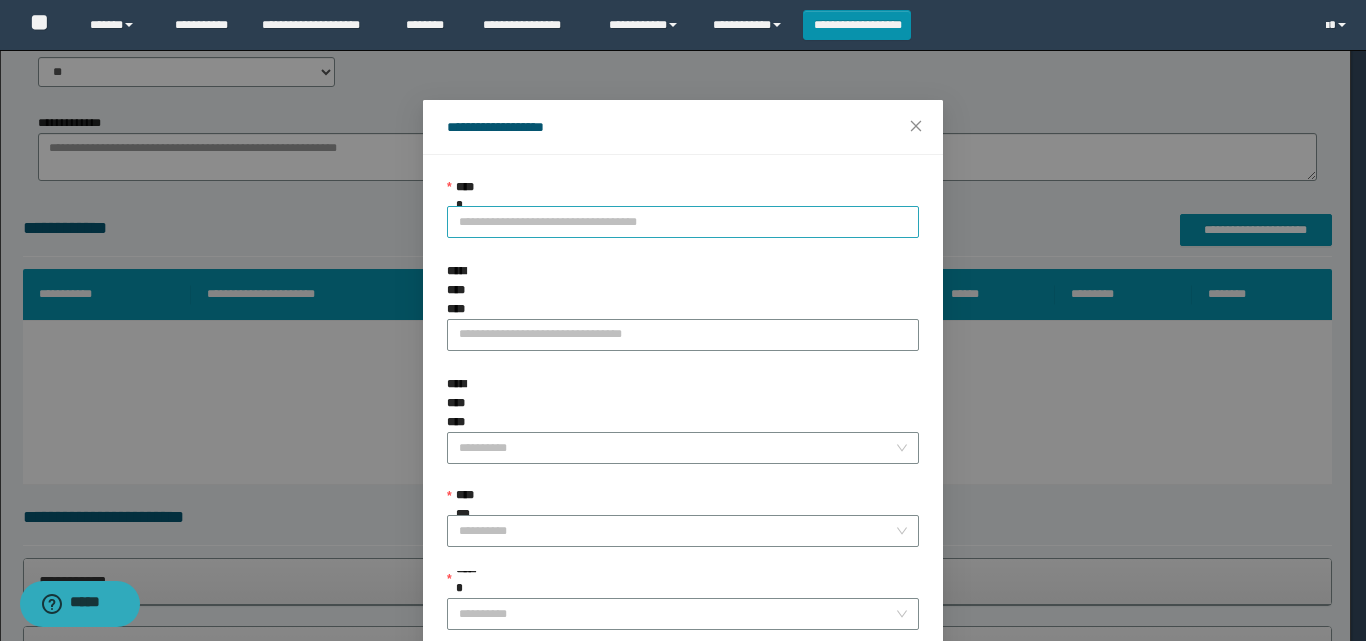 click on "**********" at bounding box center [683, 222] 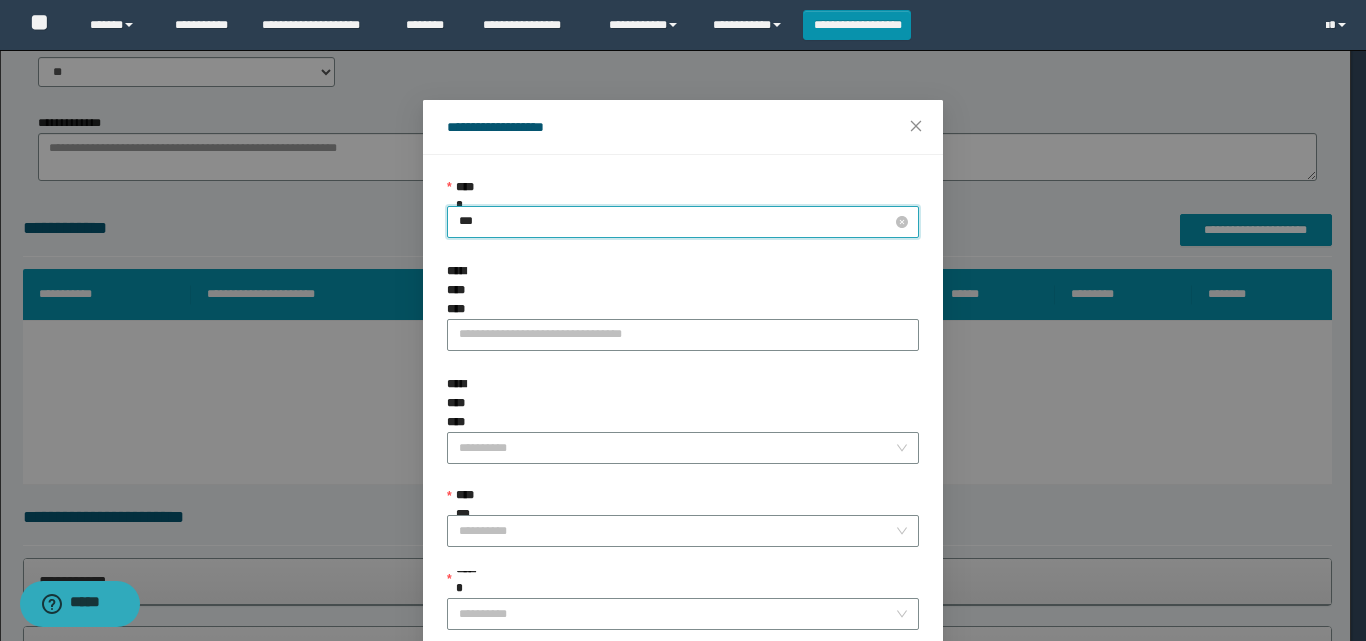 type on "****" 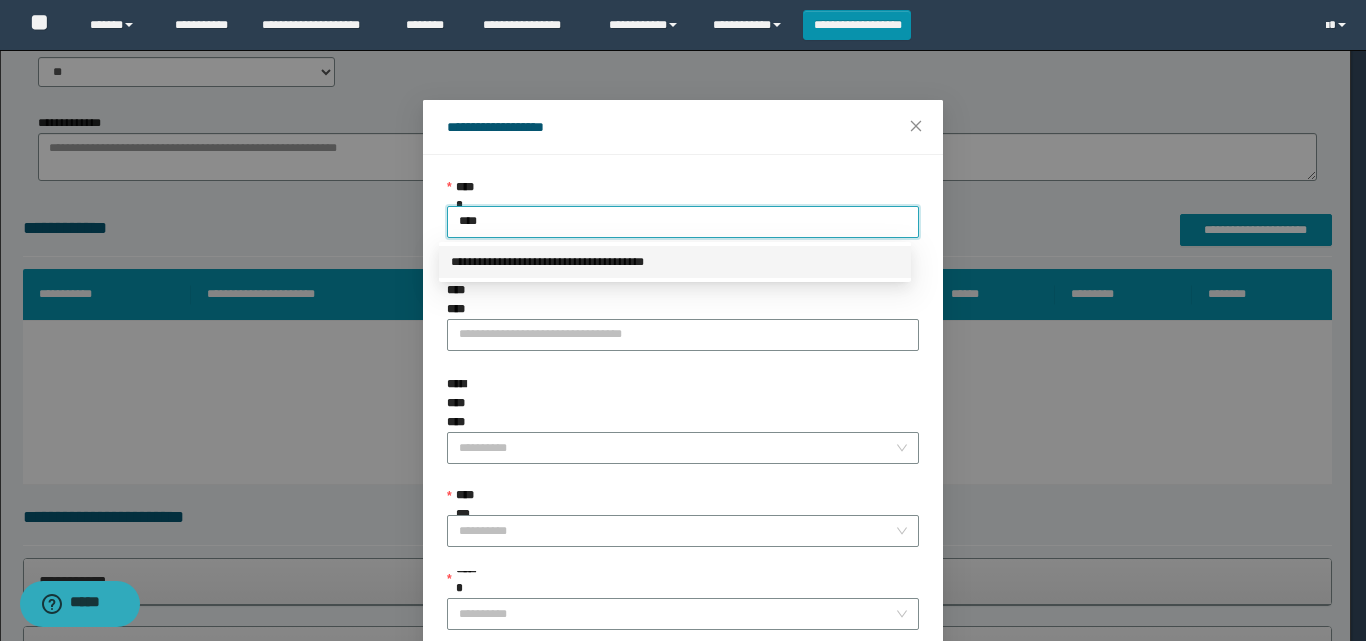 click on "**********" at bounding box center [675, 262] 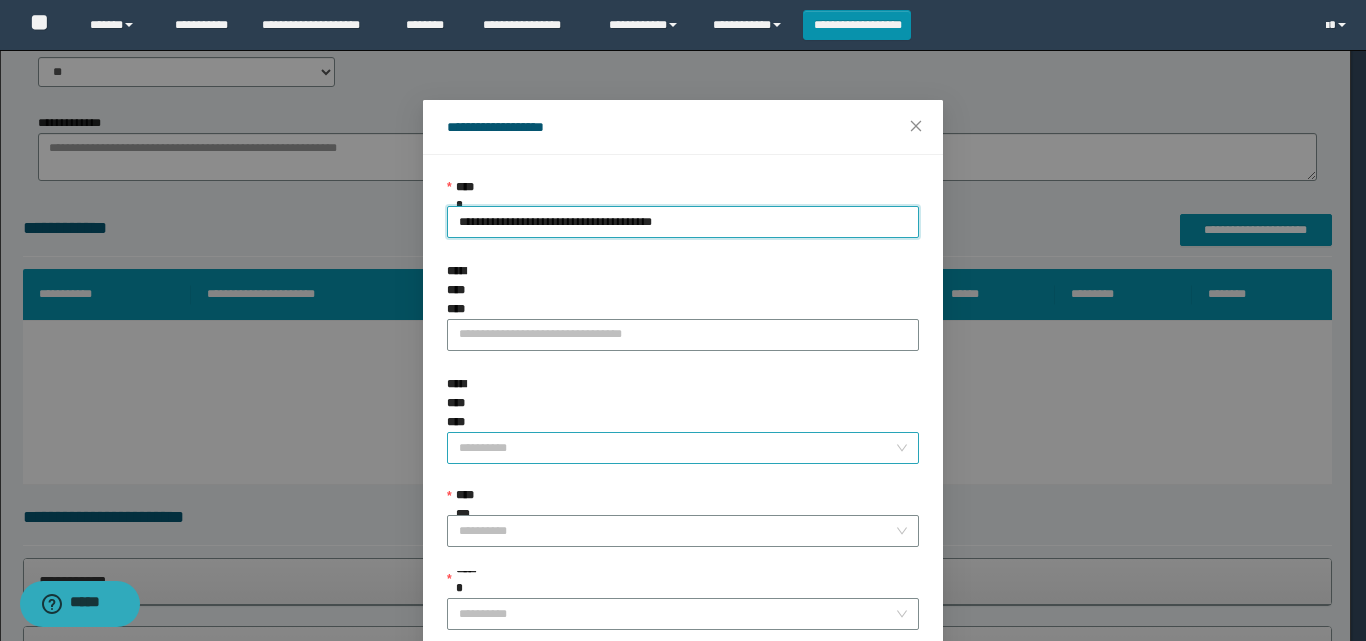 click on "**********" at bounding box center (677, 448) 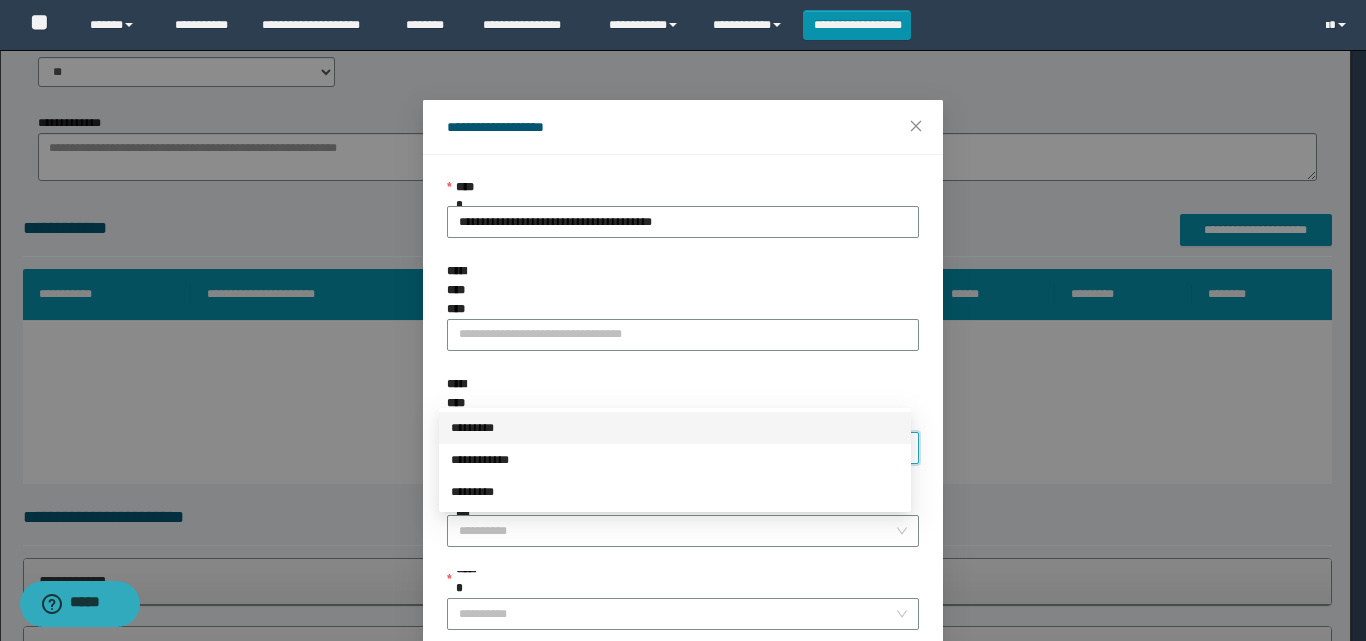 click on "*********" at bounding box center [675, 428] 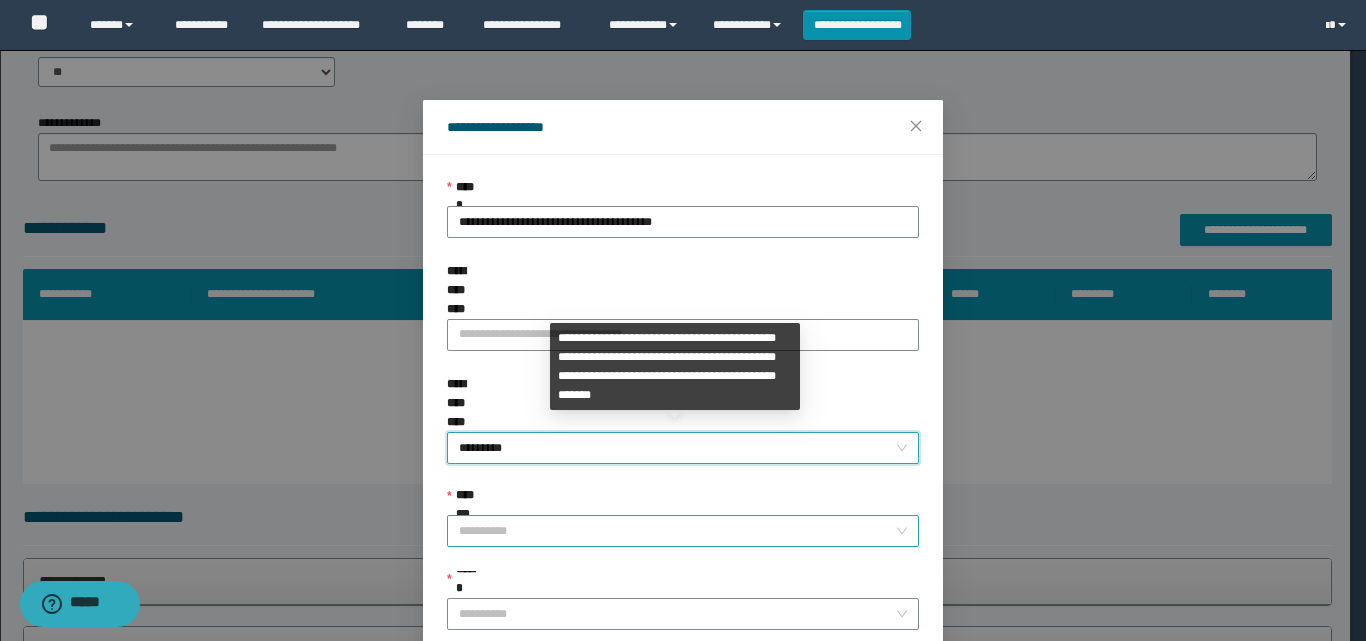 click on "**********" at bounding box center (677, 531) 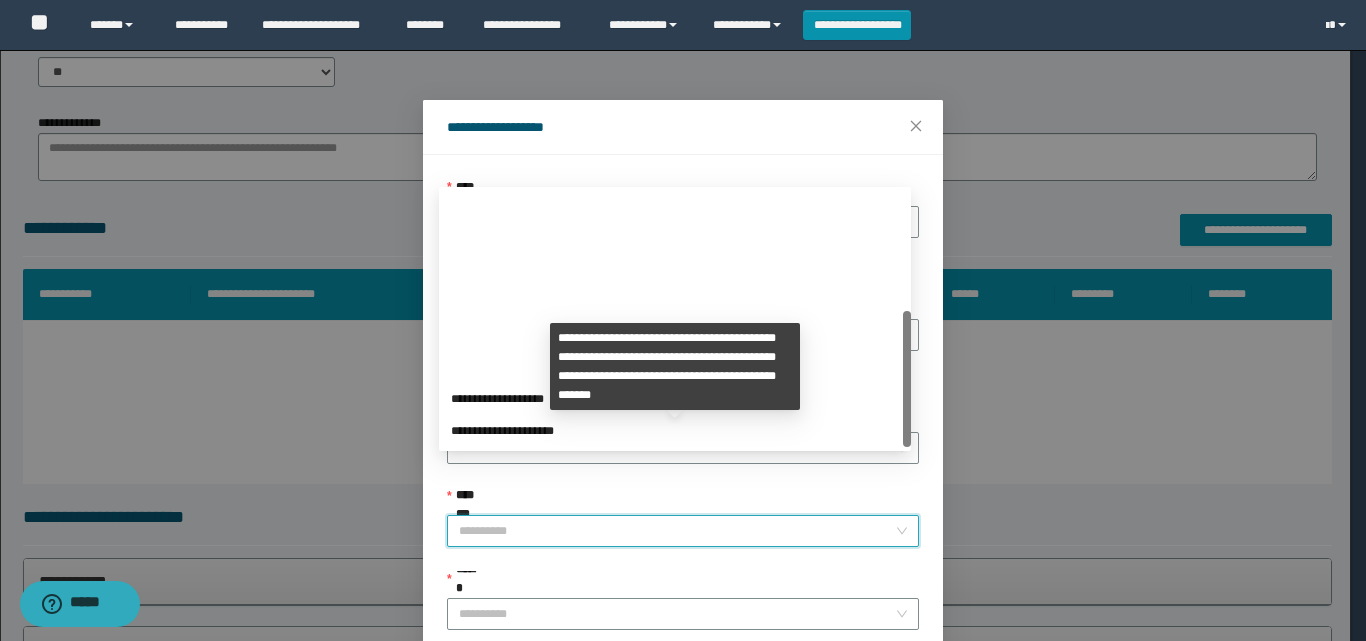 scroll, scrollTop: 224, scrollLeft: 0, axis: vertical 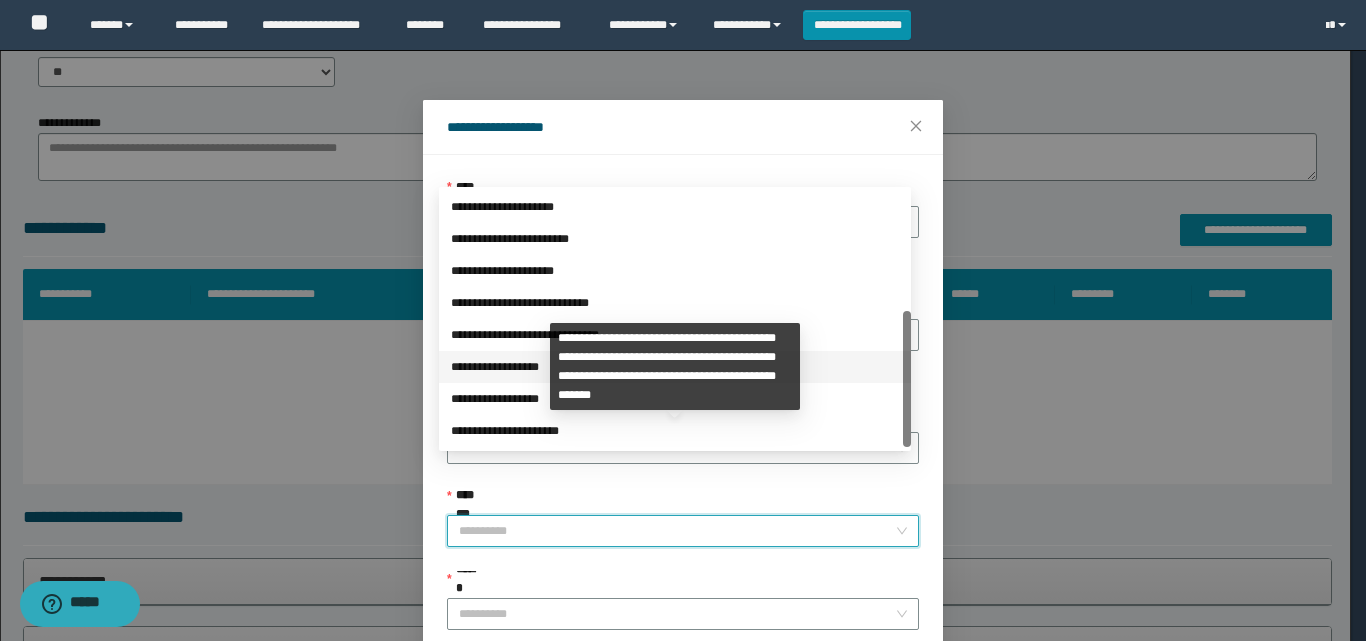 click on "**********" at bounding box center (675, 367) 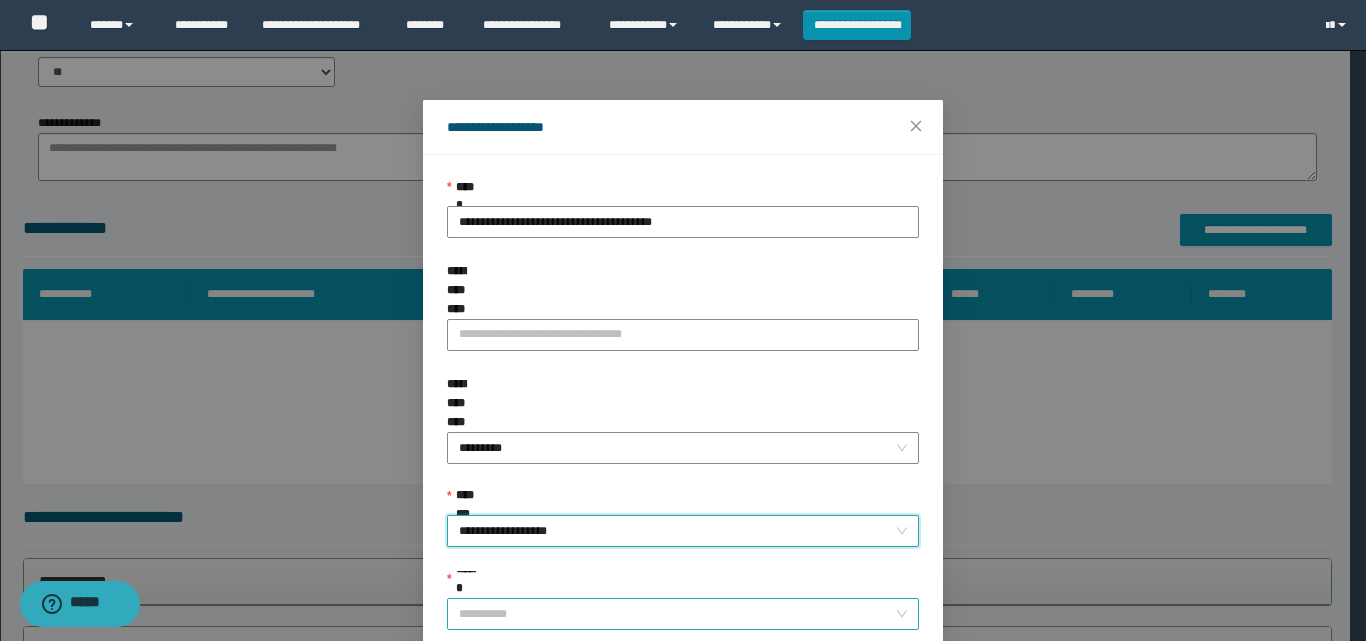 click on "******" at bounding box center (677, 614) 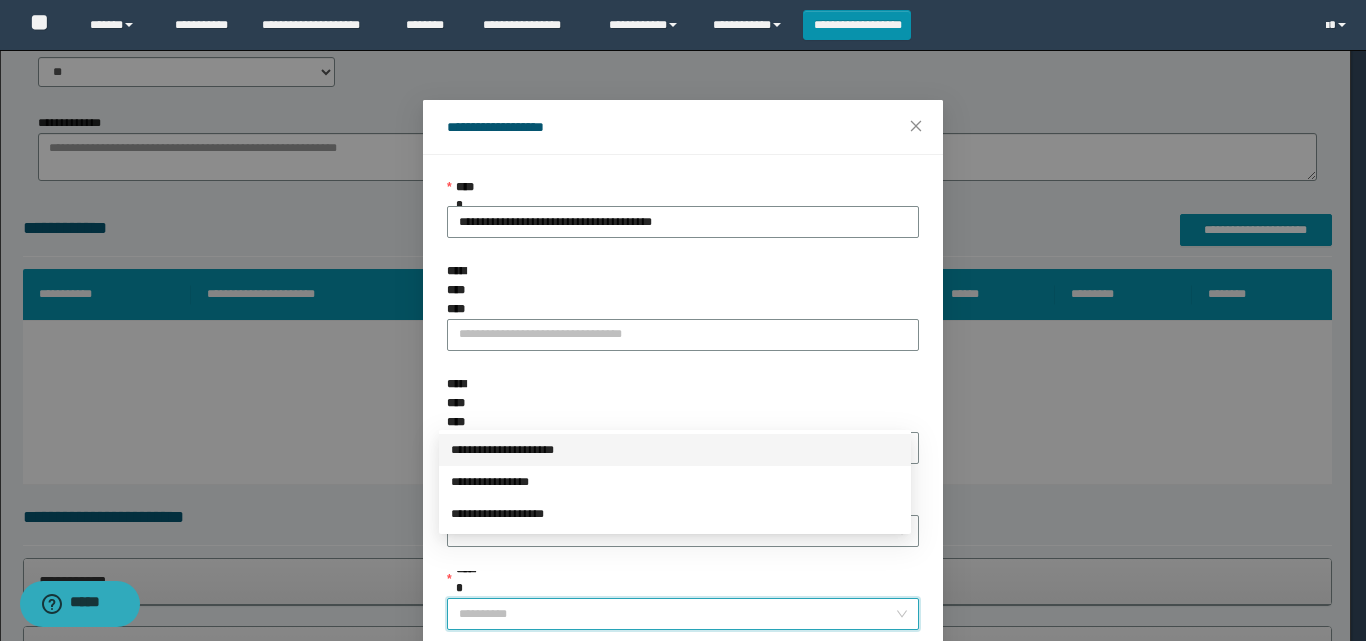 click on "**********" at bounding box center [675, 450] 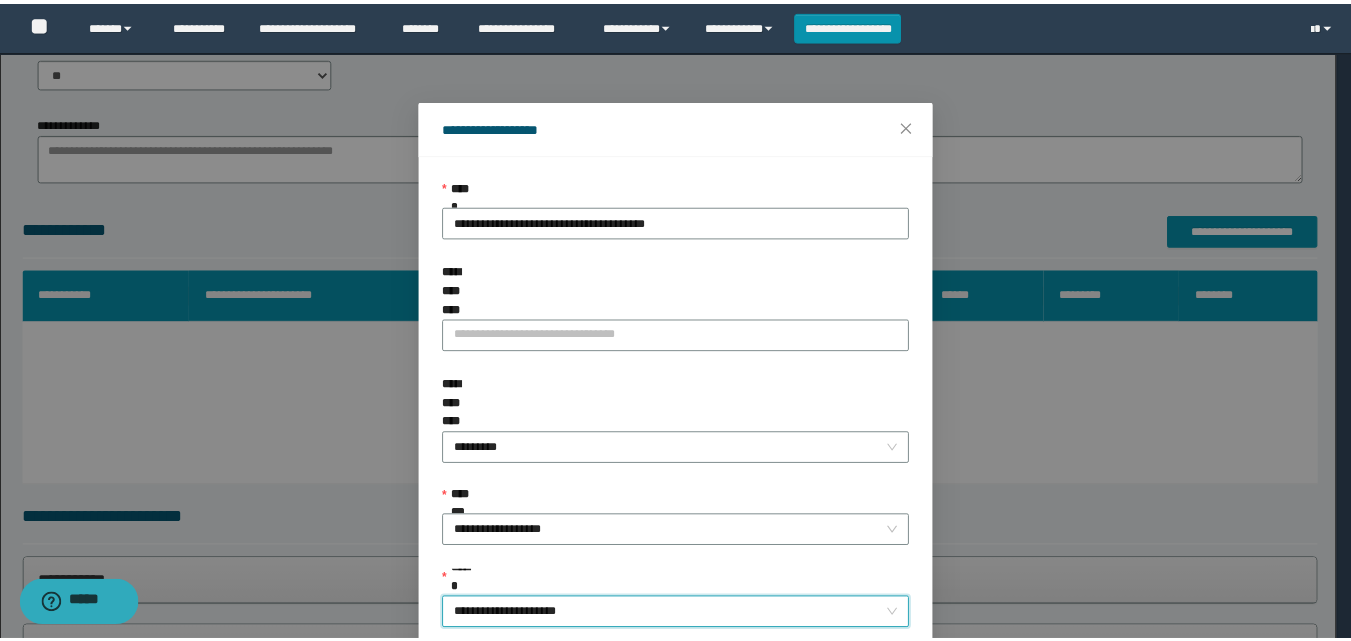 scroll, scrollTop: 111, scrollLeft: 0, axis: vertical 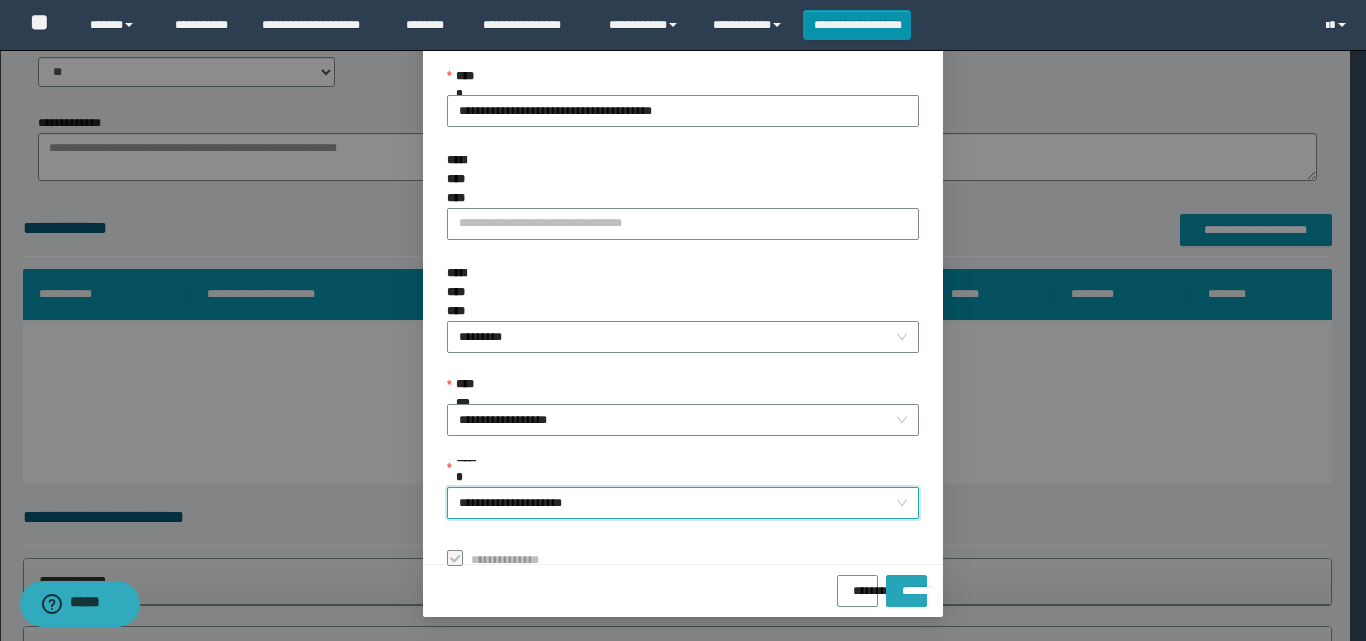 click on "*******" at bounding box center [906, 591] 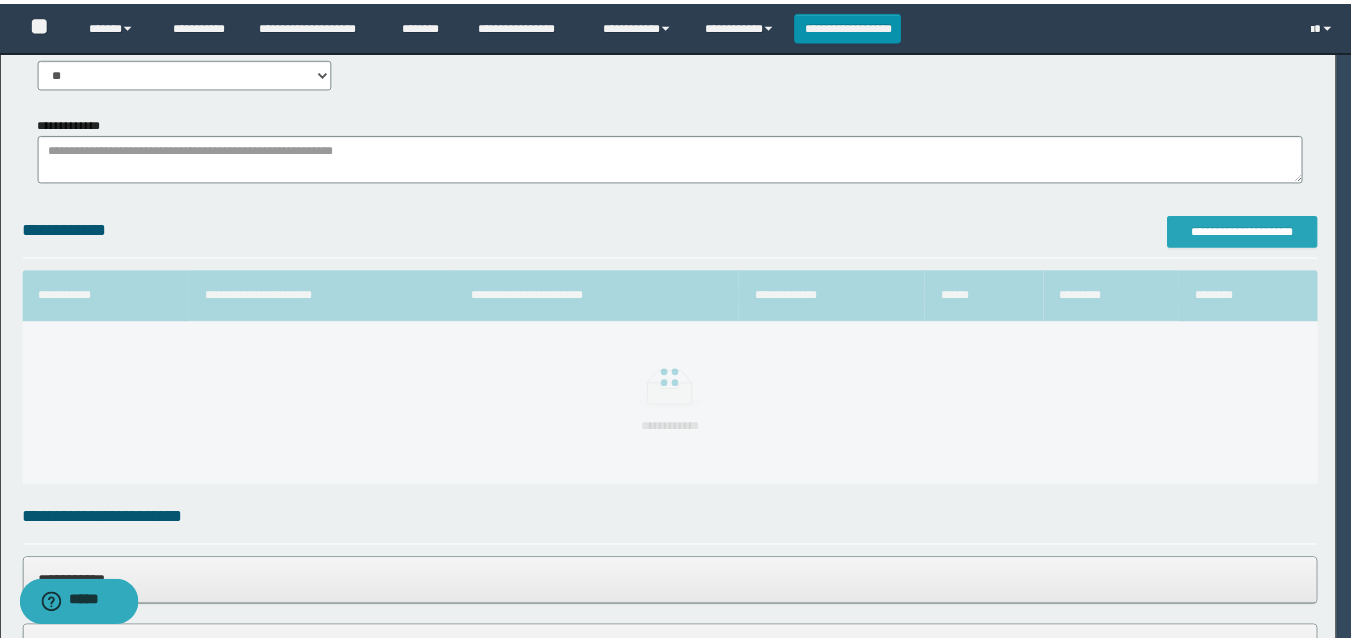scroll, scrollTop: 0, scrollLeft: 0, axis: both 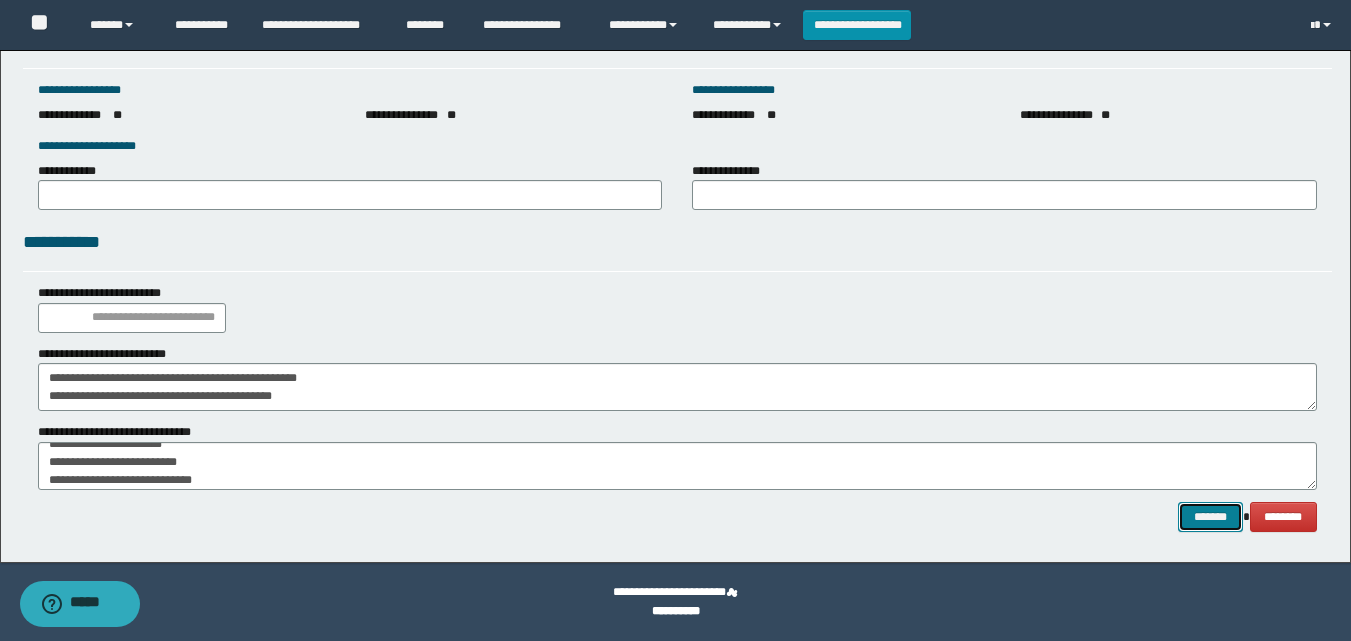 click on "*******" at bounding box center (1210, 517) 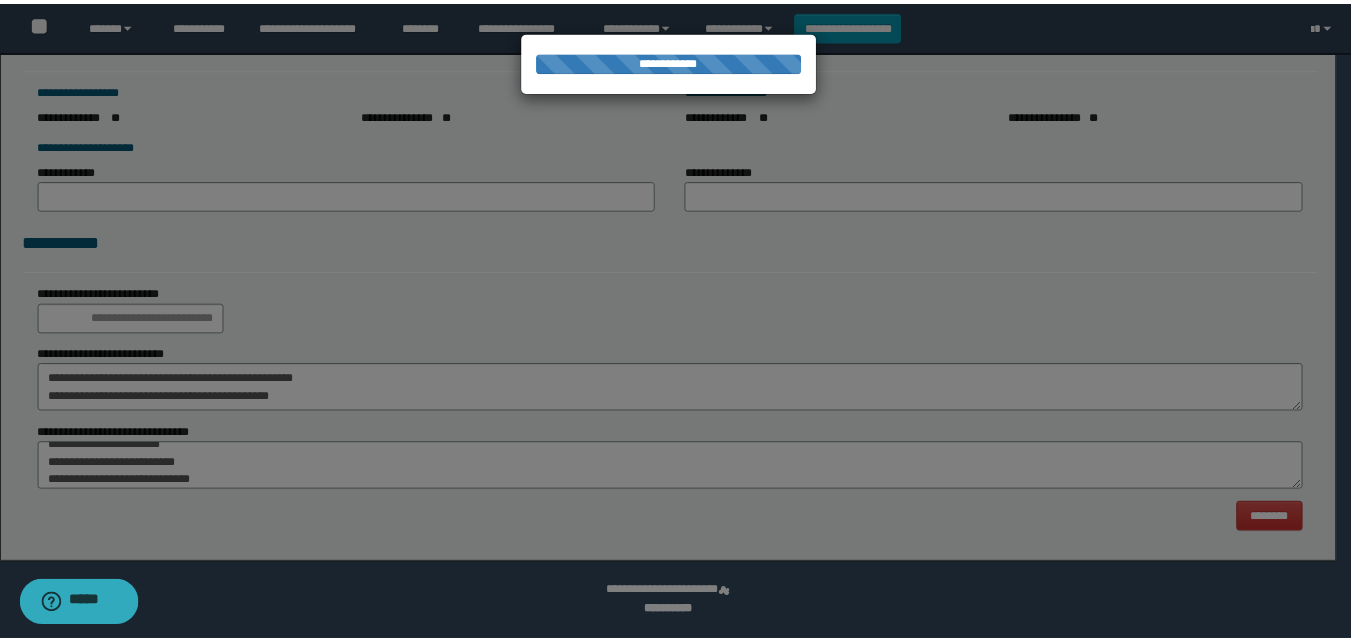 scroll, scrollTop: 0, scrollLeft: 0, axis: both 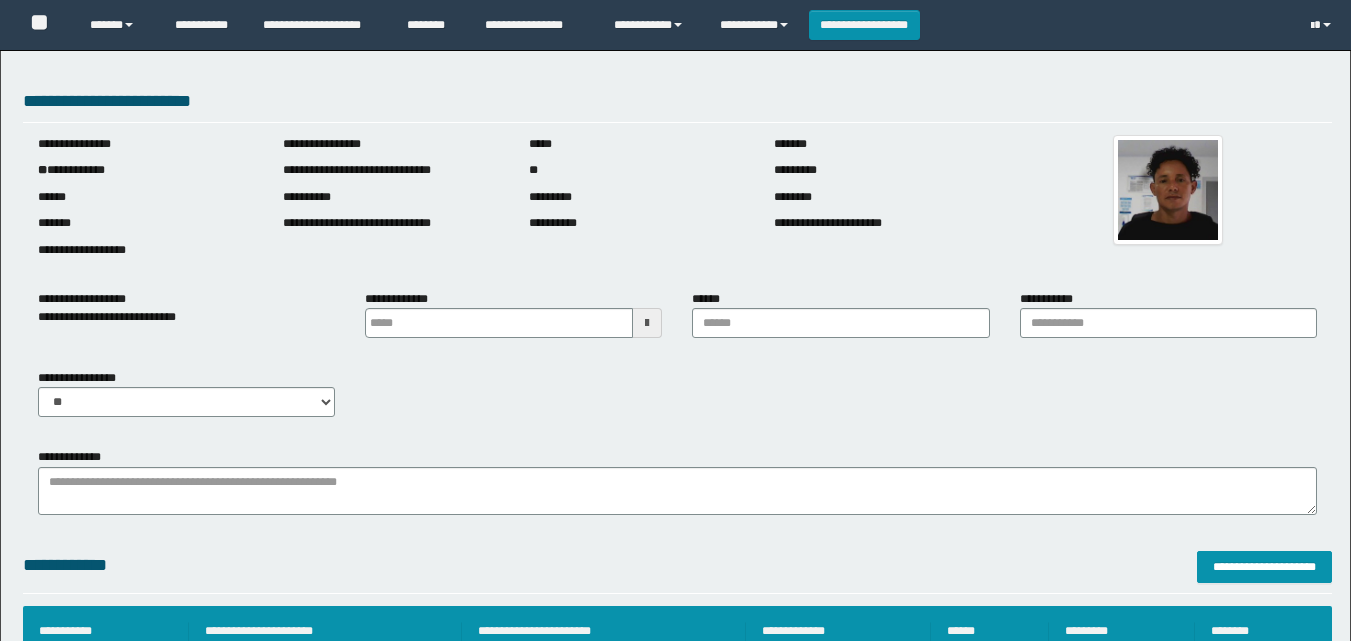 type 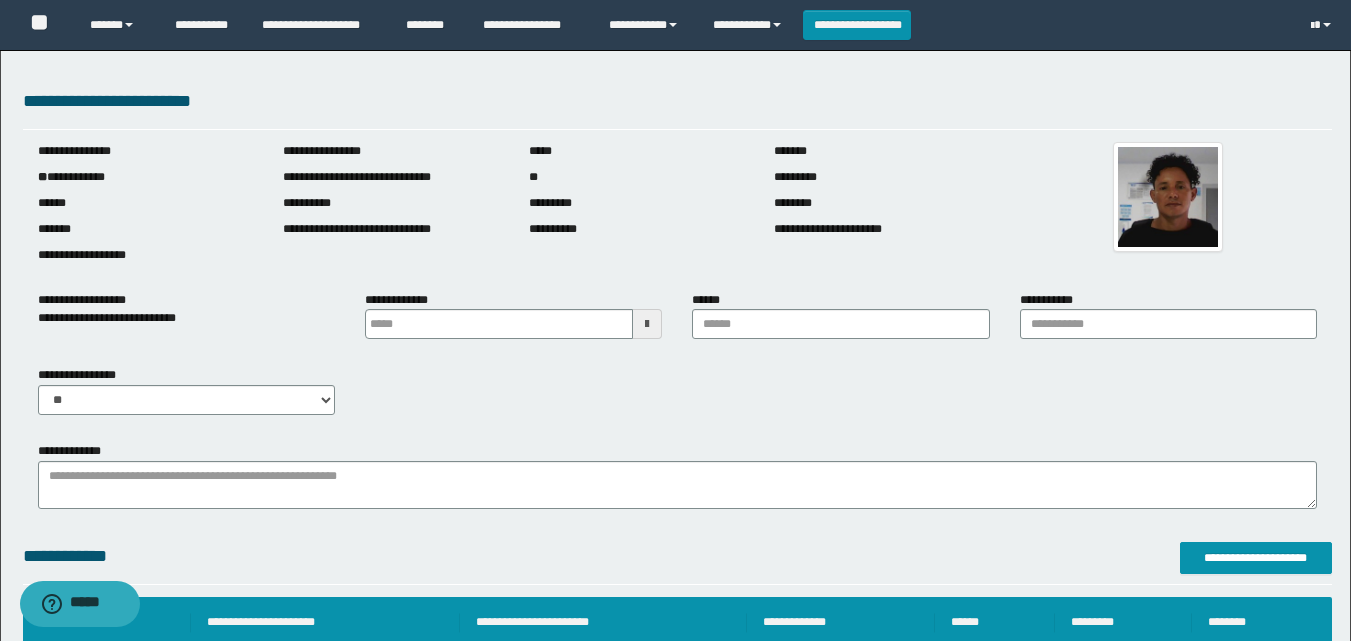scroll, scrollTop: 0, scrollLeft: 0, axis: both 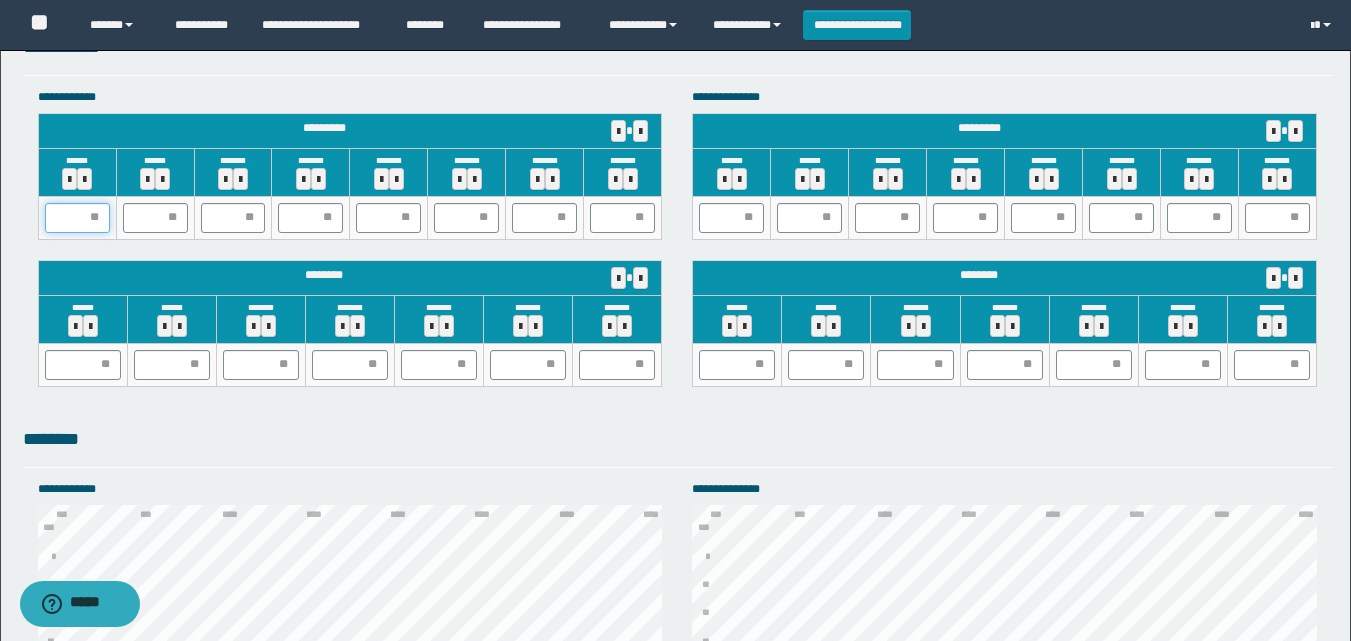click at bounding box center [77, 218] 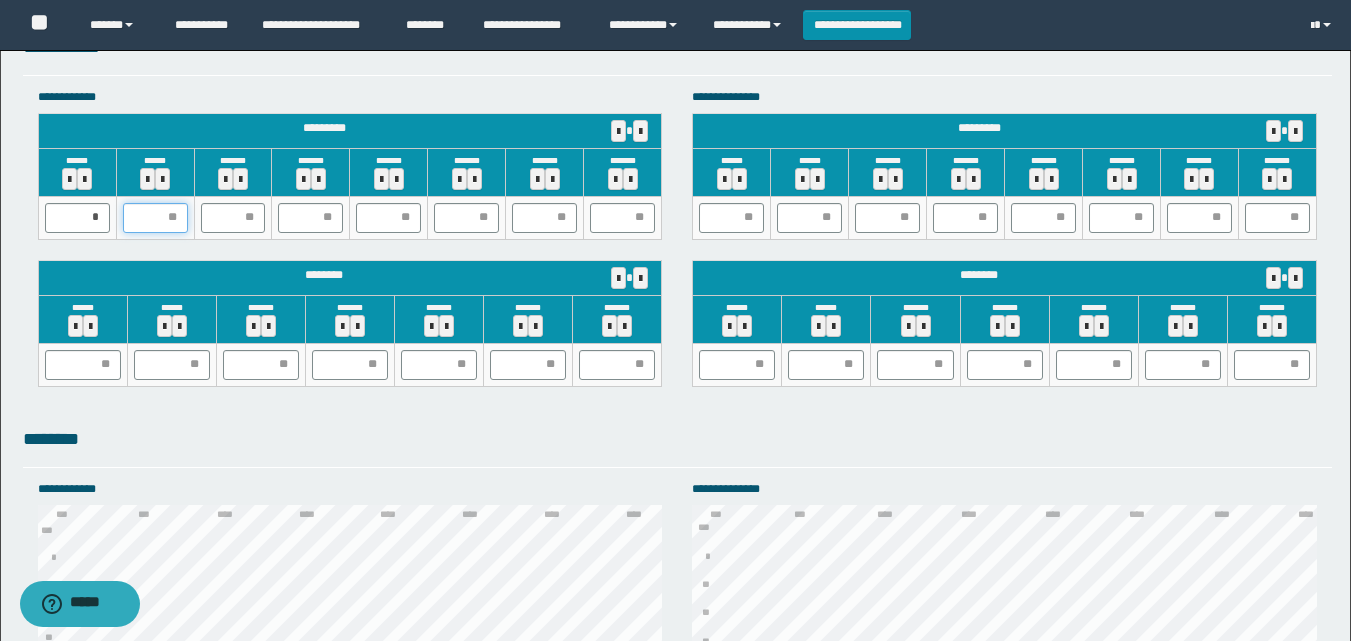 type on "*" 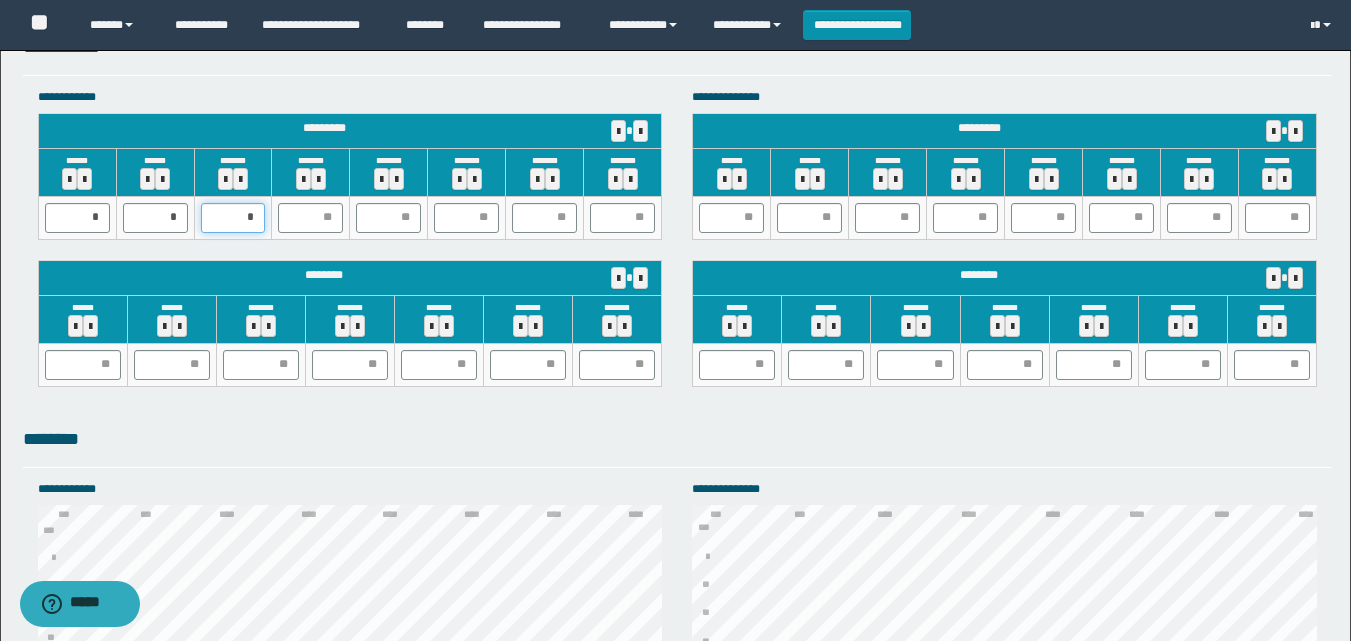 type on "**" 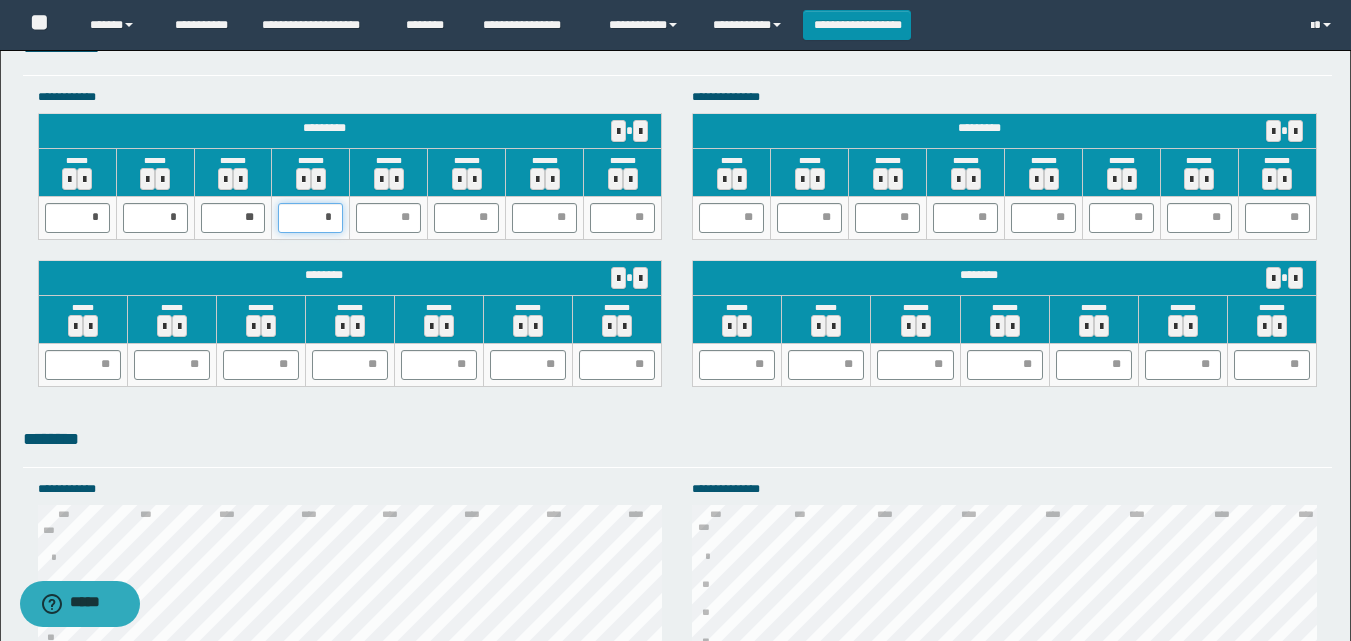 type on "**" 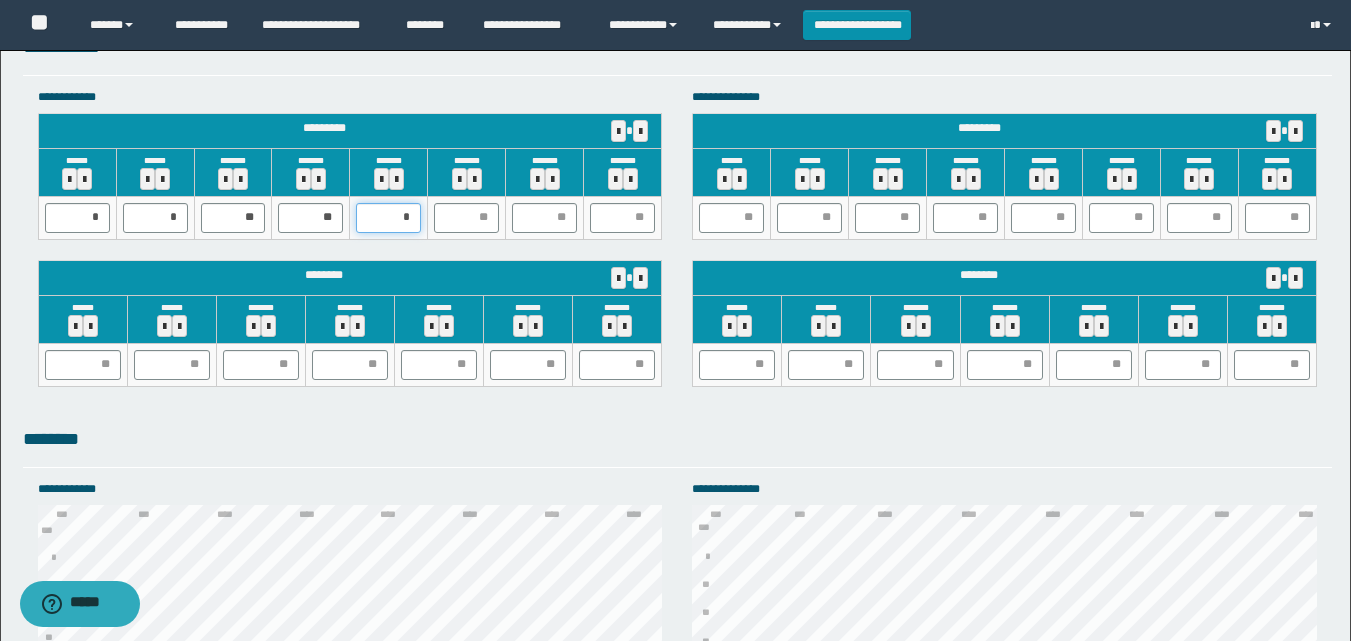 type on "**" 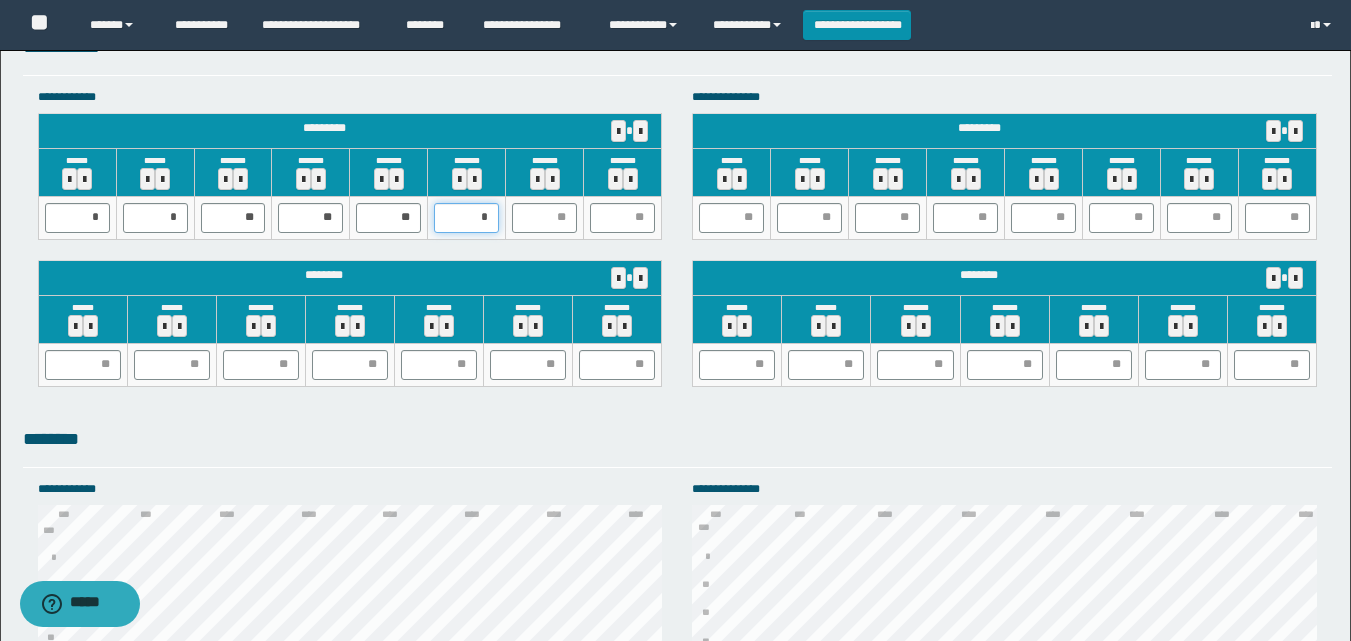 type on "**" 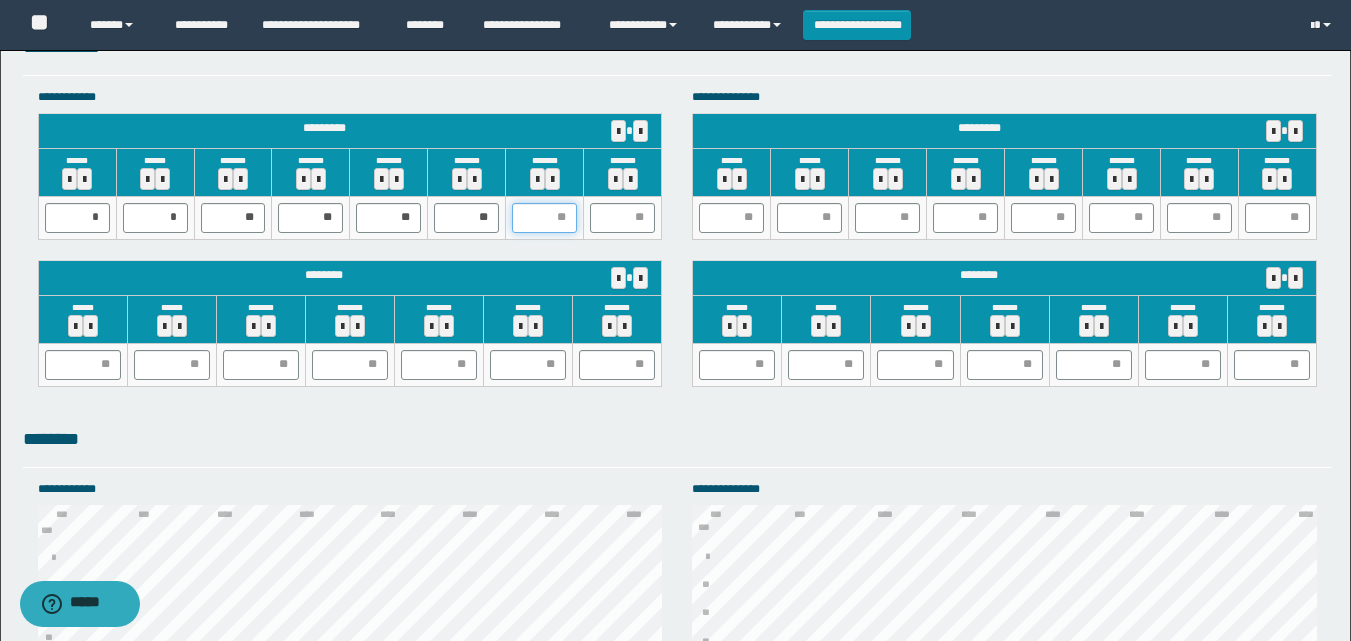 type on "*" 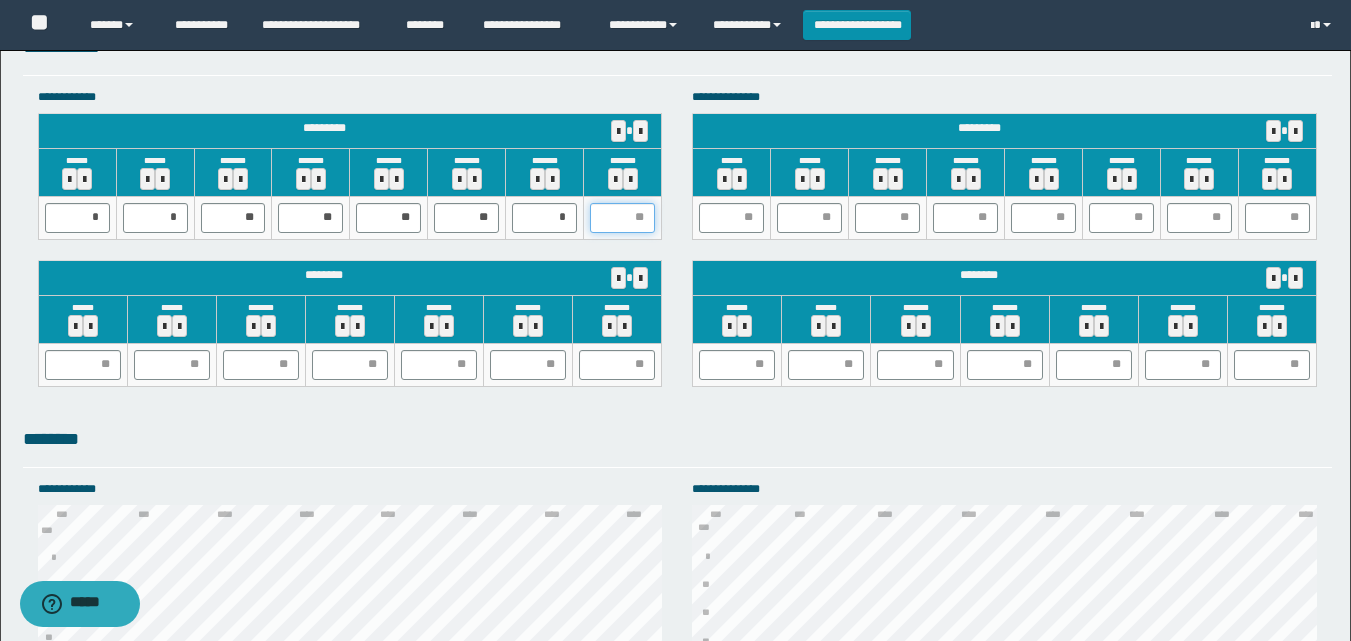 type on "*" 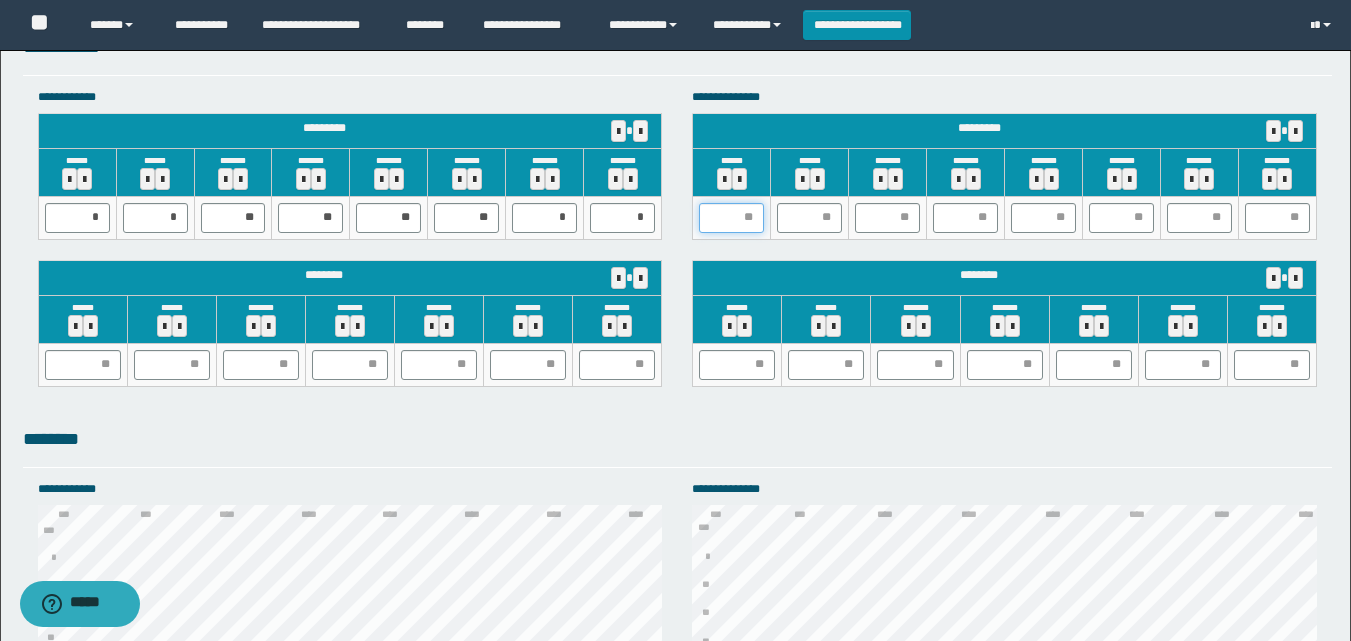 click at bounding box center [731, 218] 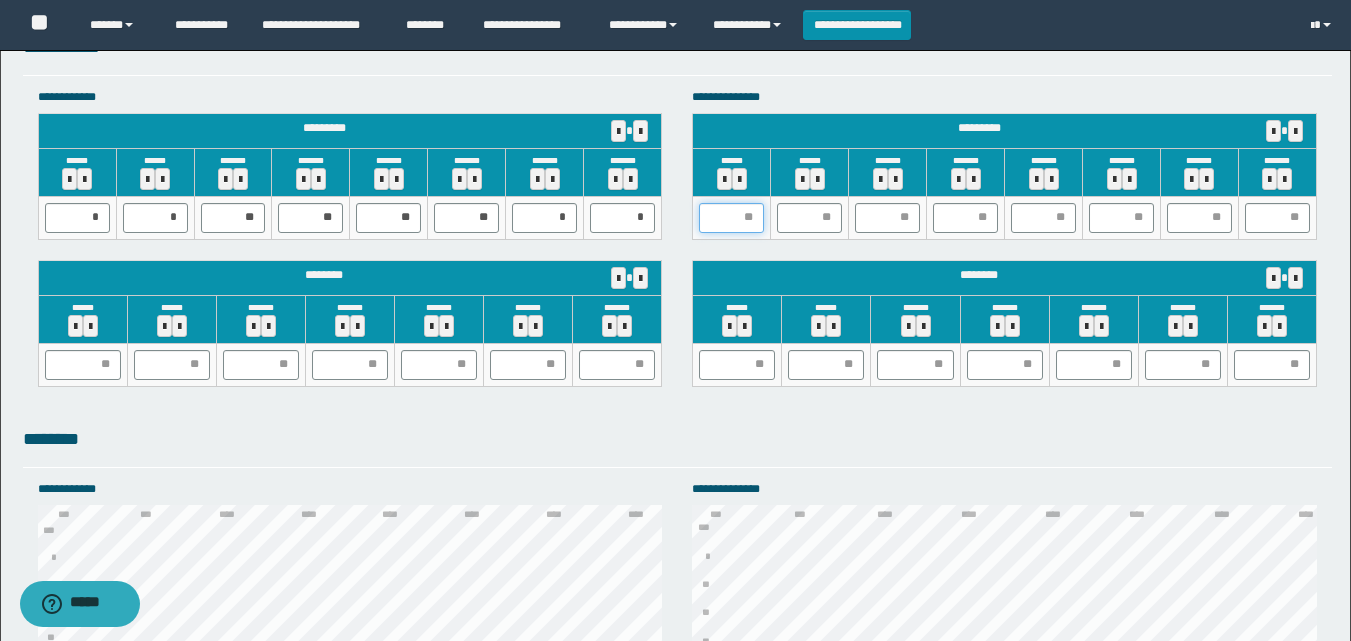 type on "*" 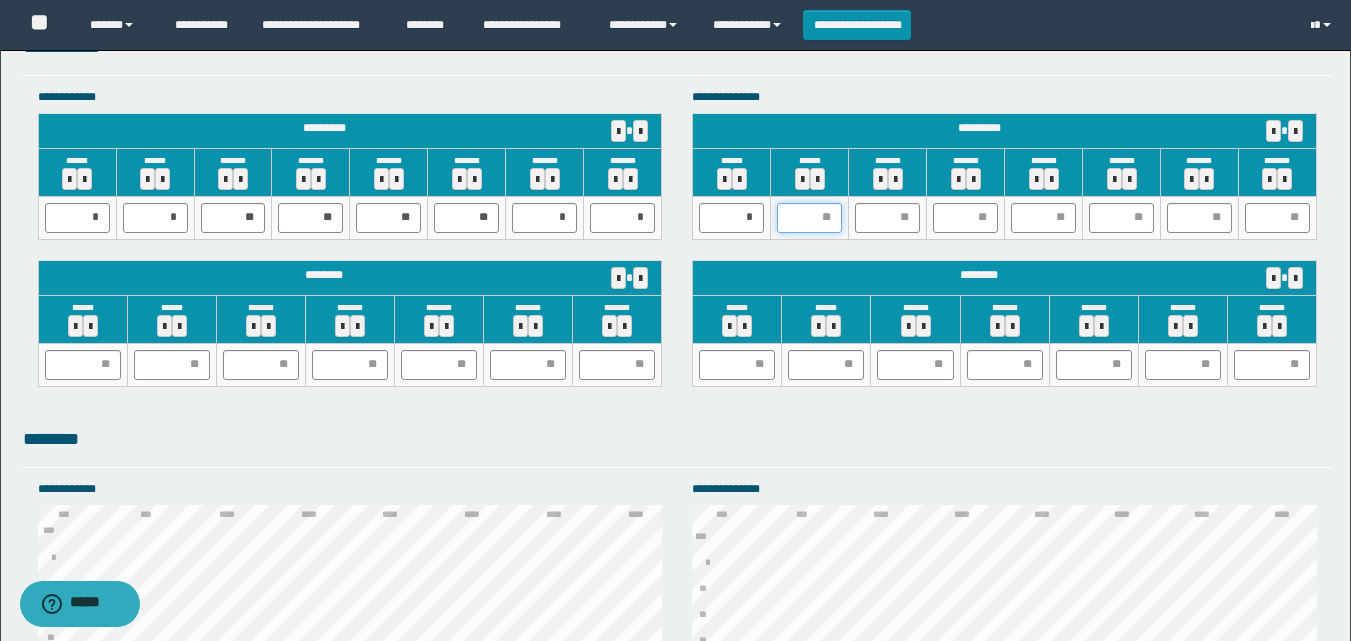 type on "*" 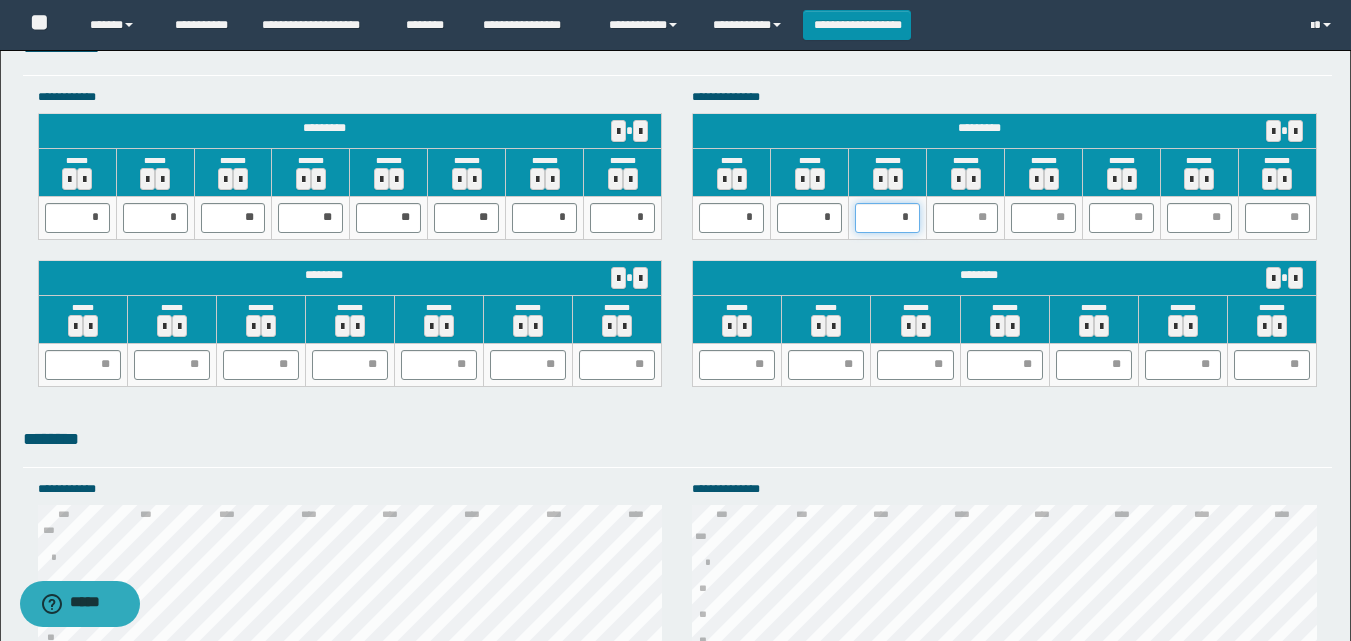 type on "**" 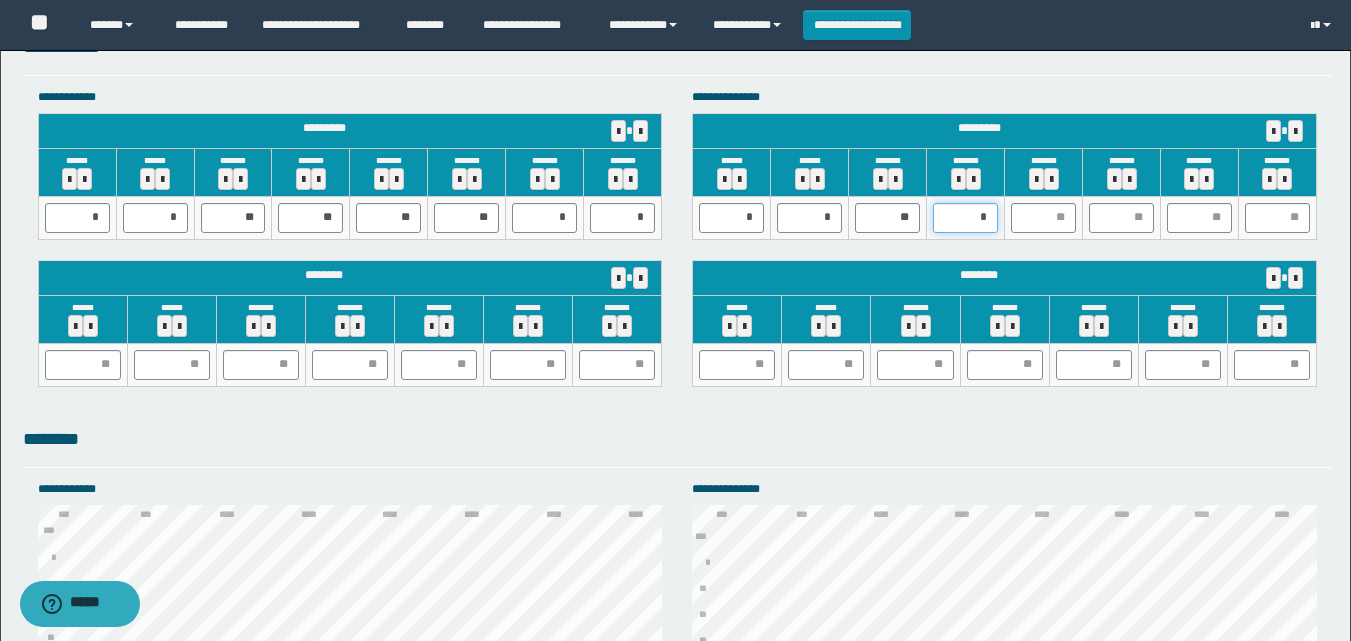 type on "**" 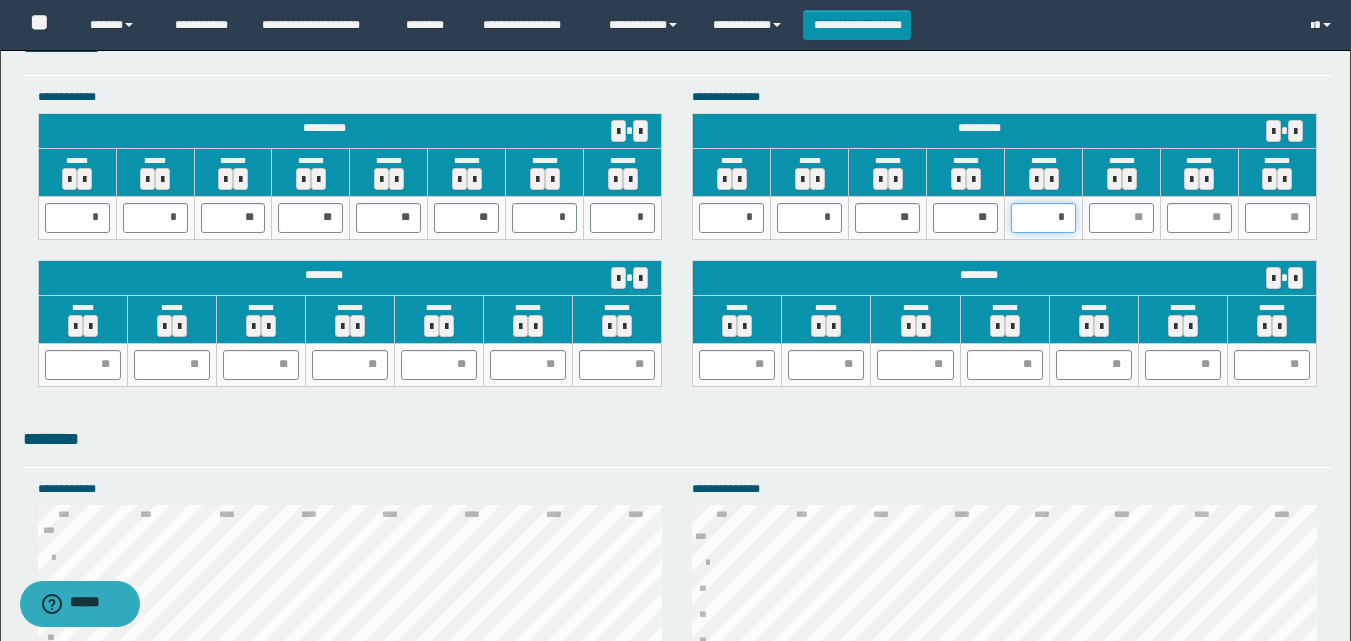 type on "**" 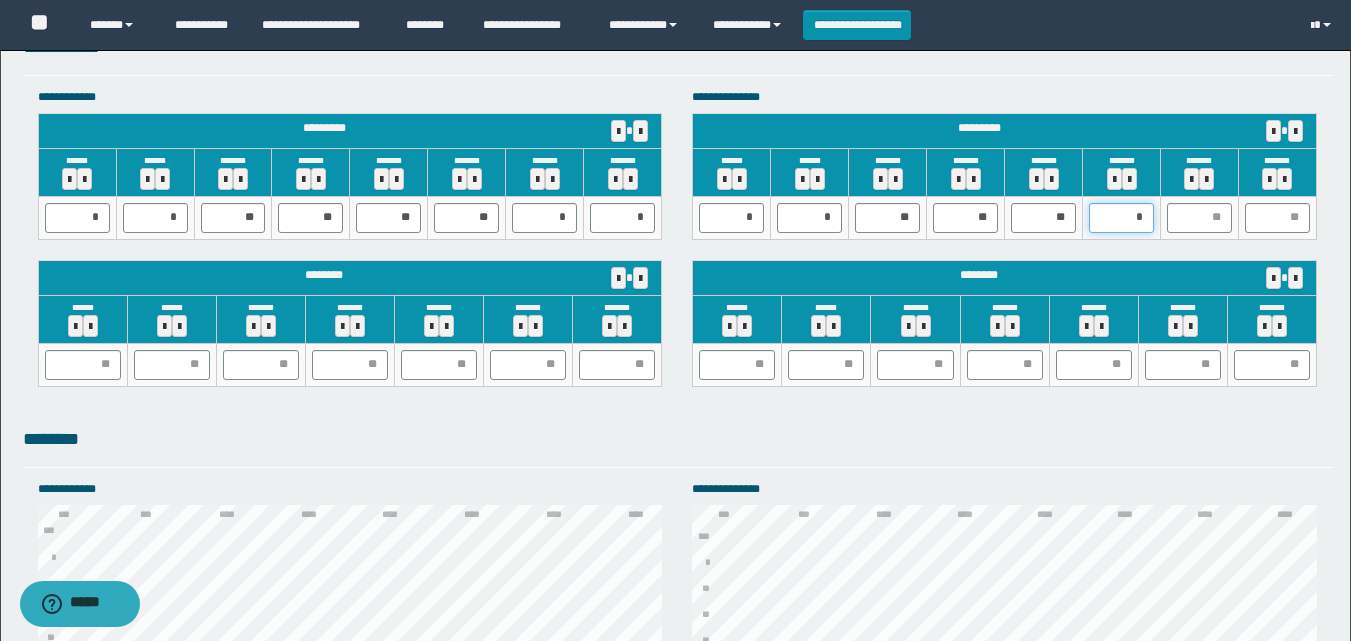 type on "**" 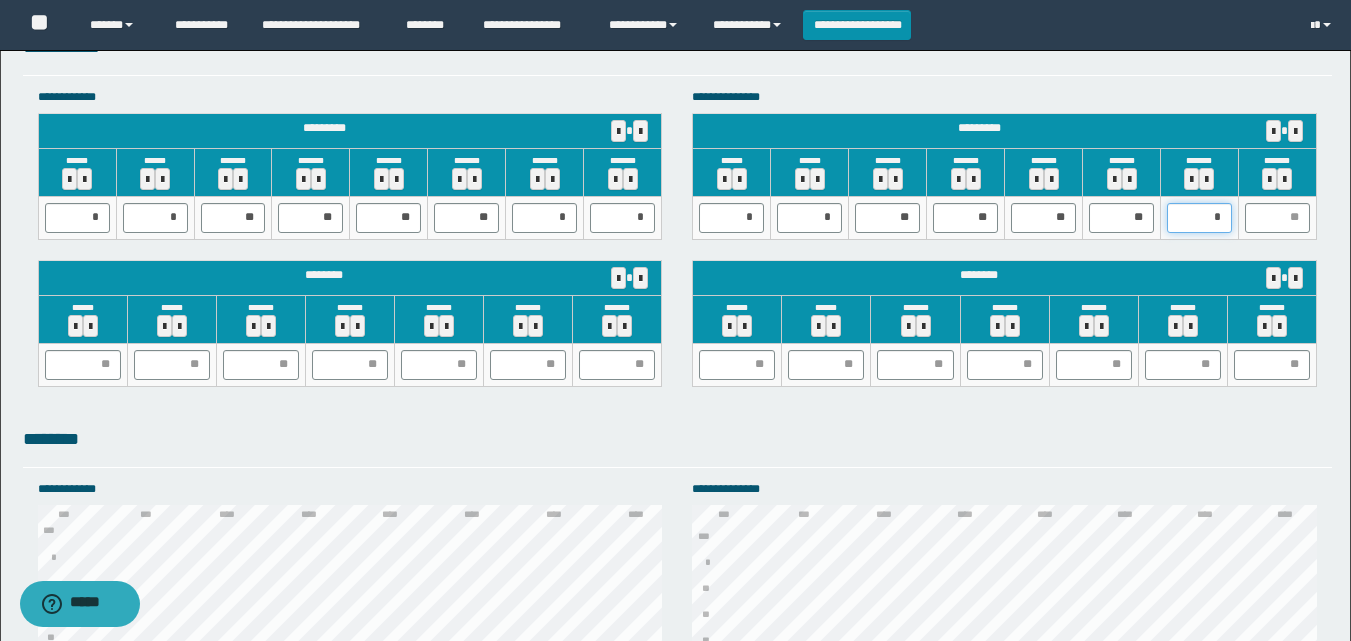 type on "**" 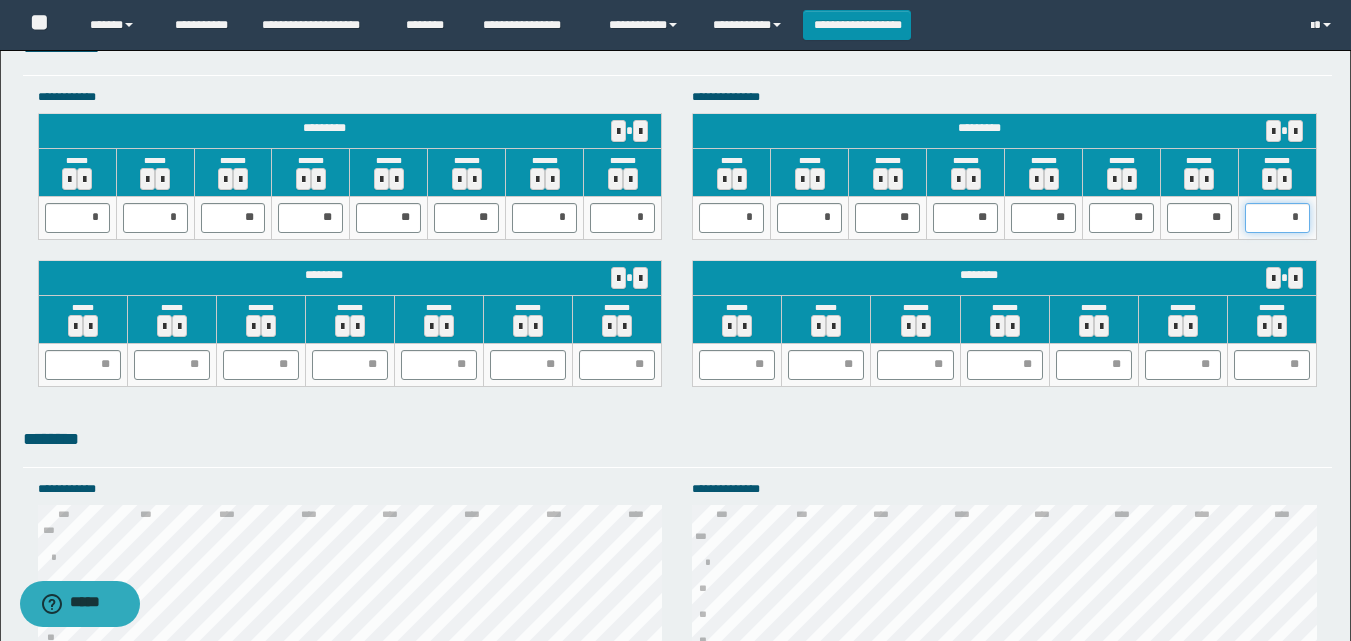 type on "**" 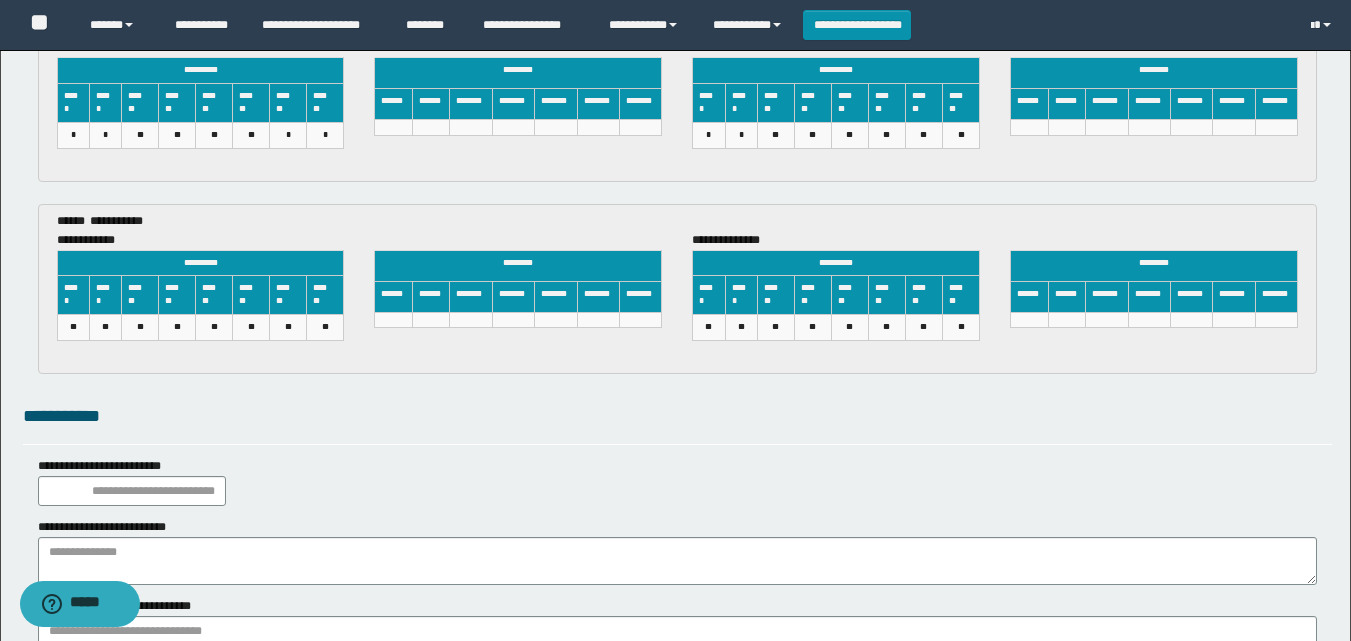 scroll, scrollTop: 3274, scrollLeft: 0, axis: vertical 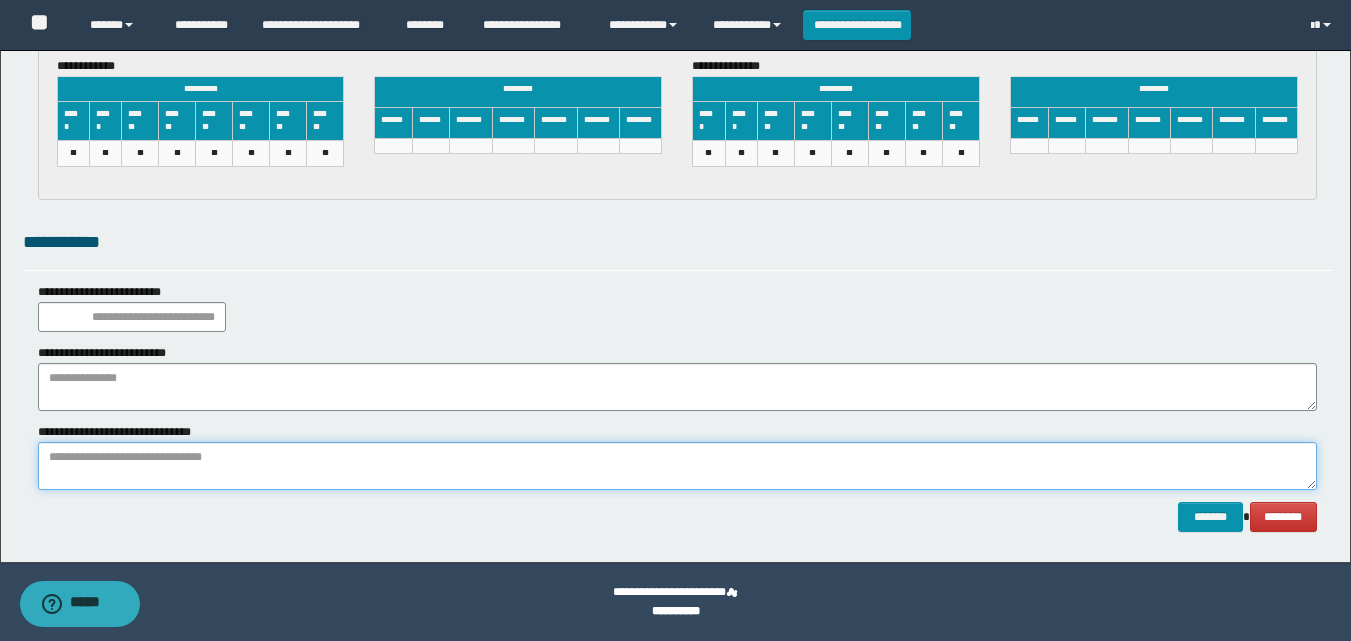 paste on "**********" 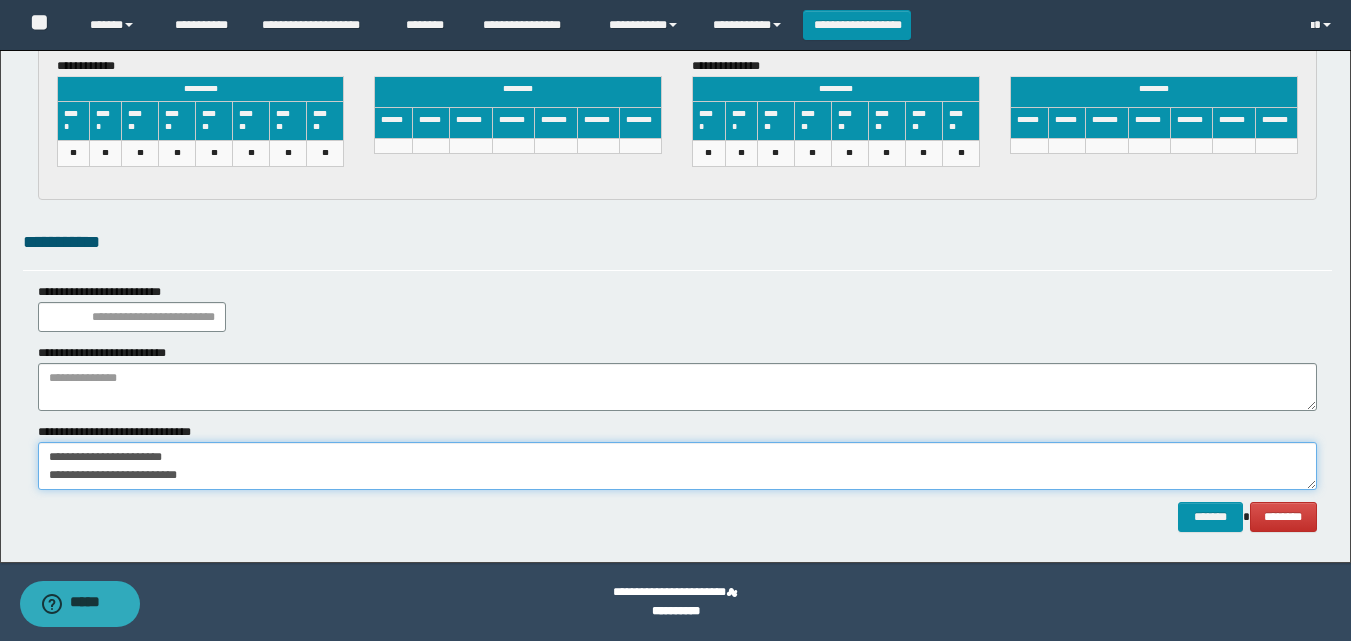 scroll, scrollTop: 12, scrollLeft: 0, axis: vertical 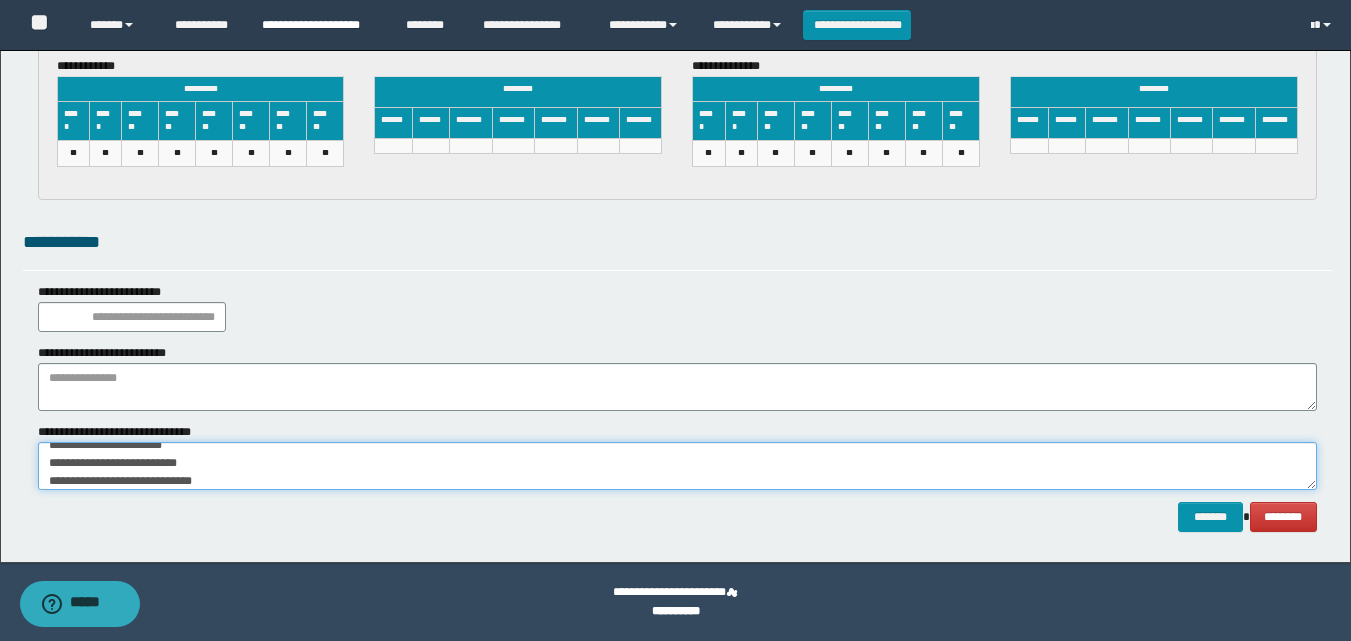 type on "**********" 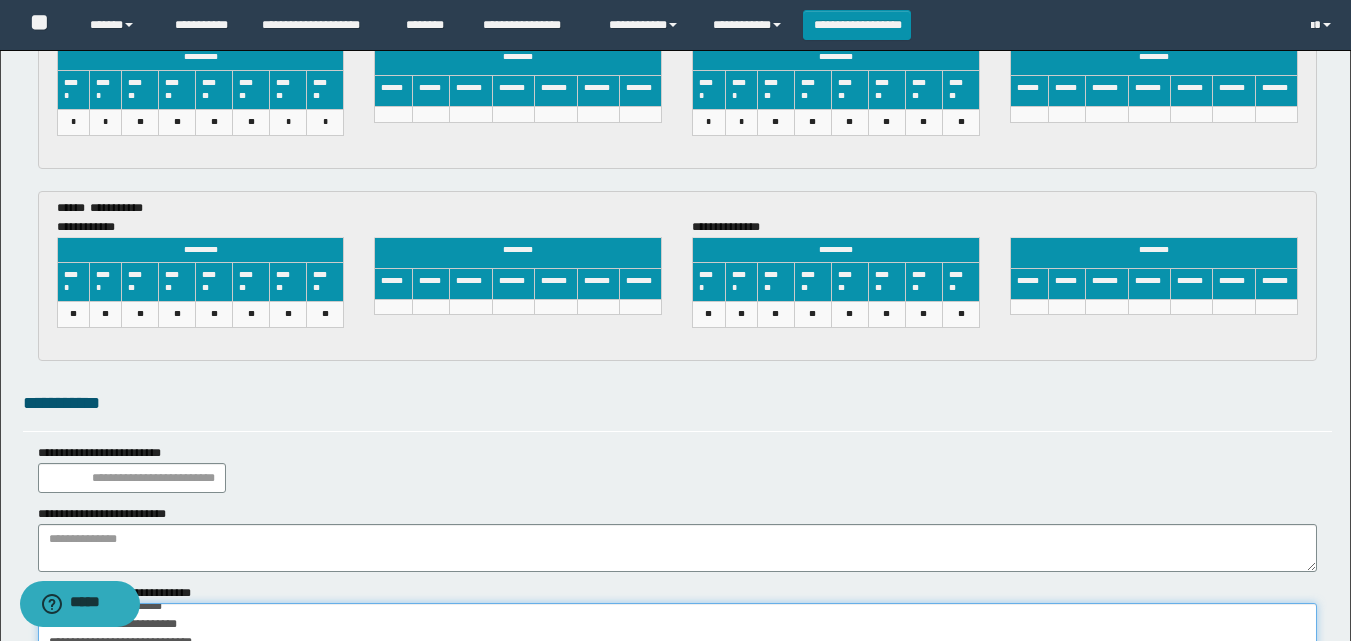 scroll, scrollTop: 3274, scrollLeft: 0, axis: vertical 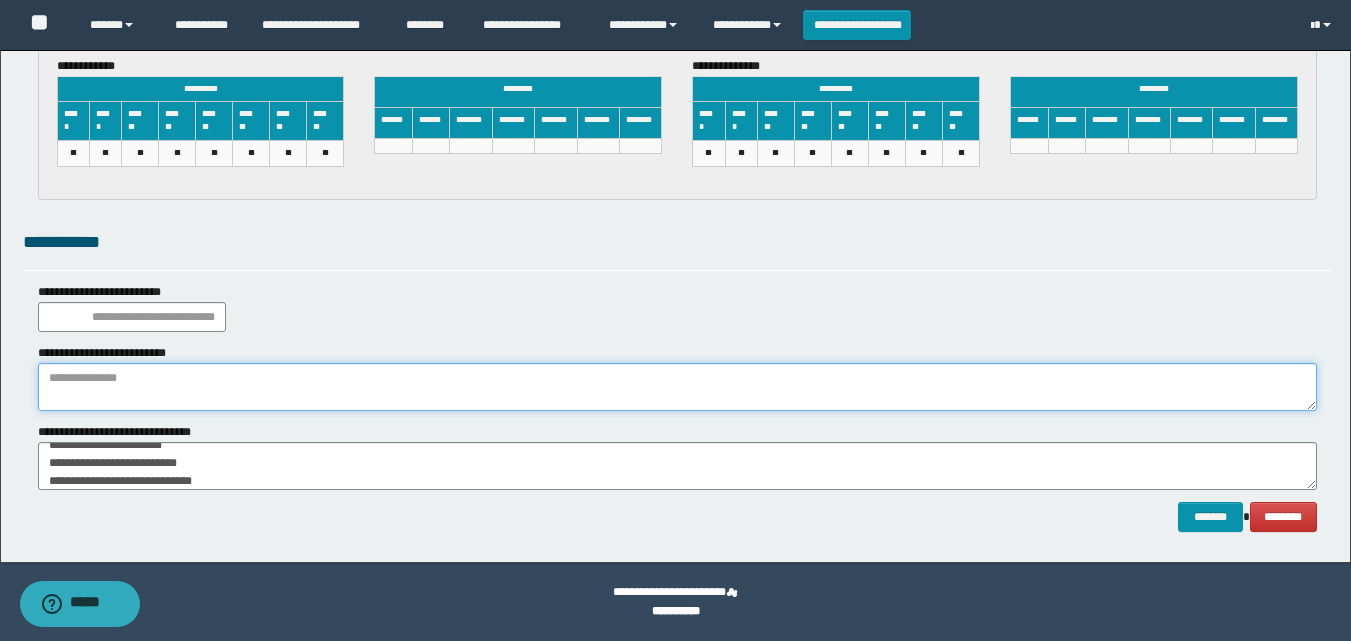 click at bounding box center (677, 387) 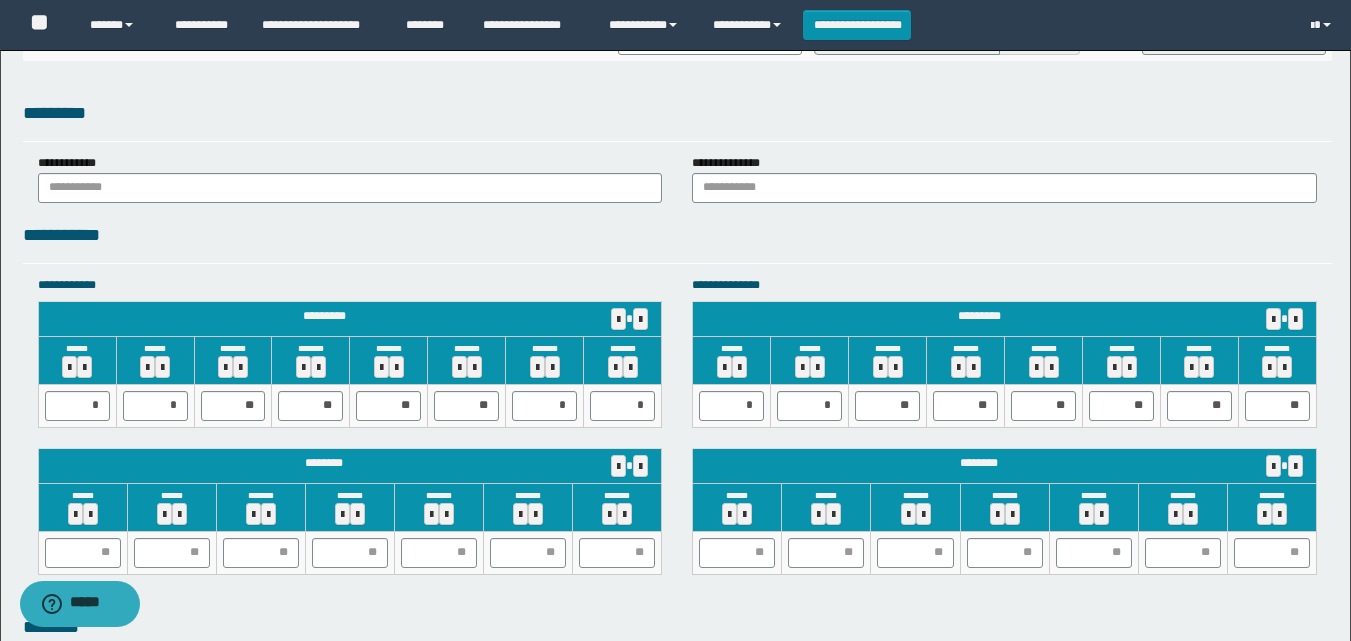 scroll, scrollTop: 1674, scrollLeft: 0, axis: vertical 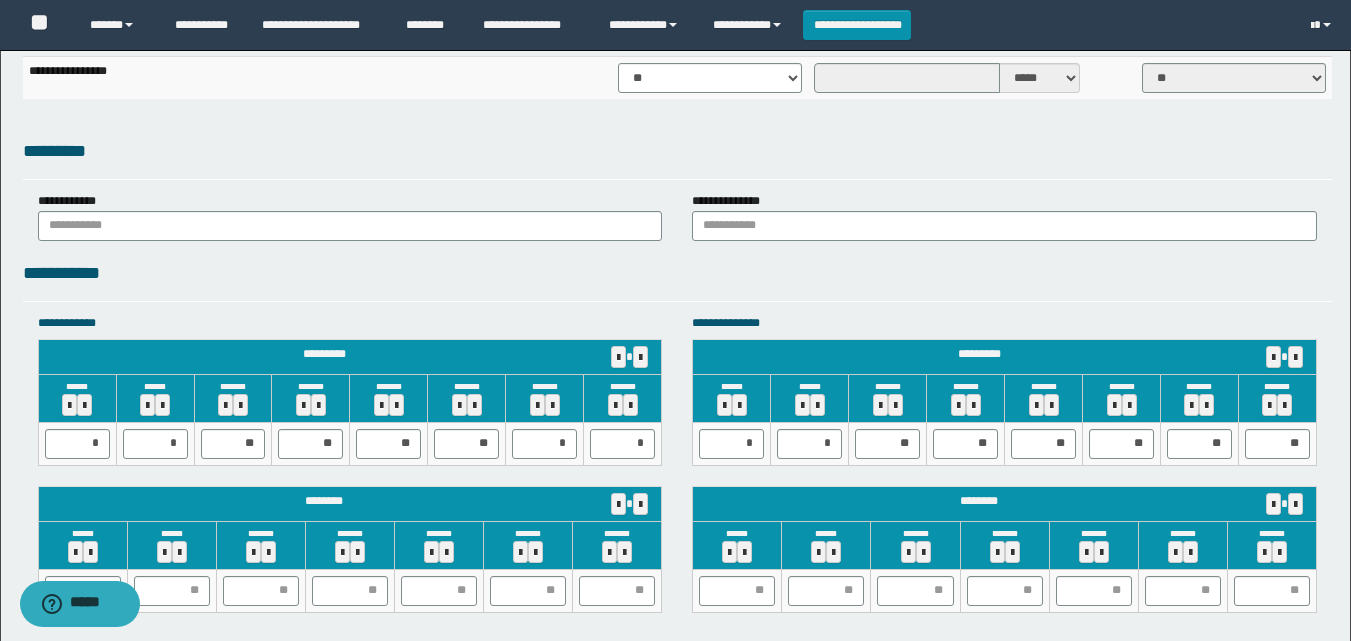 type on "**********" 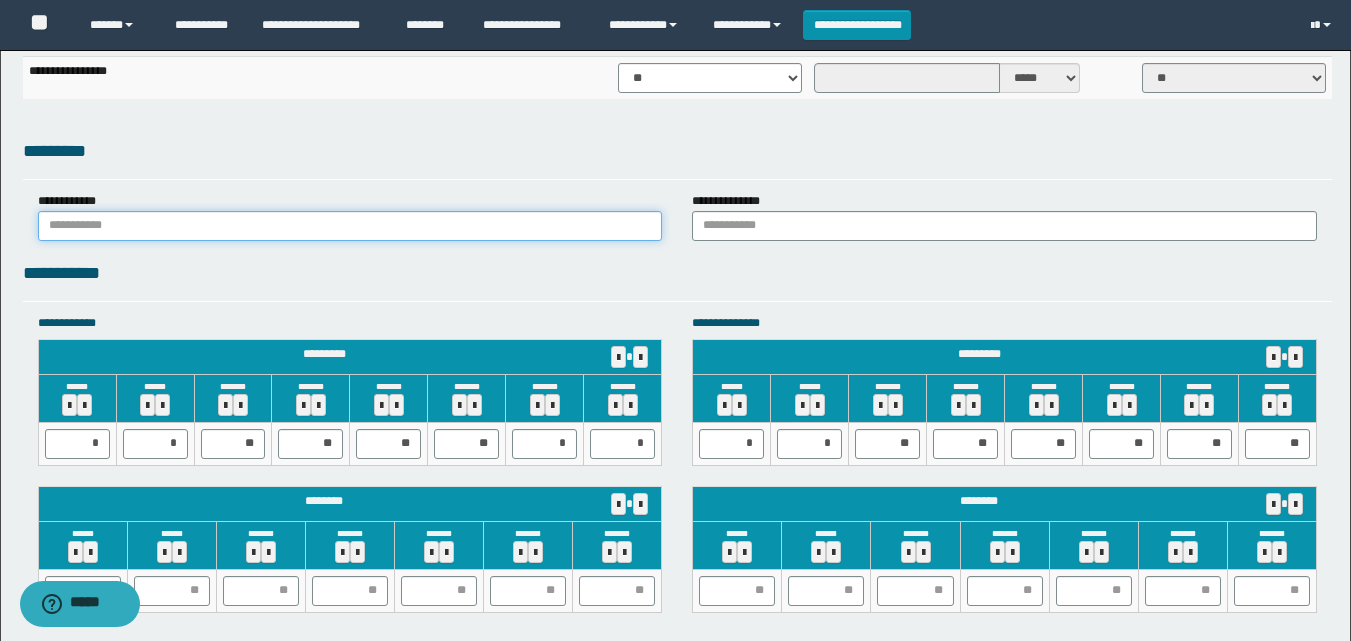 click at bounding box center (350, 226) 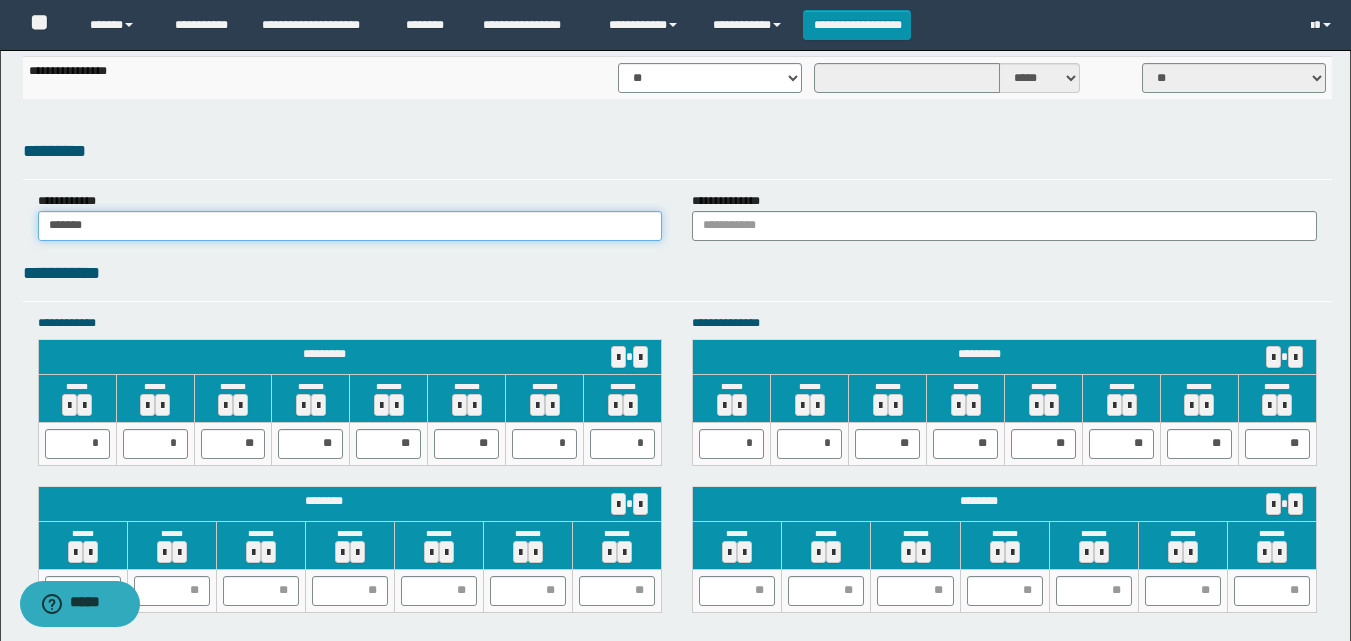 type on "******" 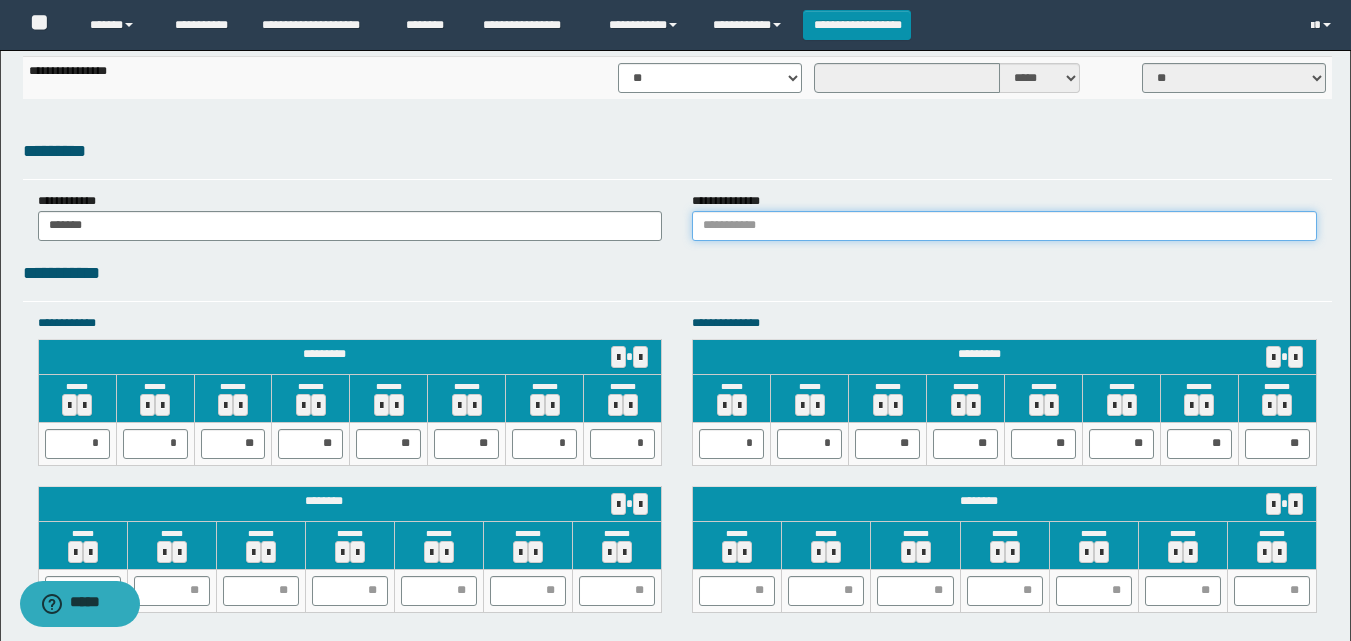 drag, startPoint x: 906, startPoint y: 226, endPoint x: 919, endPoint y: 245, distance: 23.021729 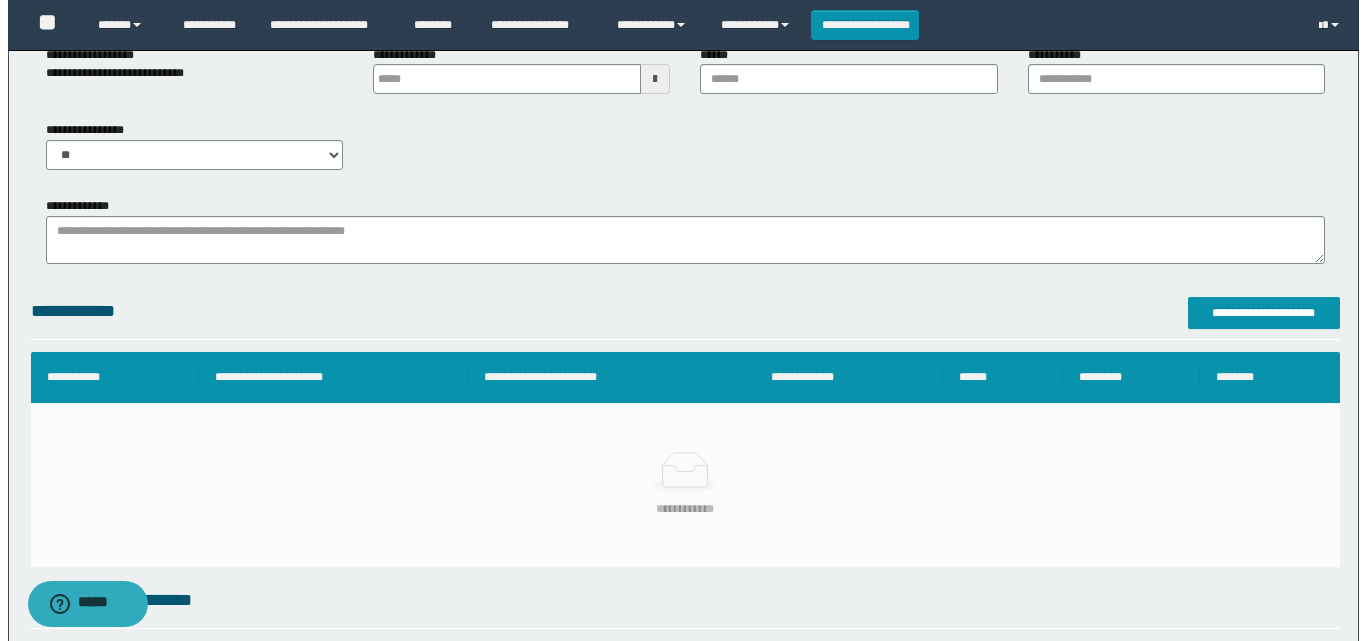 scroll, scrollTop: 174, scrollLeft: 0, axis: vertical 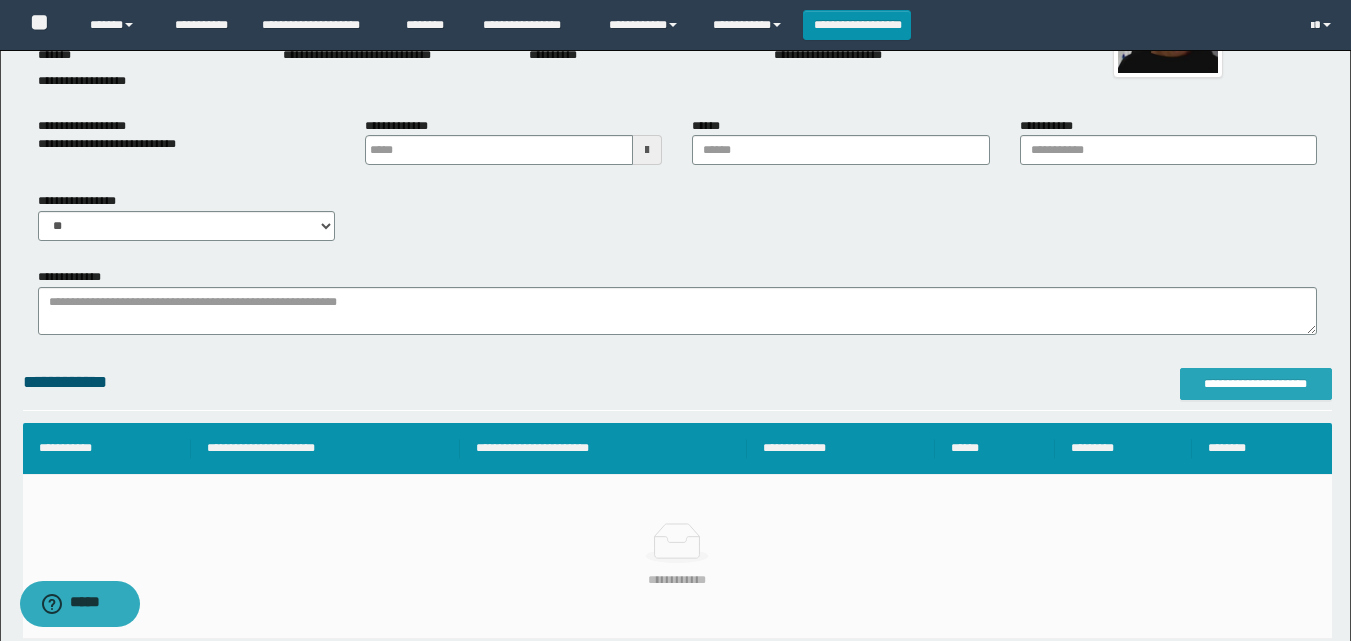 click on "**********" at bounding box center (1256, 384) 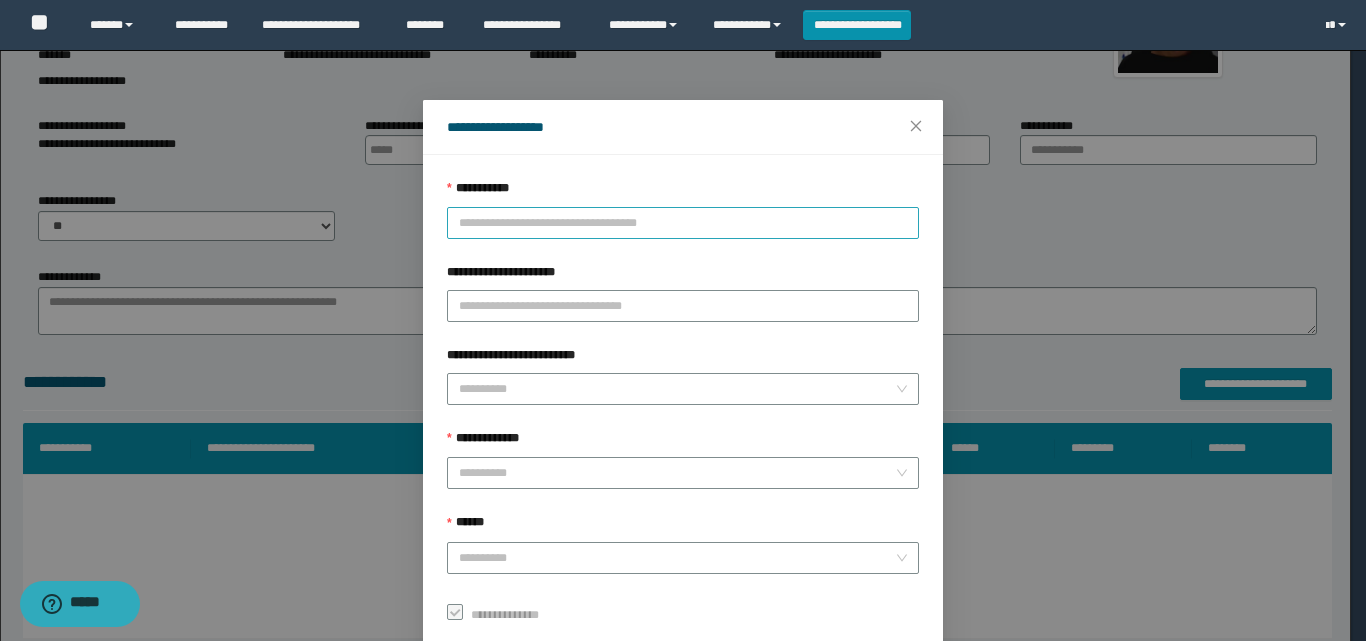 click on "**********" at bounding box center [683, 223] 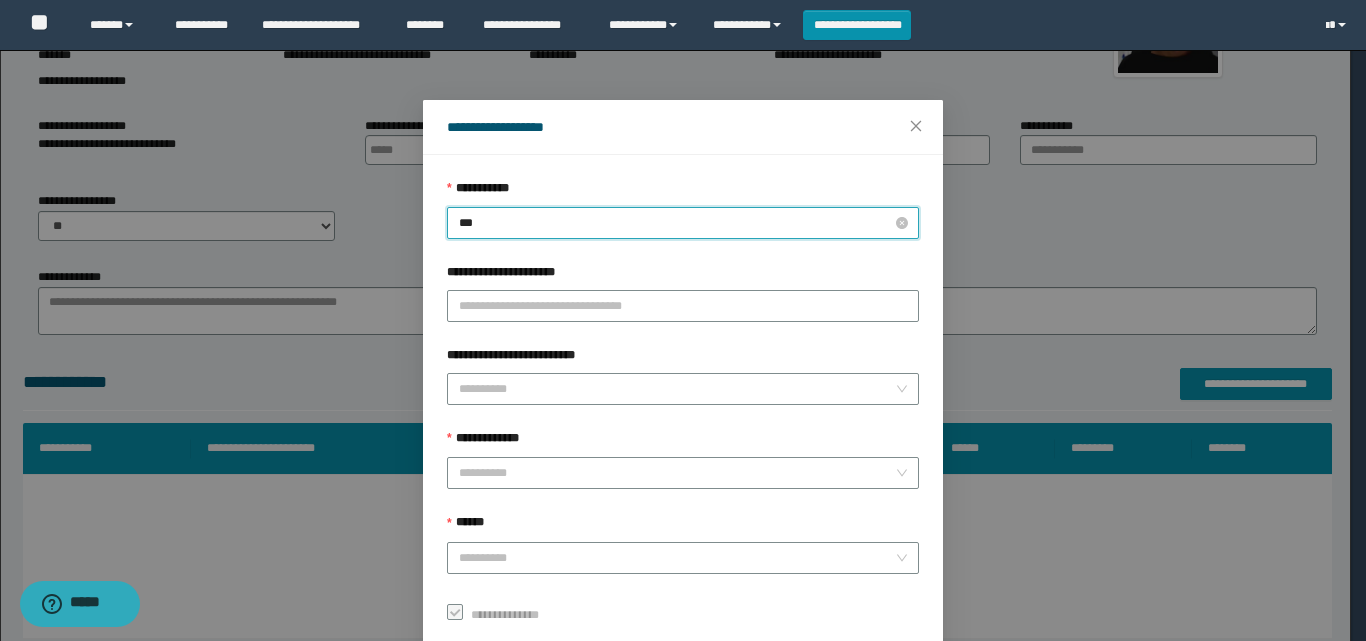type on "****" 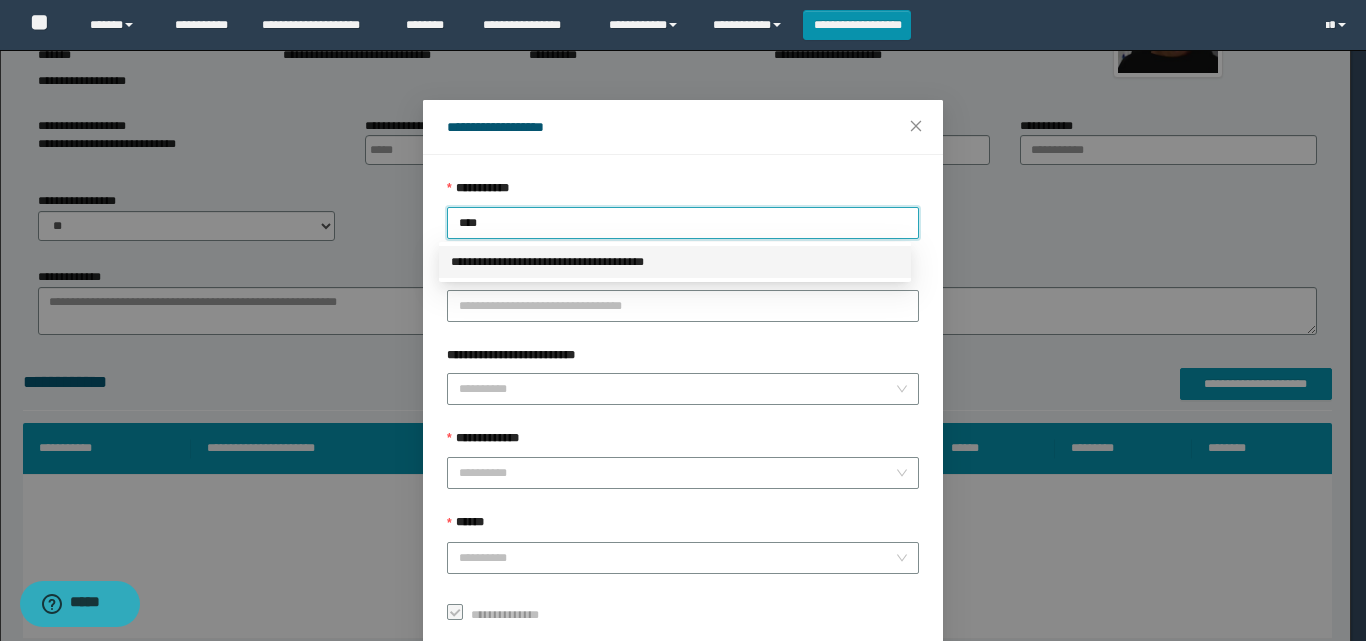 click on "**********" at bounding box center (675, 262) 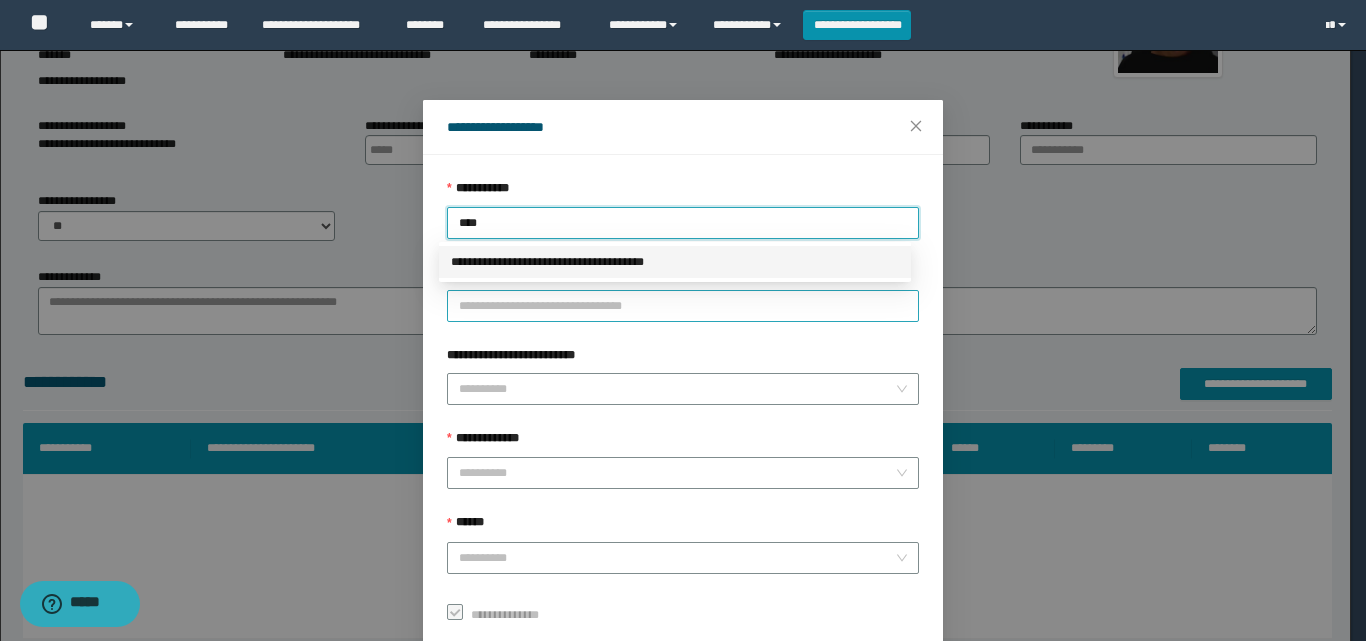 type 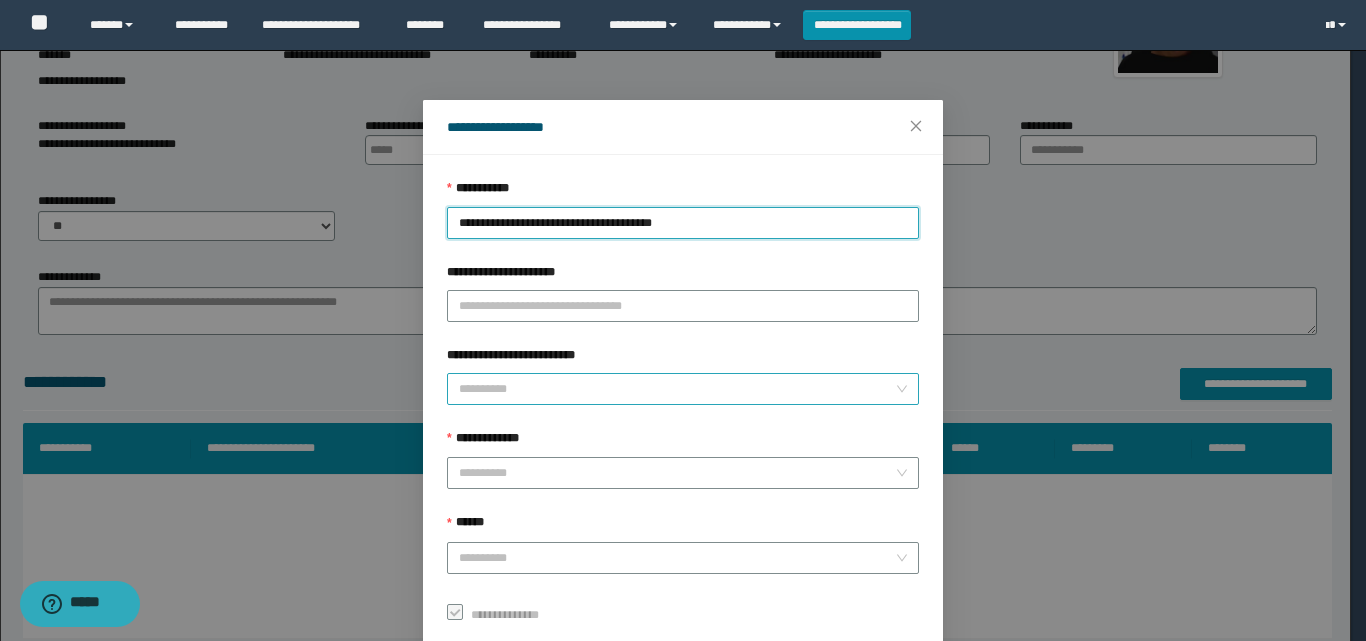click on "**********" at bounding box center (677, 389) 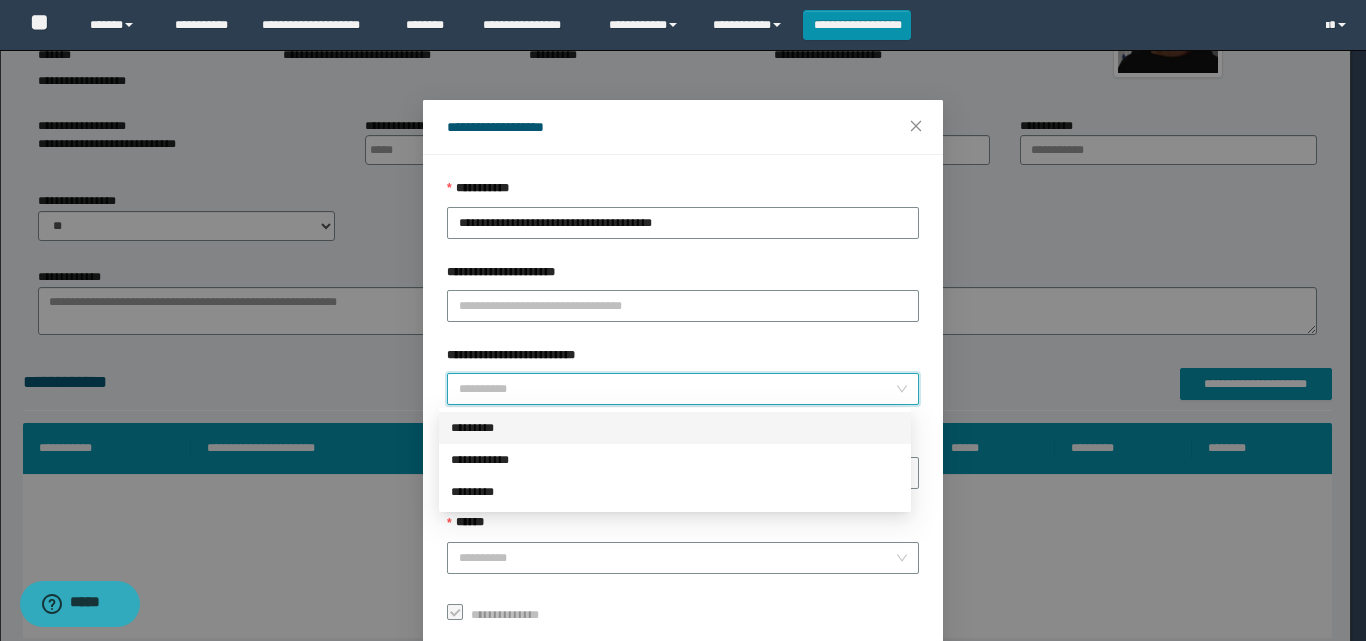 click on "*********" at bounding box center [675, 428] 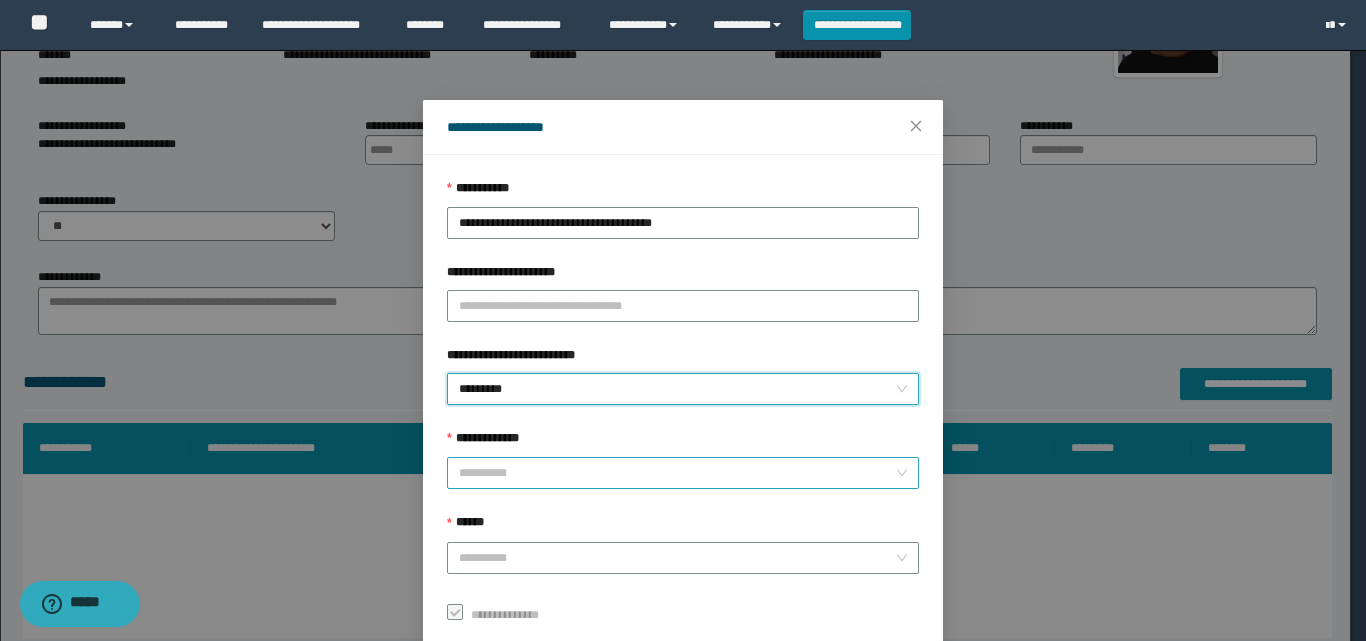 click on "**********" at bounding box center [677, 473] 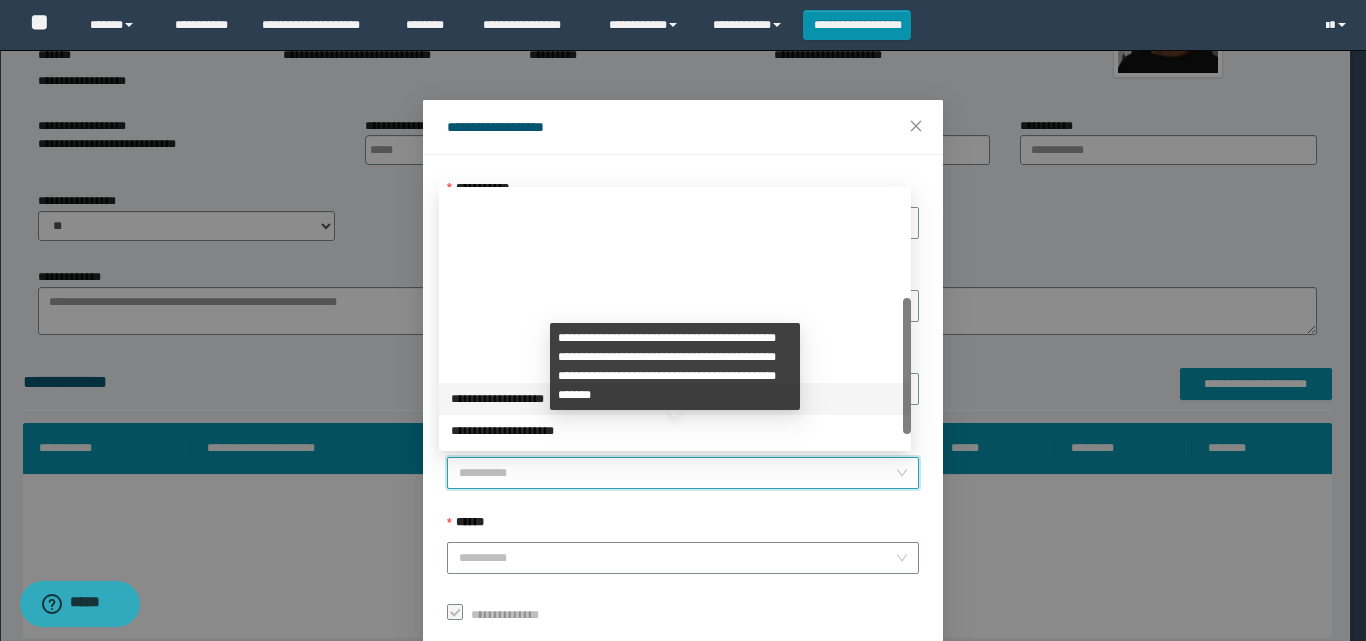 scroll, scrollTop: 200, scrollLeft: 0, axis: vertical 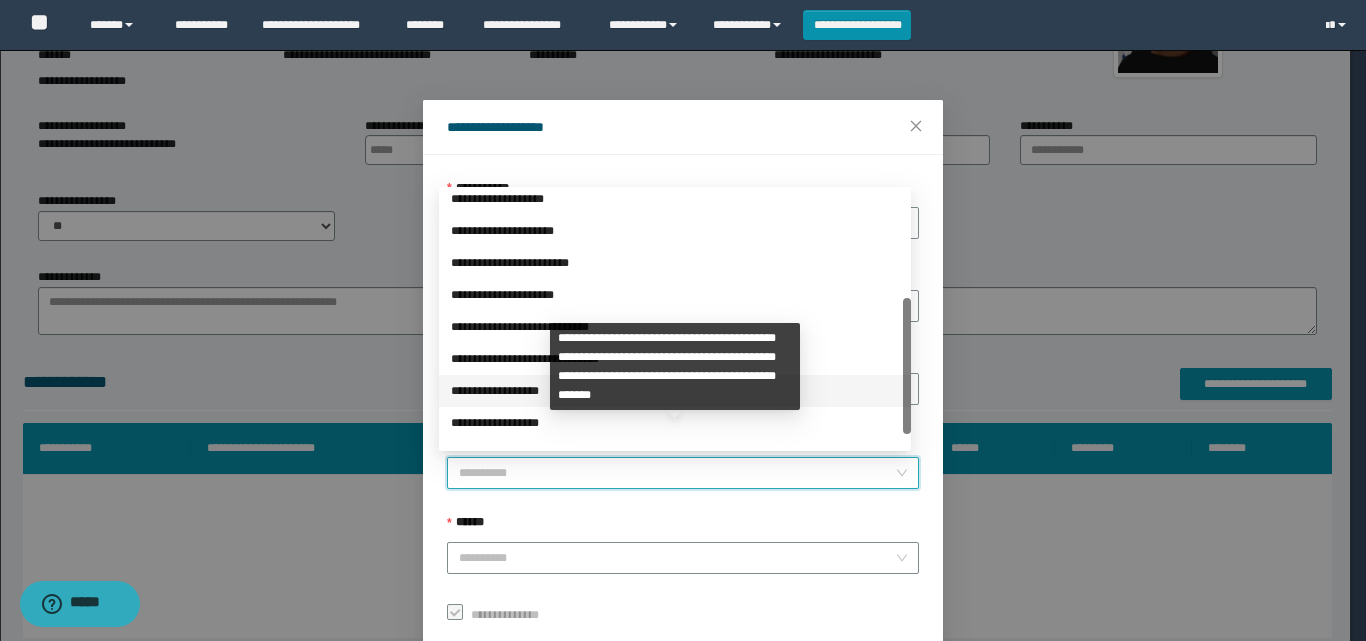 click on "**********" at bounding box center (675, 391) 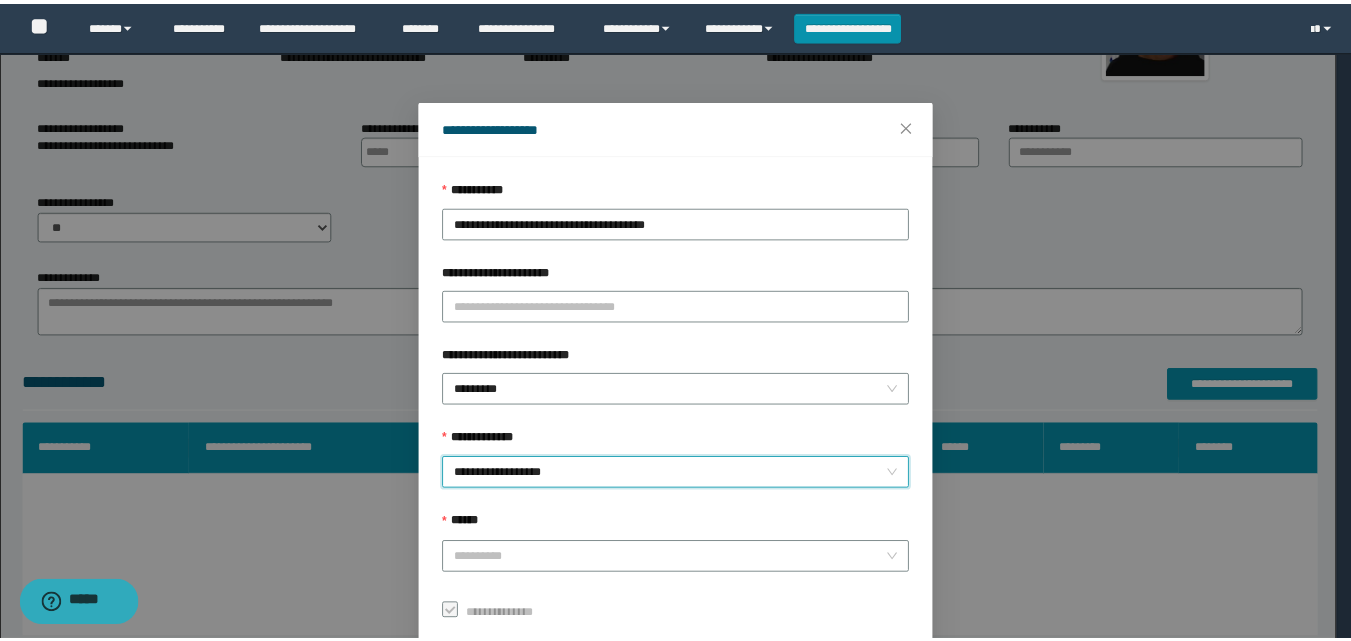 scroll, scrollTop: 111, scrollLeft: 0, axis: vertical 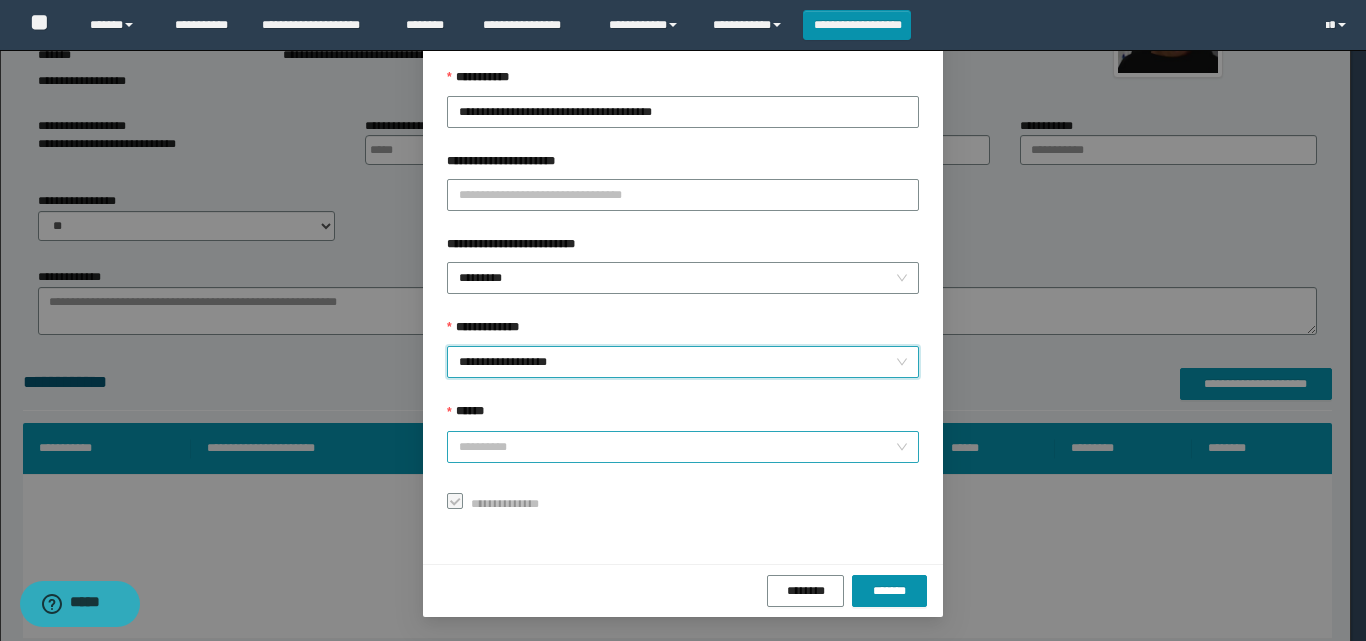 click on "******" at bounding box center [677, 447] 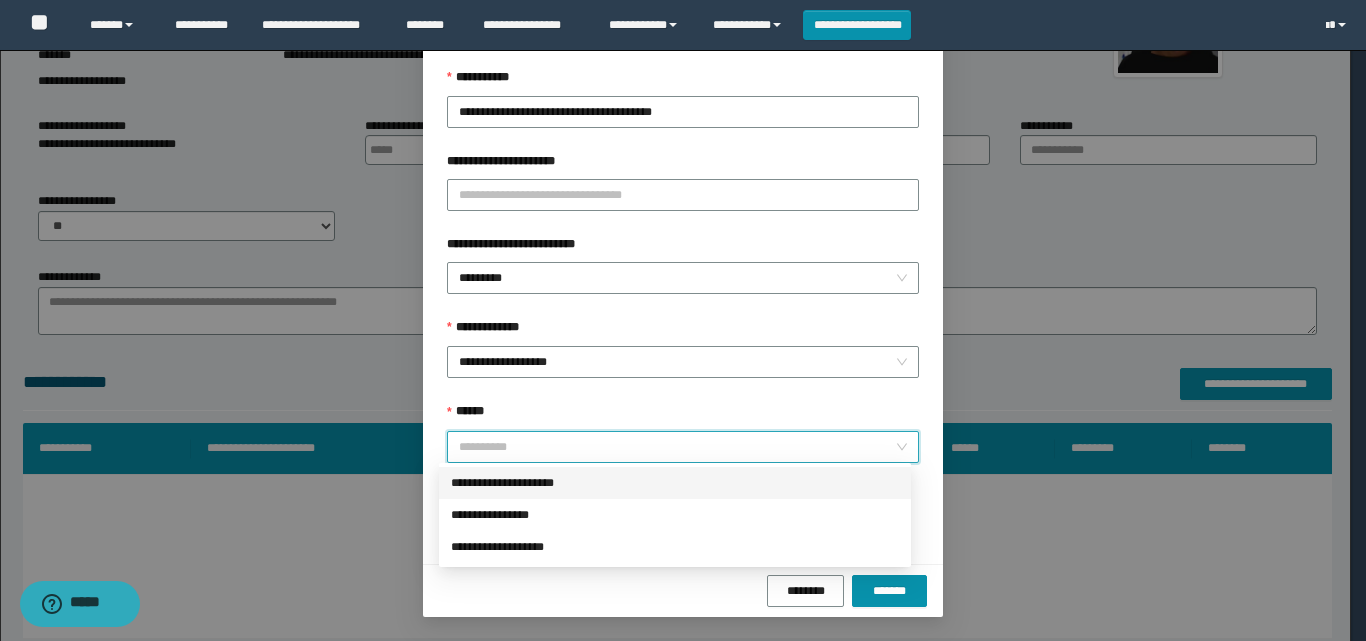 click on "**********" at bounding box center (675, 483) 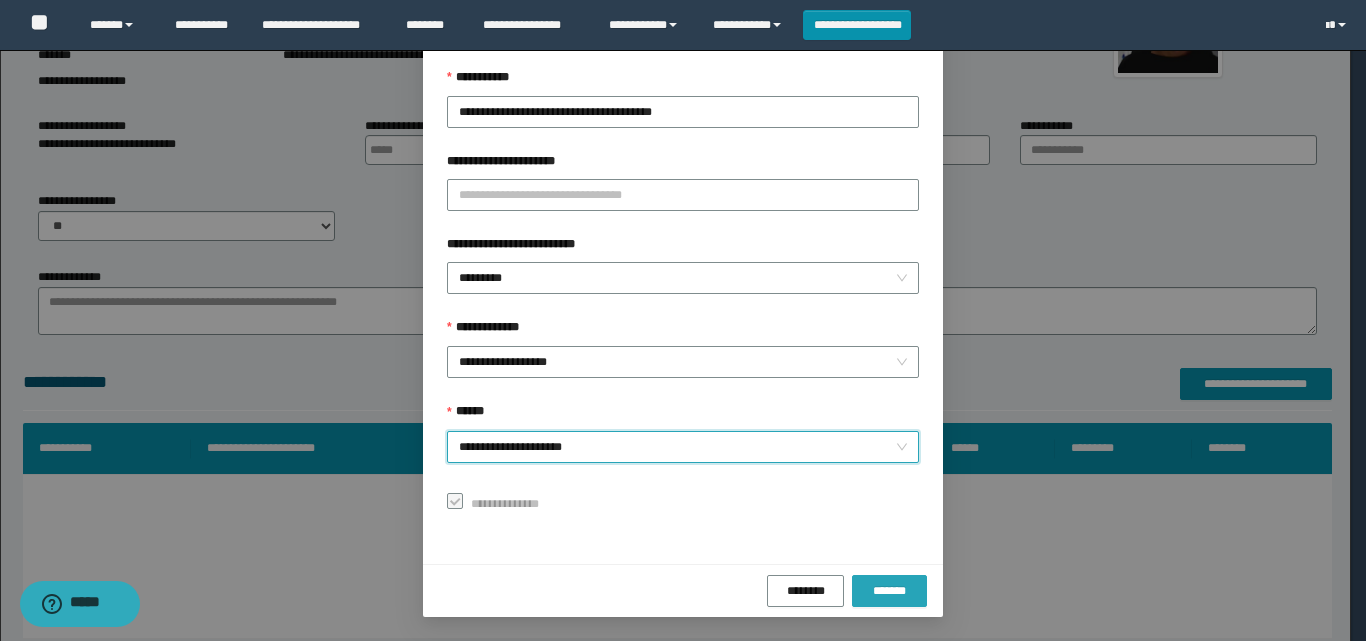 click on "*******" at bounding box center (889, 591) 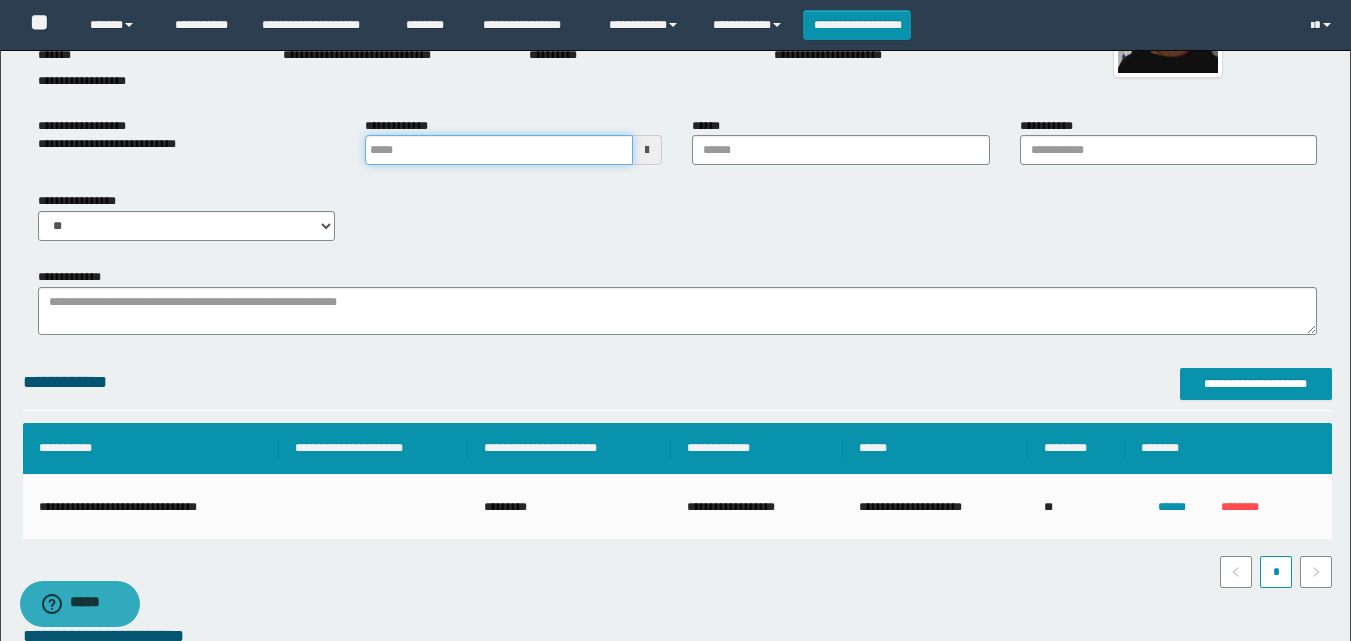 click at bounding box center (499, 150) 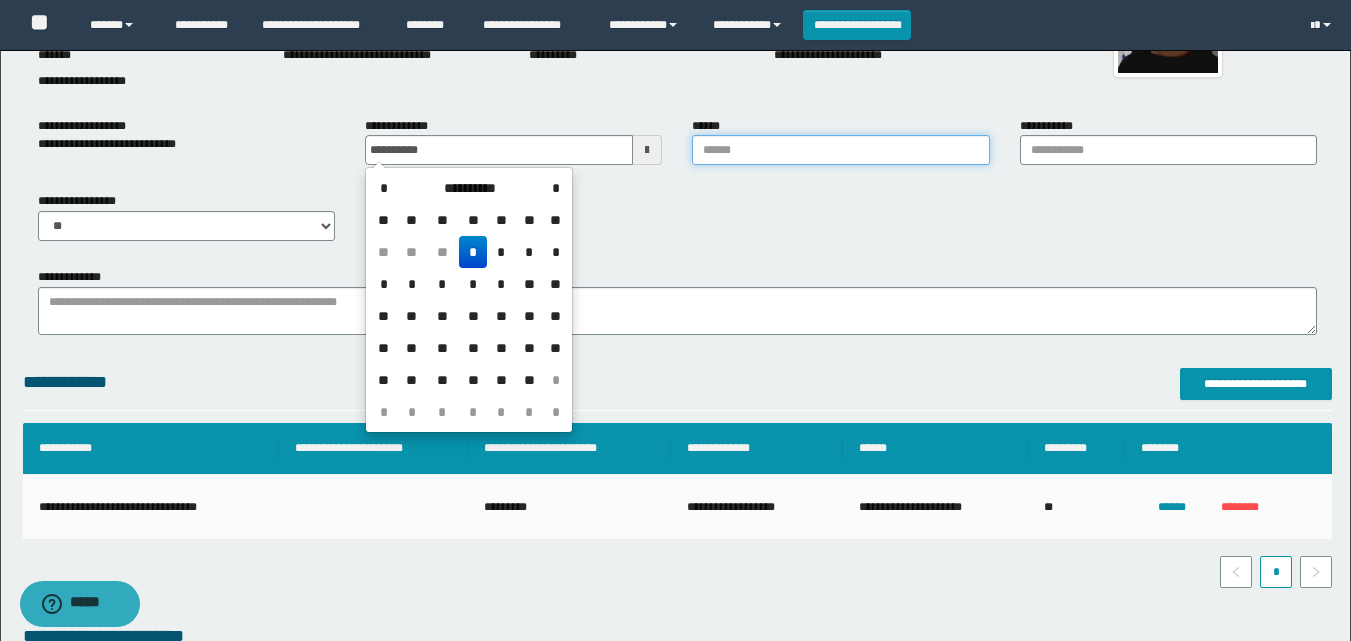 click on "******" at bounding box center (840, 150) 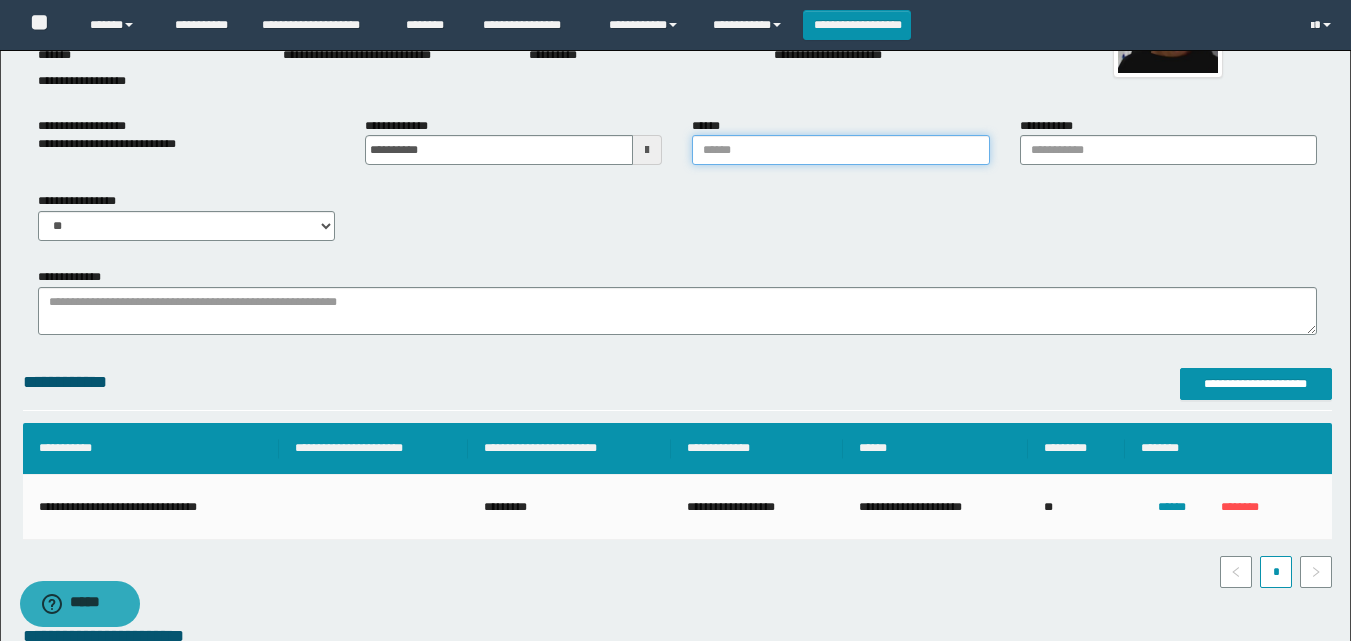 type on "**********" 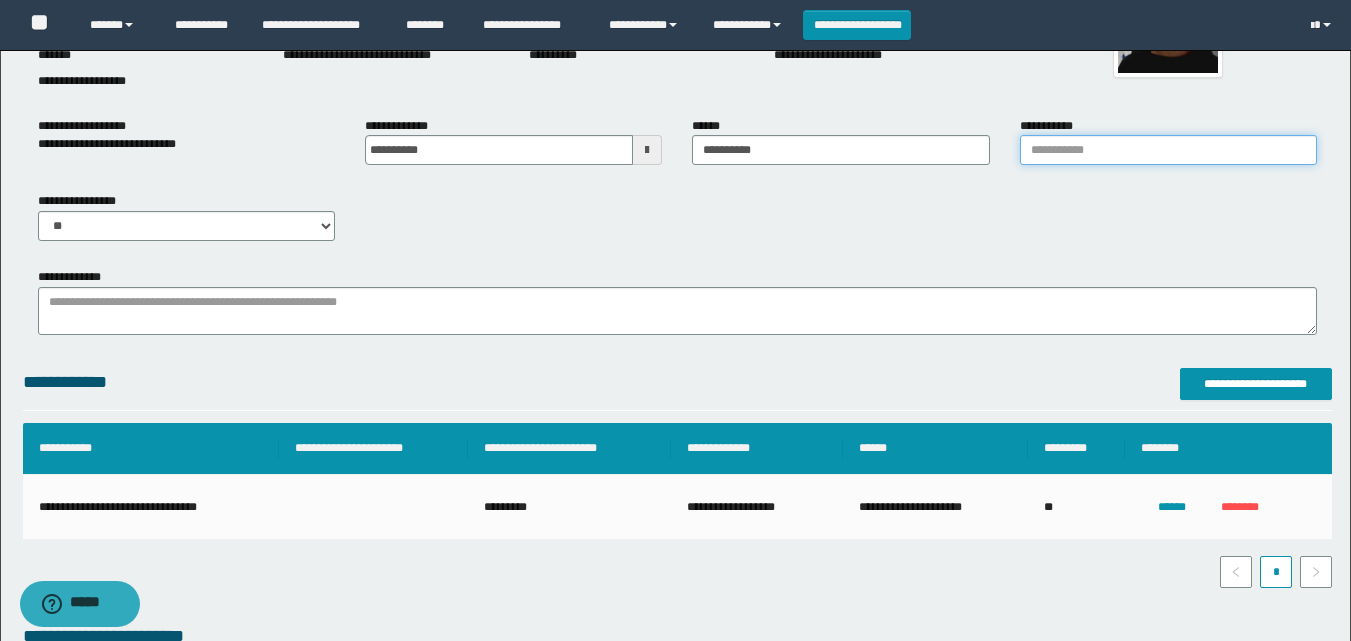 click on "**********" at bounding box center [1168, 150] 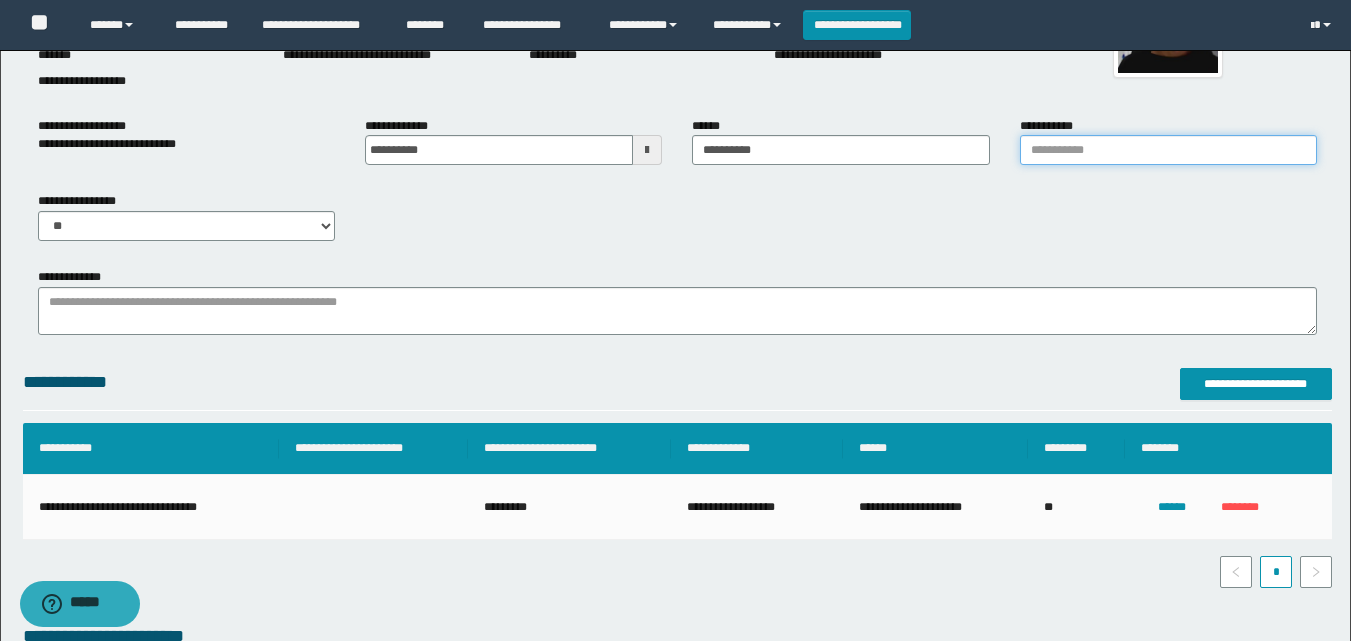 type on "**********" 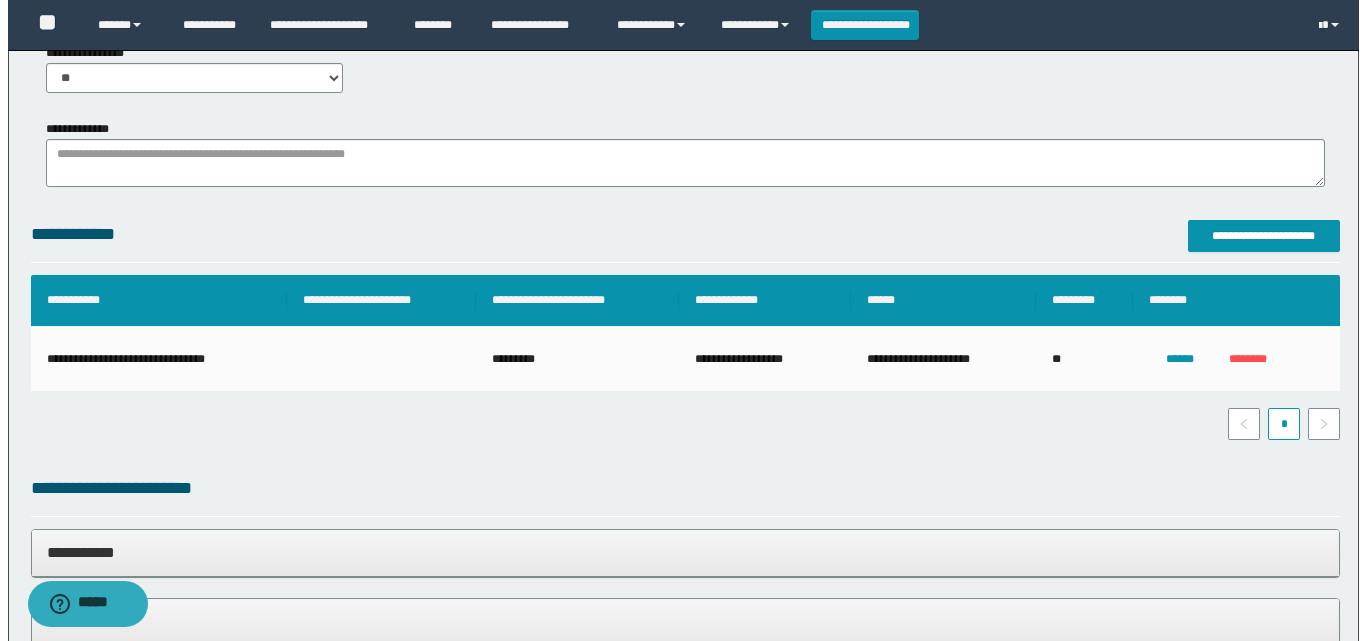 scroll, scrollTop: 3239, scrollLeft: 0, axis: vertical 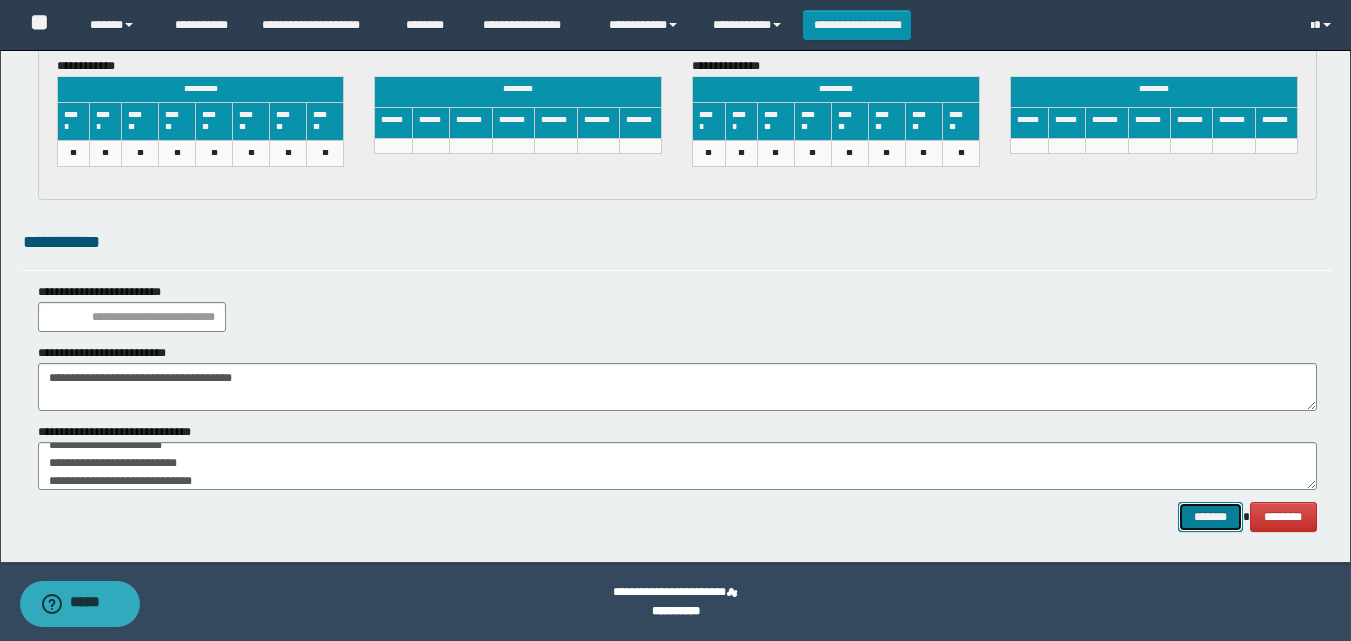 click on "*******" at bounding box center [1210, 517] 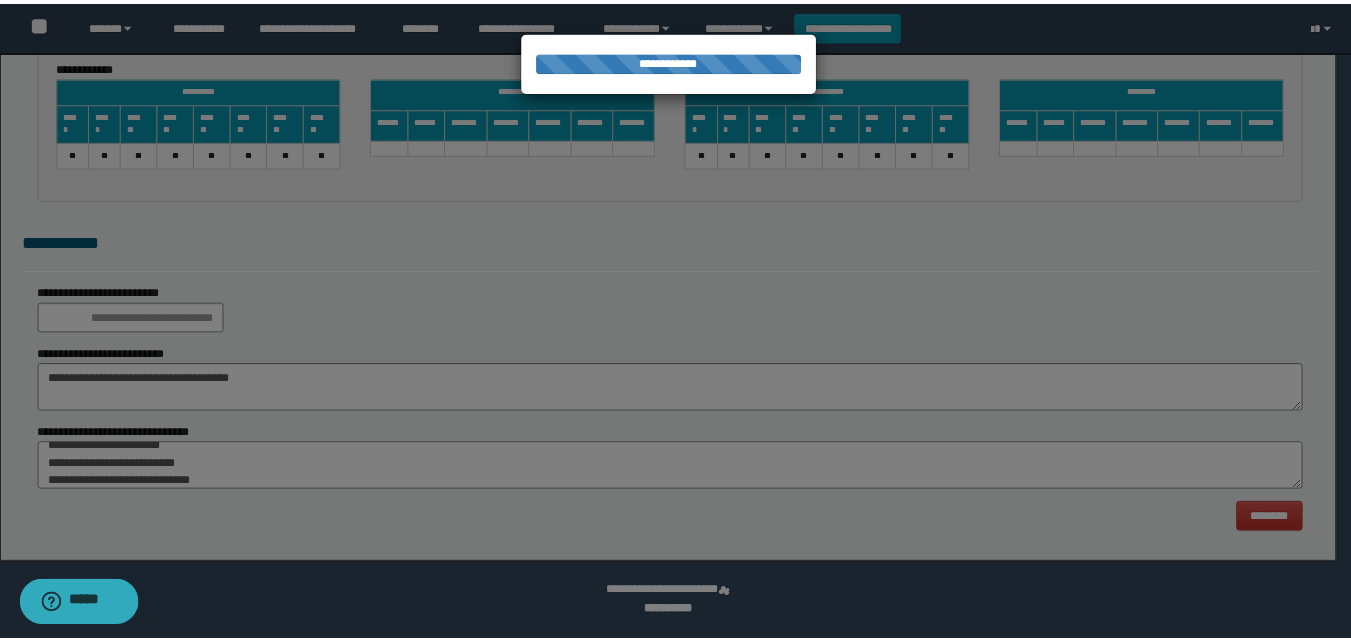 scroll, scrollTop: 0, scrollLeft: 0, axis: both 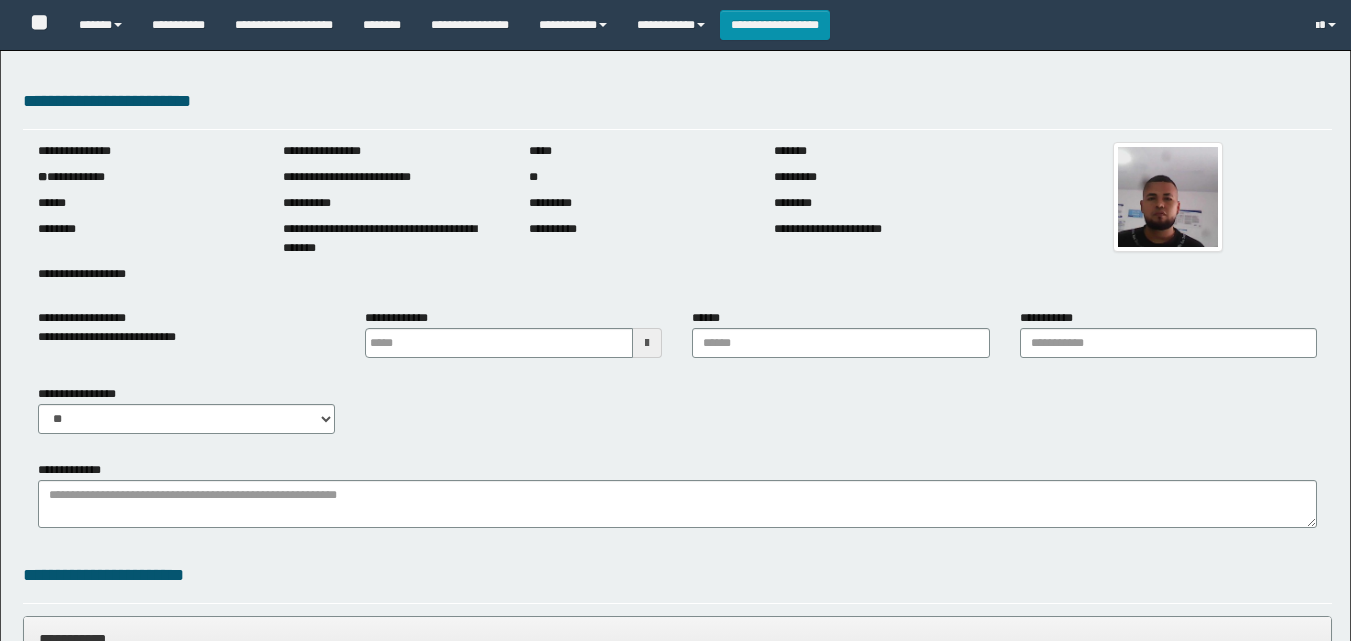 type 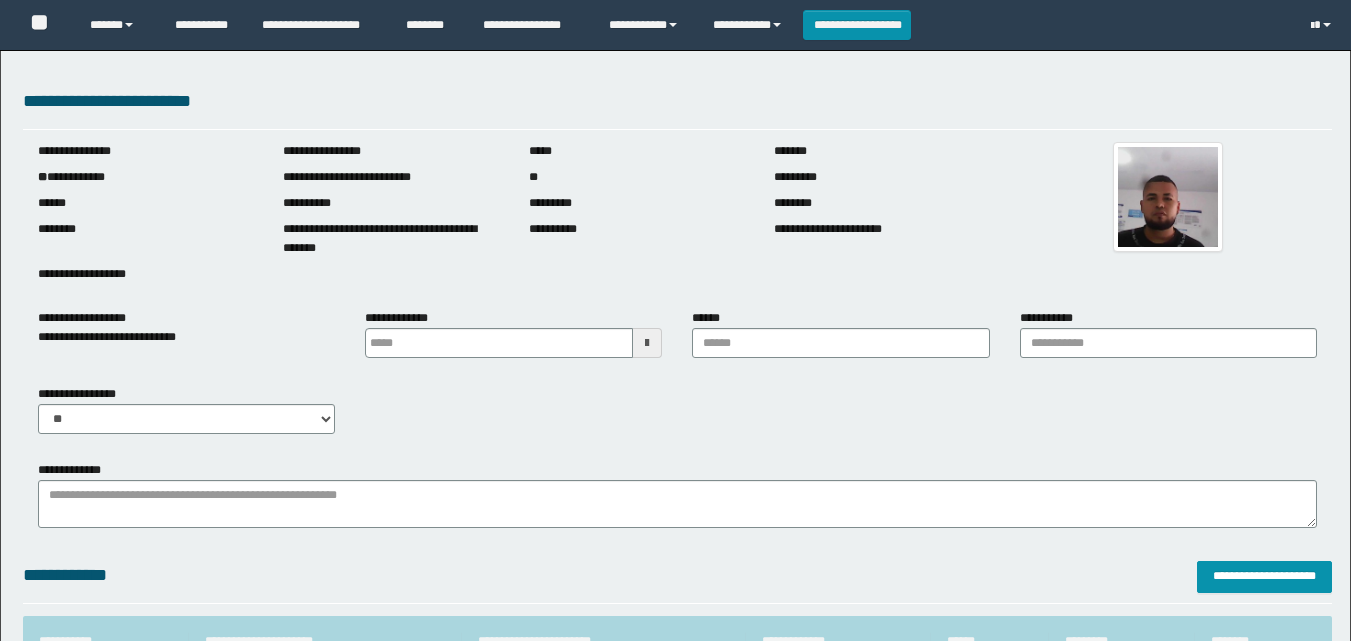 scroll, scrollTop: 1446, scrollLeft: 0, axis: vertical 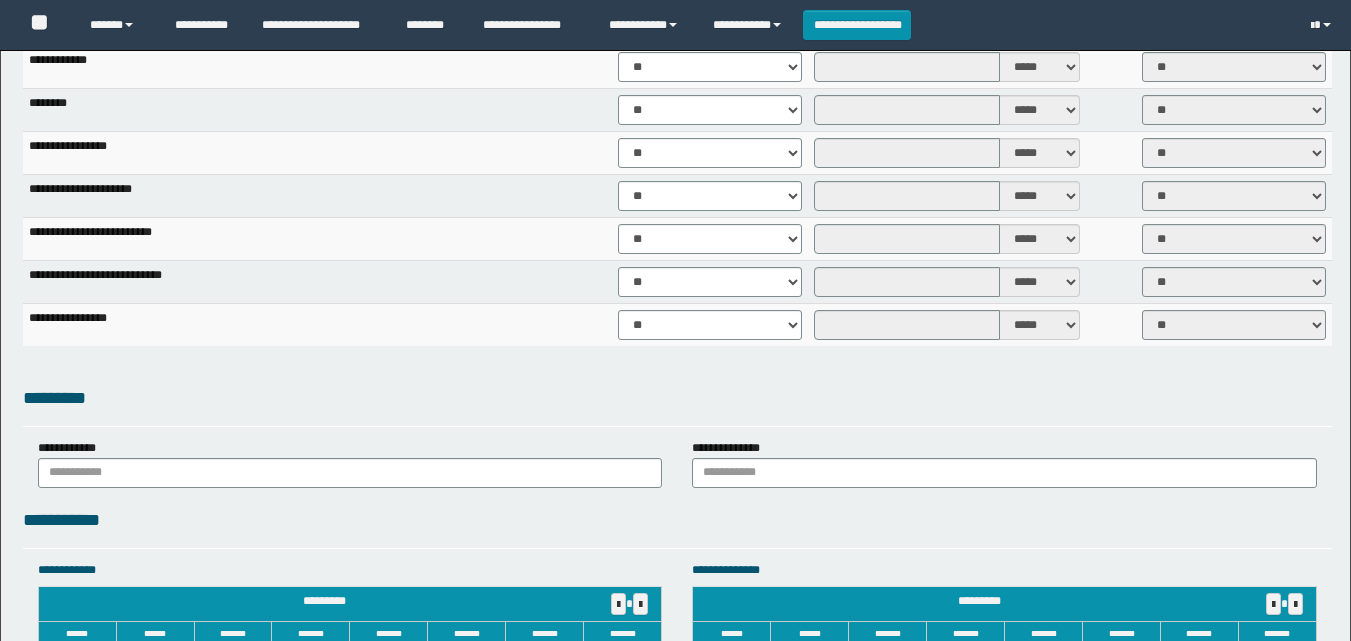click at bounding box center [77, 691] 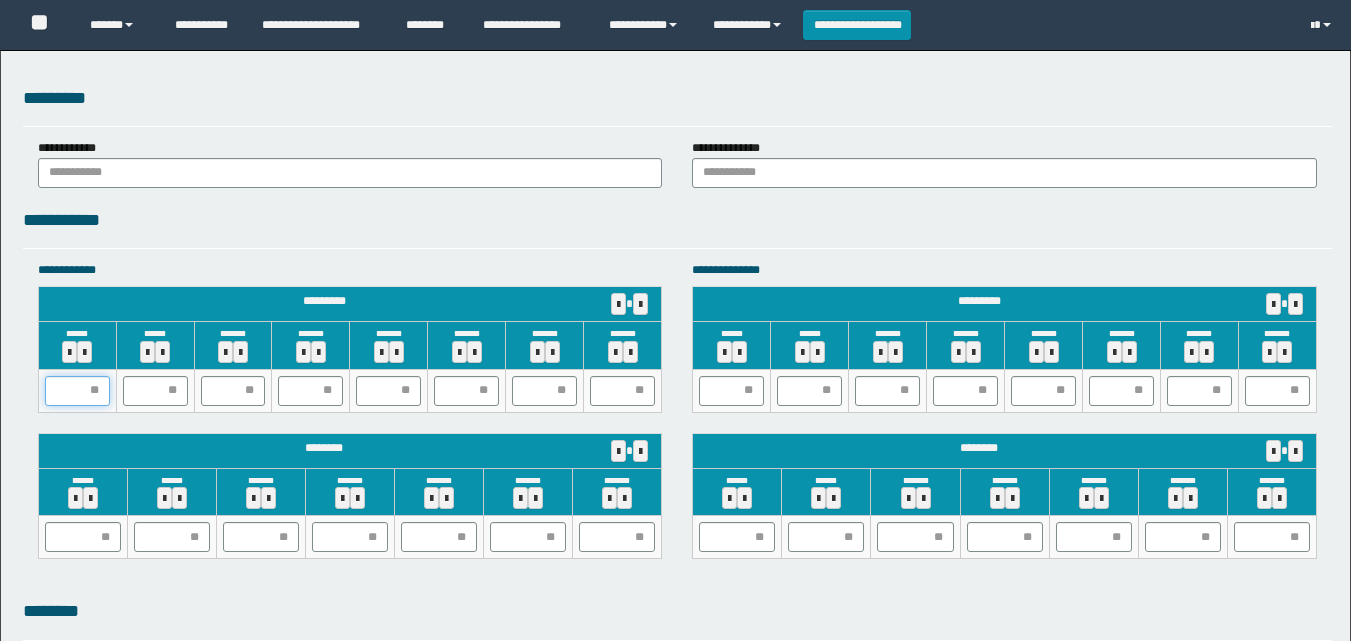 scroll, scrollTop: 1746, scrollLeft: 0, axis: vertical 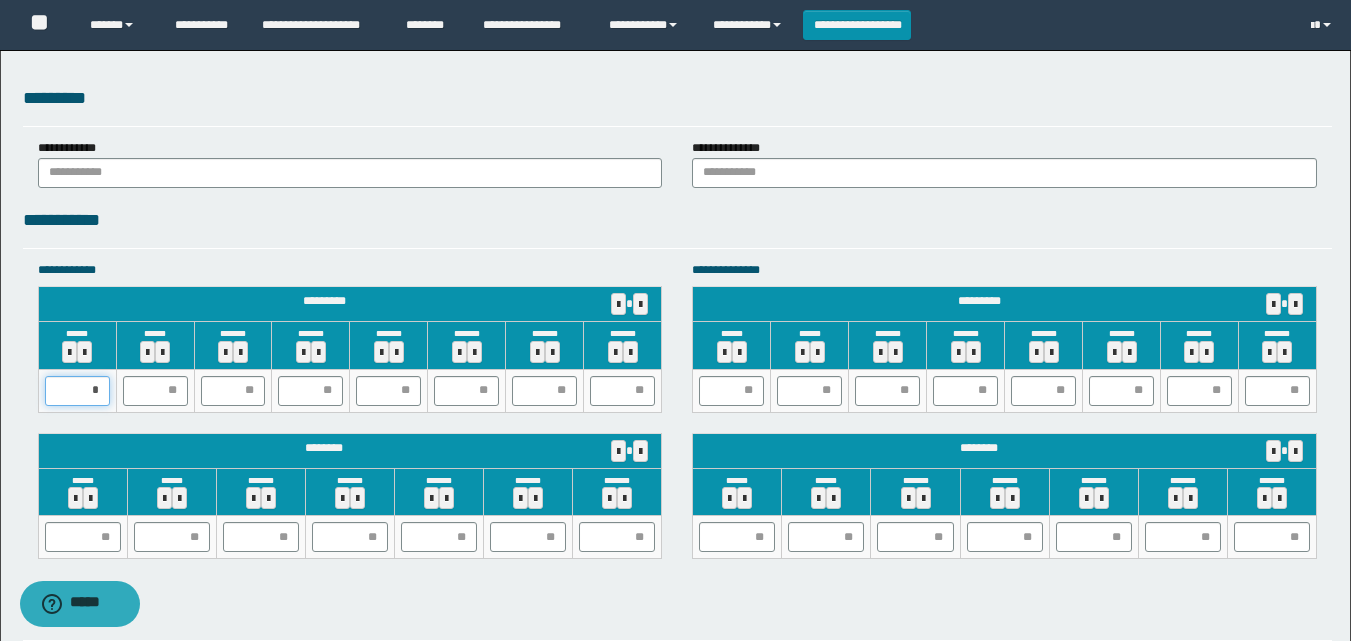 type on "**" 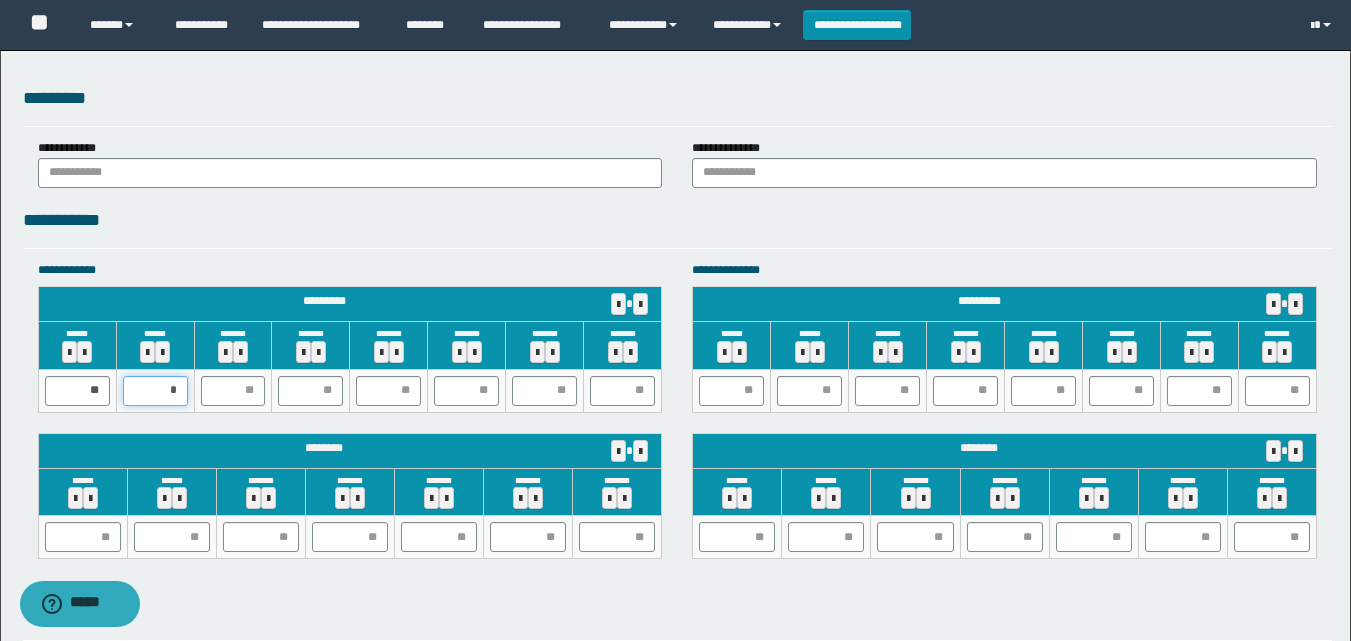 type on "**" 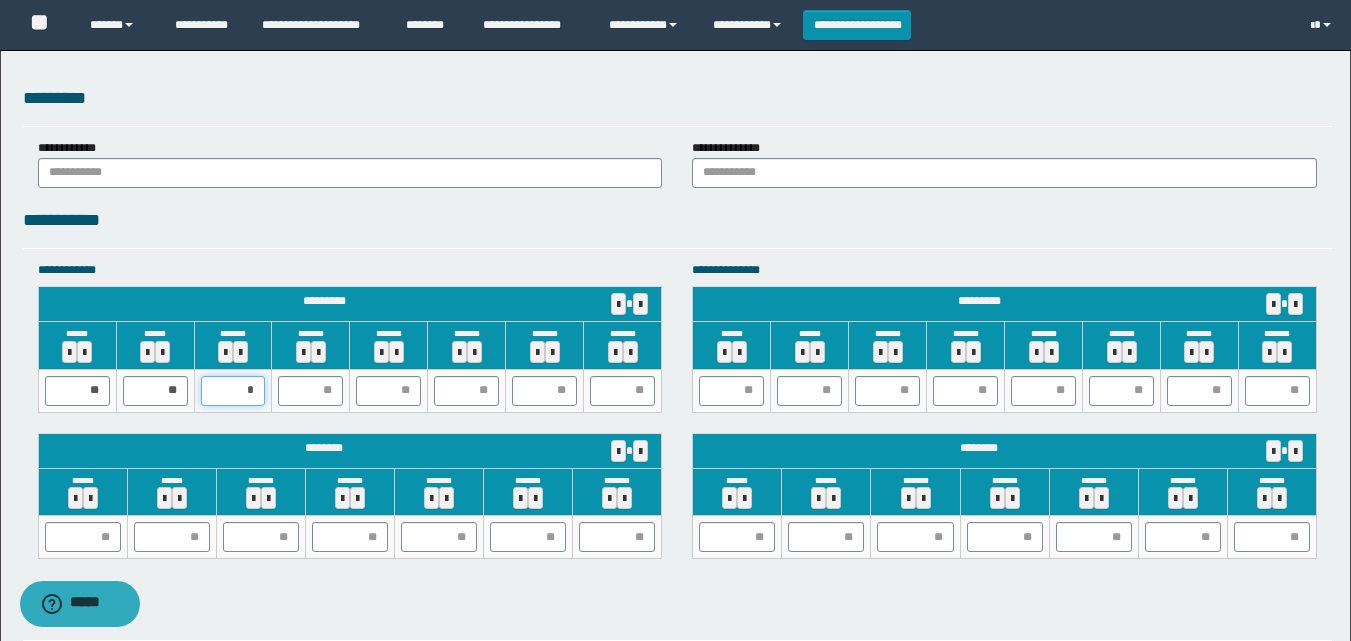 type on "**" 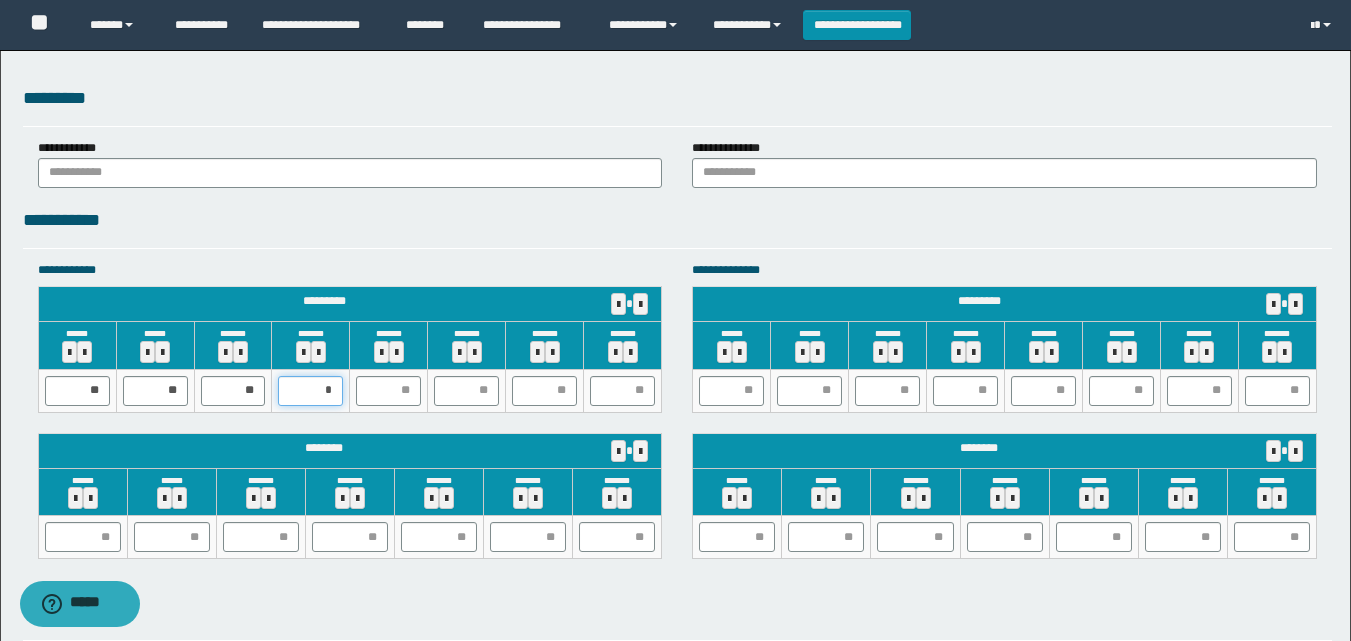type on "**" 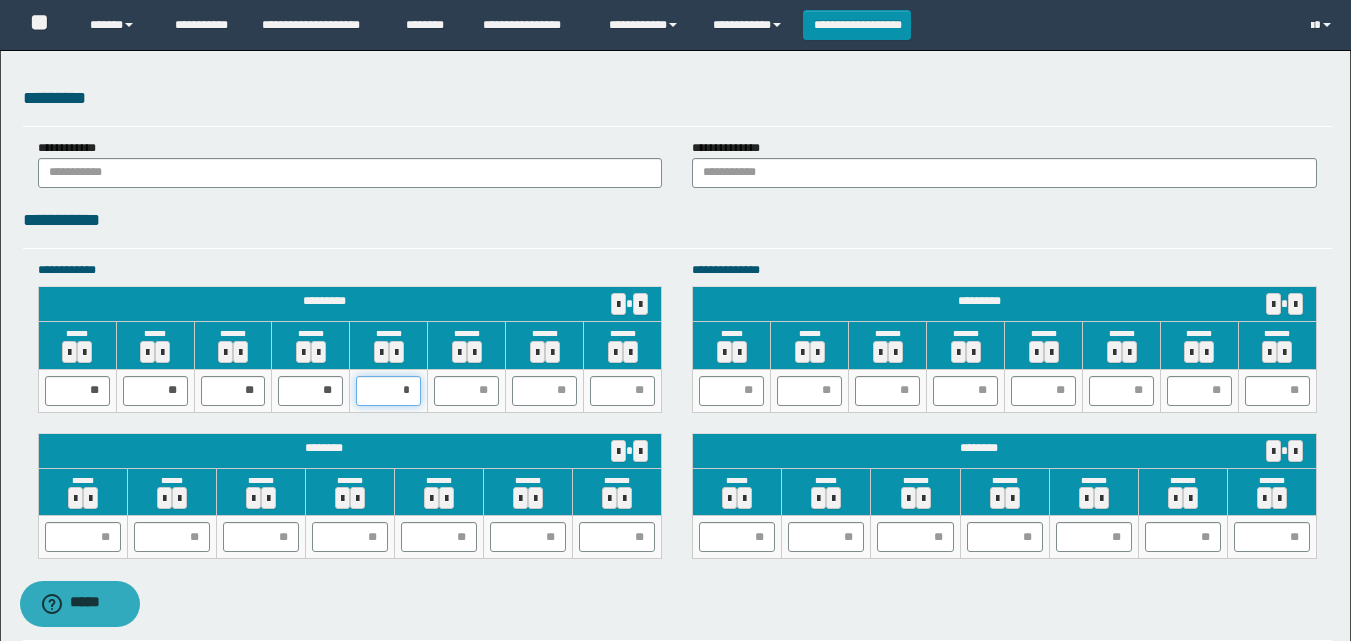 type on "**" 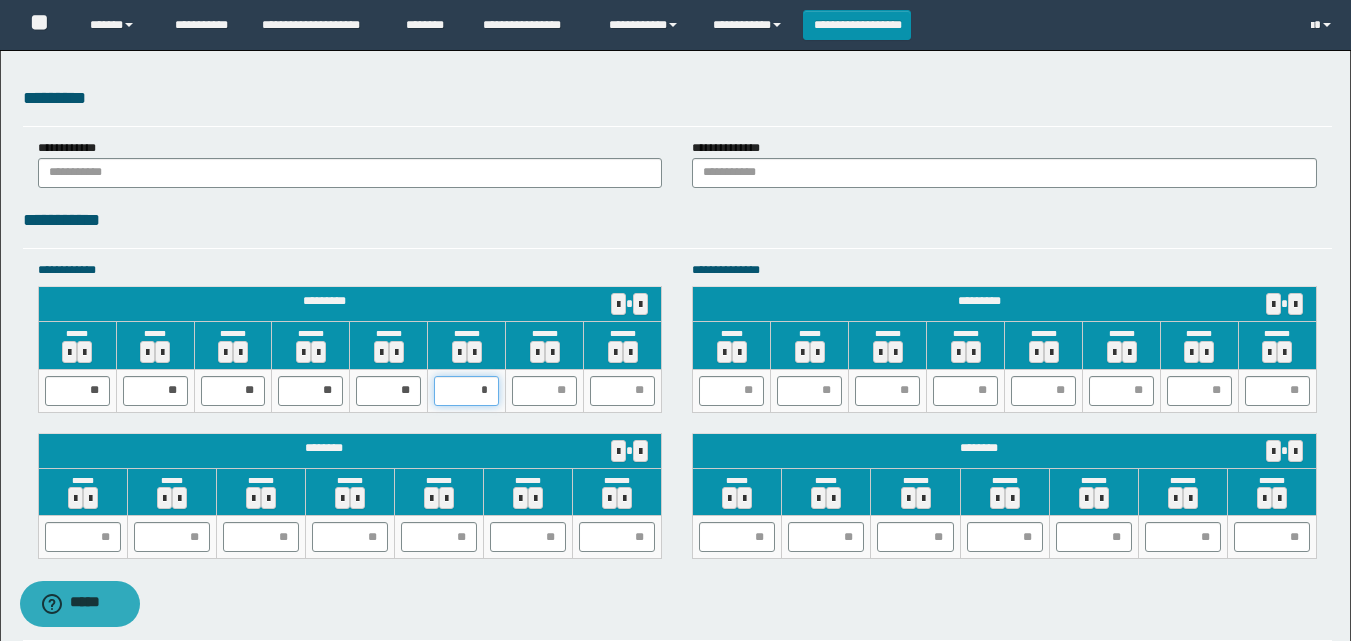 type on "**" 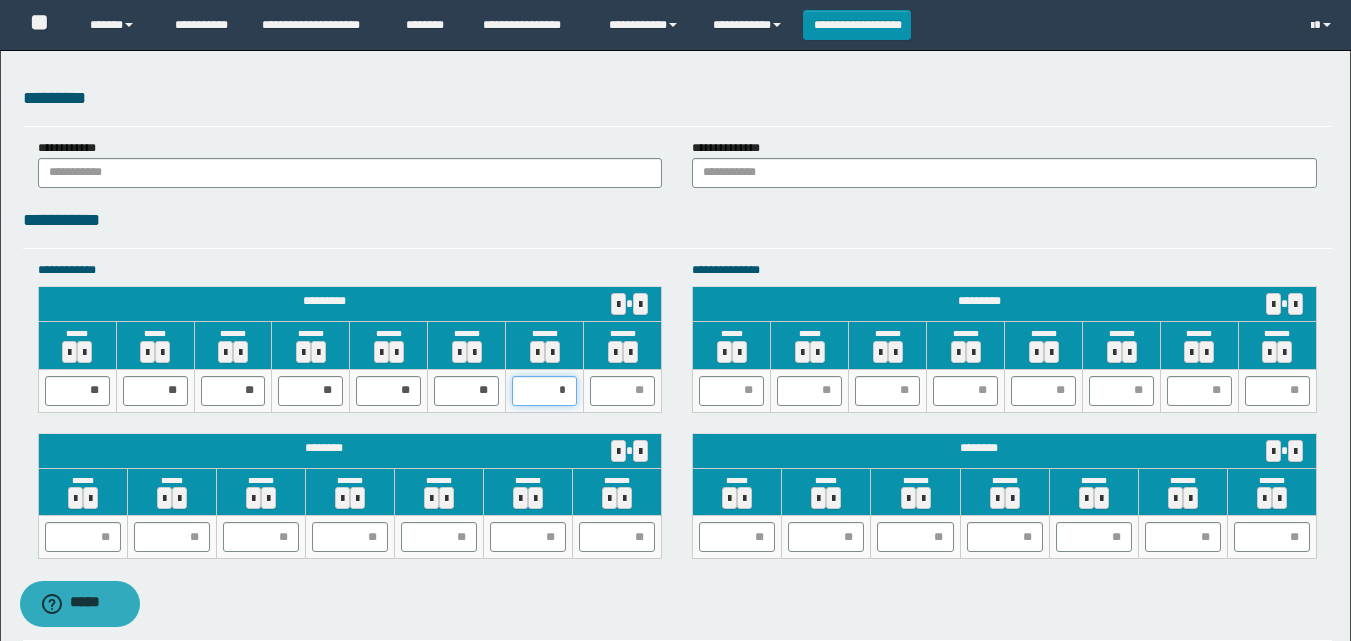 type on "**" 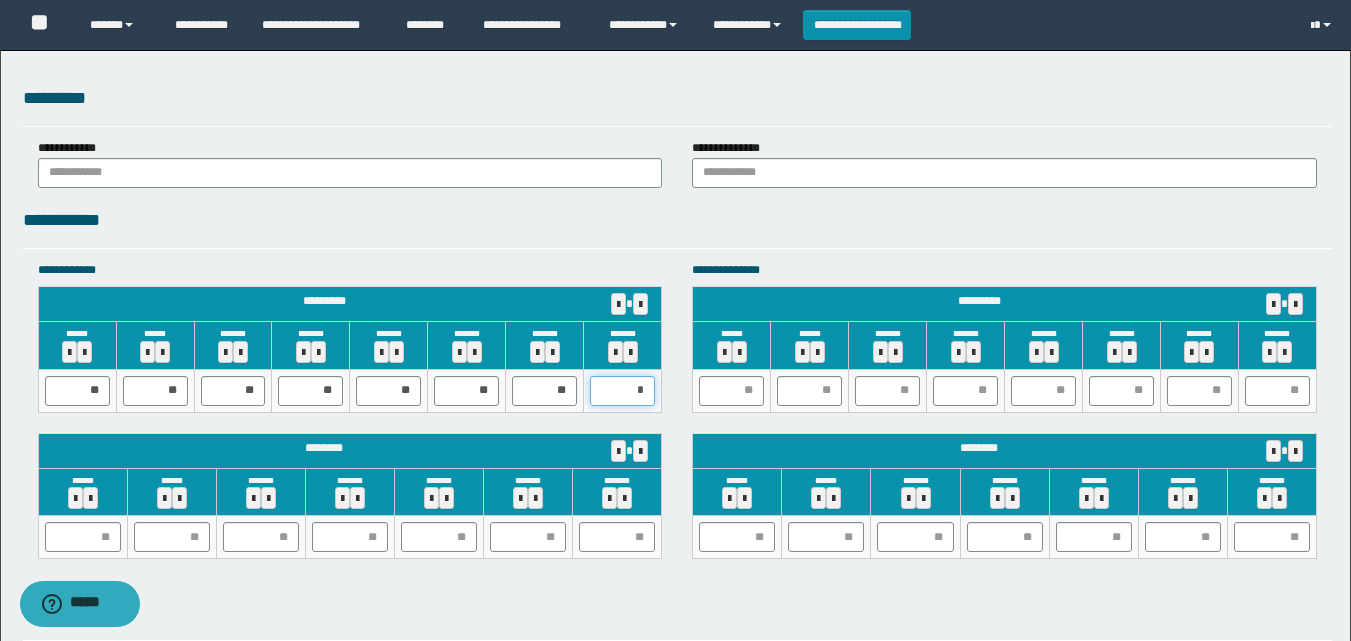 type on "**" 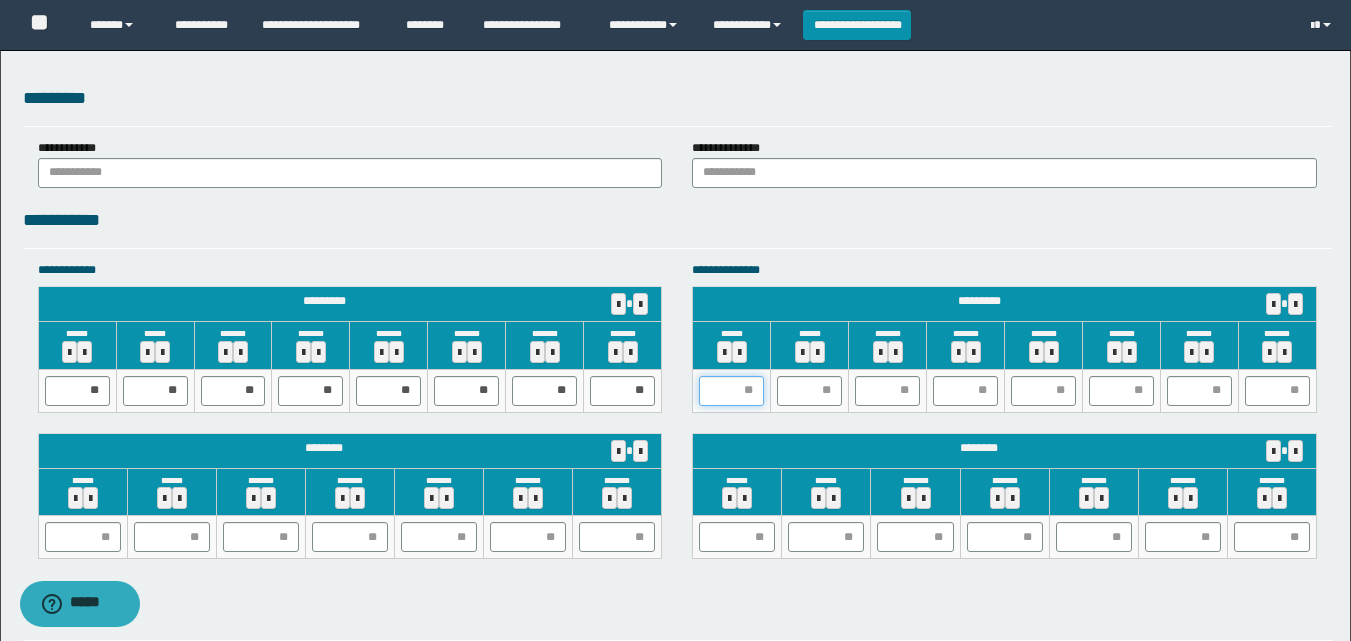 click at bounding box center (731, 391) 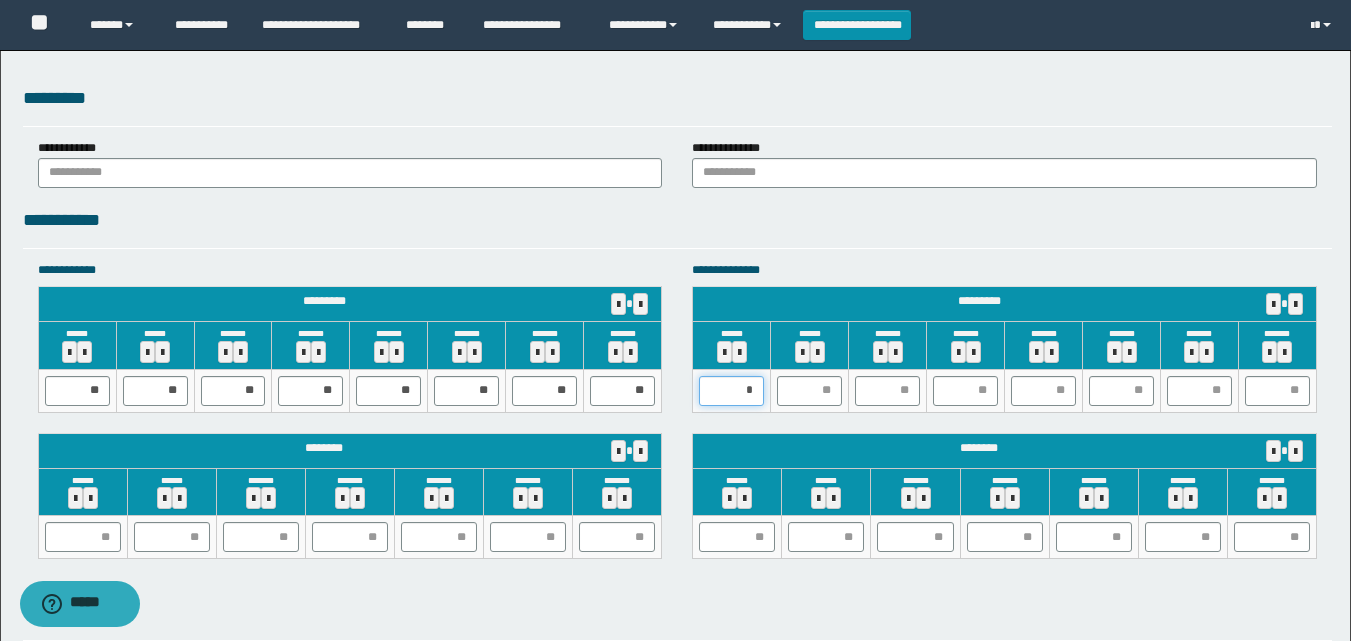 type on "**" 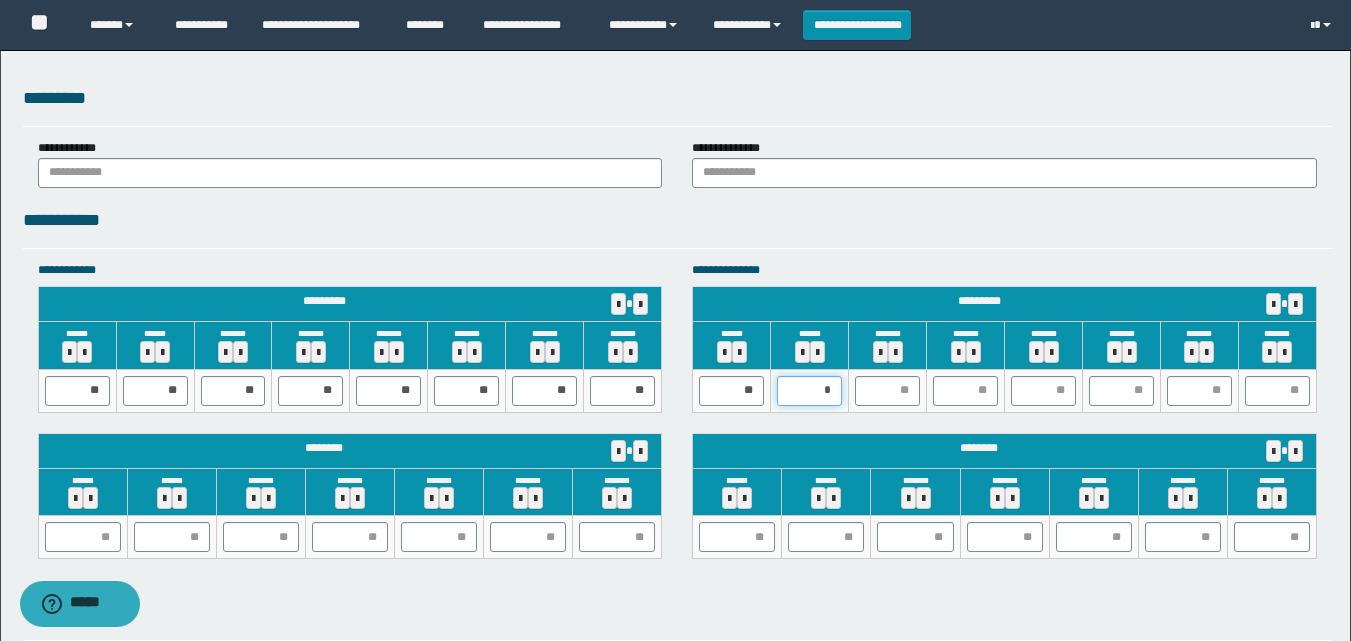 type on "**" 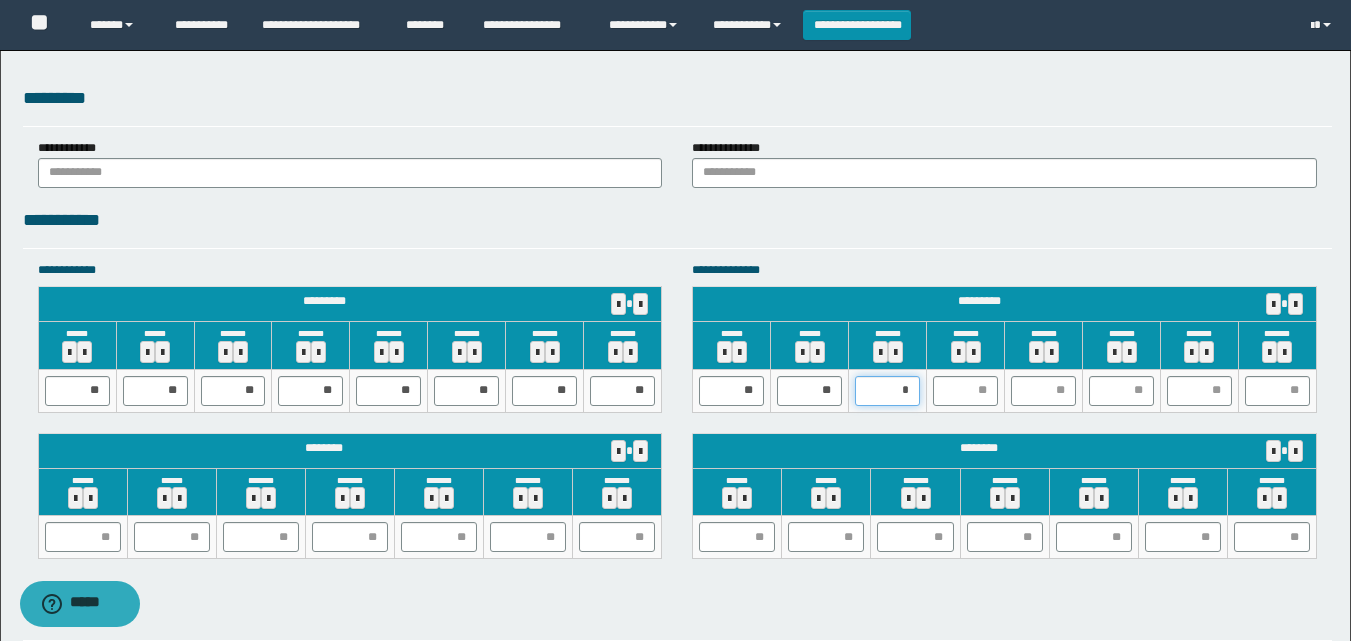 type on "**" 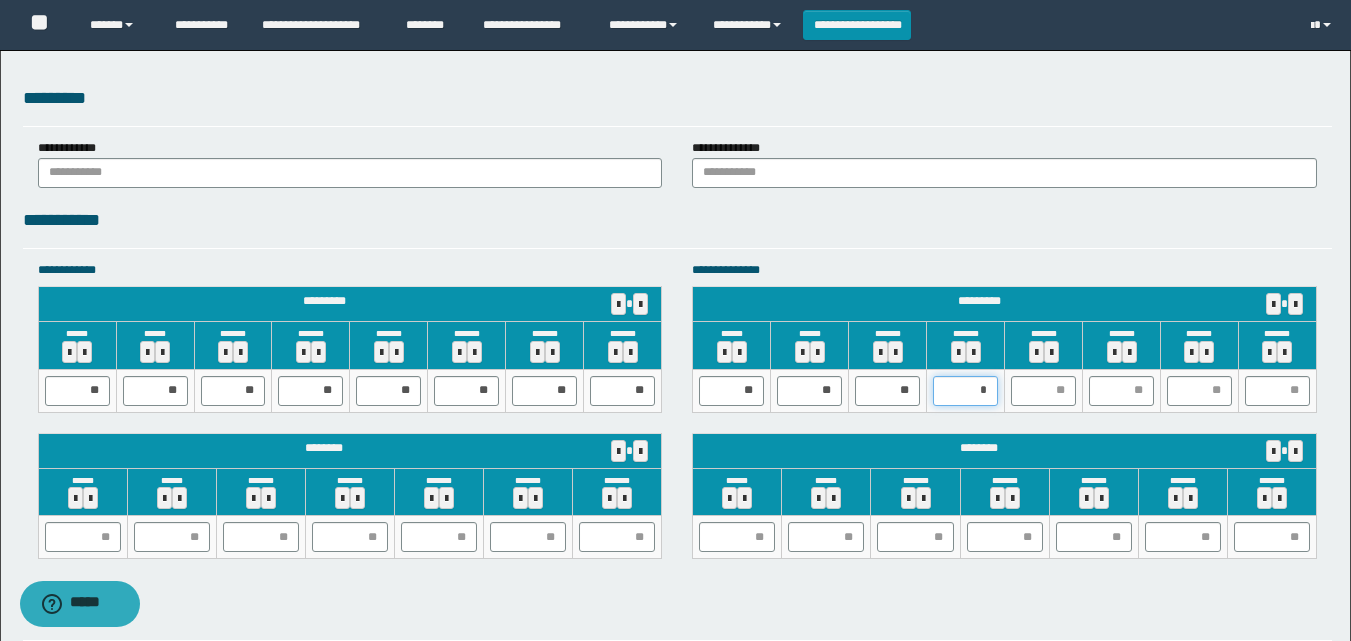 type on "**" 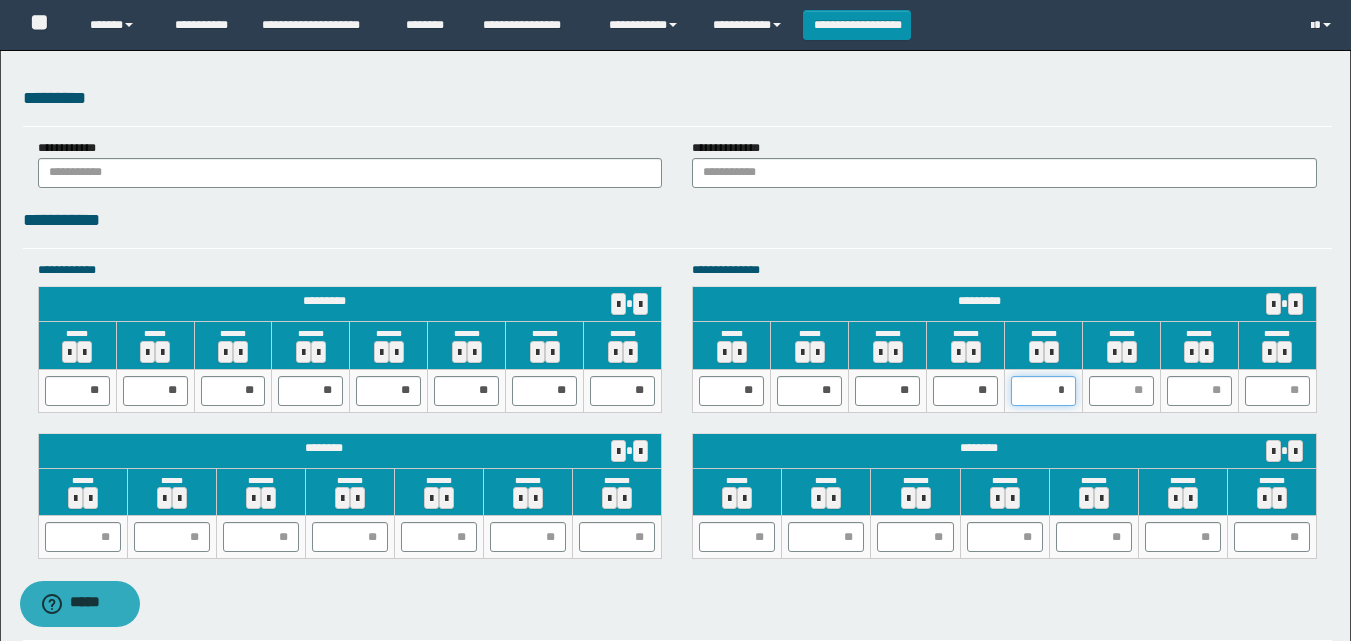 type on "**" 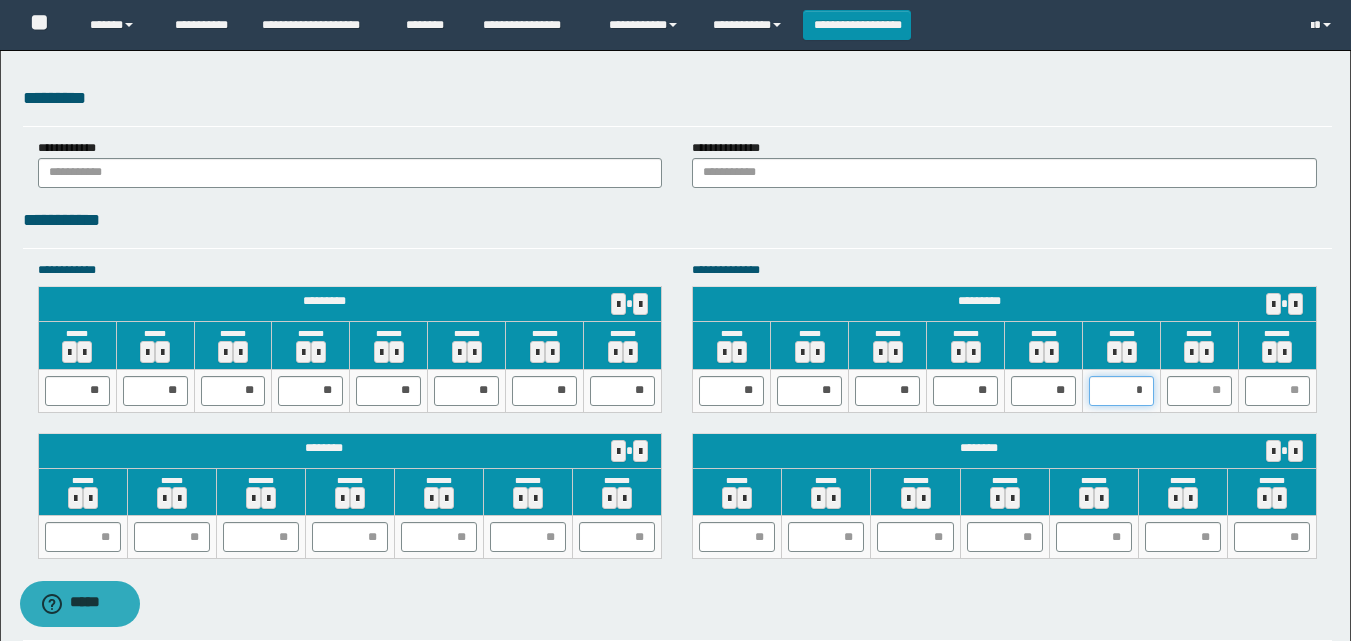 type on "**" 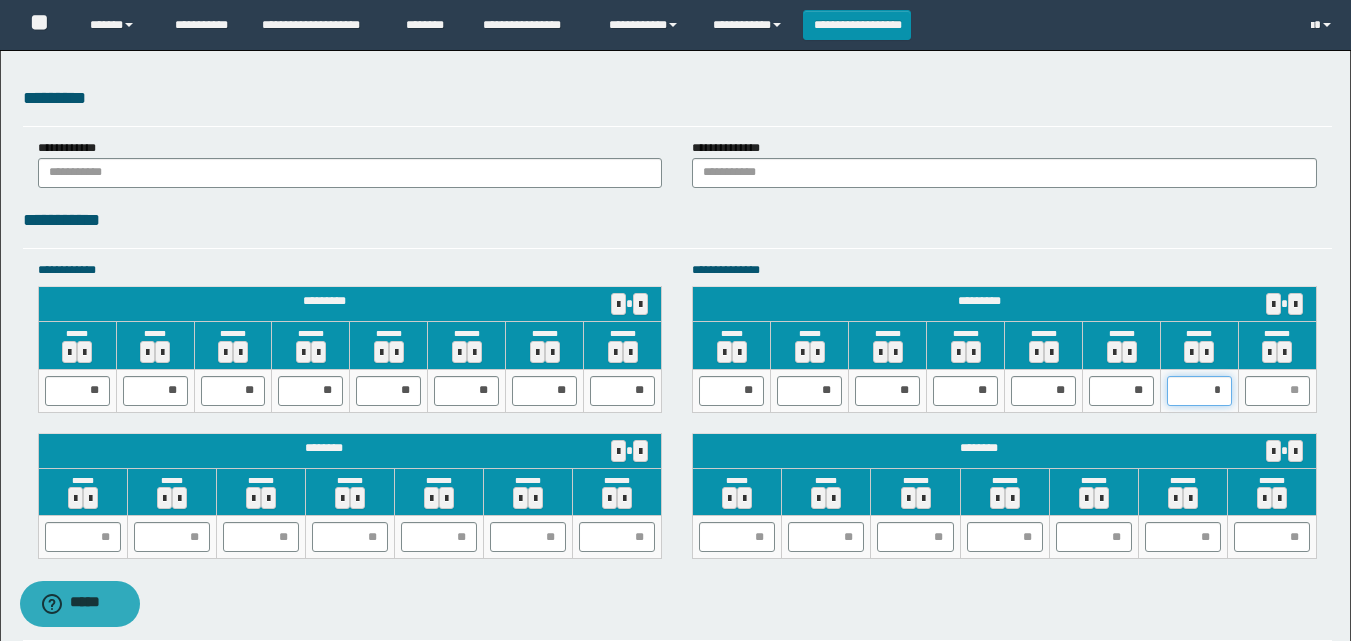 type on "**" 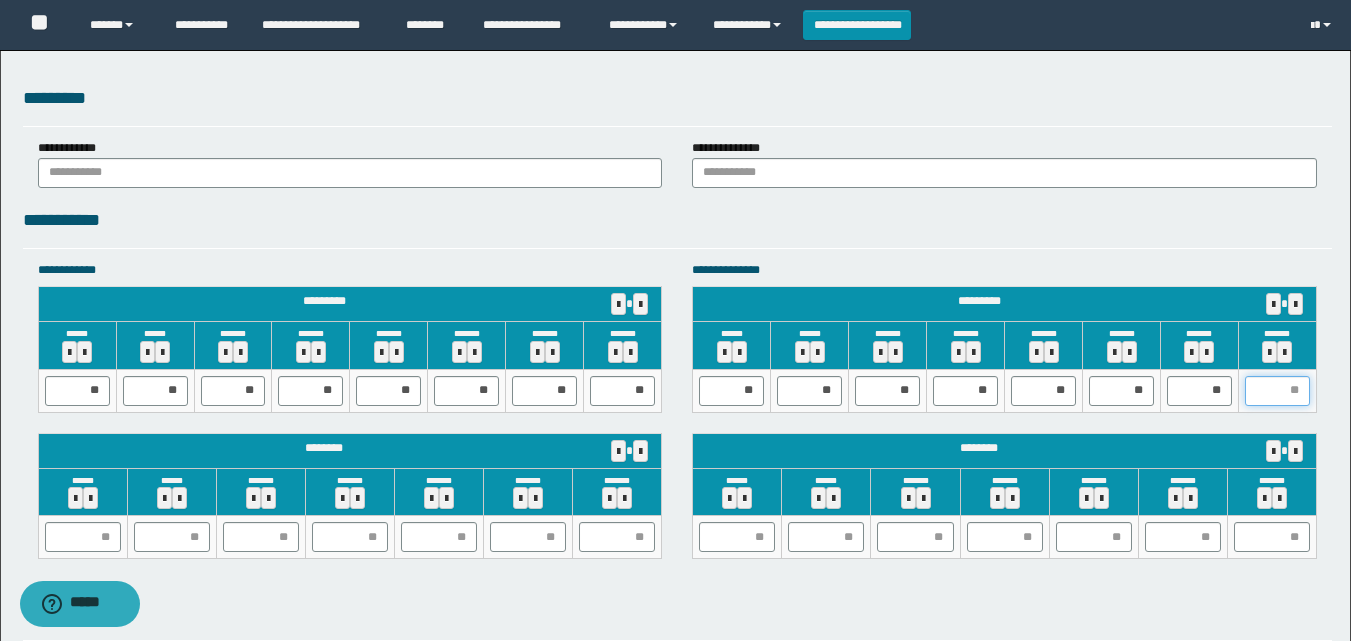 type on "*" 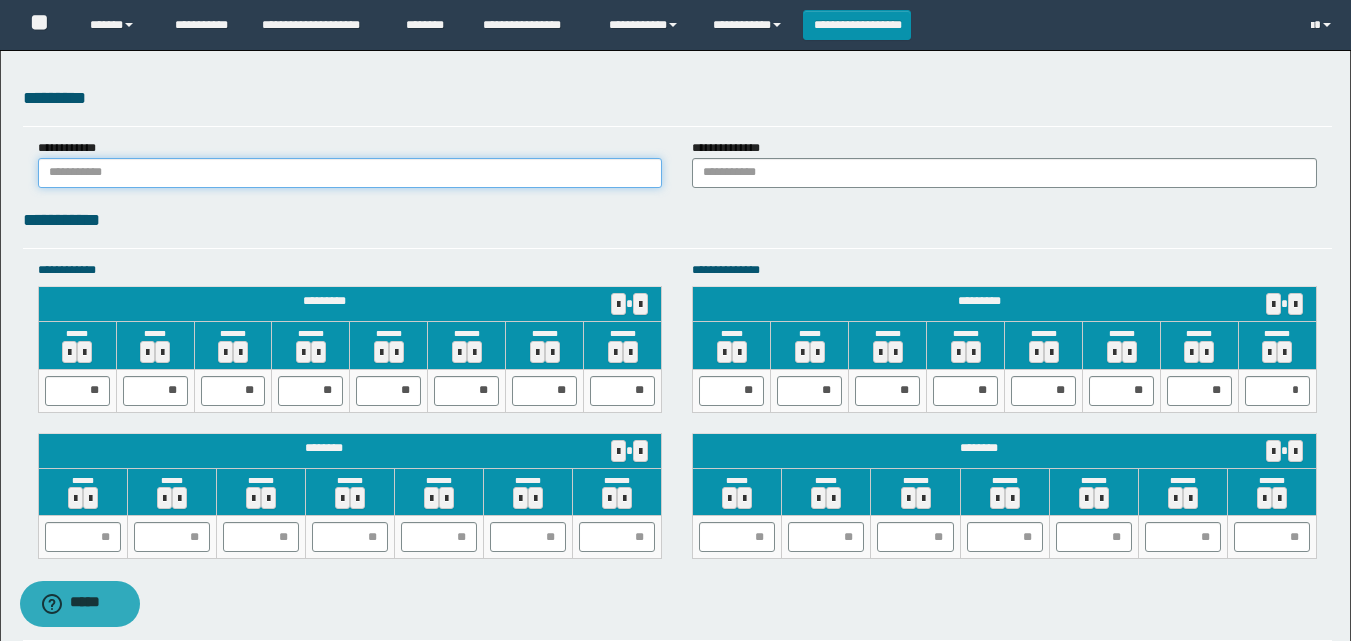 click at bounding box center [350, 173] 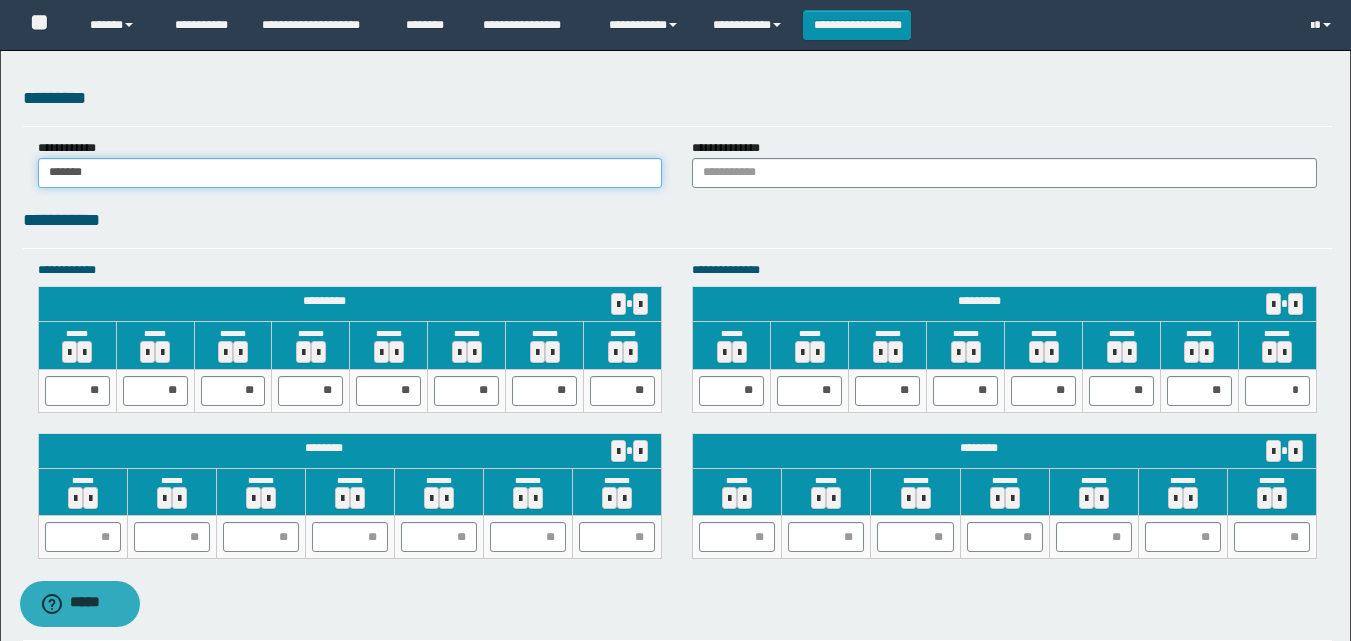 type on "******" 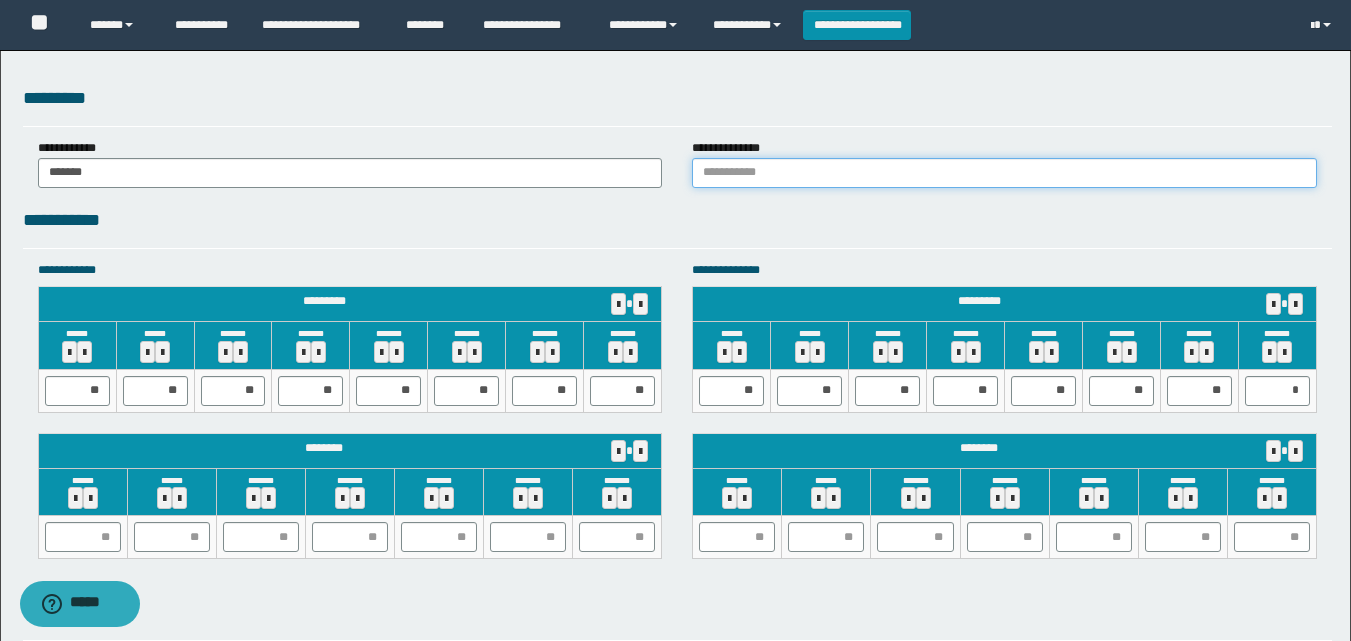 drag, startPoint x: 715, startPoint y: 177, endPoint x: 782, endPoint y: 197, distance: 69.92139 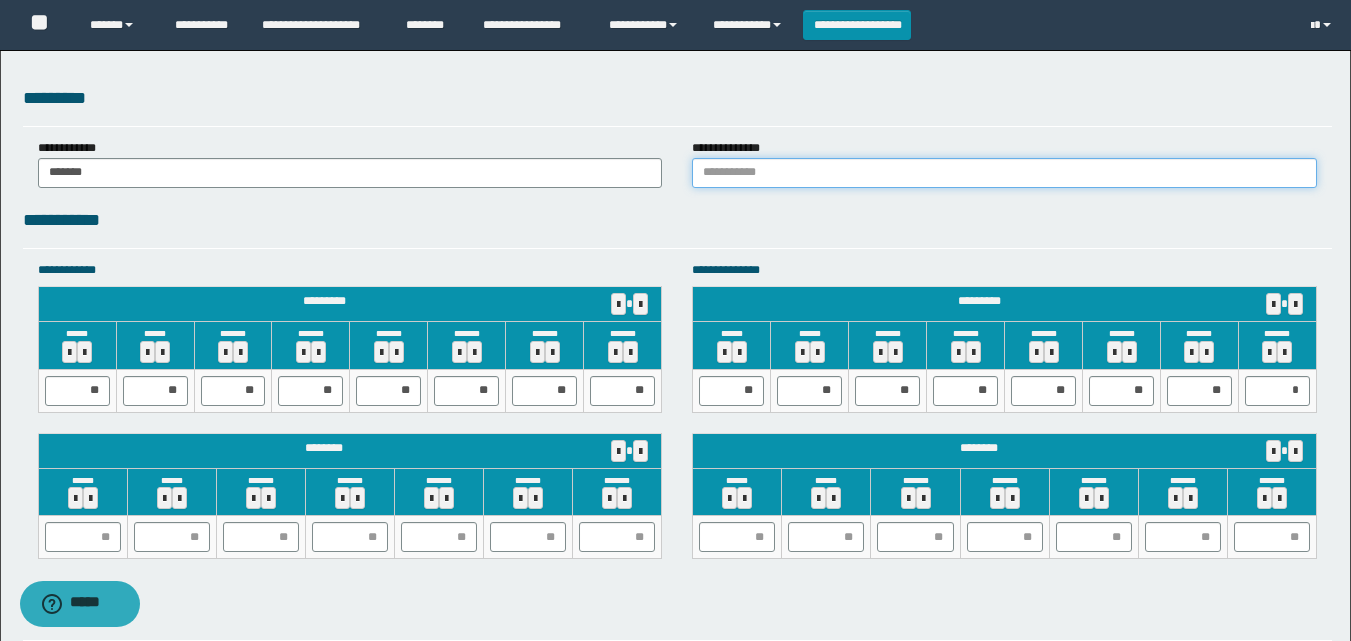 click at bounding box center [1004, 173] 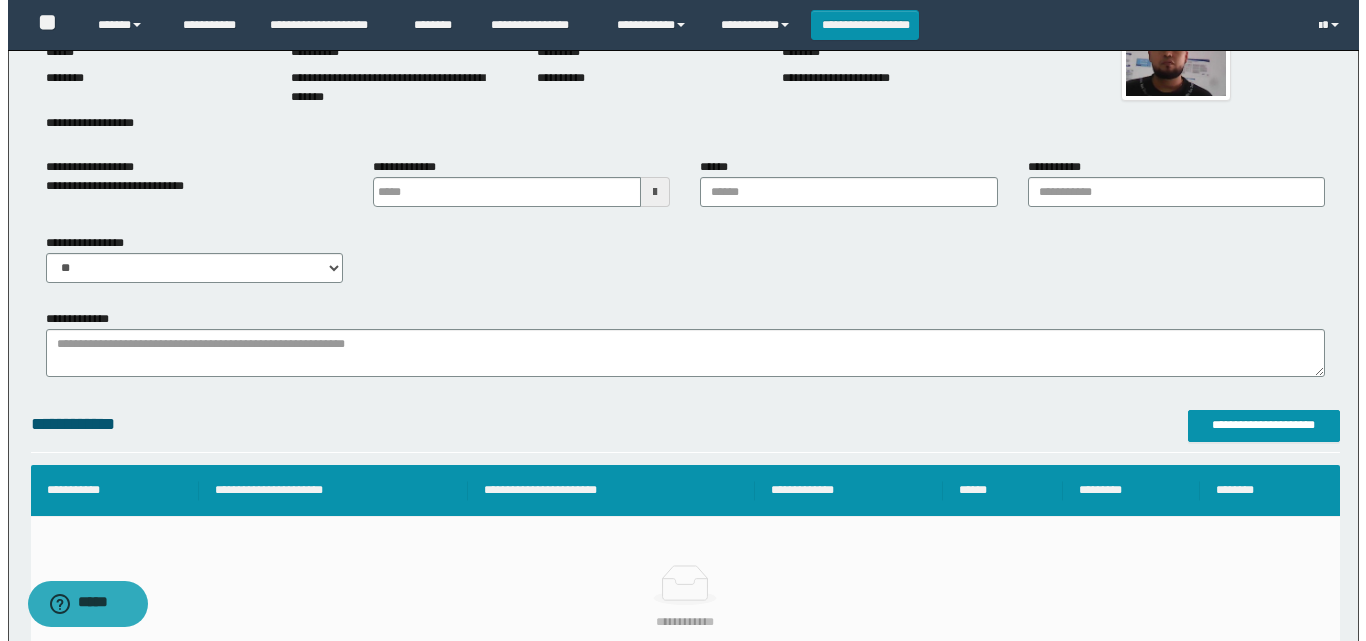 scroll, scrollTop: 146, scrollLeft: 0, axis: vertical 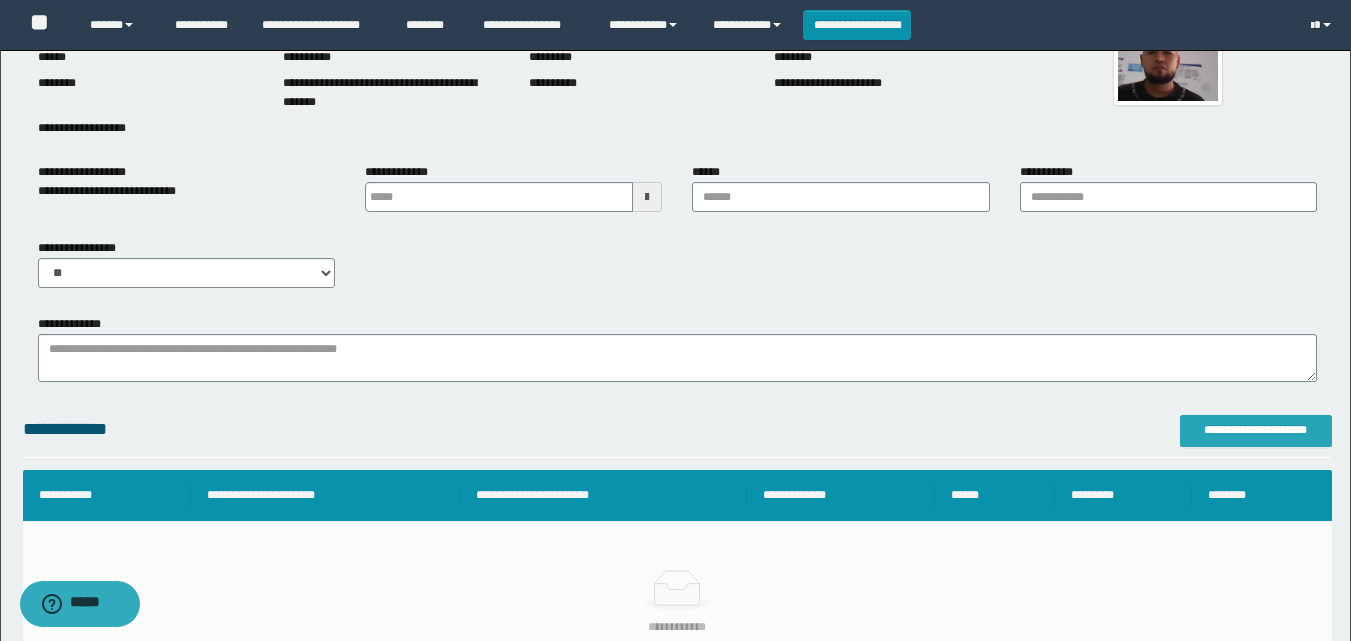 click on "**********" at bounding box center [1256, 430] 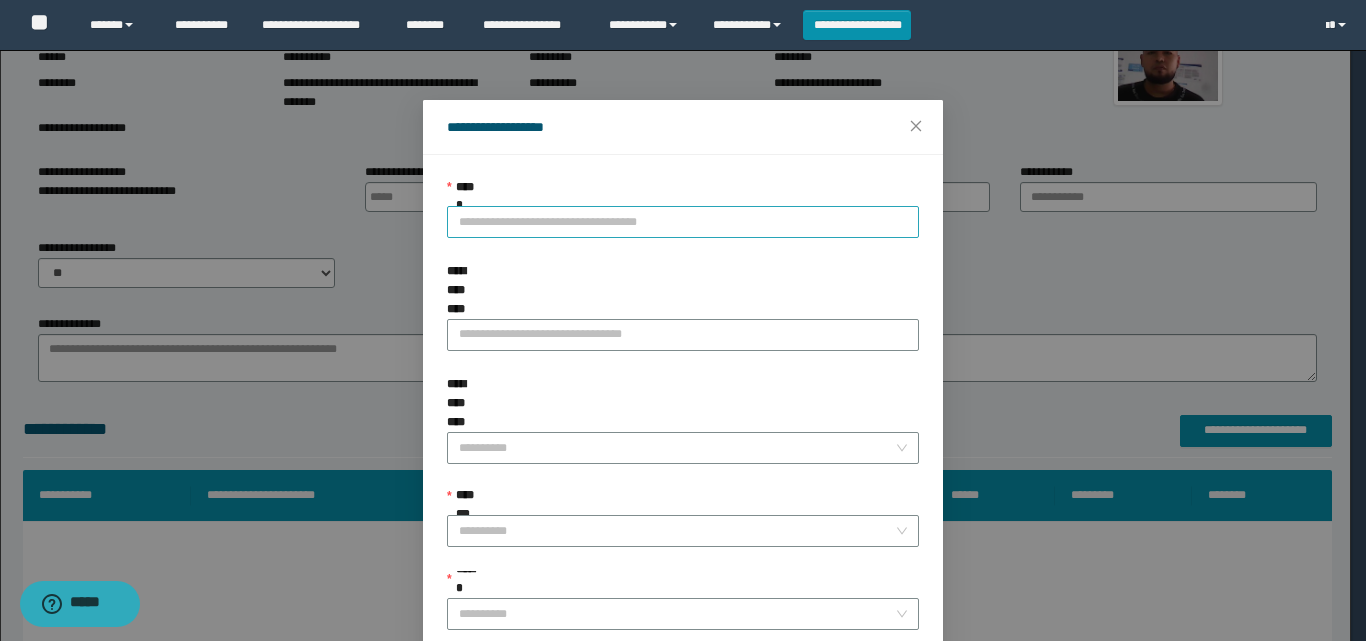 click on "**********" at bounding box center [683, 222] 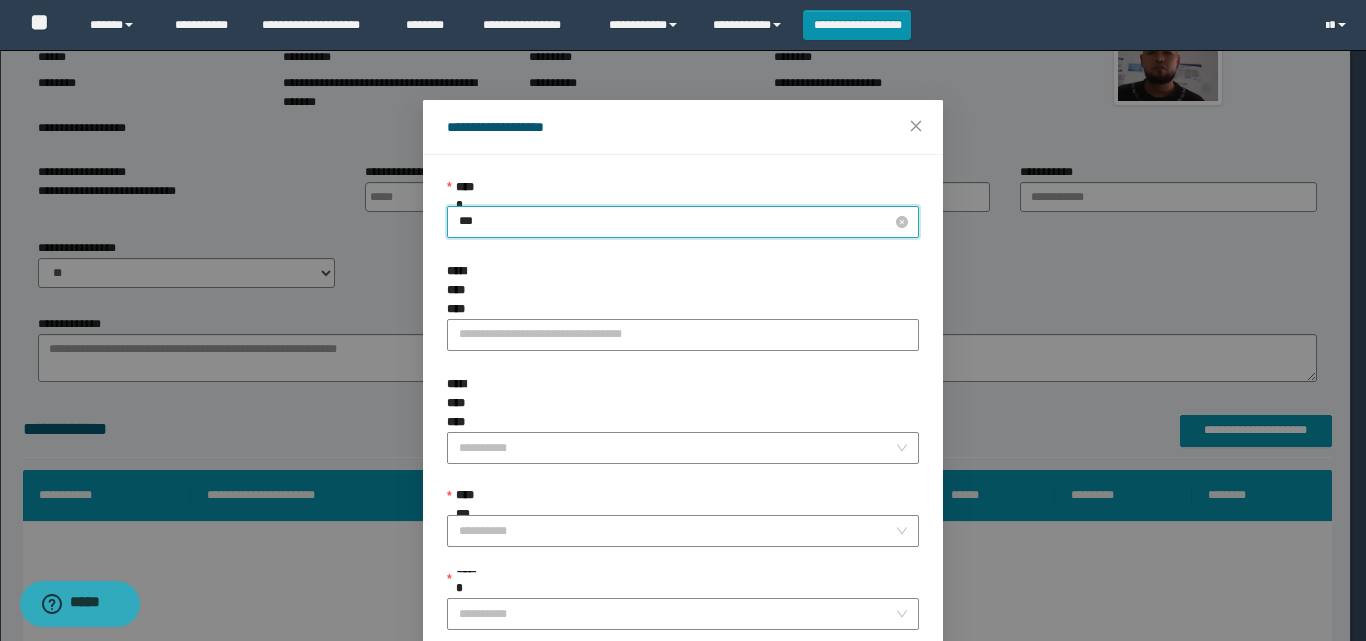 type on "****" 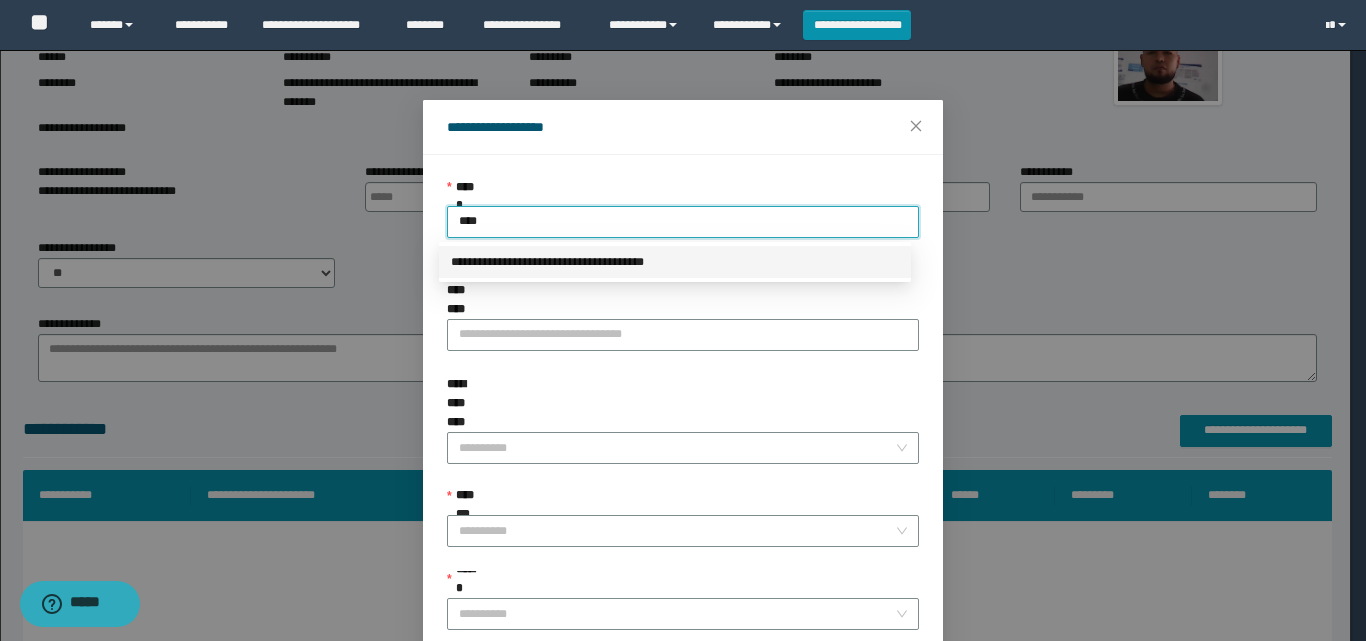 click on "**********" at bounding box center [675, 262] 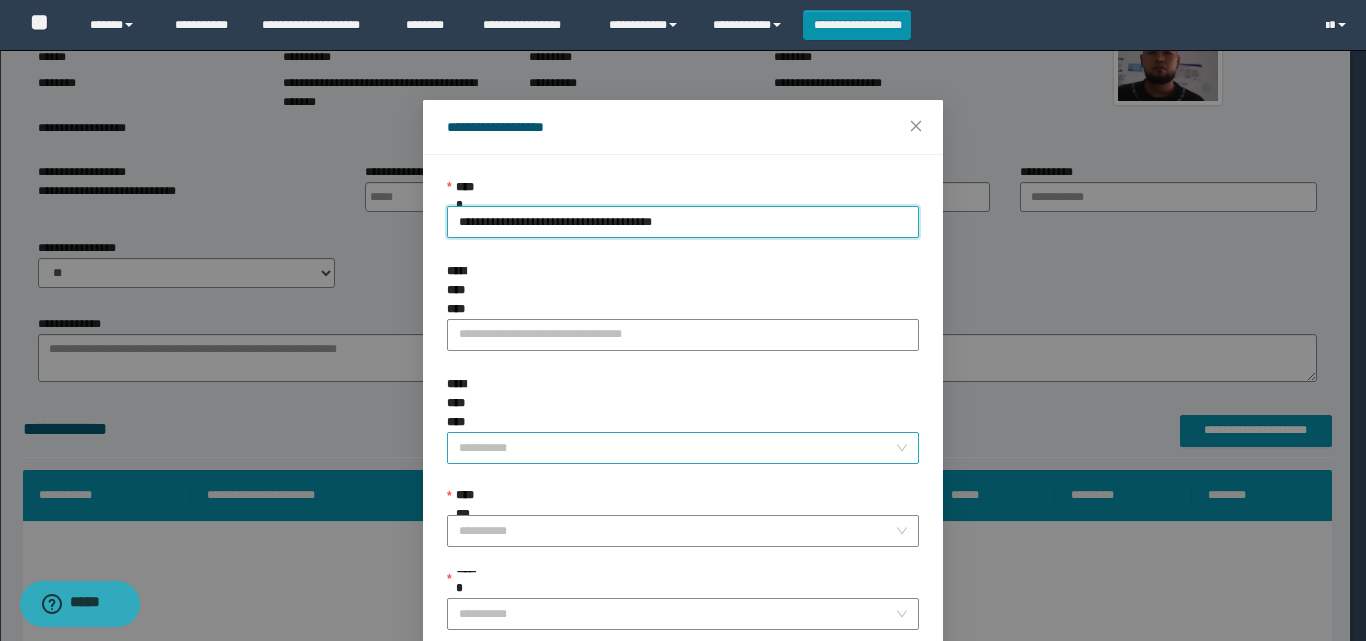 click on "**********" at bounding box center (677, 448) 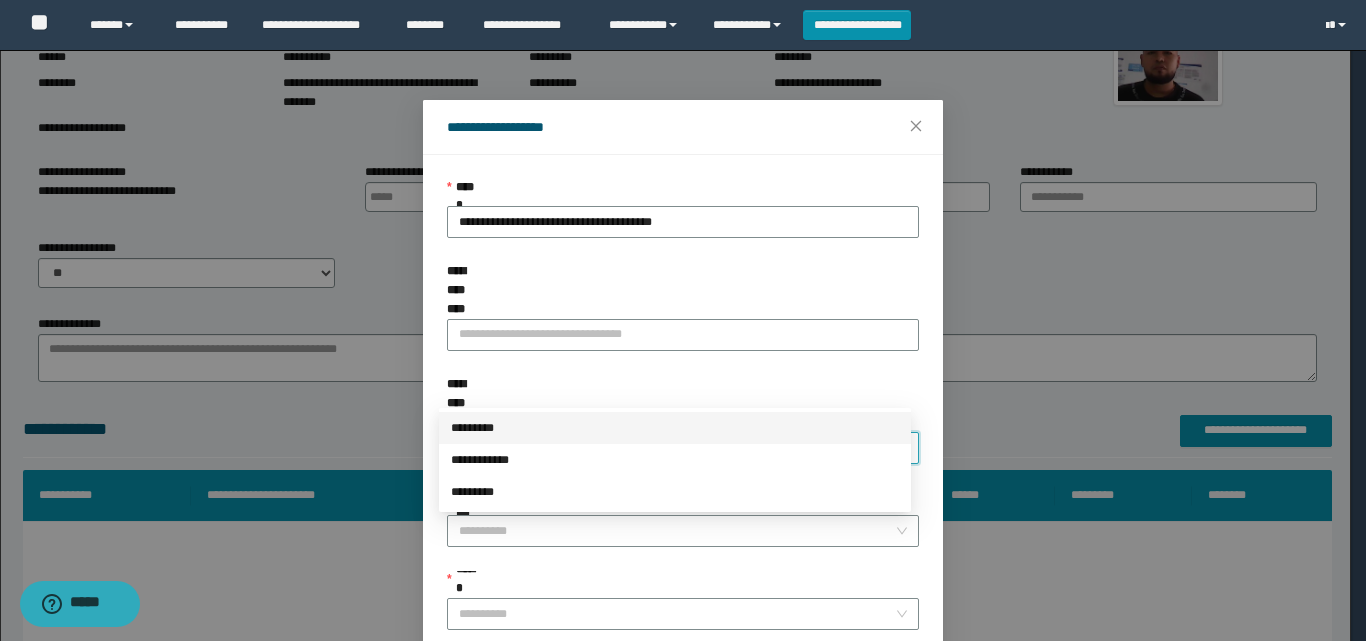 click on "*********" at bounding box center [675, 428] 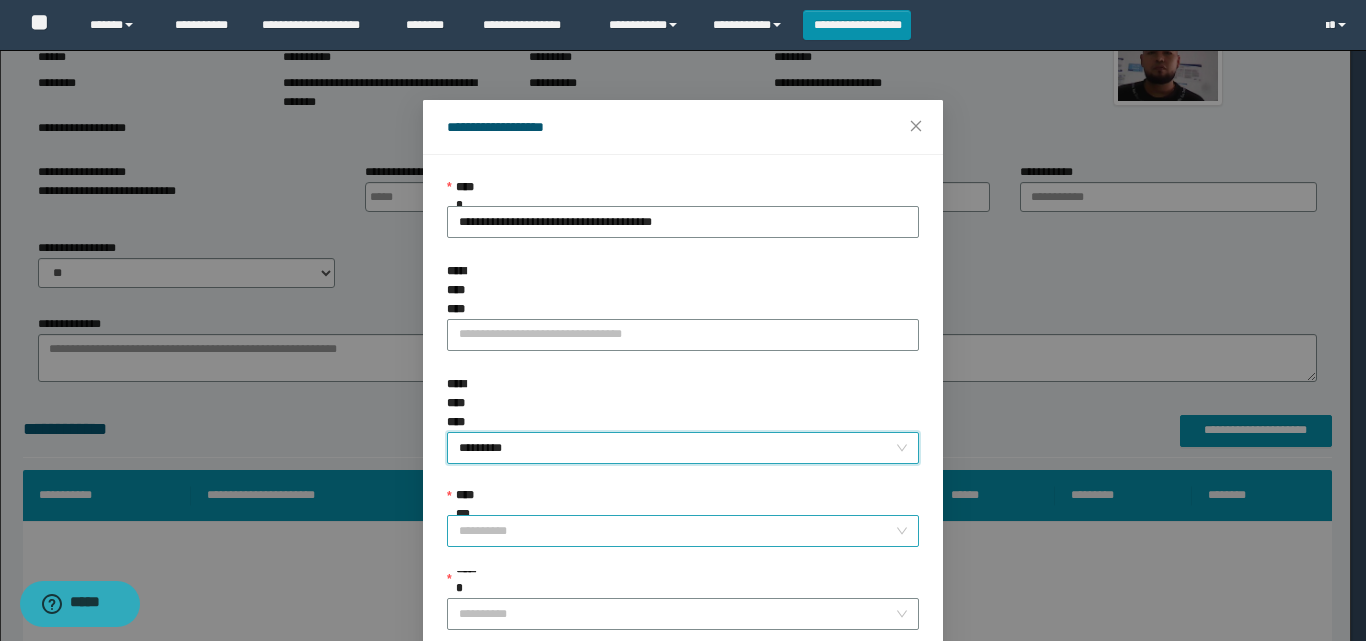 click on "**********" at bounding box center (677, 531) 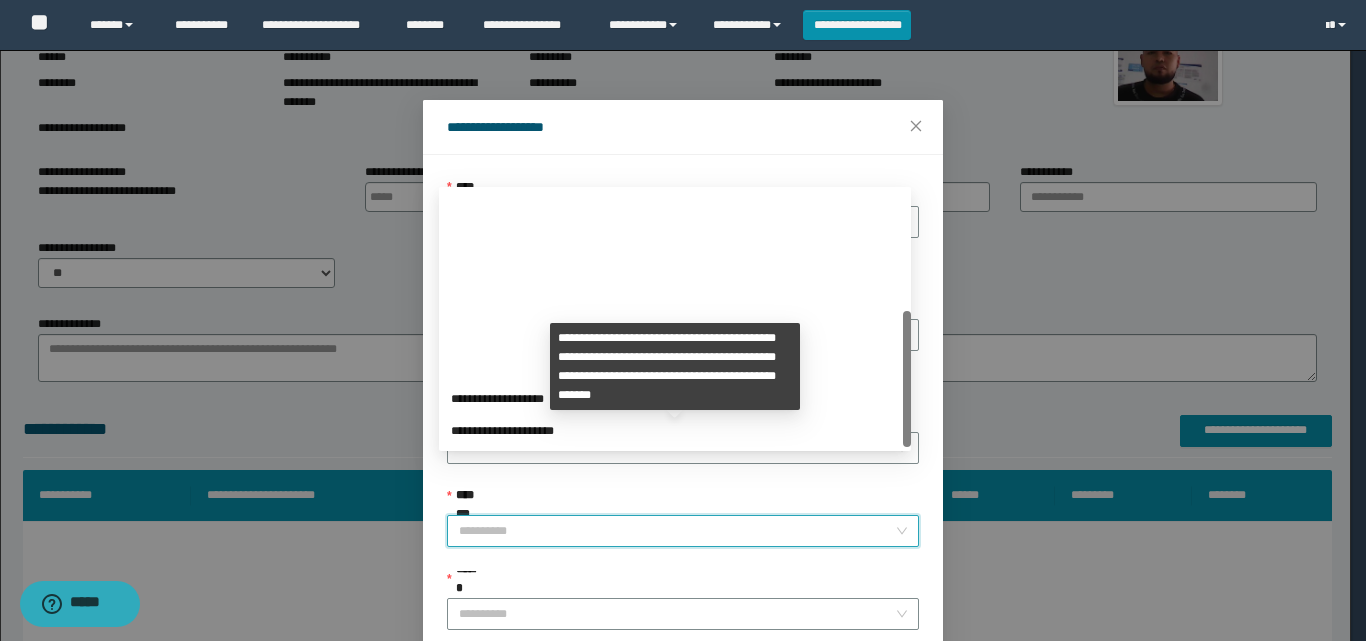 scroll, scrollTop: 224, scrollLeft: 0, axis: vertical 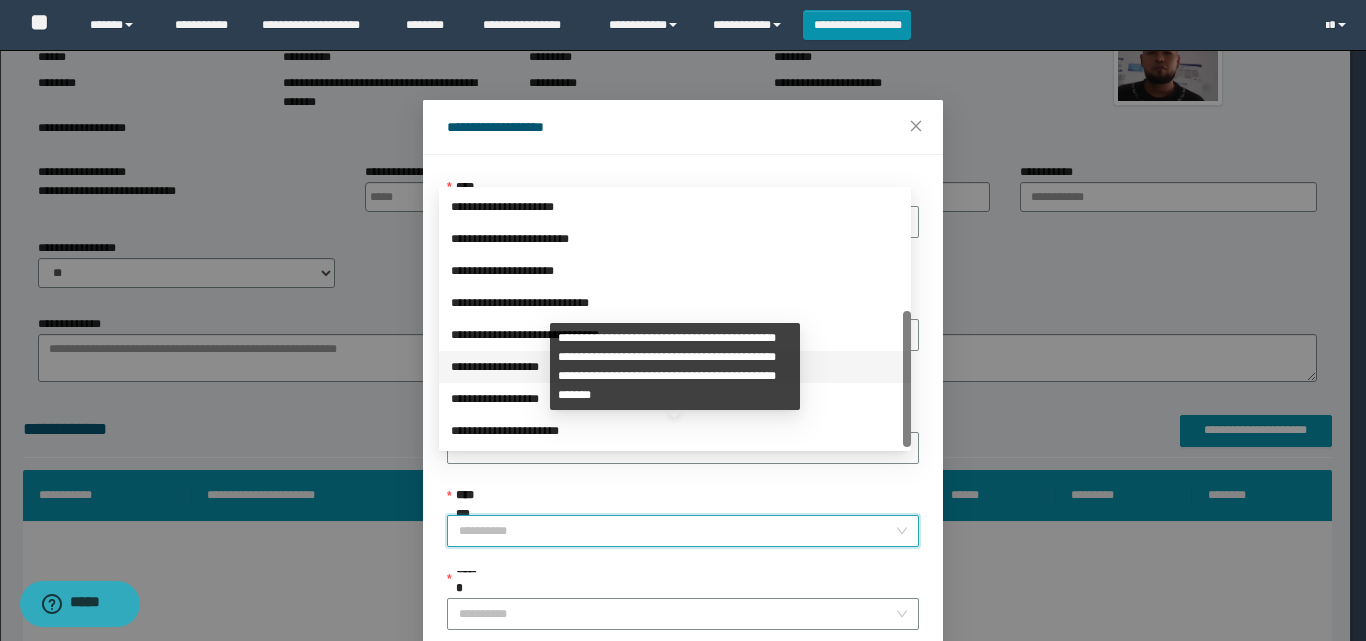 click on "**********" at bounding box center [675, 367] 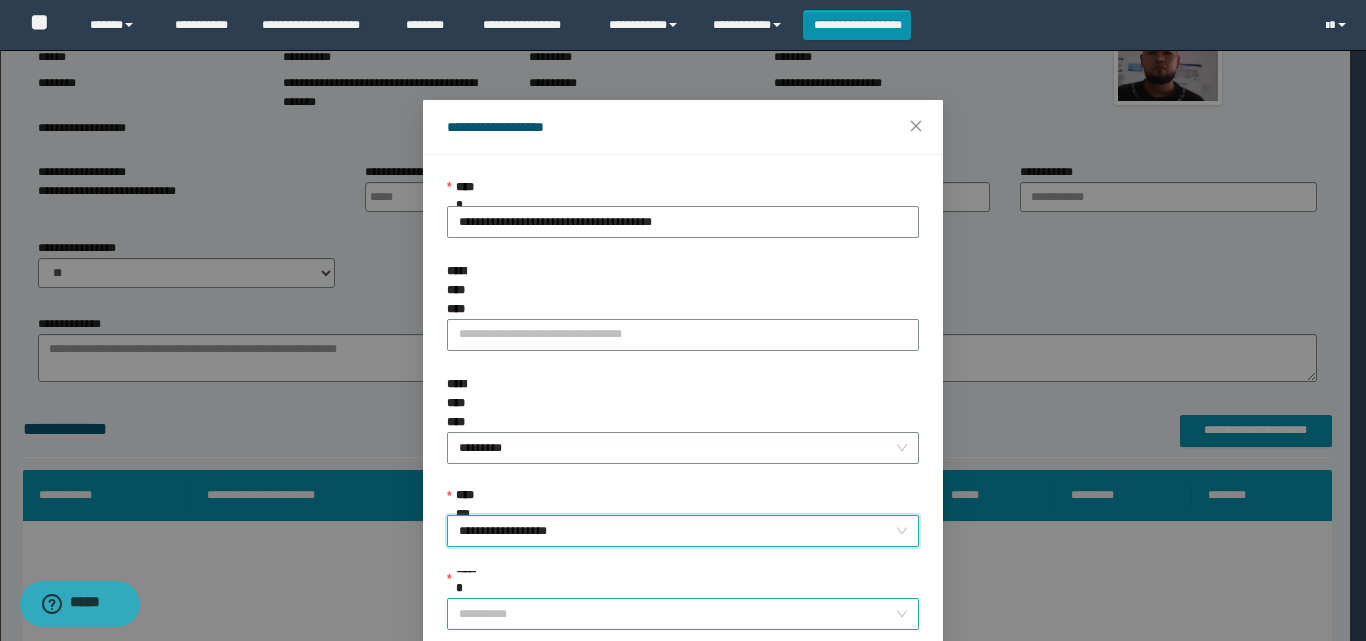 click on "******" at bounding box center (677, 614) 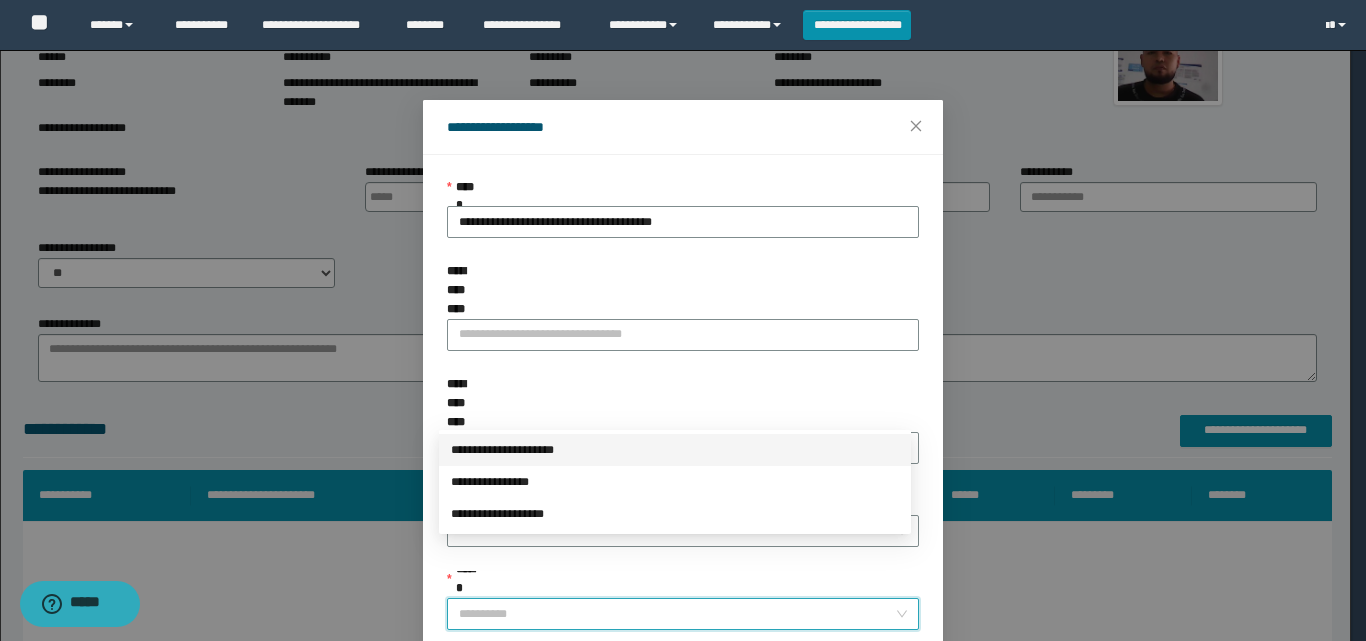 click on "**********" at bounding box center (675, 450) 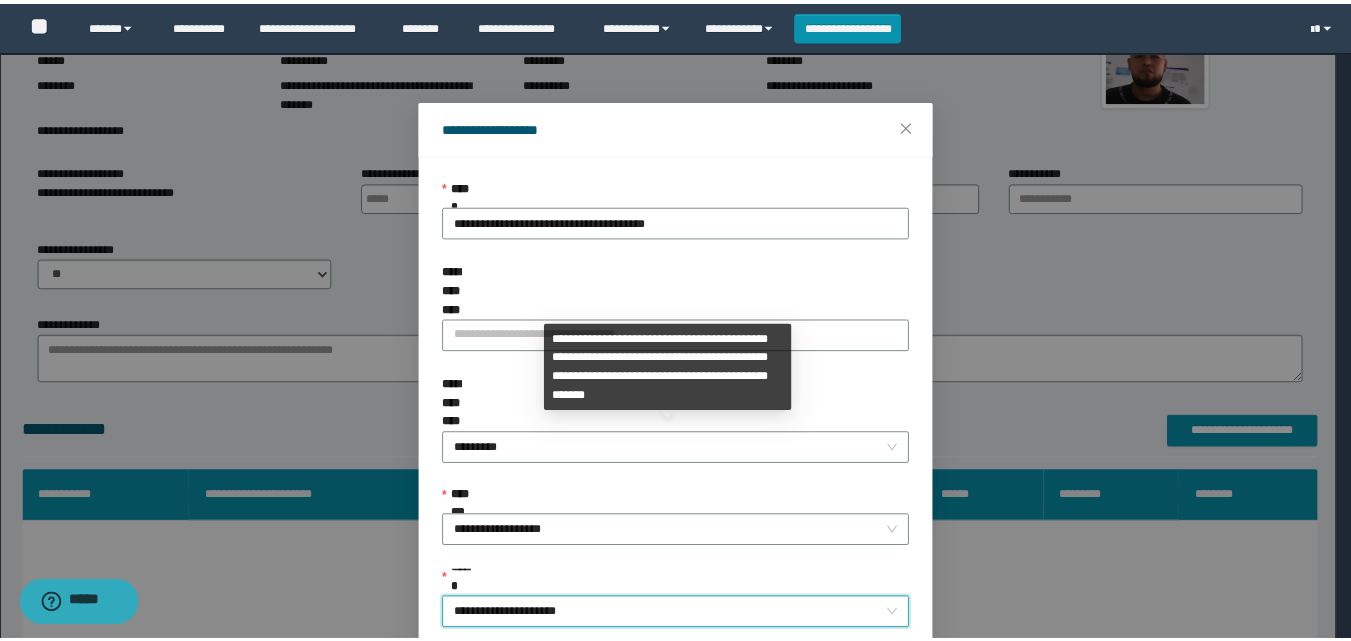 scroll, scrollTop: 111, scrollLeft: 0, axis: vertical 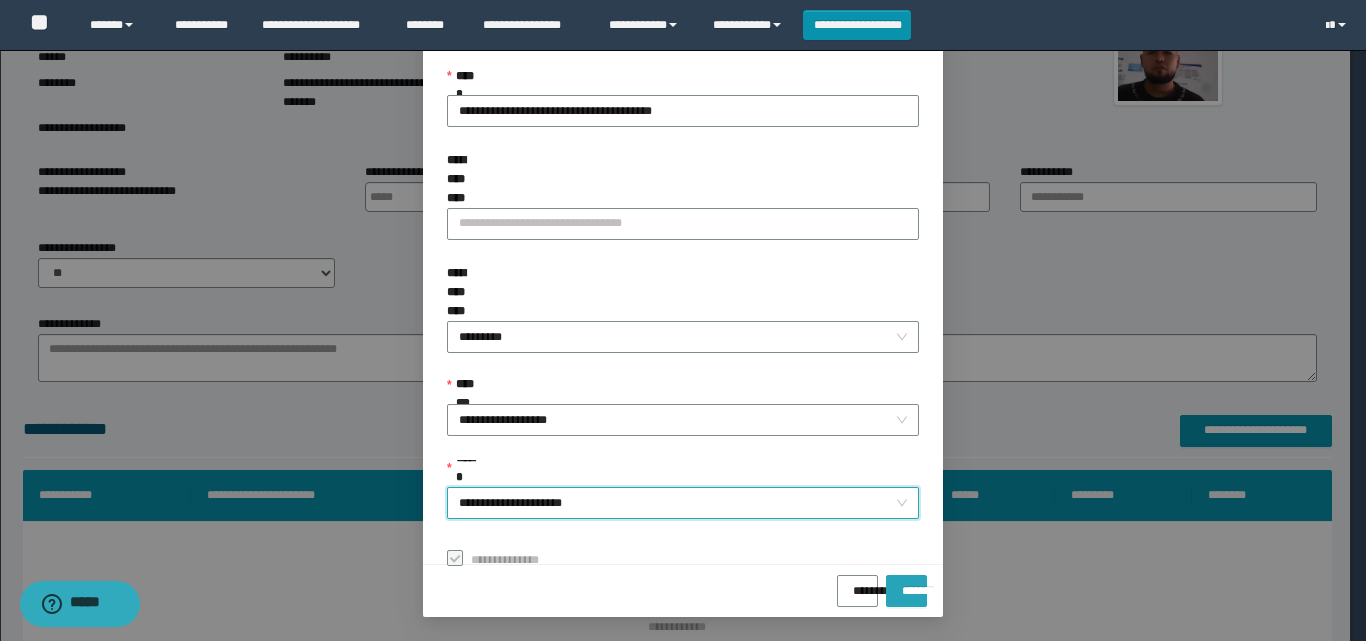 click on "*******" at bounding box center (906, 591) 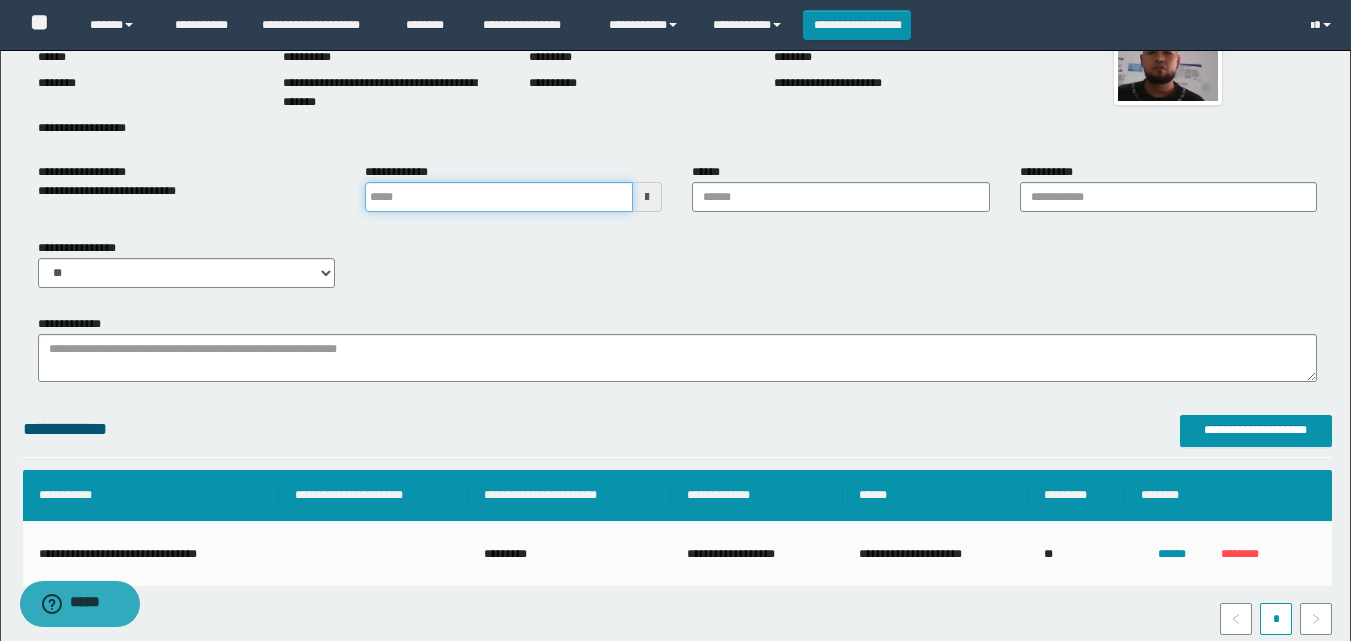 click at bounding box center [499, 197] 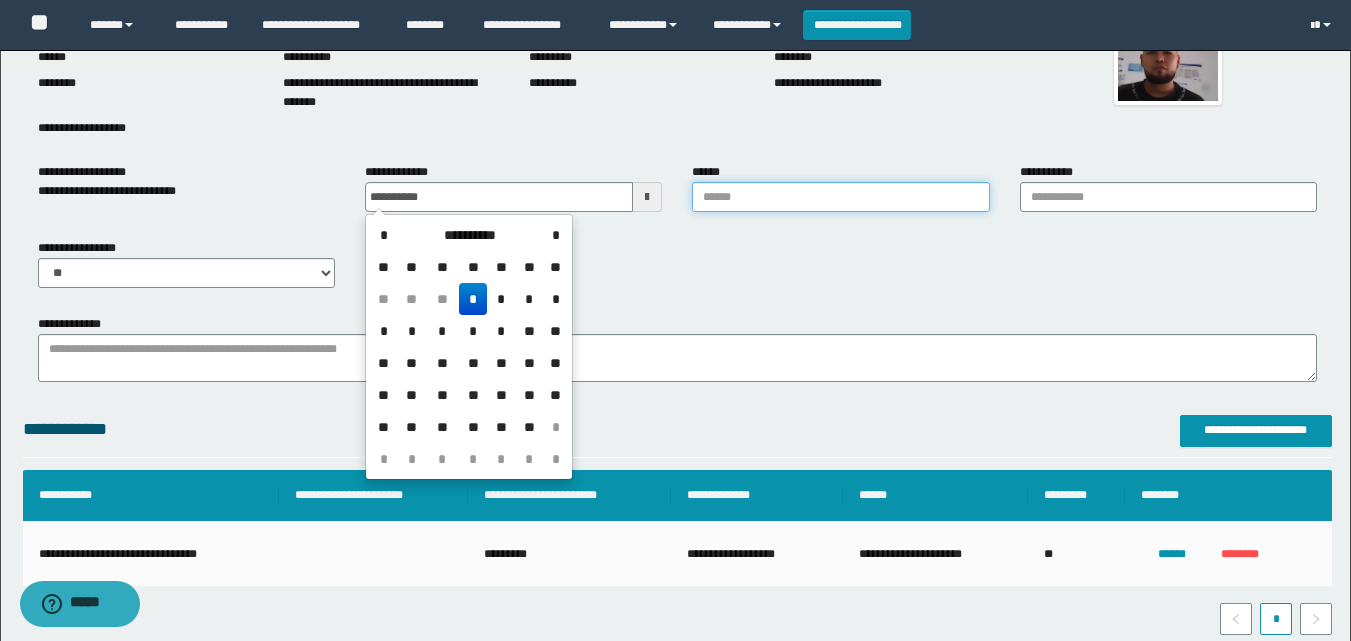 click on "******" at bounding box center [840, 197] 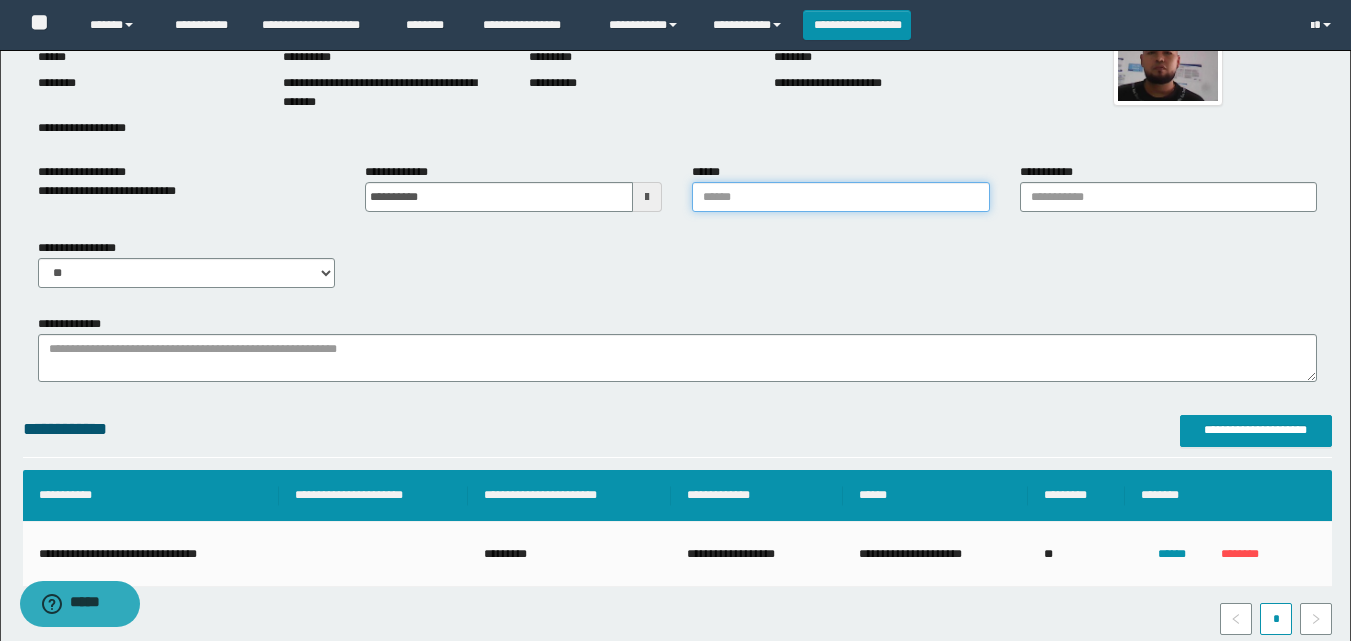 type on "**********" 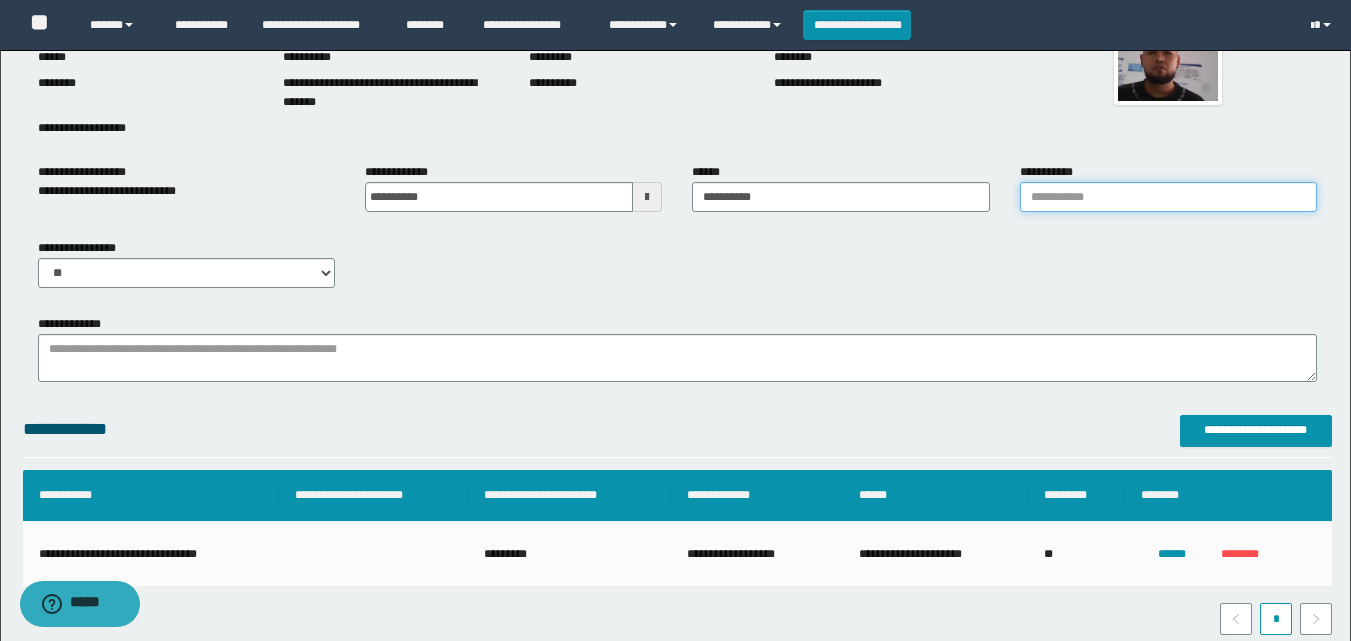 drag, startPoint x: 1088, startPoint y: 206, endPoint x: 1118, endPoint y: 221, distance: 33.54102 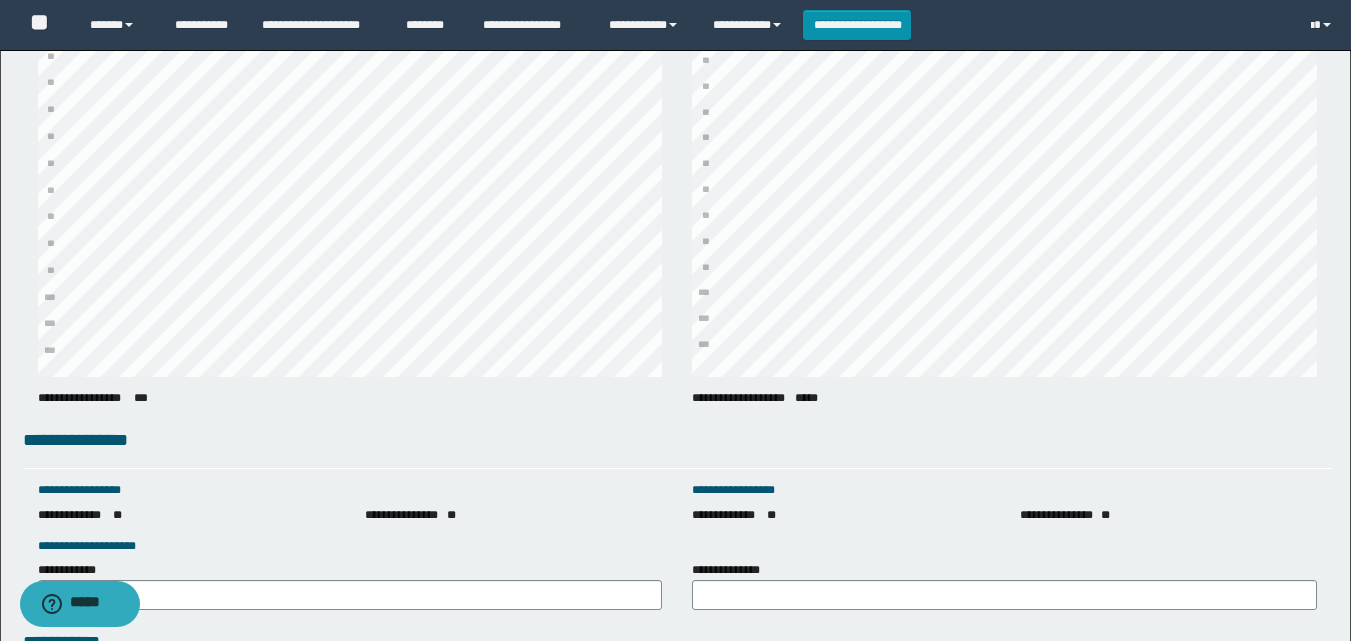 scroll, scrollTop: 2812, scrollLeft: 0, axis: vertical 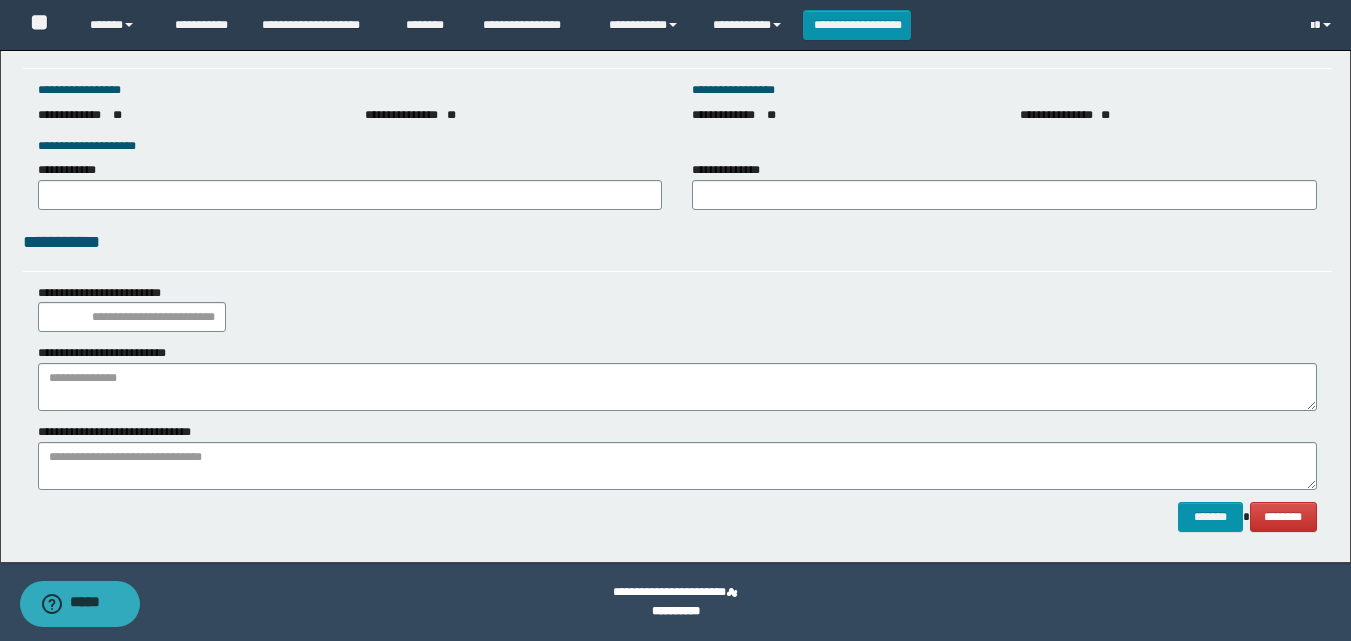 click on "**********" at bounding box center [677, 377] 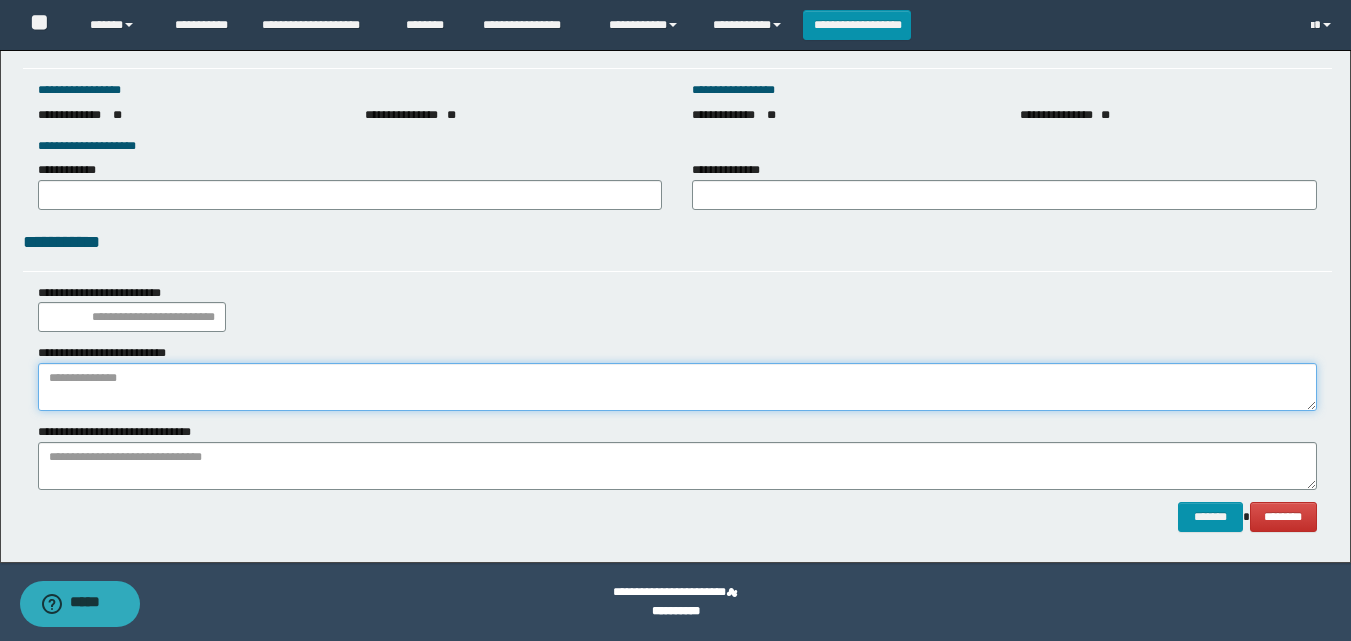 click at bounding box center (677, 387) 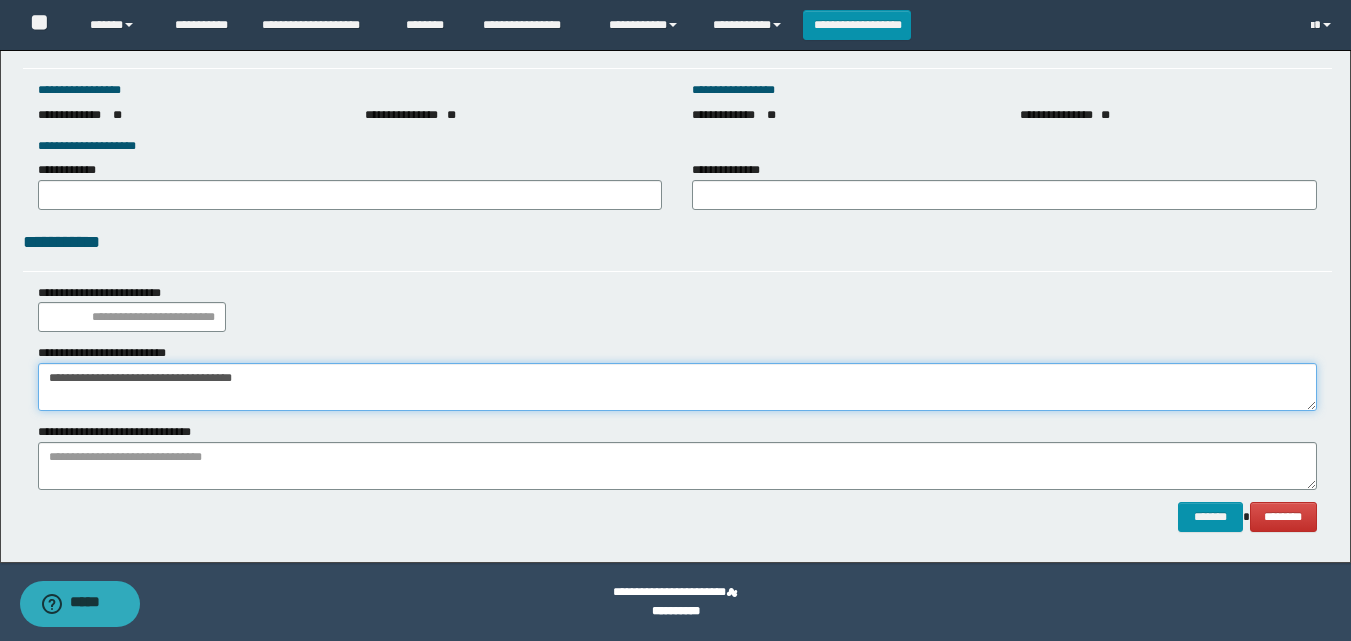 type on "**********" 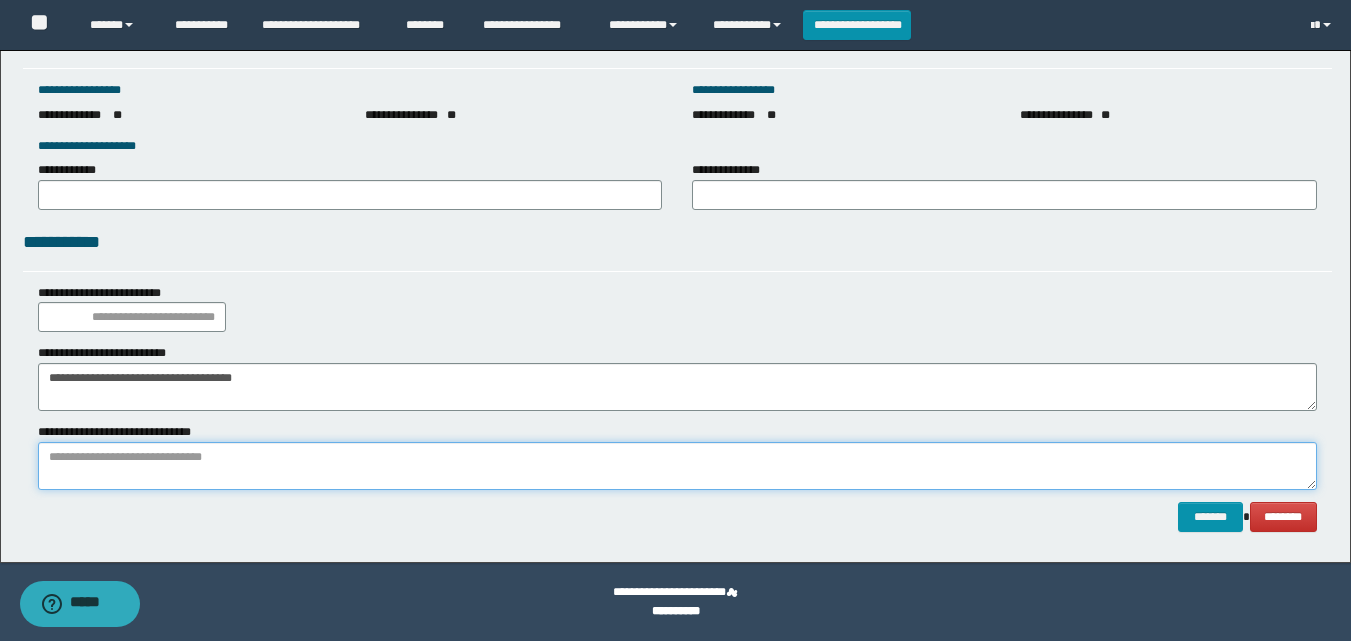 paste on "**********" 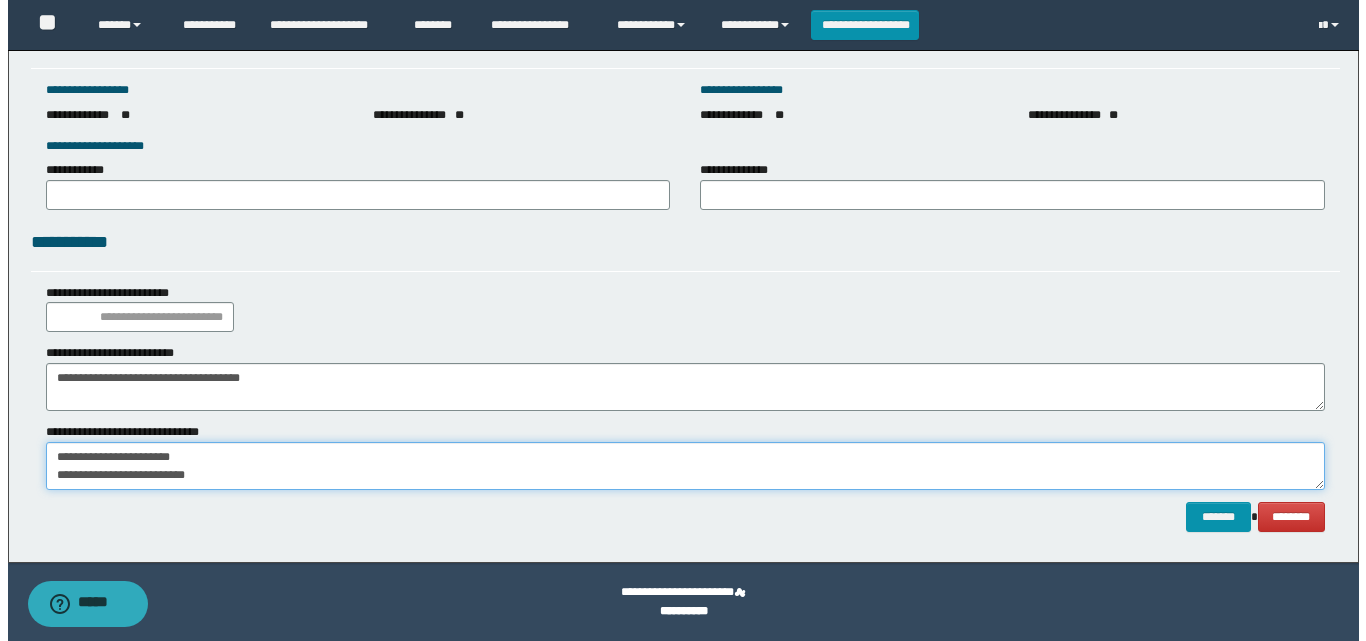 scroll, scrollTop: 13, scrollLeft: 0, axis: vertical 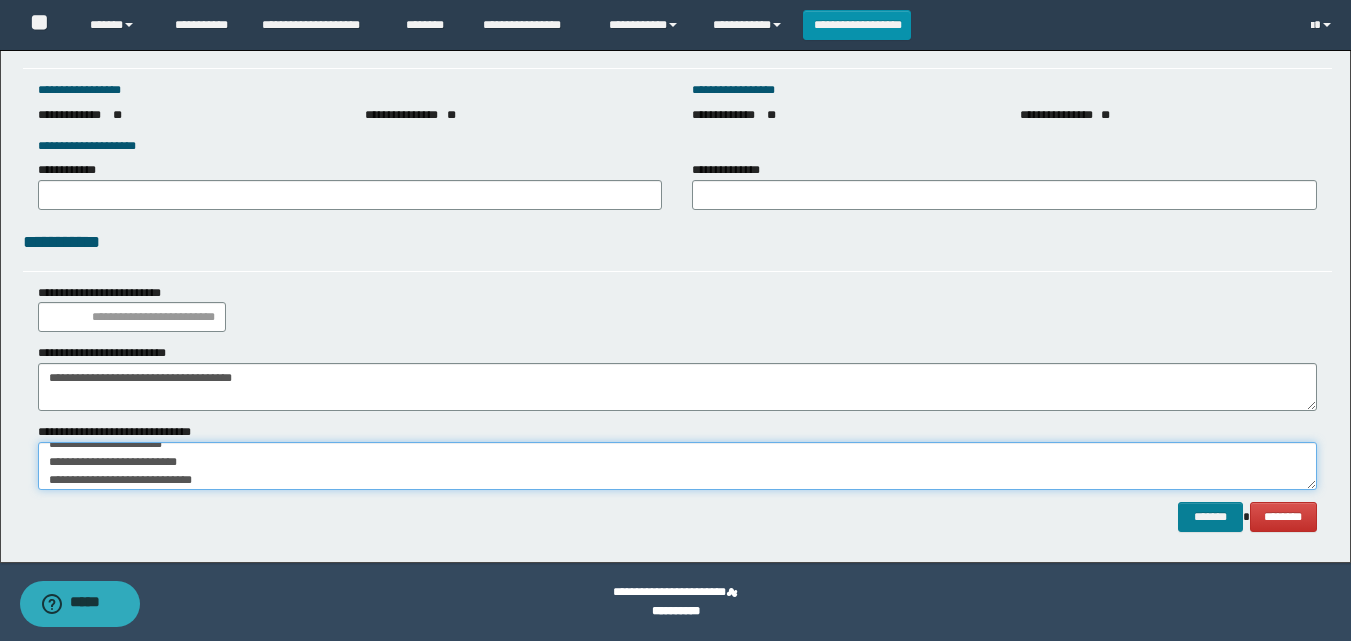 type on "**********" 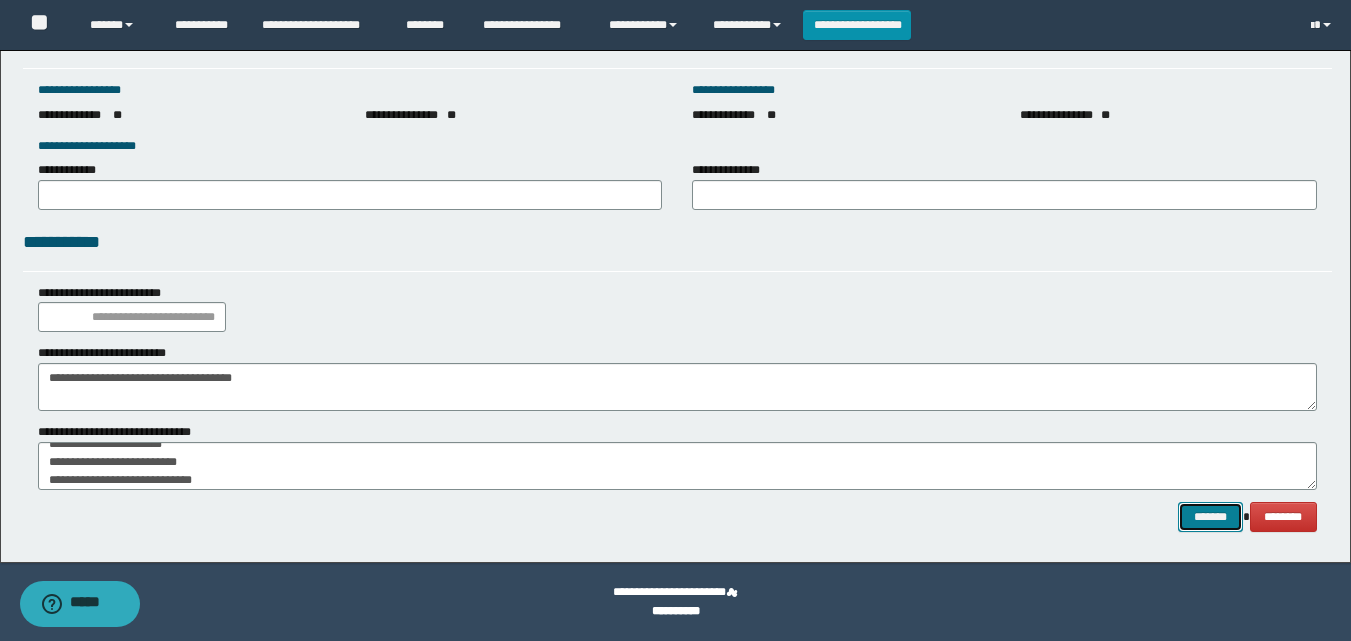click on "*******" at bounding box center [1210, 517] 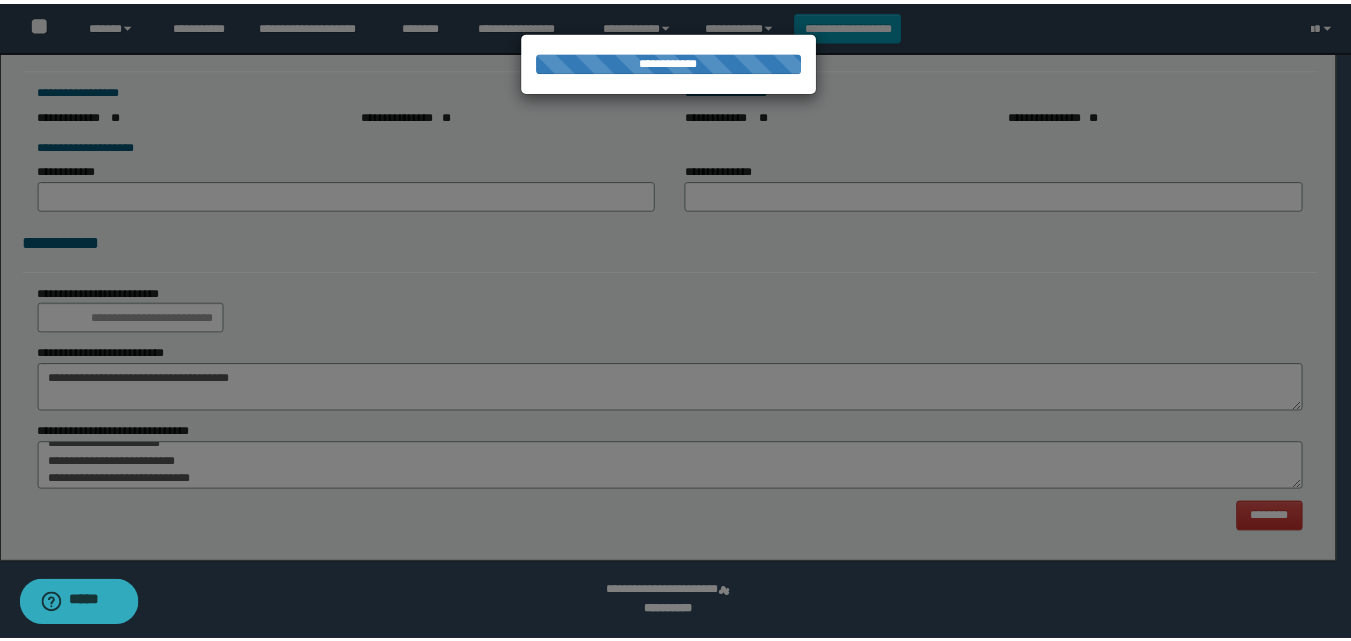 scroll, scrollTop: 0, scrollLeft: 0, axis: both 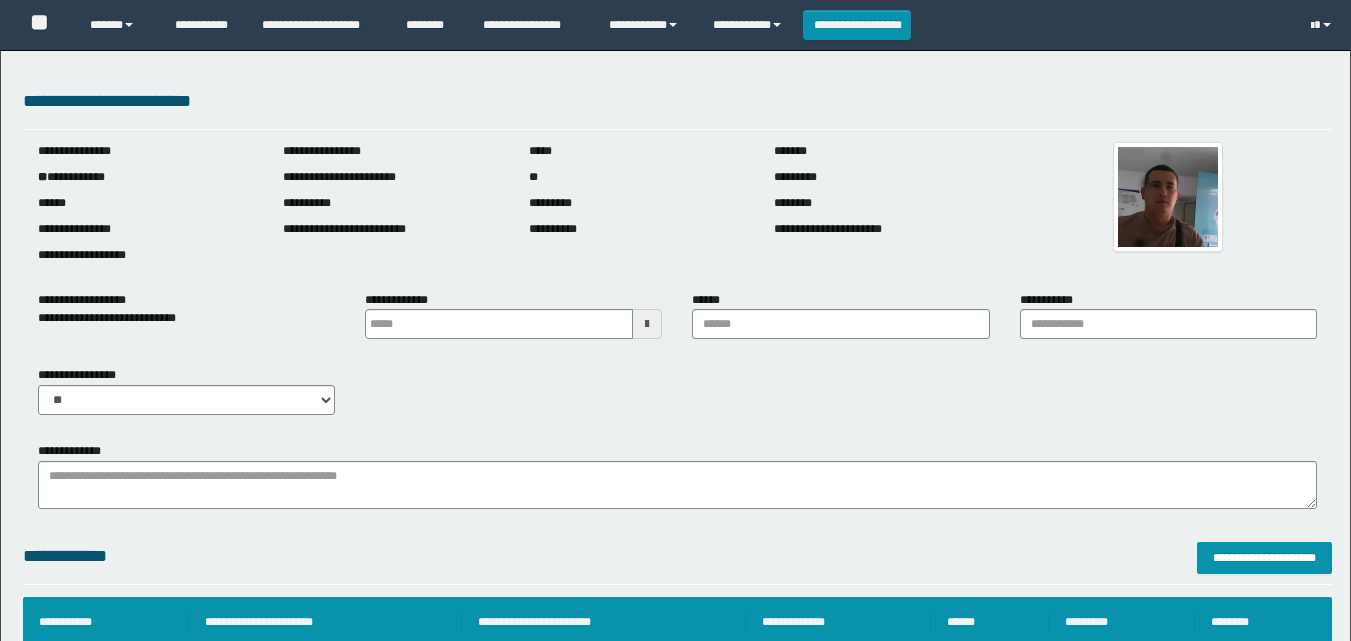 type 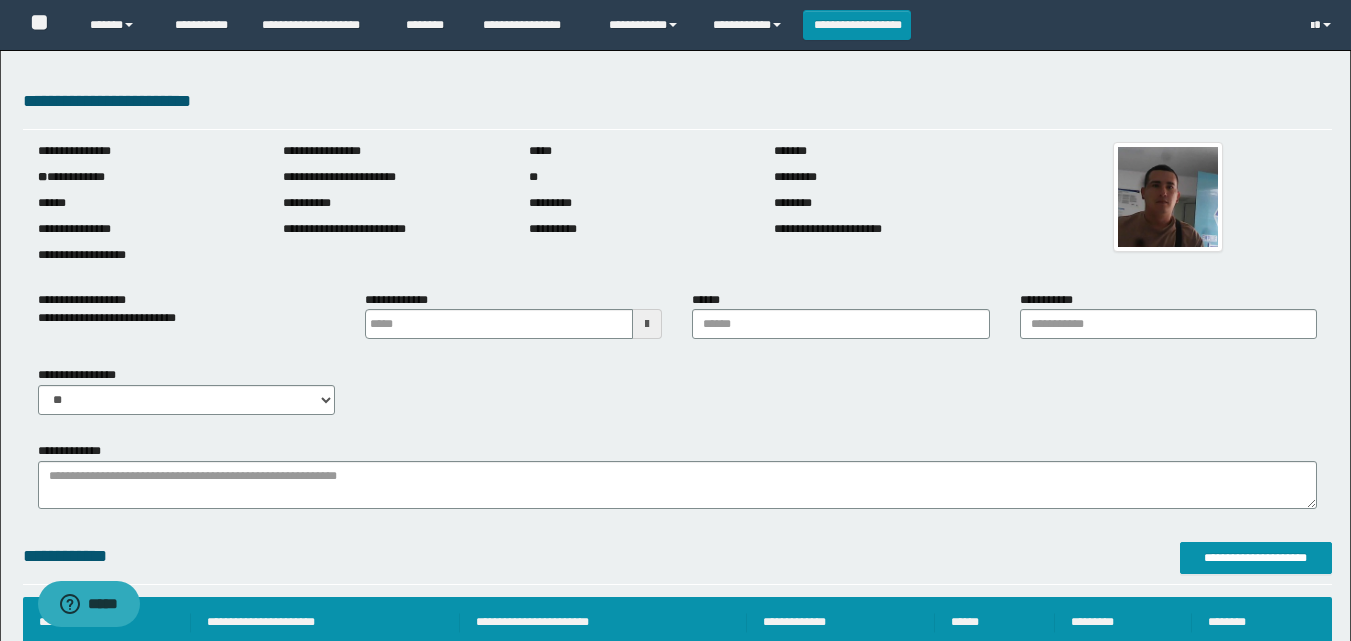 scroll, scrollTop: 0, scrollLeft: 0, axis: both 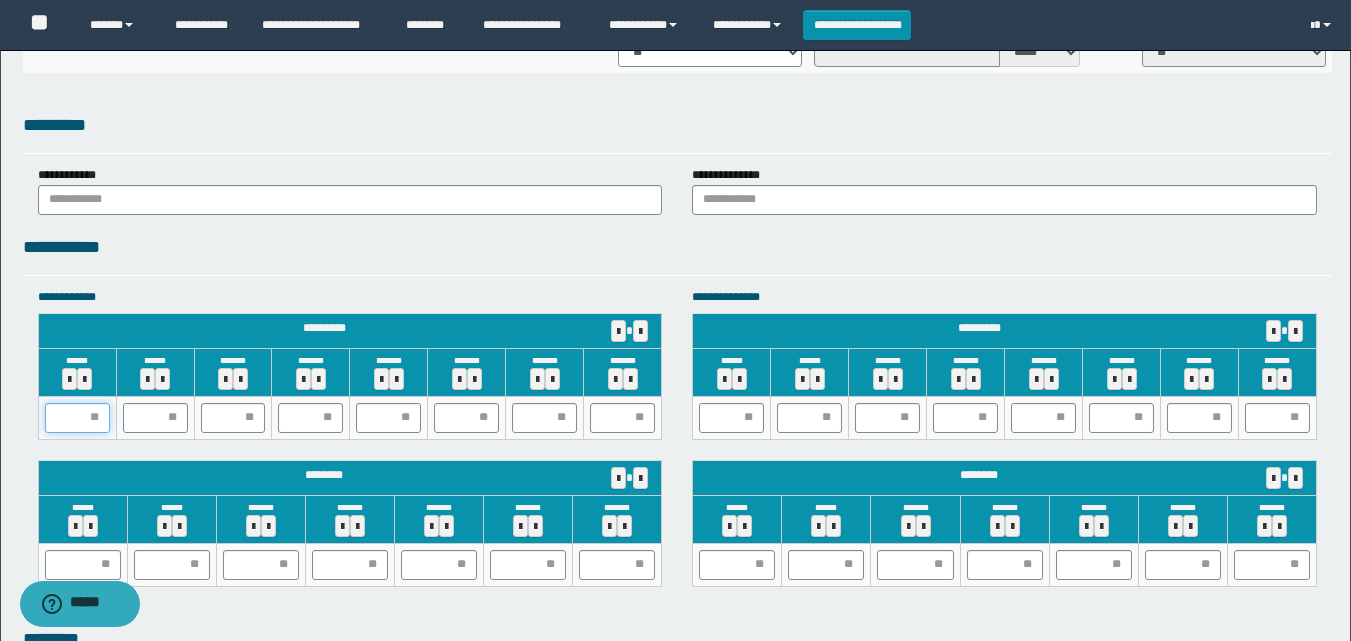 click at bounding box center (77, 418) 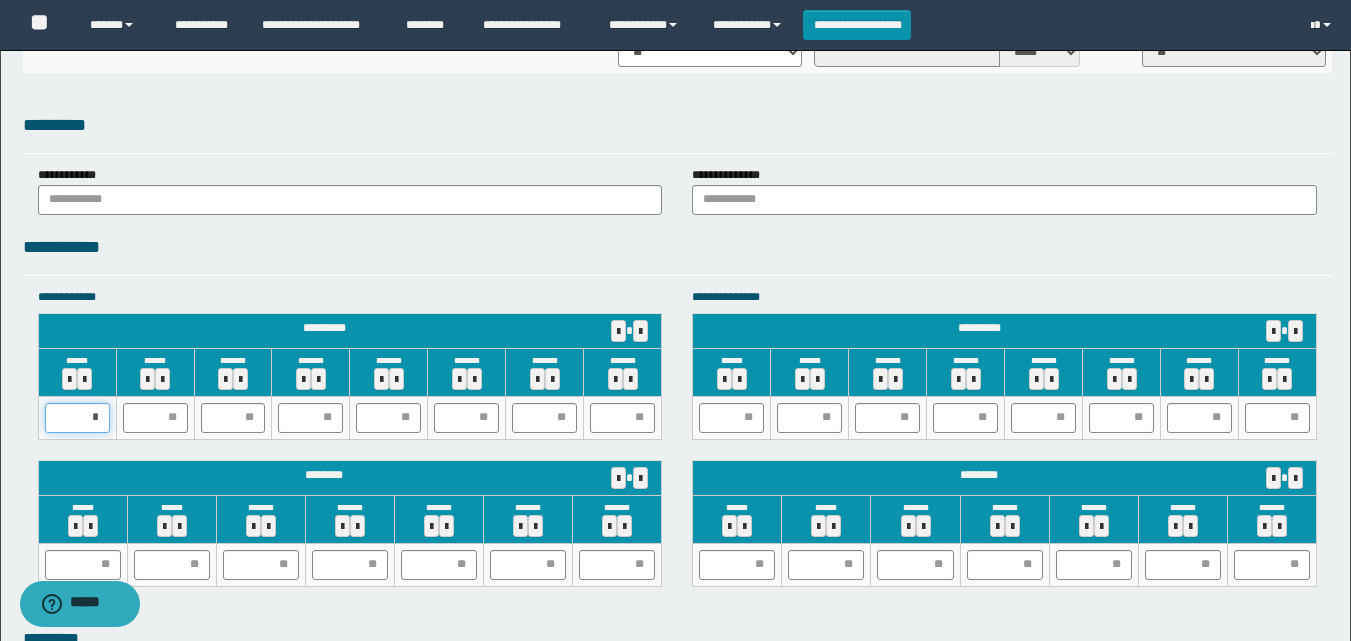 type on "**" 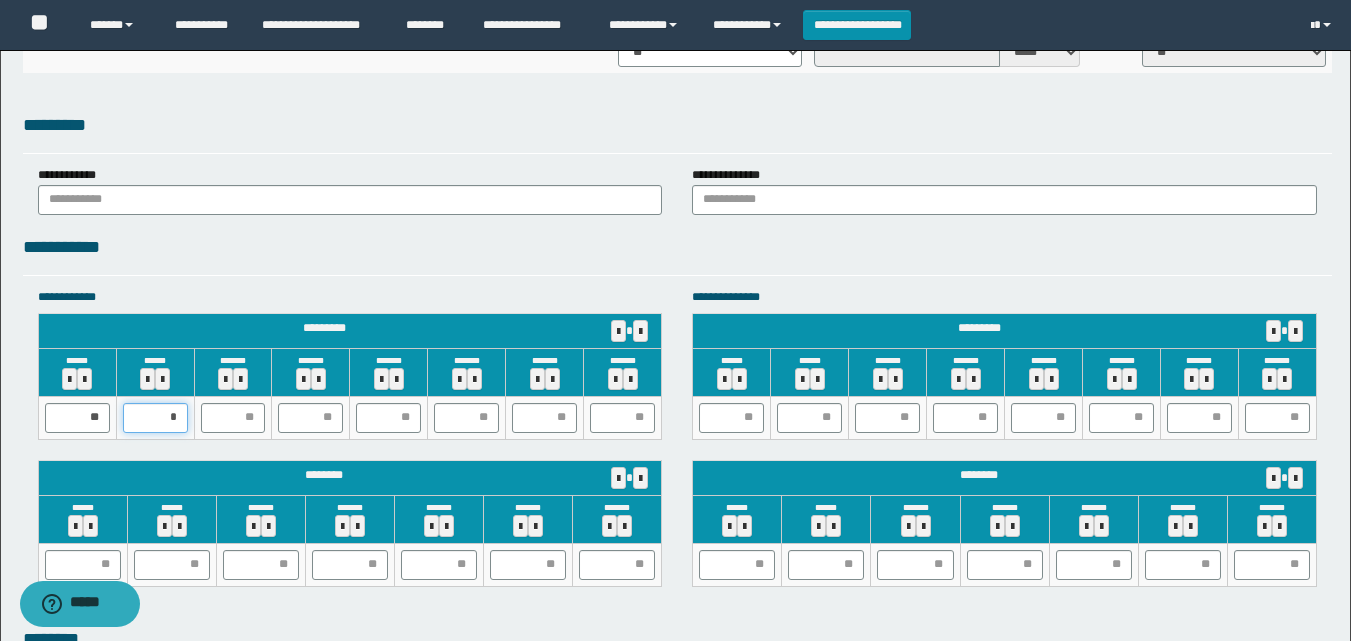 type on "**" 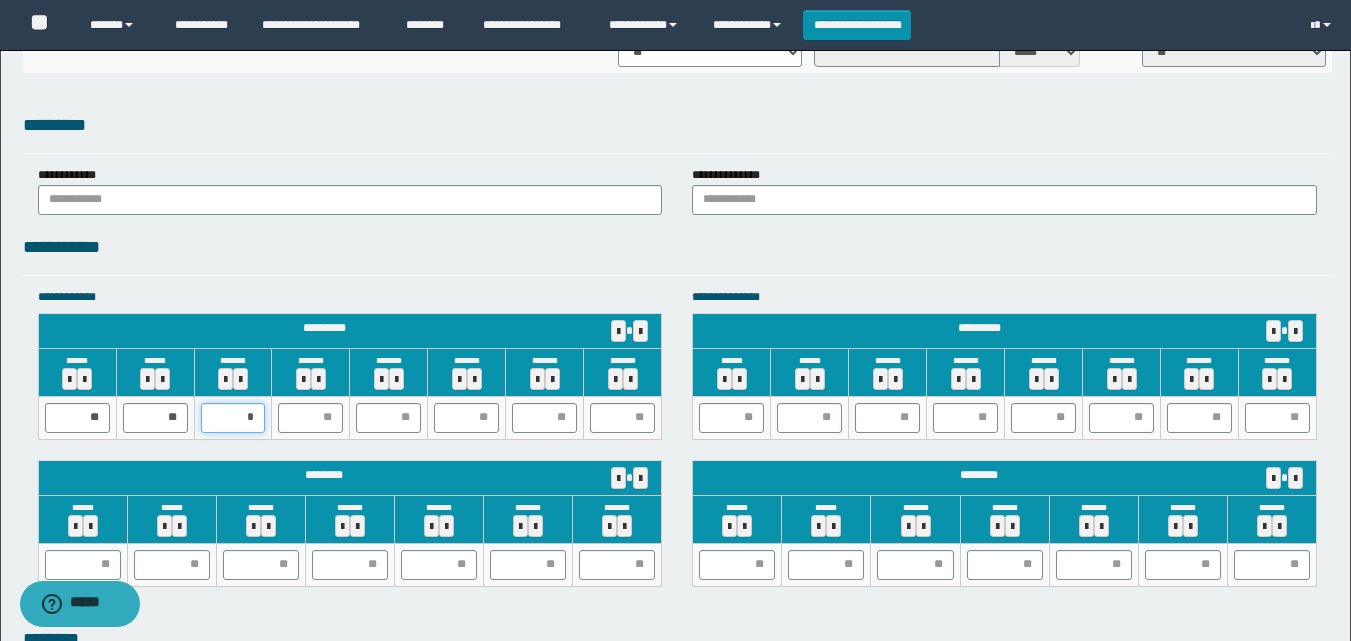 type on "**" 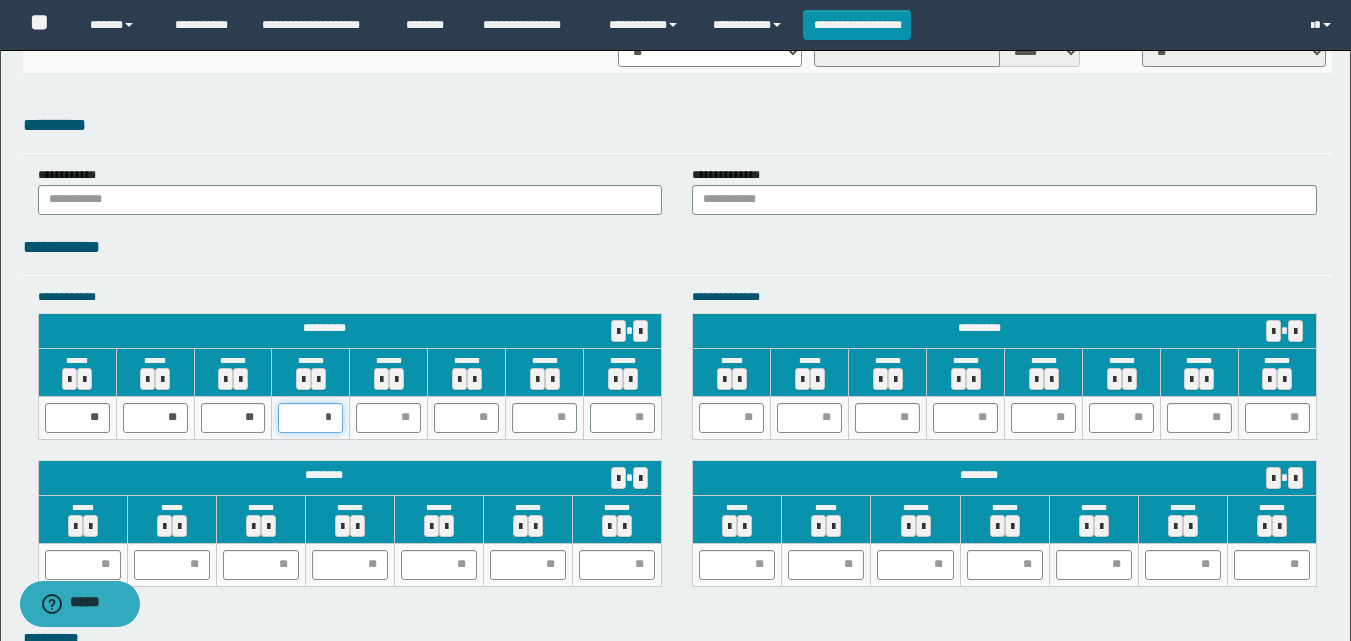 type on "**" 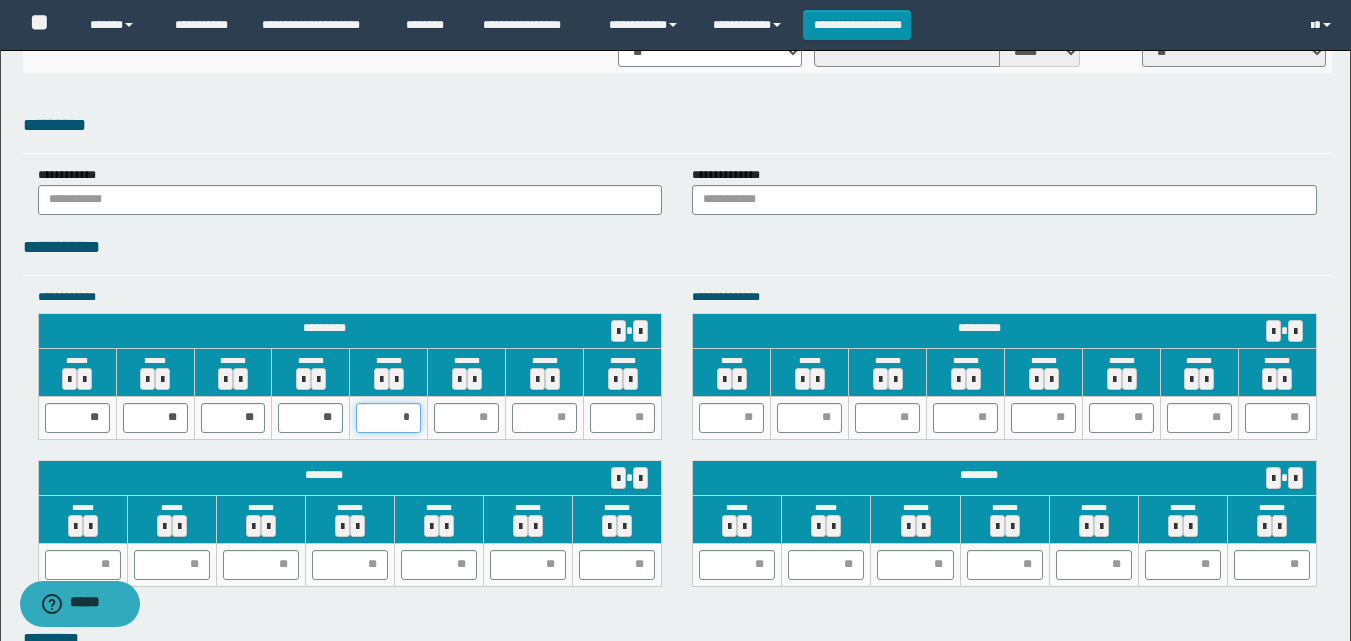 type on "**" 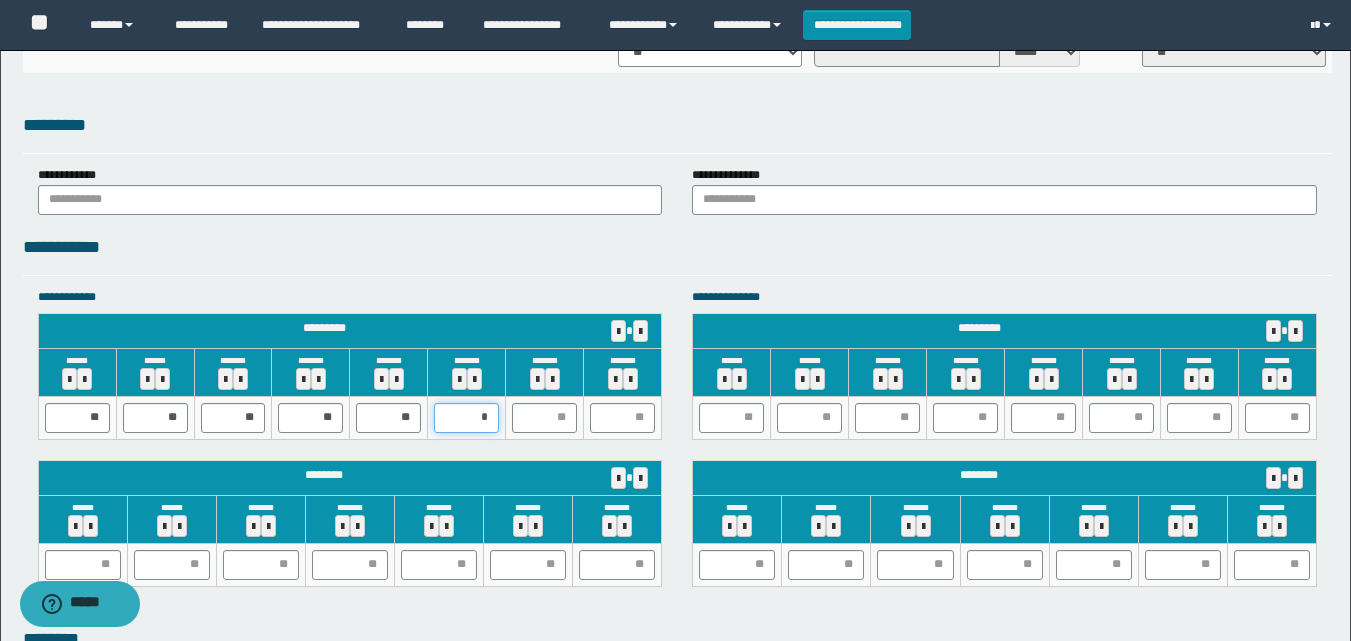 type on "**" 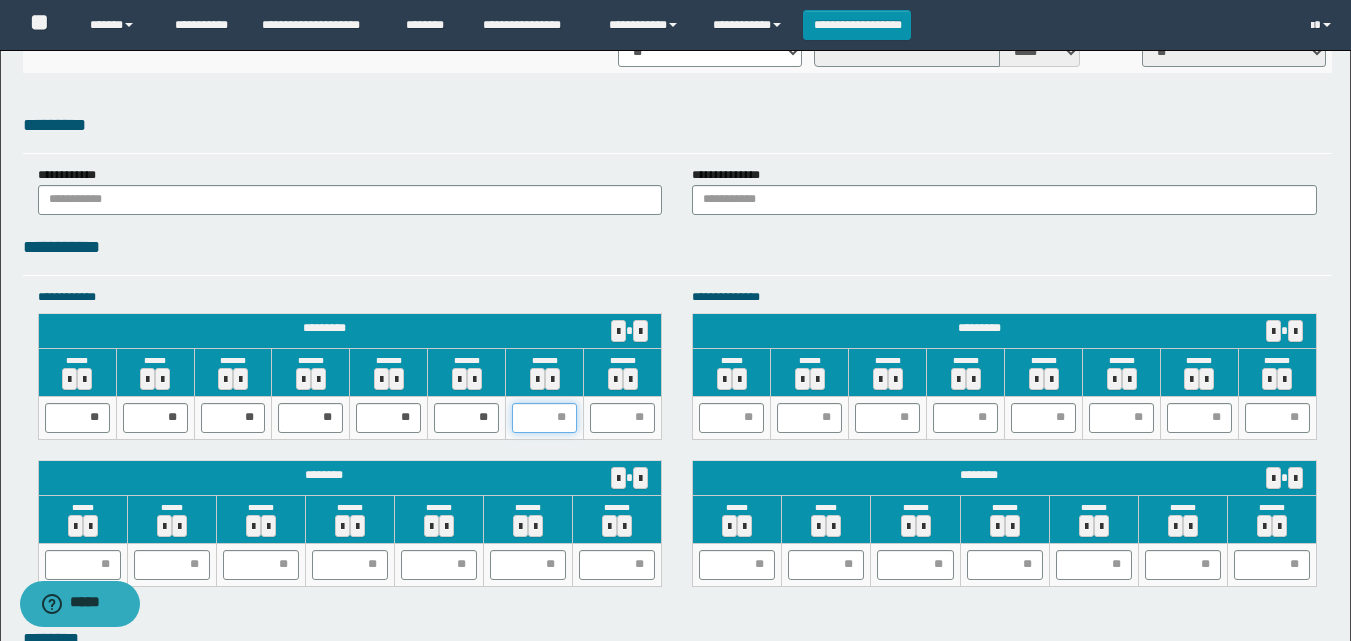 type on "*" 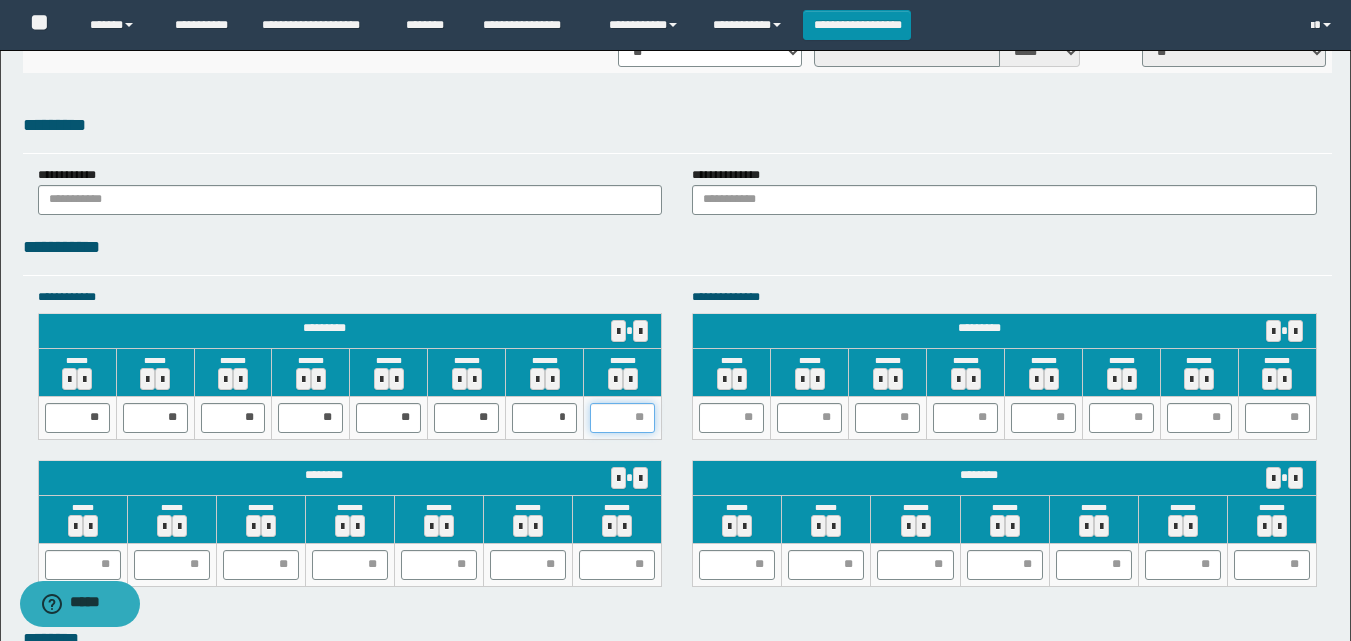 type on "*" 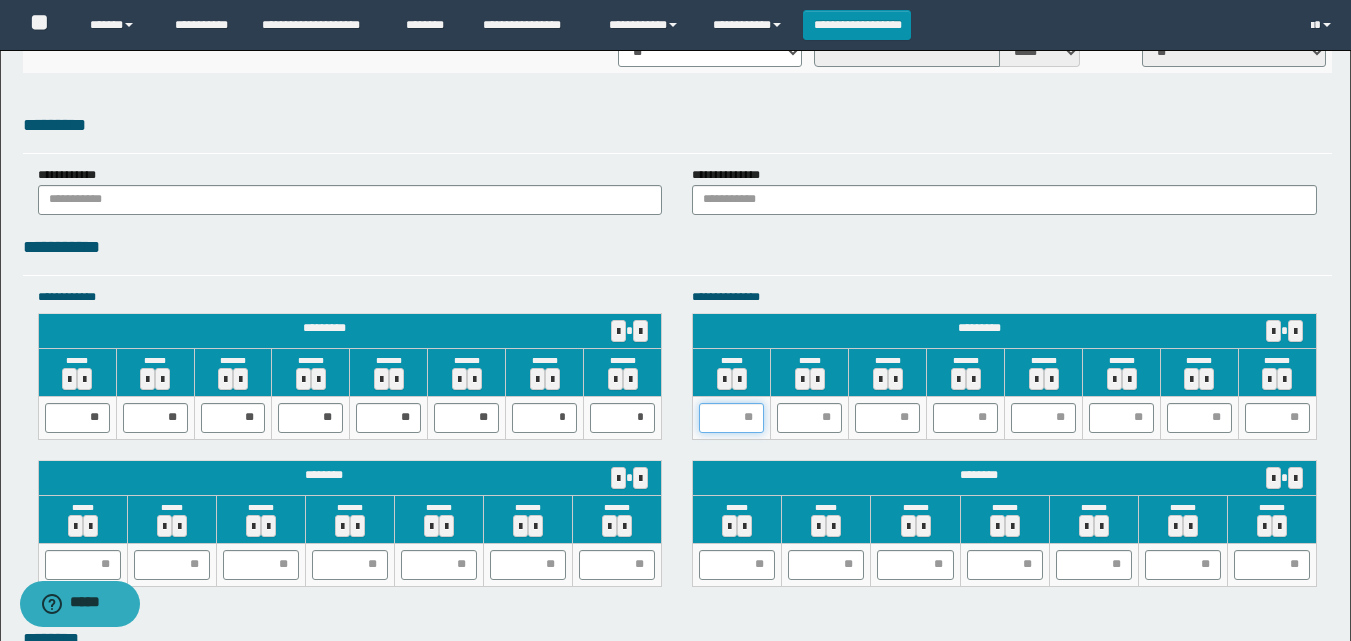 click at bounding box center (731, 418) 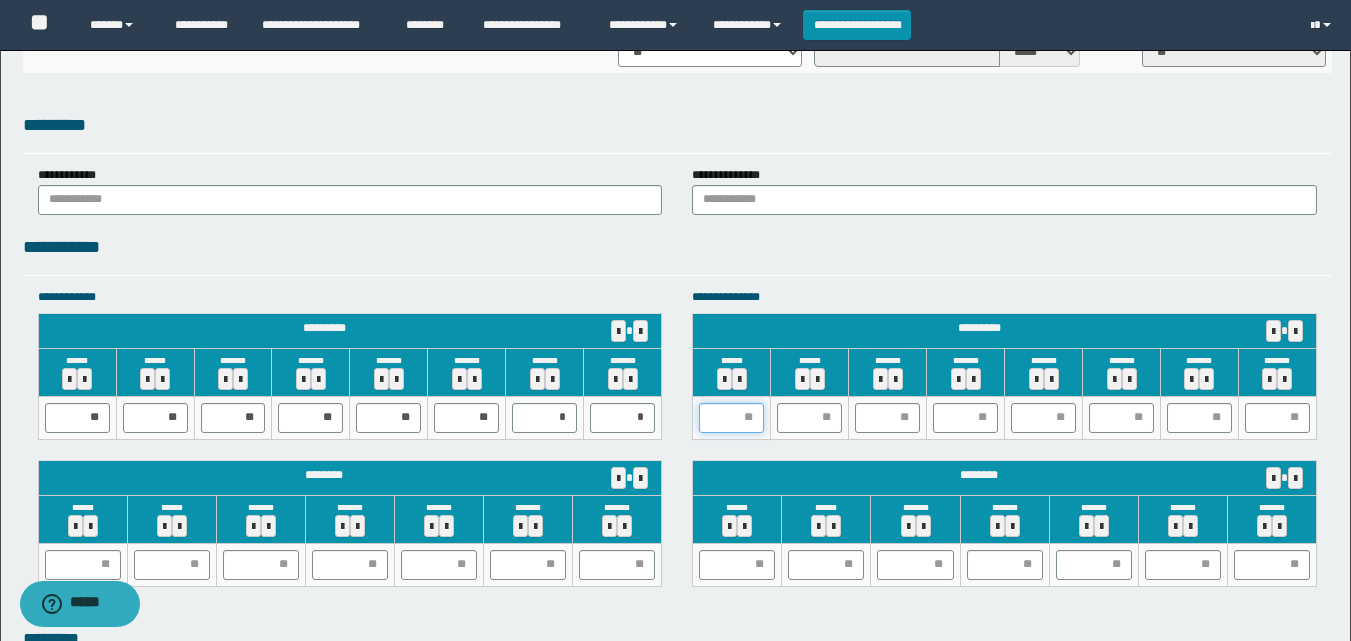 type on "*" 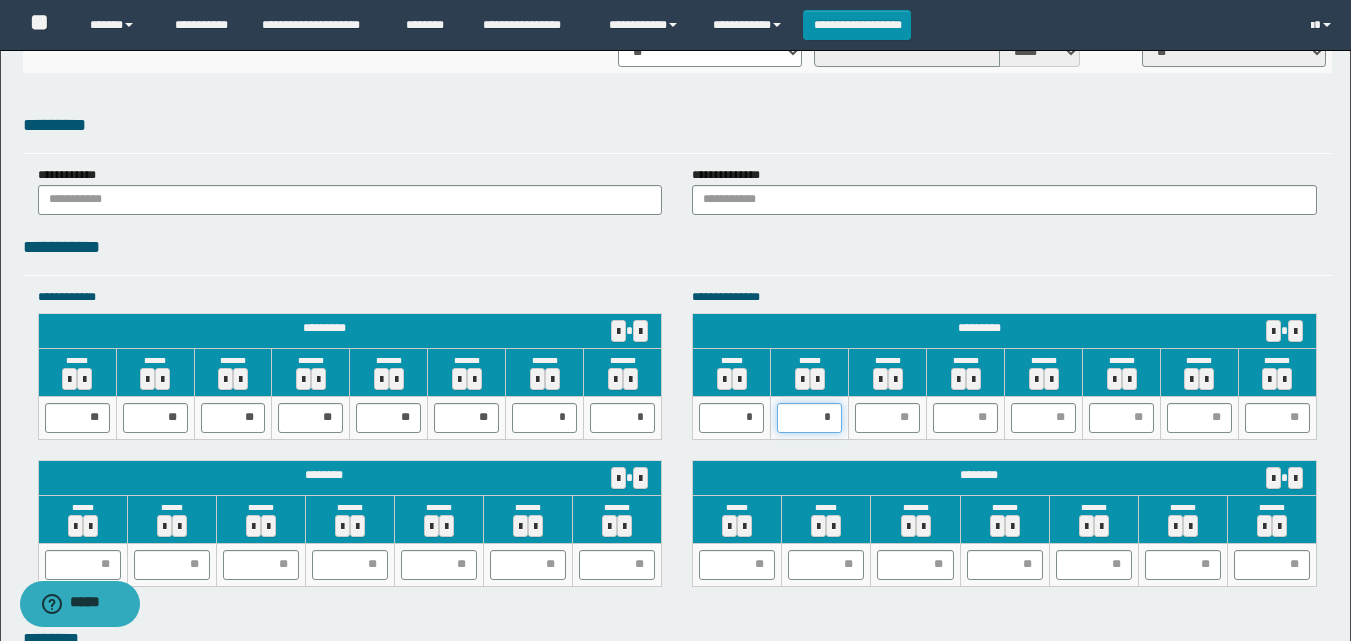 type on "**" 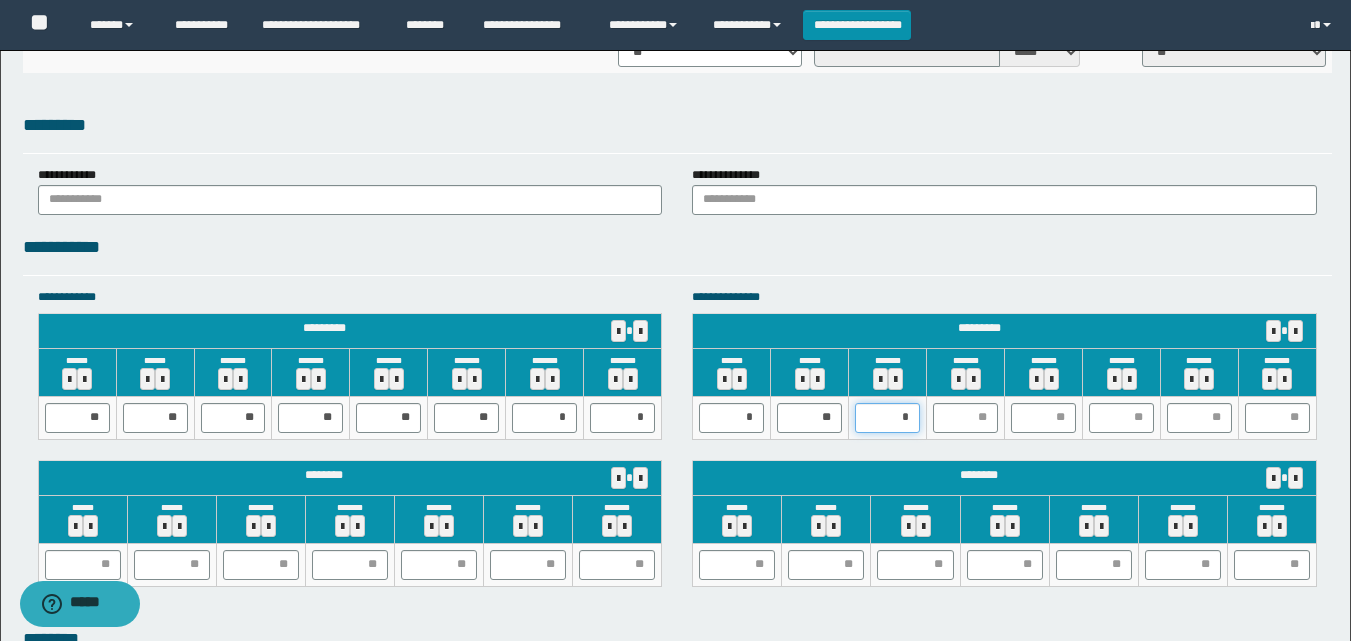 type on "**" 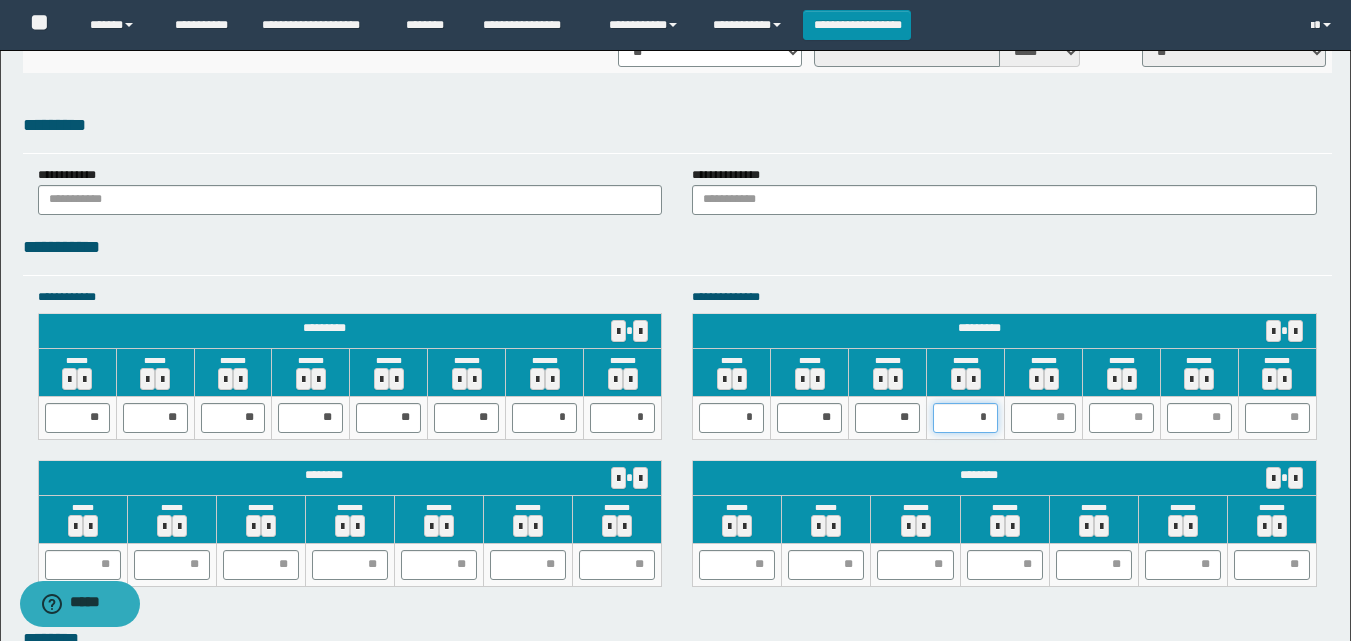 type on "**" 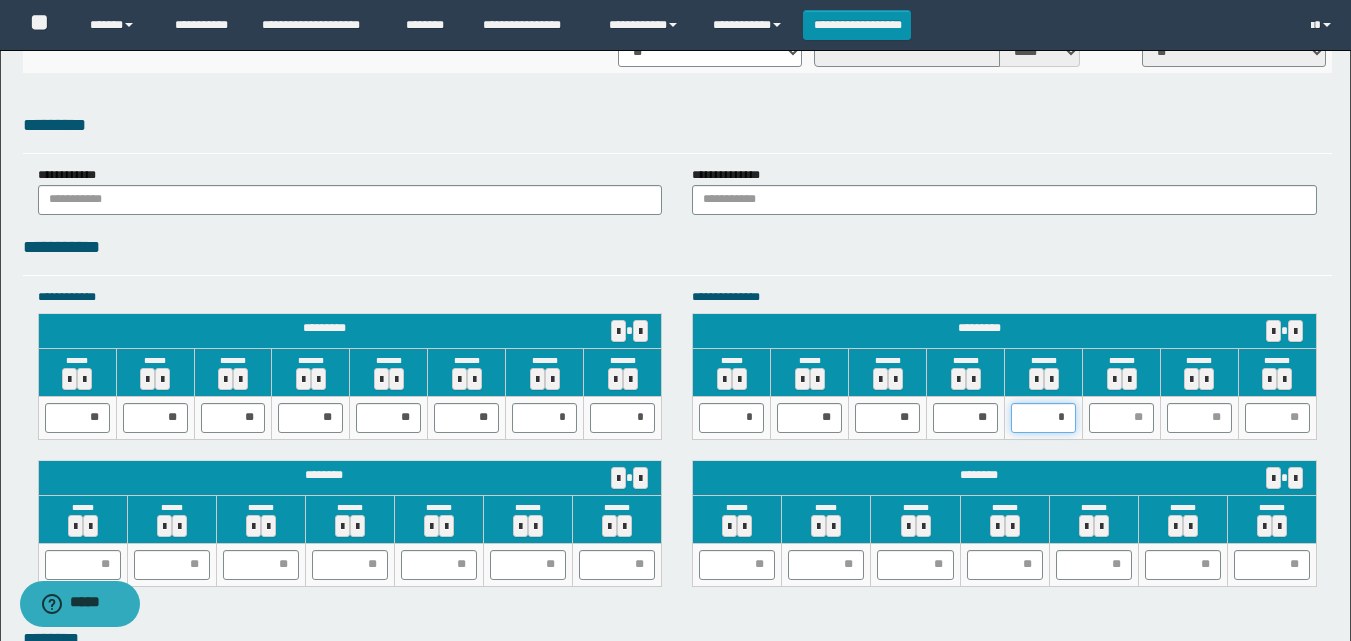 type on "**" 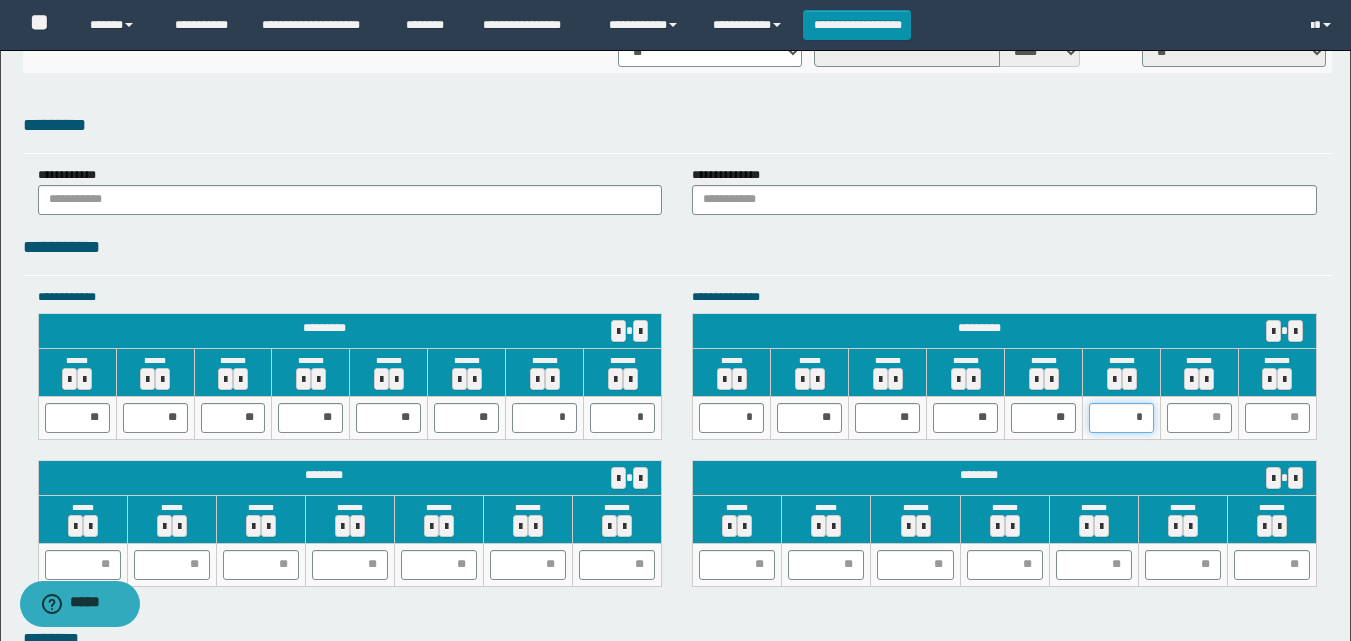 type on "**" 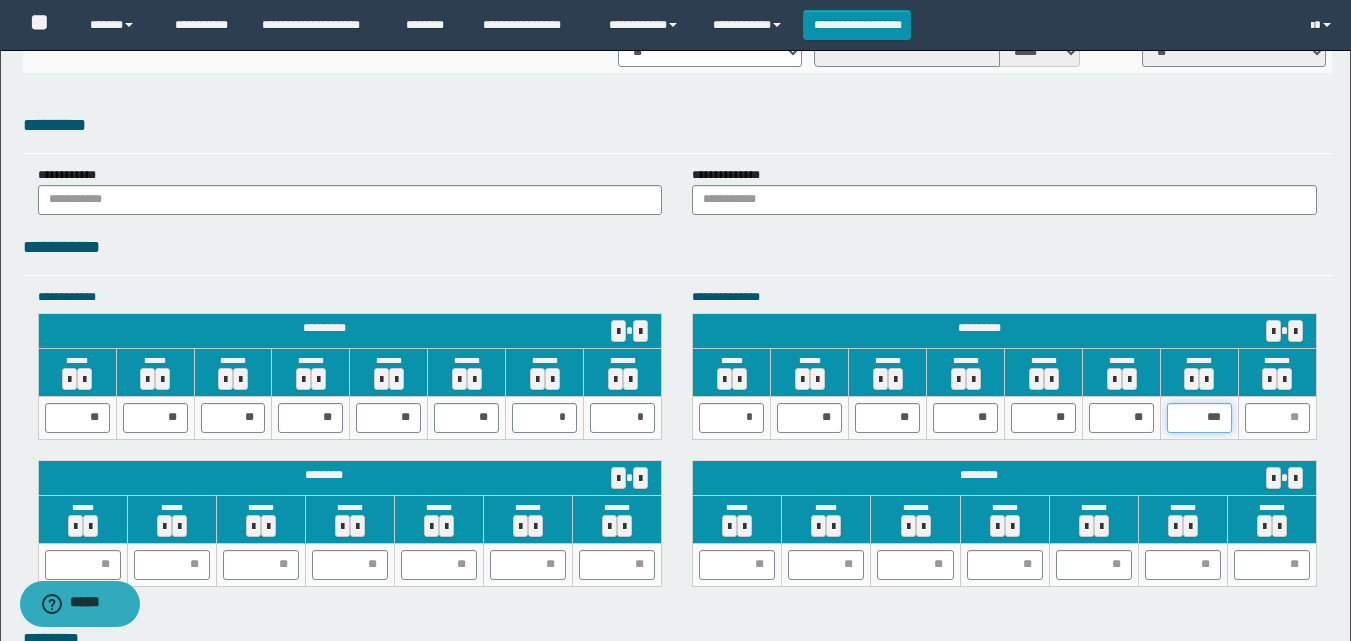 type on "**" 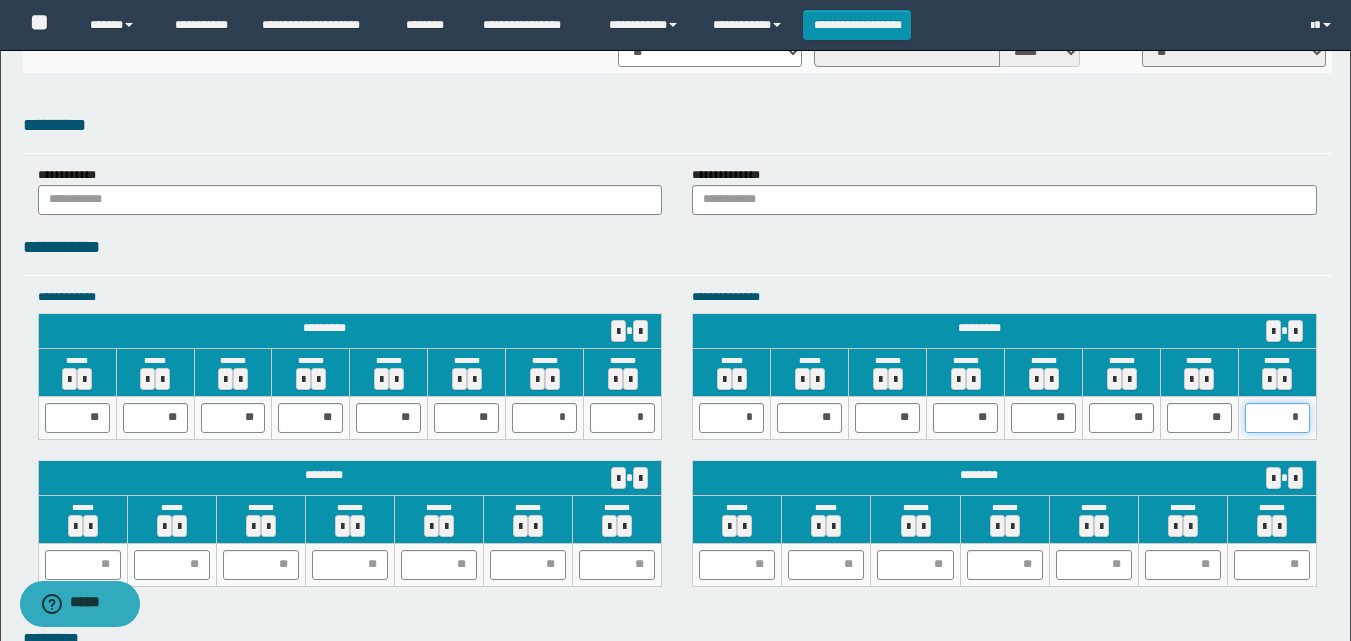 type on "**" 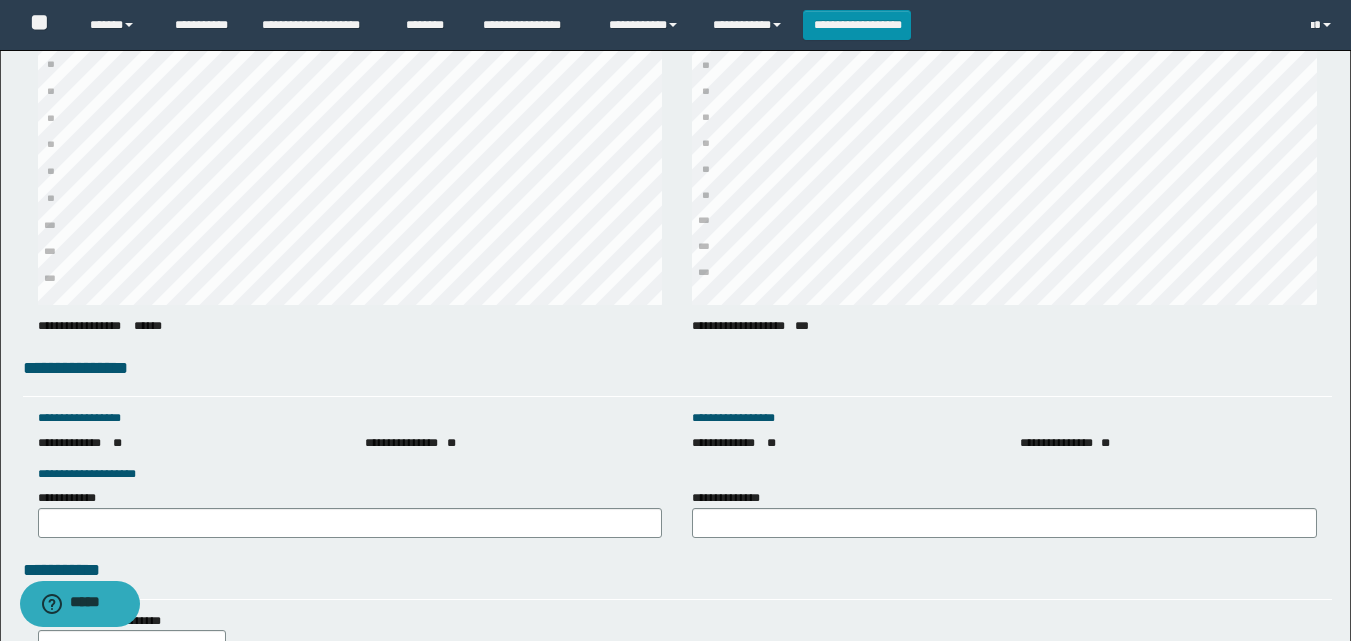 scroll, scrollTop: 2828, scrollLeft: 0, axis: vertical 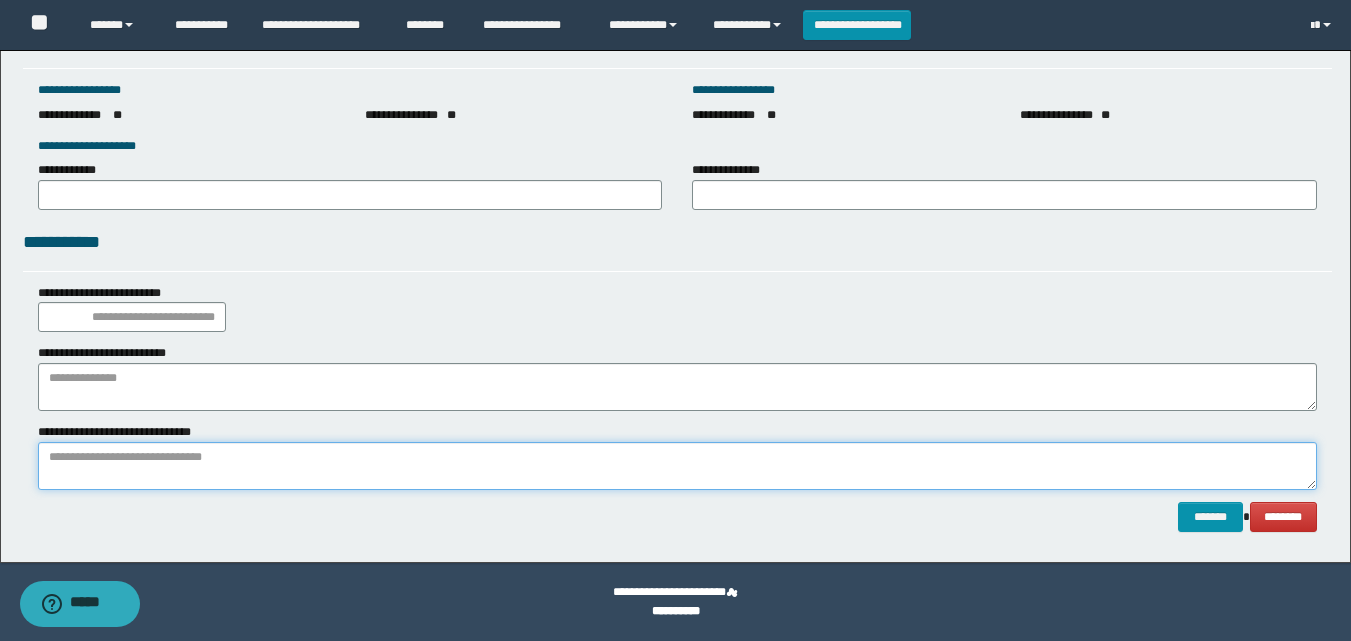 paste on "**********" 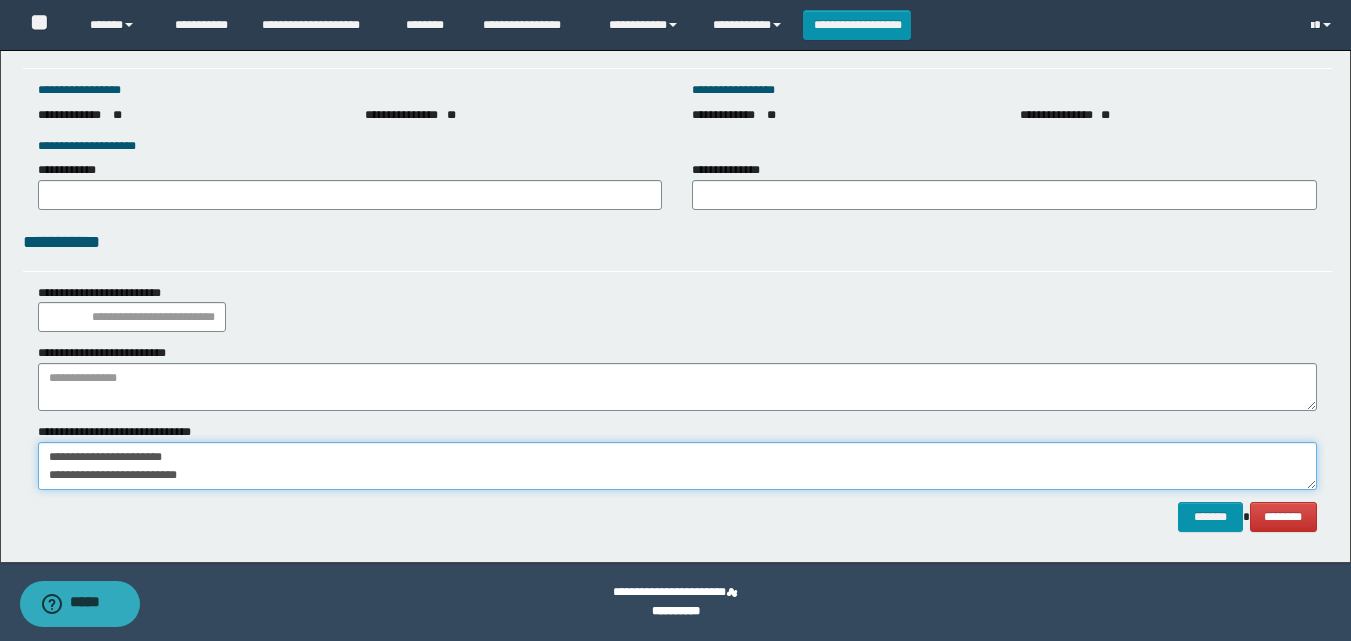 scroll, scrollTop: 13, scrollLeft: 0, axis: vertical 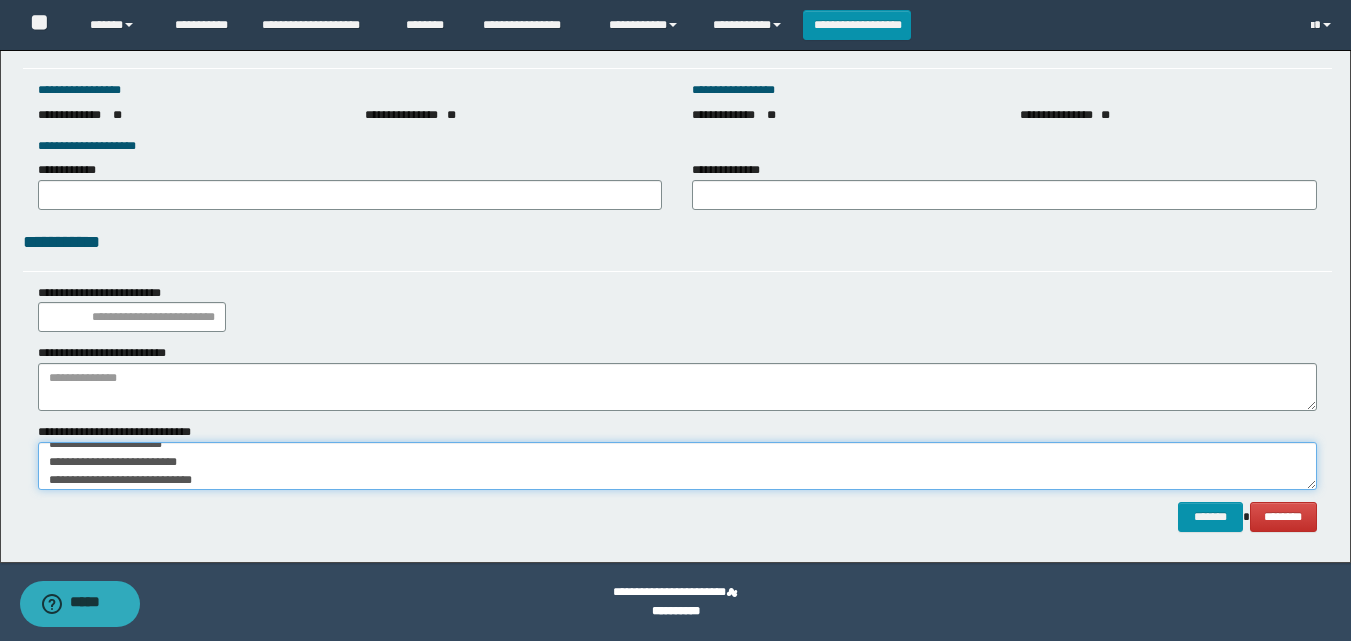type on "**********" 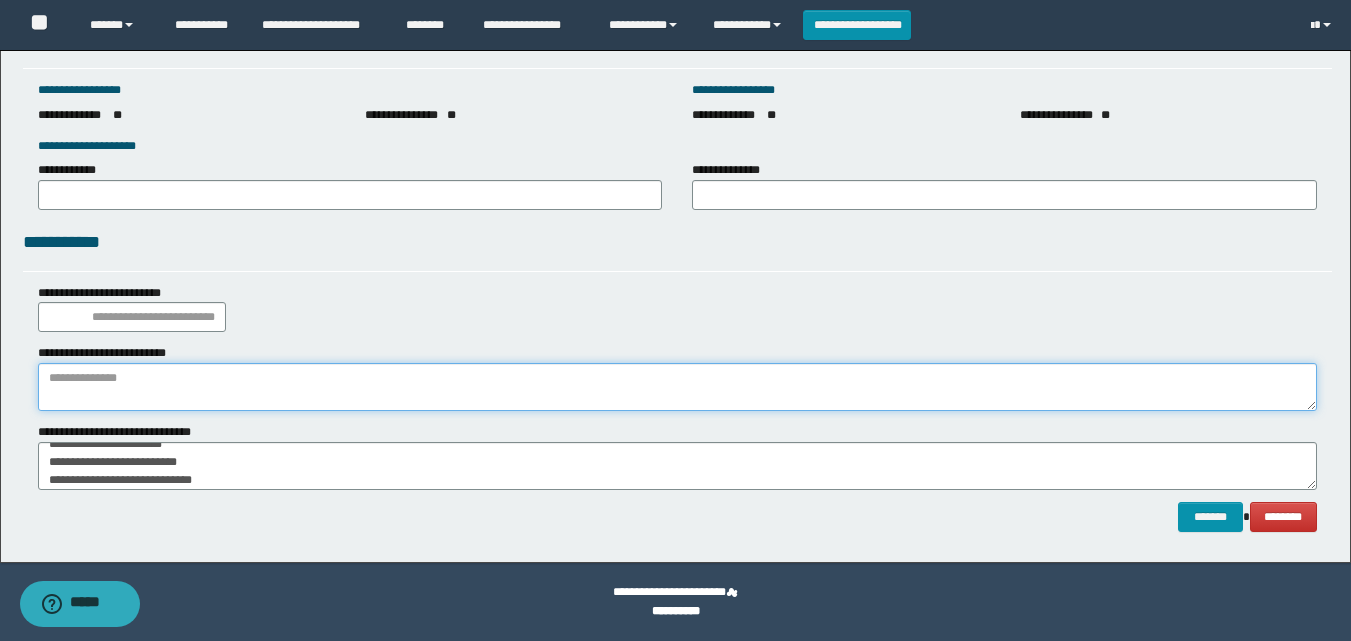 click at bounding box center (677, 387) 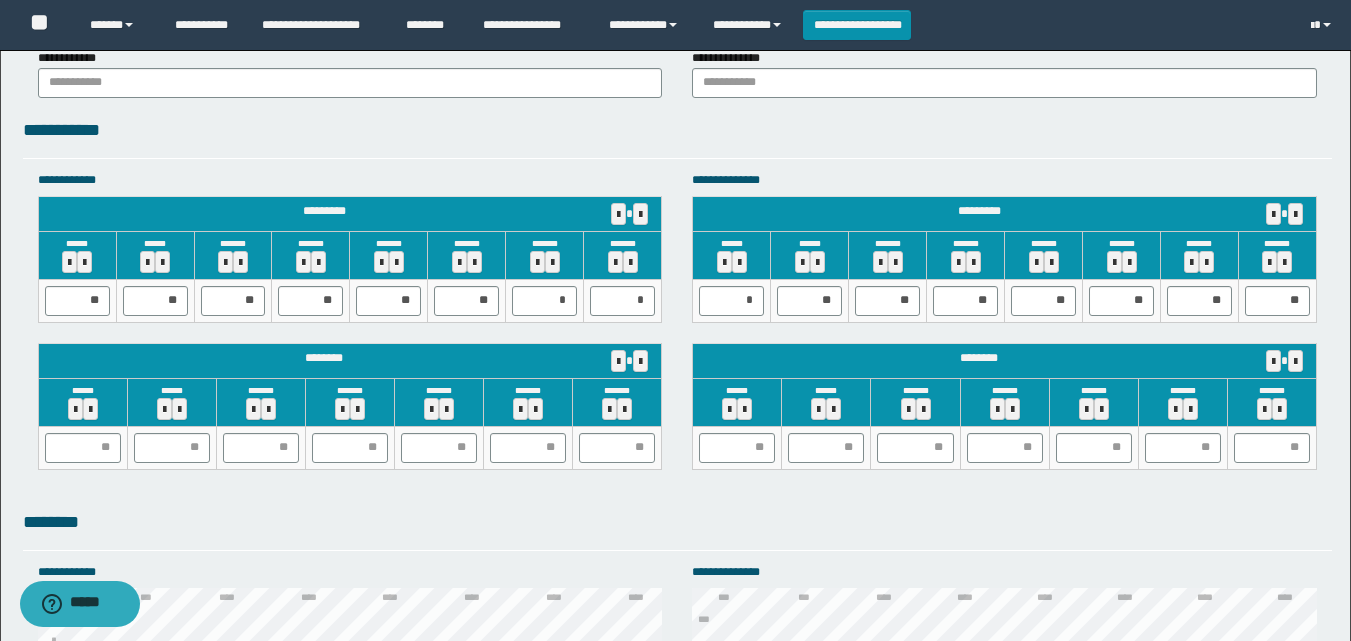 scroll, scrollTop: 1628, scrollLeft: 0, axis: vertical 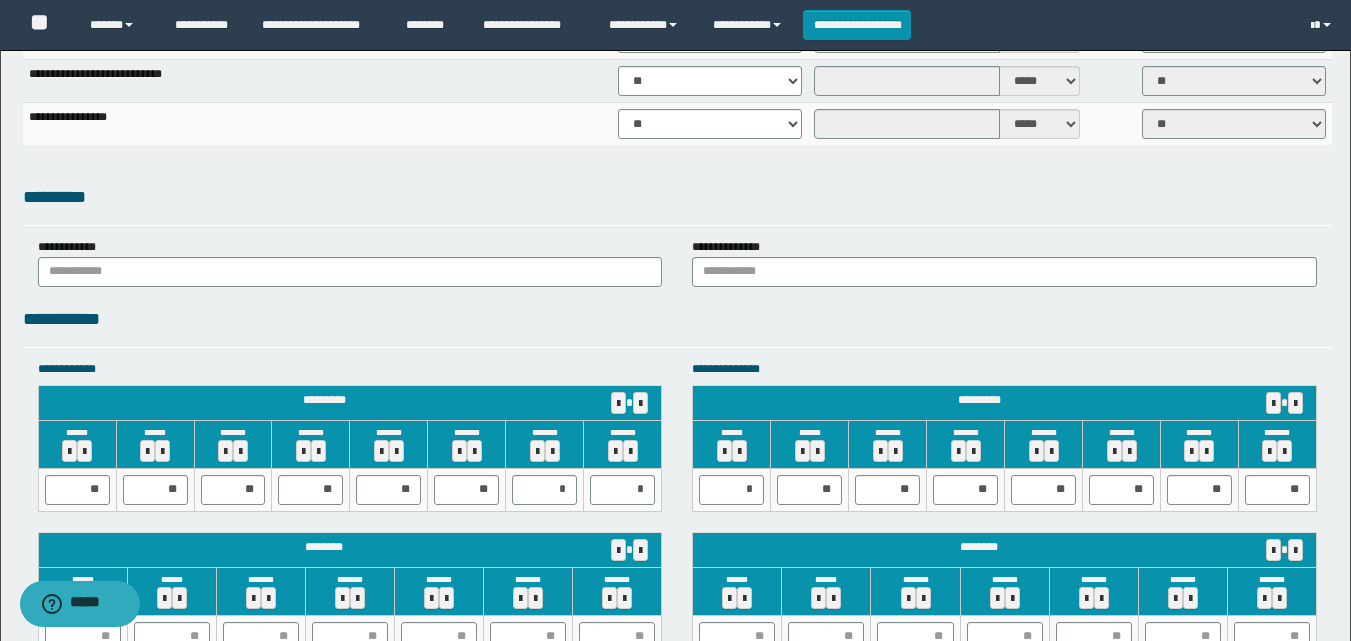 type on "**********" 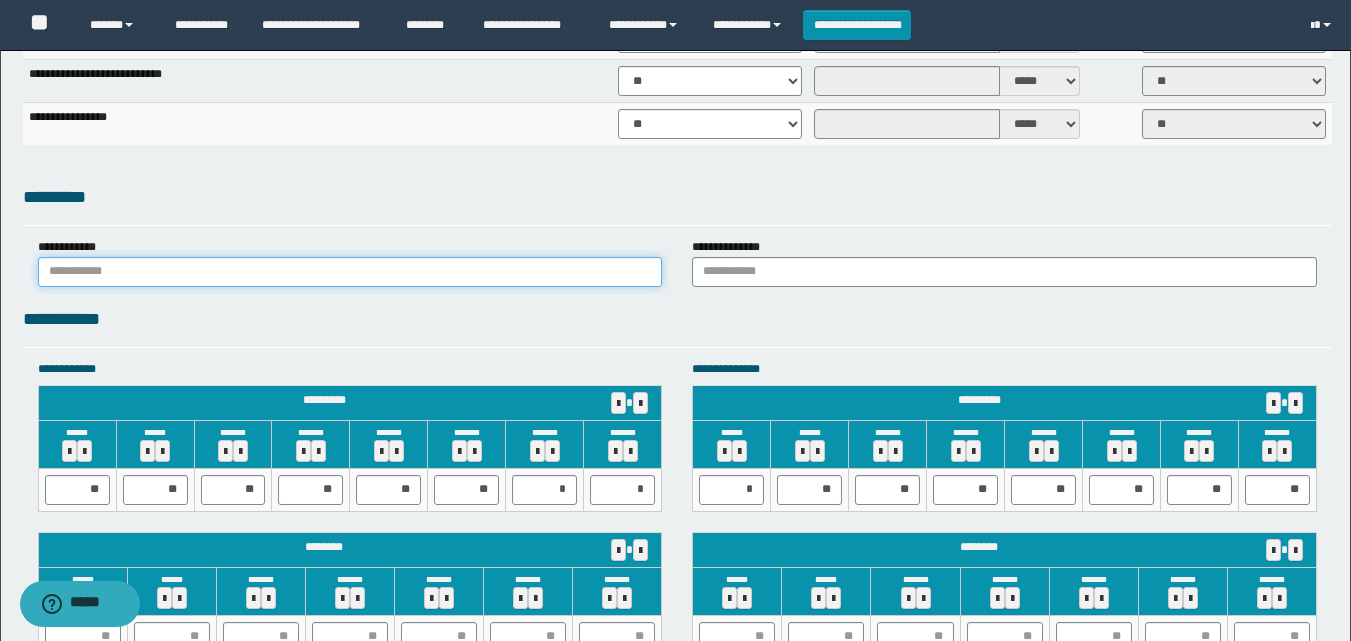 click at bounding box center (350, 272) 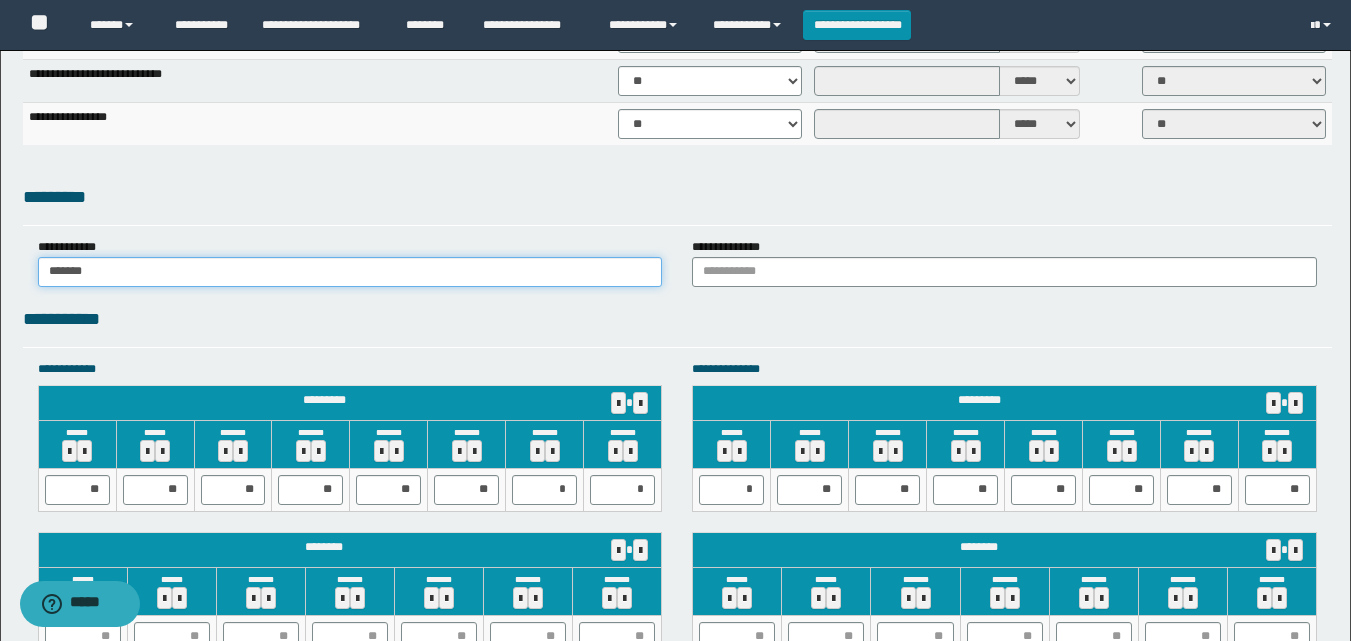 type on "******" 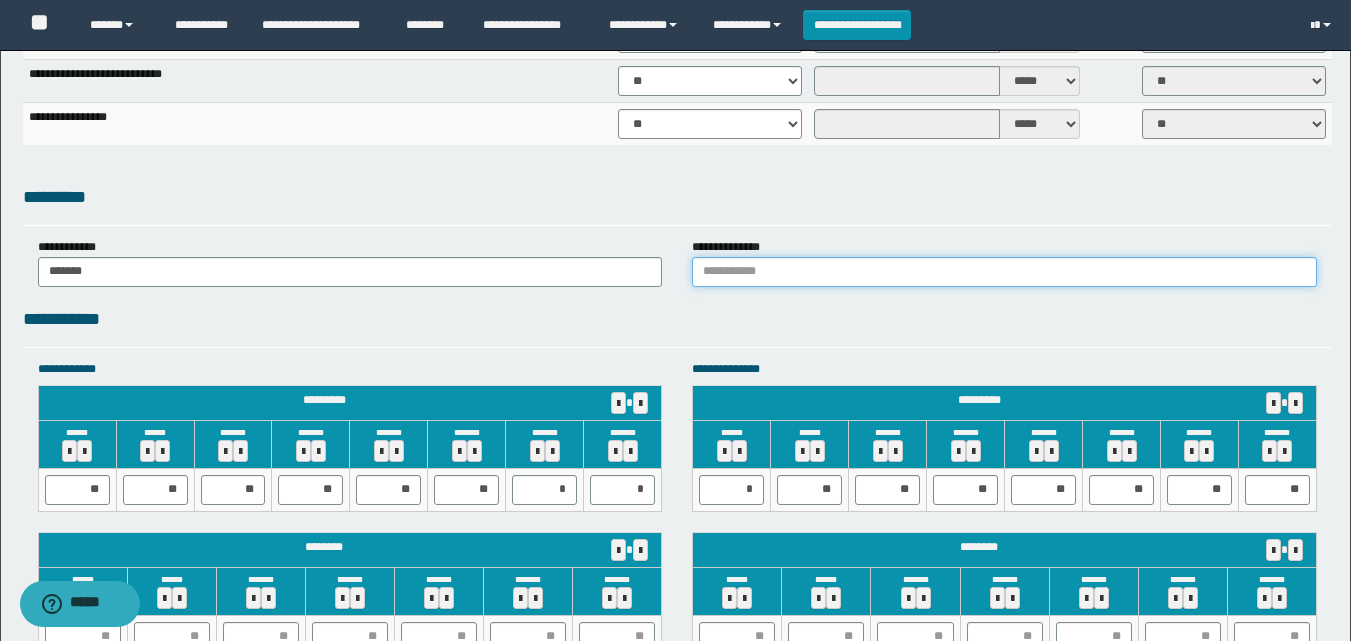 click at bounding box center (1004, 272) 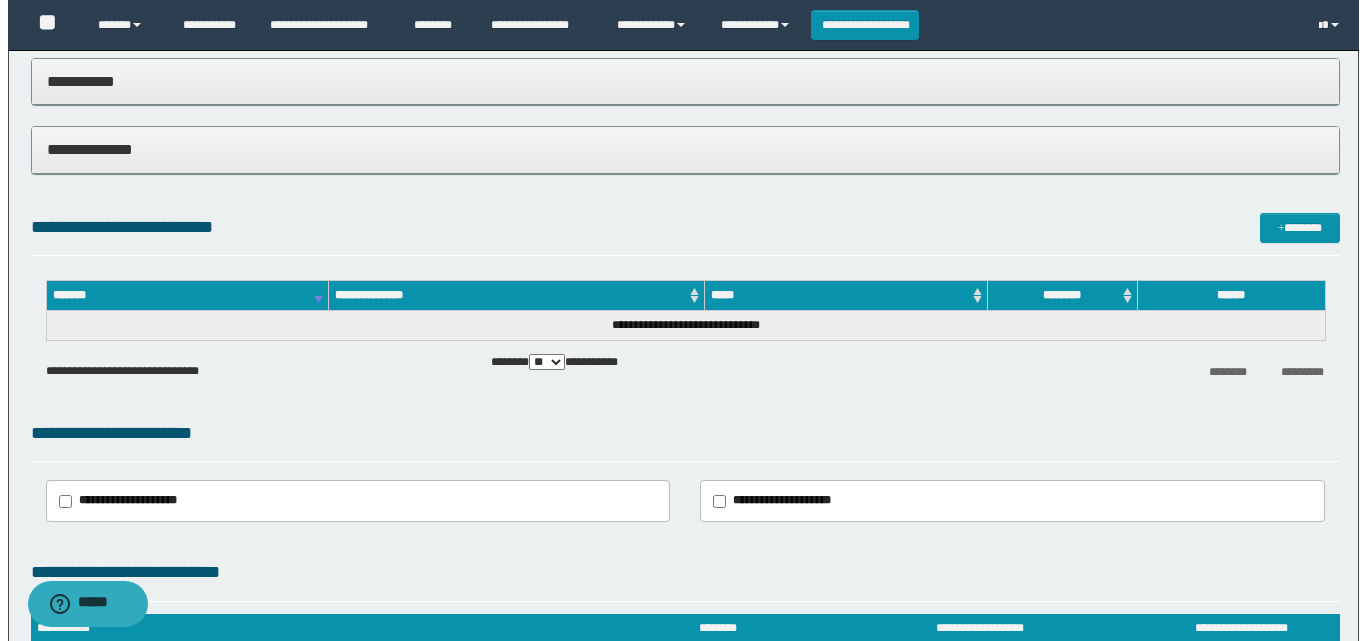 scroll, scrollTop: 328, scrollLeft: 0, axis: vertical 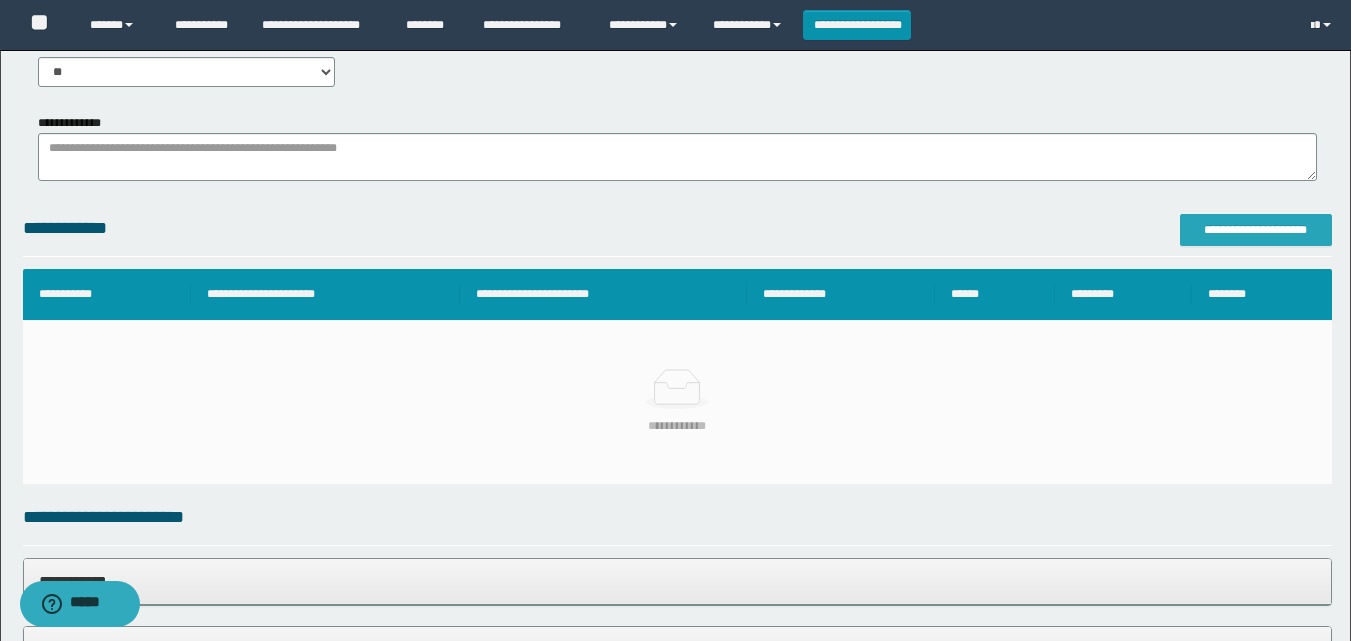 click on "**********" at bounding box center [1256, 230] 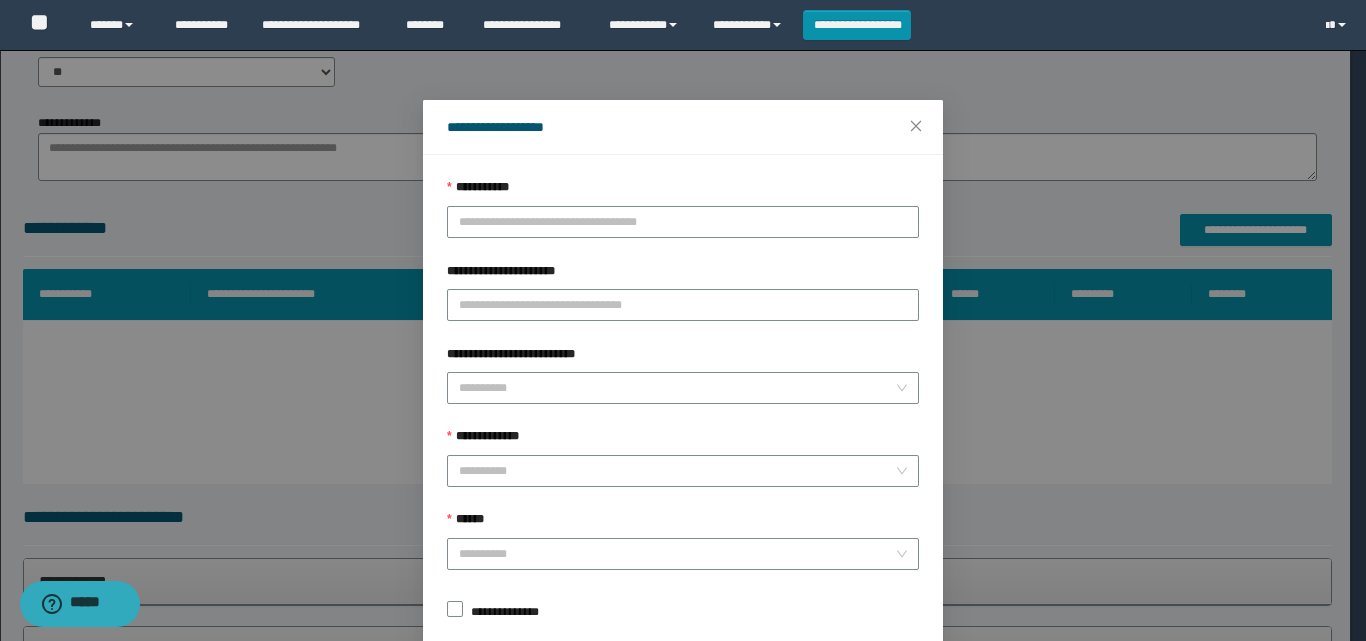click on "**********" at bounding box center [683, 222] 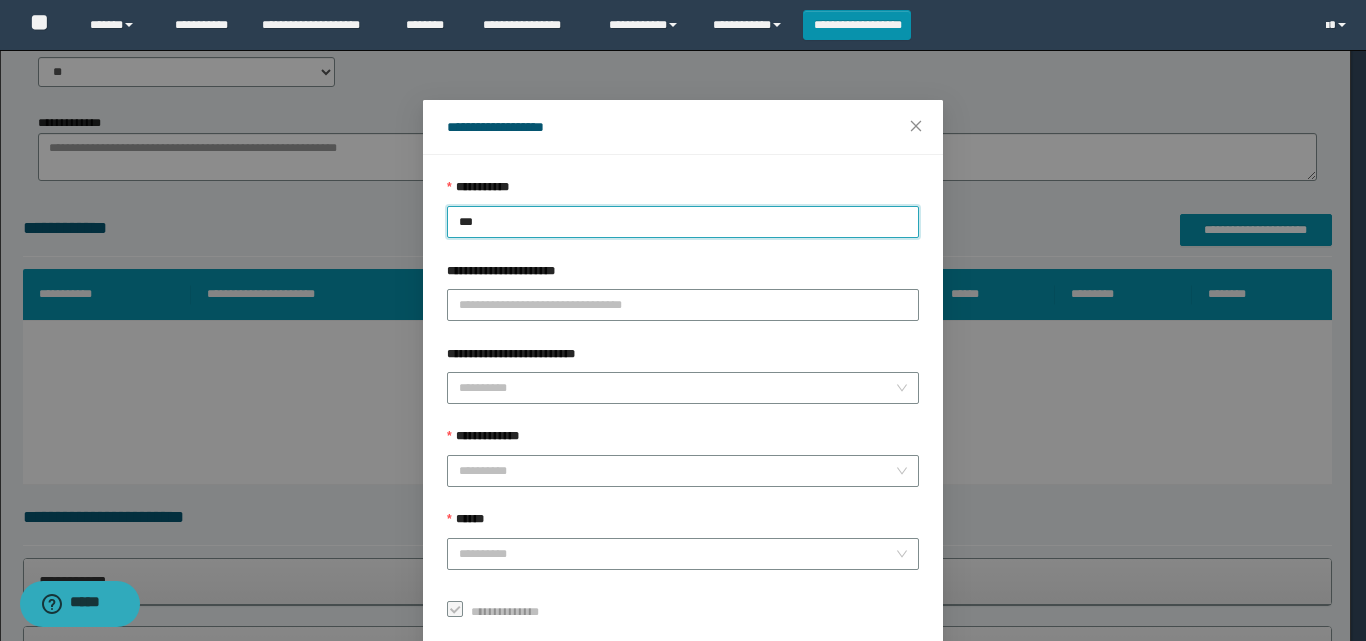 type on "****" 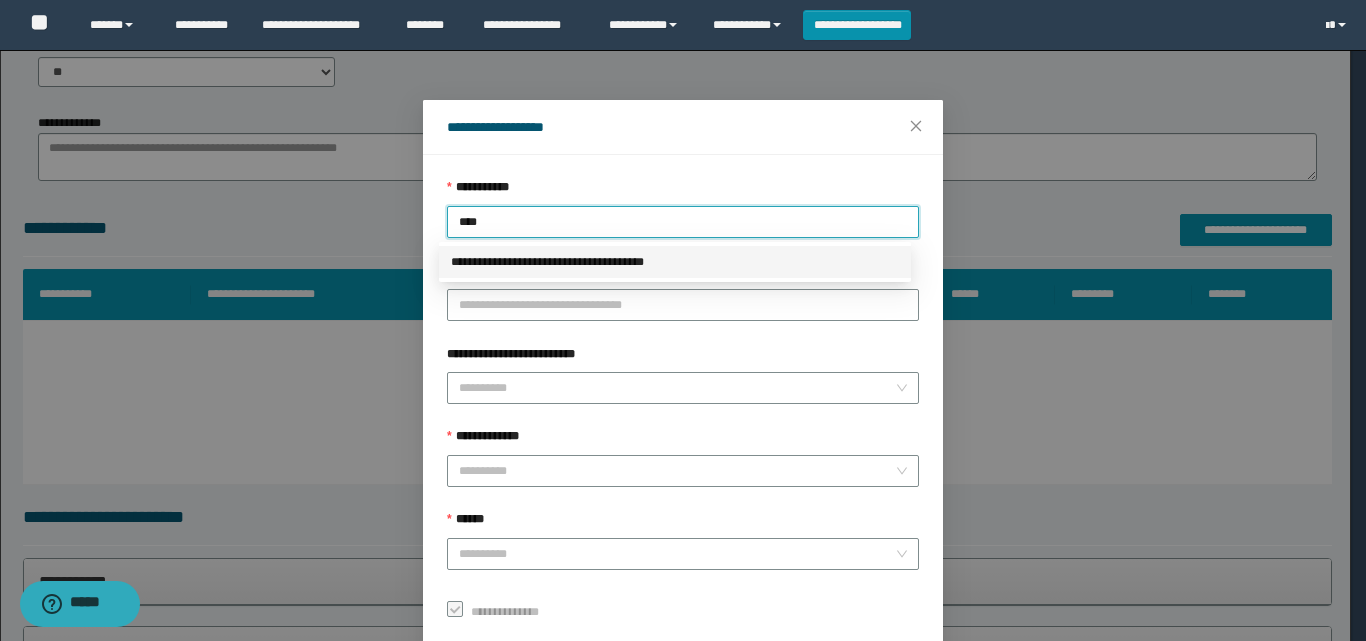click on "**********" at bounding box center (675, 262) 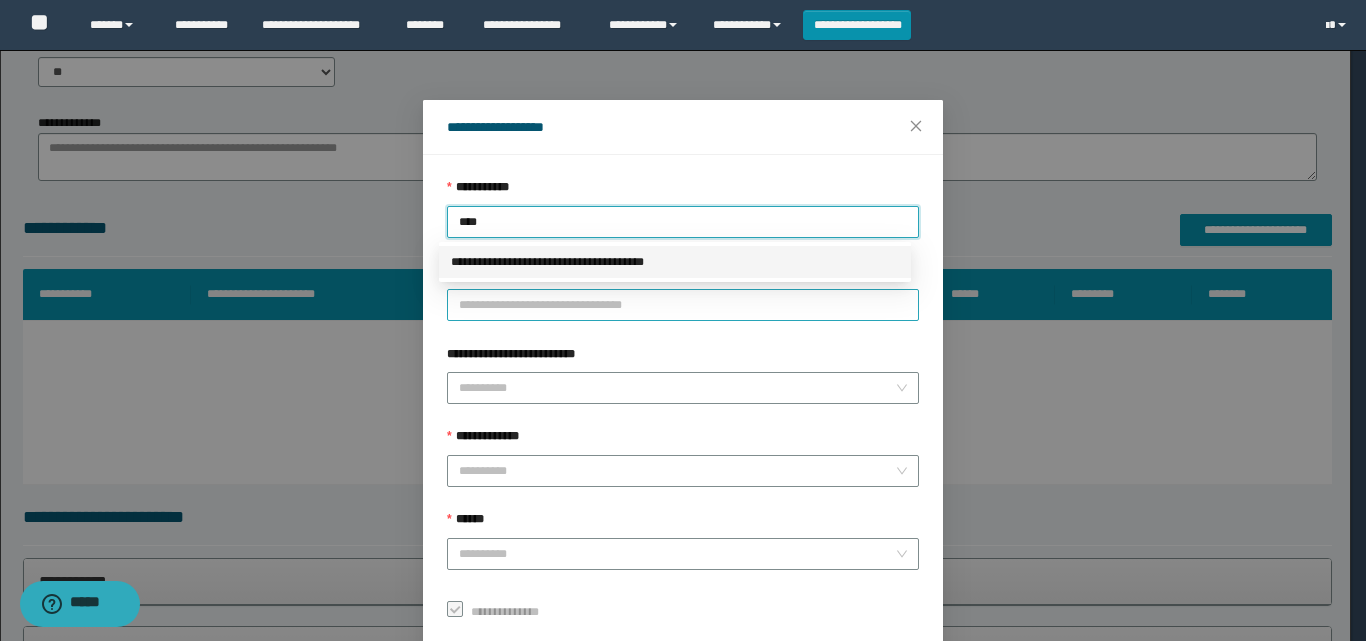type 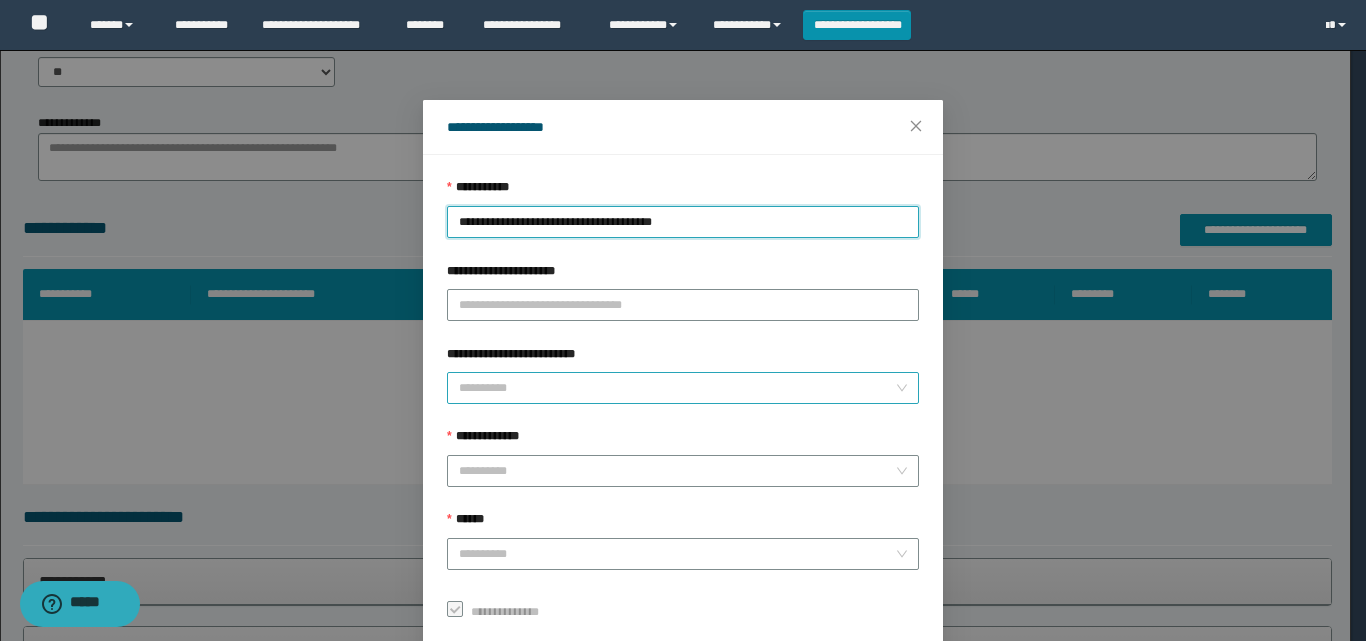 click on "**********" at bounding box center (677, 388) 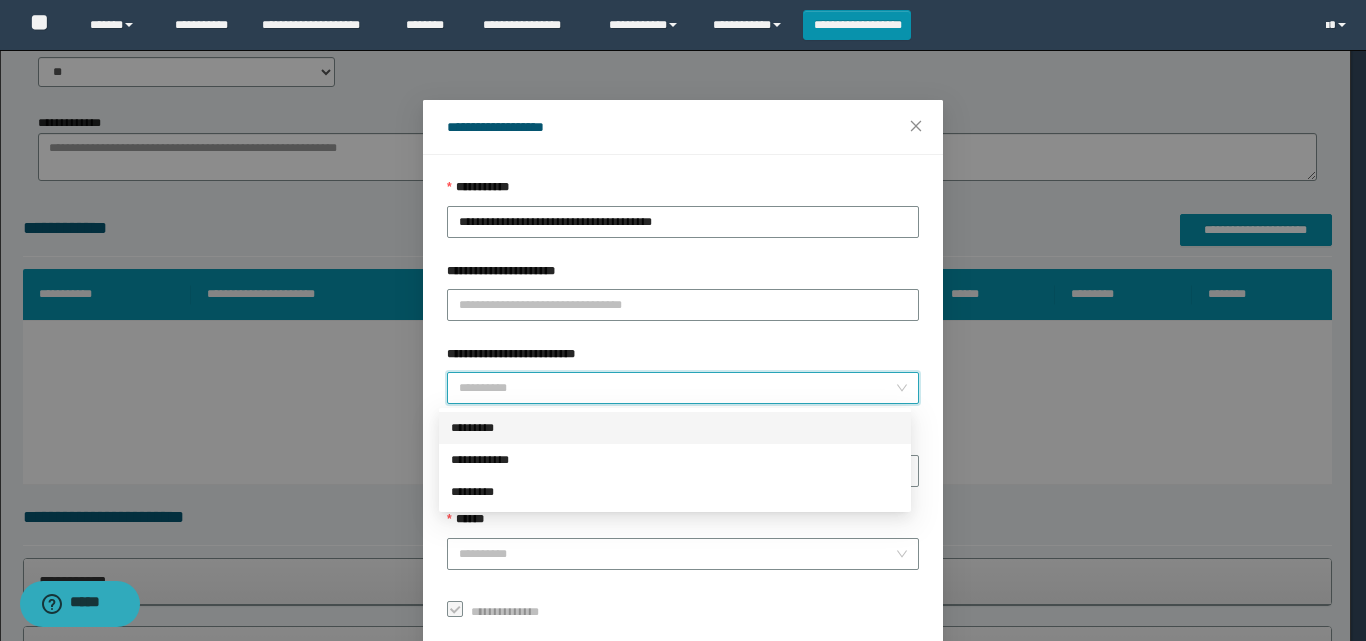 click on "*********" at bounding box center (675, 428) 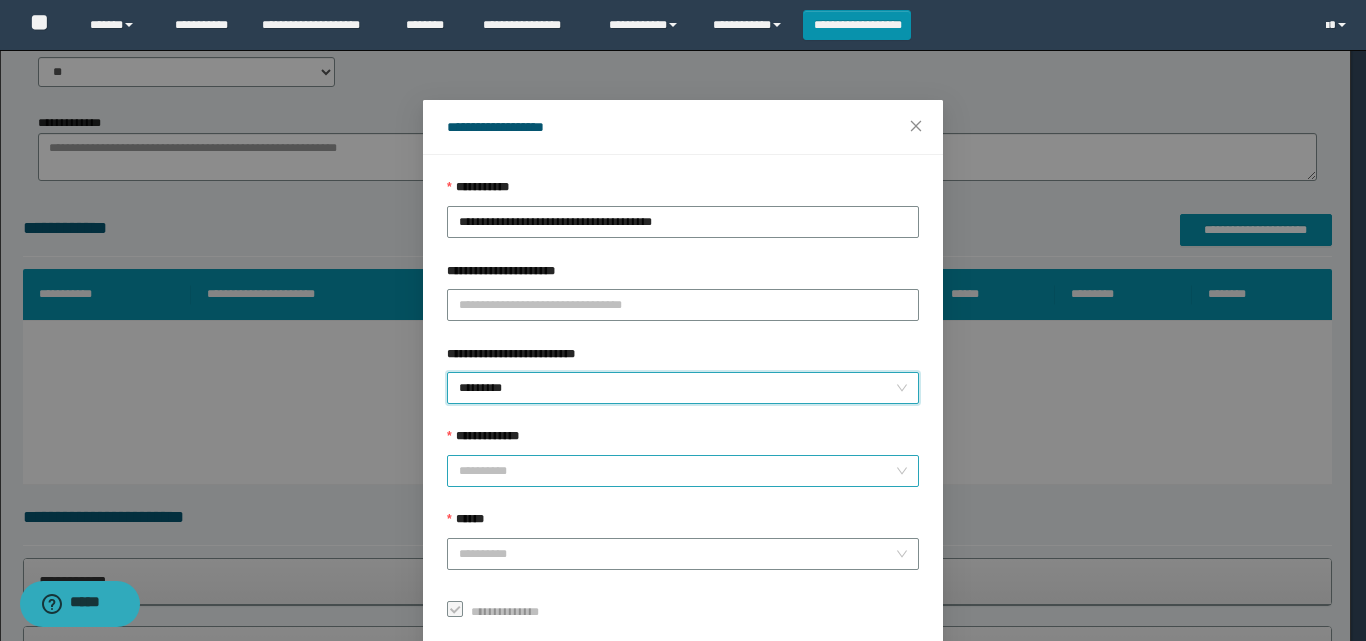 click on "**********" at bounding box center (677, 471) 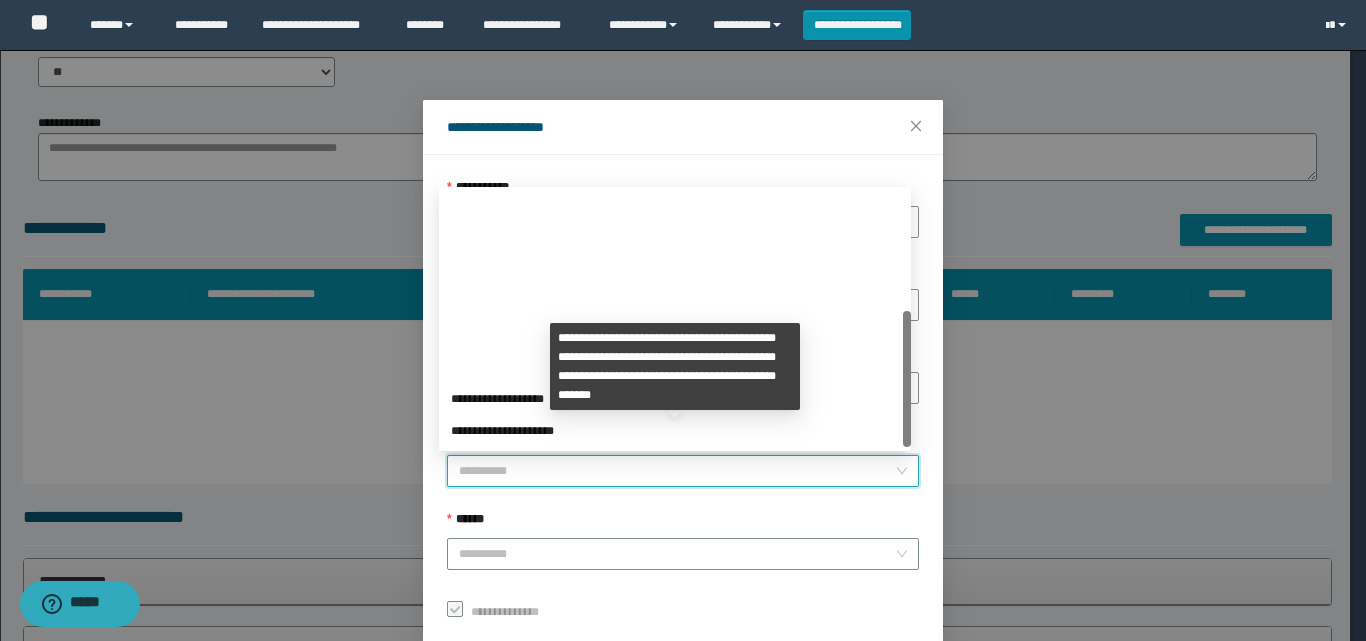 scroll, scrollTop: 224, scrollLeft: 0, axis: vertical 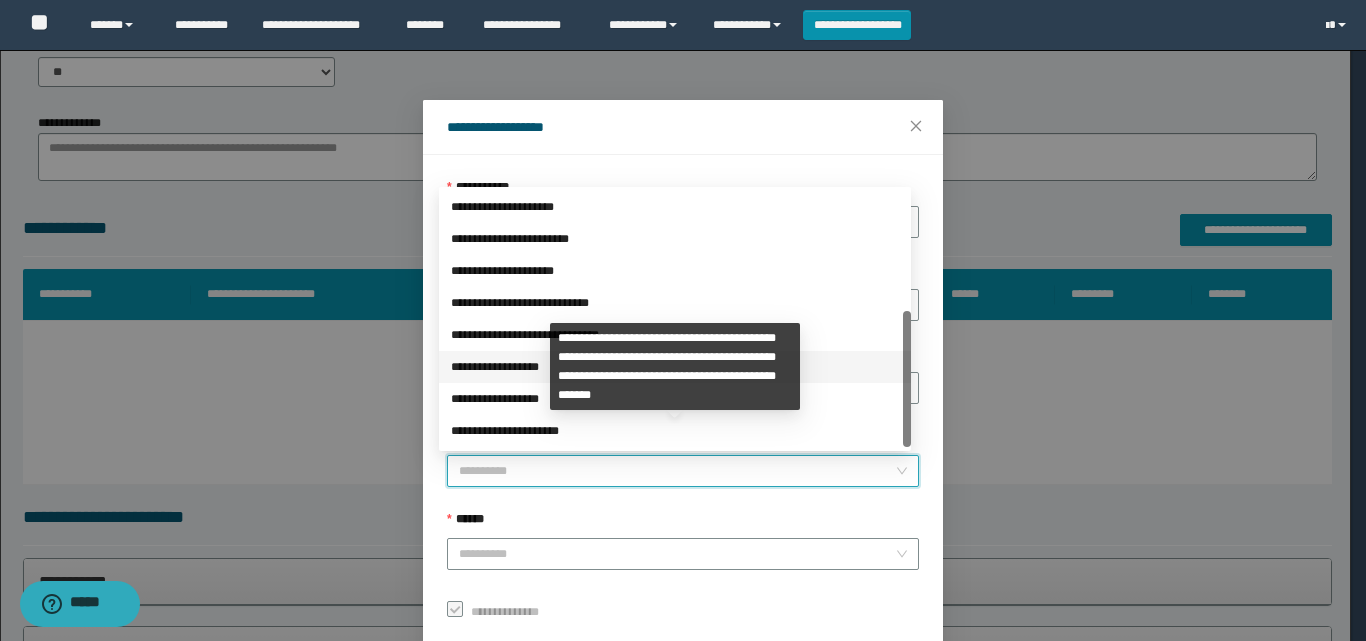 click on "**********" at bounding box center (675, 367) 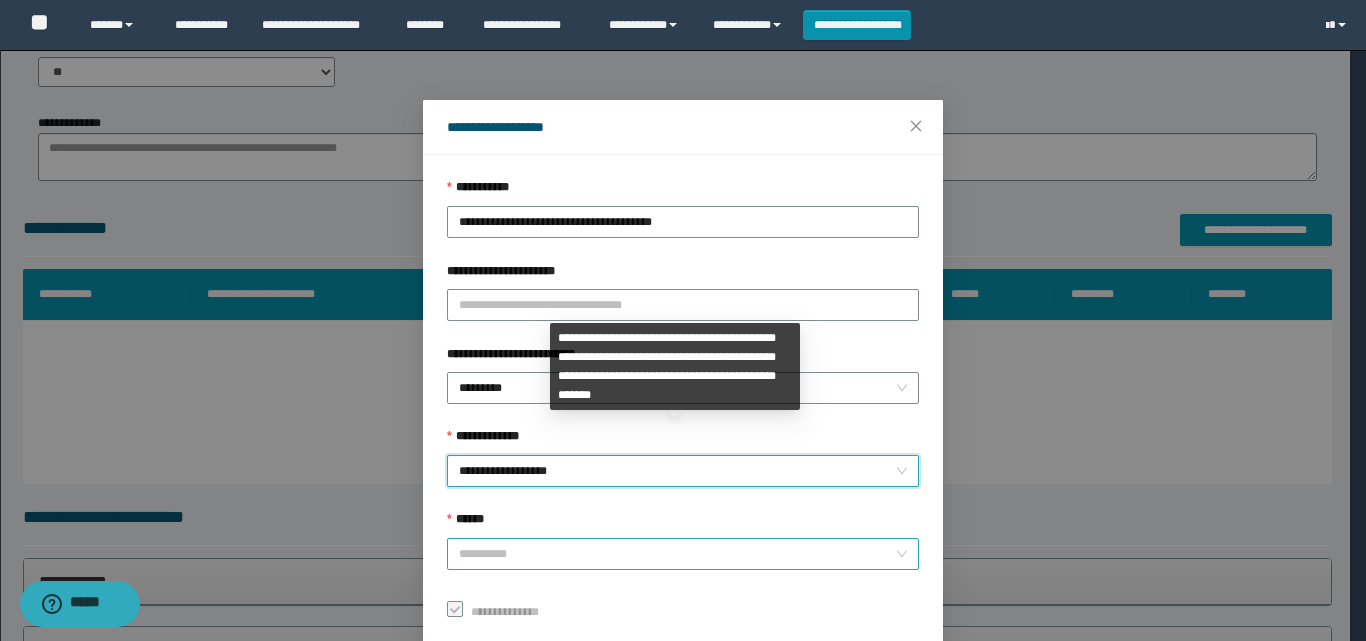 click on "******" at bounding box center (677, 554) 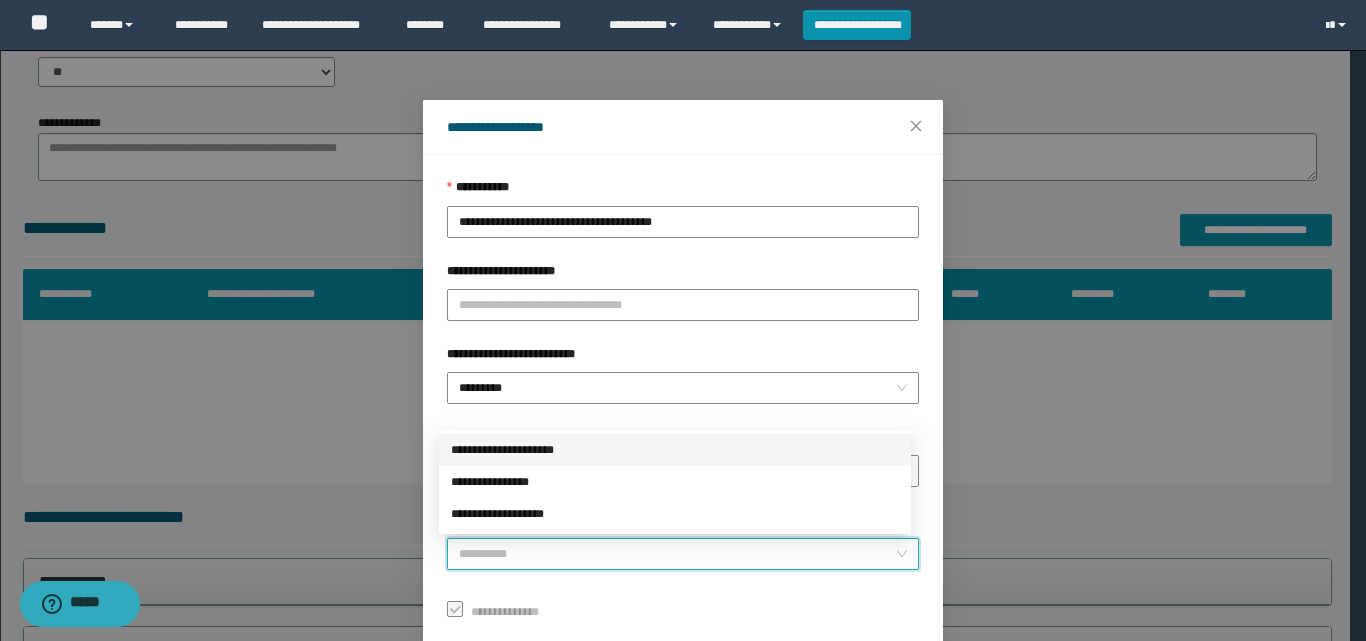 click on "**********" at bounding box center [675, 450] 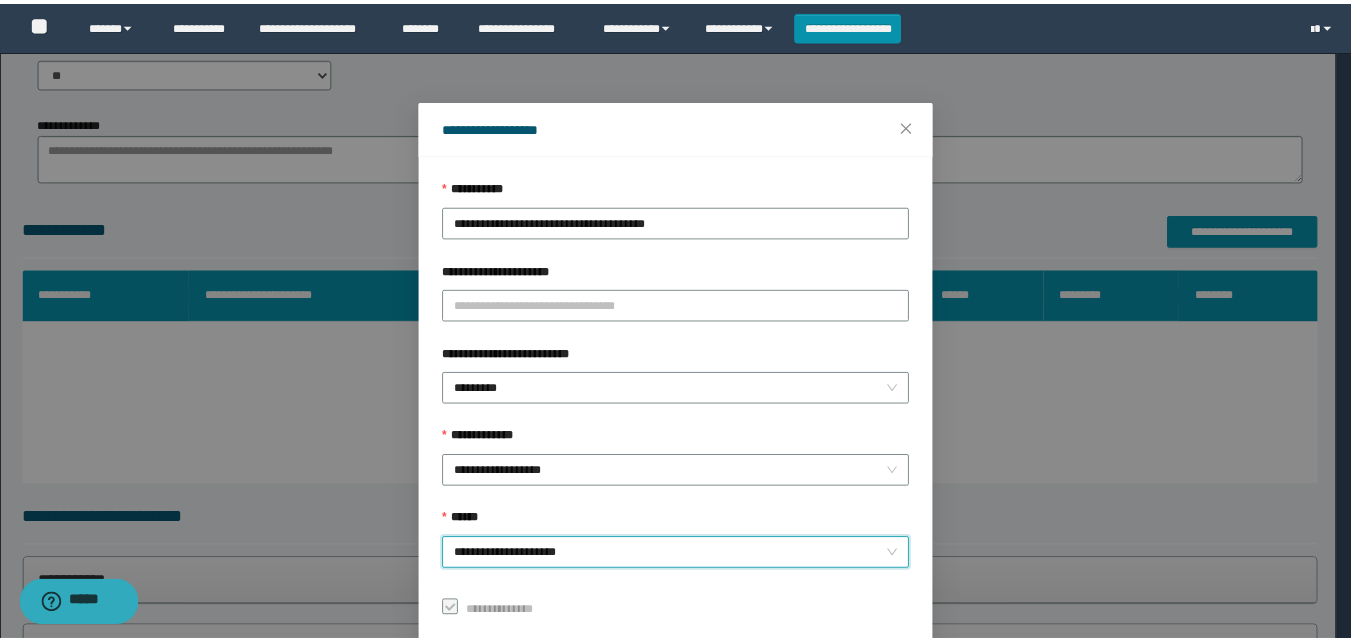 scroll, scrollTop: 111, scrollLeft: 0, axis: vertical 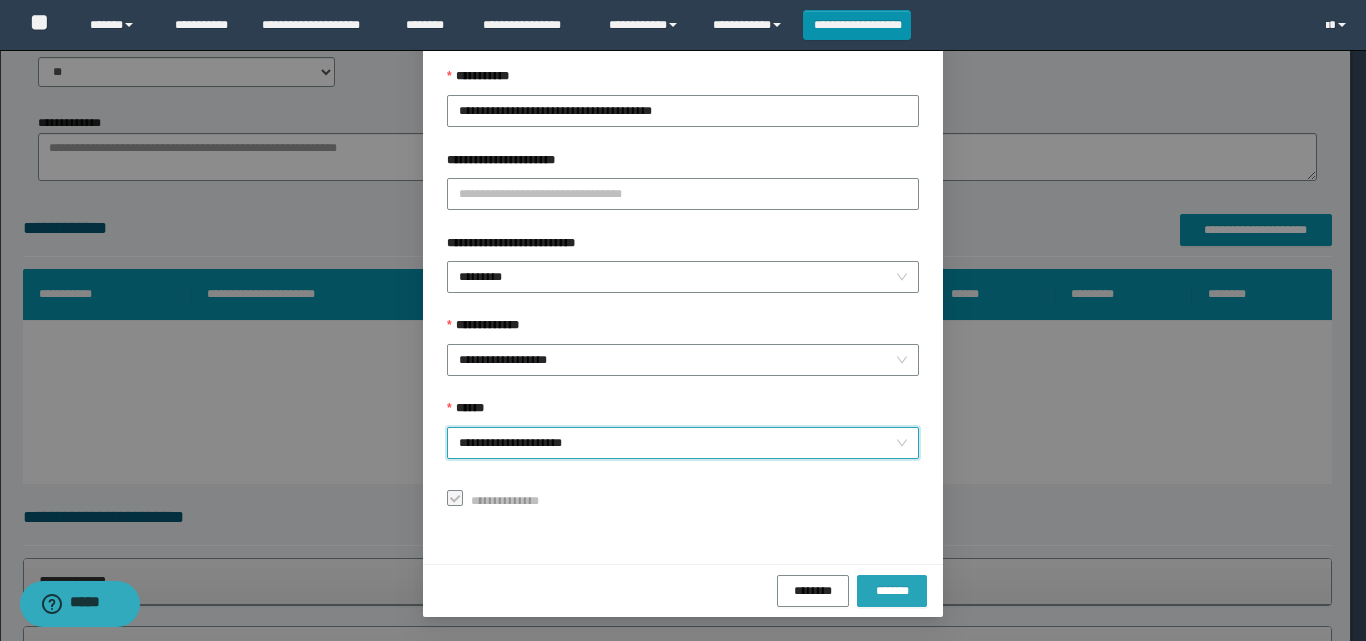 click on "*******" at bounding box center [892, 590] 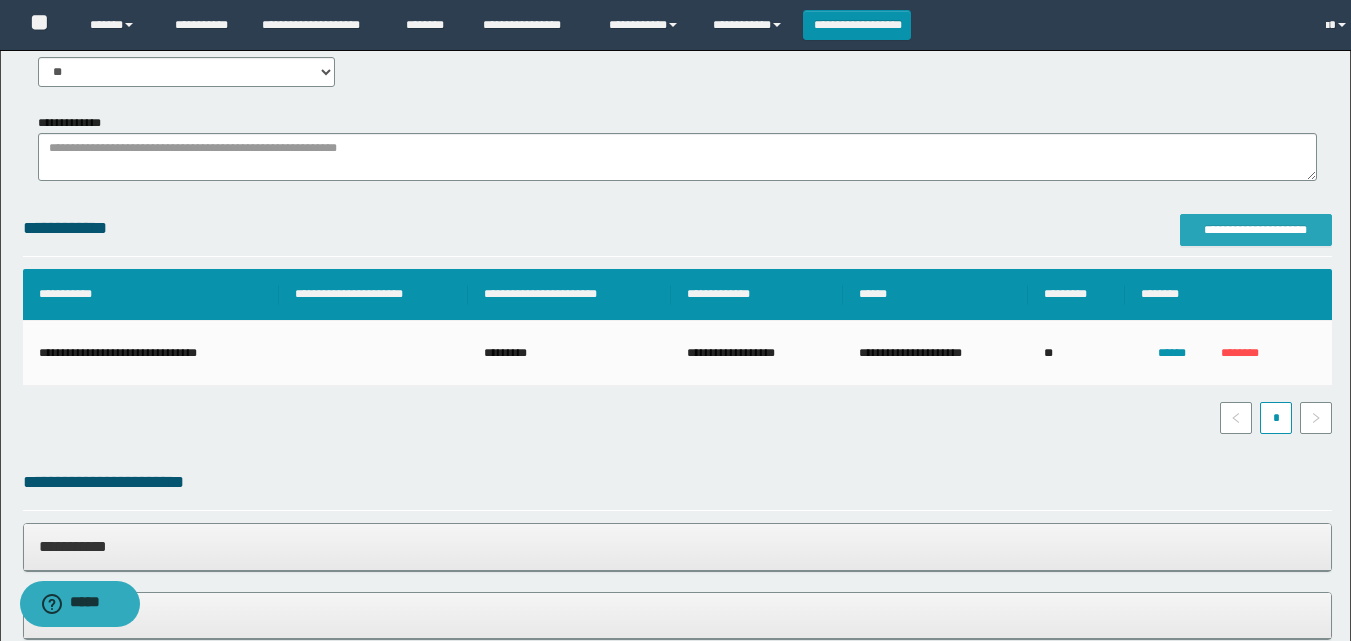 scroll, scrollTop: 0, scrollLeft: 0, axis: both 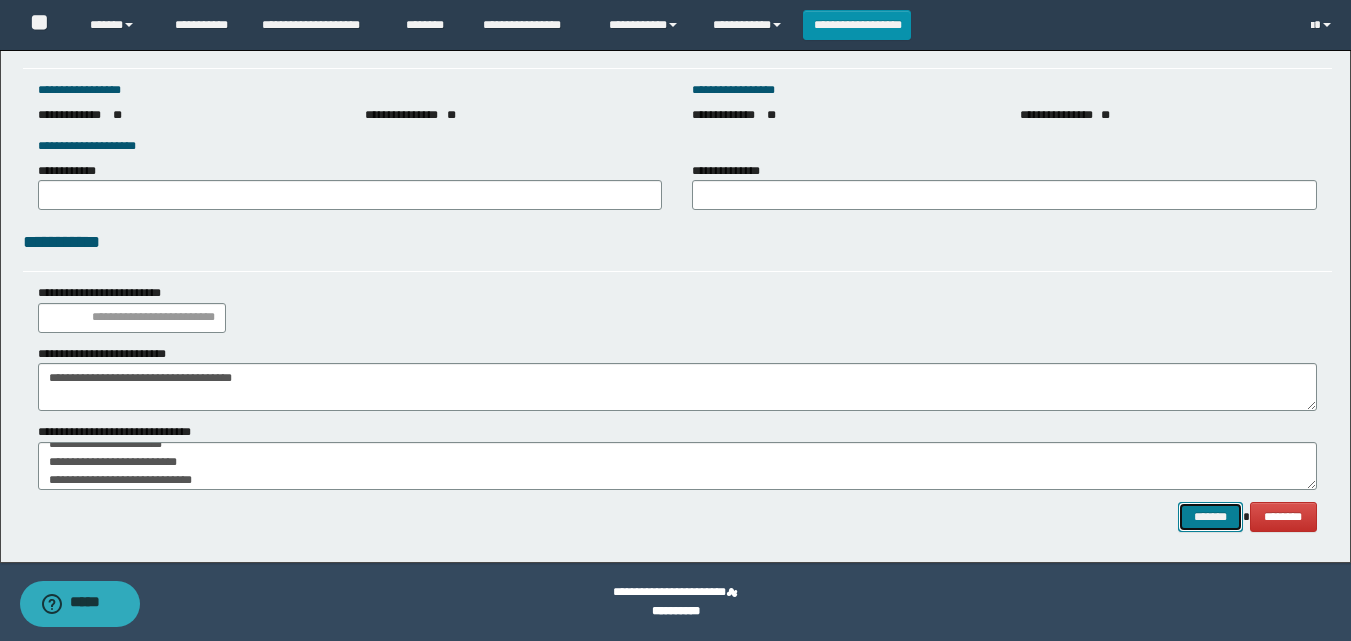 click on "*******" at bounding box center (1210, 517) 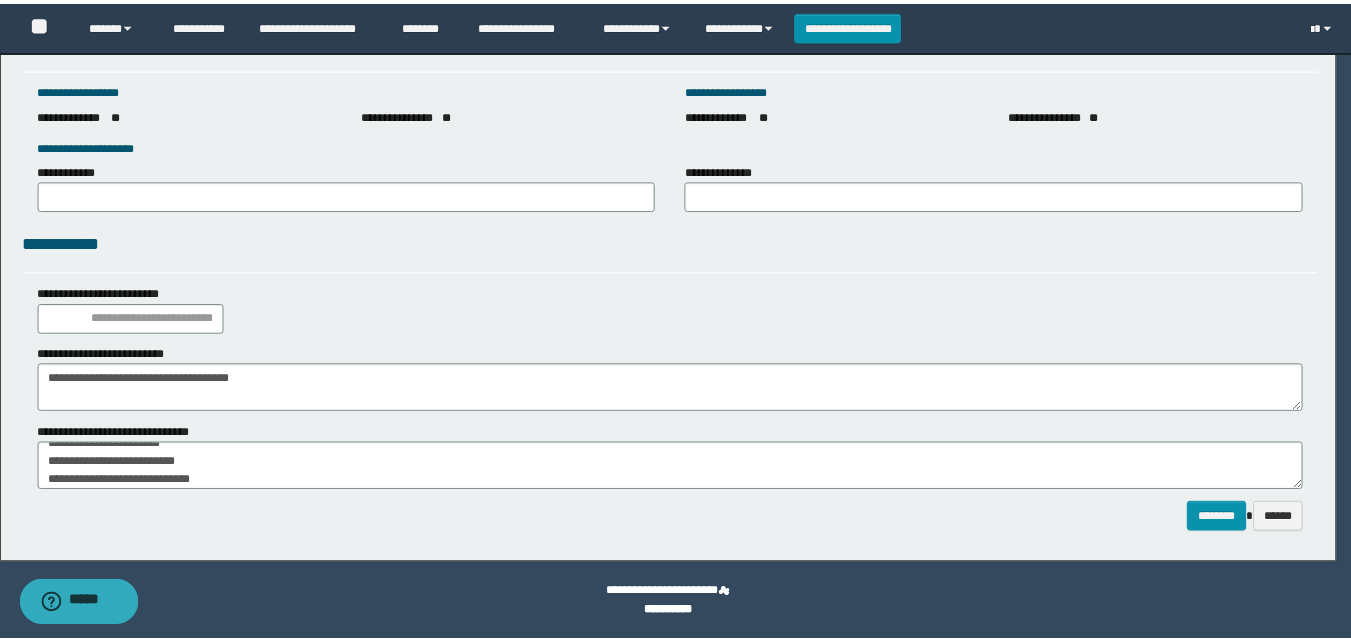 scroll, scrollTop: 0, scrollLeft: 0, axis: both 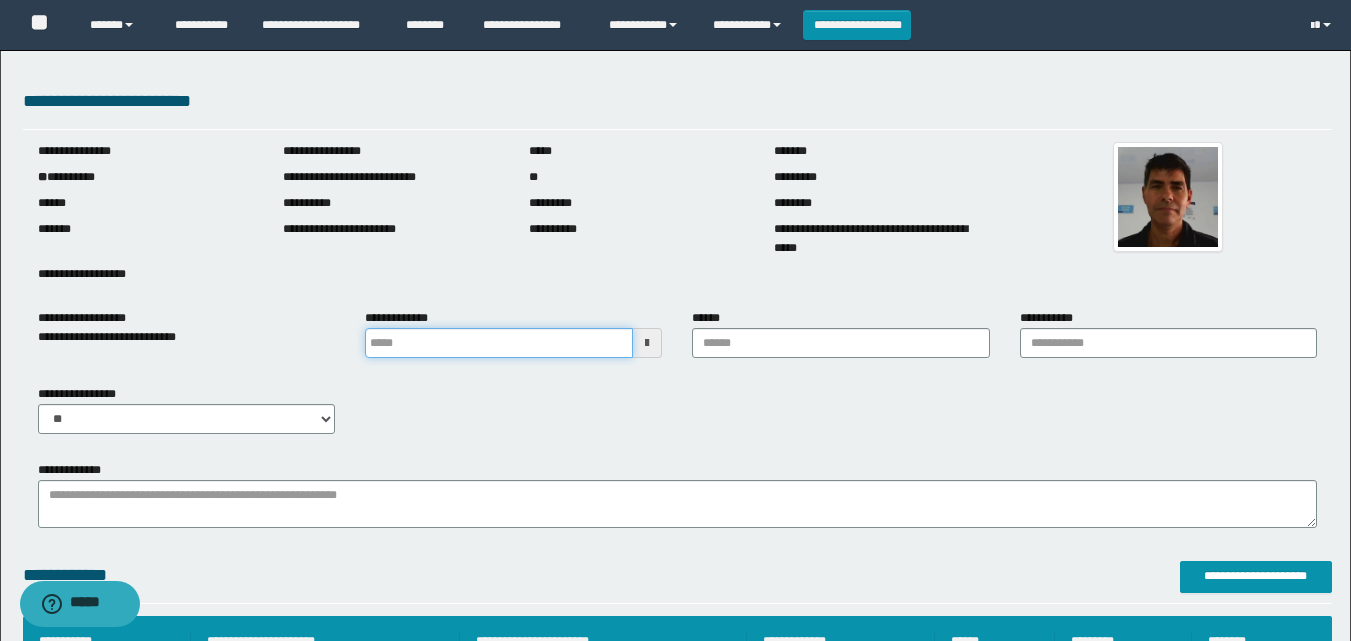 click at bounding box center (499, 343) 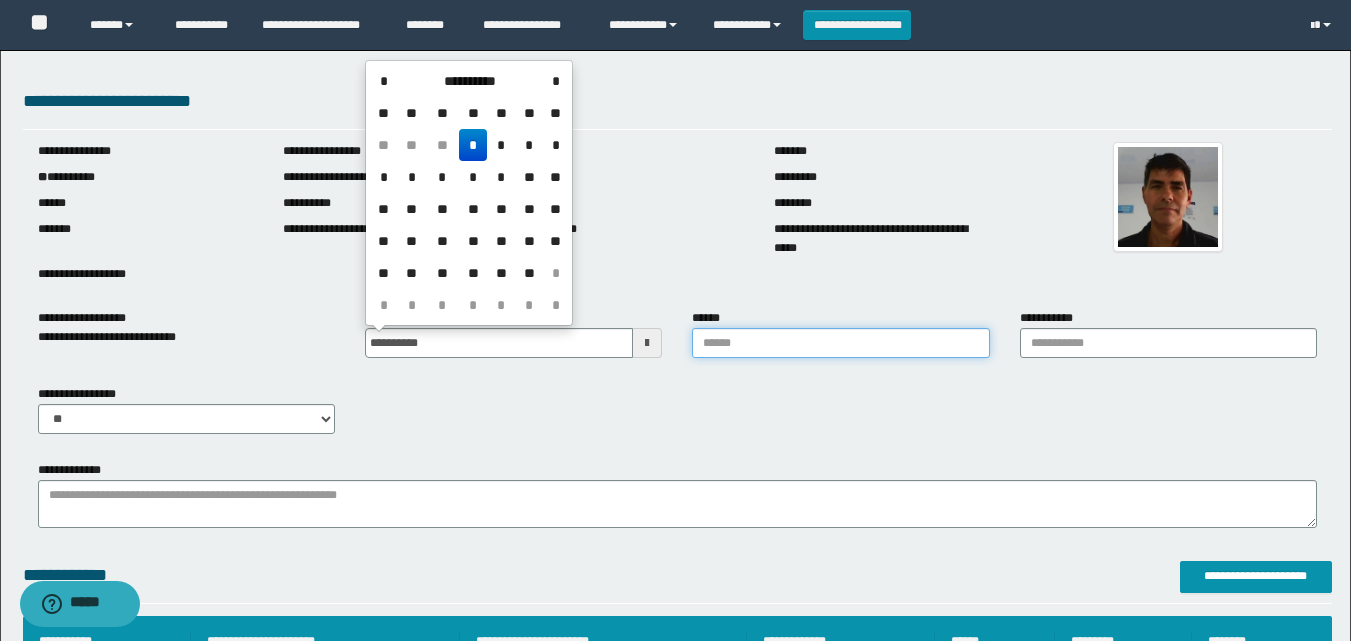 click on "******" at bounding box center [840, 343] 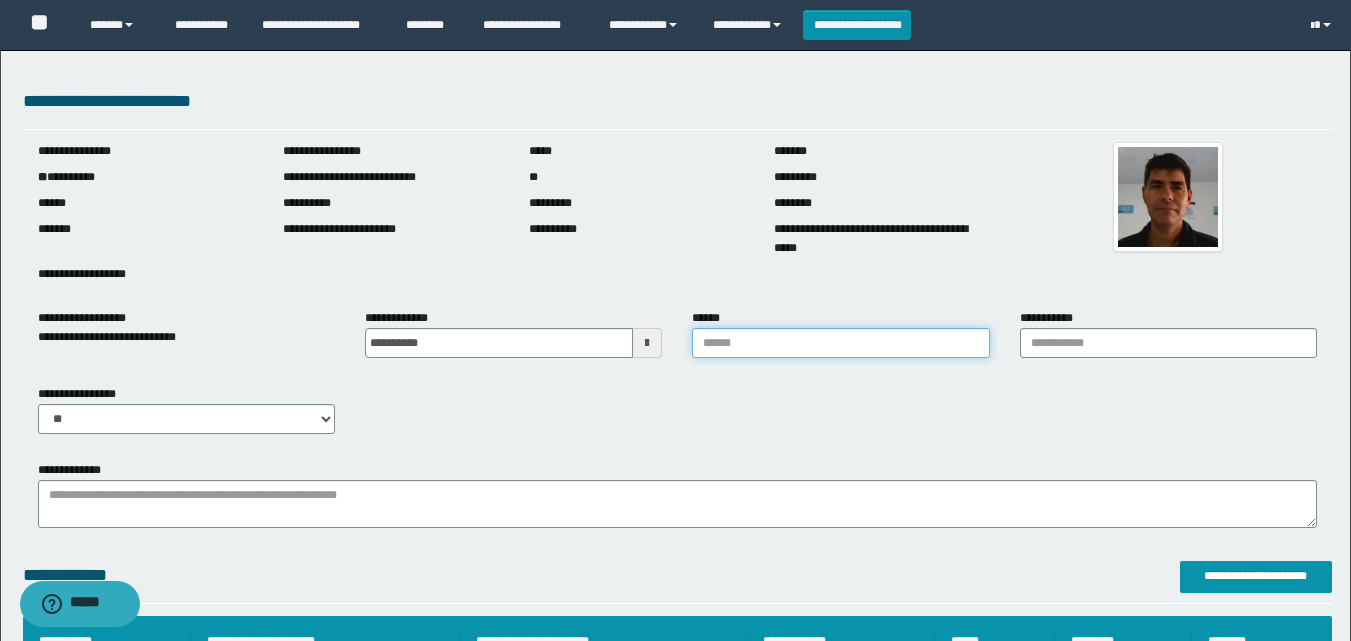 type on "**********" 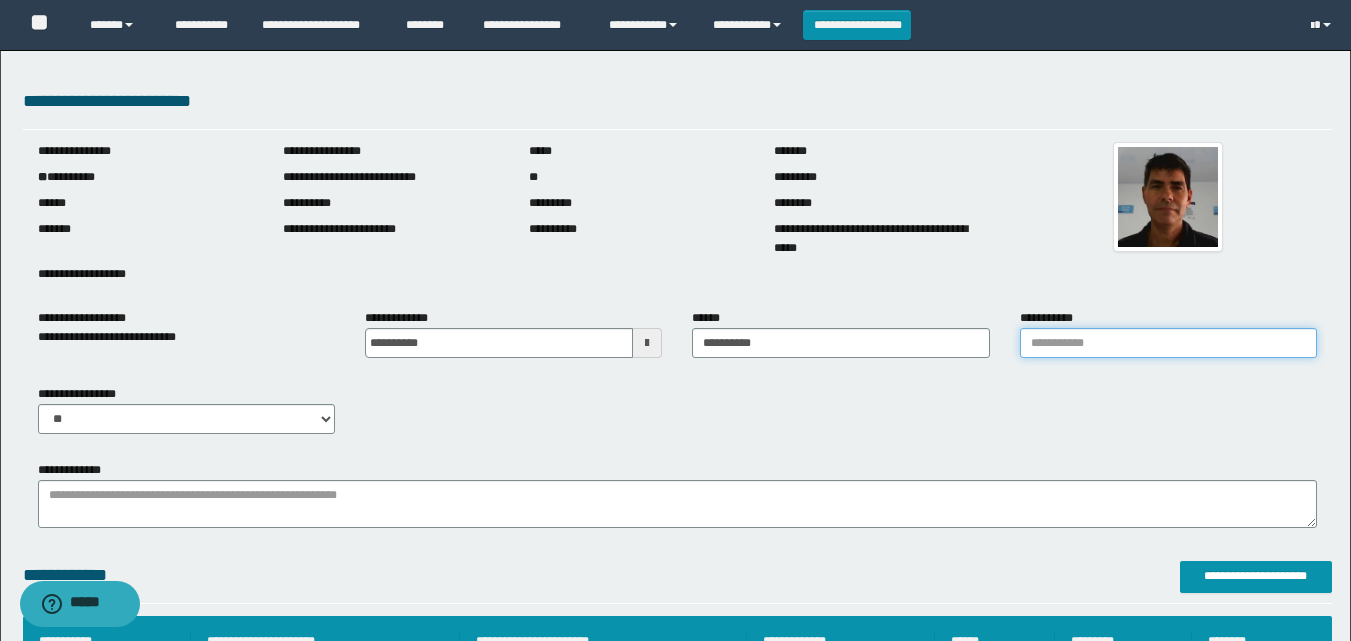 drag, startPoint x: 1073, startPoint y: 345, endPoint x: 1111, endPoint y: 372, distance: 46.615448 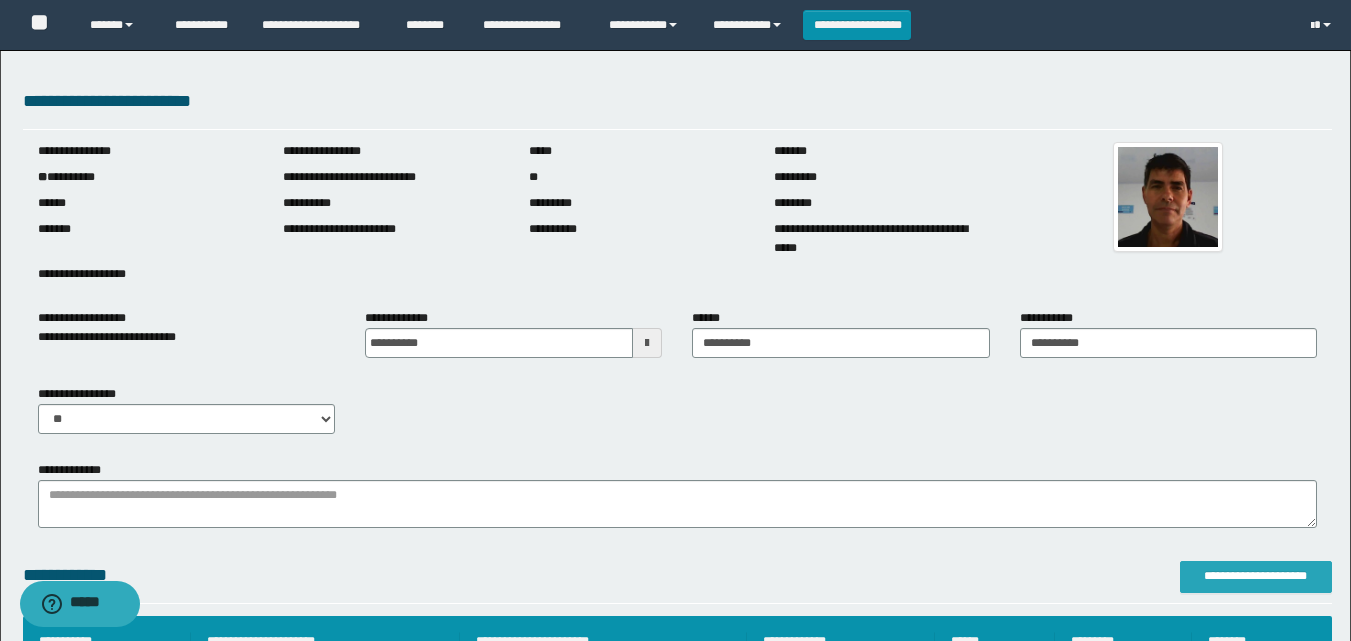 click on "**********" at bounding box center (1256, 576) 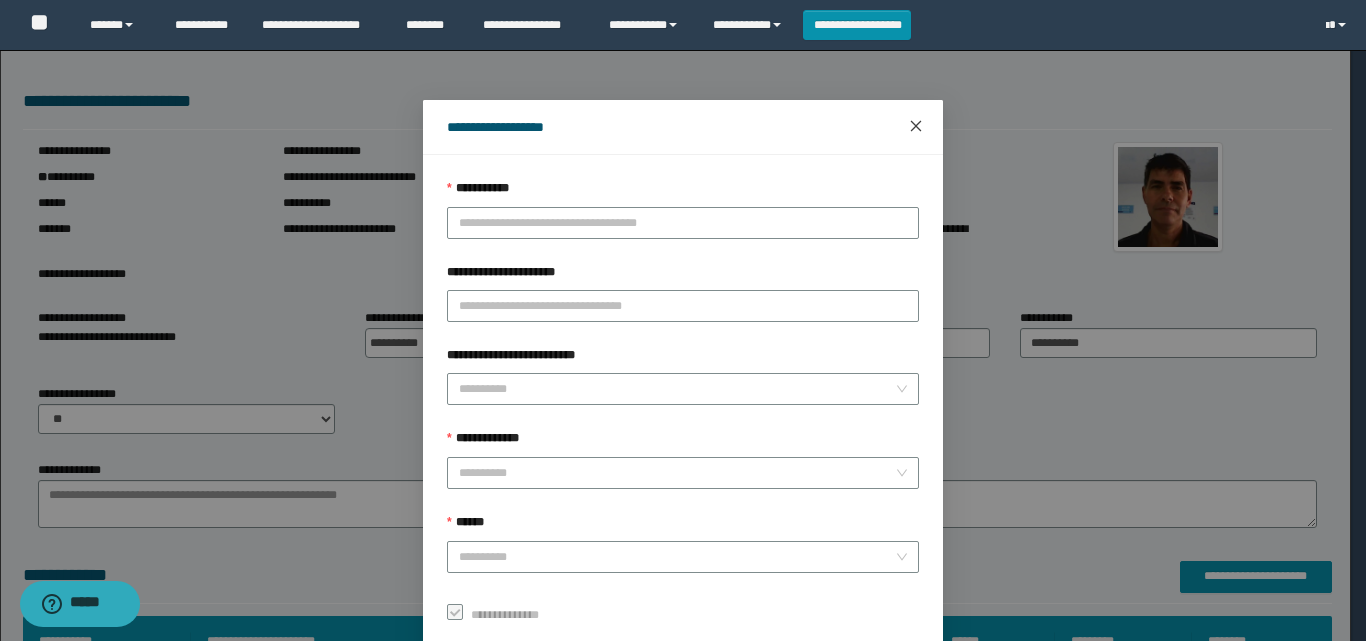 click at bounding box center (916, 127) 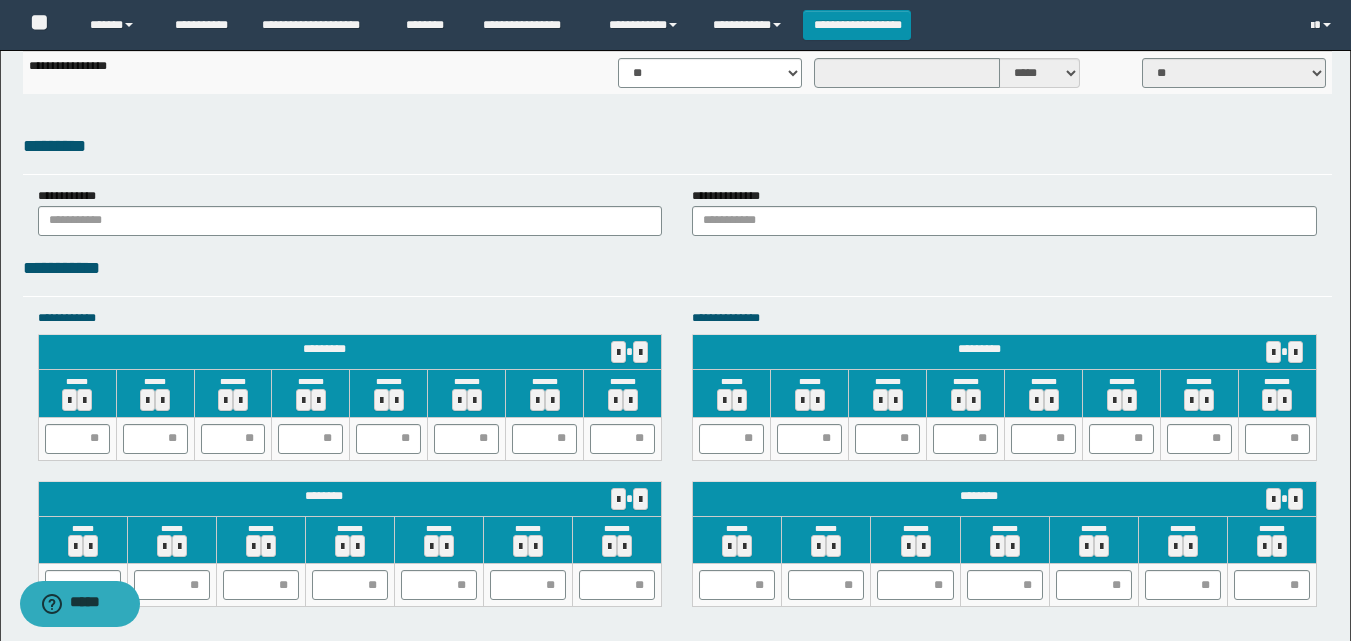 scroll, scrollTop: 1700, scrollLeft: 0, axis: vertical 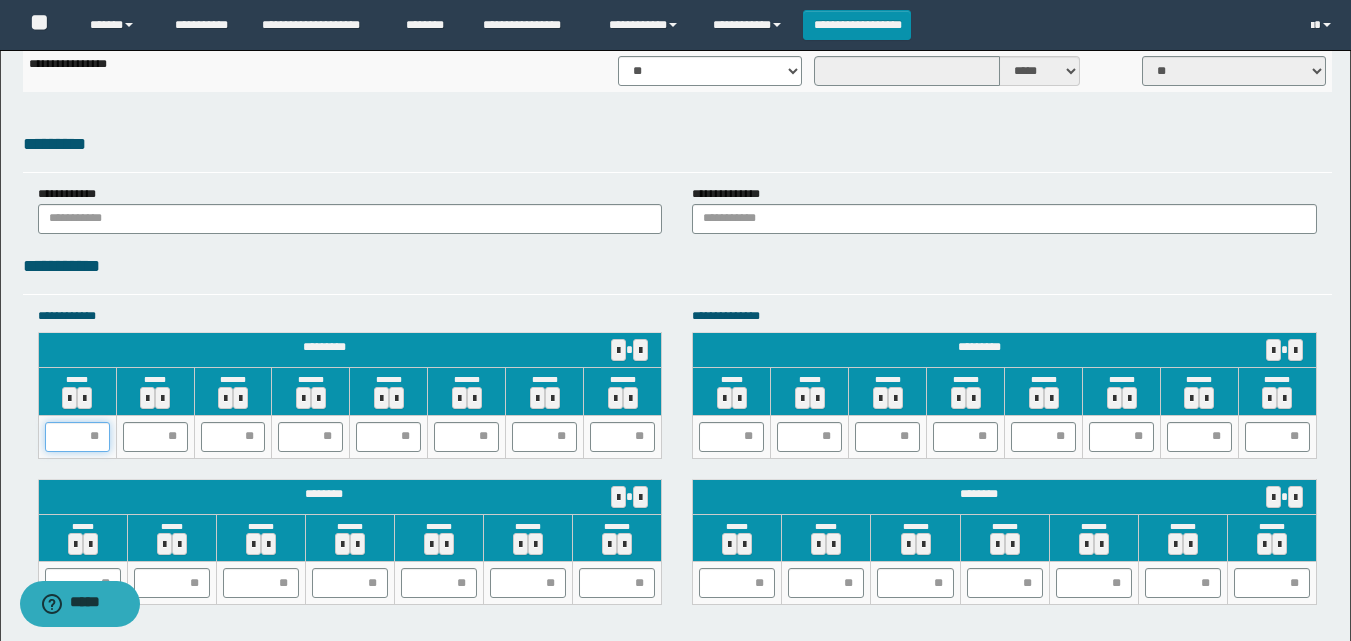 click at bounding box center (77, 437) 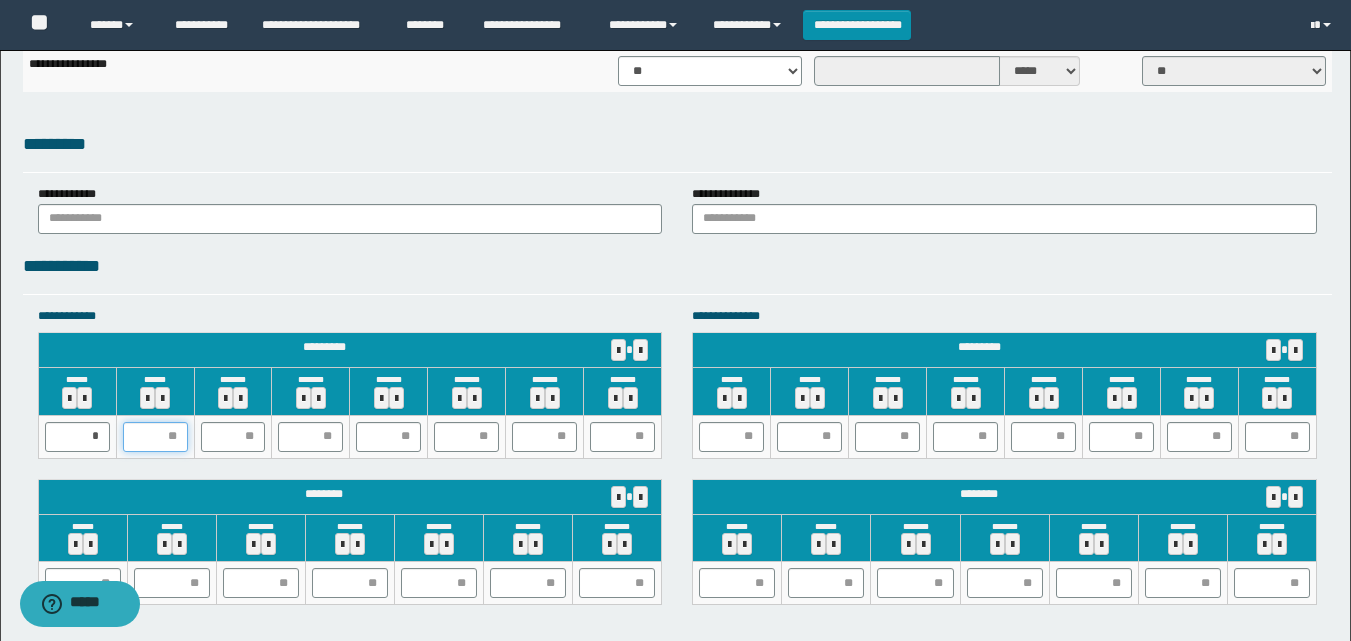 type on "*" 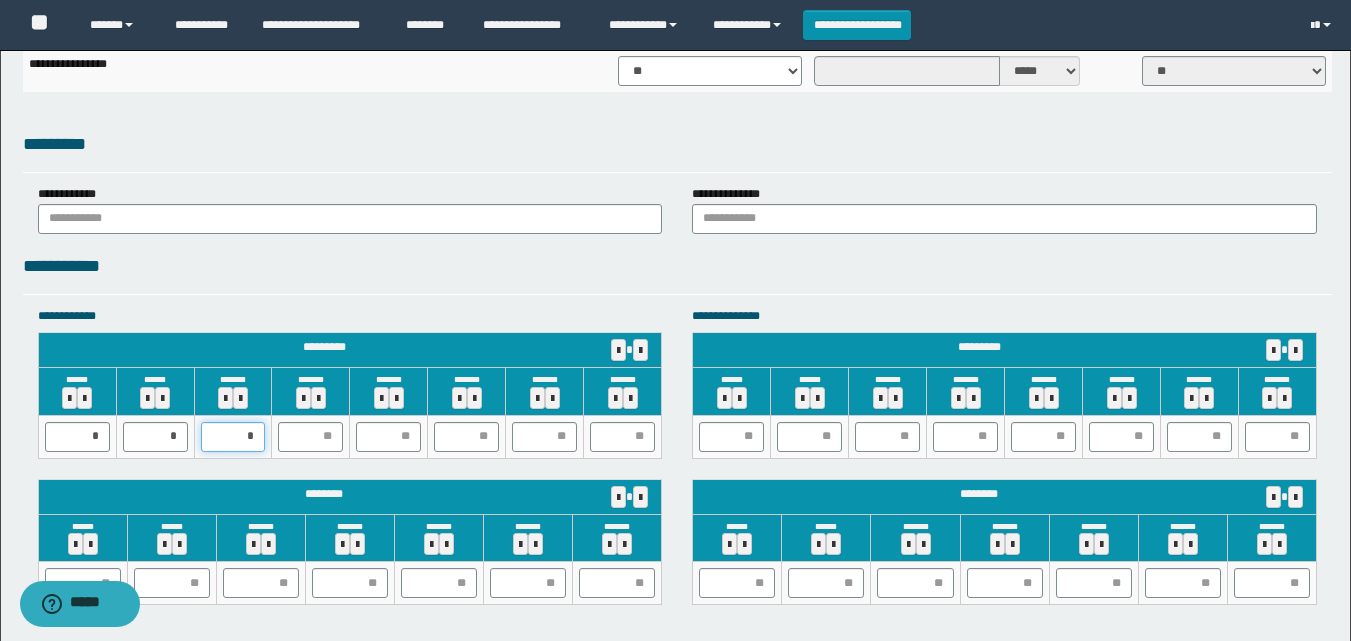 type on "**" 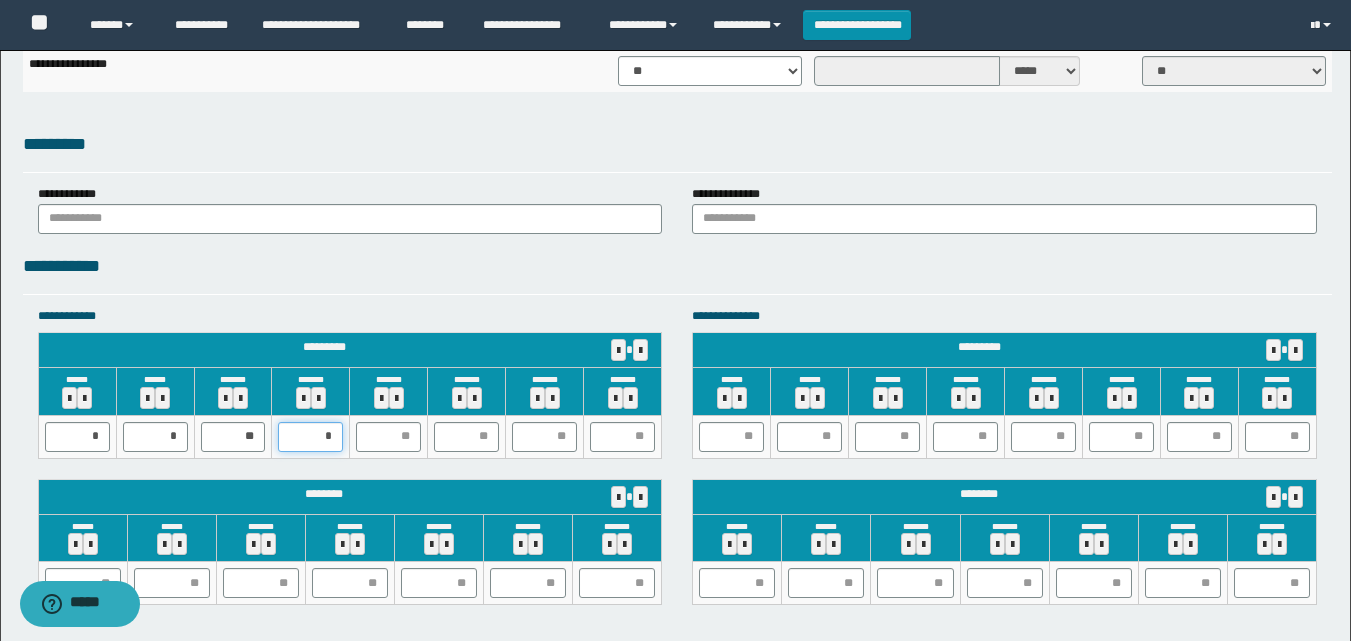 type on "**" 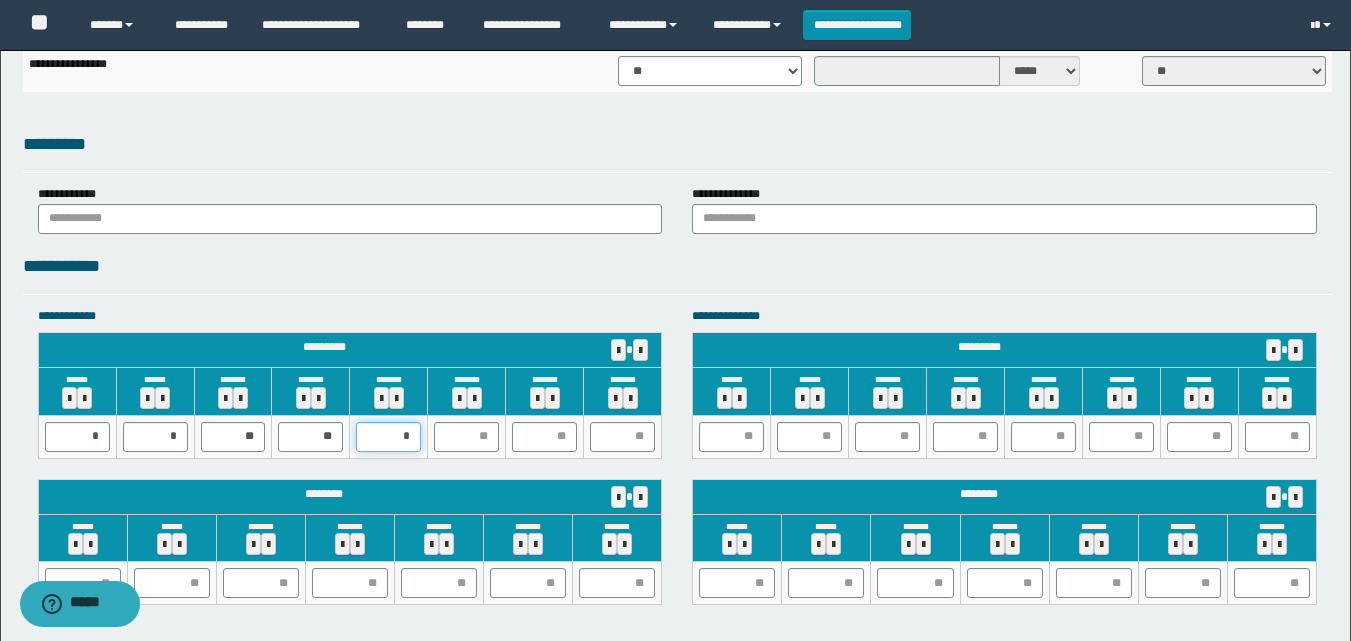 type on "**" 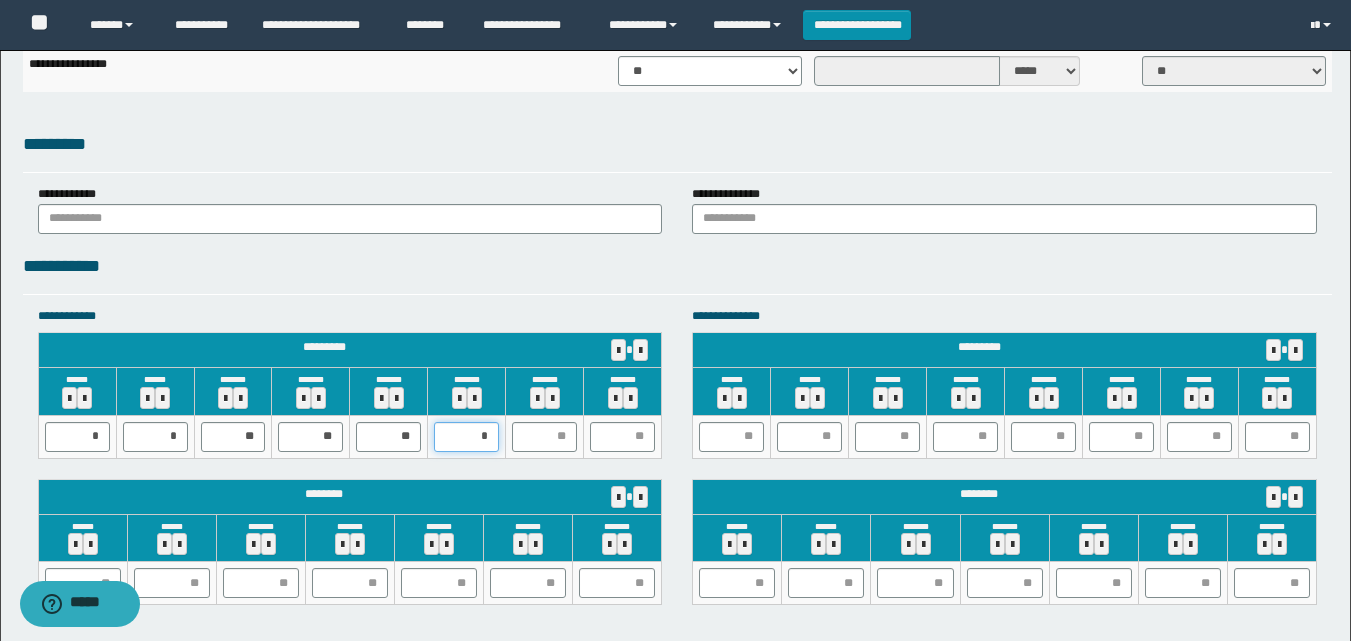 type on "**" 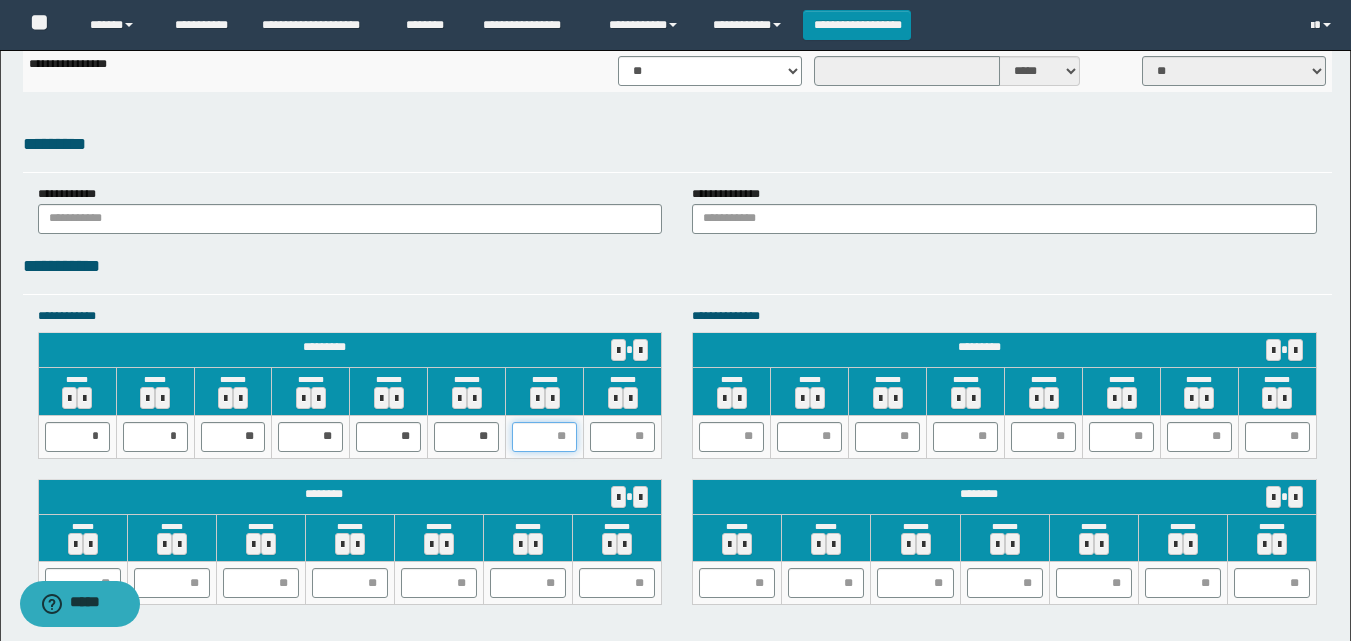 type on "*" 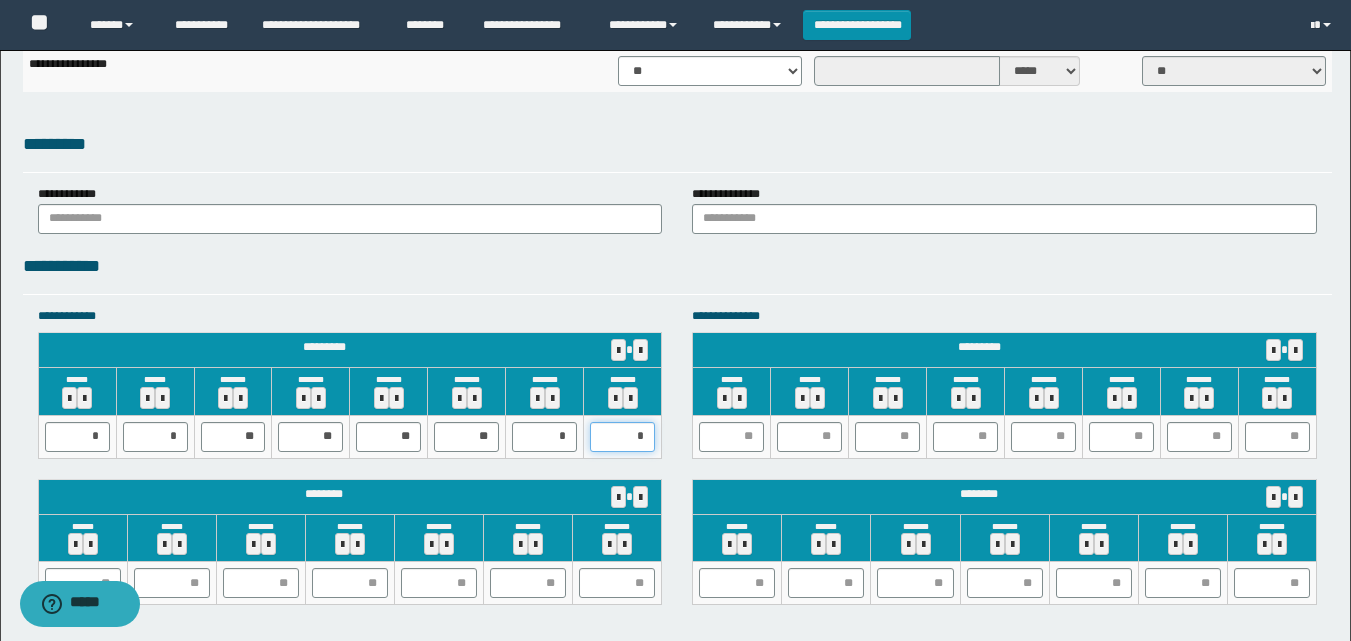 type on "**" 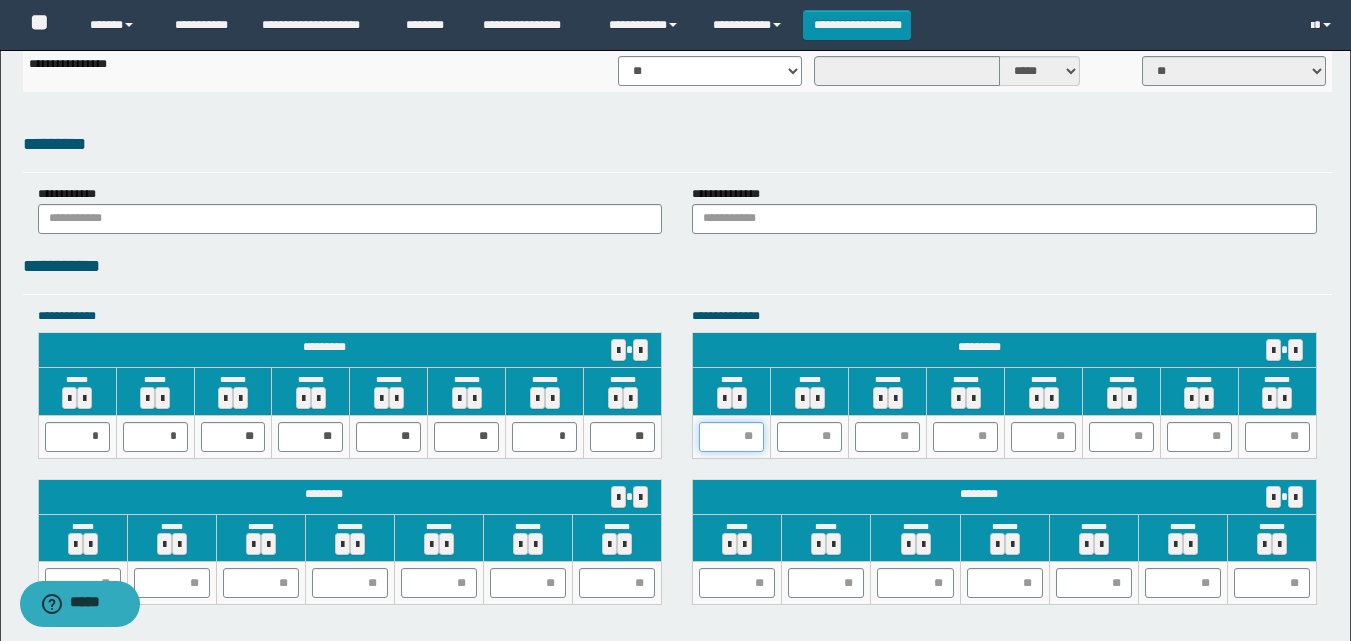 click at bounding box center [731, 437] 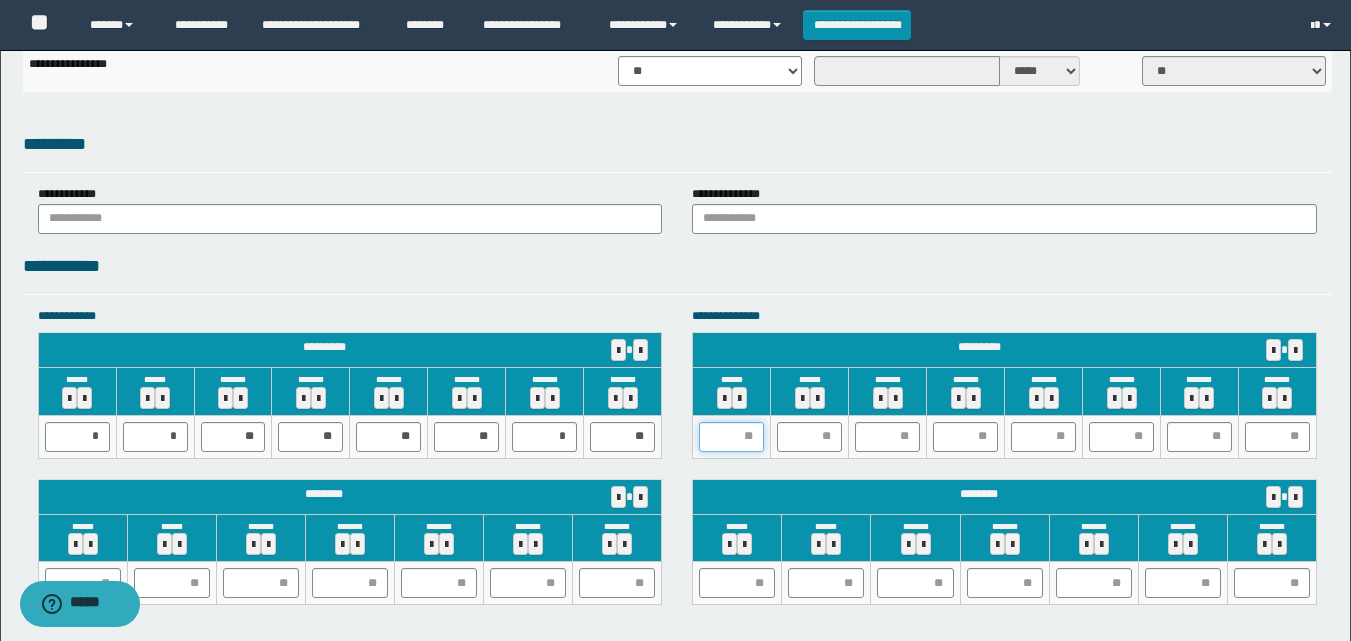 type on "*" 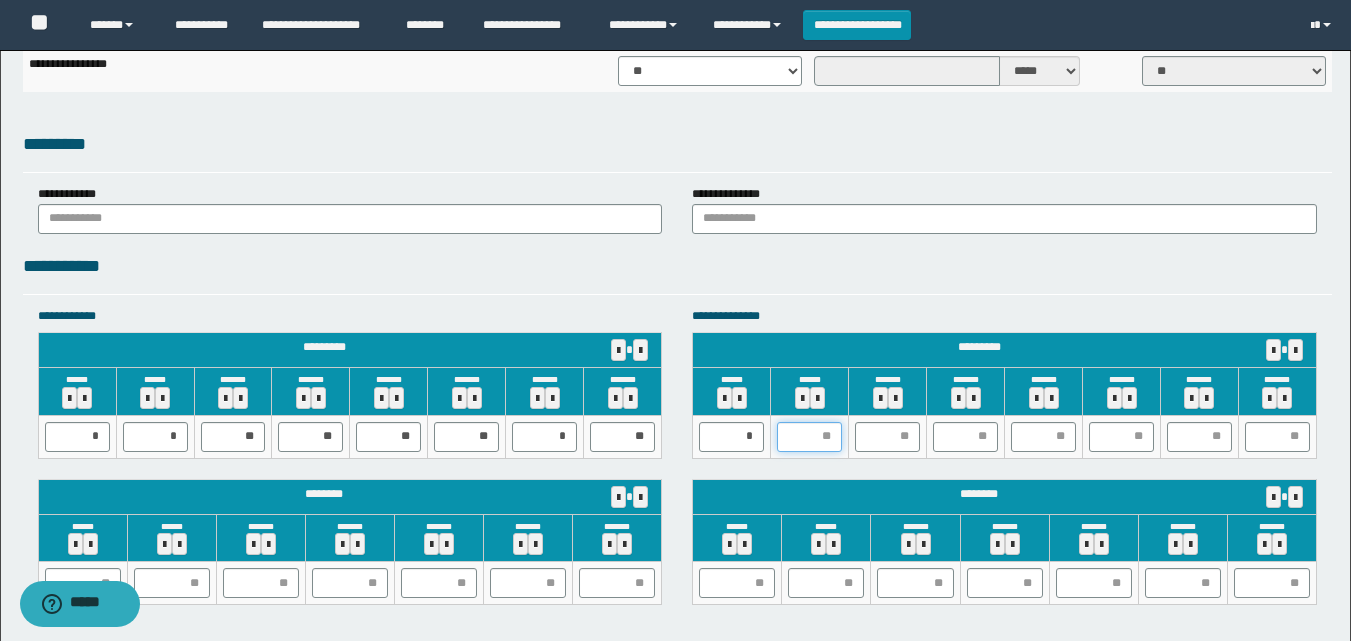 type on "*" 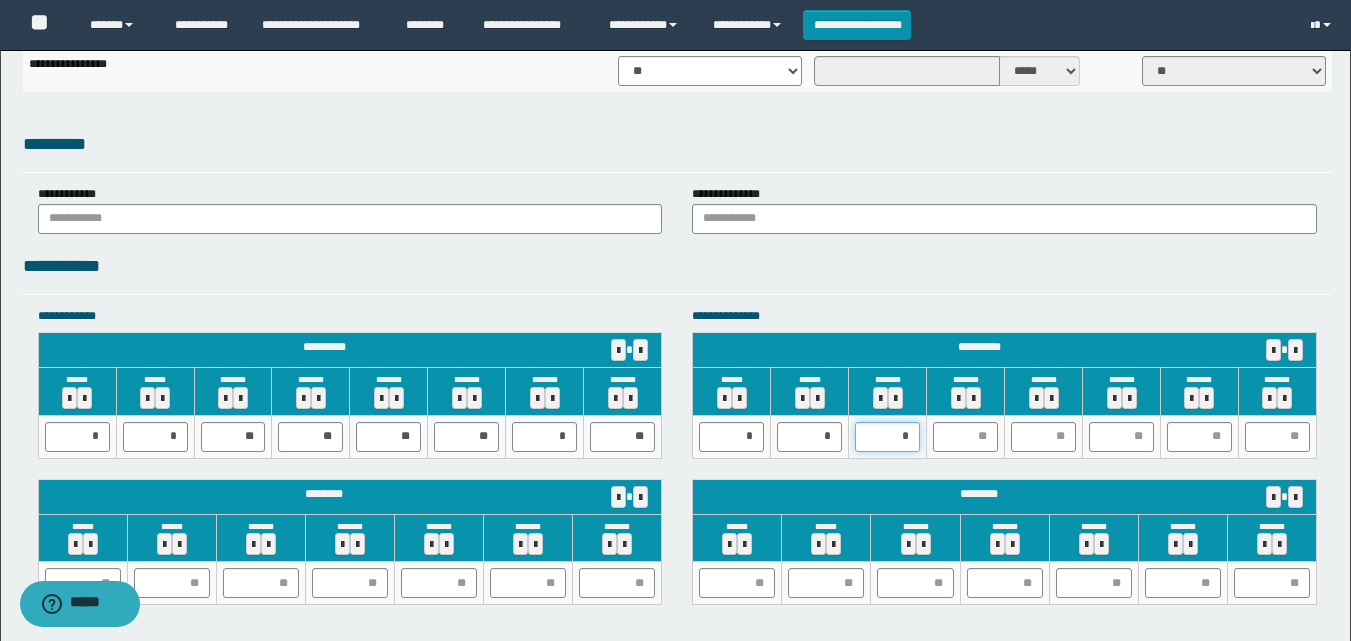 type on "**" 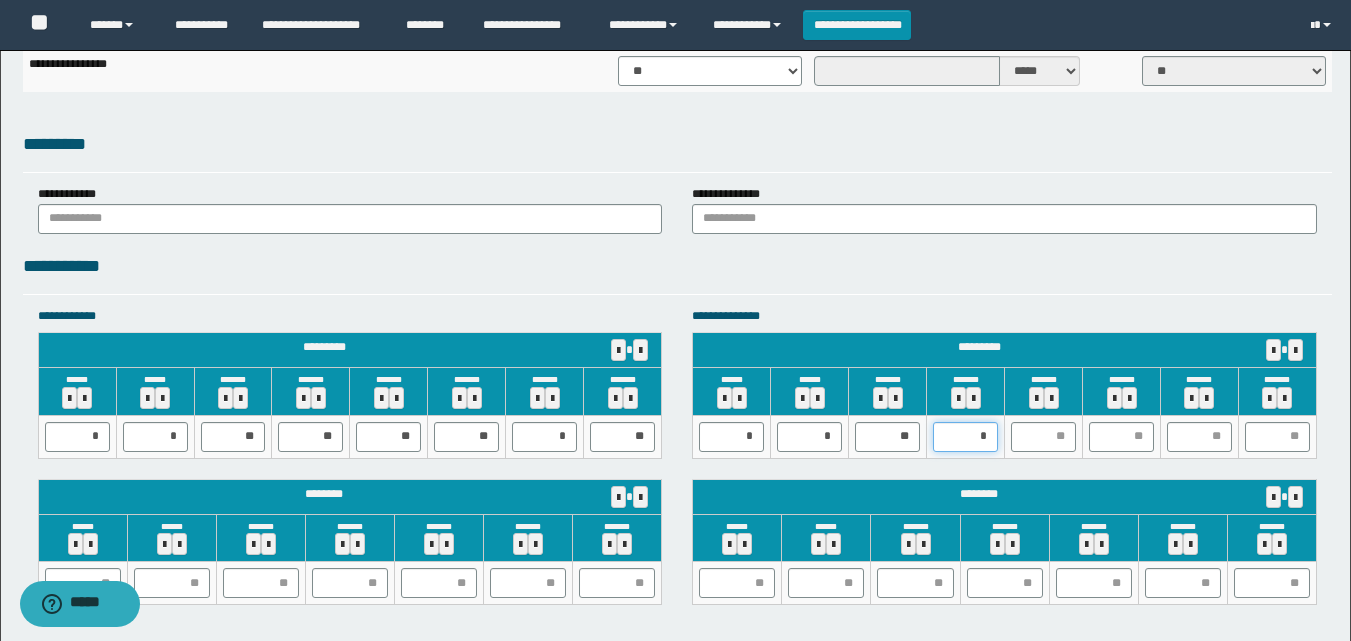 type on "**" 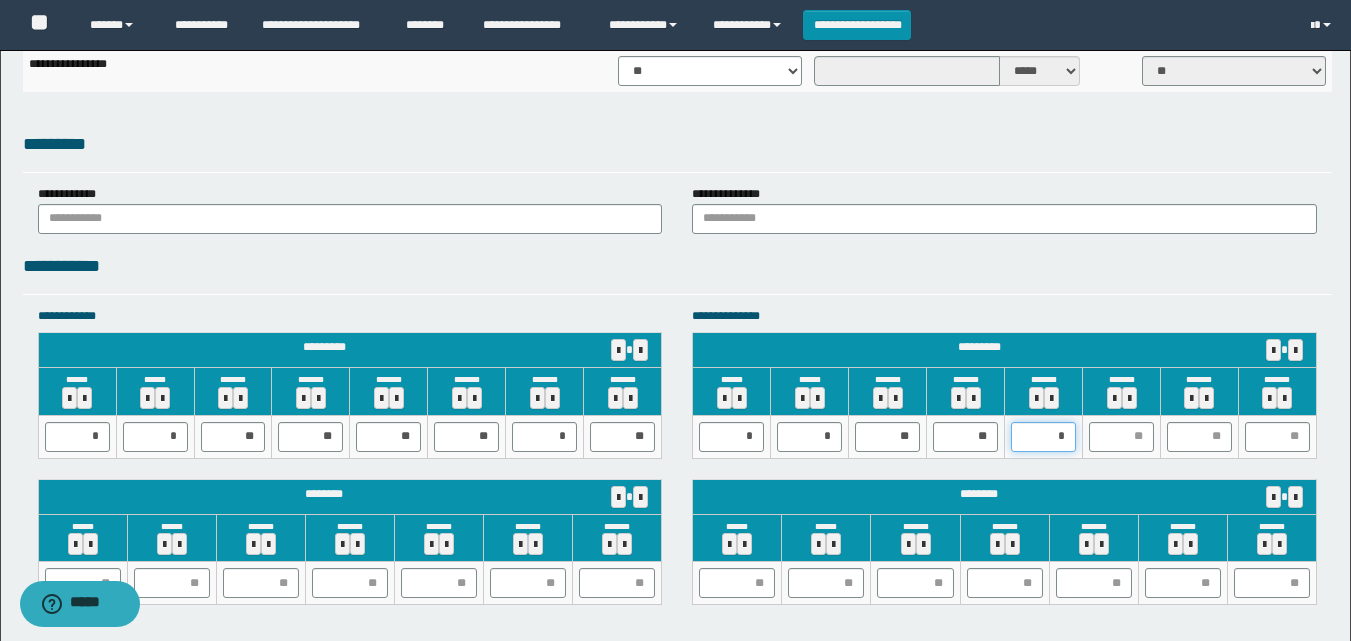 type on "**" 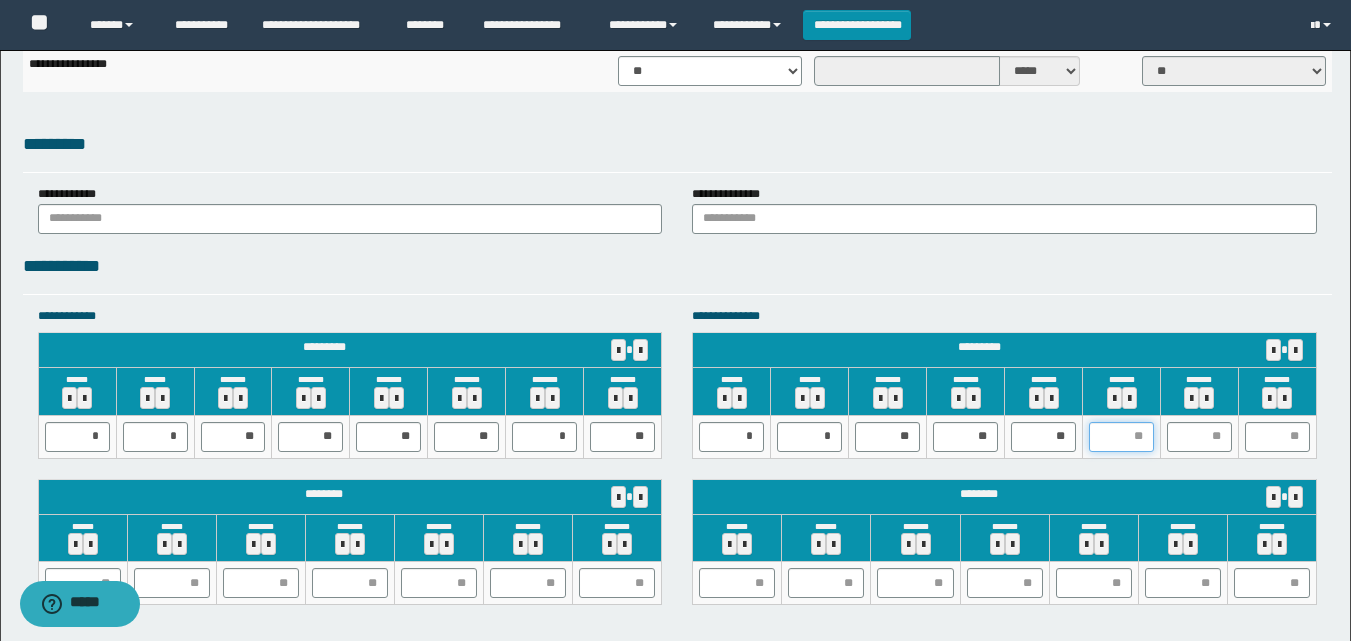 type on "*" 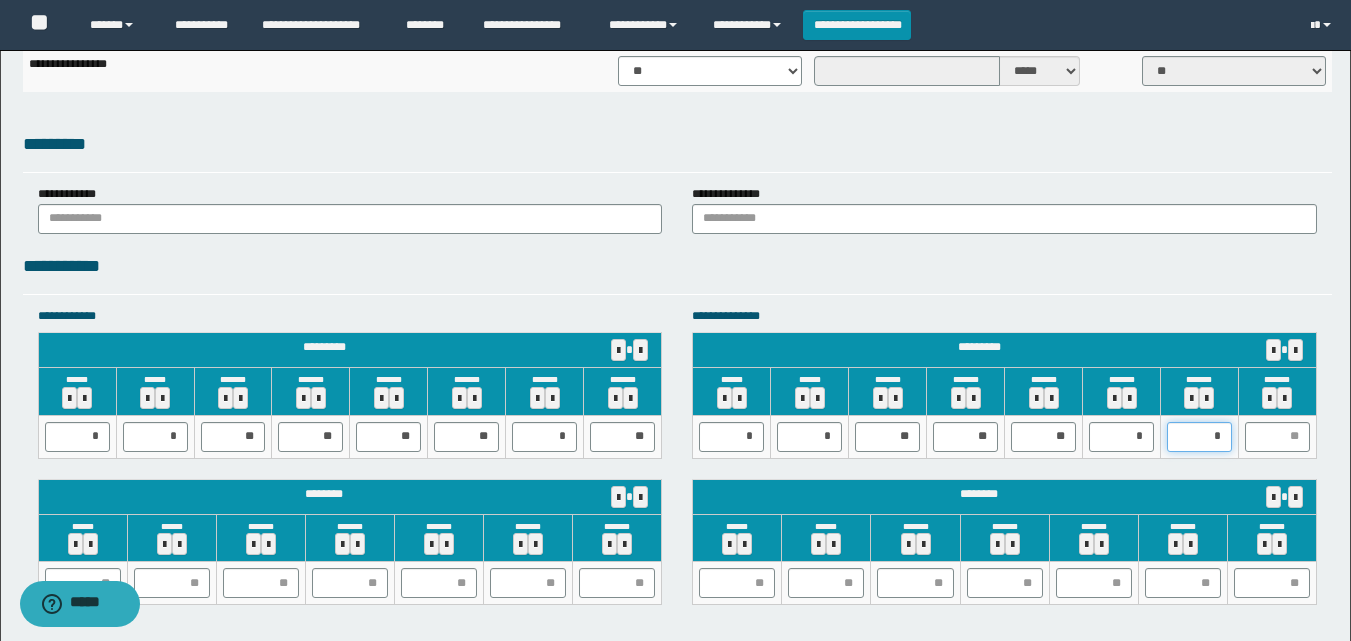type on "**" 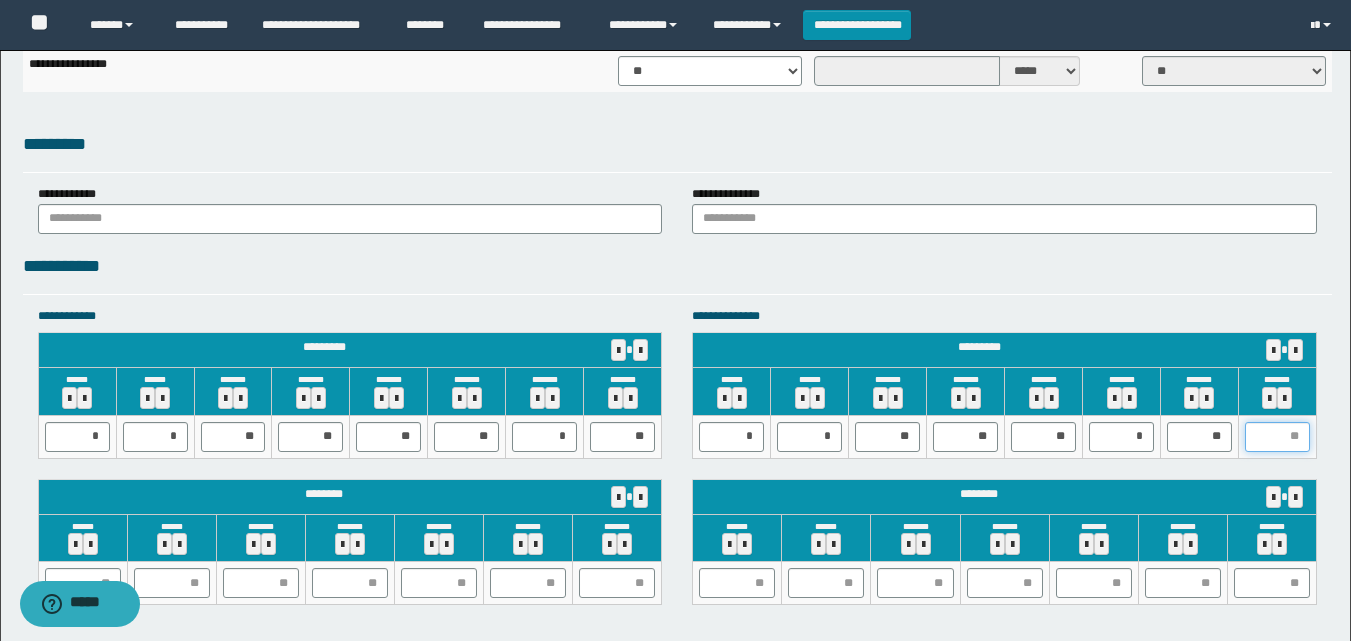type on "*" 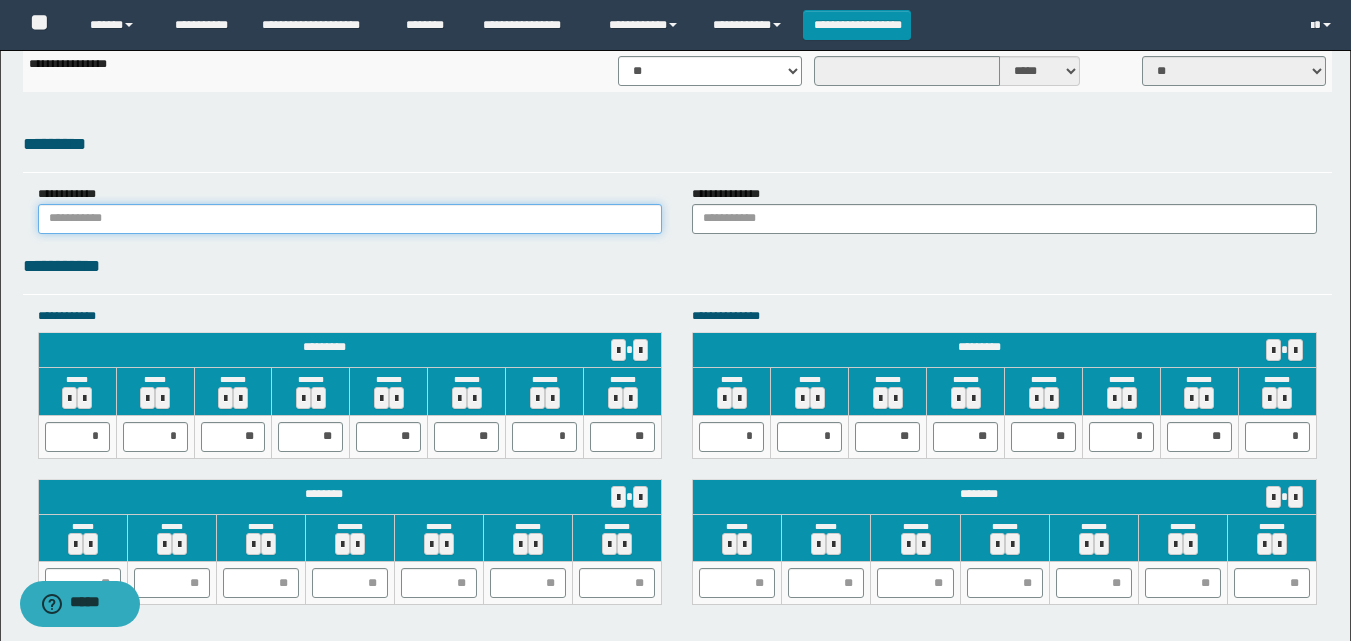 click at bounding box center (350, 219) 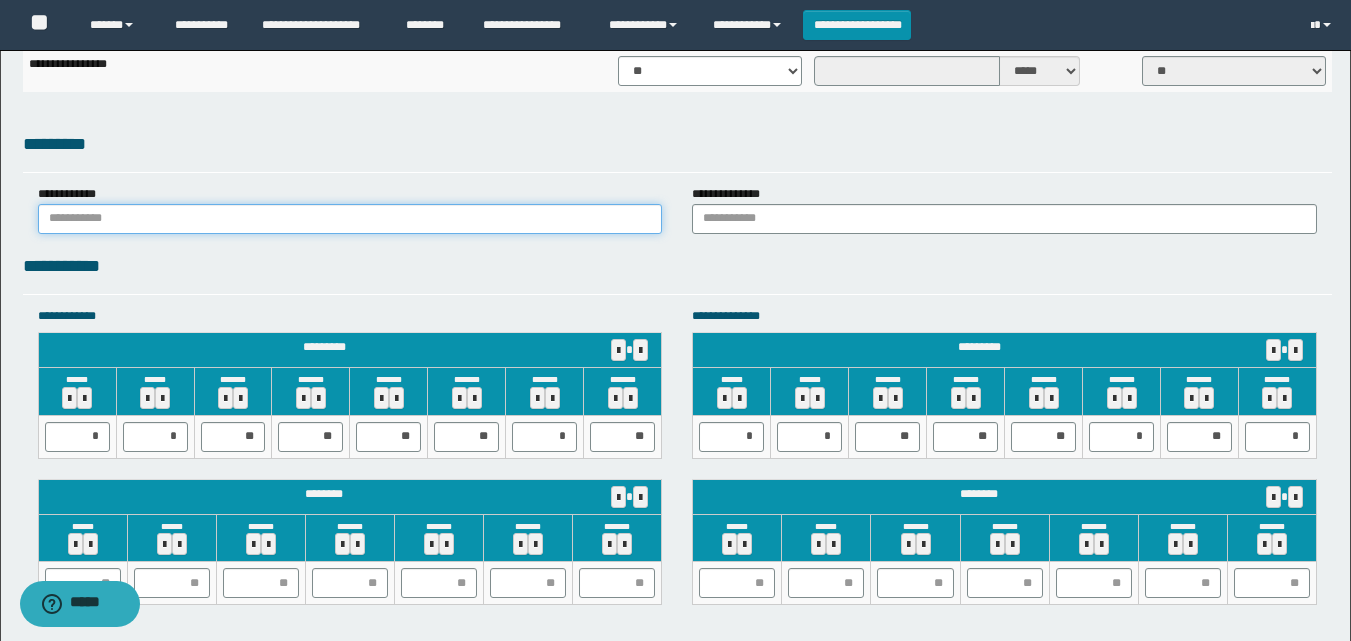 click at bounding box center [350, 219] 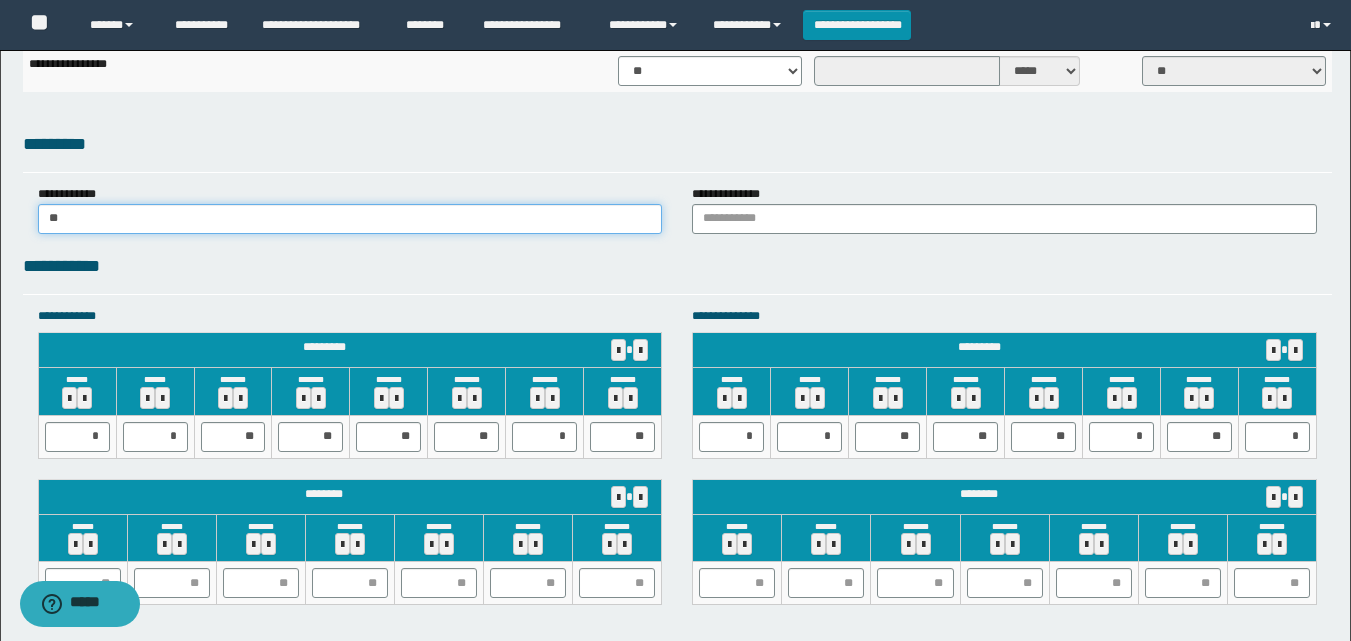 type on "*" 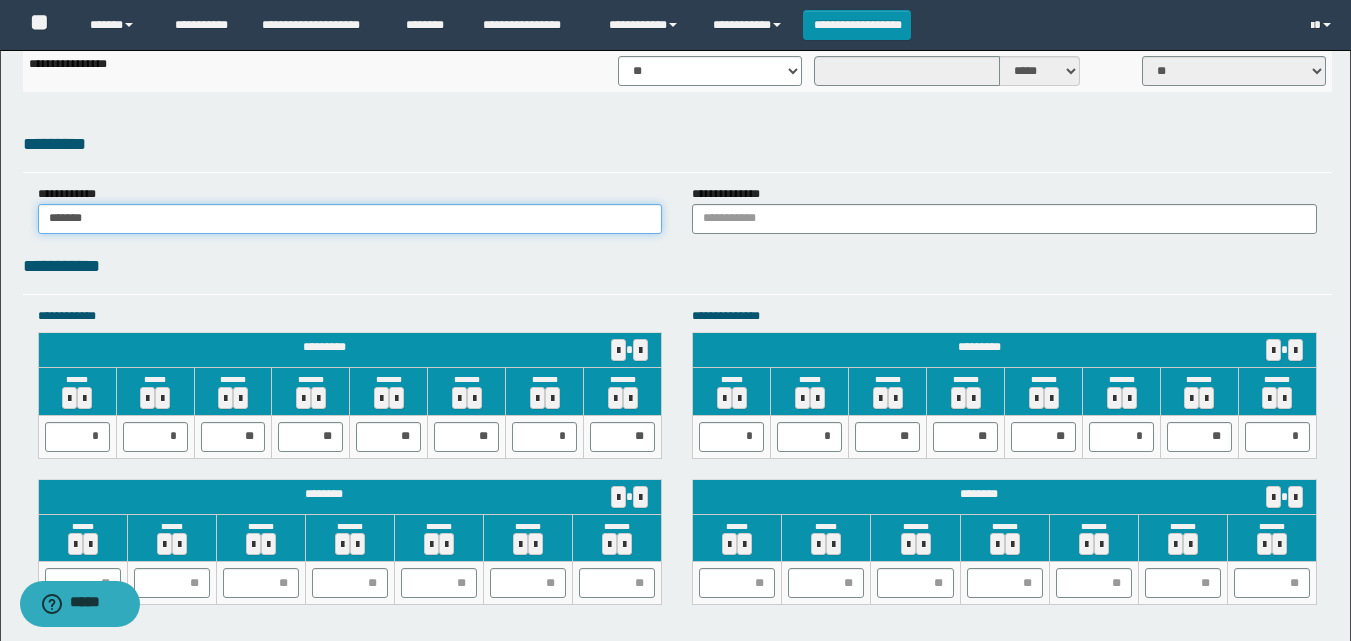 type on "******" 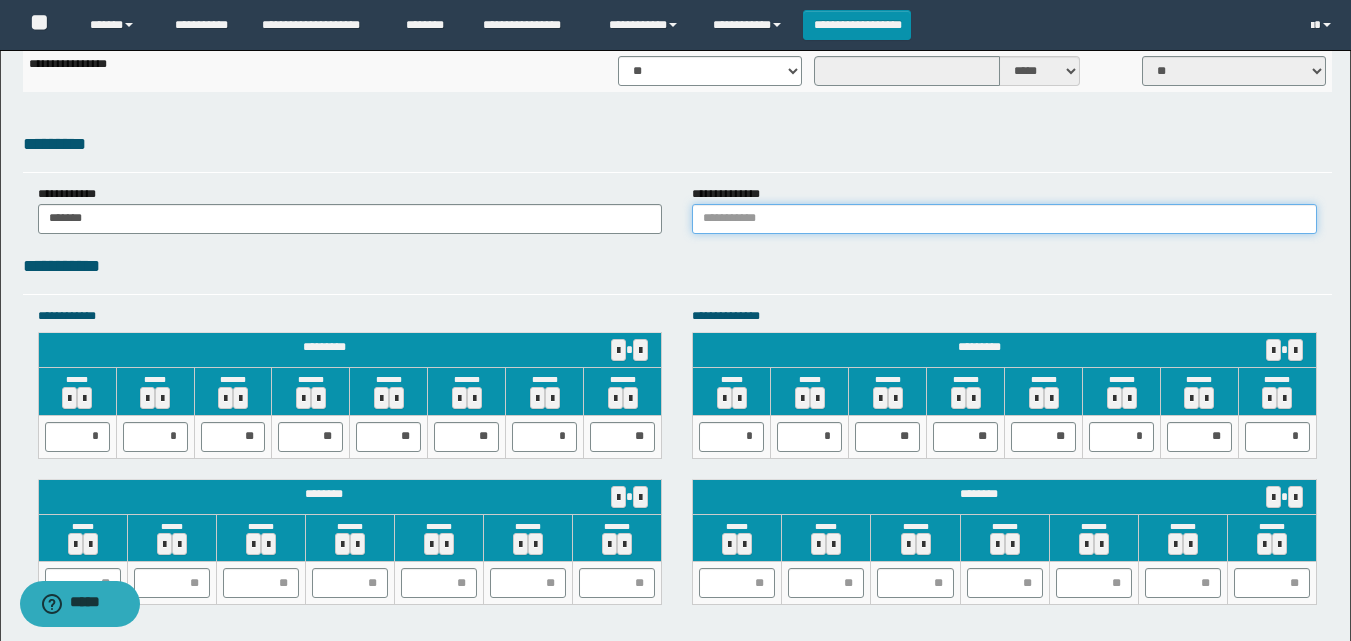drag, startPoint x: 874, startPoint y: 220, endPoint x: 881, endPoint y: 240, distance: 21.189621 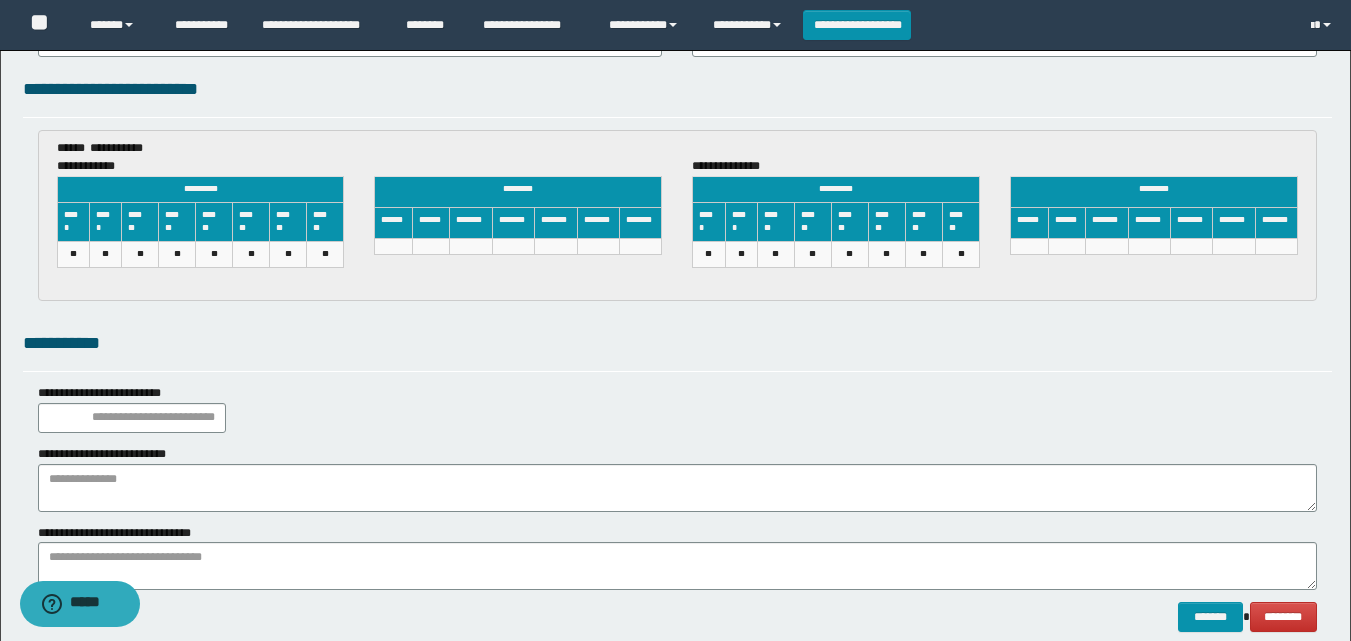 scroll, scrollTop: 3100, scrollLeft: 0, axis: vertical 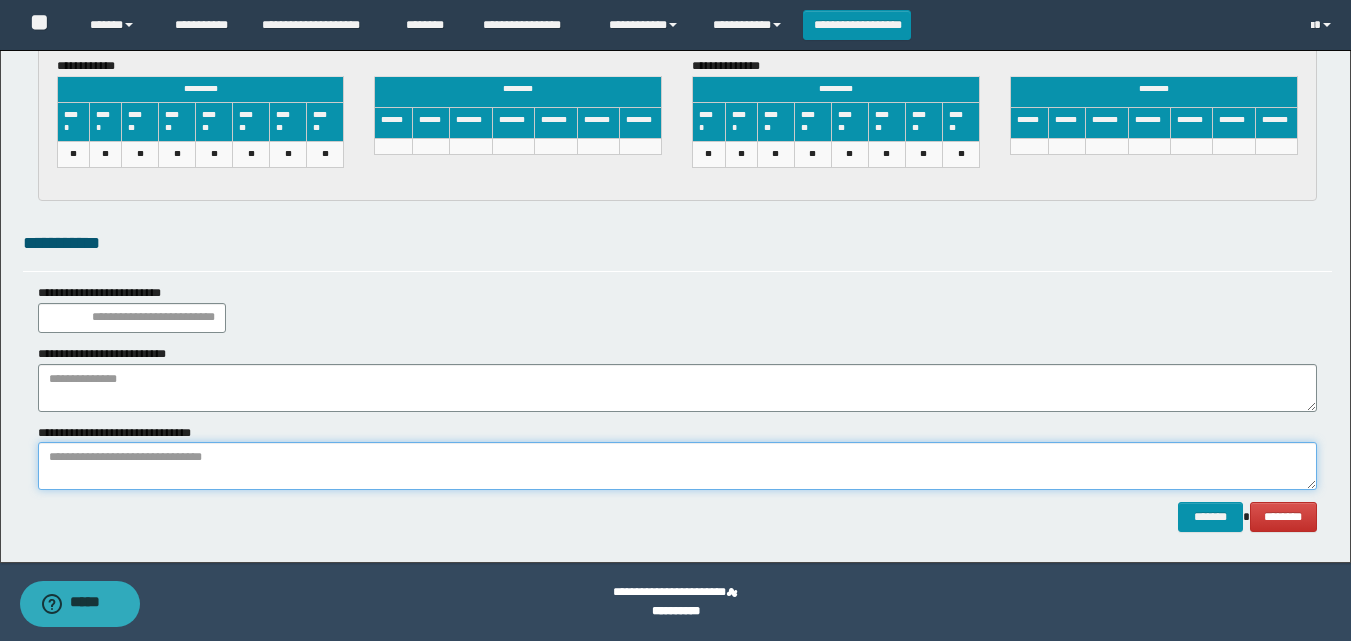 paste on "**********" 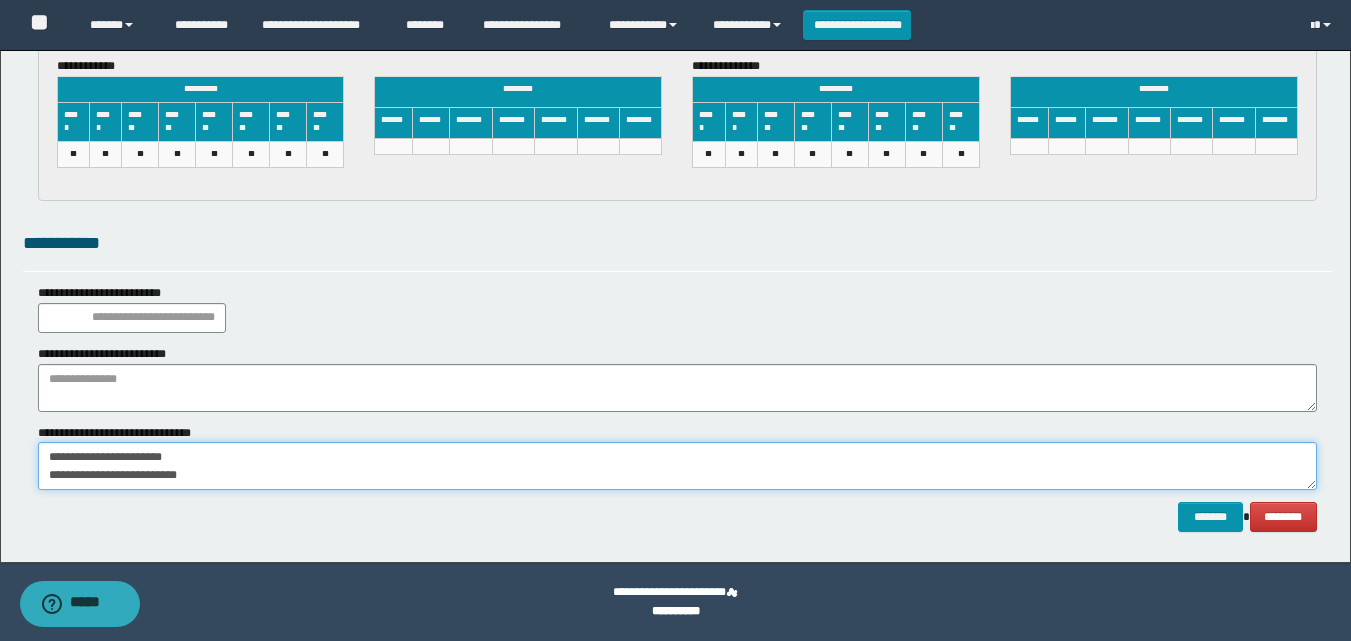 scroll, scrollTop: 13, scrollLeft: 0, axis: vertical 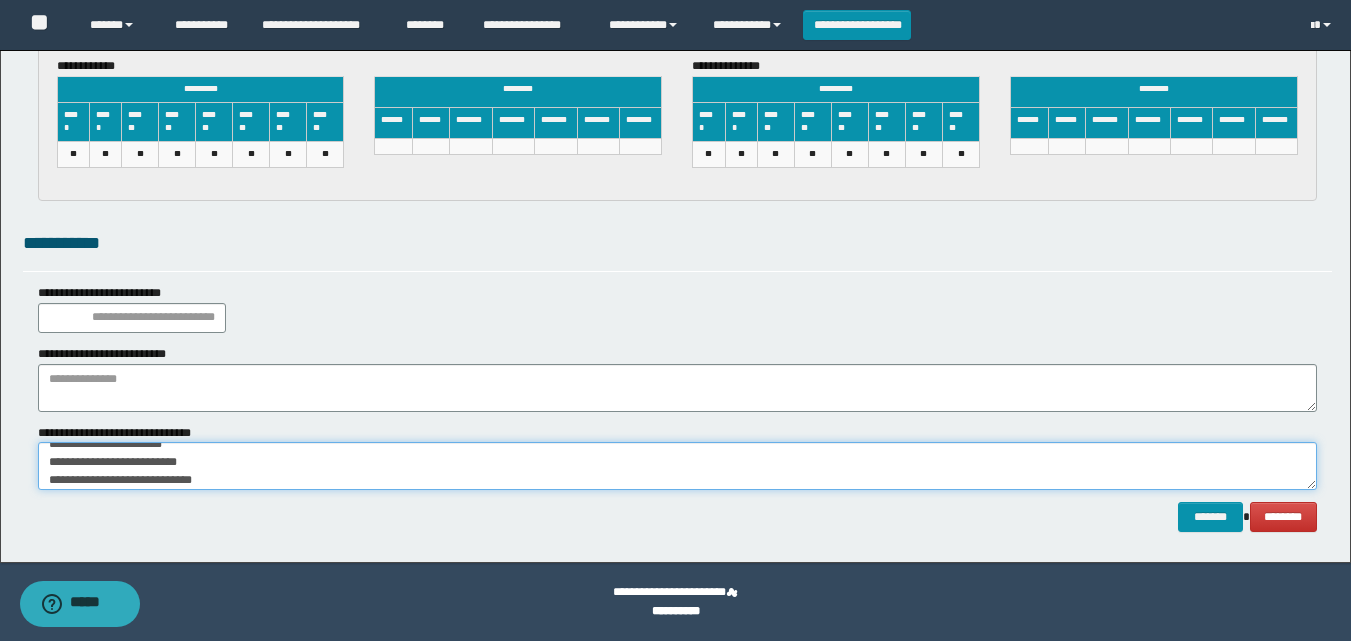 type on "**********" 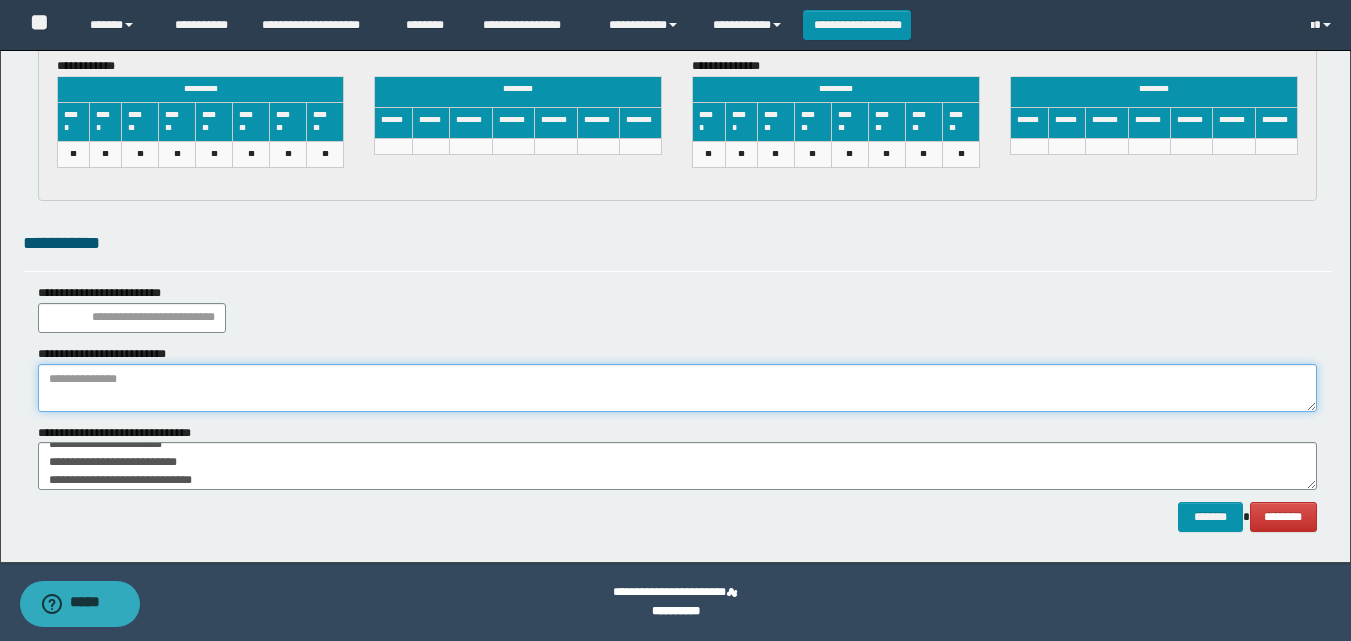 click at bounding box center (677, 388) 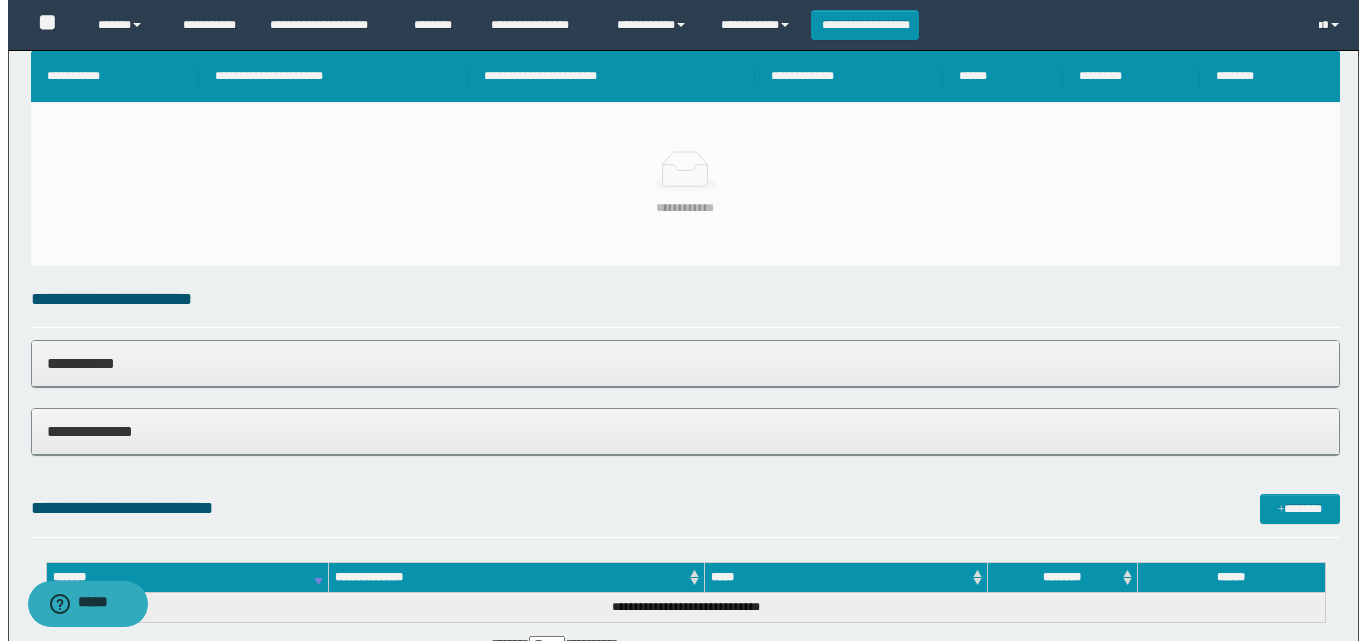 scroll, scrollTop: 400, scrollLeft: 0, axis: vertical 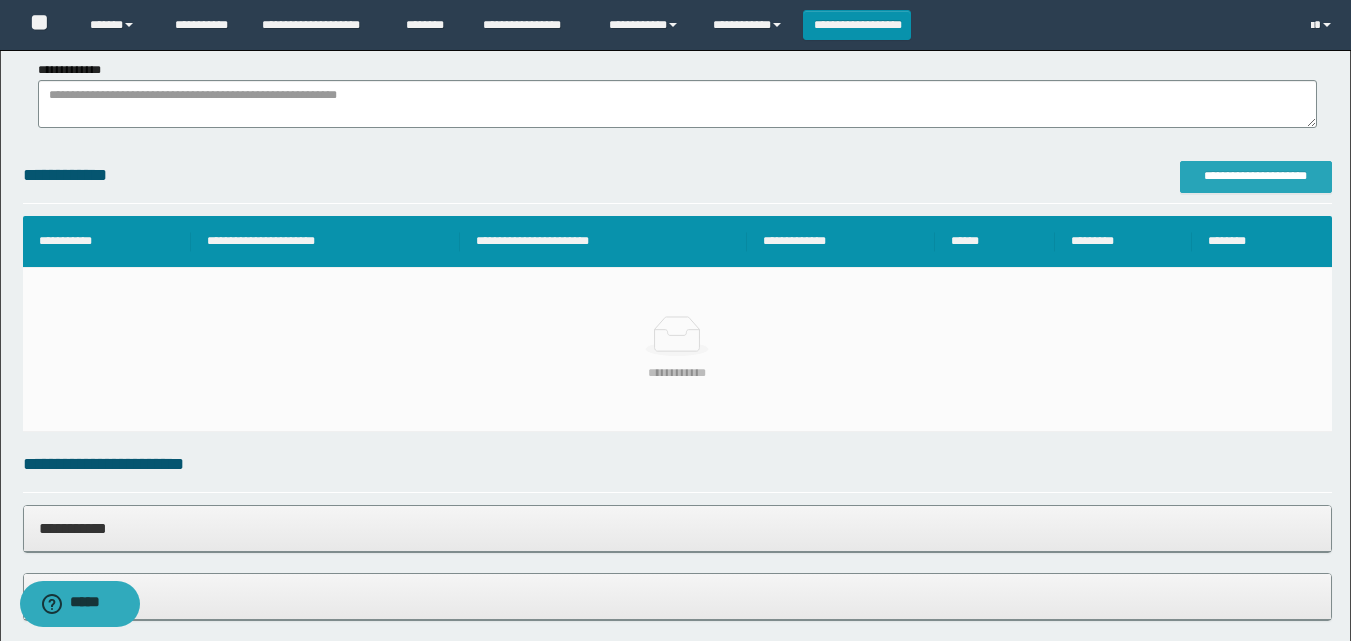 type on "**********" 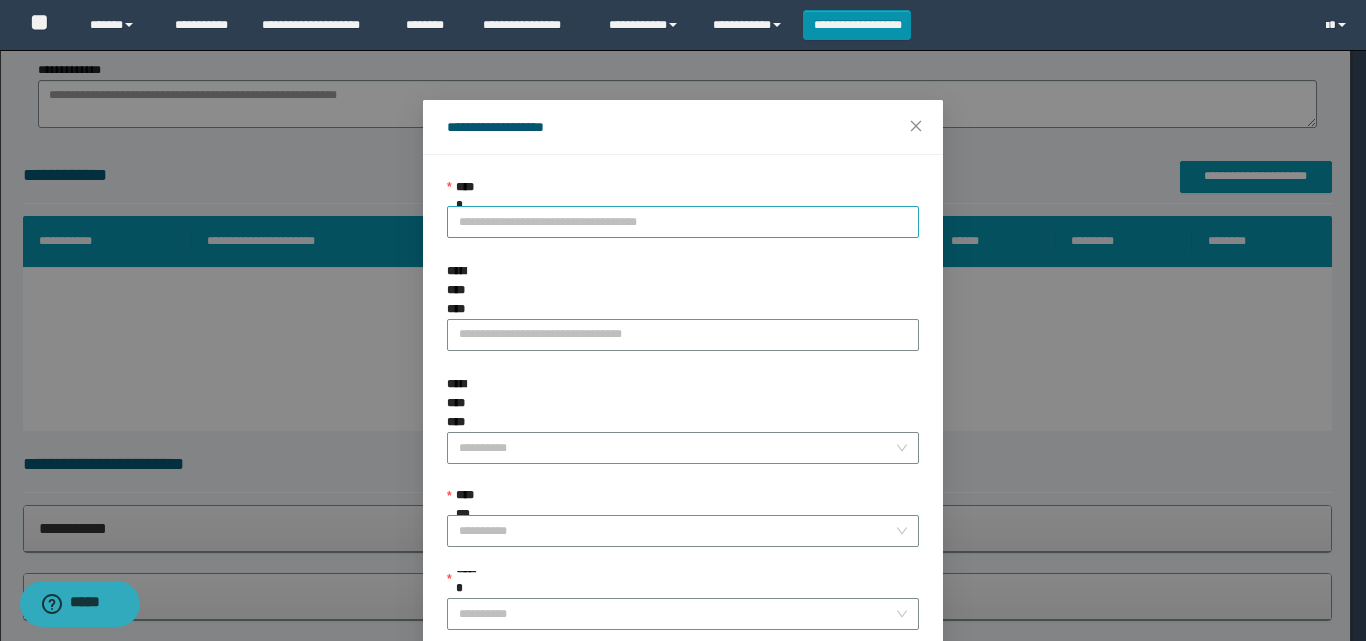 click on "**********" at bounding box center [683, 222] 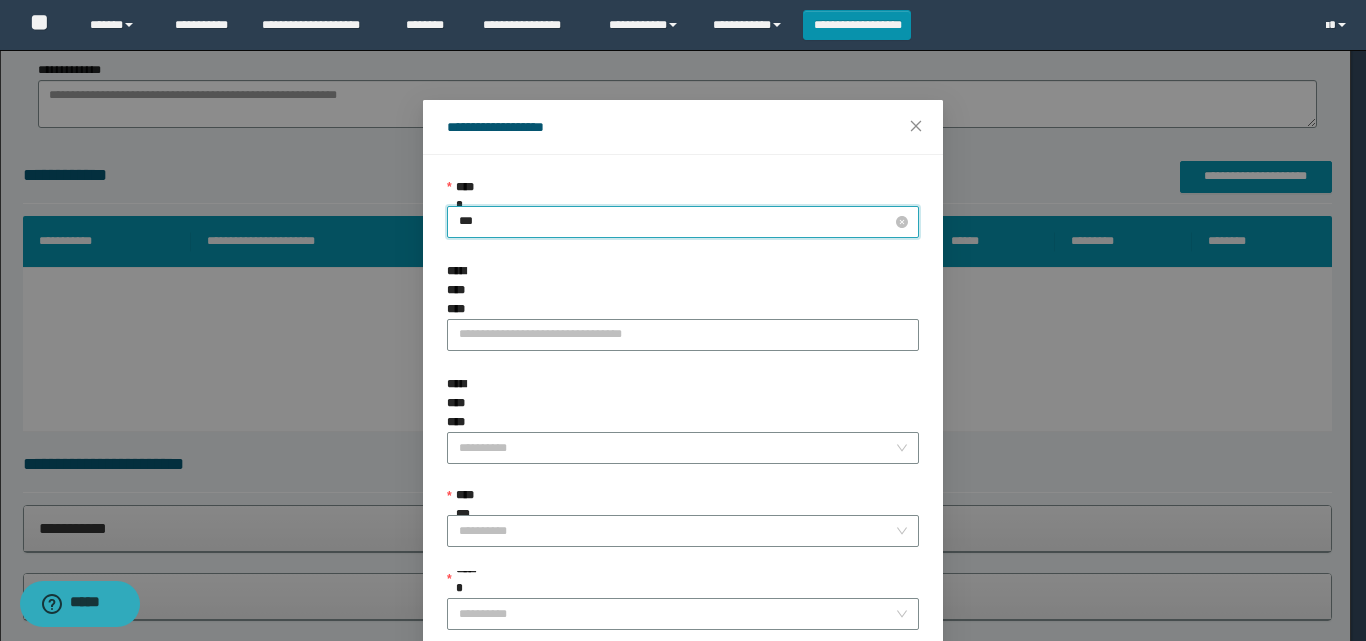 type on "****" 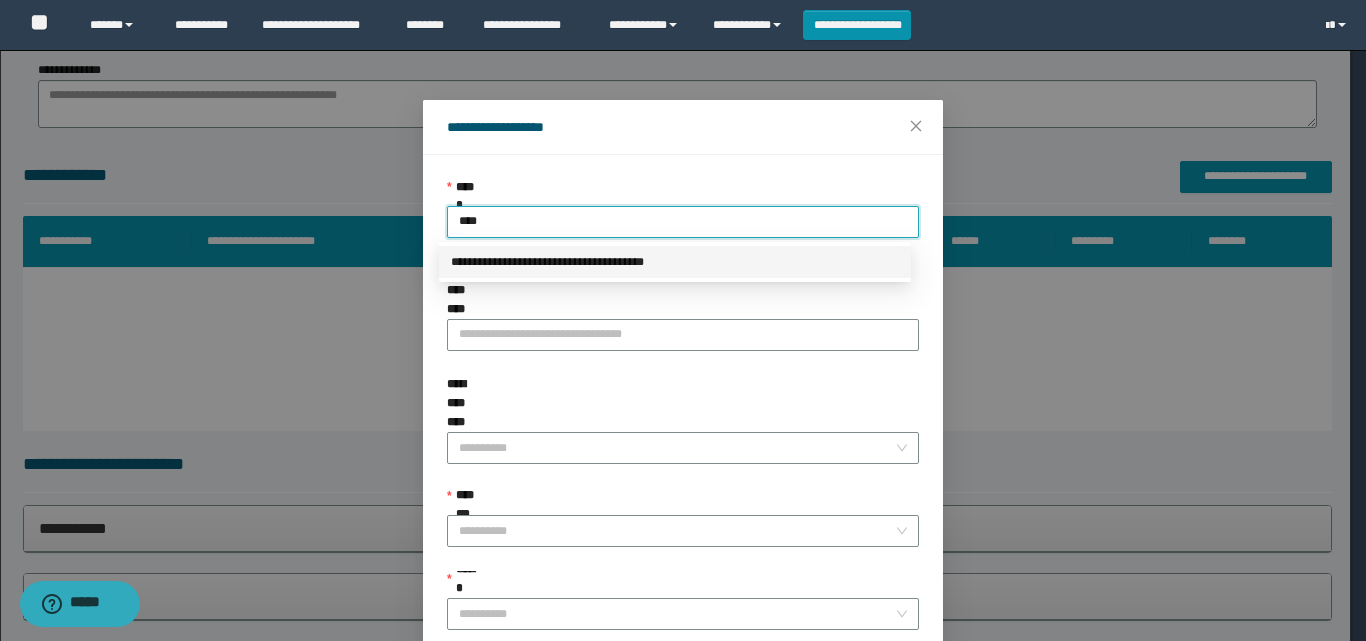 drag, startPoint x: 602, startPoint y: 262, endPoint x: 609, endPoint y: 358, distance: 96.25487 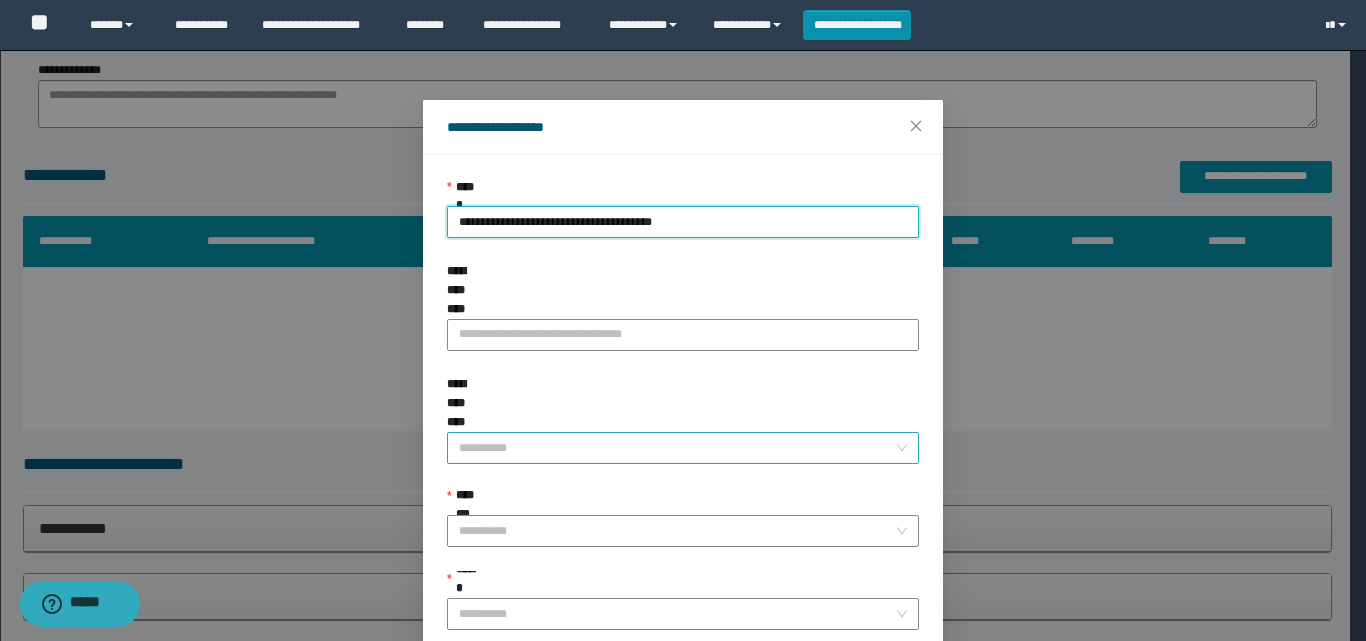 click on "**********" at bounding box center (677, 448) 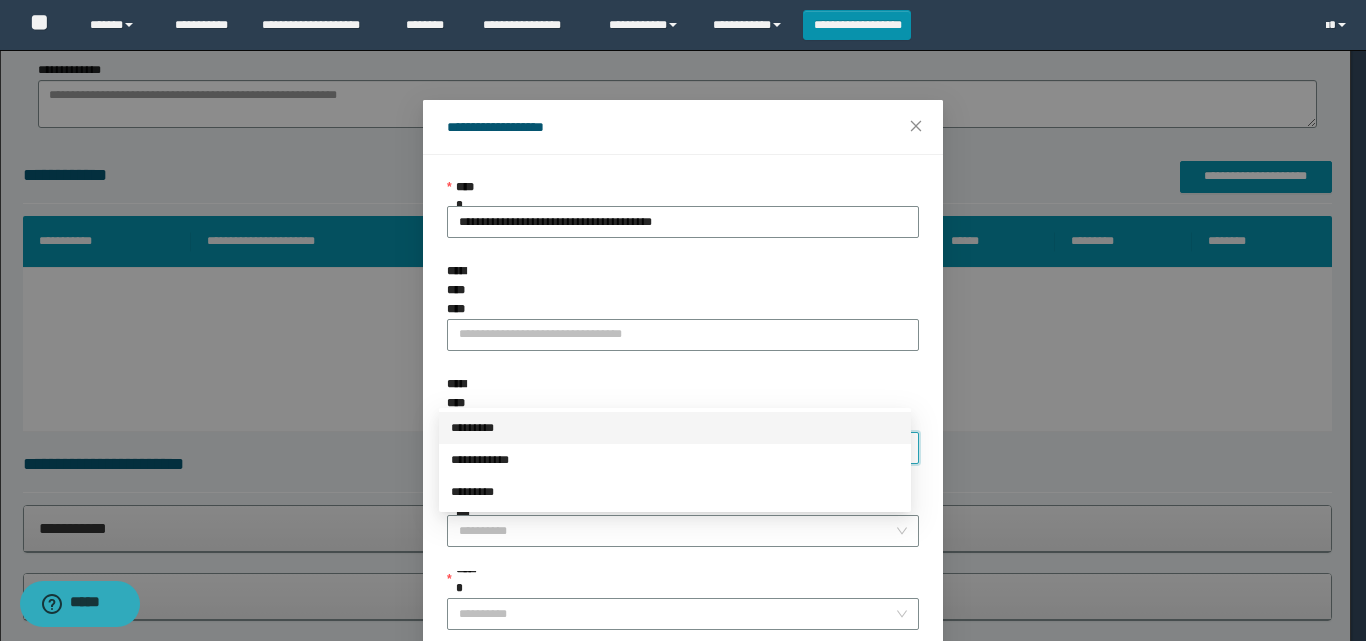 click on "*********" at bounding box center [675, 428] 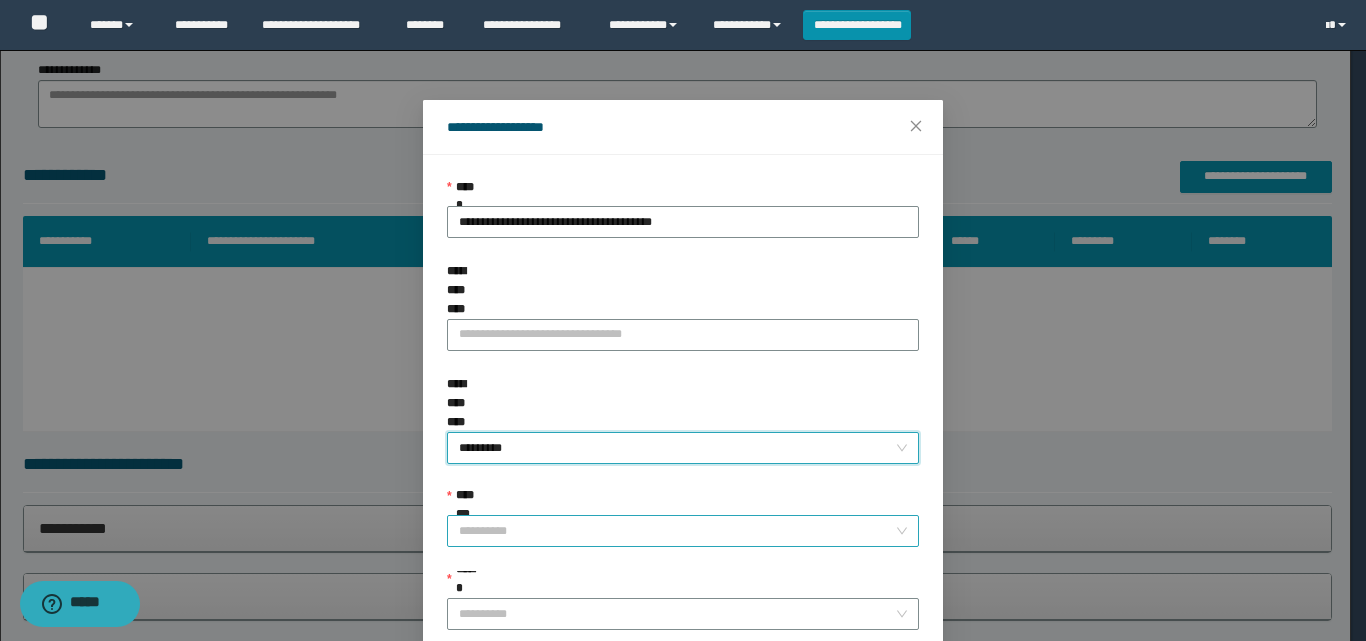 click on "**********" at bounding box center (677, 531) 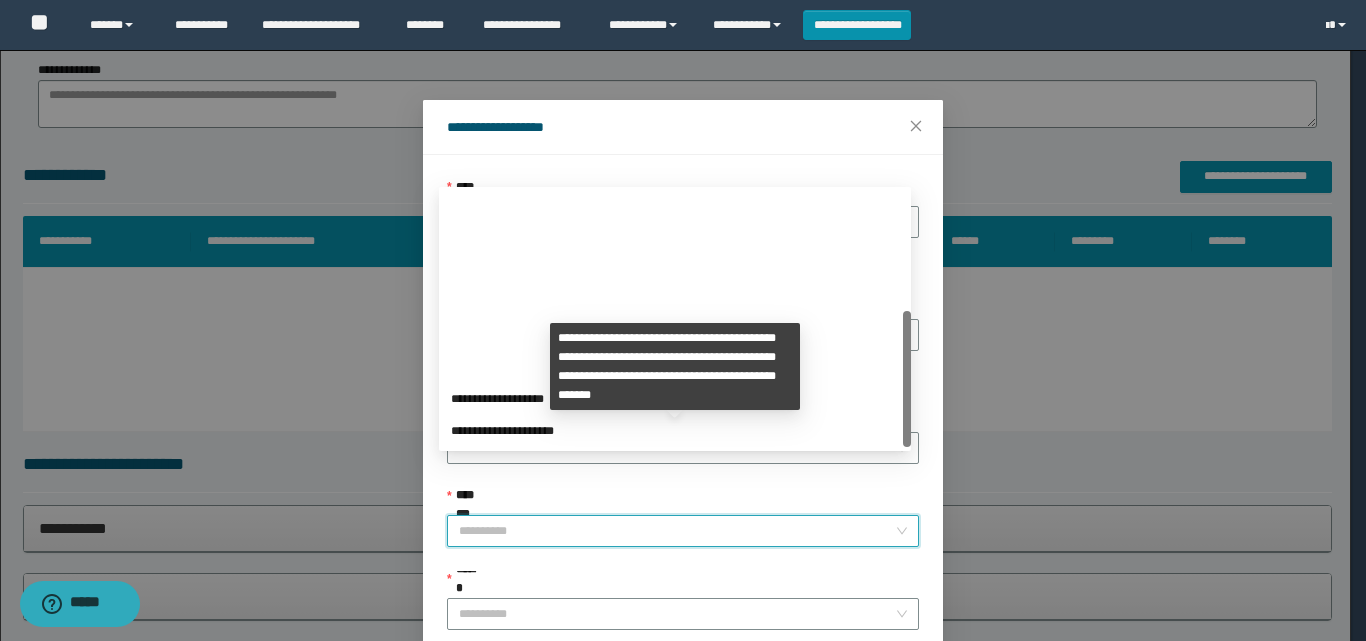 scroll, scrollTop: 224, scrollLeft: 0, axis: vertical 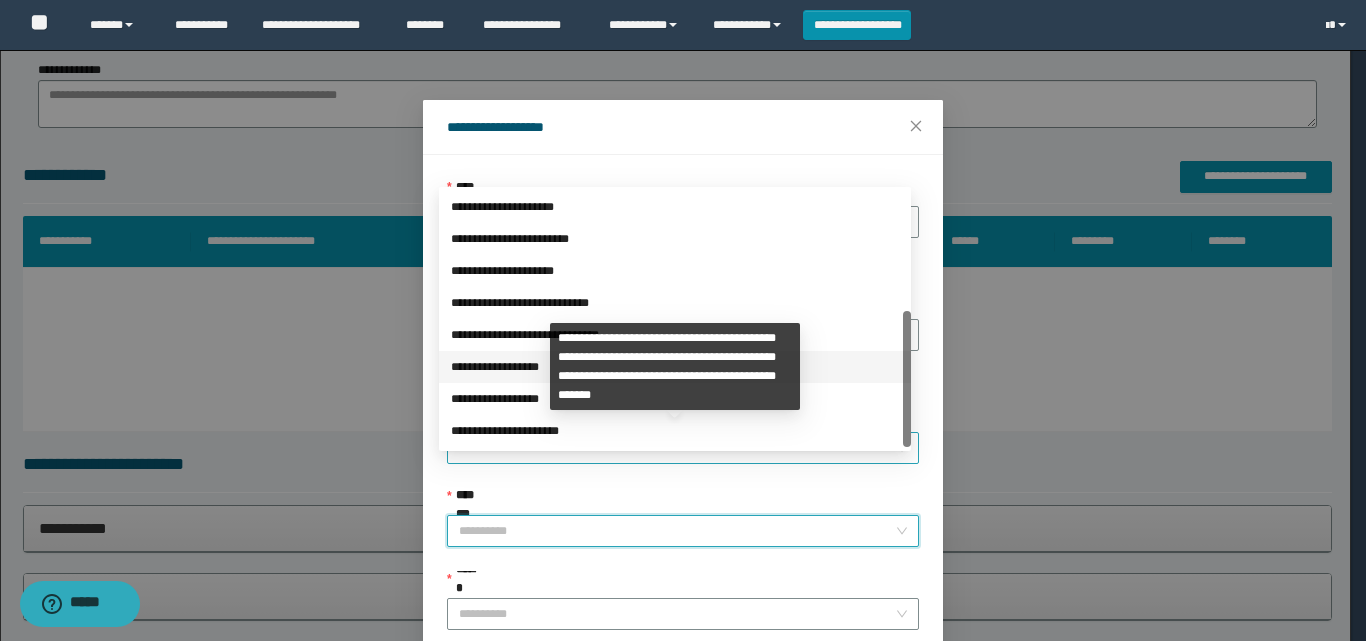 click on "**********" at bounding box center (675, 367) 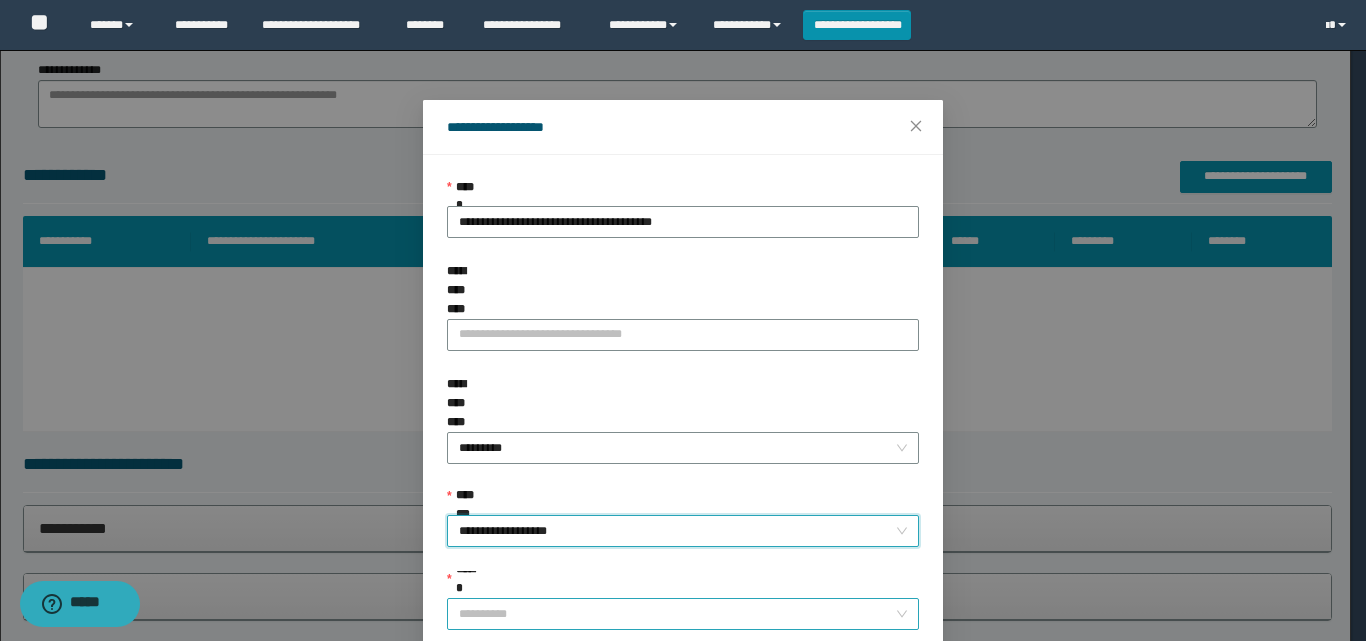 click on "******" at bounding box center (677, 614) 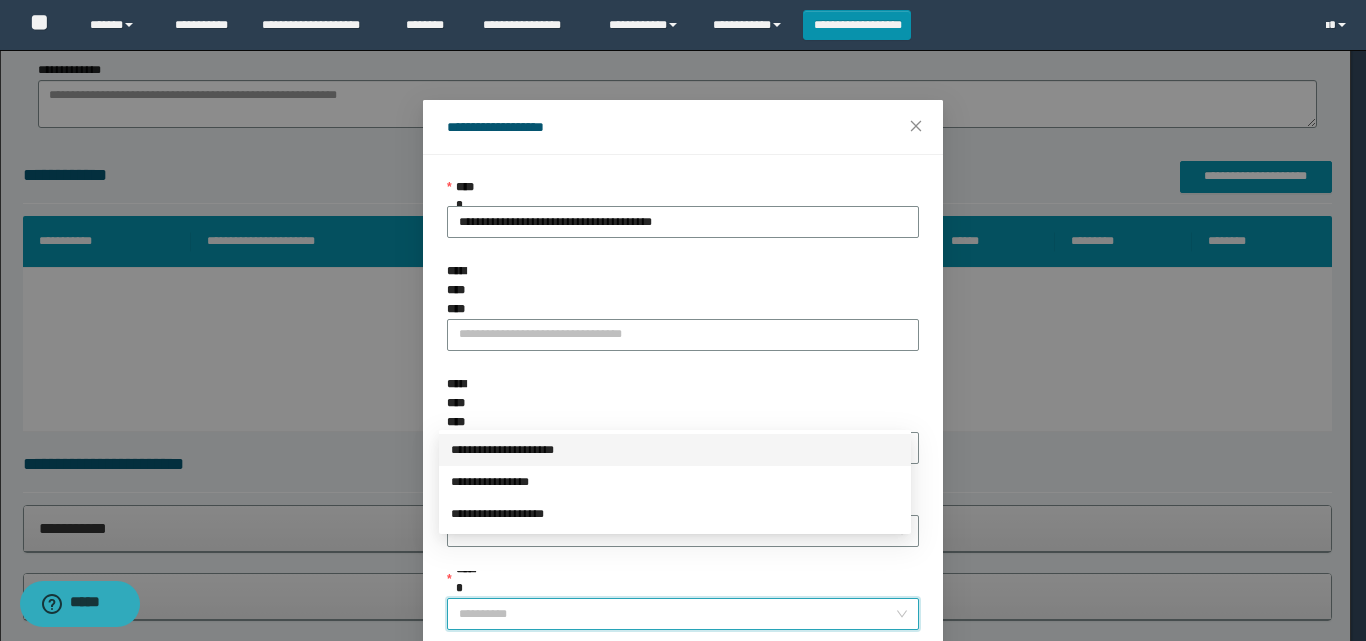 click on "**********" at bounding box center [675, 450] 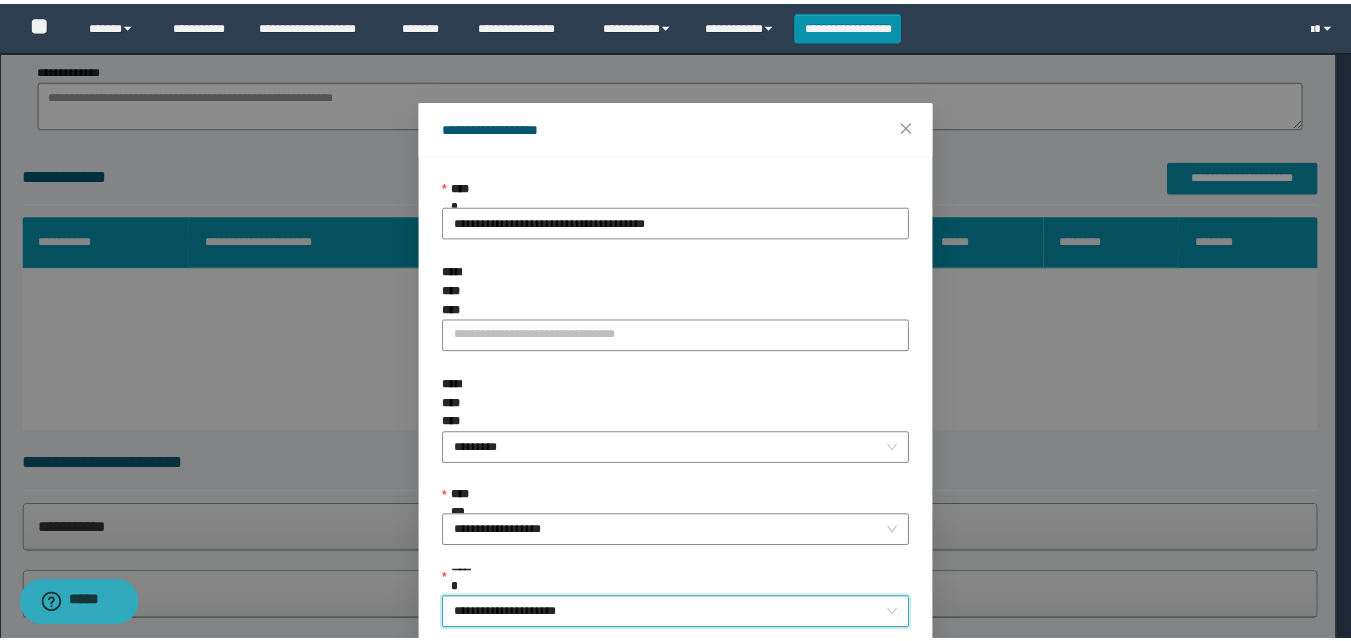 scroll, scrollTop: 111, scrollLeft: 0, axis: vertical 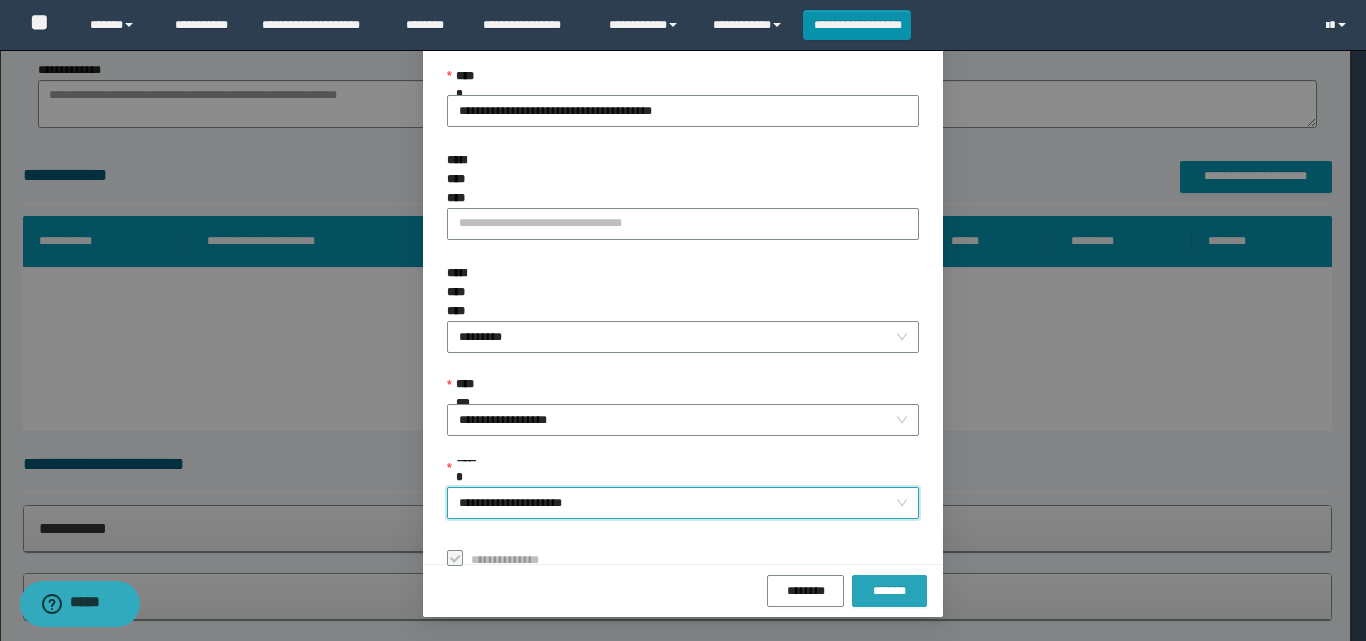 click on "*******" at bounding box center (889, 591) 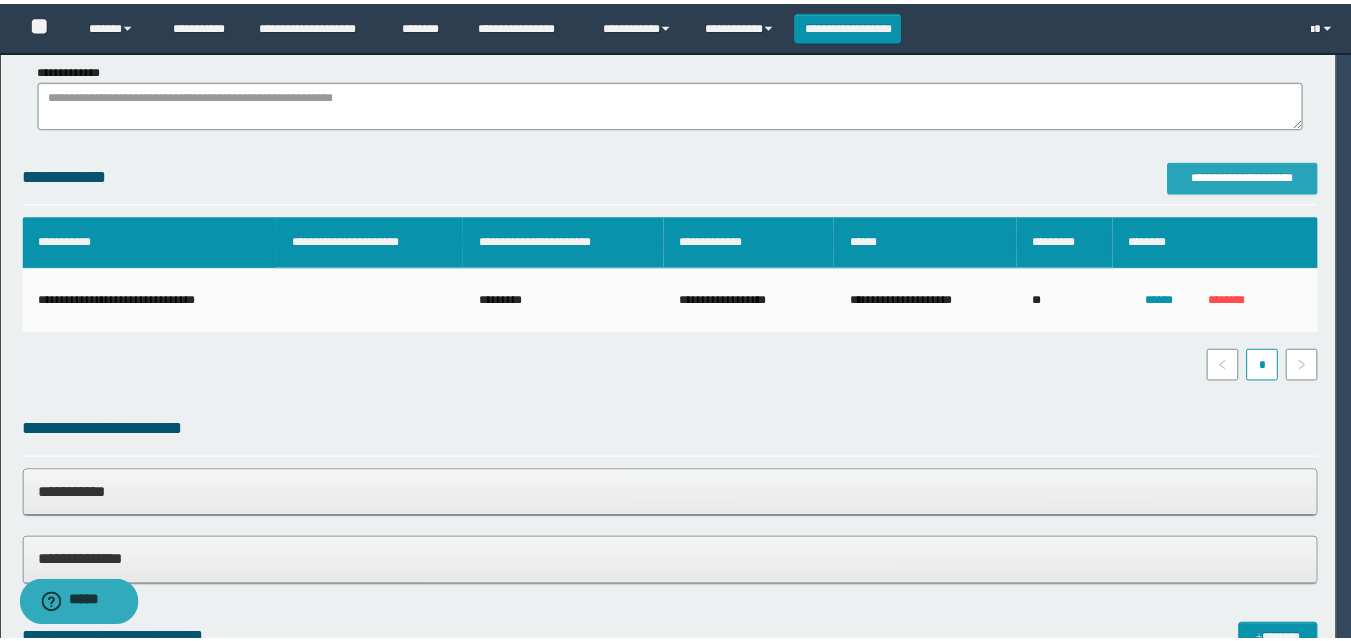 scroll, scrollTop: 0, scrollLeft: 0, axis: both 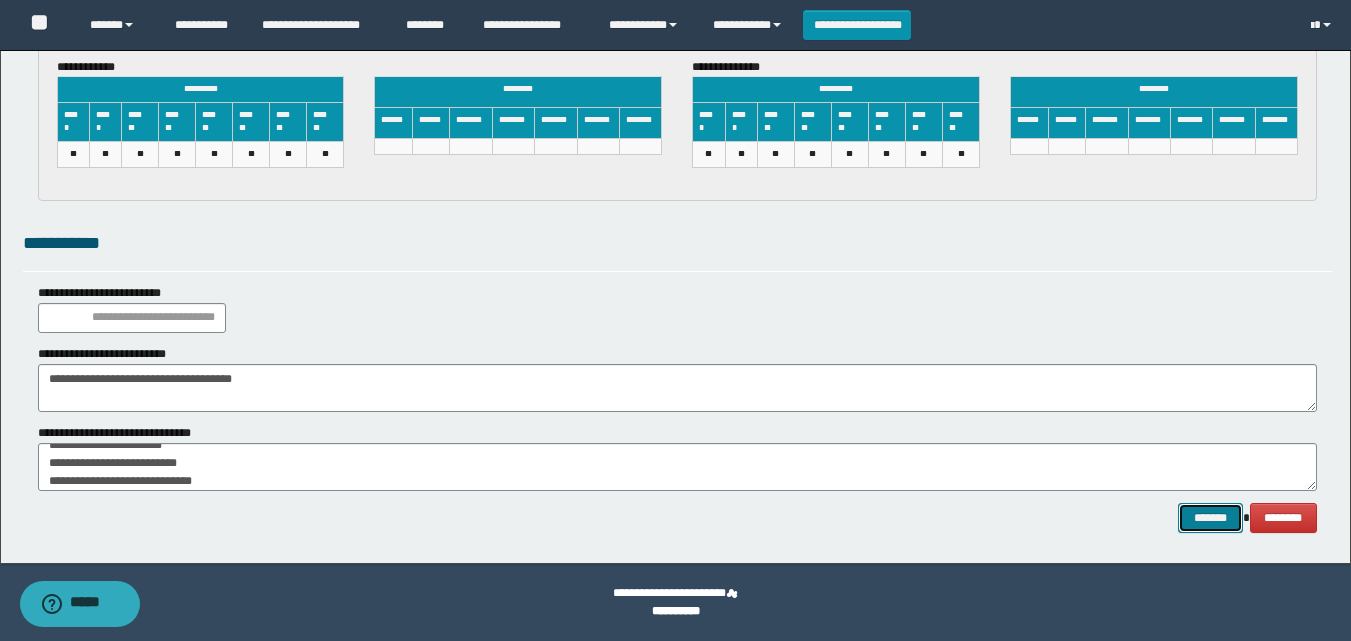 click on "*******" at bounding box center [1210, 518] 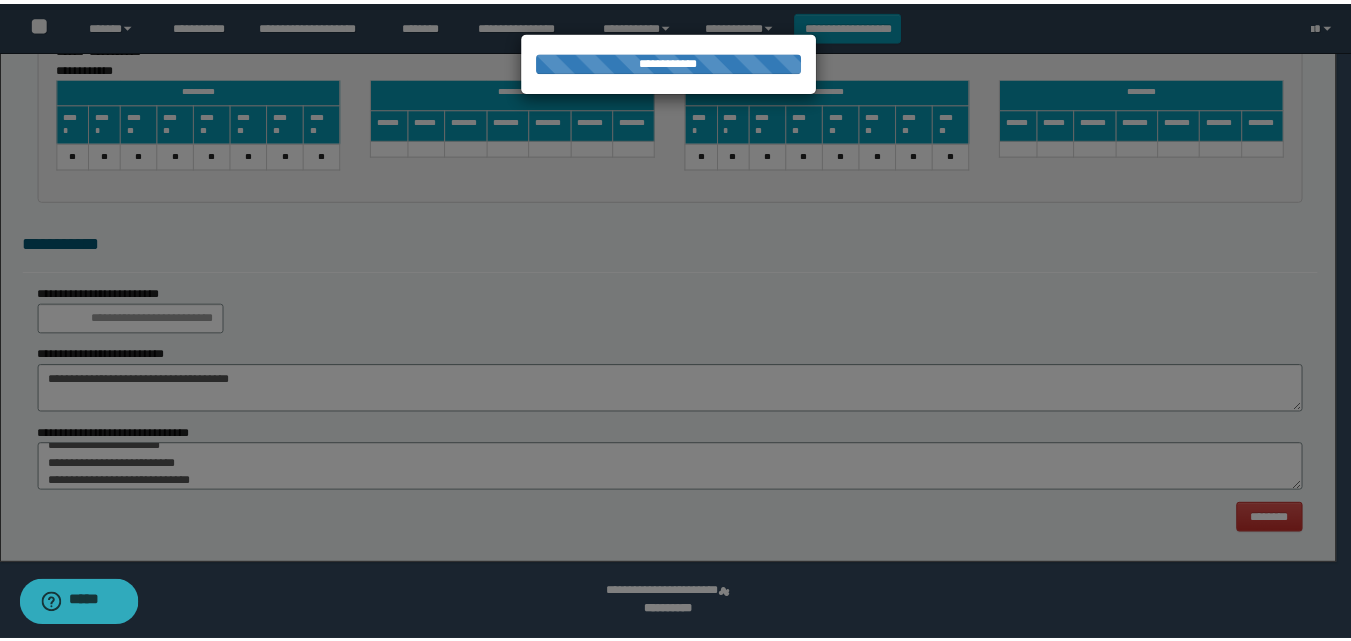 scroll, scrollTop: 0, scrollLeft: 0, axis: both 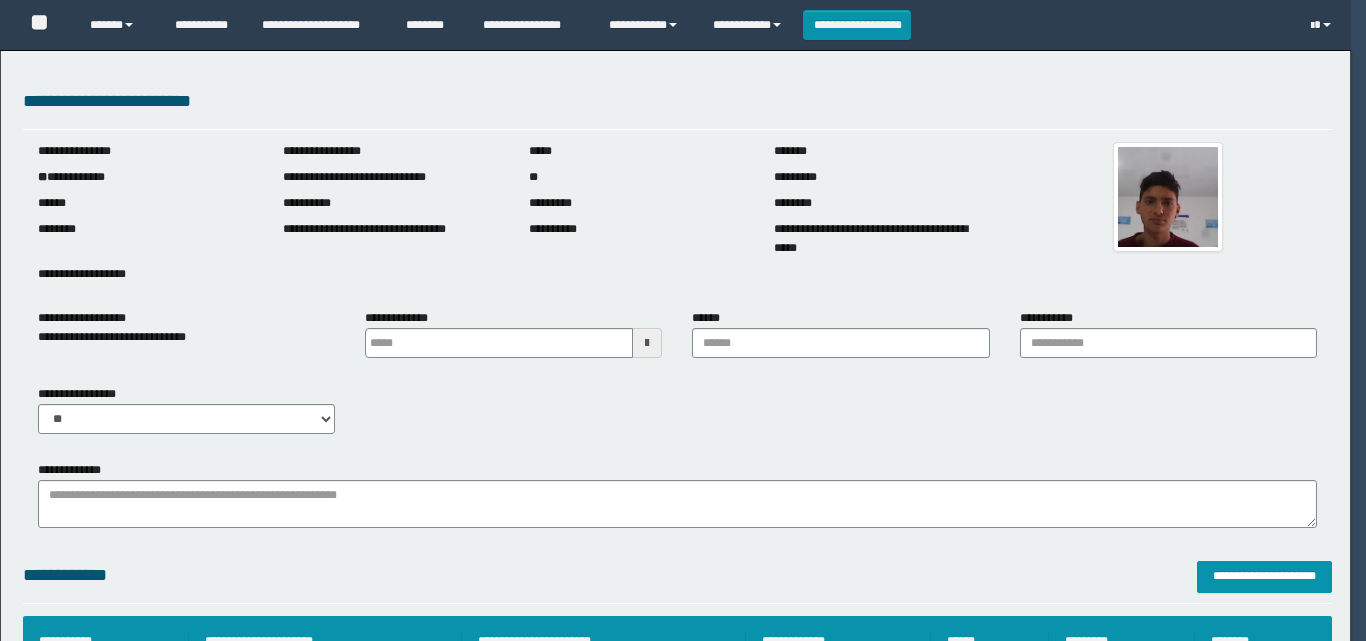 type 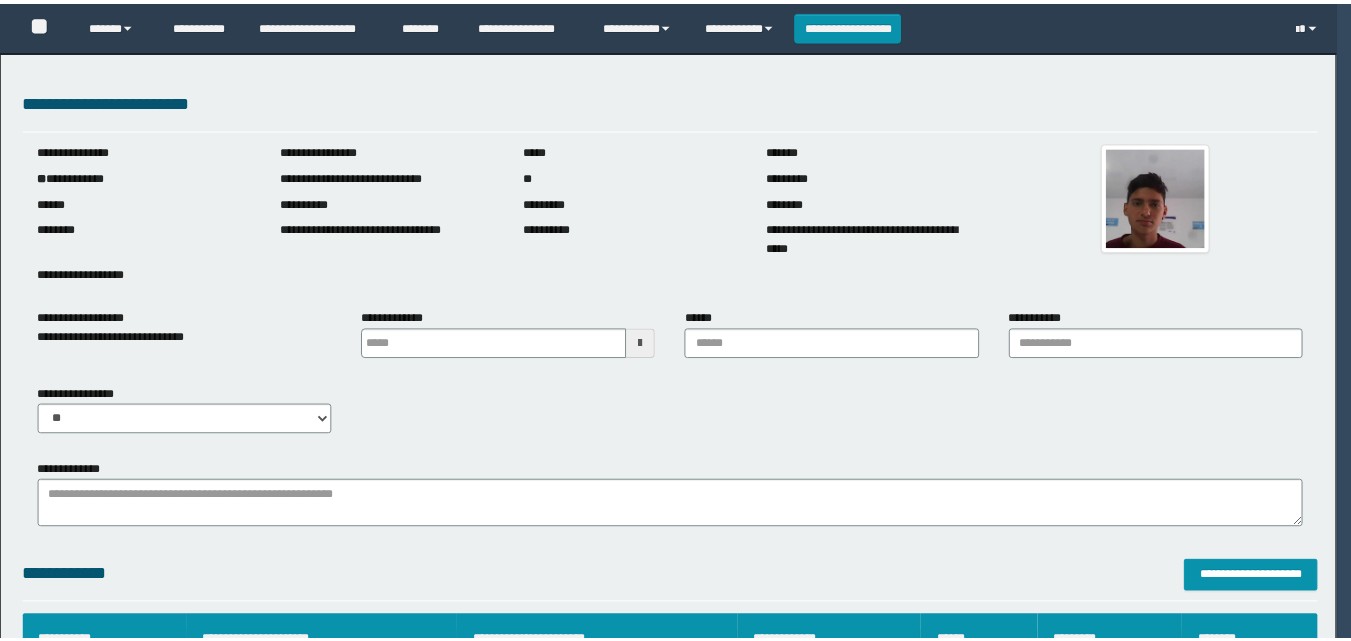 scroll, scrollTop: 0, scrollLeft: 0, axis: both 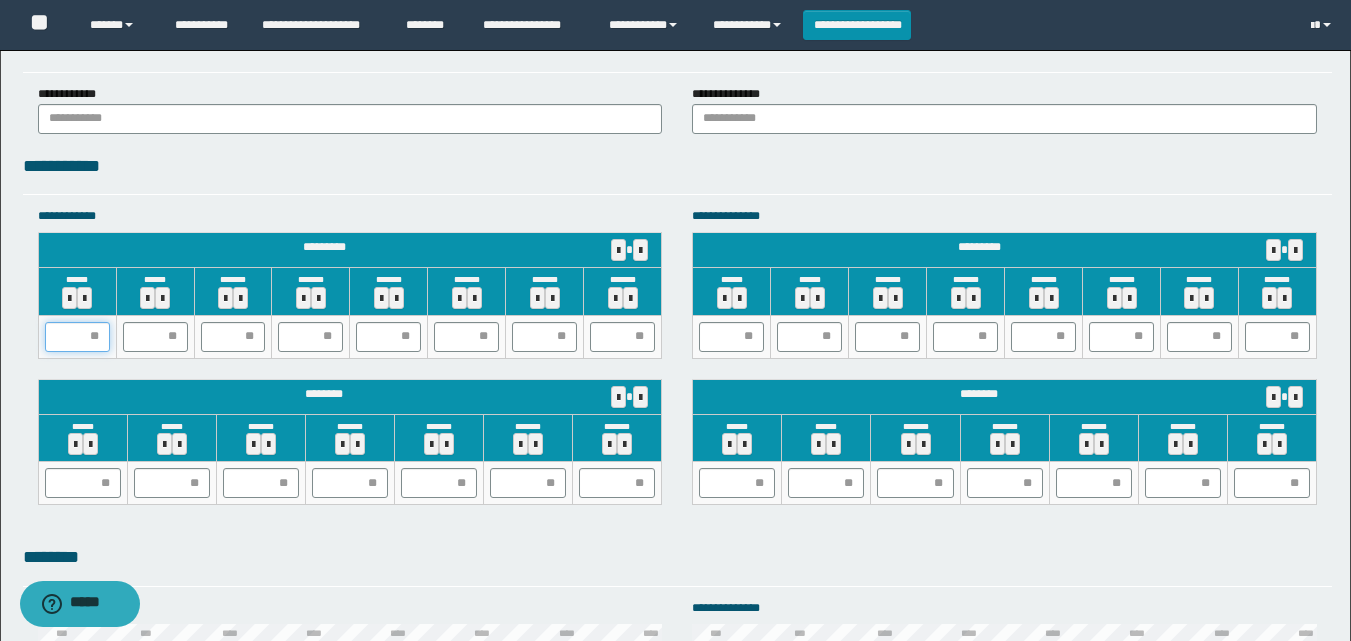 click at bounding box center [77, 337] 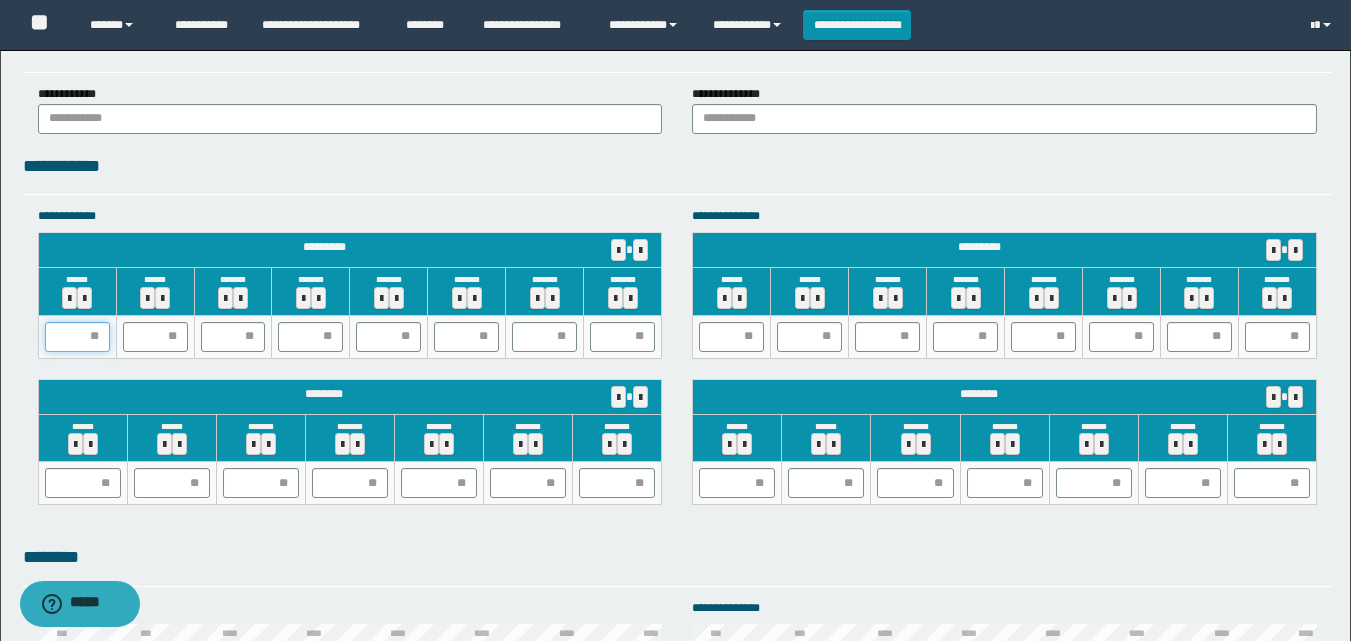 type on "*" 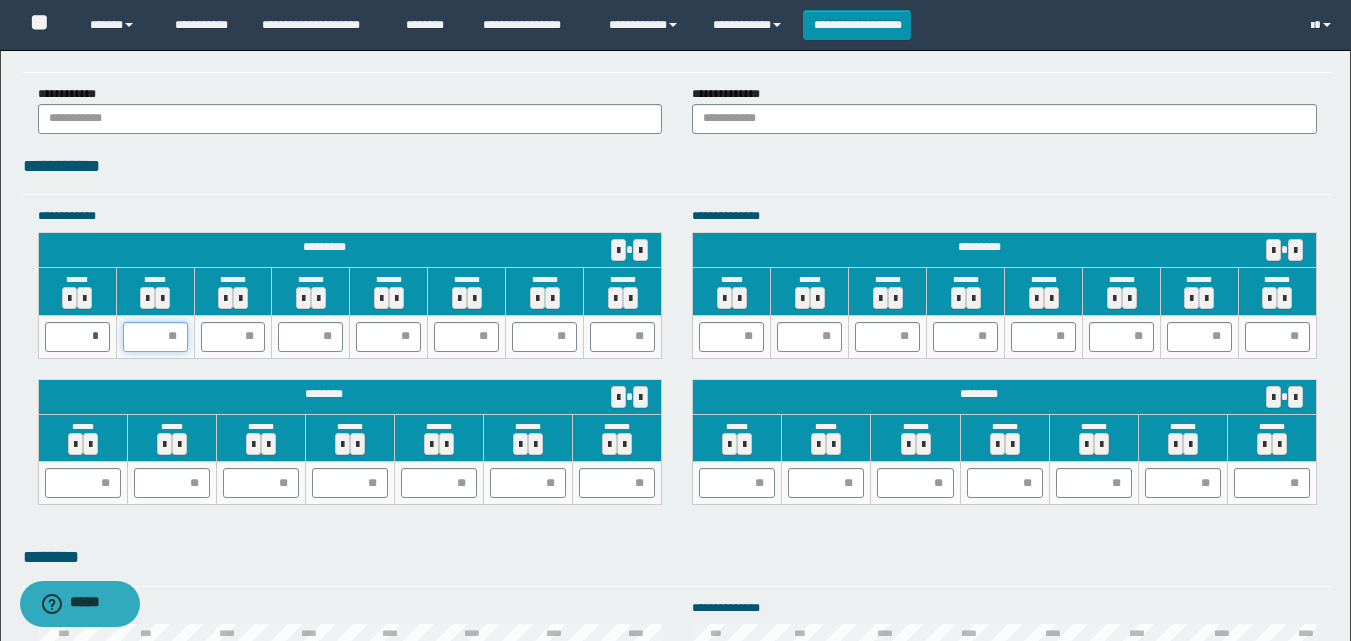 type on "*" 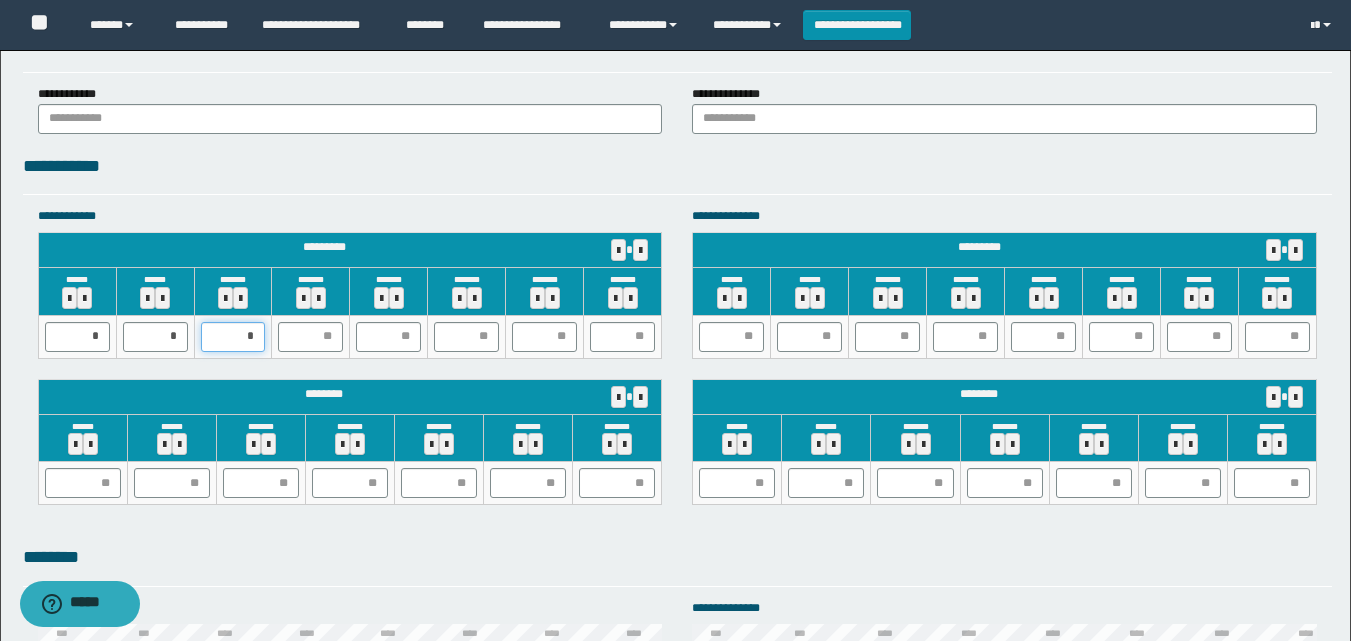 type on "**" 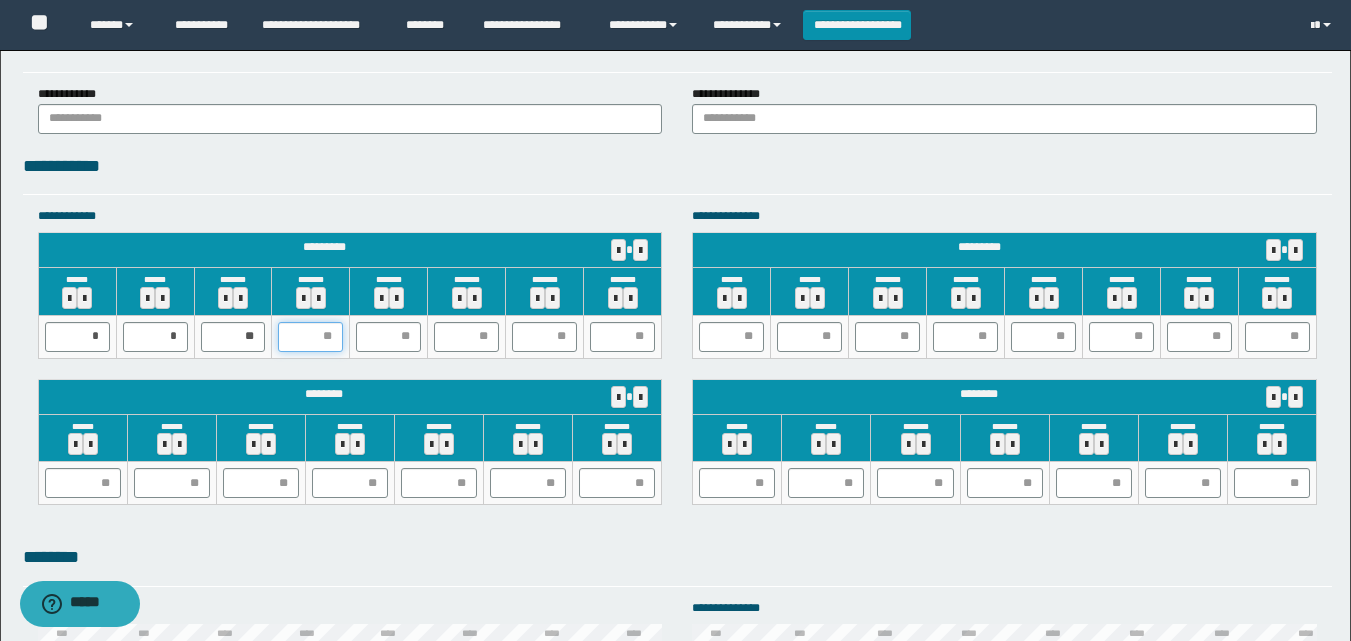 type on "*" 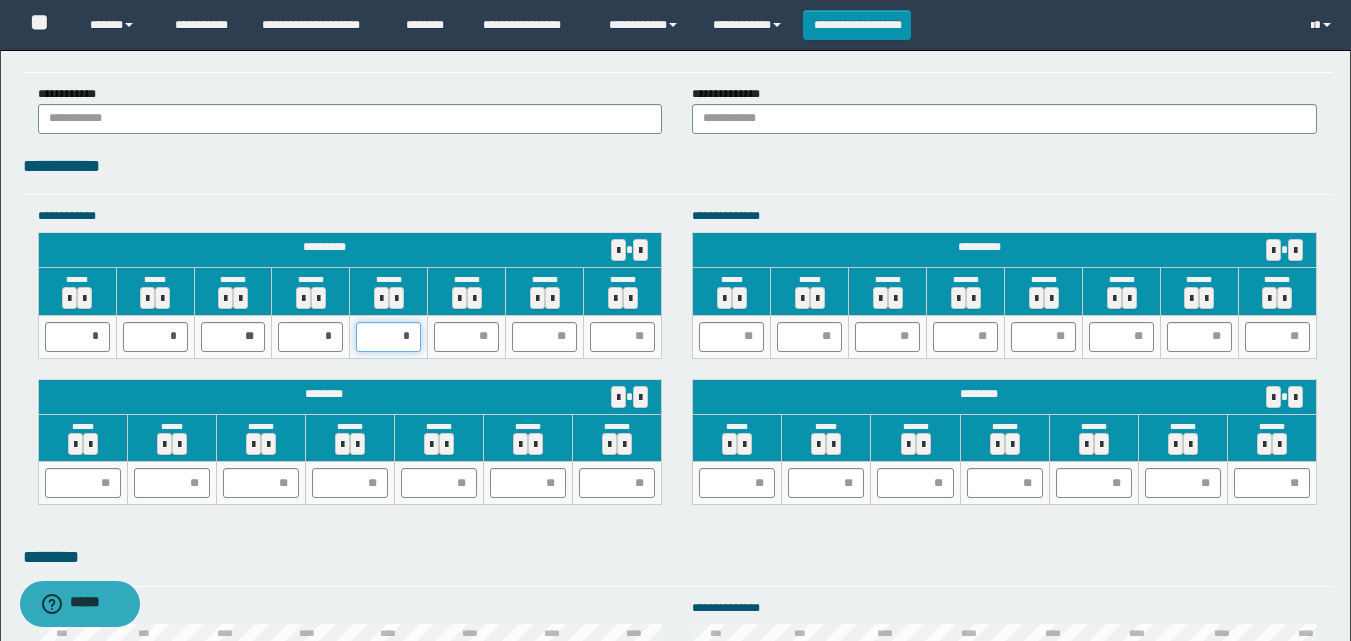 type on "**" 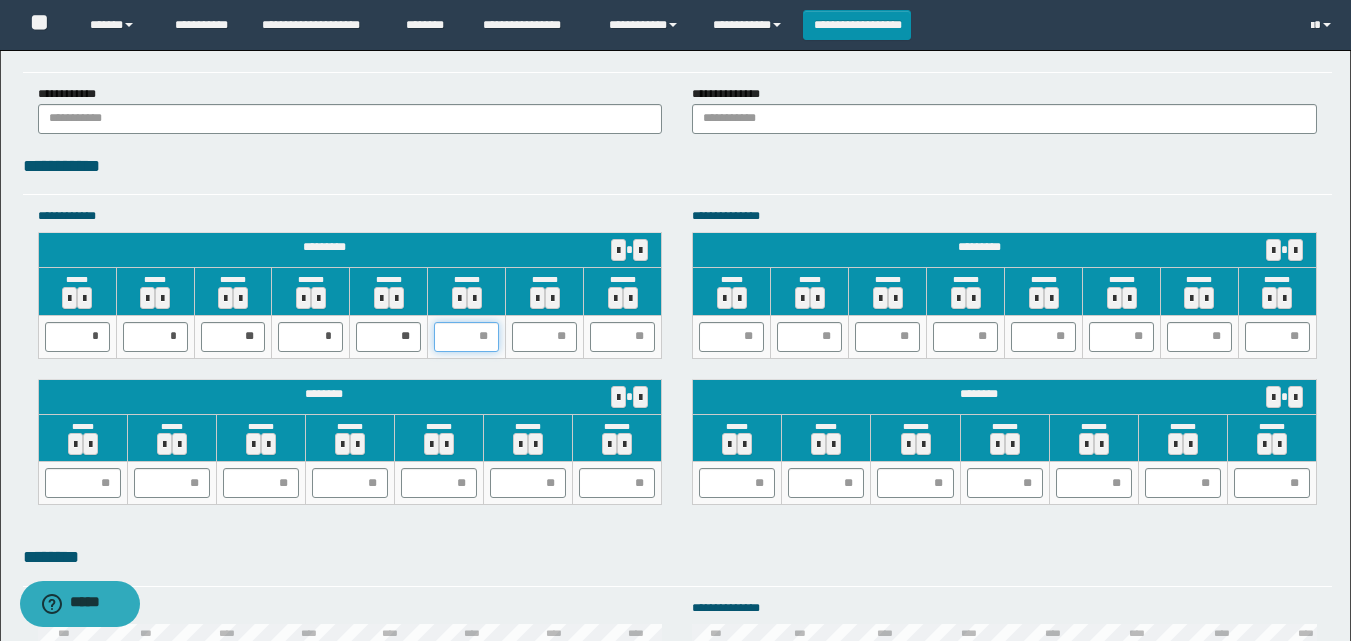 type on "*" 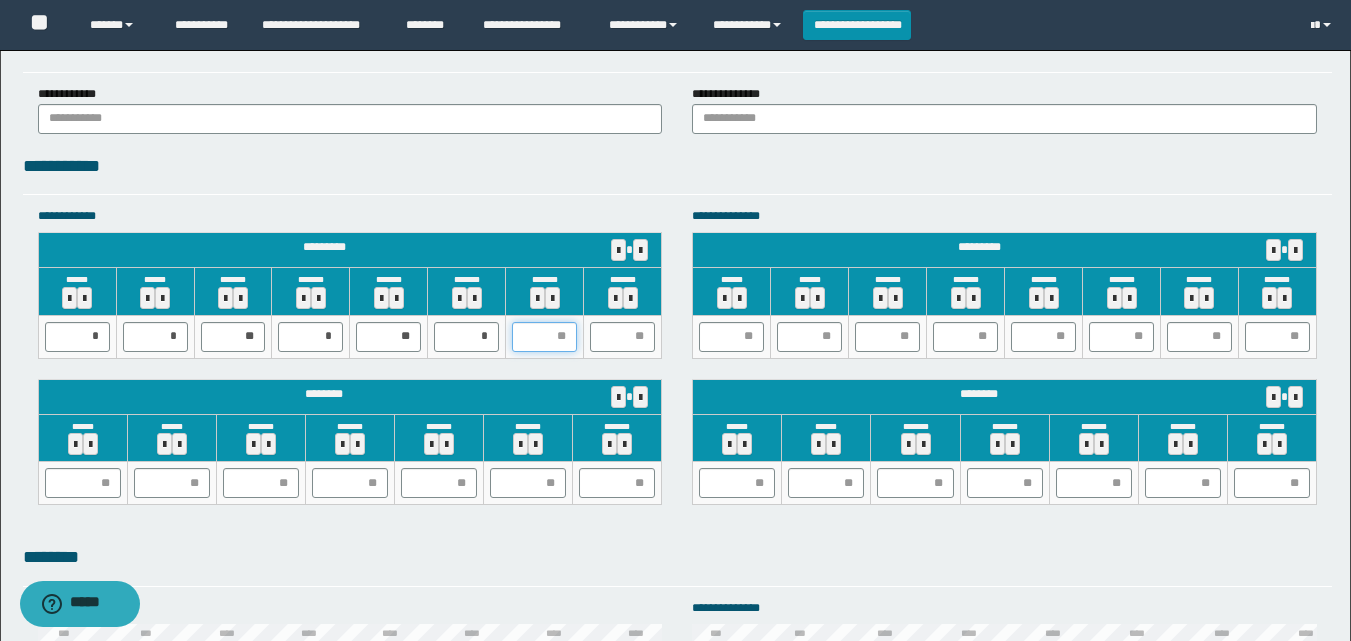 type on "*" 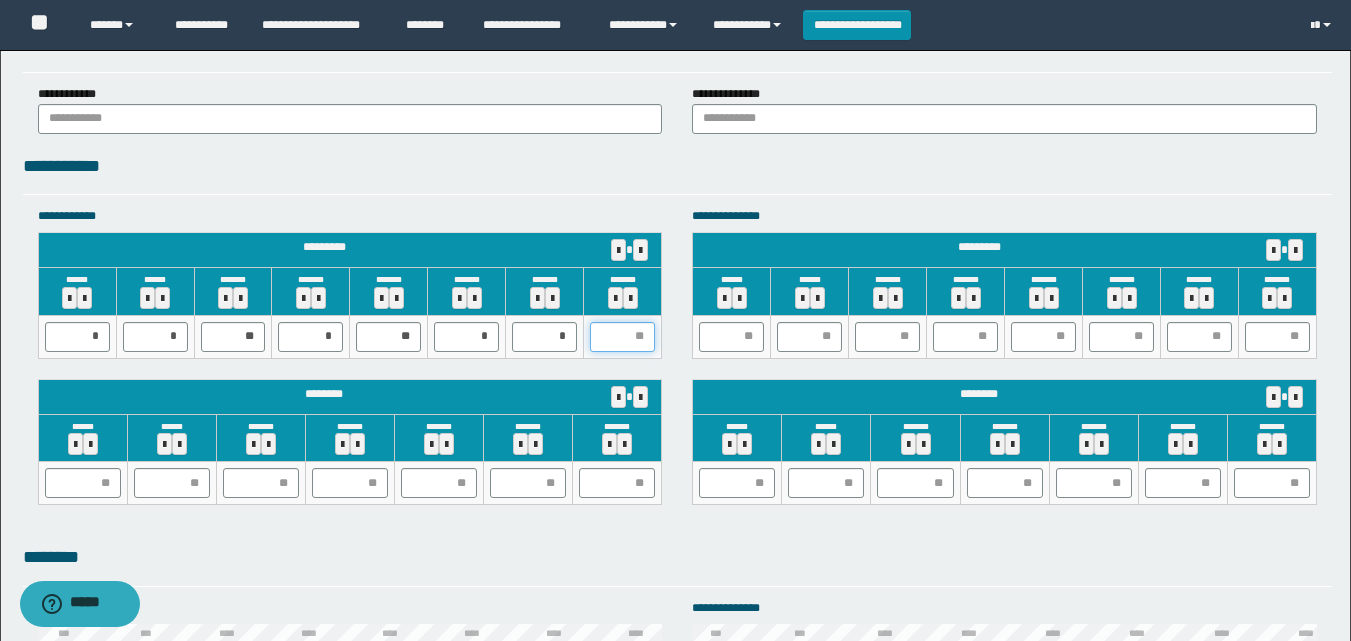 type on "*" 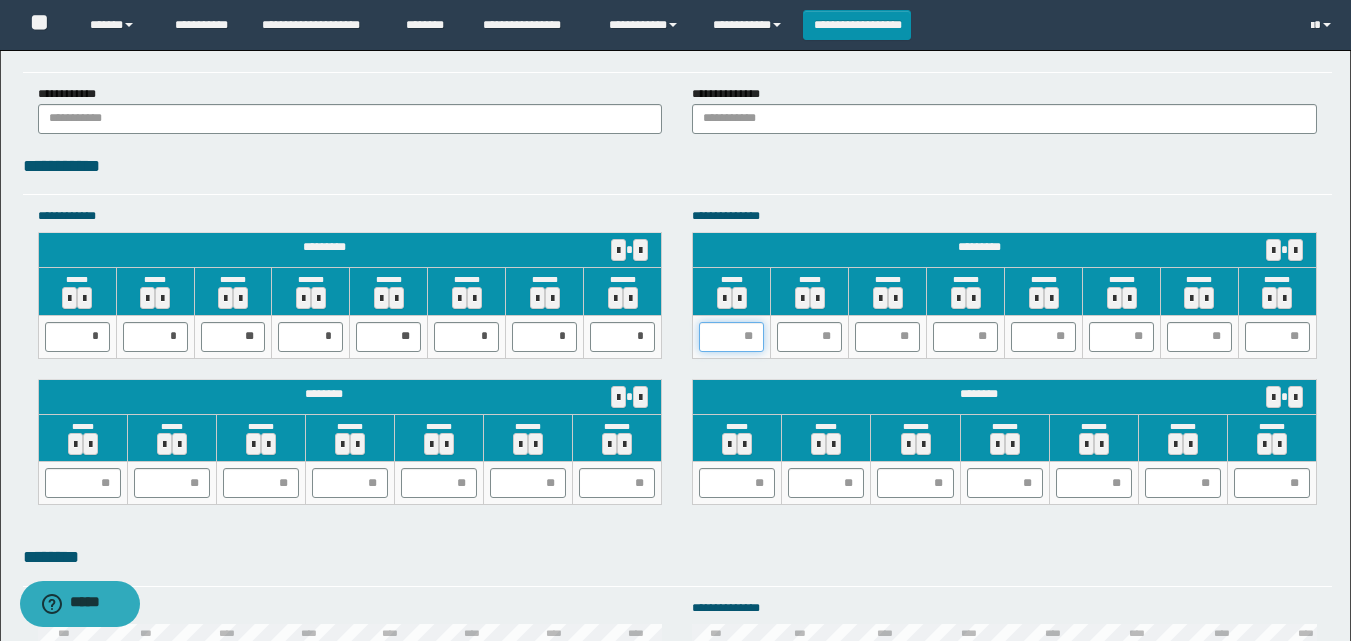 click at bounding box center [731, 337] 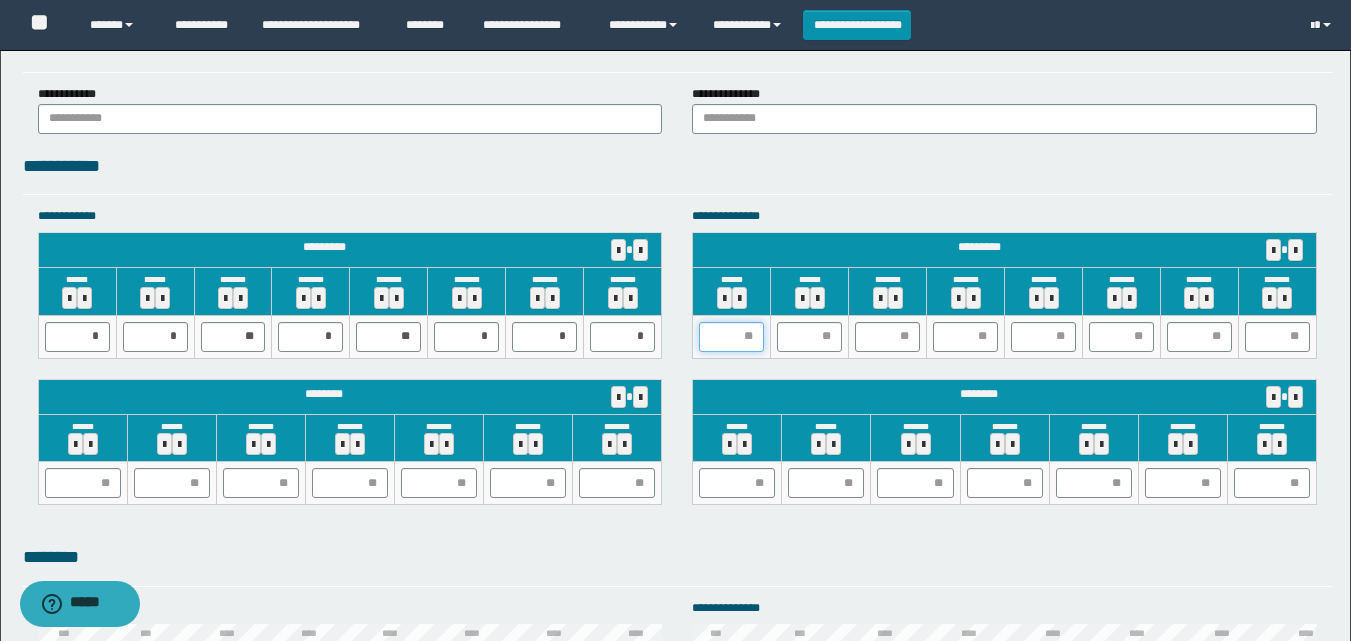 type on "*" 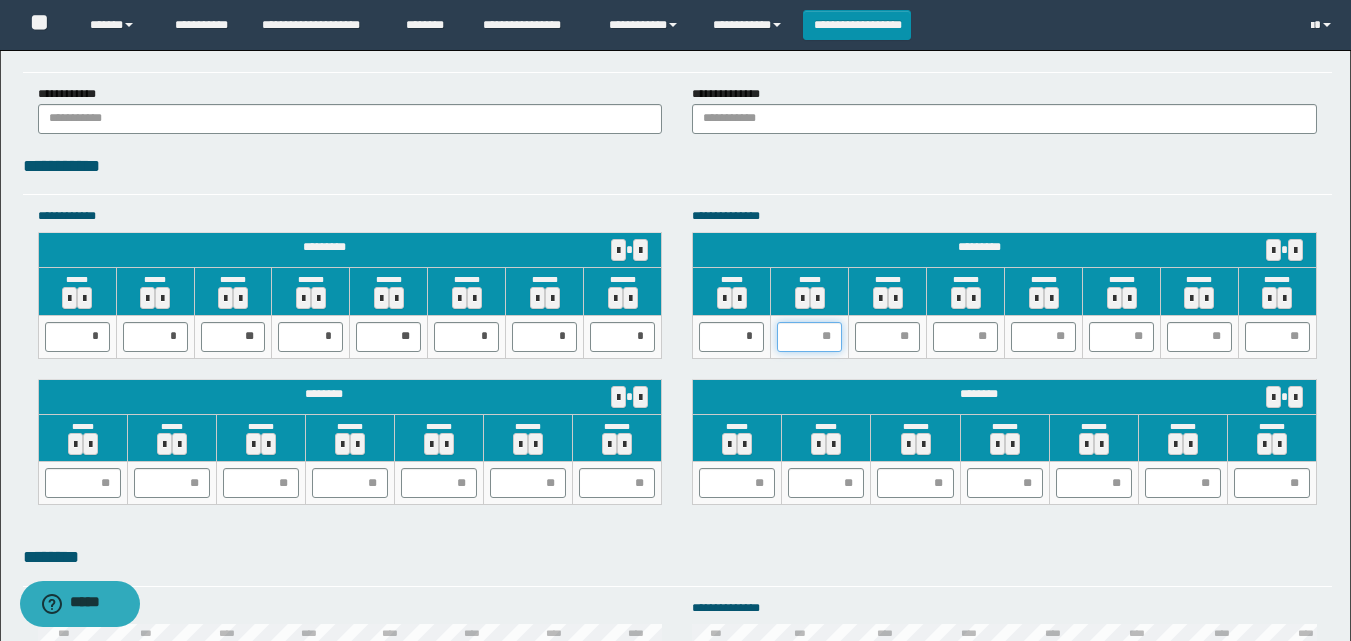 type on "*" 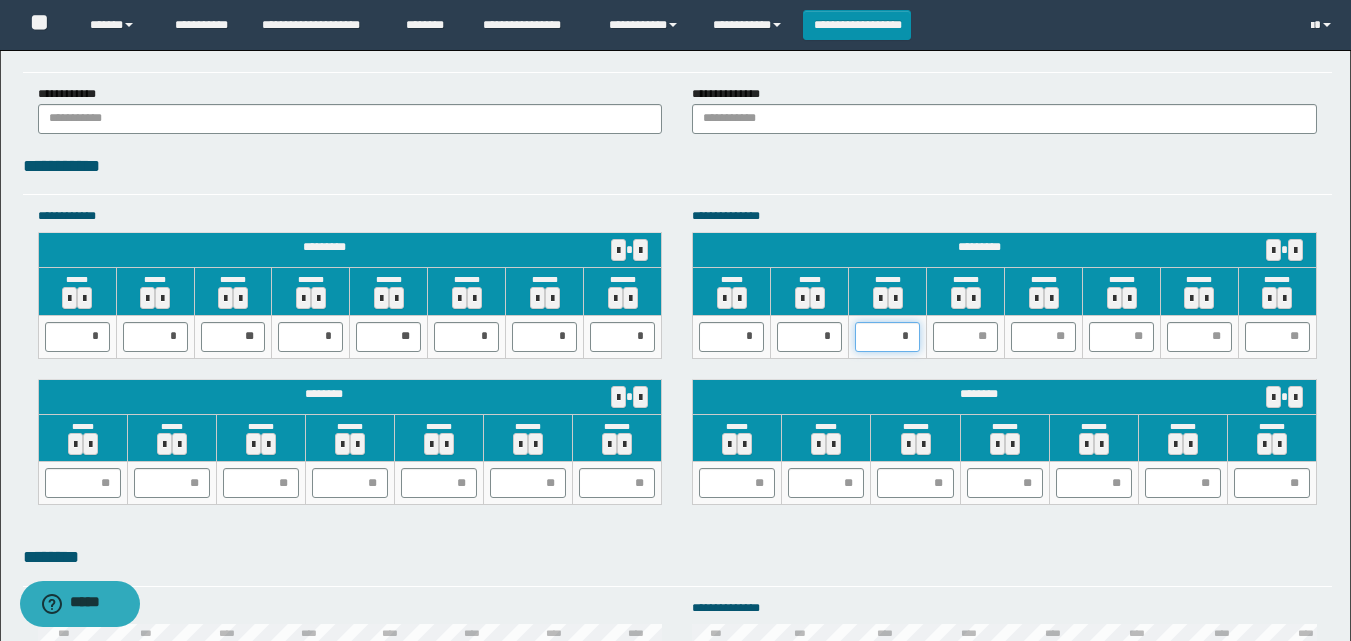 type on "**" 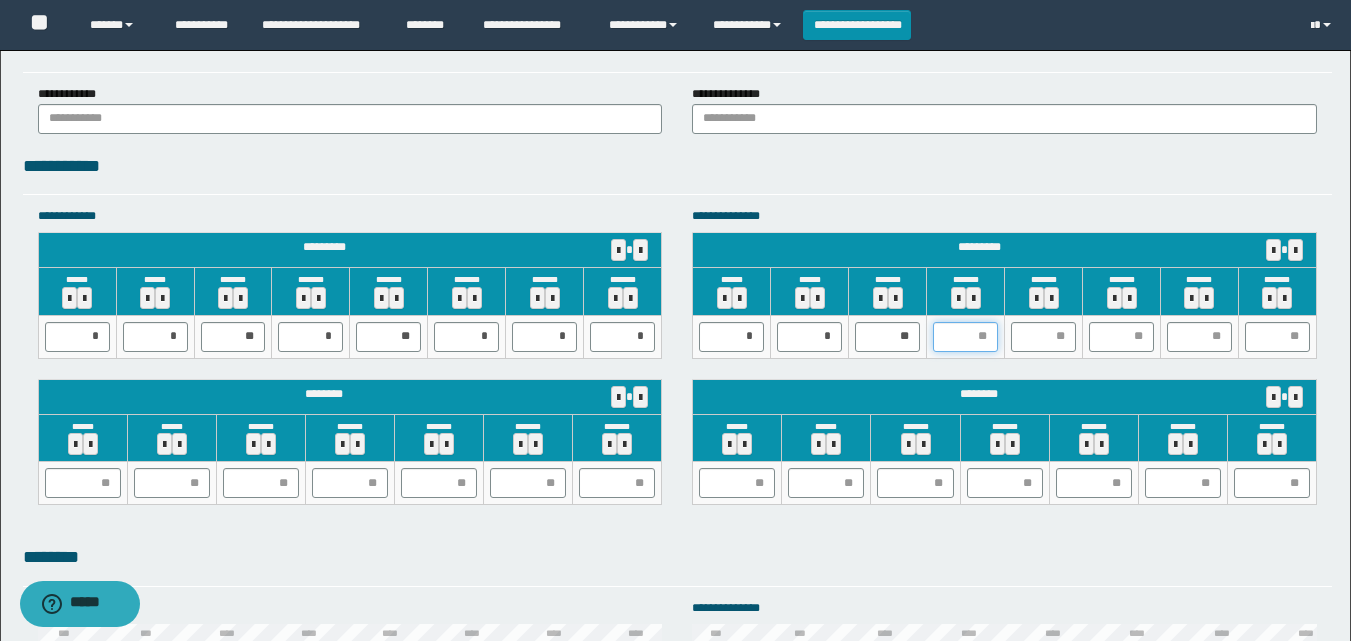 type on "*" 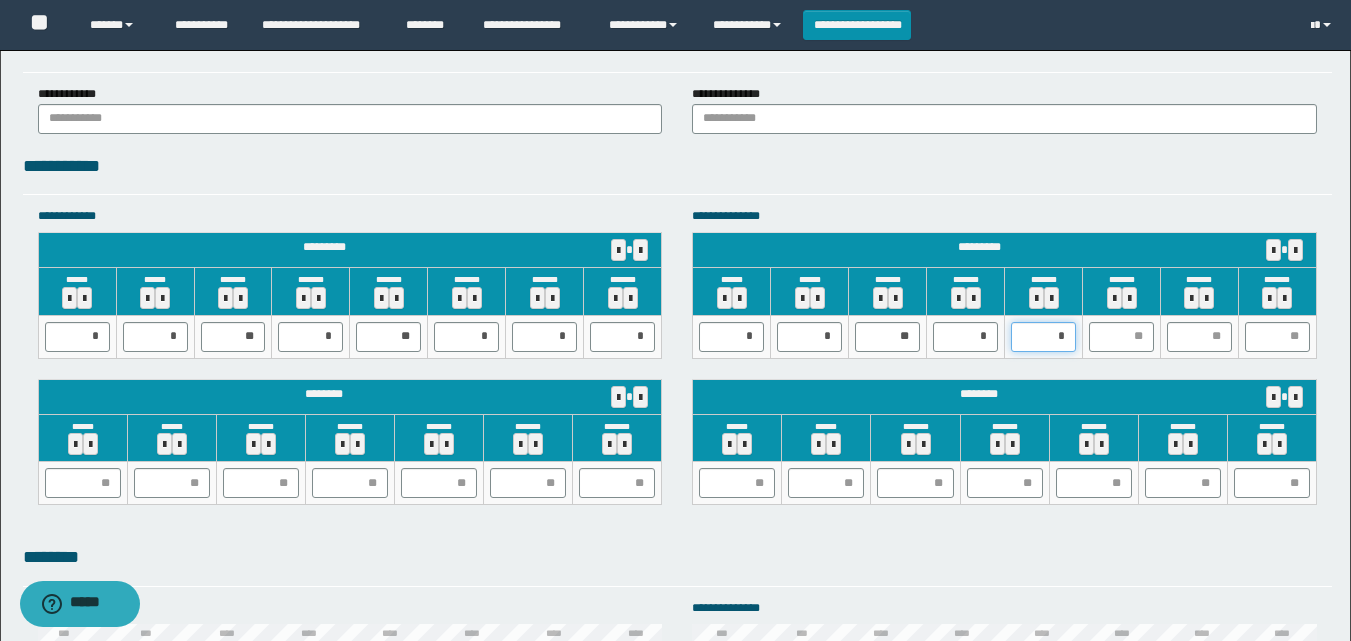 type on "**" 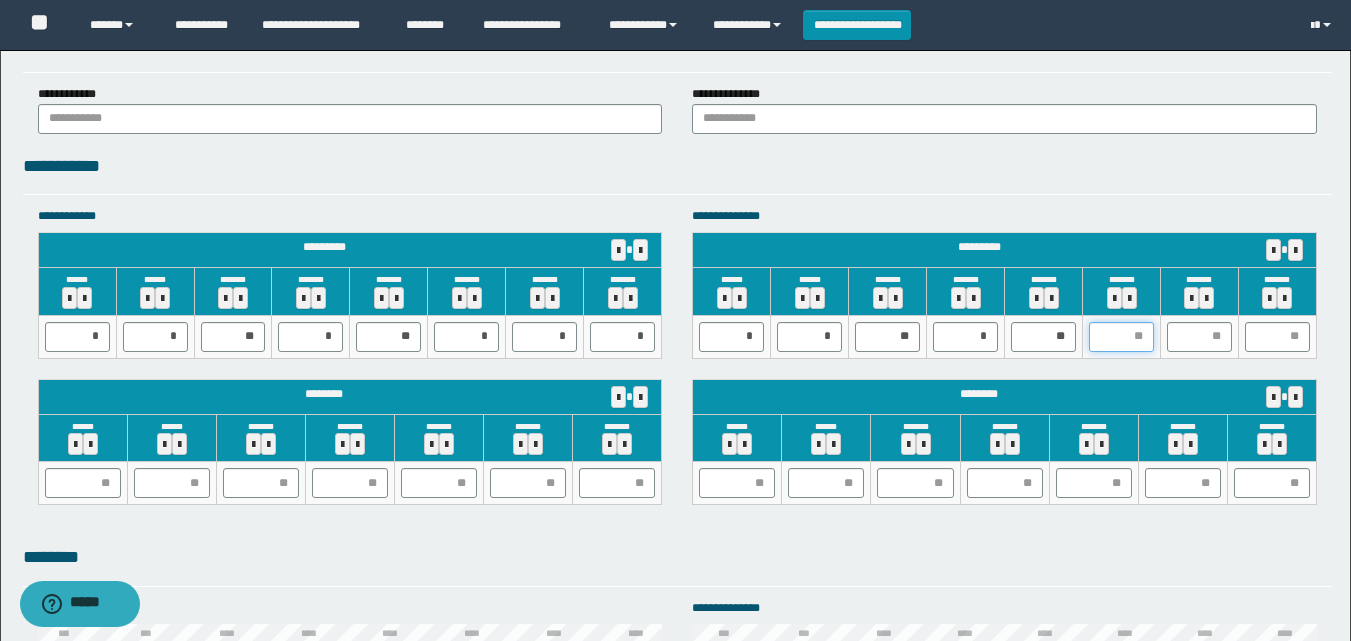 type on "*" 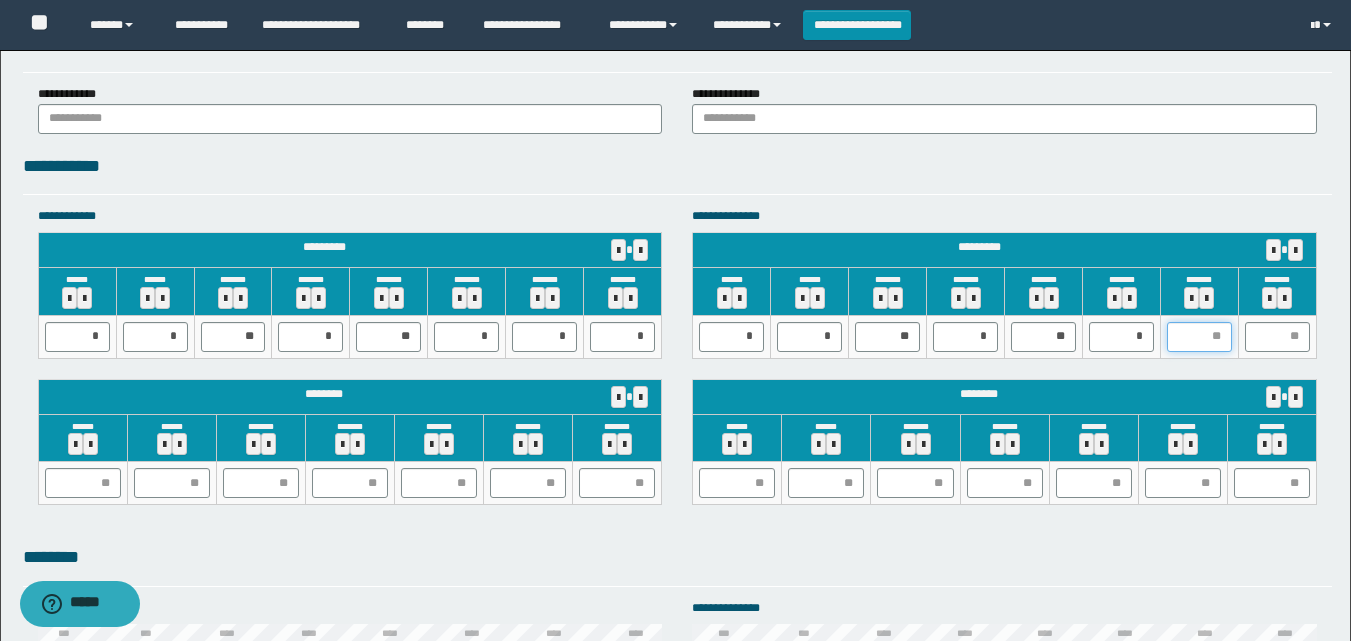 type on "*" 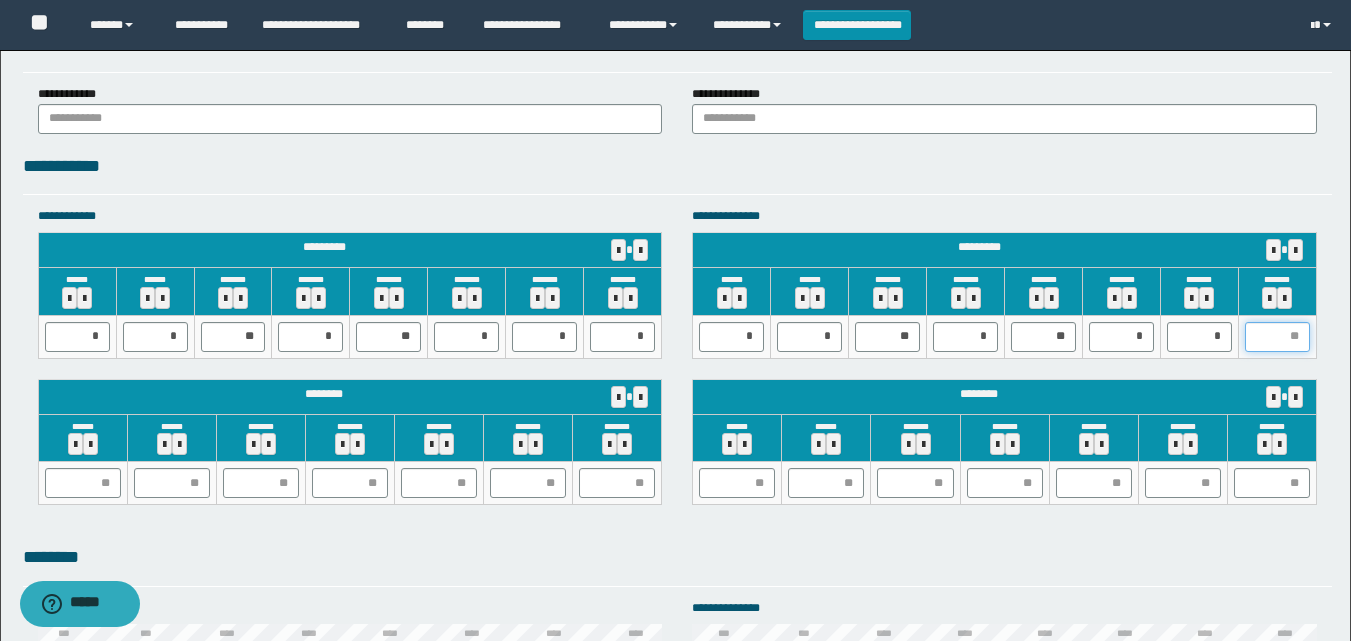 type on "*" 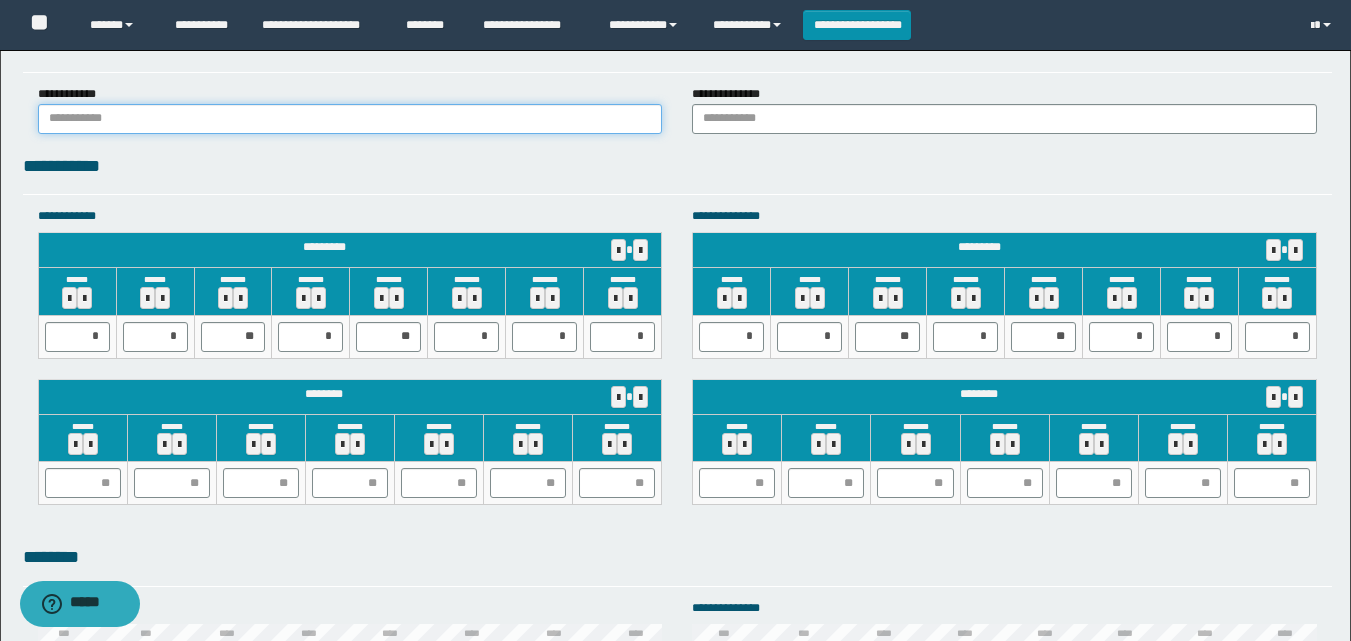 click at bounding box center (350, 119) 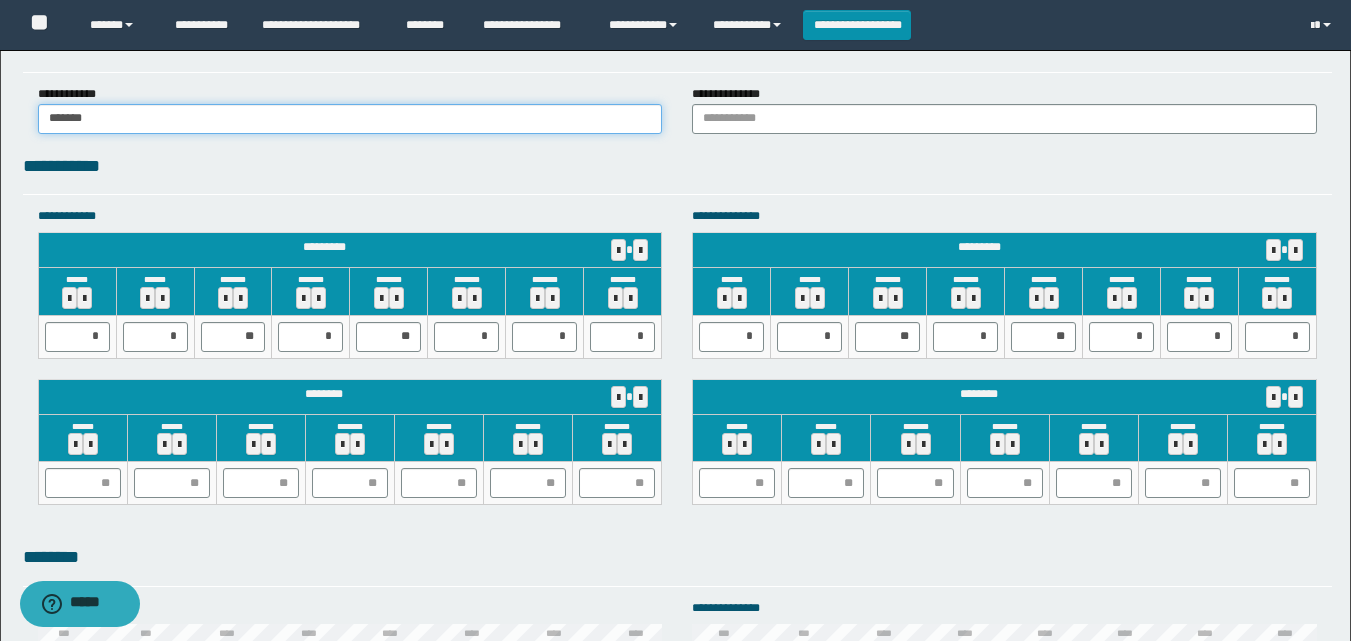 type on "******" 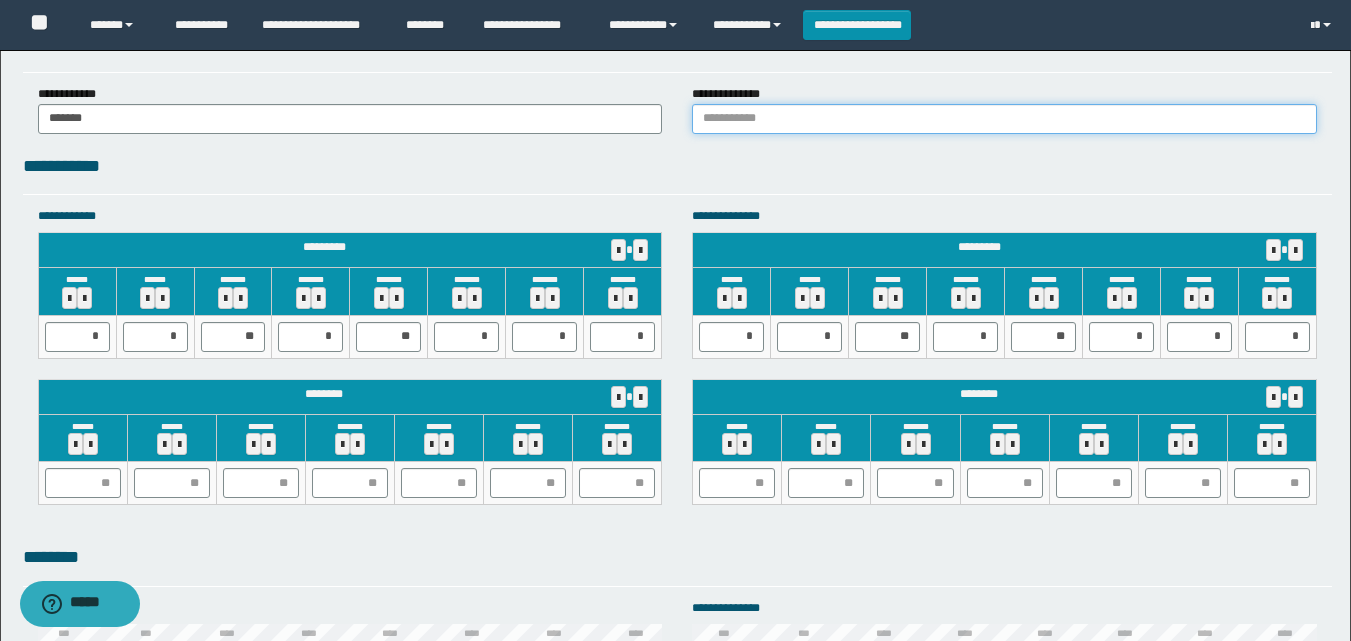 click at bounding box center [1004, 119] 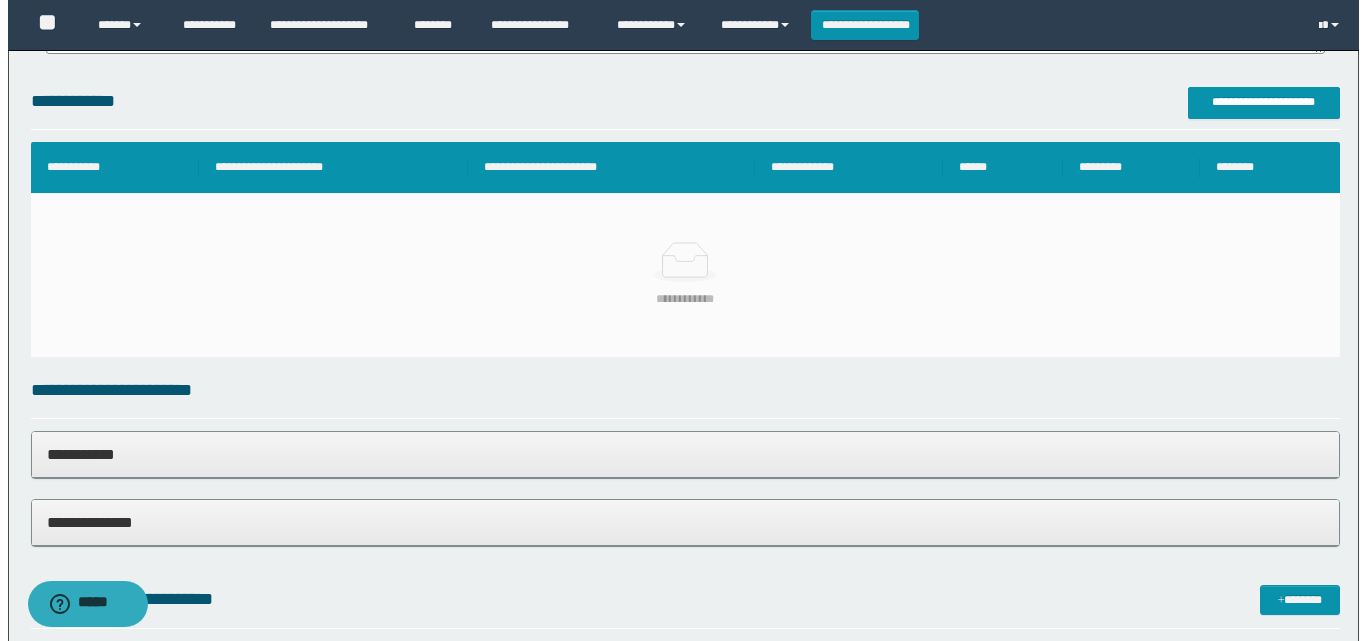 scroll, scrollTop: 400, scrollLeft: 0, axis: vertical 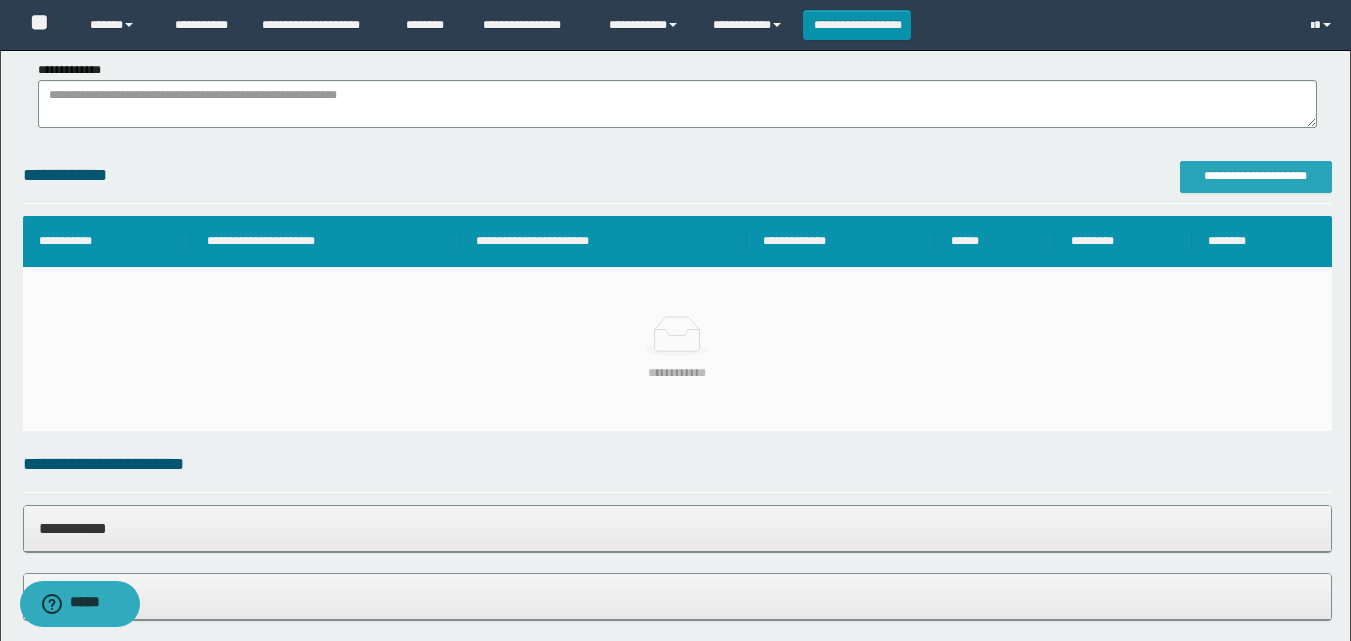 click on "**********" at bounding box center [1256, 176] 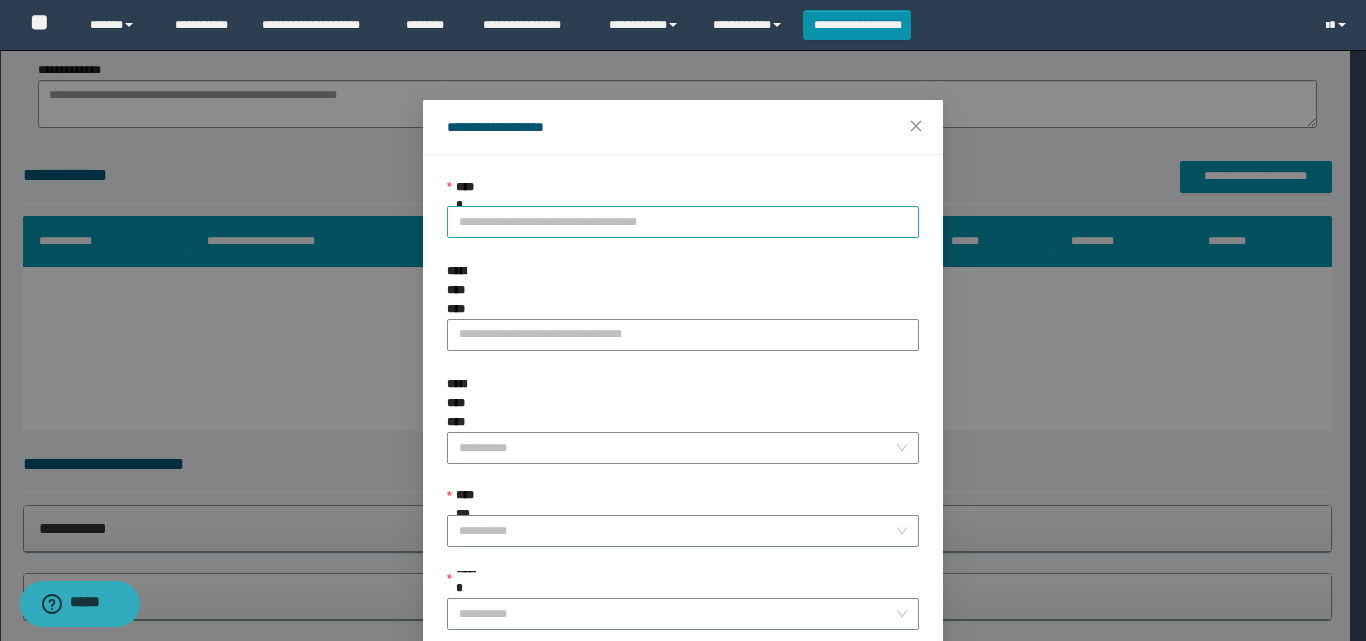 click on "**********" at bounding box center [683, 222] 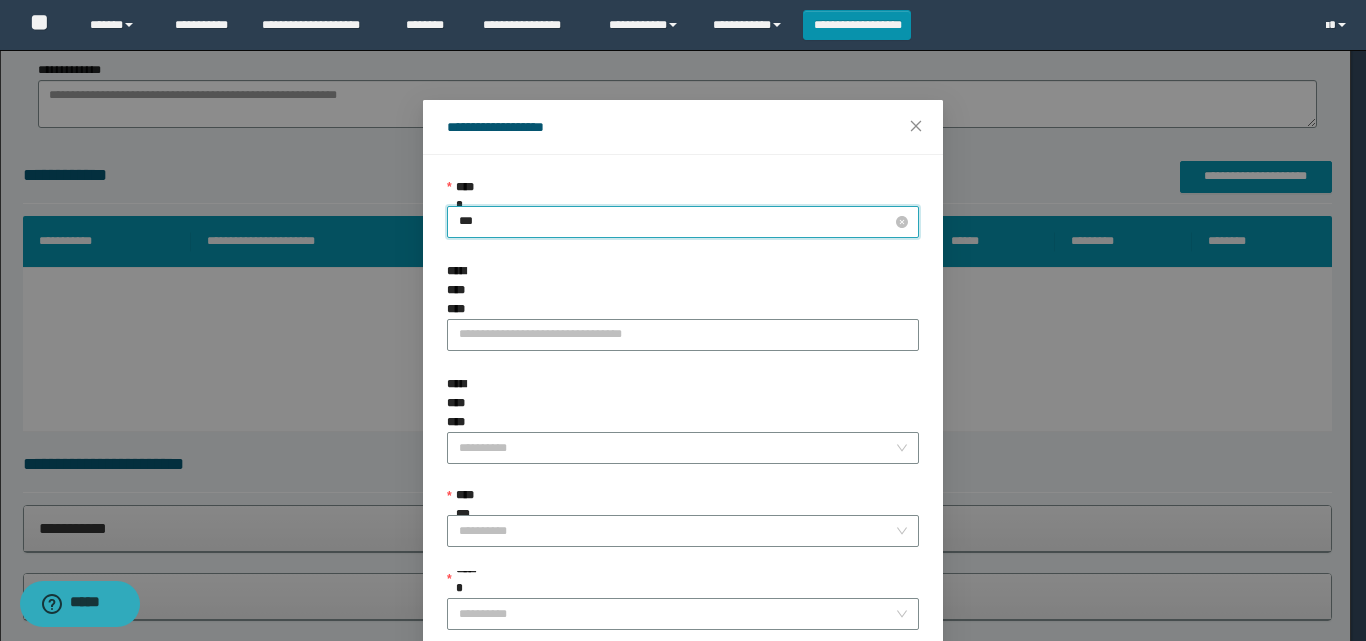type on "****" 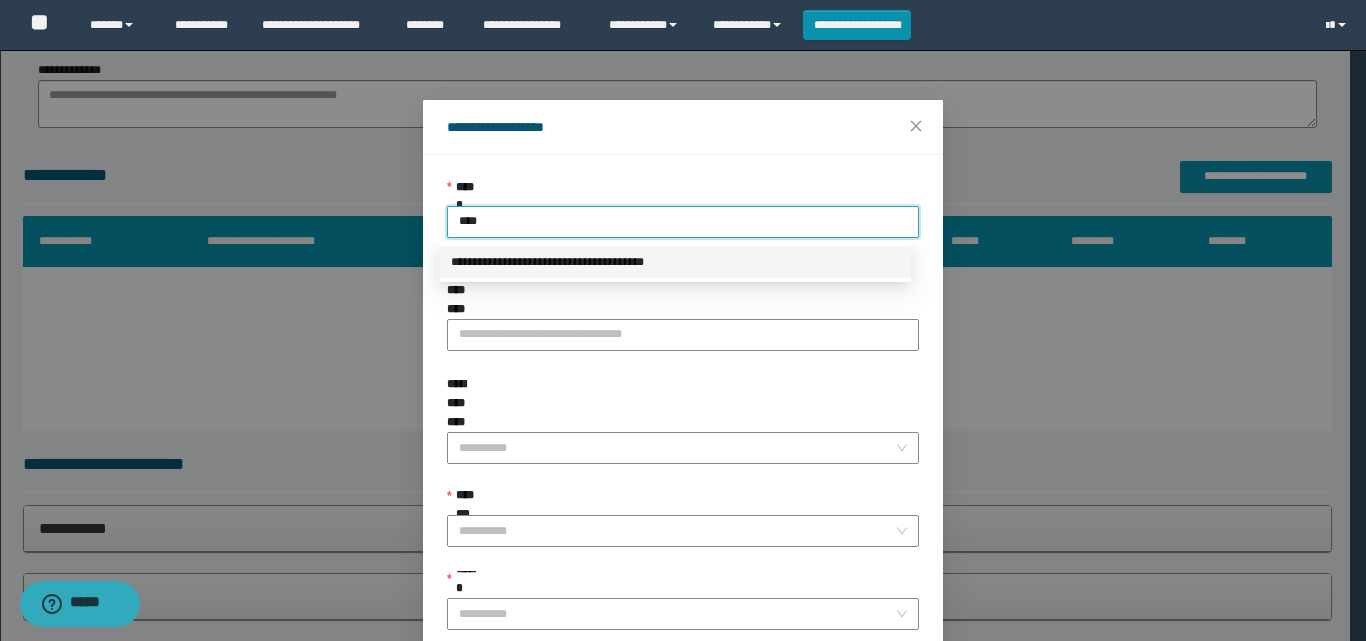 click on "**********" at bounding box center [675, 262] 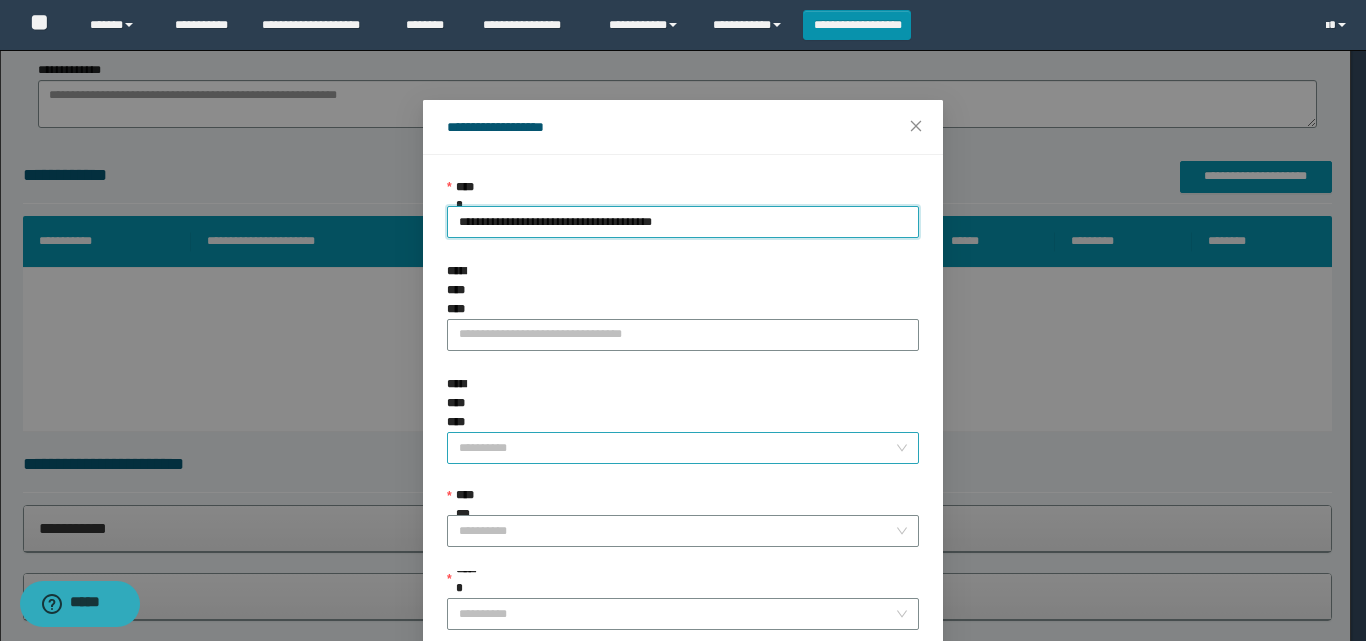 click on "**********" at bounding box center [677, 448] 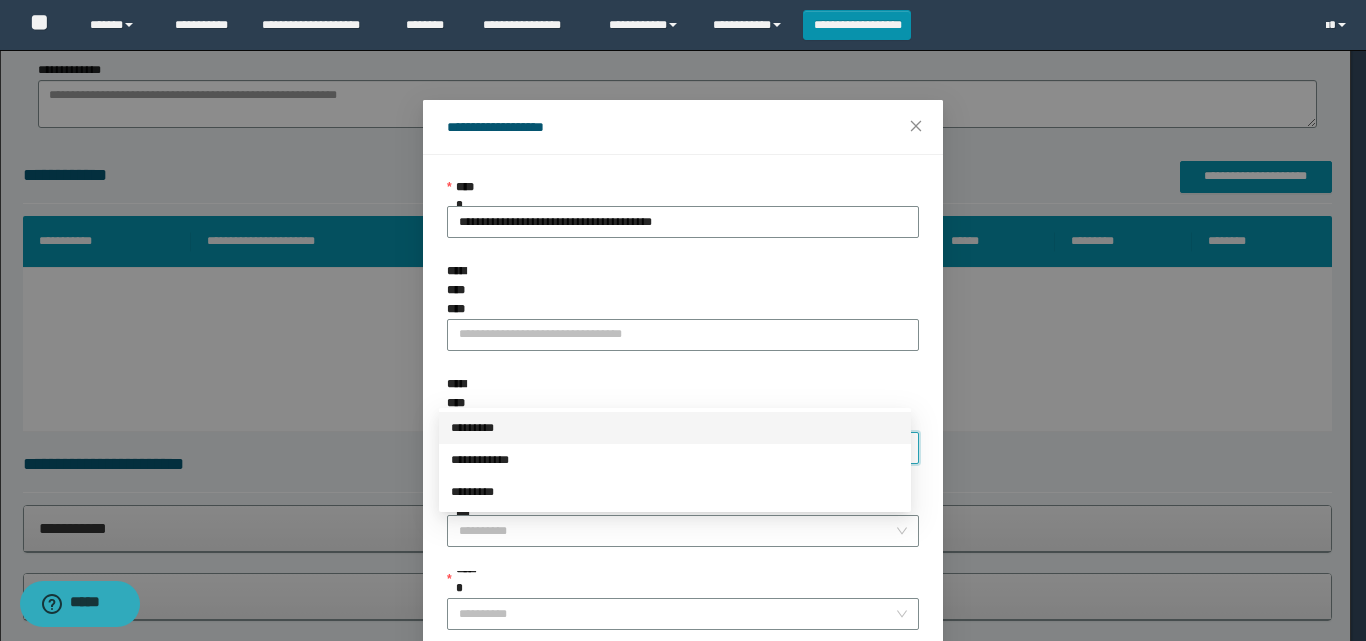 click on "*********" at bounding box center (675, 428) 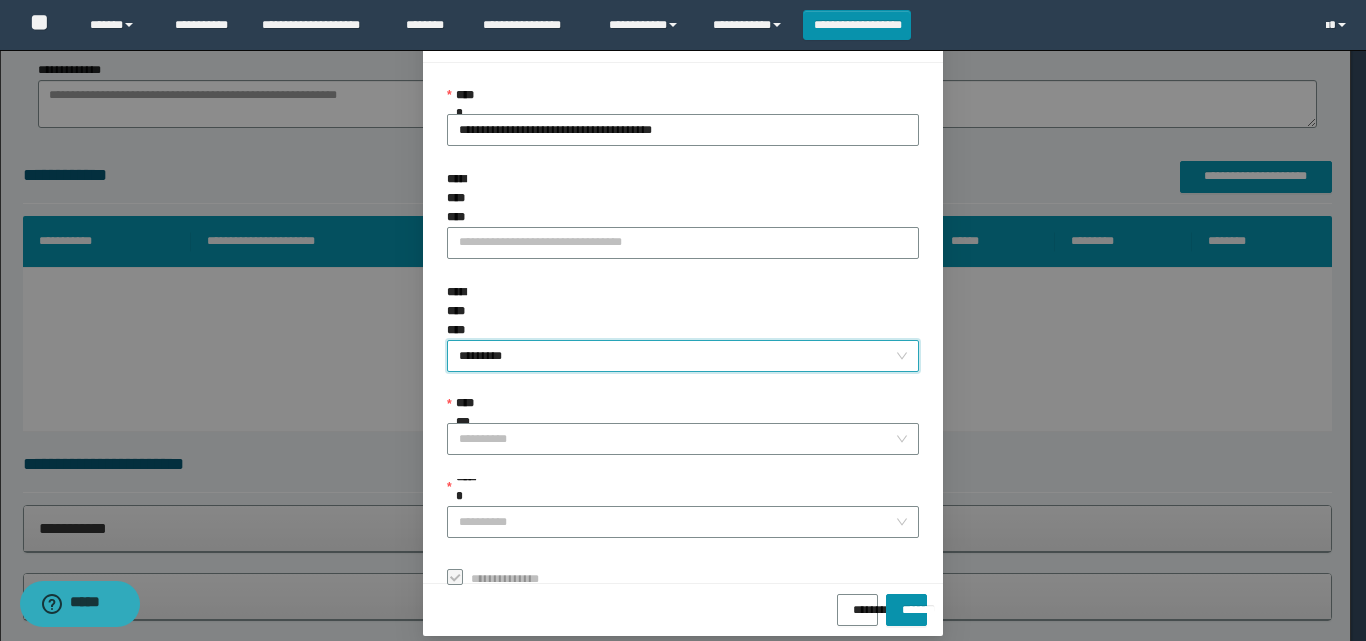 scroll, scrollTop: 100, scrollLeft: 0, axis: vertical 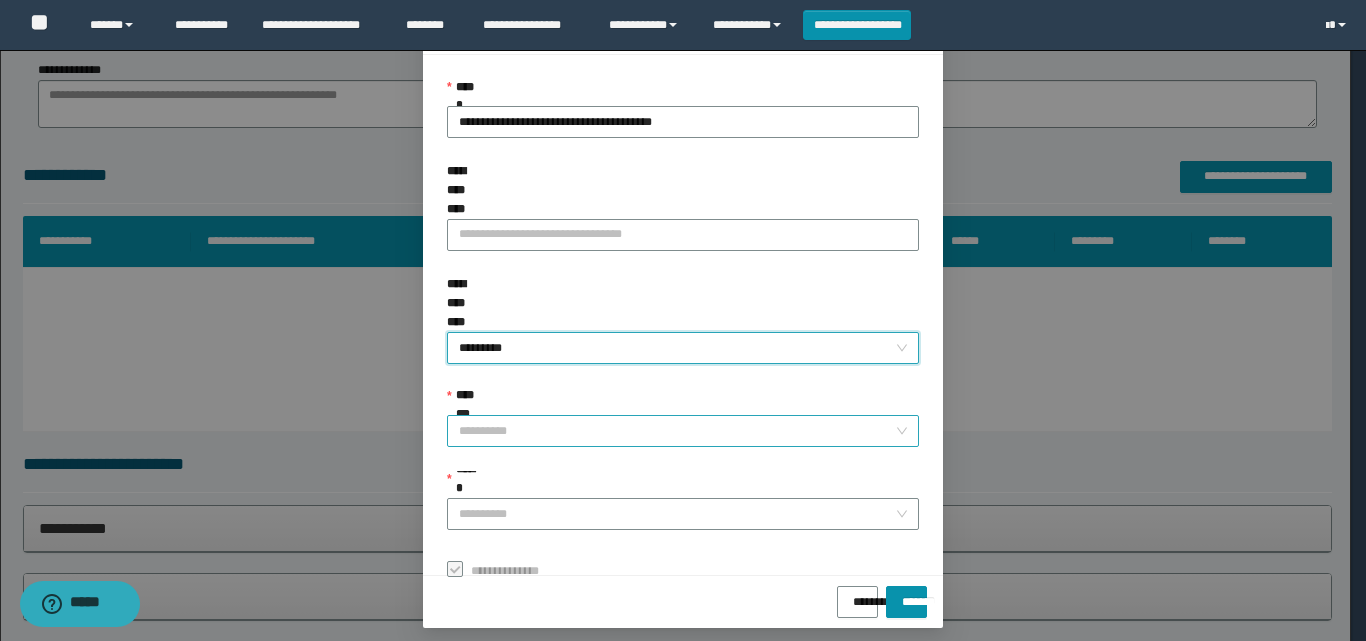 click on "**********" at bounding box center [677, 431] 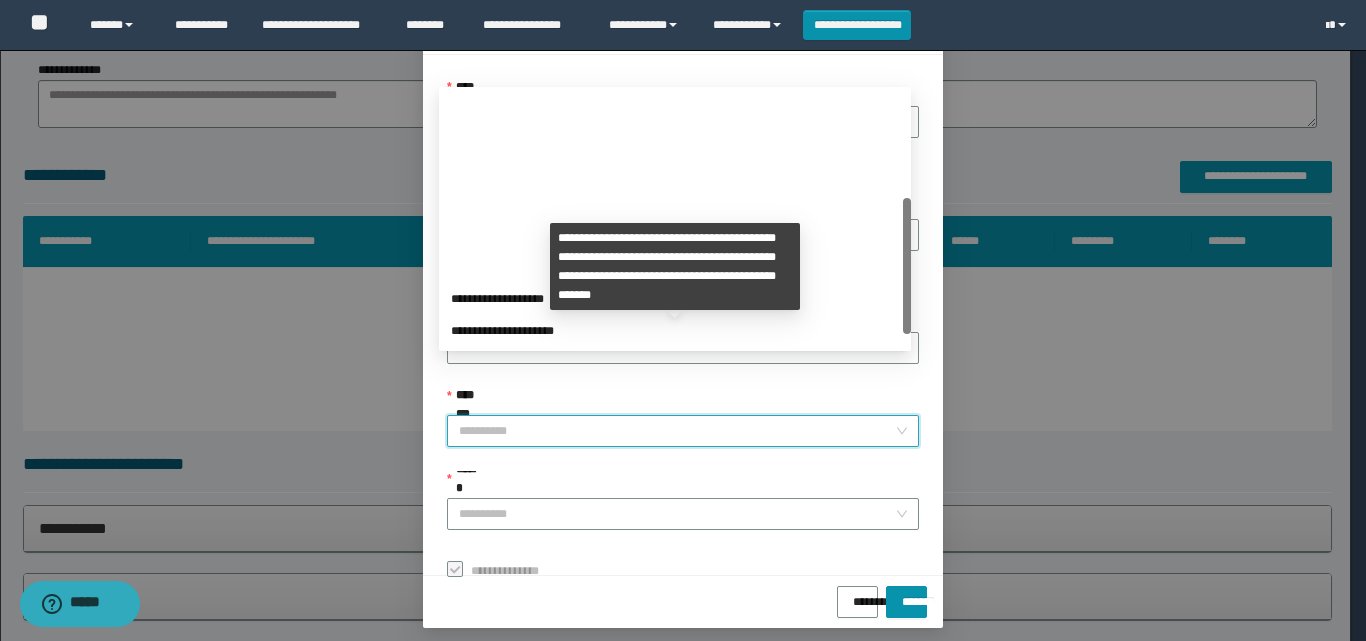 scroll, scrollTop: 200, scrollLeft: 0, axis: vertical 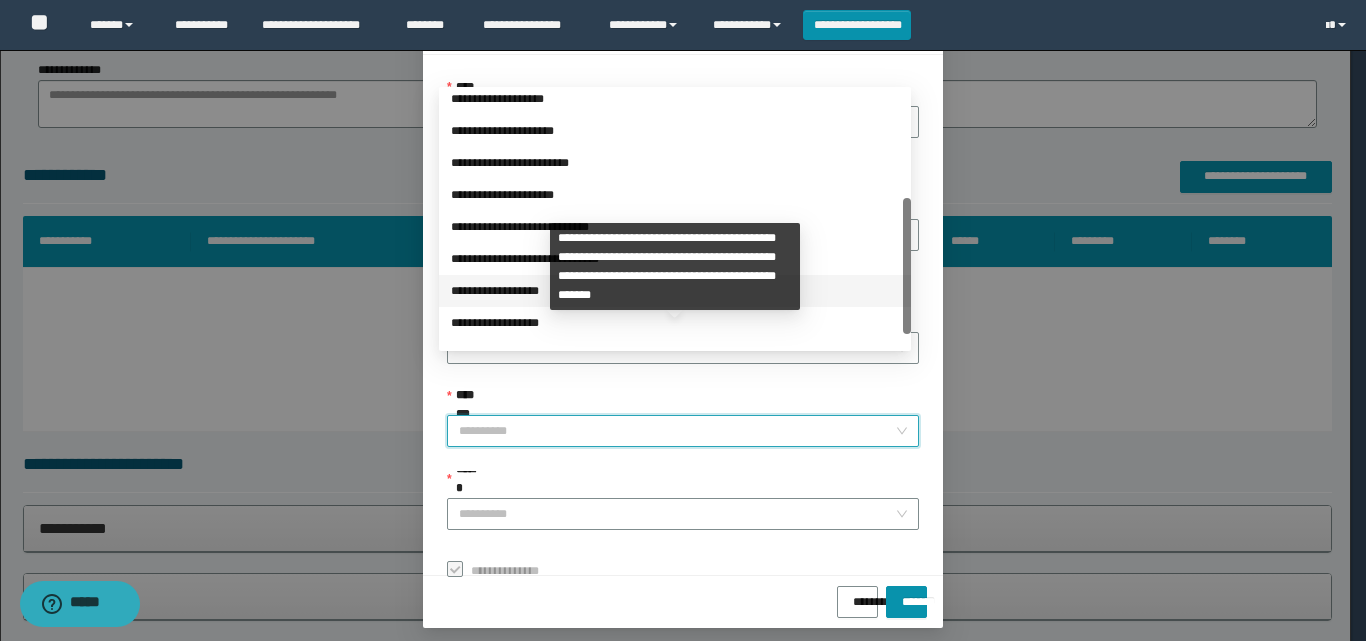 click on "**********" at bounding box center [675, 291] 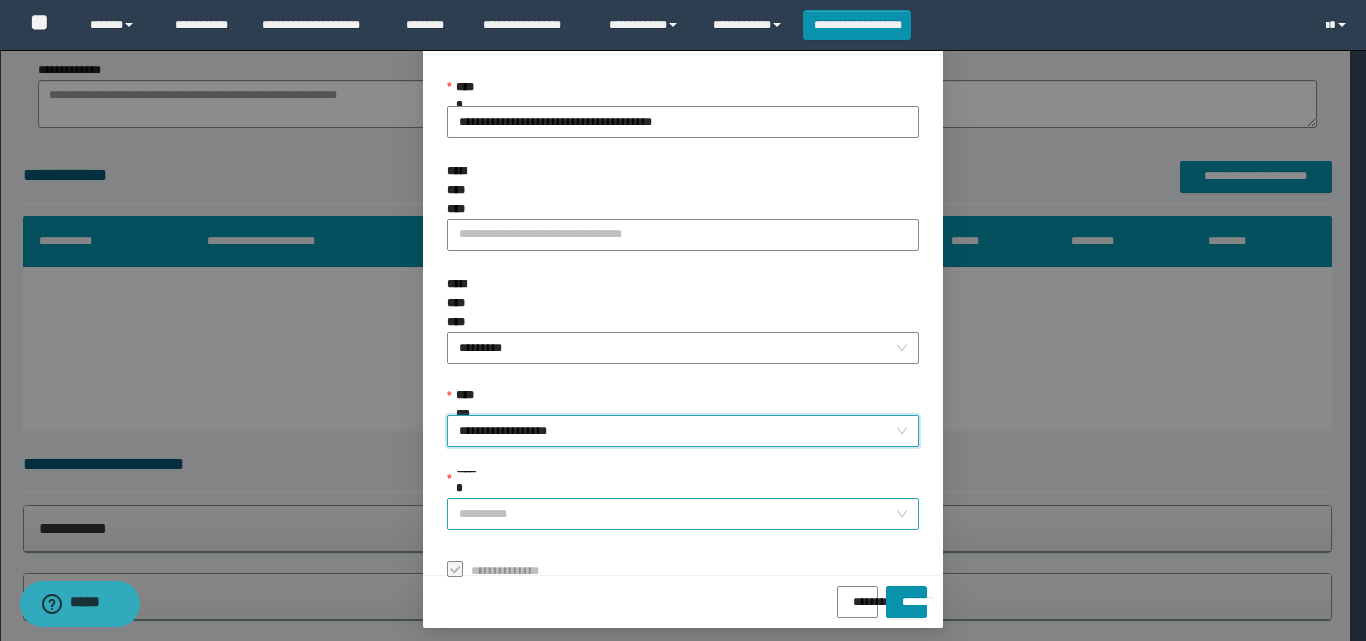 click on "******" at bounding box center (677, 514) 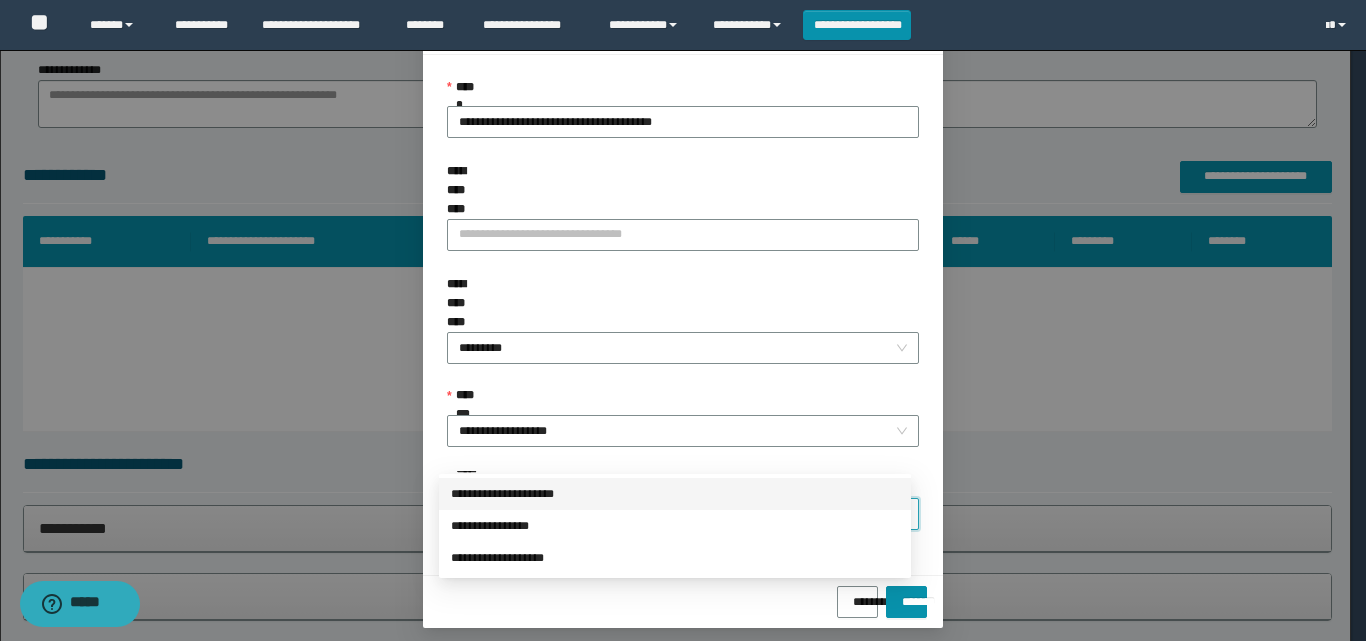 click on "**********" at bounding box center [675, 494] 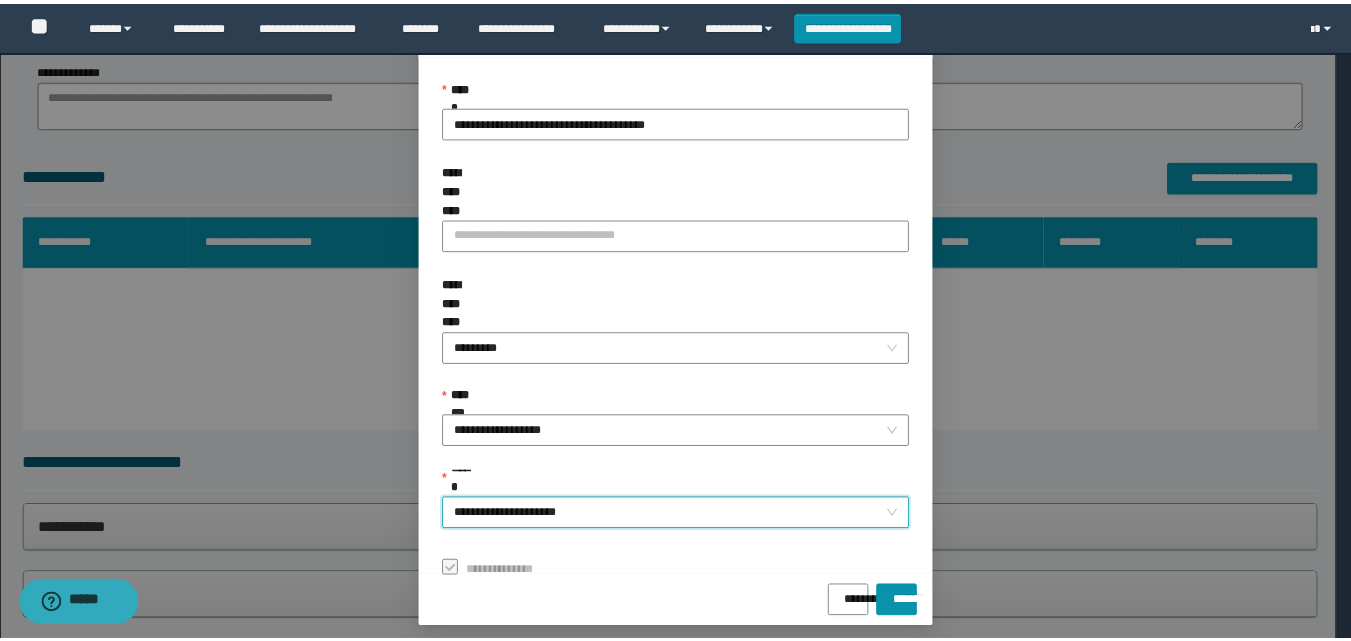 scroll, scrollTop: 111, scrollLeft: 0, axis: vertical 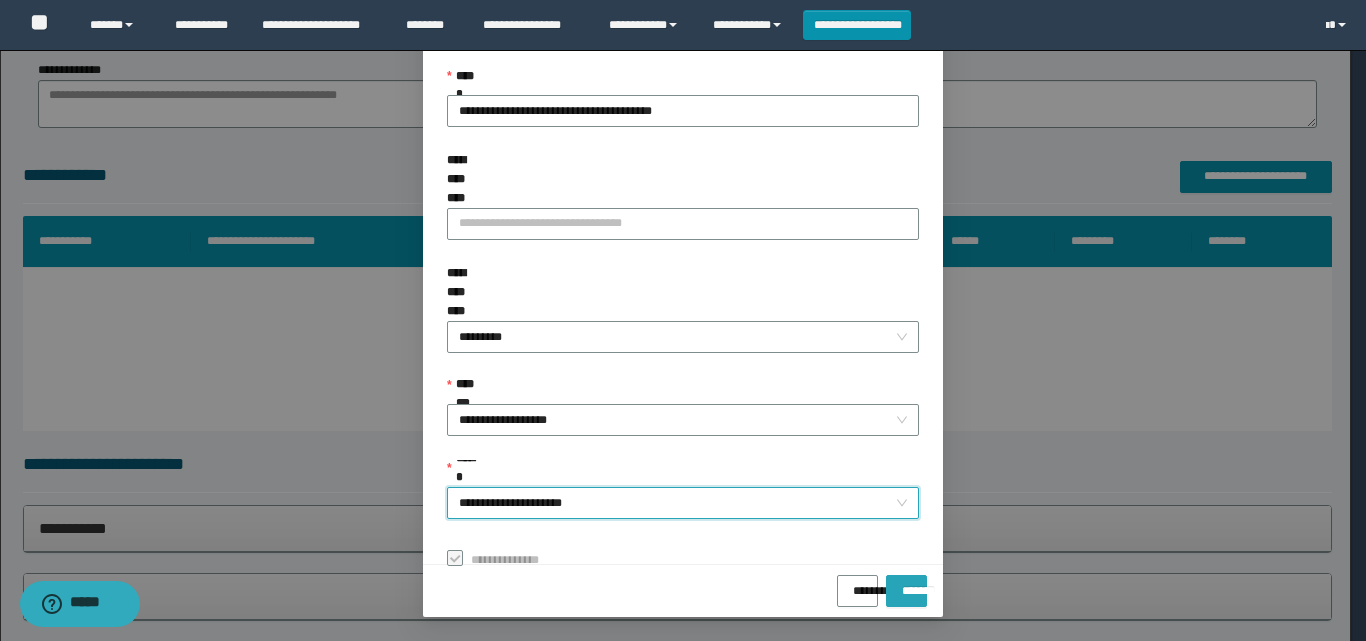 click on "*******" at bounding box center [906, 584] 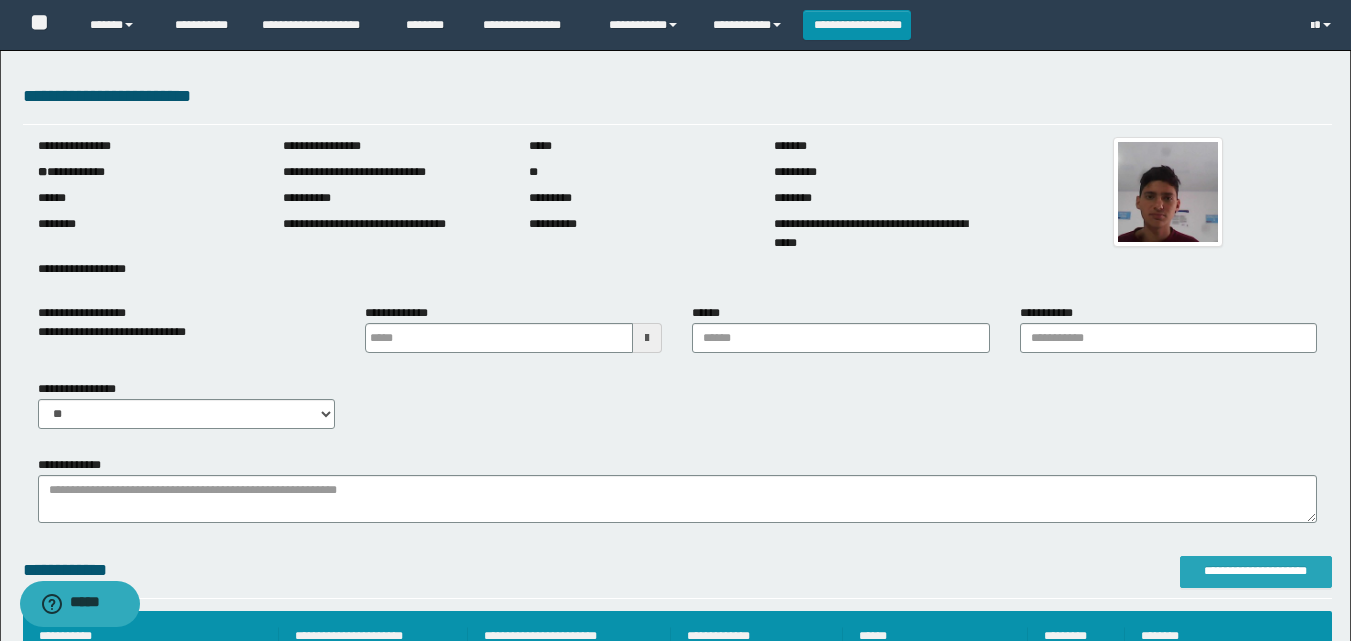 scroll, scrollTop: 0, scrollLeft: 0, axis: both 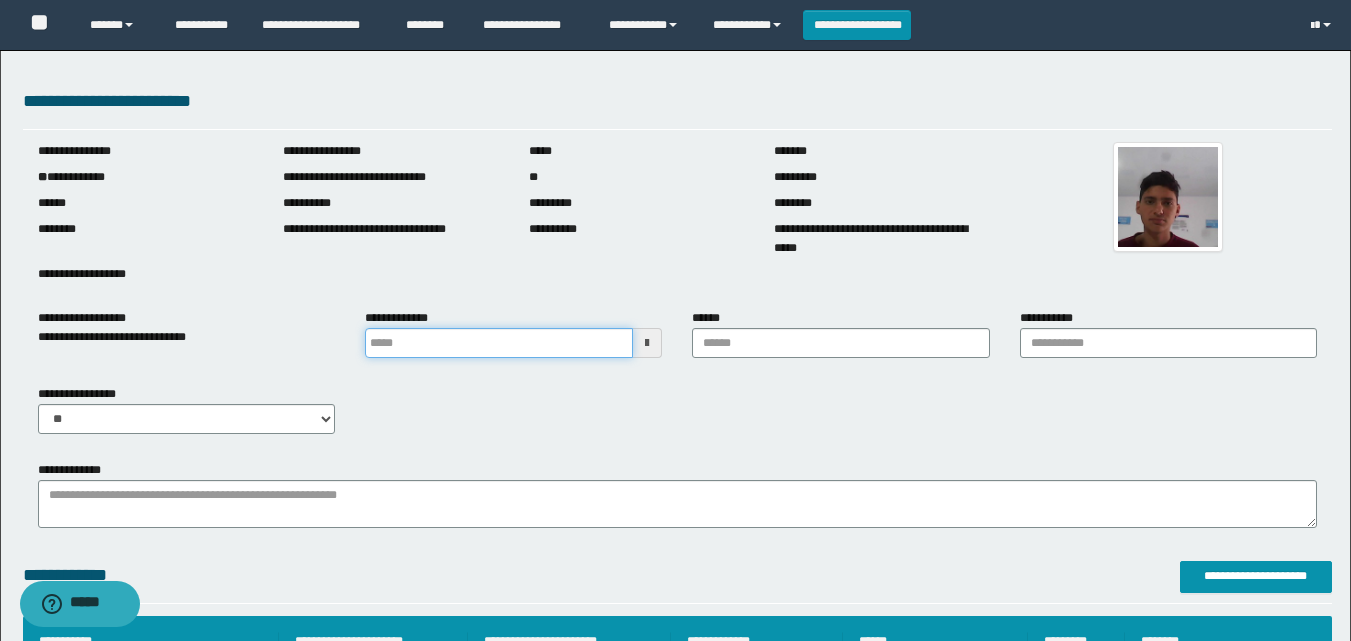 click at bounding box center (499, 343) 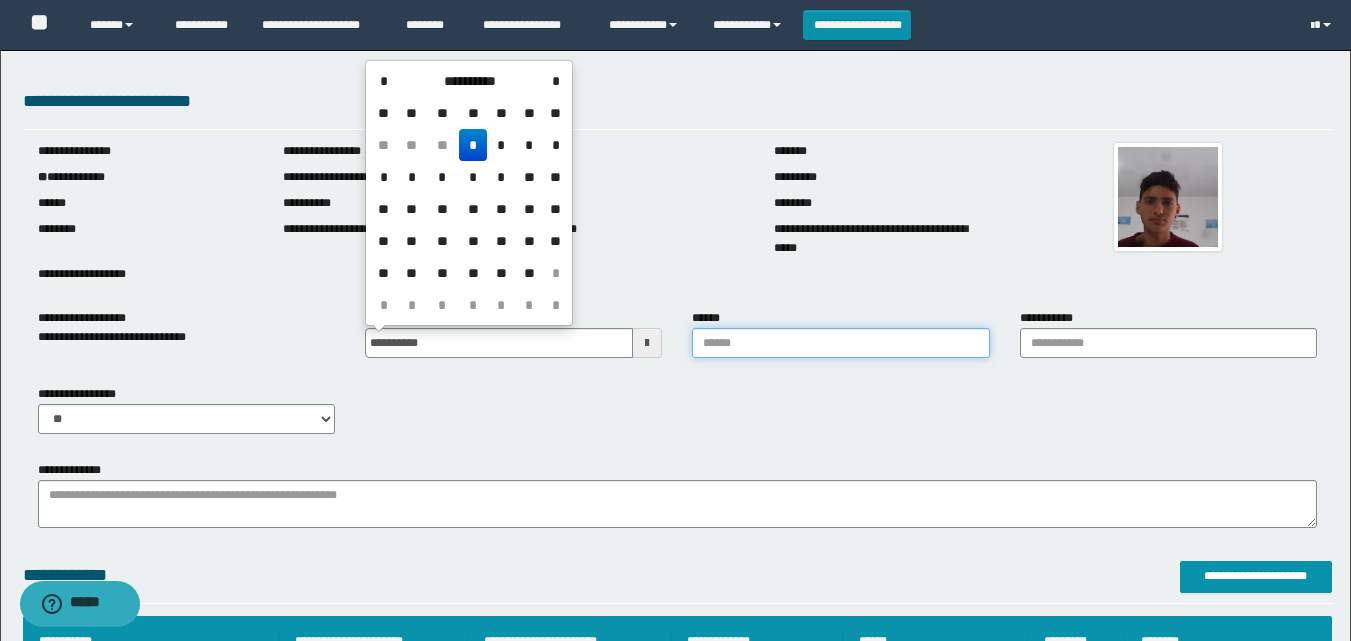 click on "******" at bounding box center [840, 343] 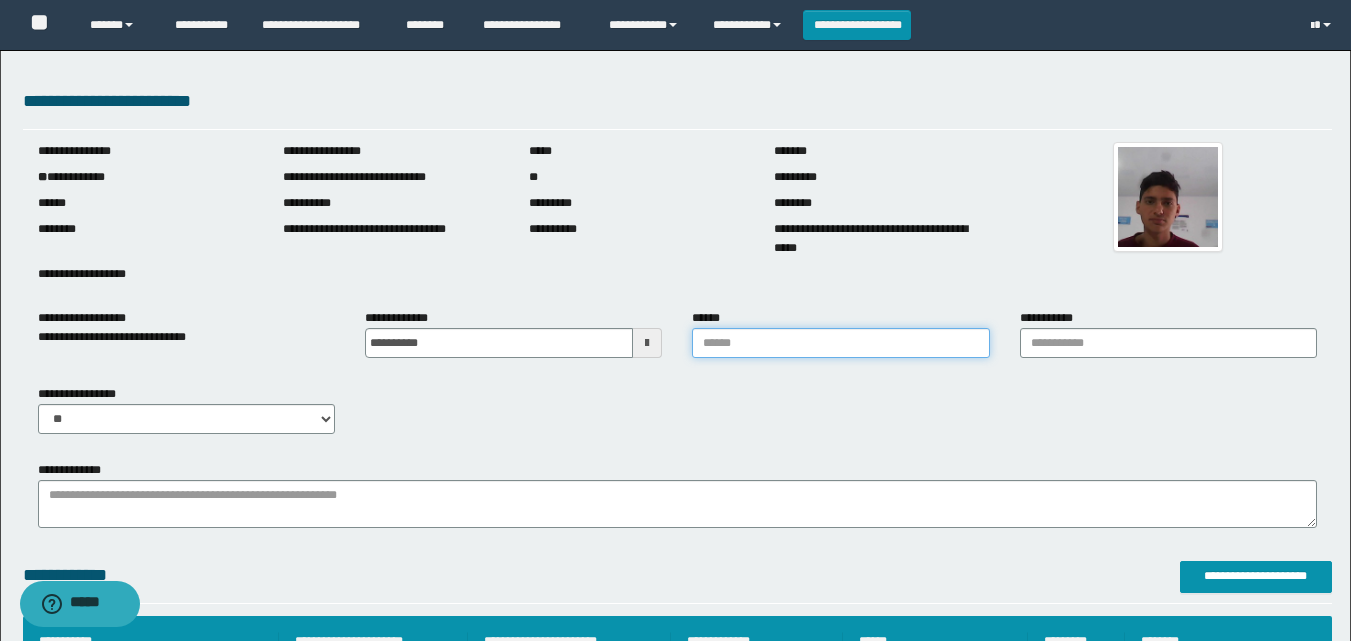 type on "**********" 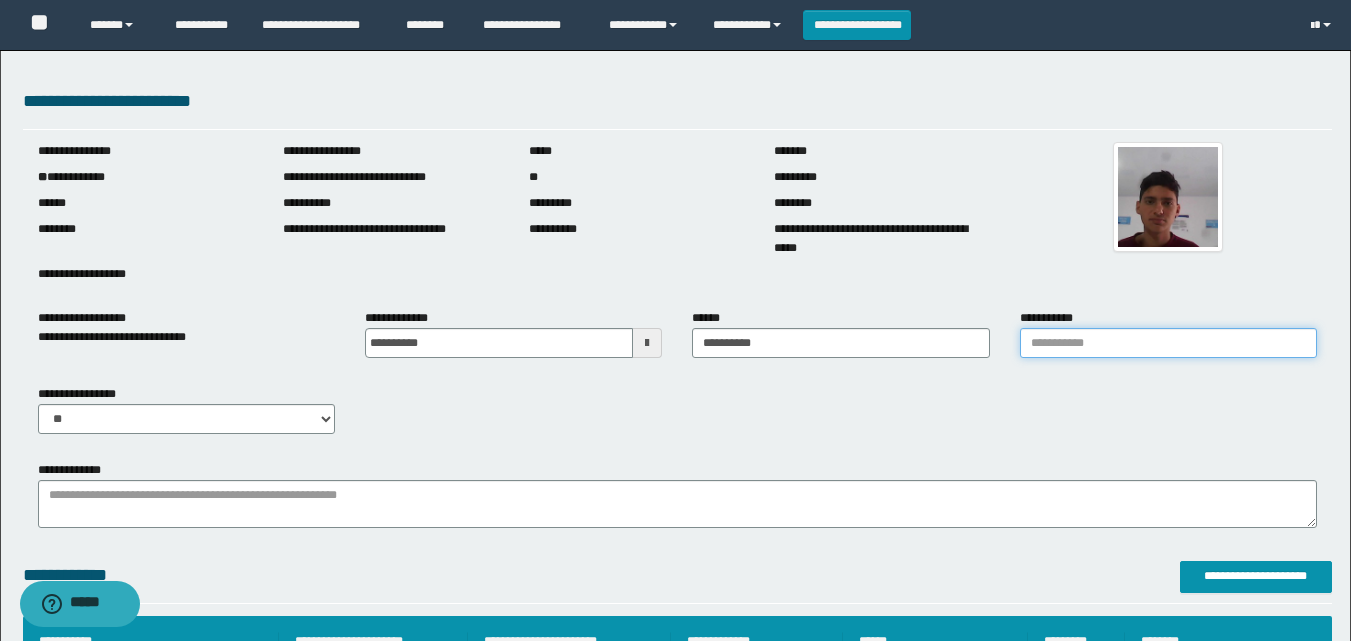 drag, startPoint x: 1046, startPoint y: 335, endPoint x: 1069, endPoint y: 351, distance: 28.01785 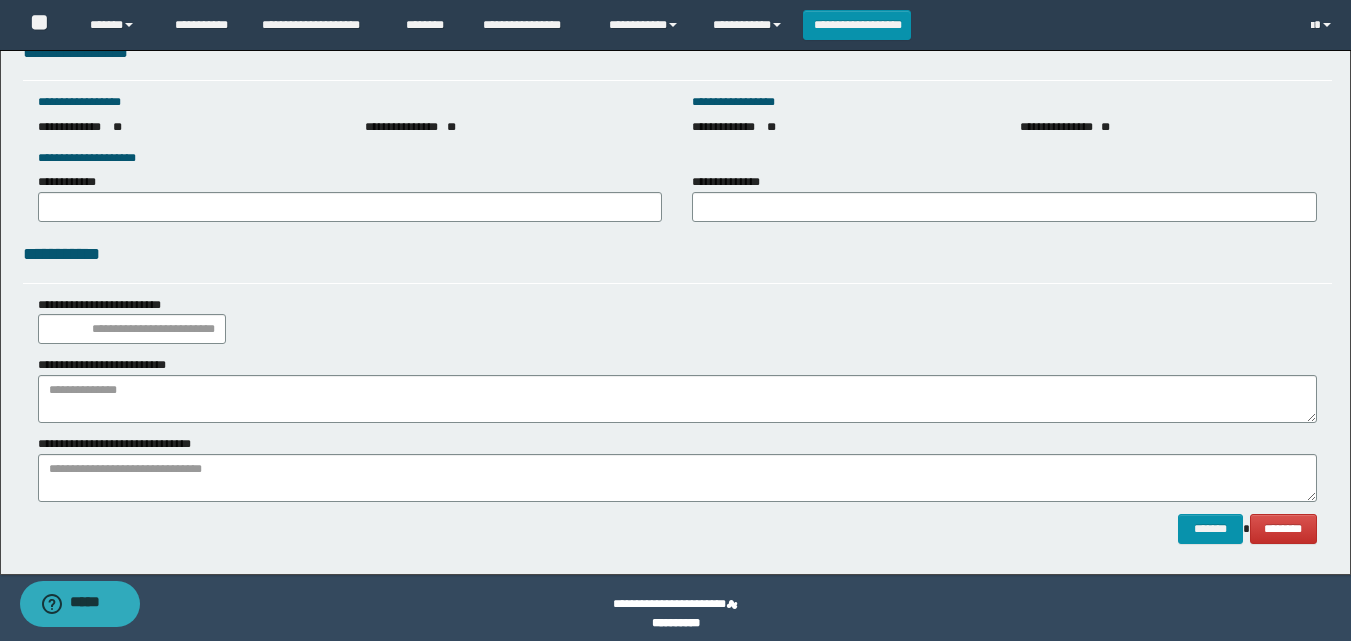 scroll, scrollTop: 2812, scrollLeft: 0, axis: vertical 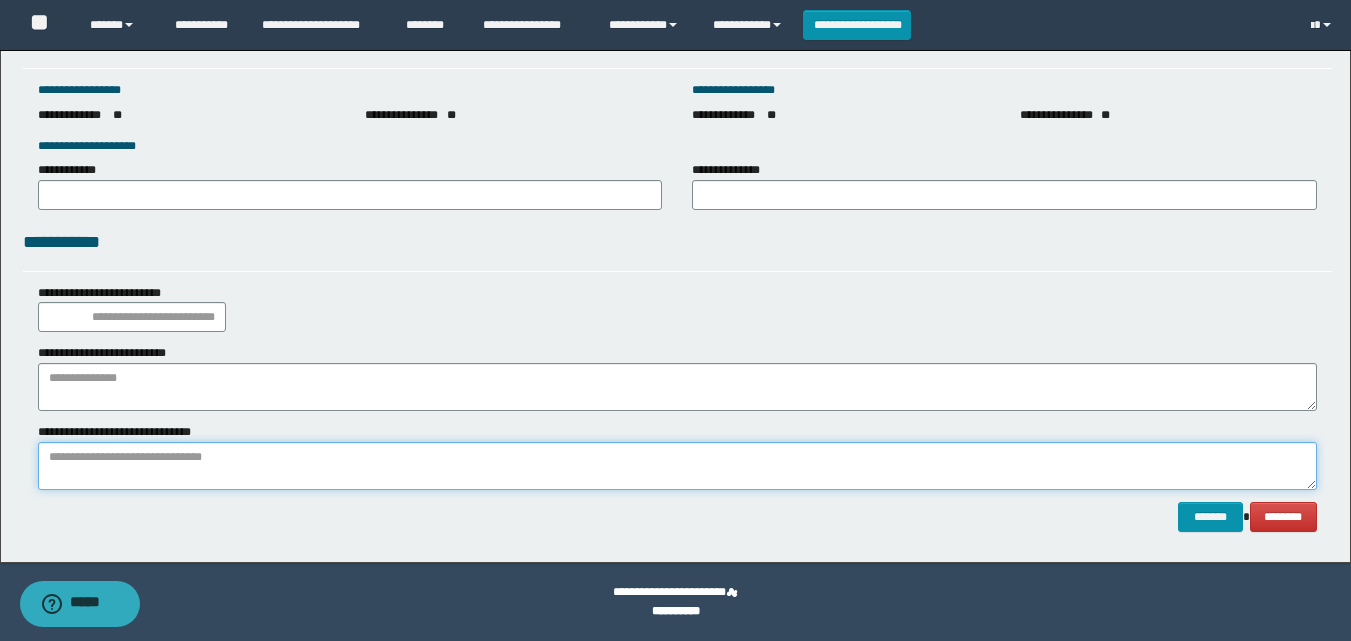 paste on "**********" 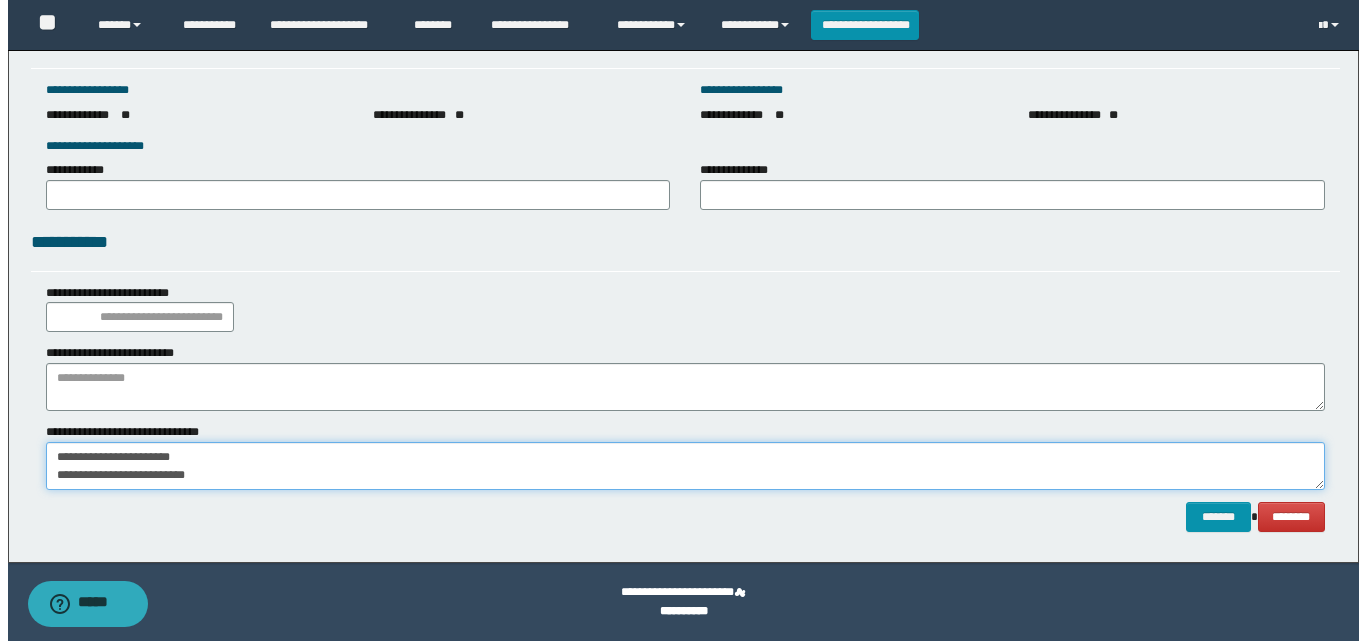 scroll, scrollTop: 13, scrollLeft: 0, axis: vertical 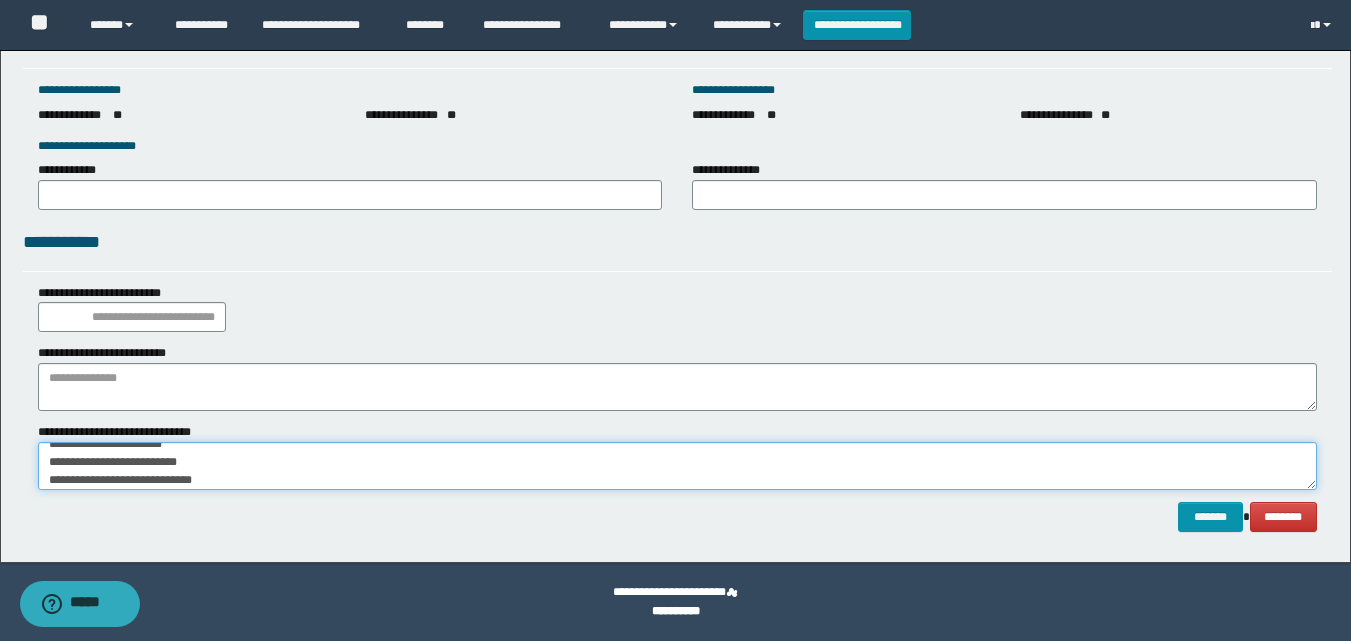 type on "**********" 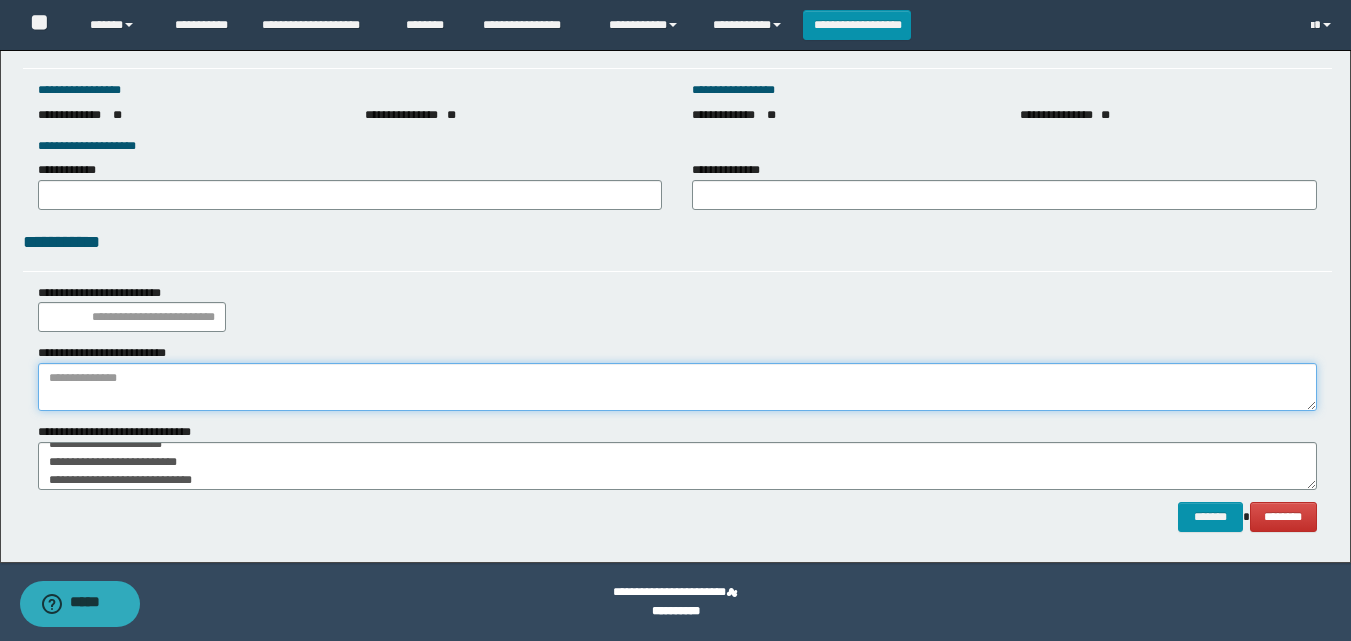 click at bounding box center [677, 387] 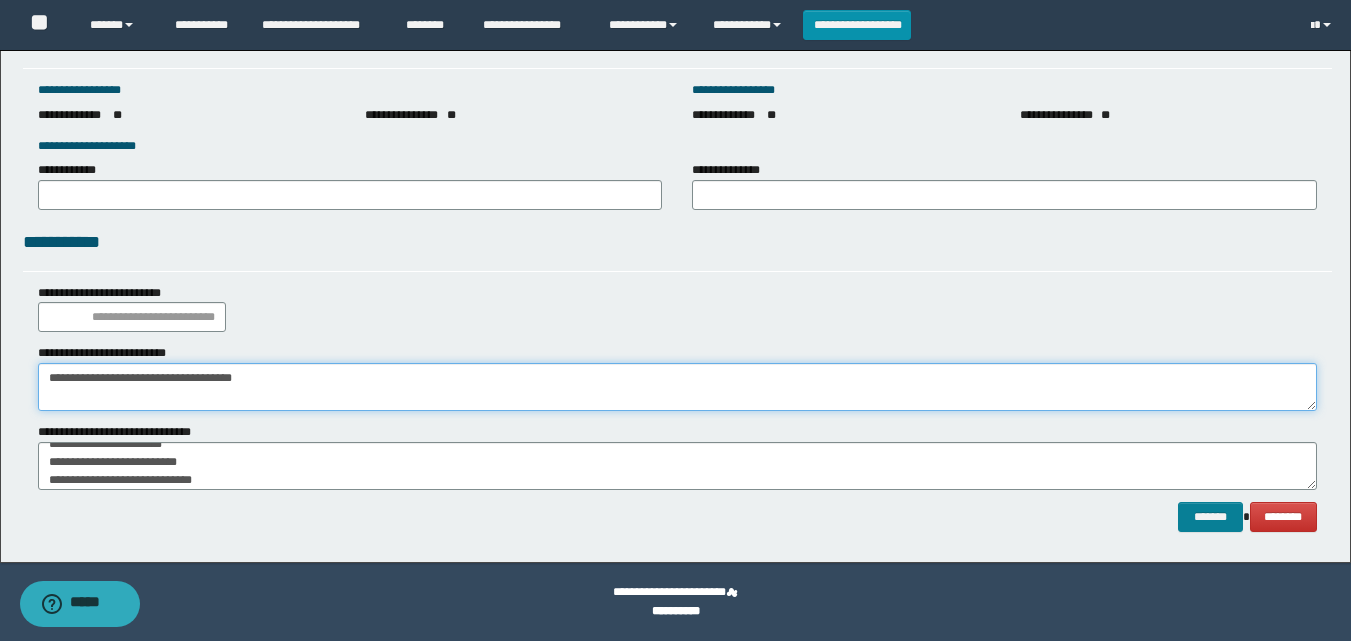 type on "**********" 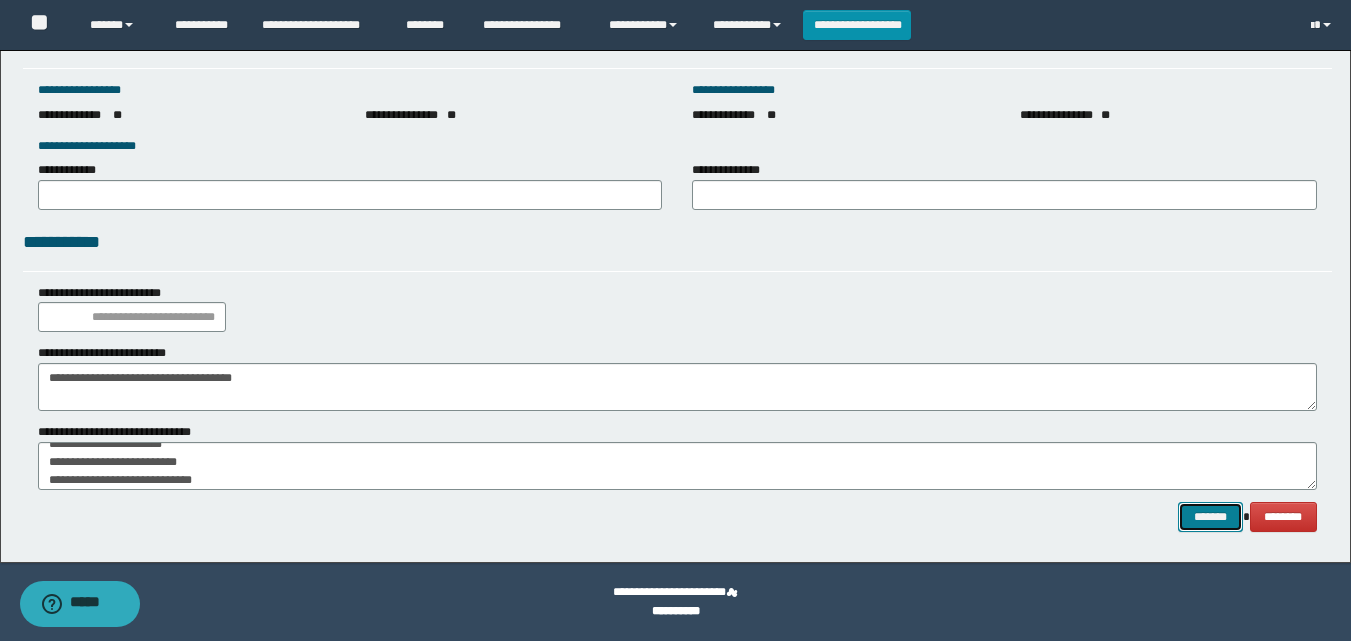 click on "*******" at bounding box center [1210, 517] 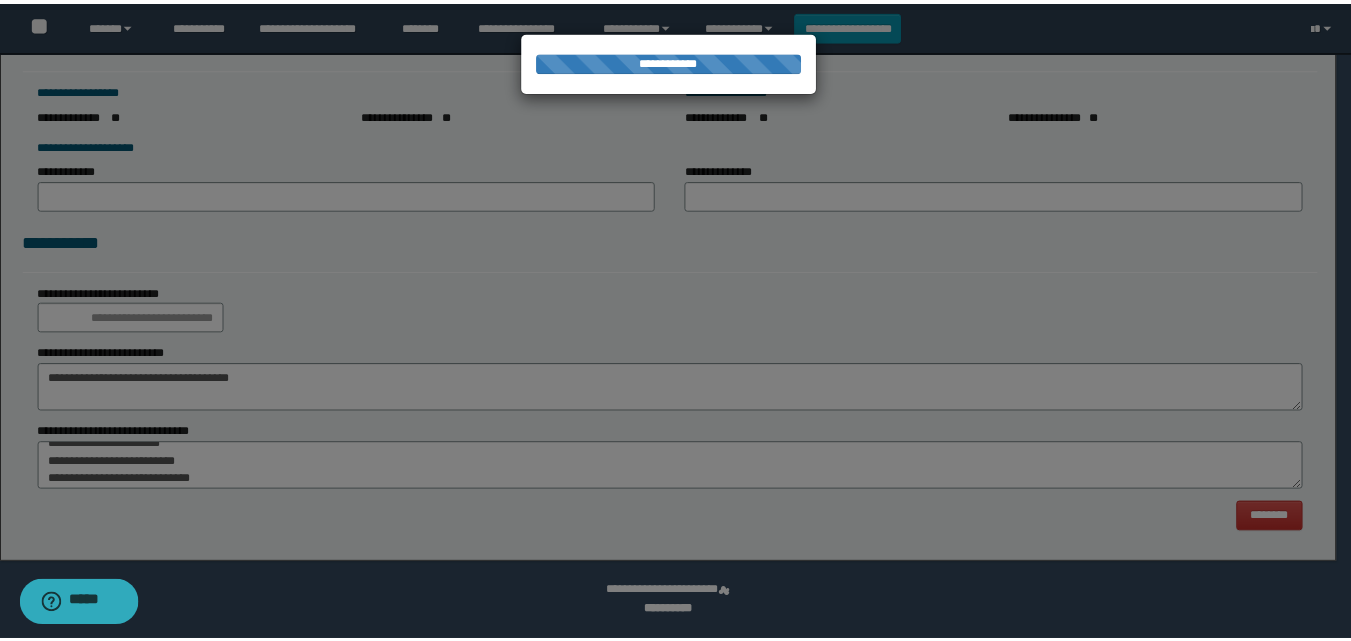 scroll, scrollTop: 0, scrollLeft: 0, axis: both 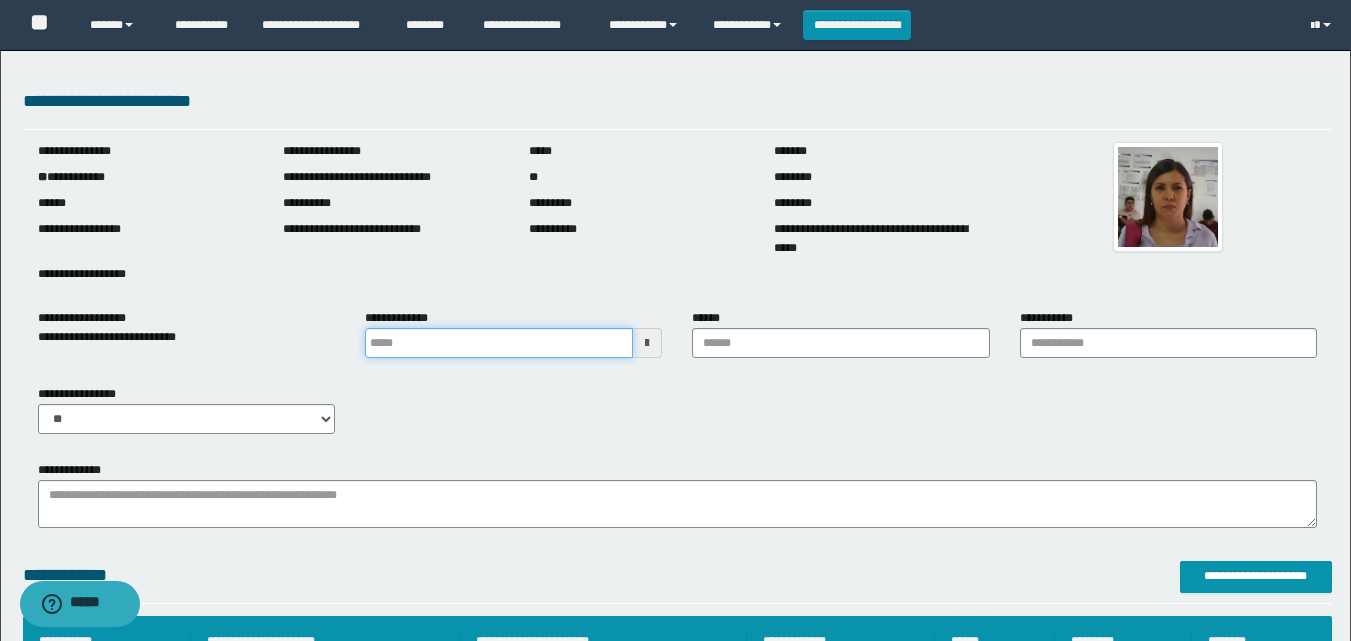 click at bounding box center [499, 343] 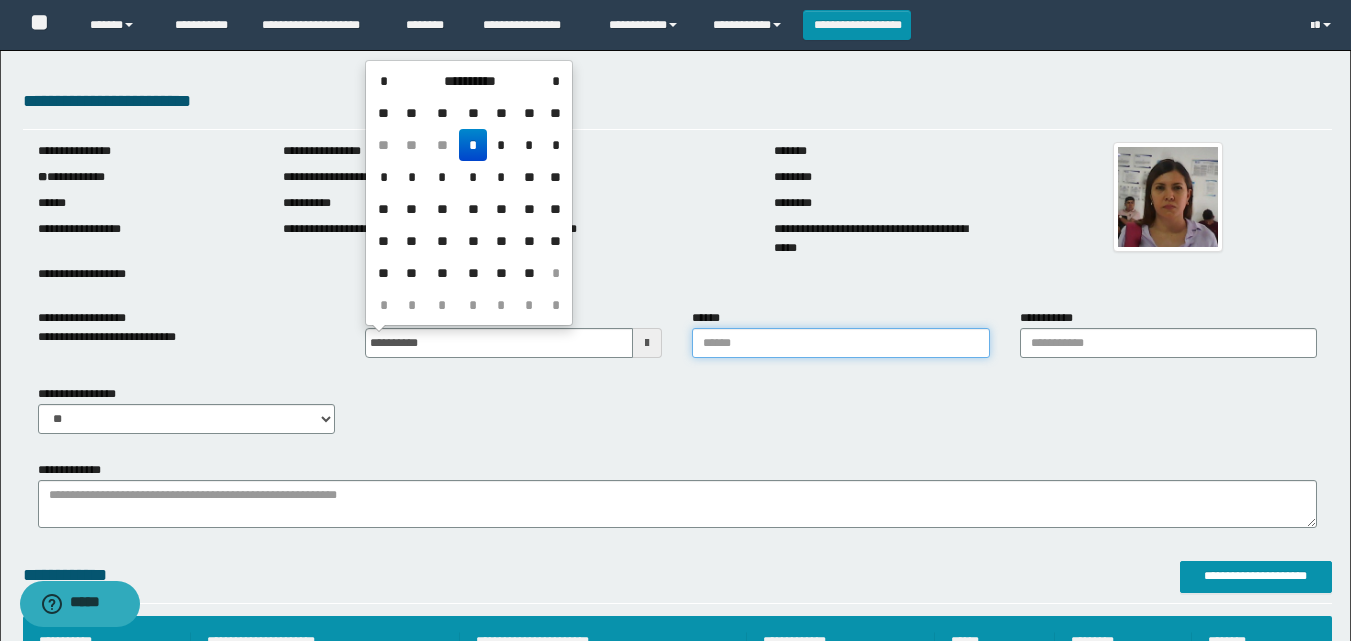 click on "******" at bounding box center [840, 343] 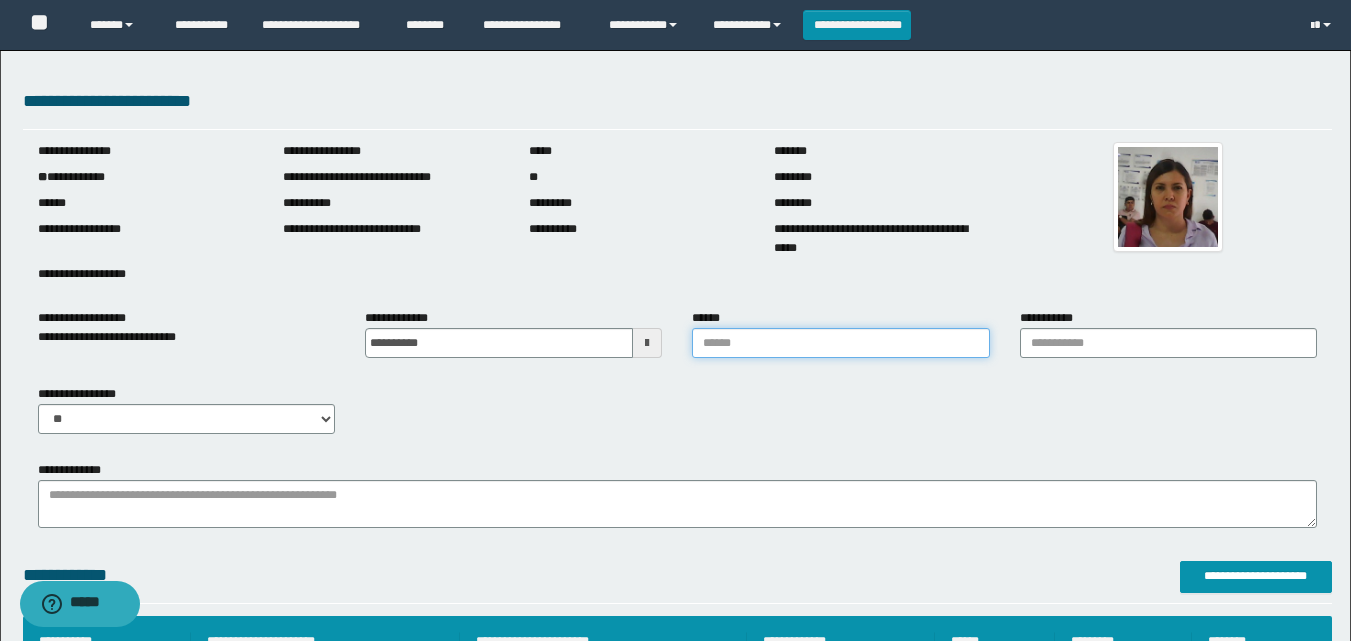 type on "**********" 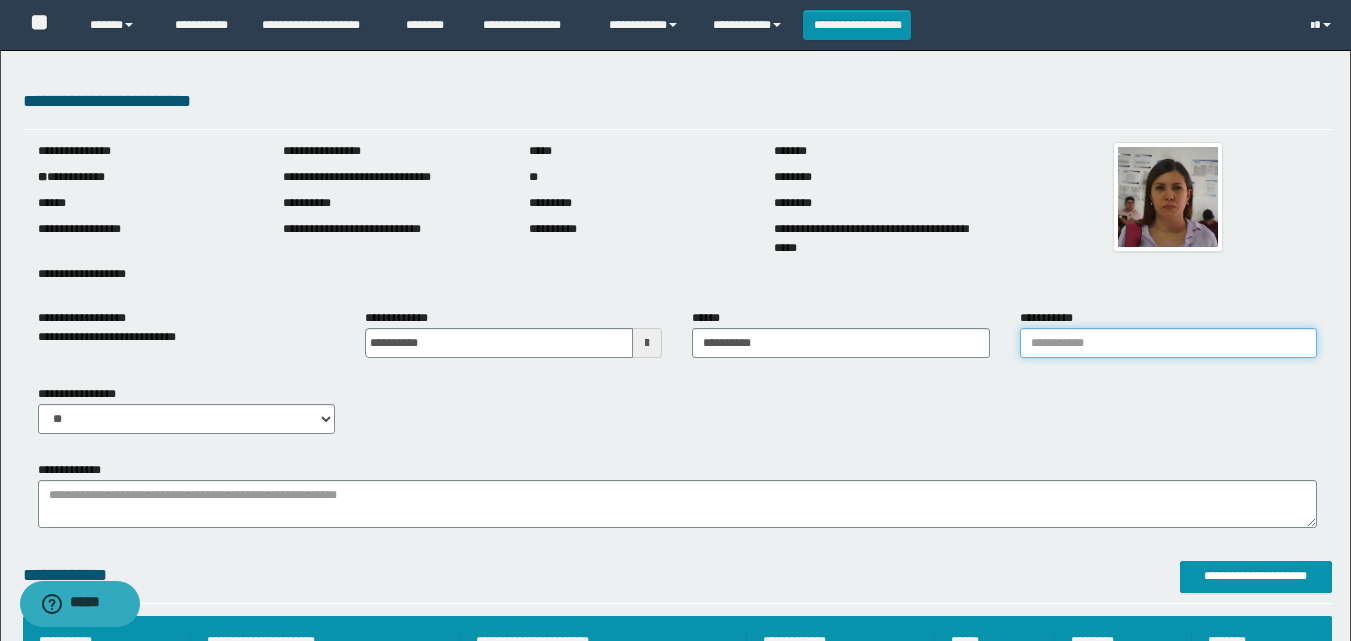 click on "**********" at bounding box center [1168, 343] 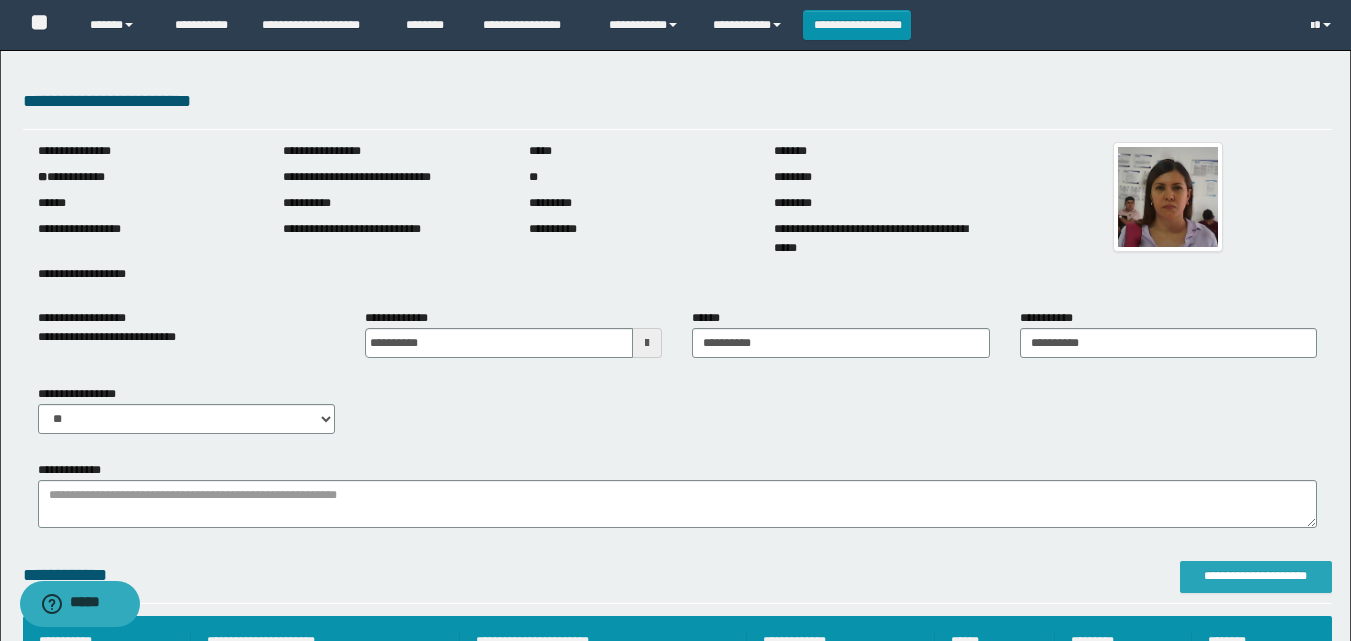 click on "**********" at bounding box center (1256, 576) 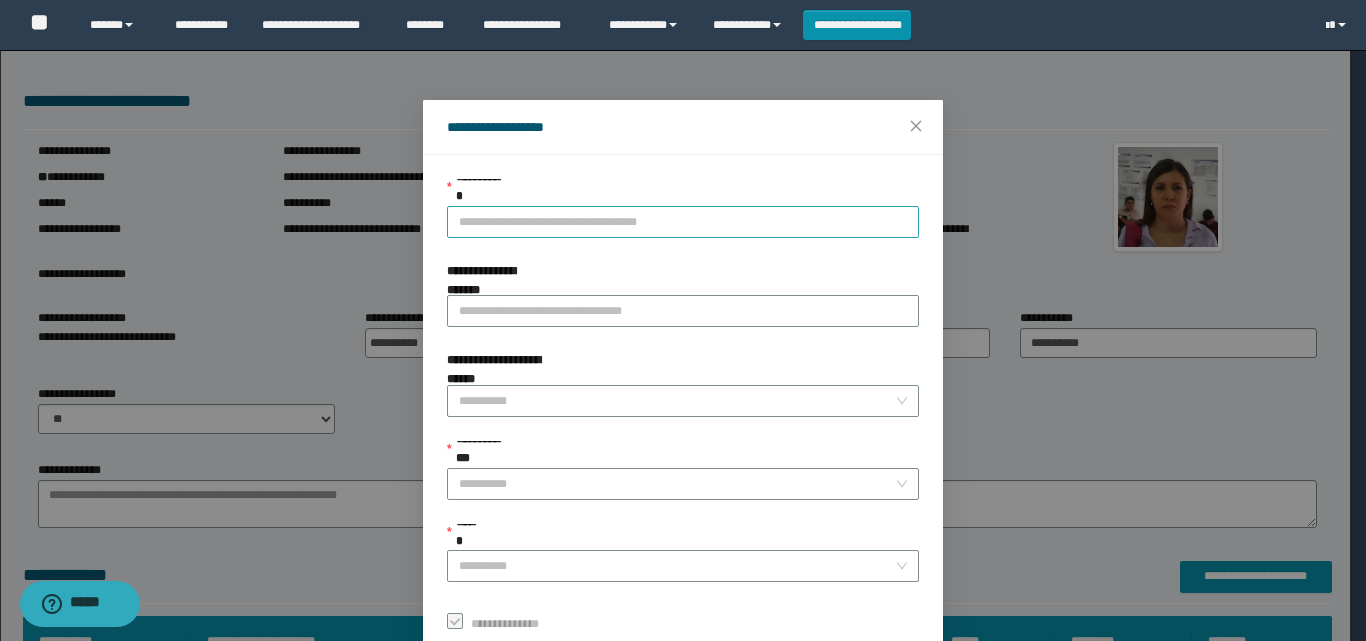 click on "**********" at bounding box center (683, 222) 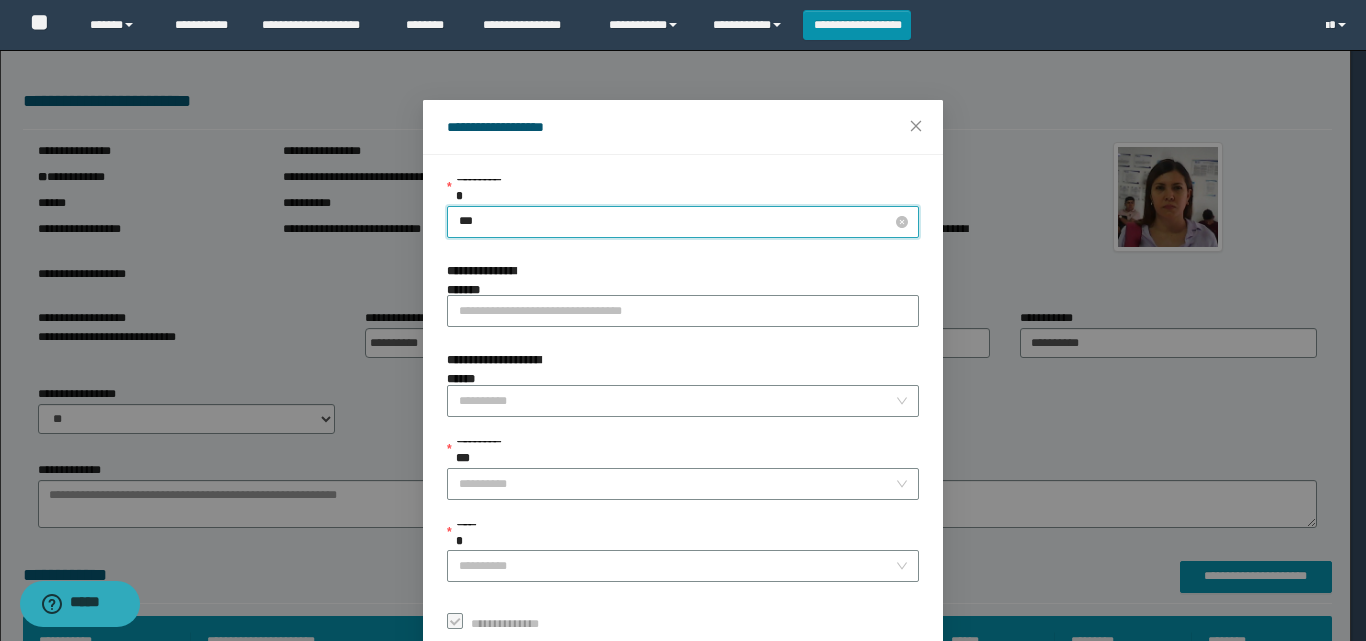 type on "****" 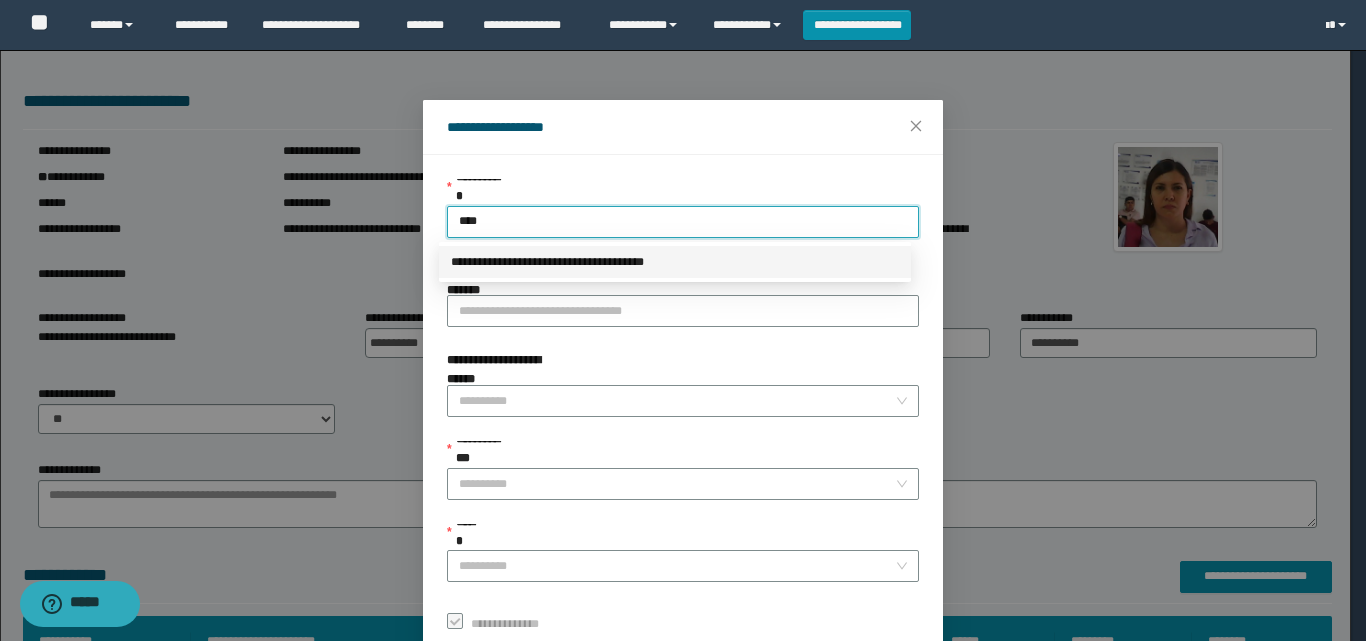 click on "**********" at bounding box center [675, 262] 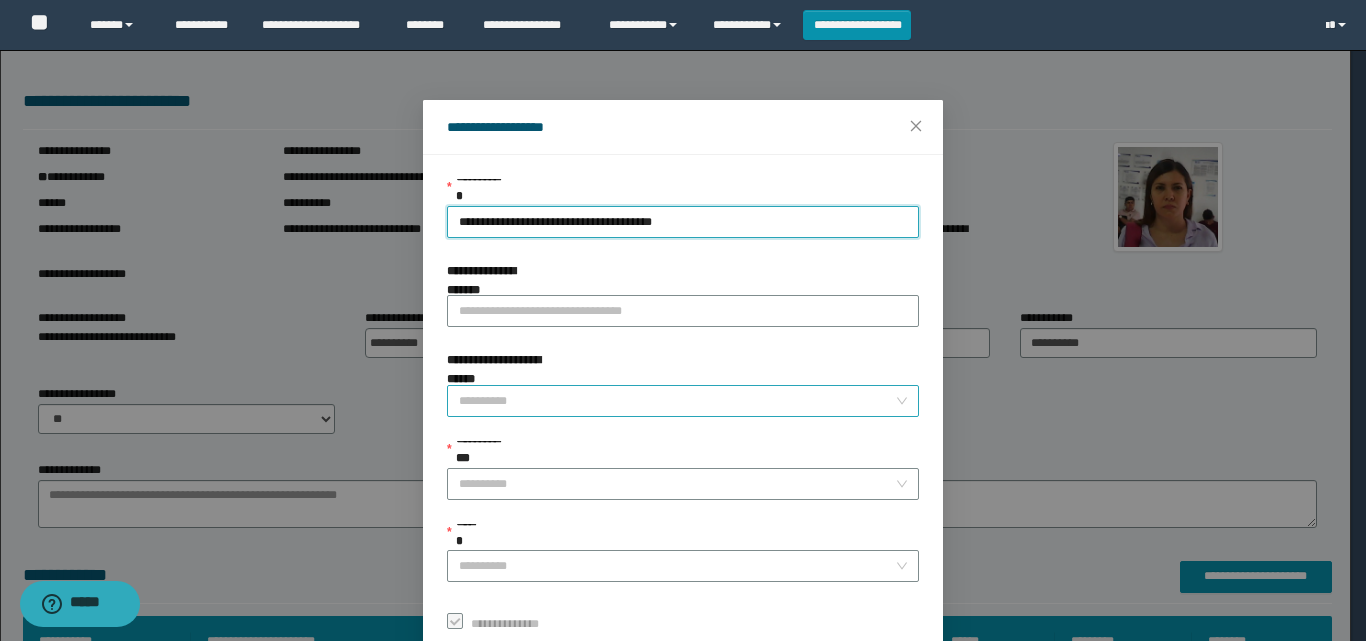 click on "**********" at bounding box center (677, 401) 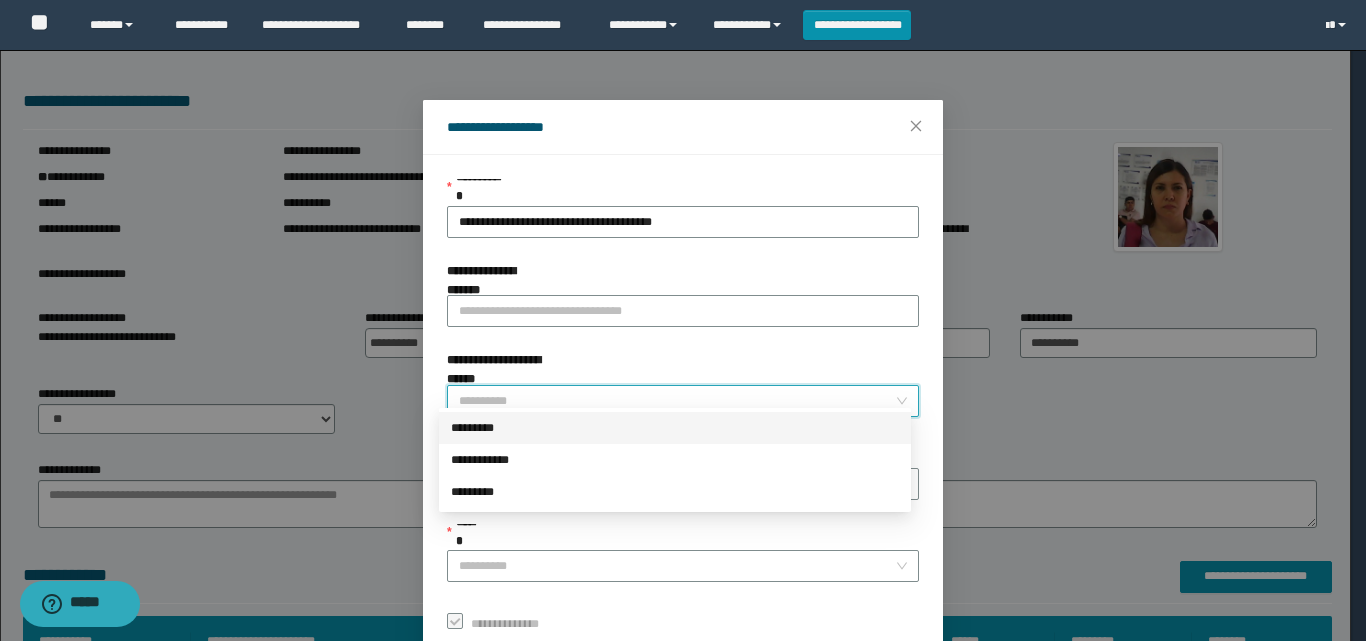 click on "*********" at bounding box center [675, 428] 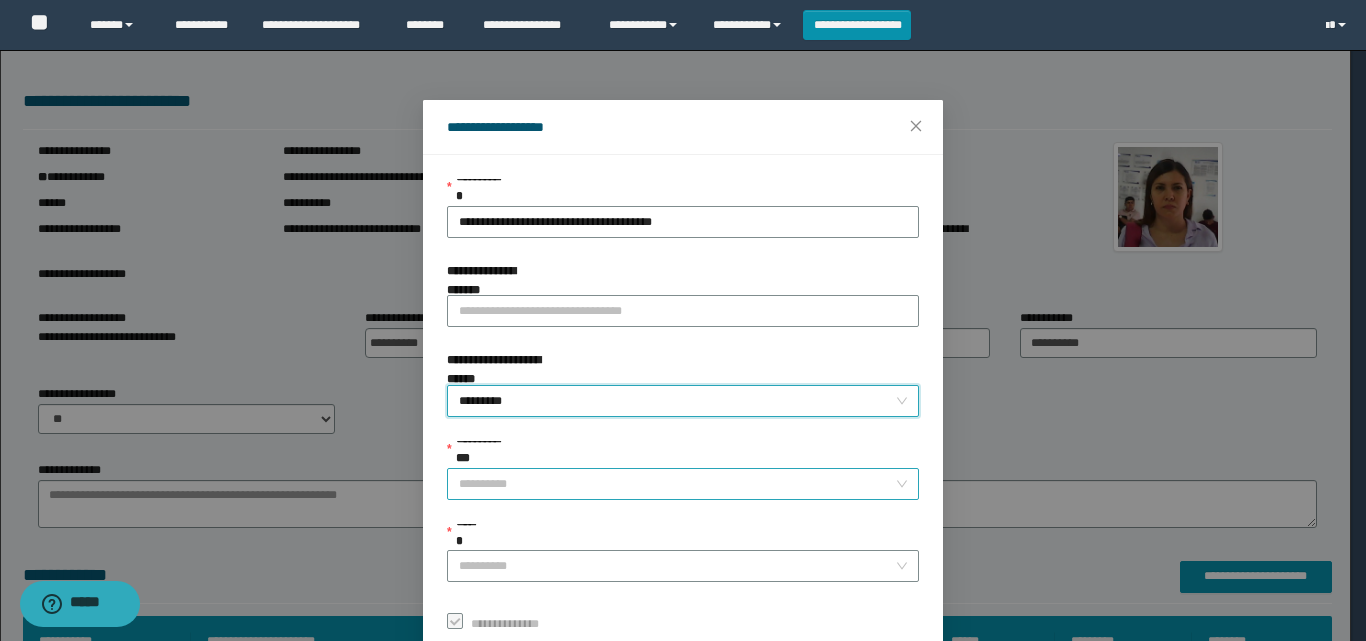 scroll, scrollTop: 100, scrollLeft: 0, axis: vertical 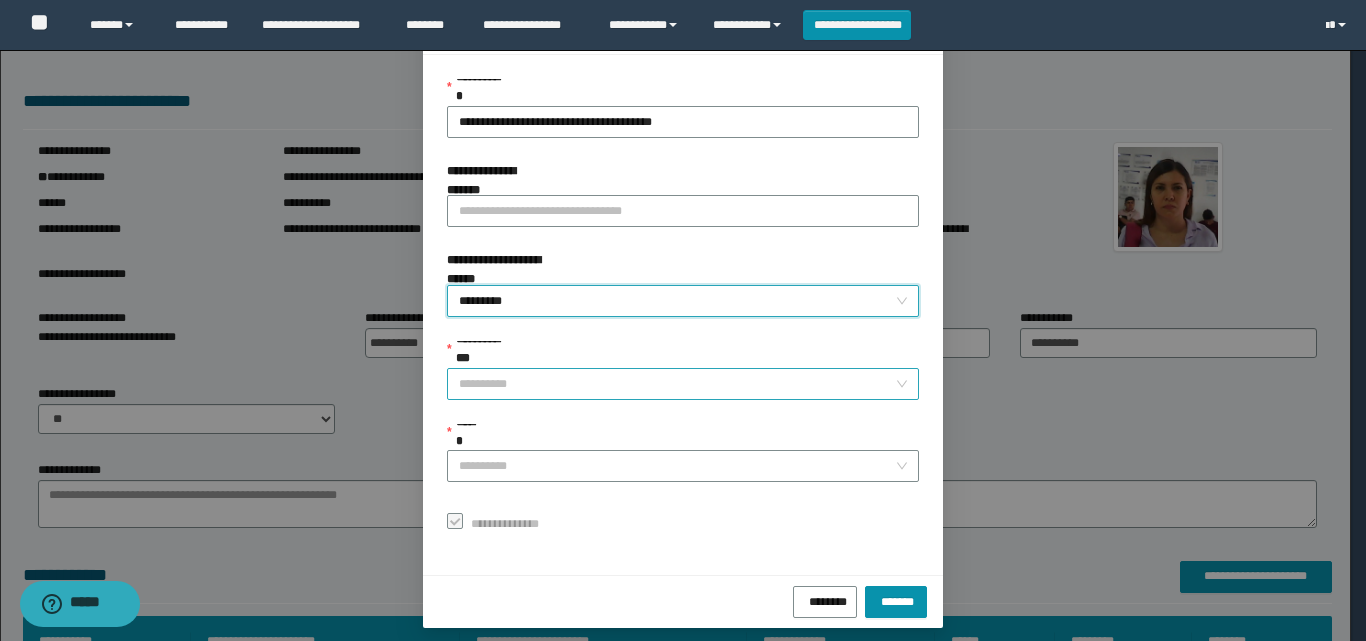 click on "**********" at bounding box center (677, 384) 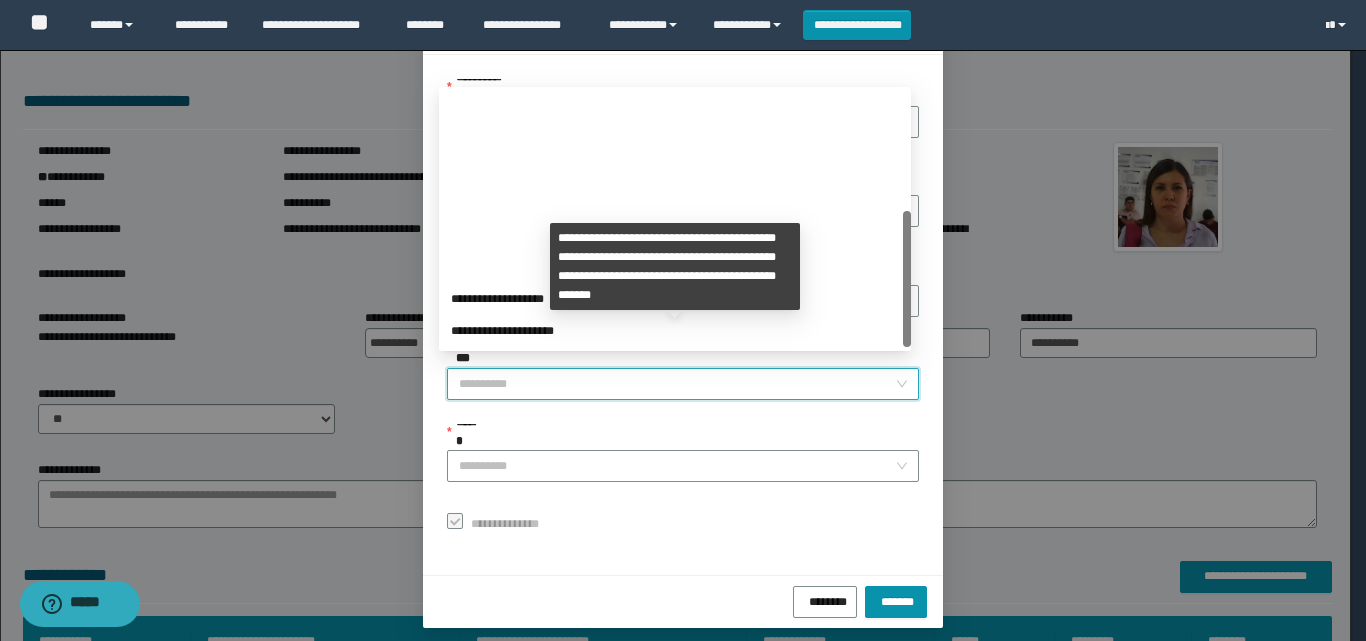 scroll, scrollTop: 224, scrollLeft: 0, axis: vertical 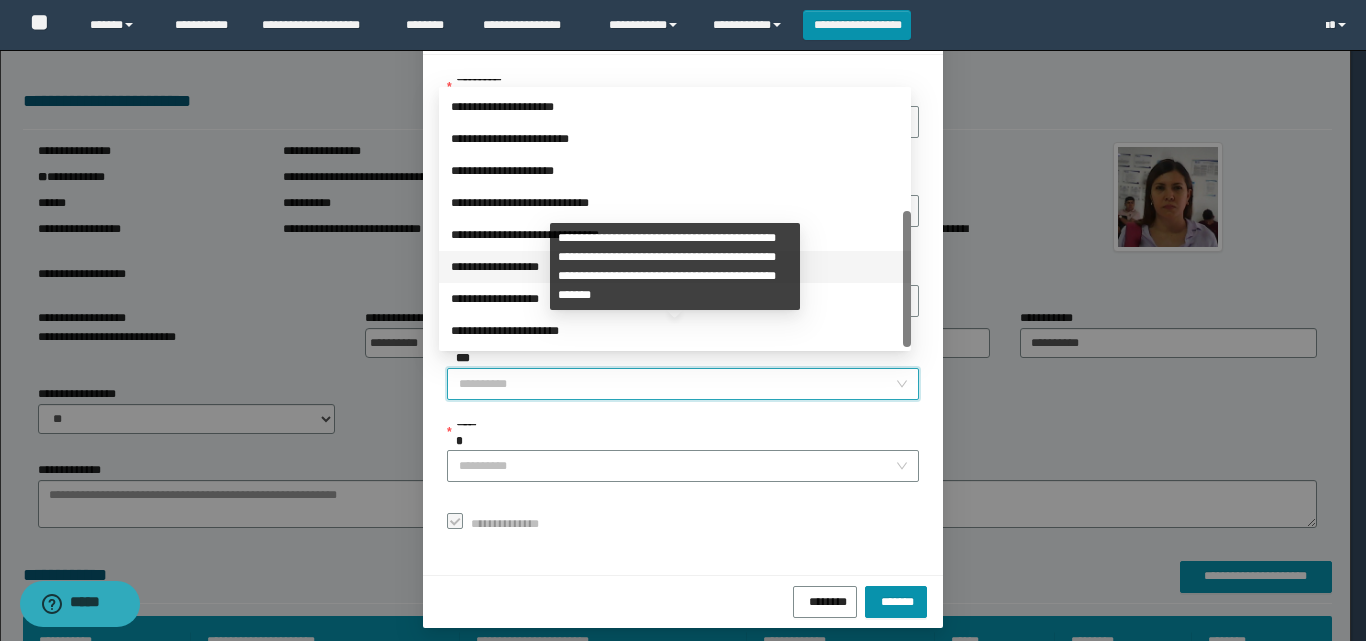 click on "**********" at bounding box center [675, 267] 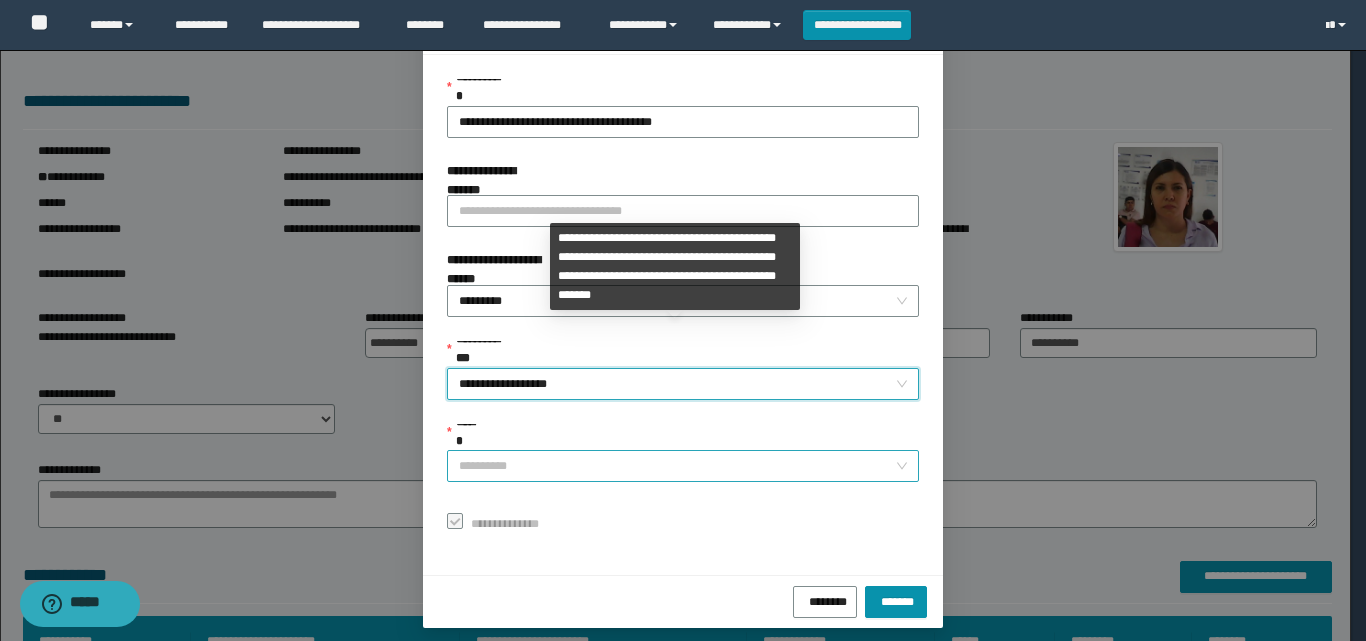 click on "******" at bounding box center [677, 466] 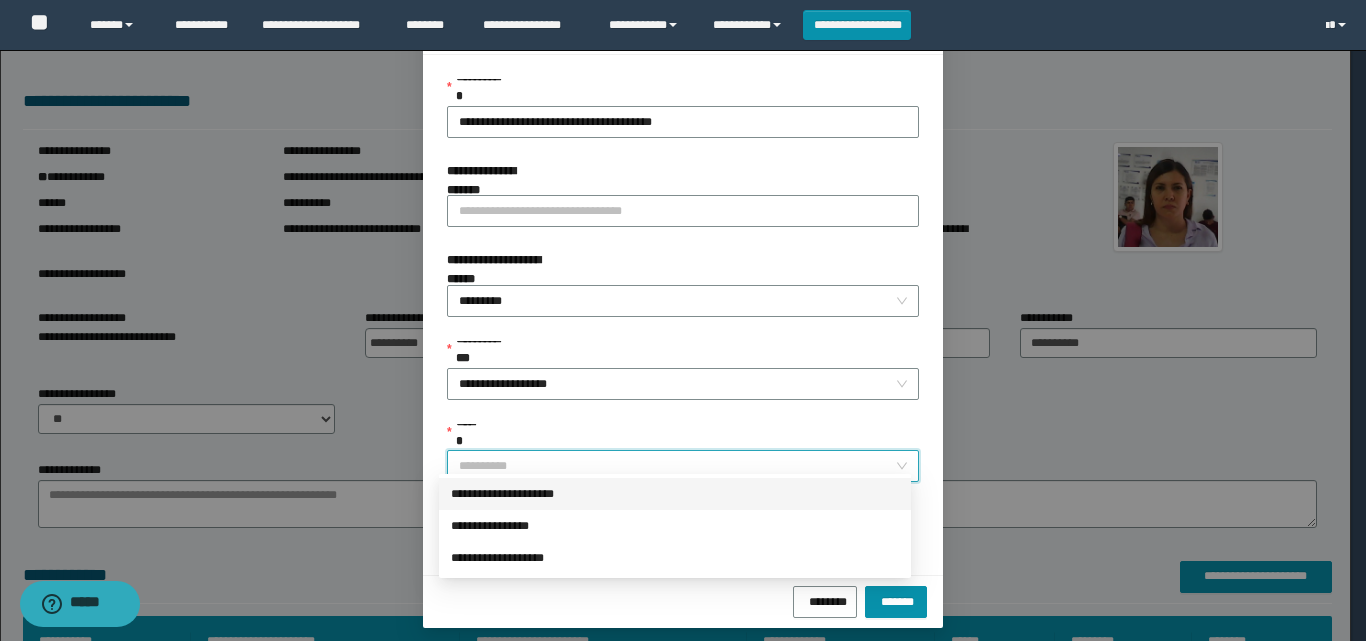 click on "**********" at bounding box center (675, 494) 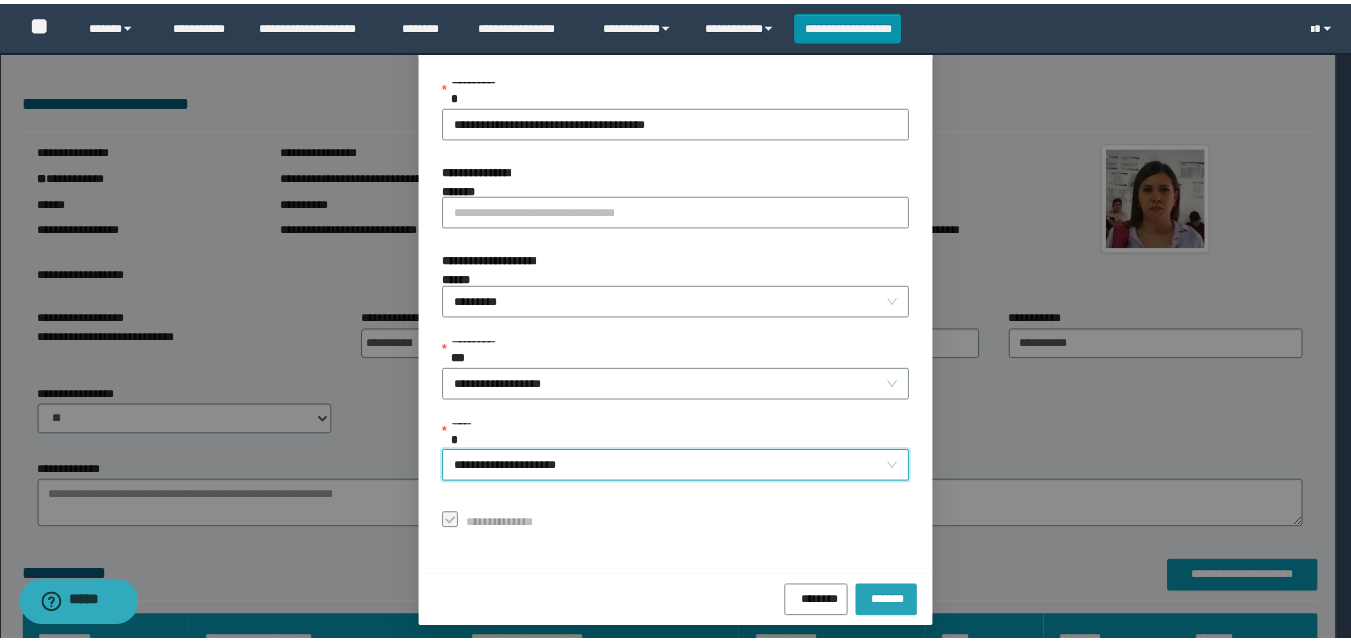 scroll, scrollTop: 111, scrollLeft: 0, axis: vertical 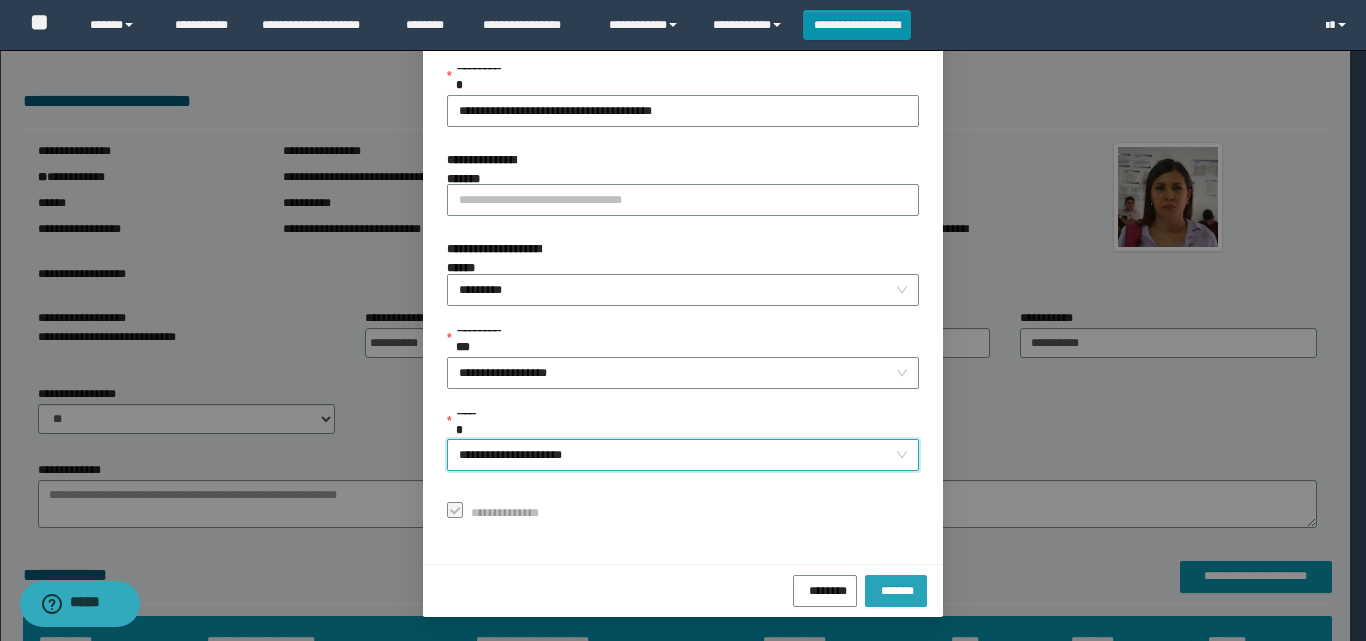 click on "*******" at bounding box center (896, 588) 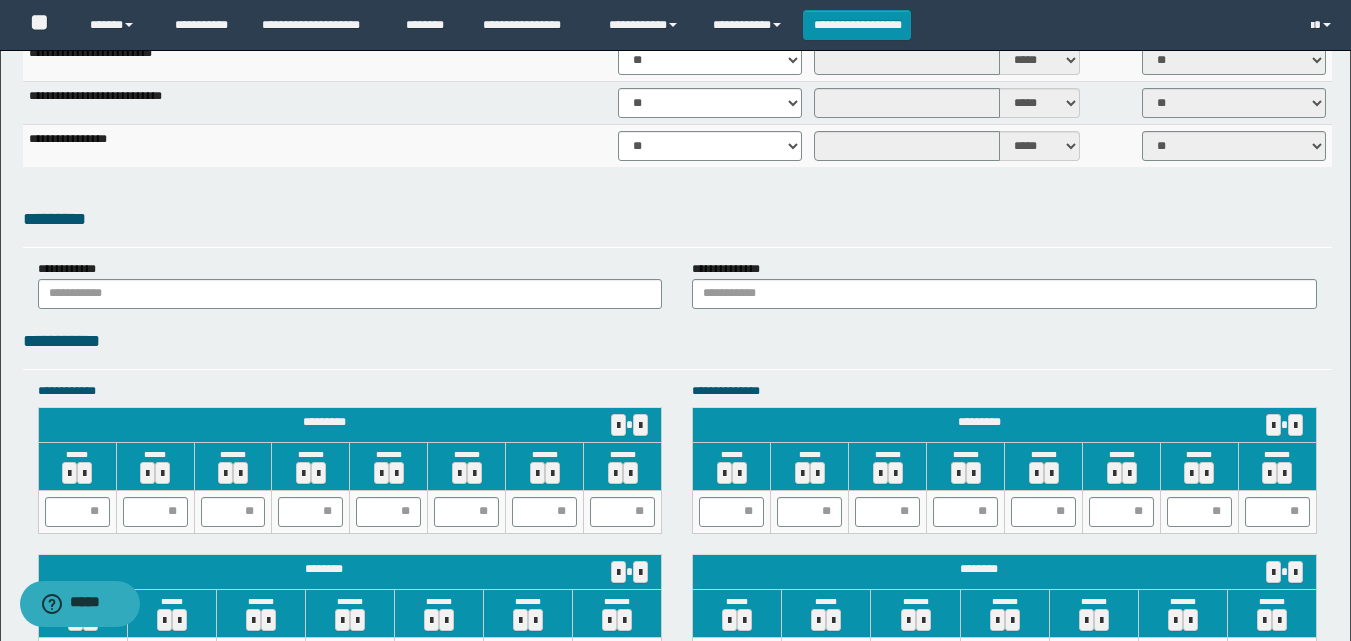 scroll, scrollTop: 1600, scrollLeft: 0, axis: vertical 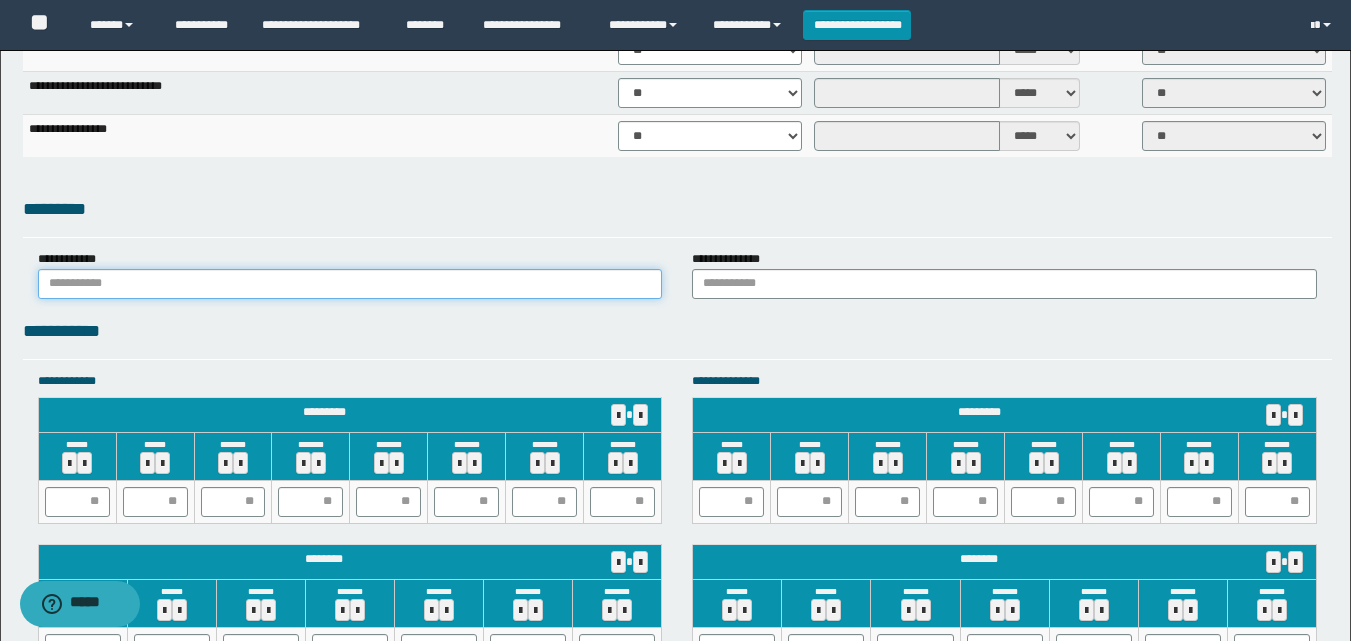 click at bounding box center [350, 284] 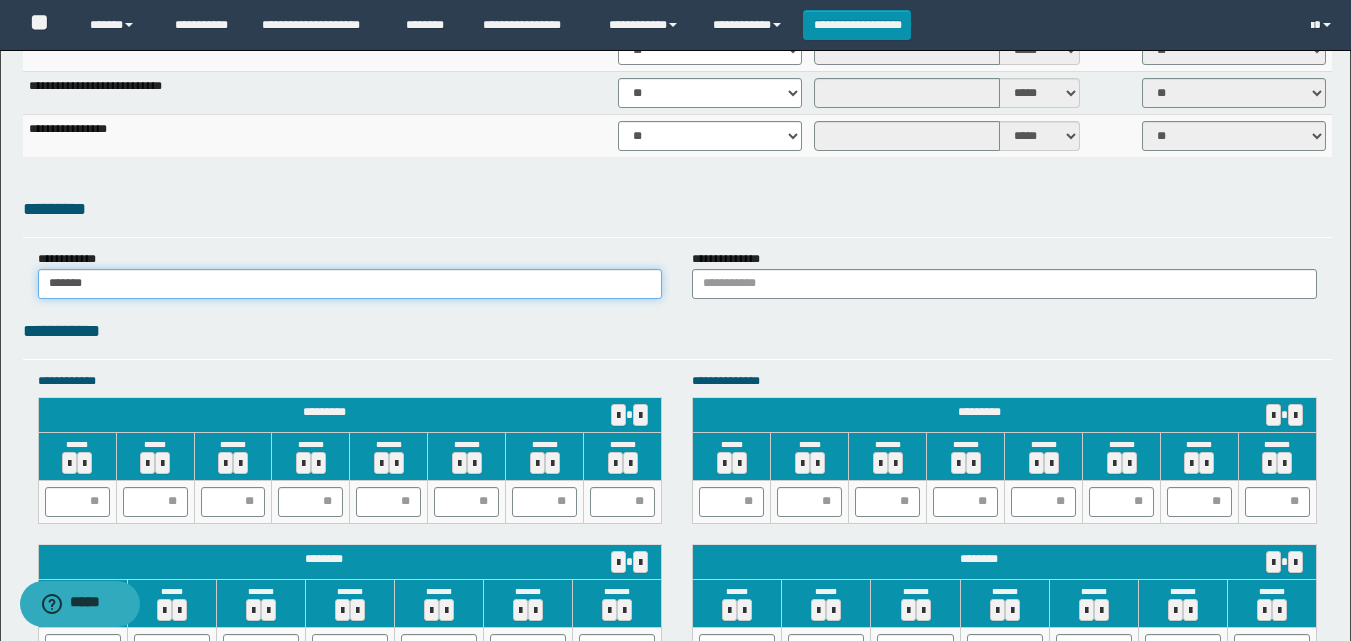 type on "******" 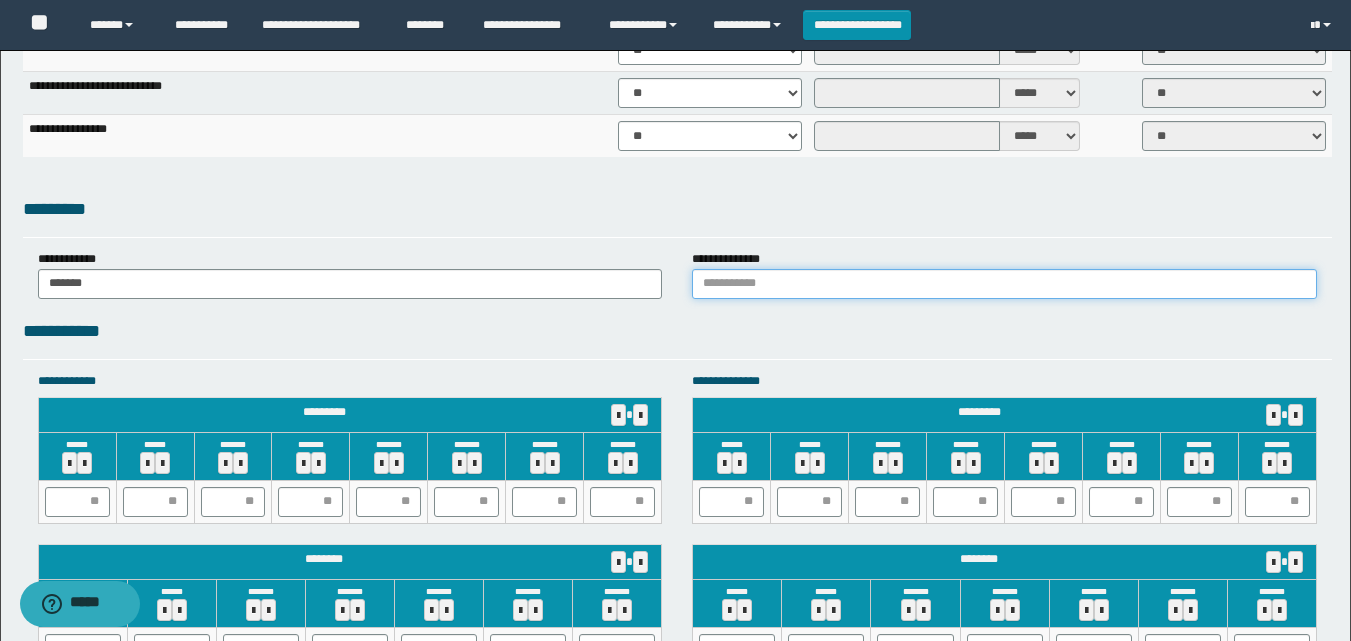click at bounding box center (1004, 284) 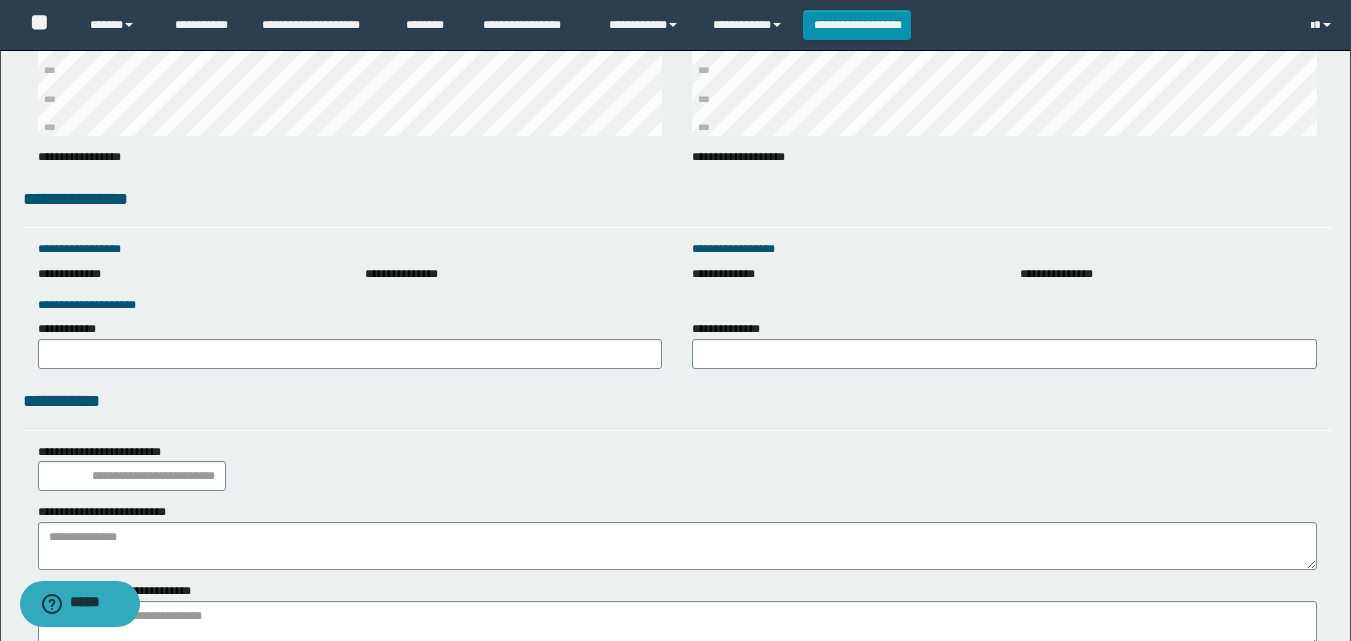 scroll, scrollTop: 2812, scrollLeft: 0, axis: vertical 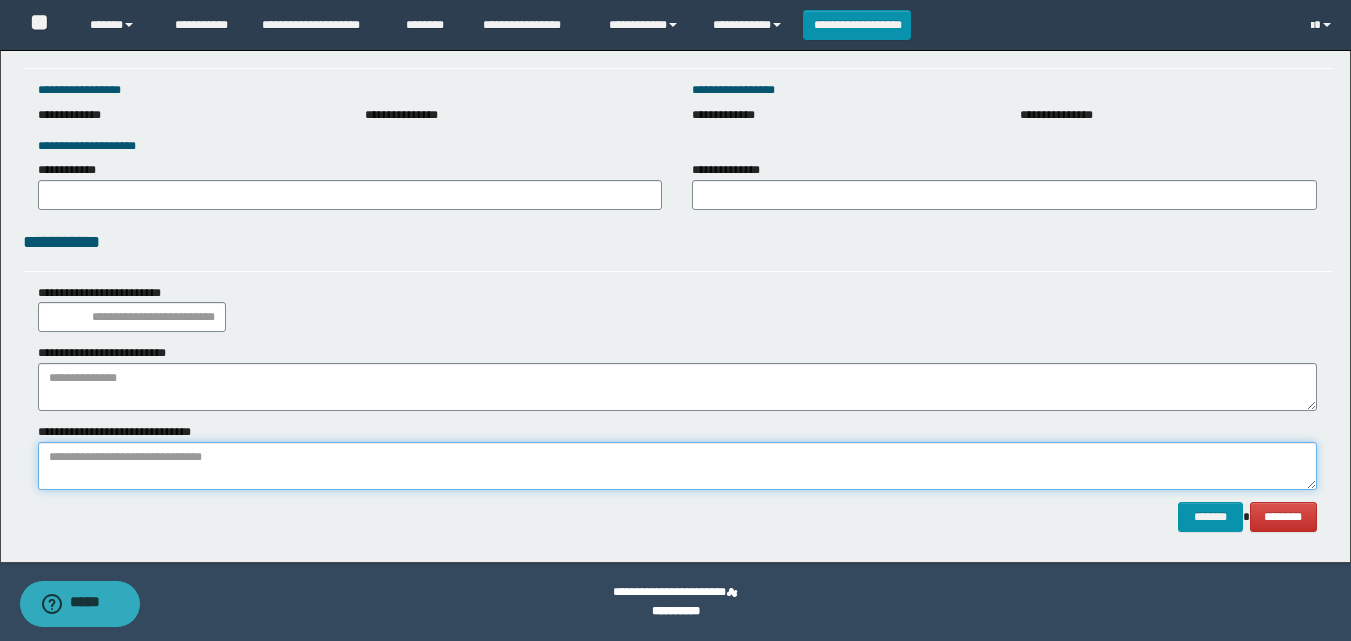 paste on "**********" 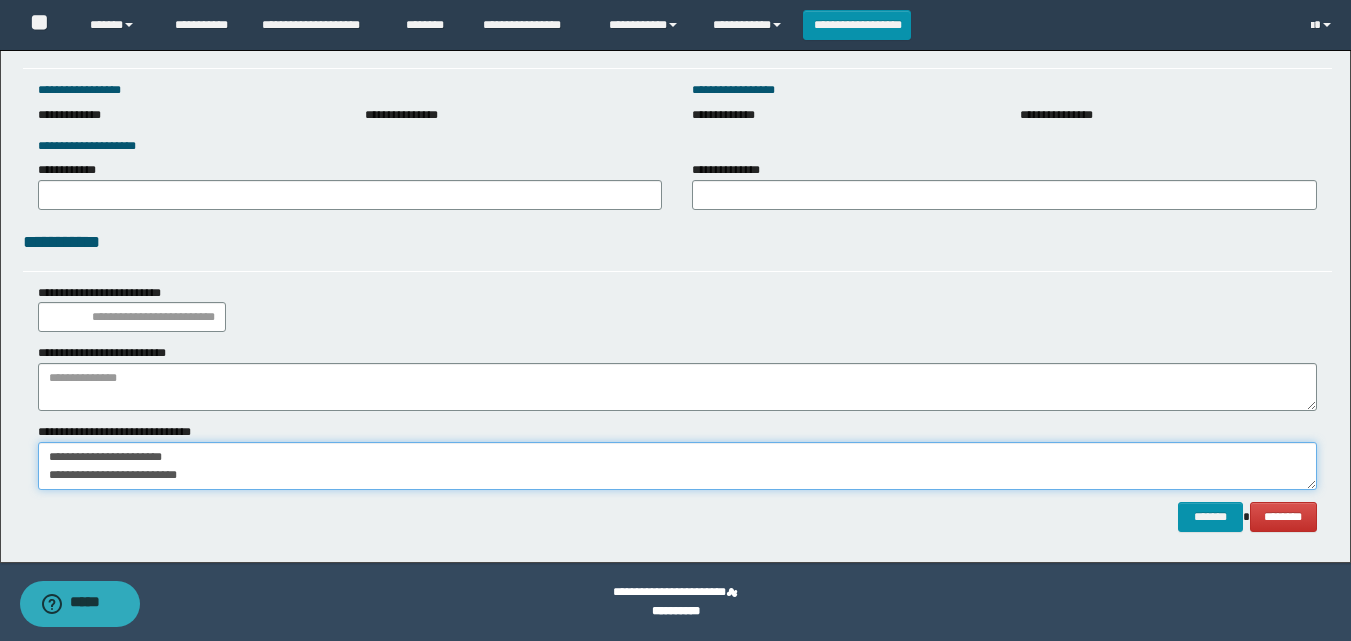 scroll, scrollTop: 13, scrollLeft: 0, axis: vertical 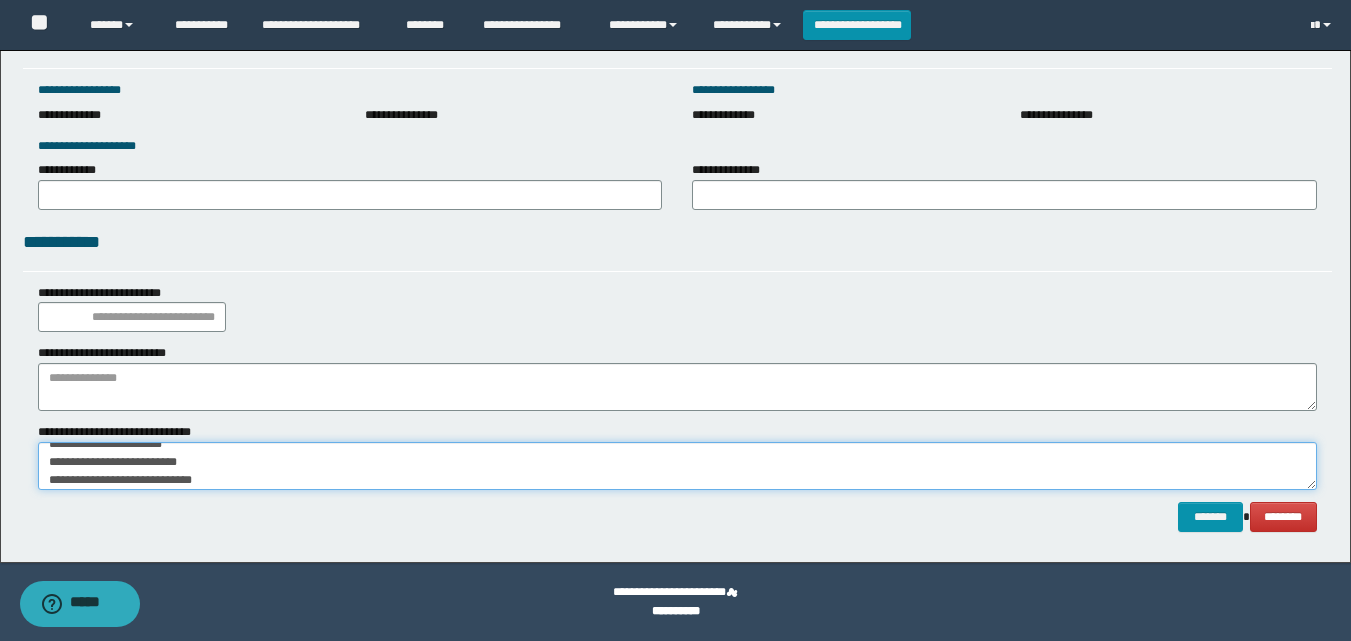 type on "**********" 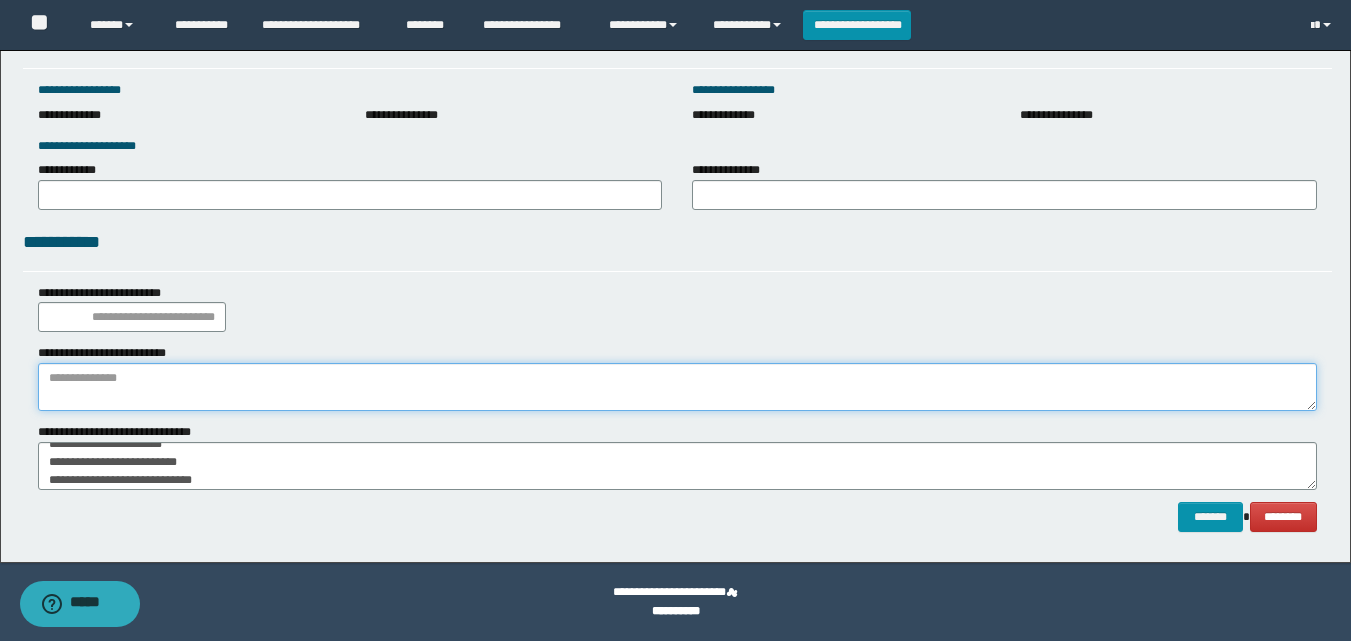 click at bounding box center (677, 387) 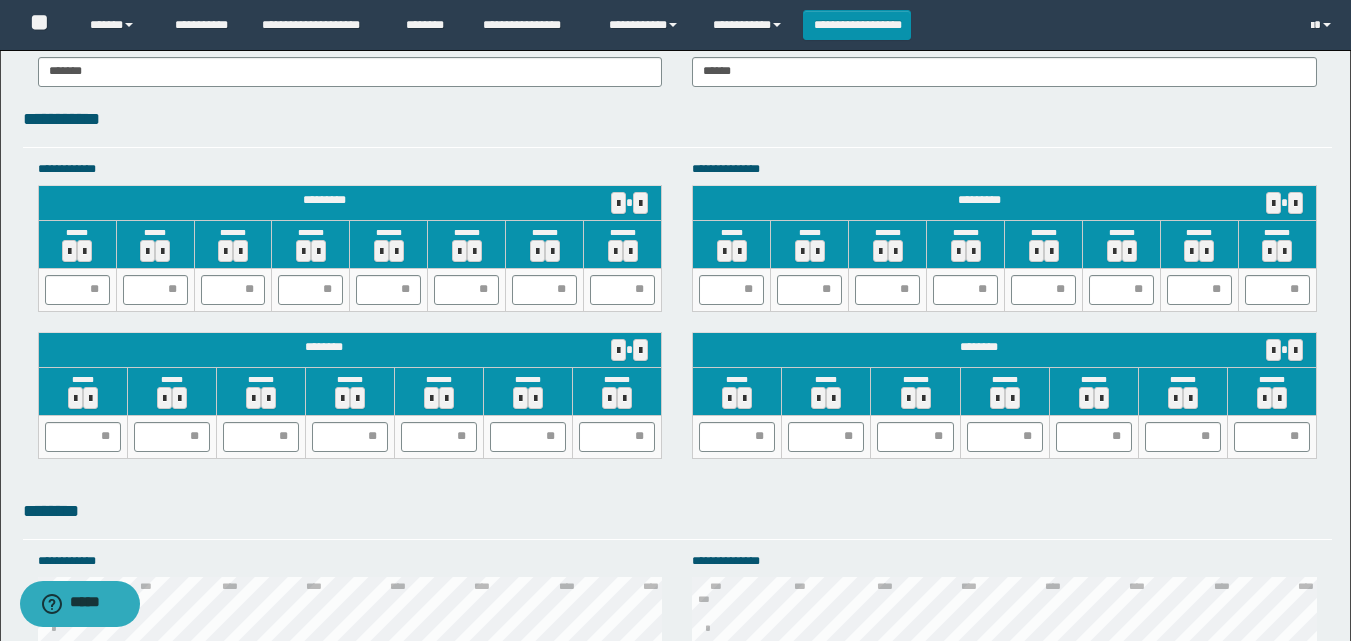 scroll, scrollTop: 1712, scrollLeft: 0, axis: vertical 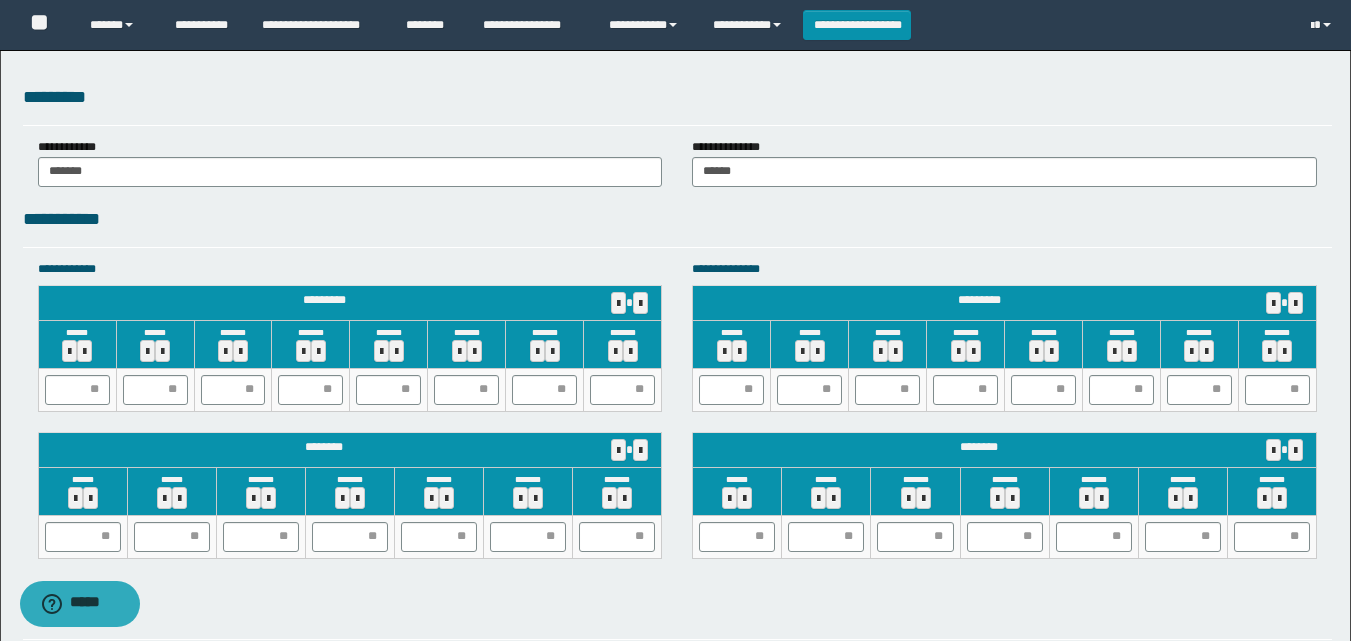 type on "**********" 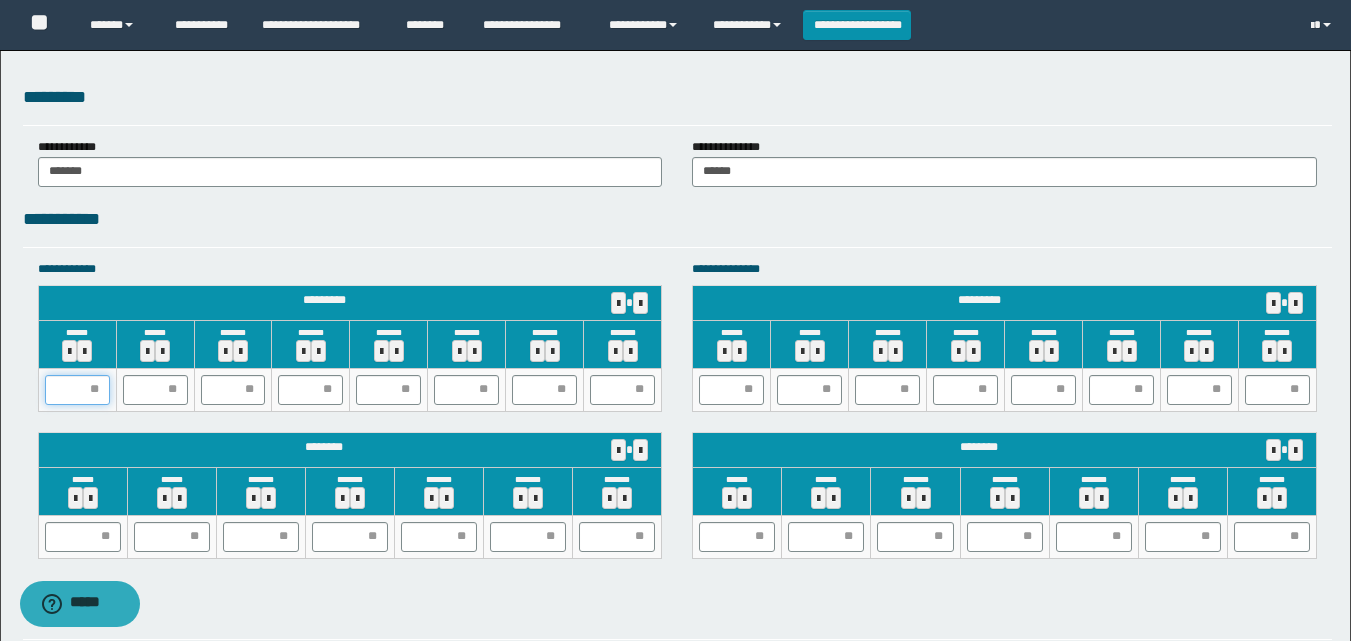 click at bounding box center (77, 390) 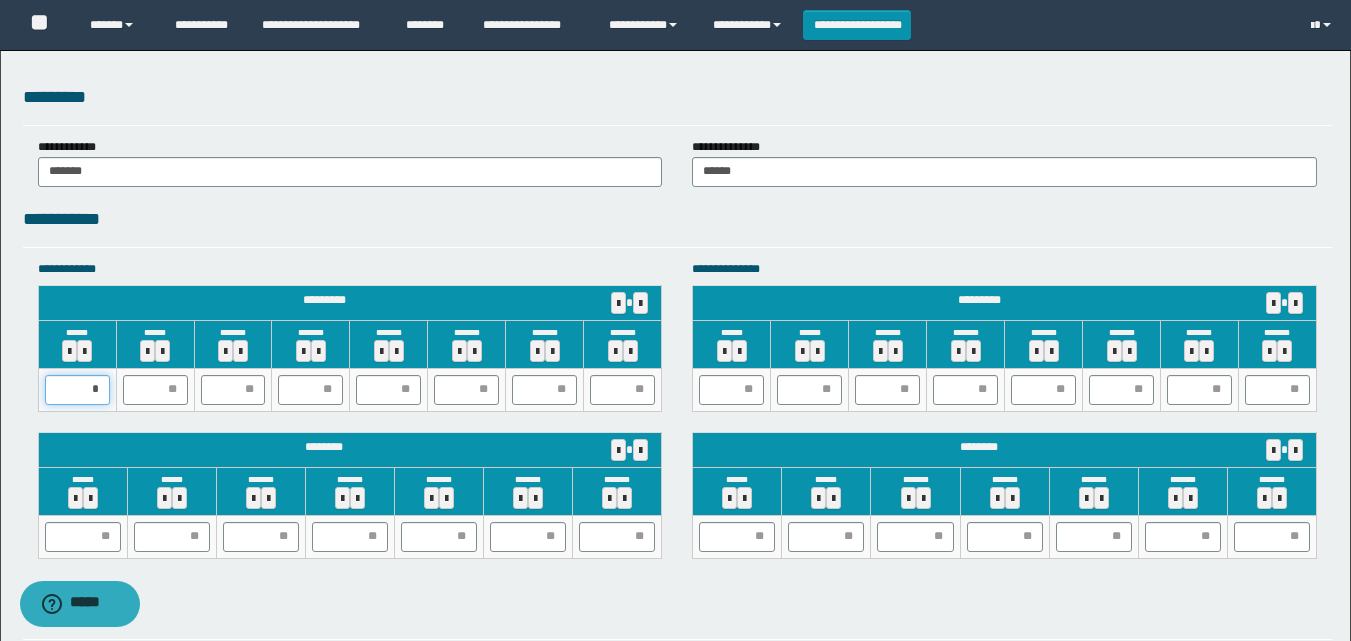 type on "**" 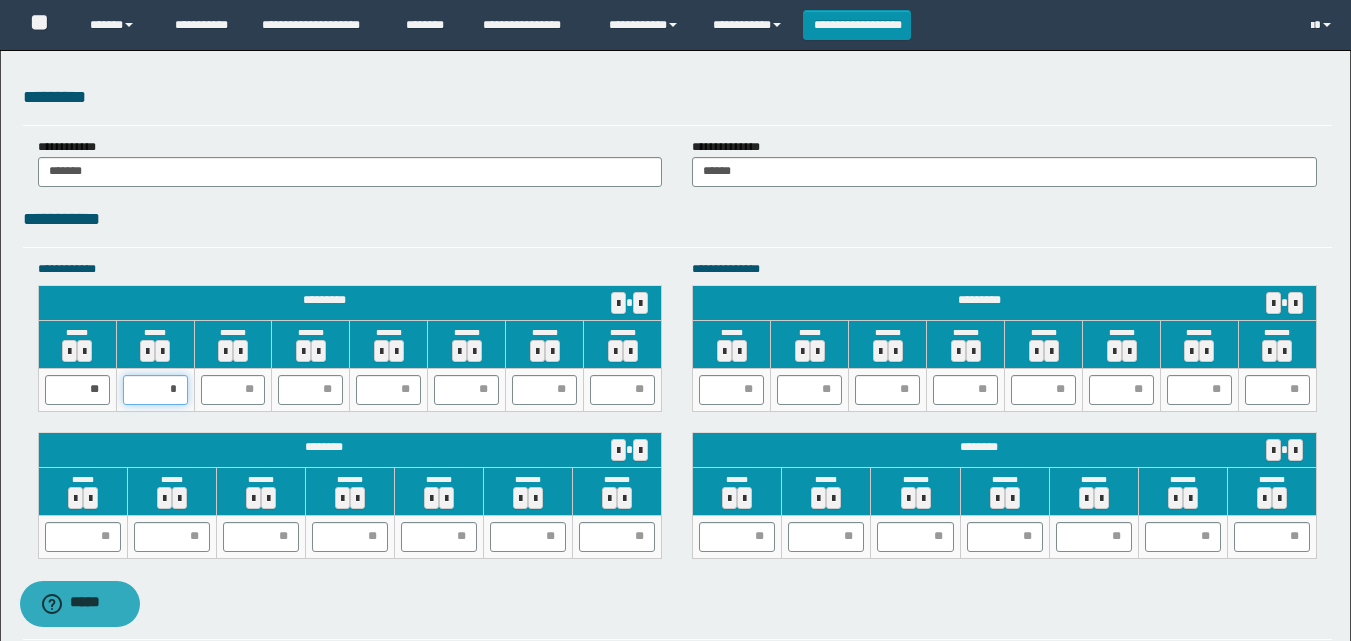 type on "**" 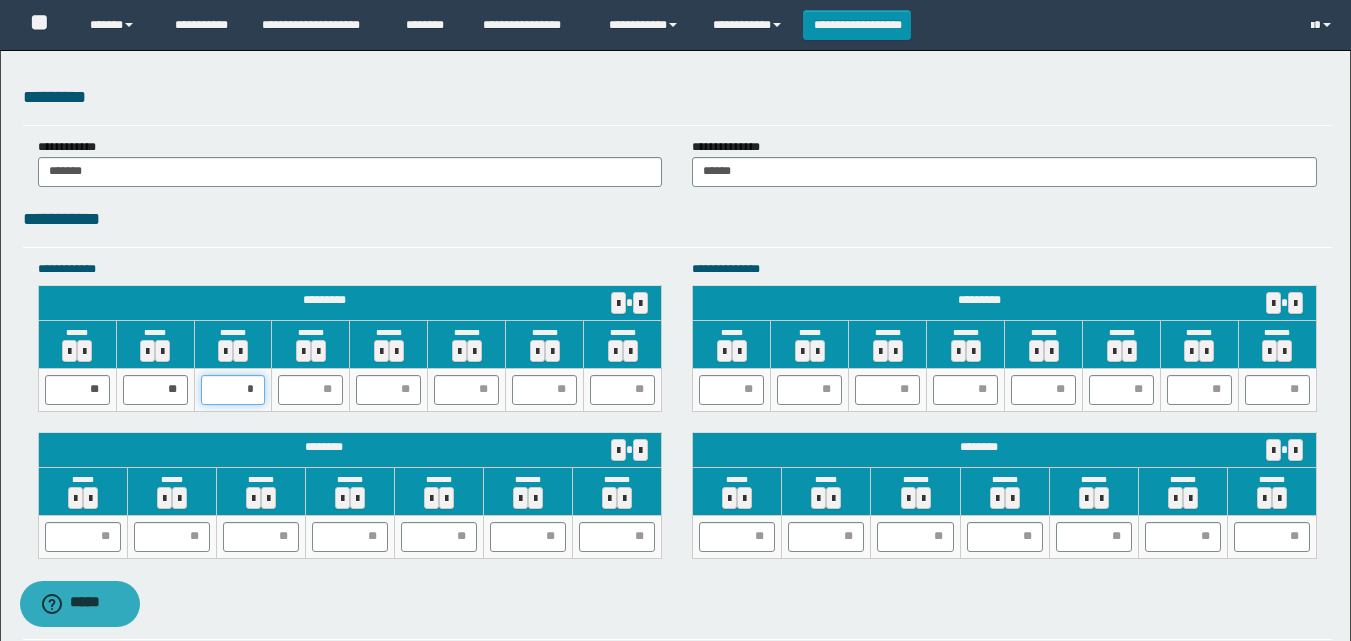 type on "**" 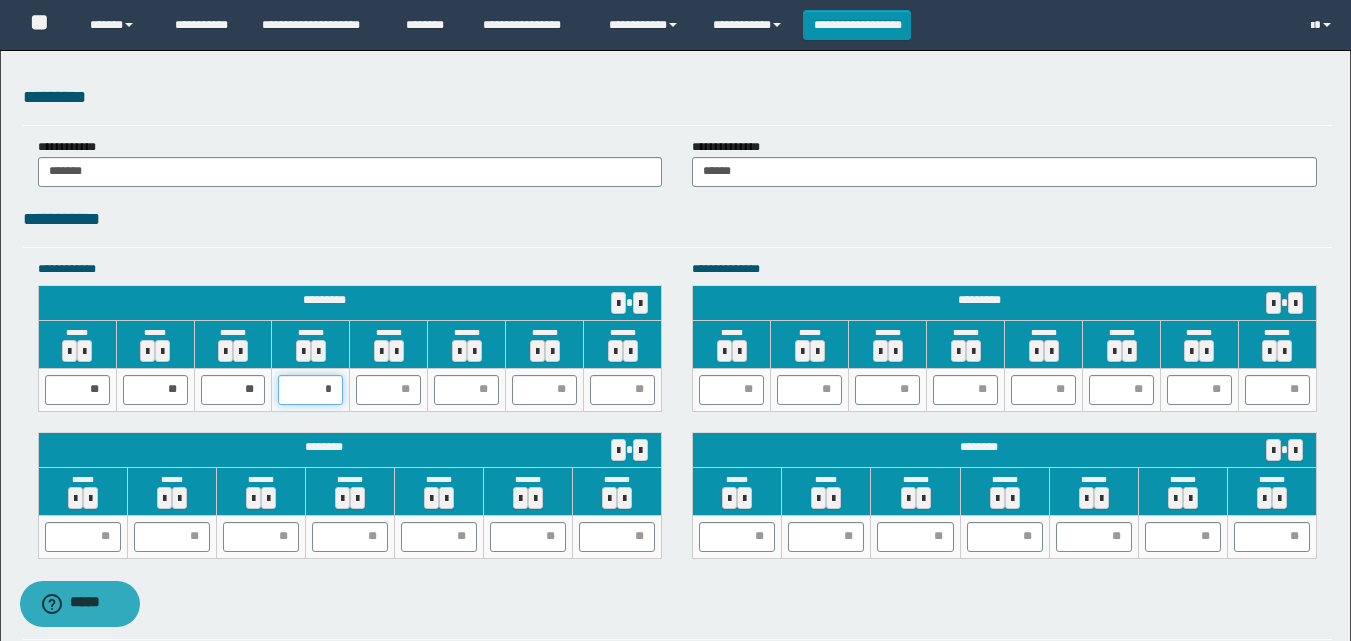 type on "**" 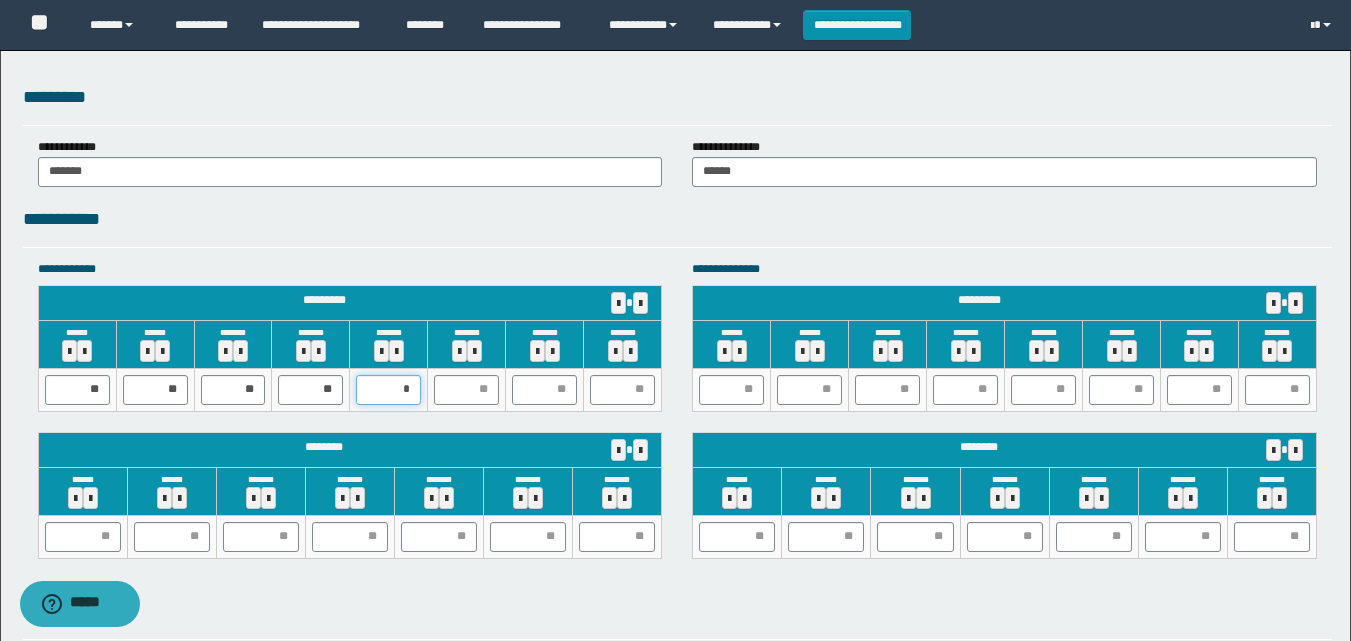 type on "**" 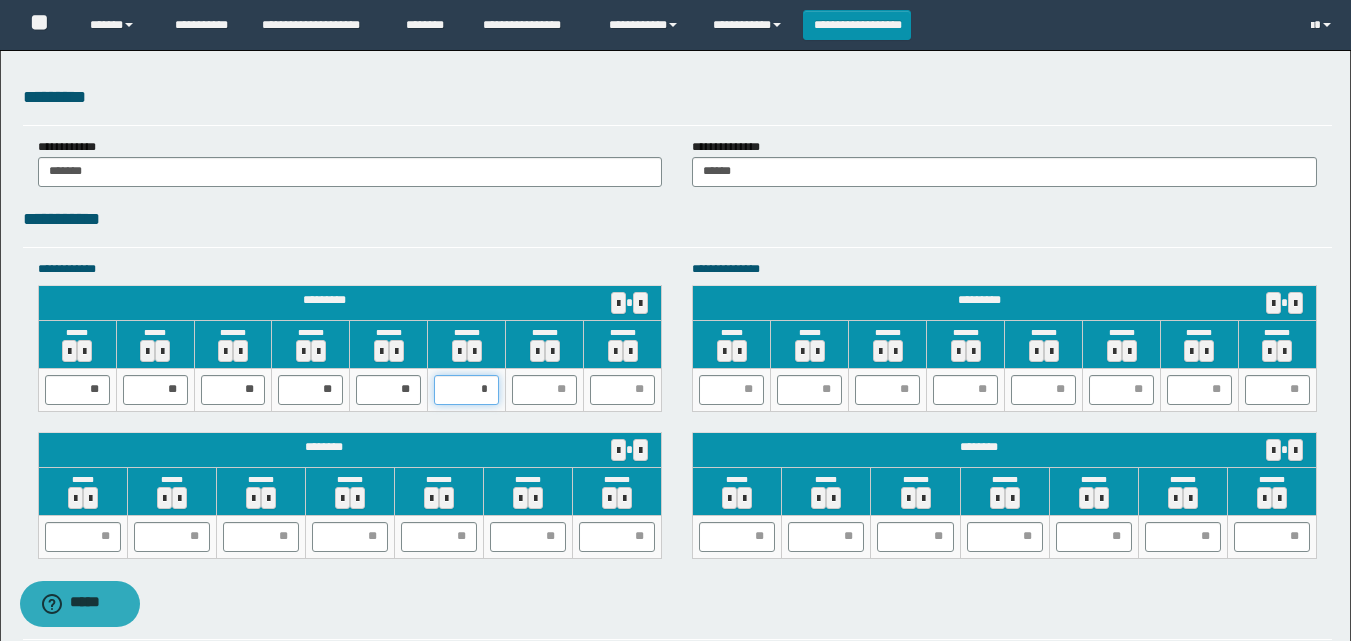 type on "**" 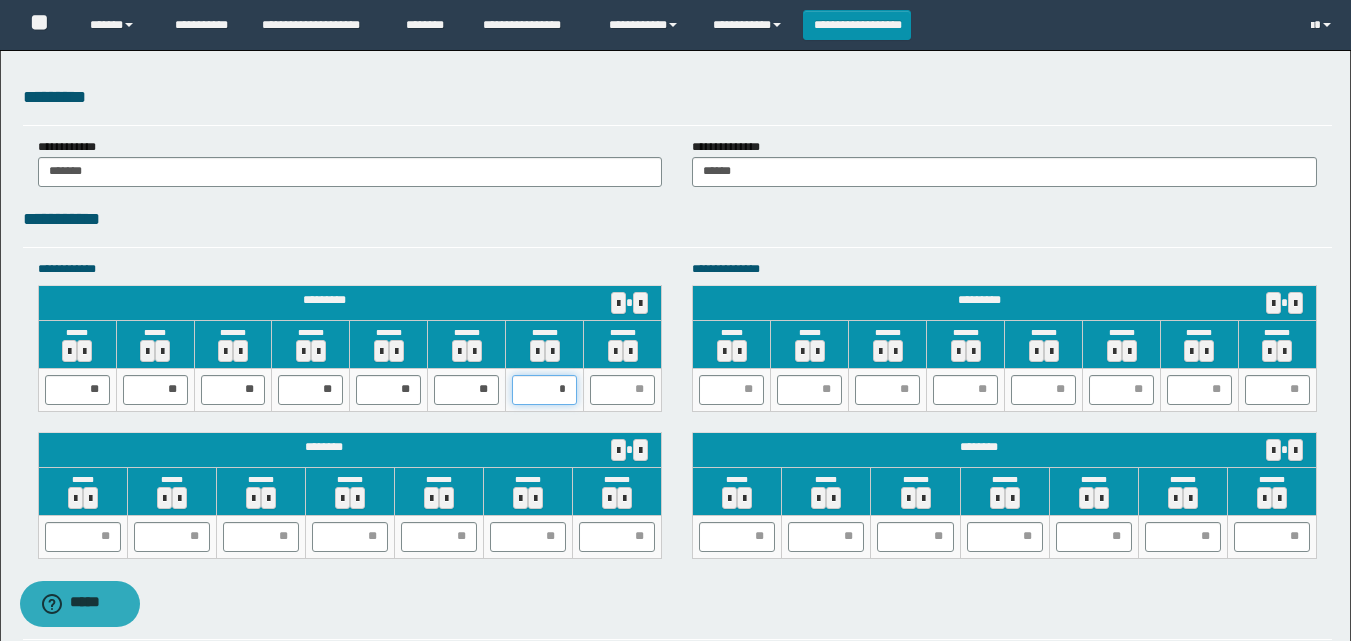 type on "**" 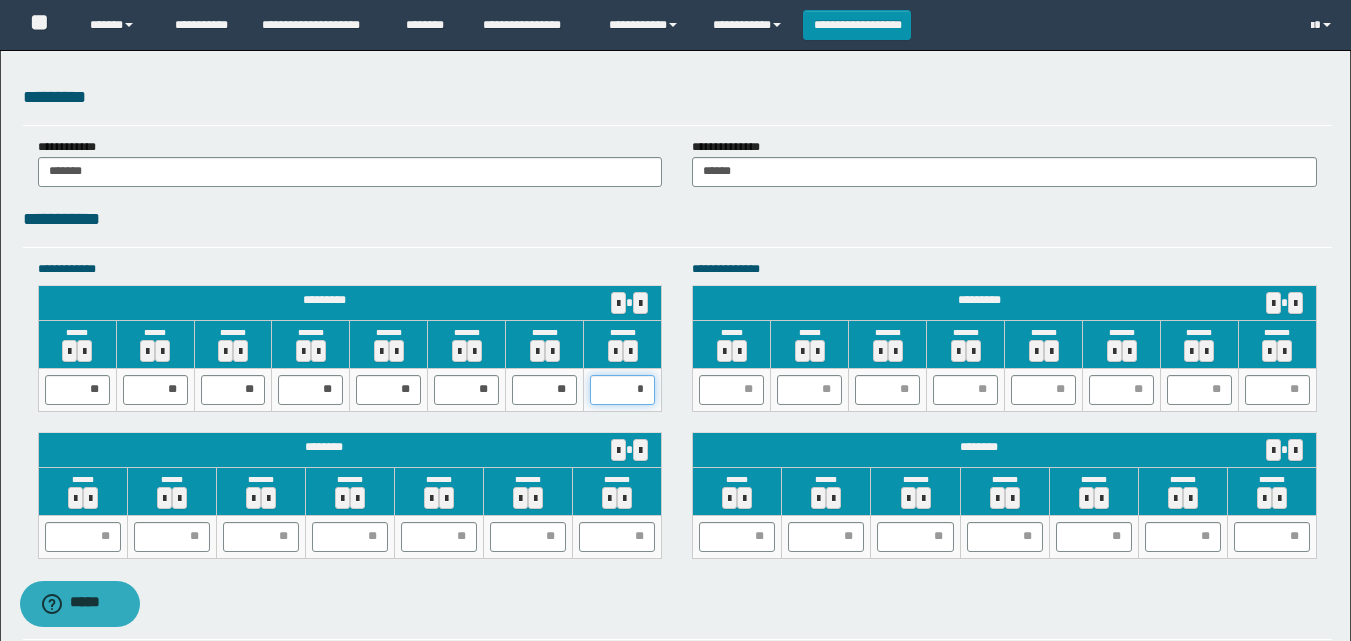 type on "**" 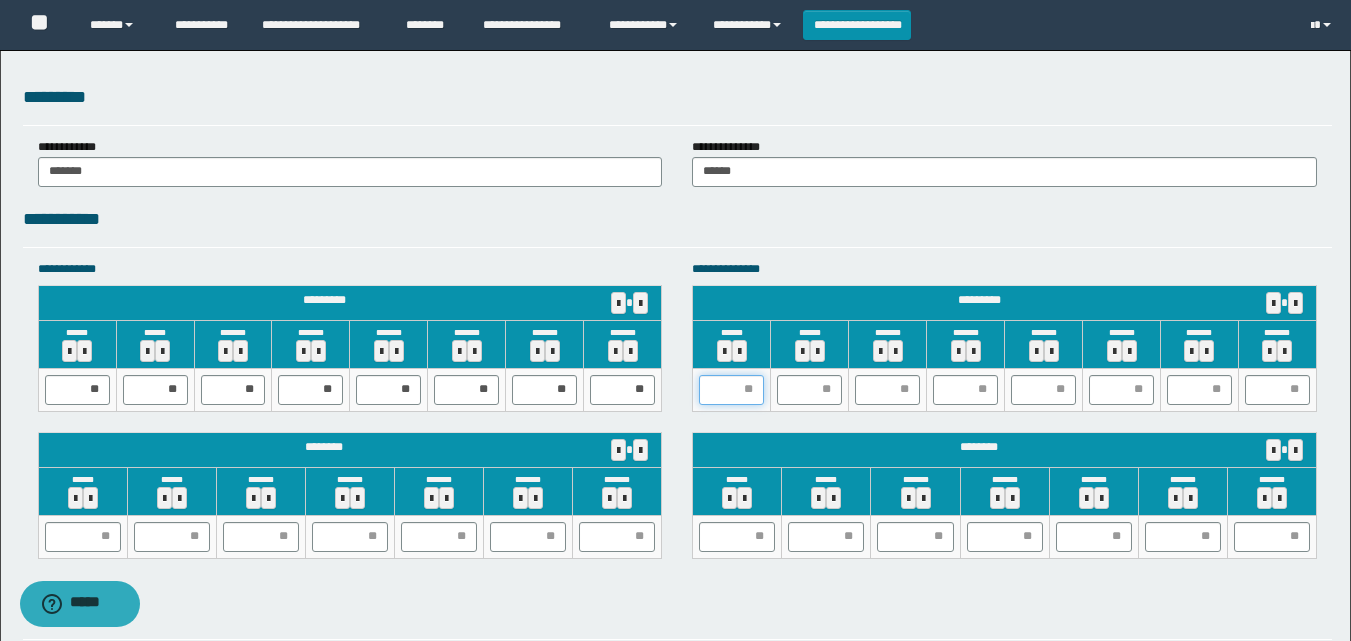 click at bounding box center (731, 390) 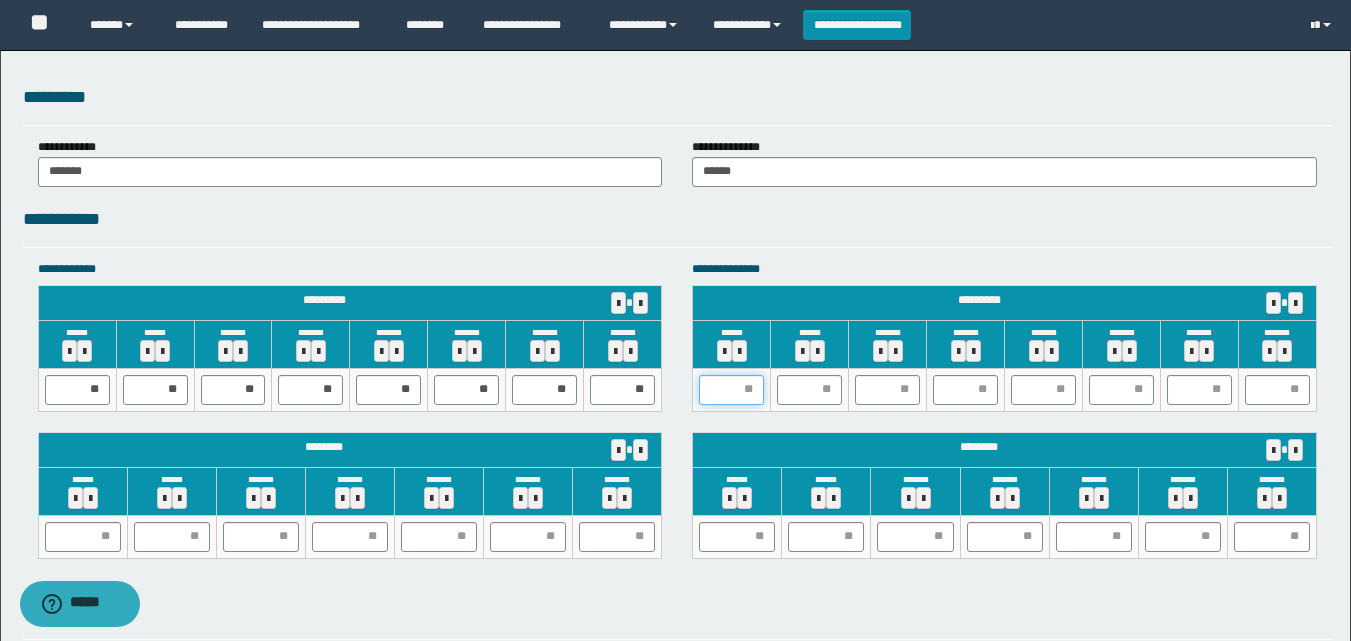 type on "*" 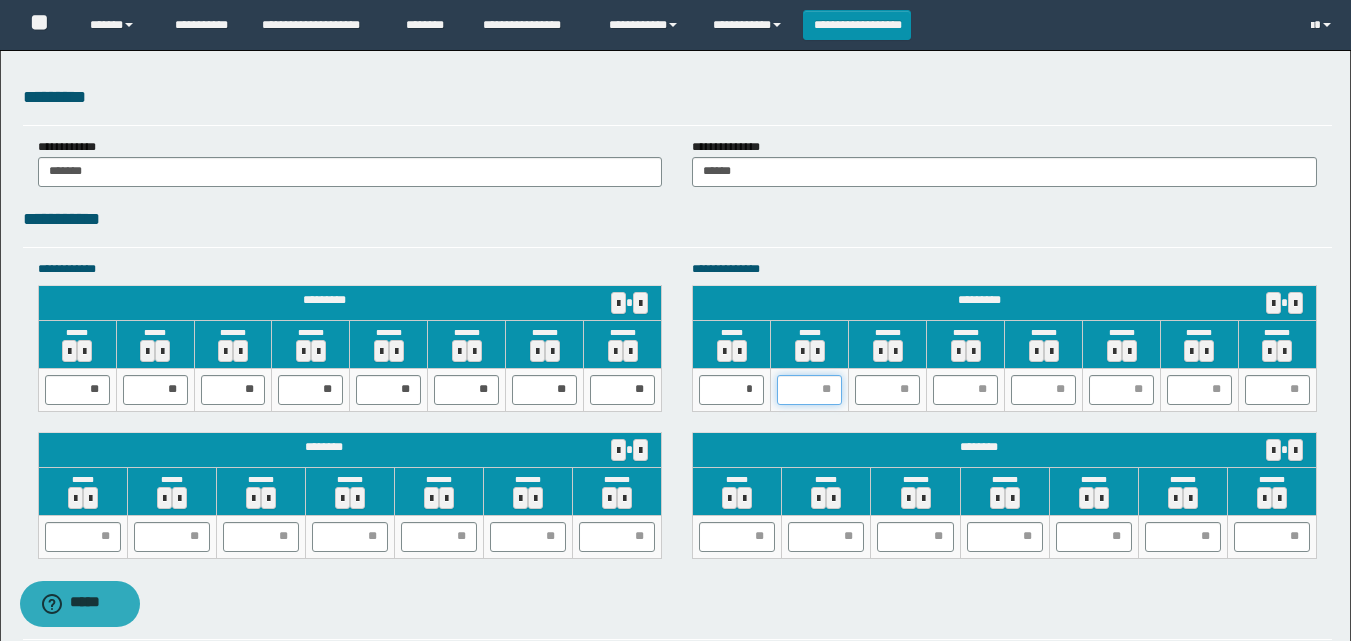 type on "*" 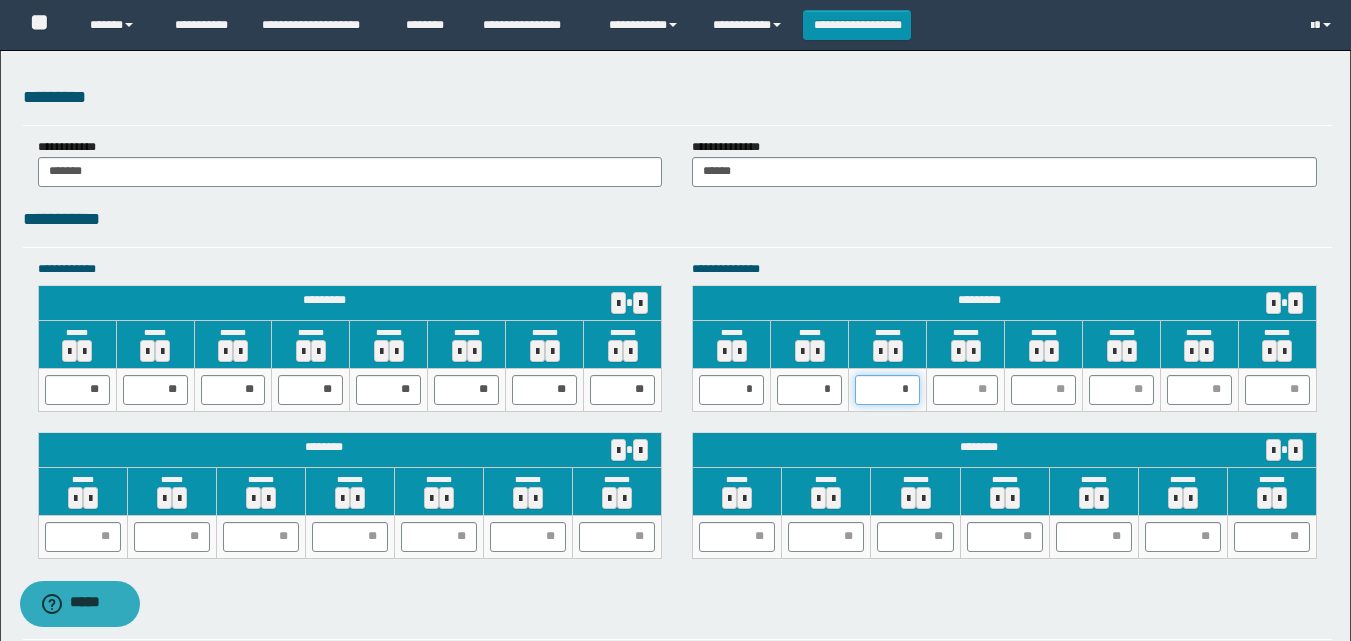 type on "**" 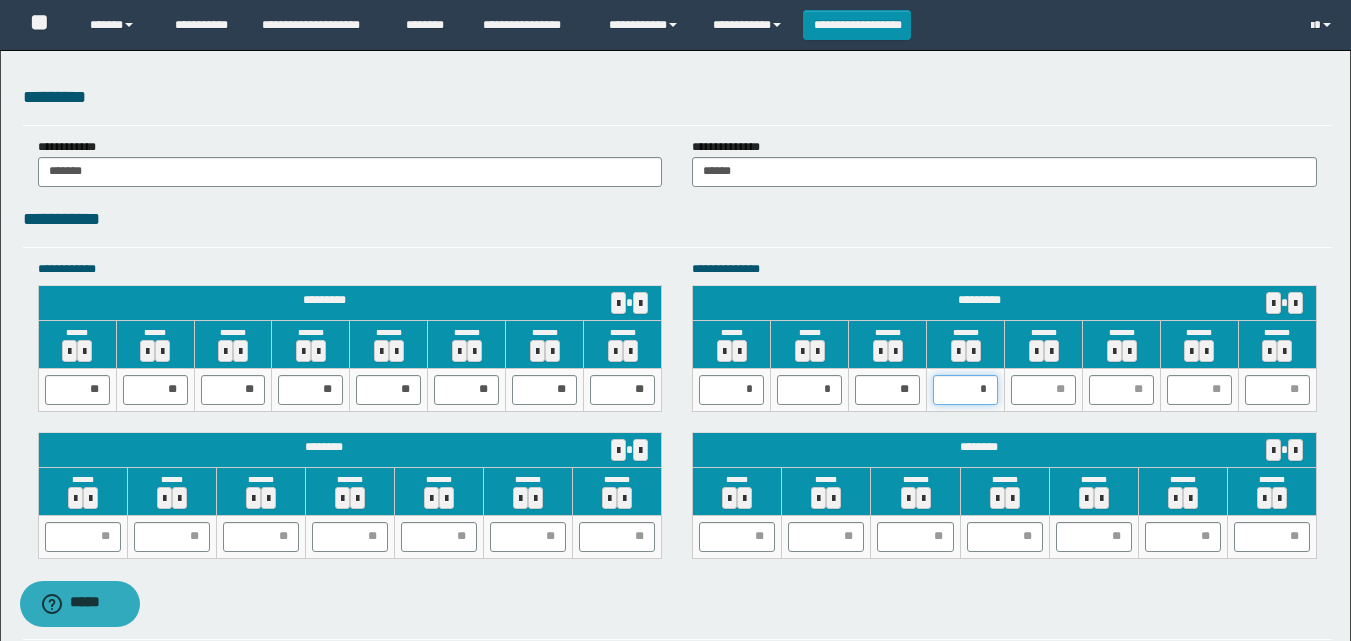 type on "**" 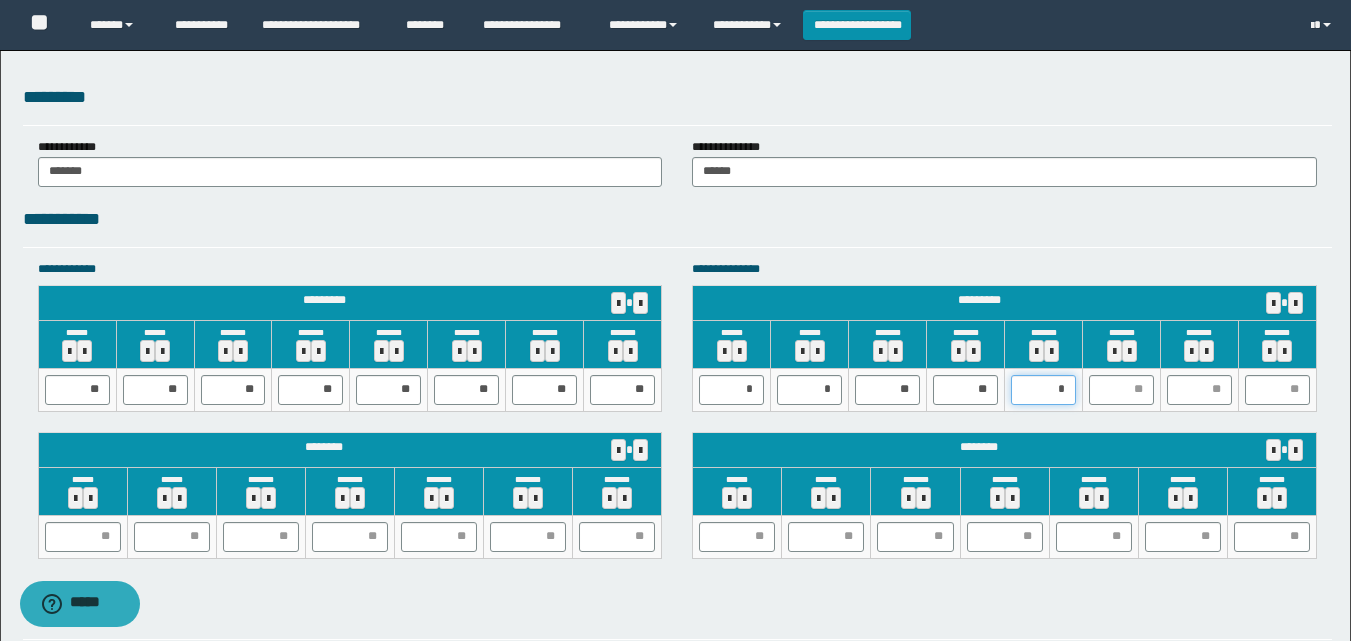type on "**" 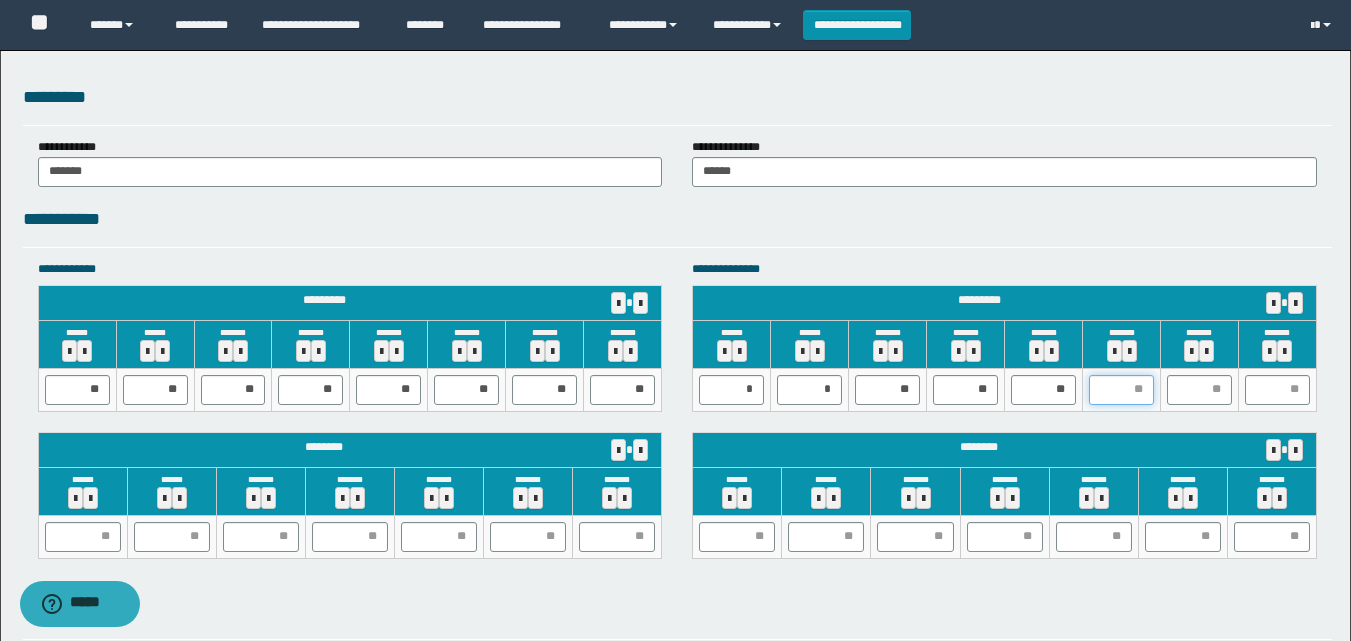 type on "*" 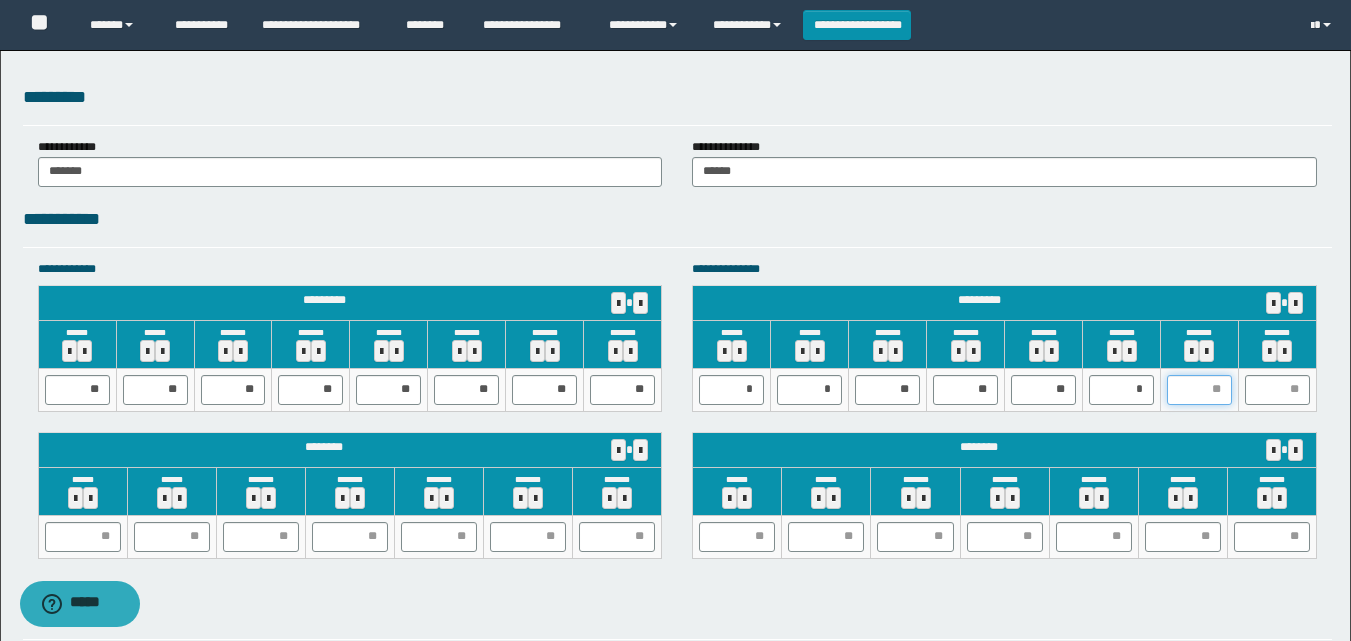 type on "*" 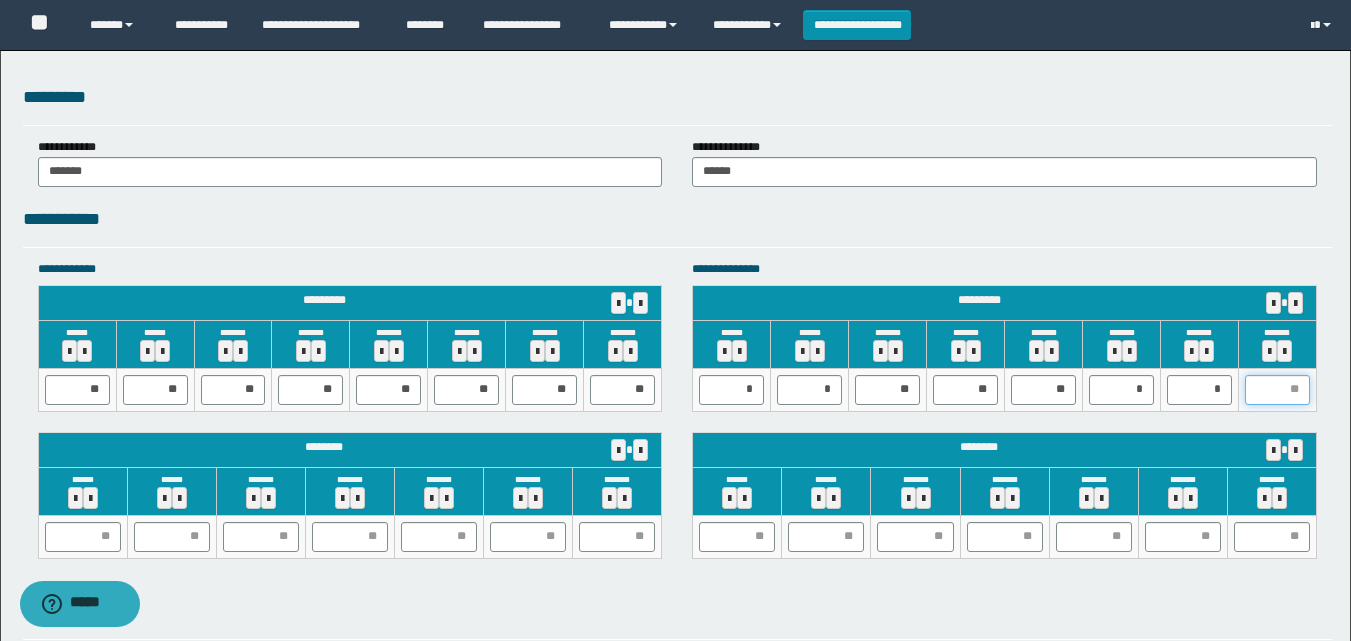 type on "*" 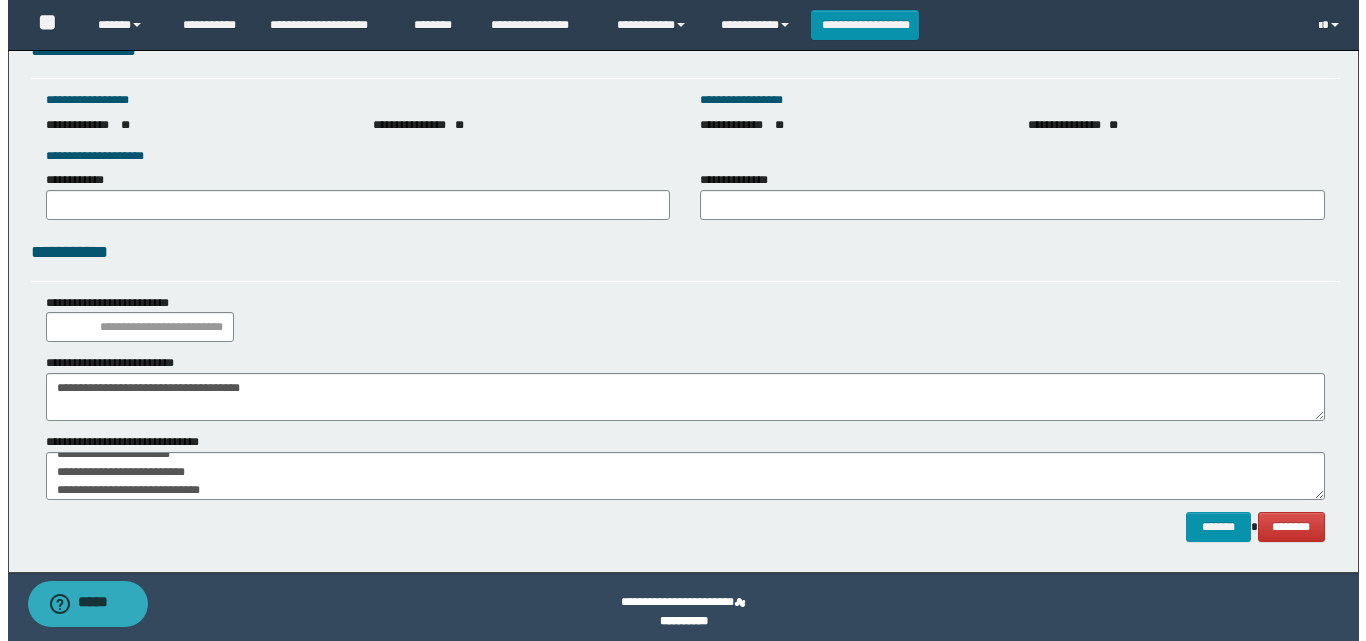 scroll, scrollTop: 2812, scrollLeft: 0, axis: vertical 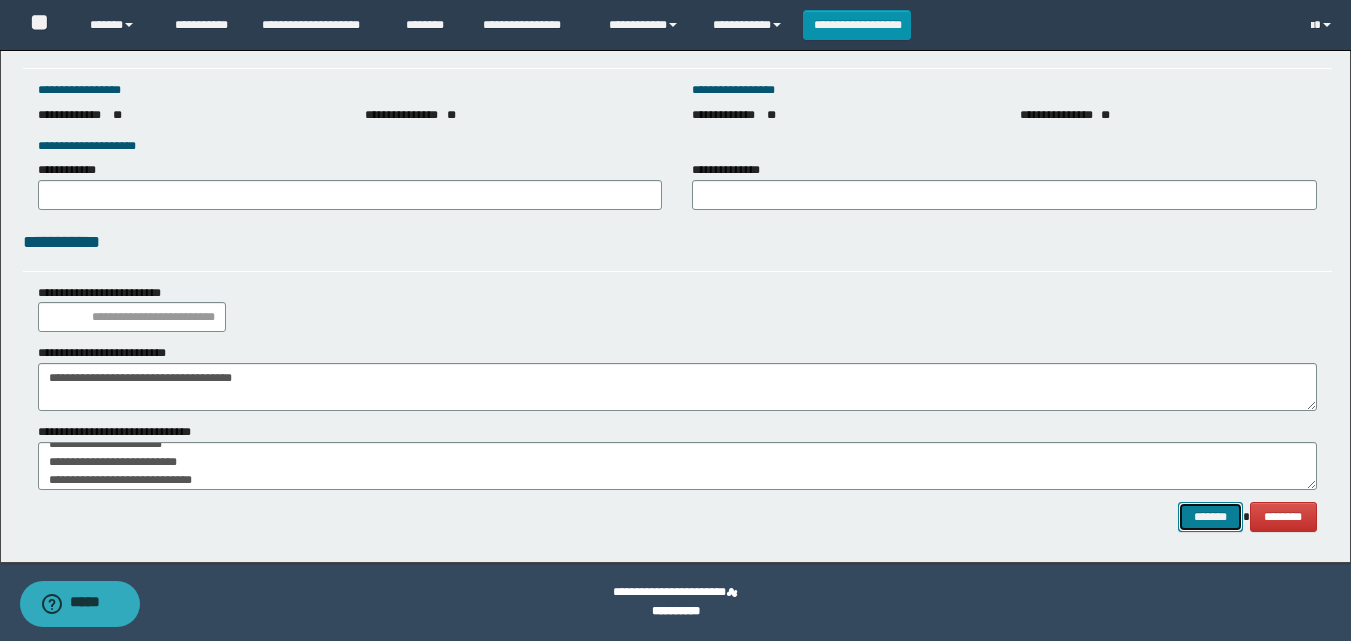 click on "*******" at bounding box center (1210, 517) 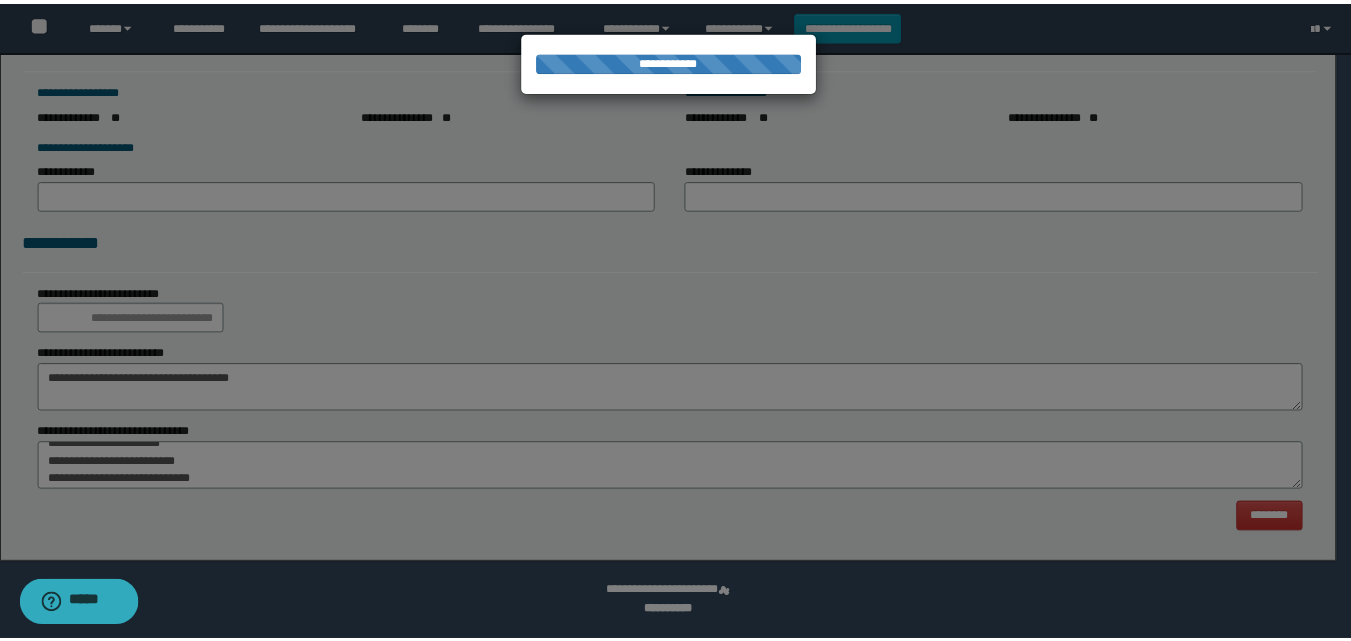 scroll, scrollTop: 0, scrollLeft: 0, axis: both 